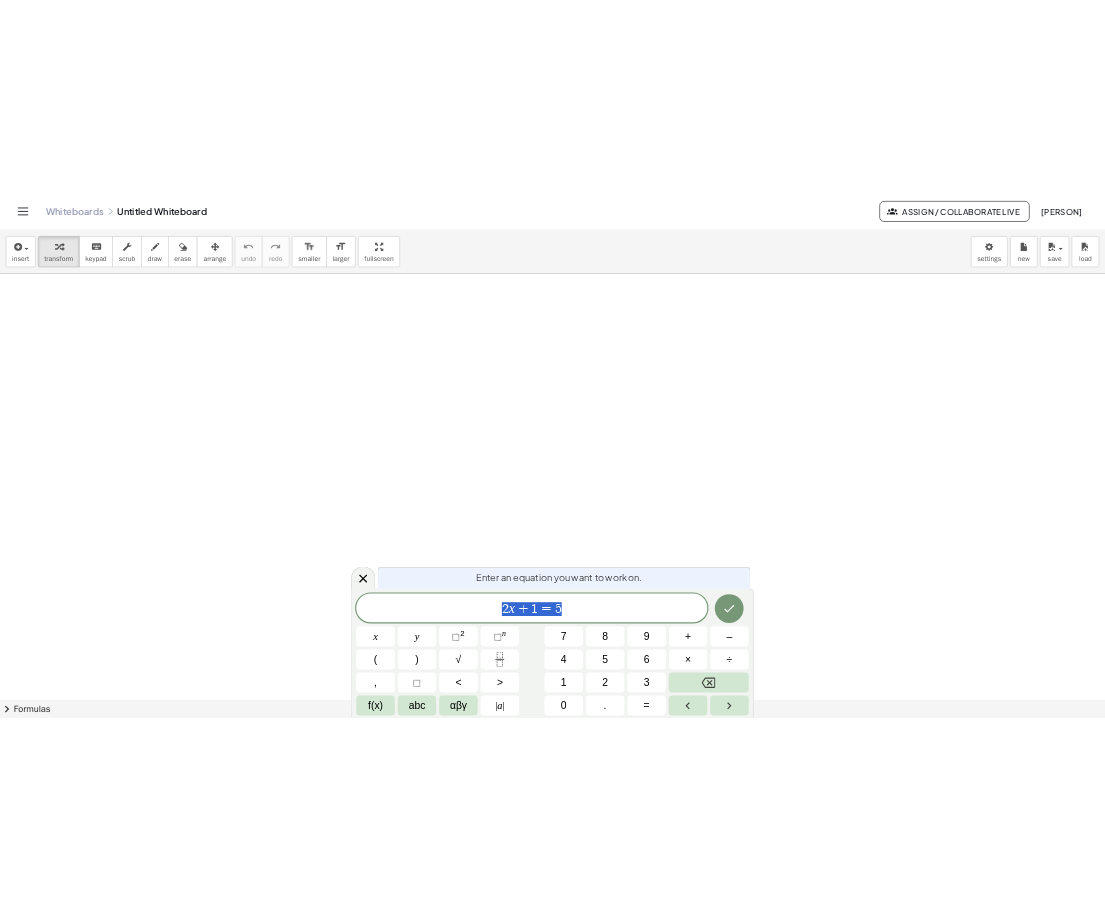 scroll, scrollTop: 0, scrollLeft: 0, axis: both 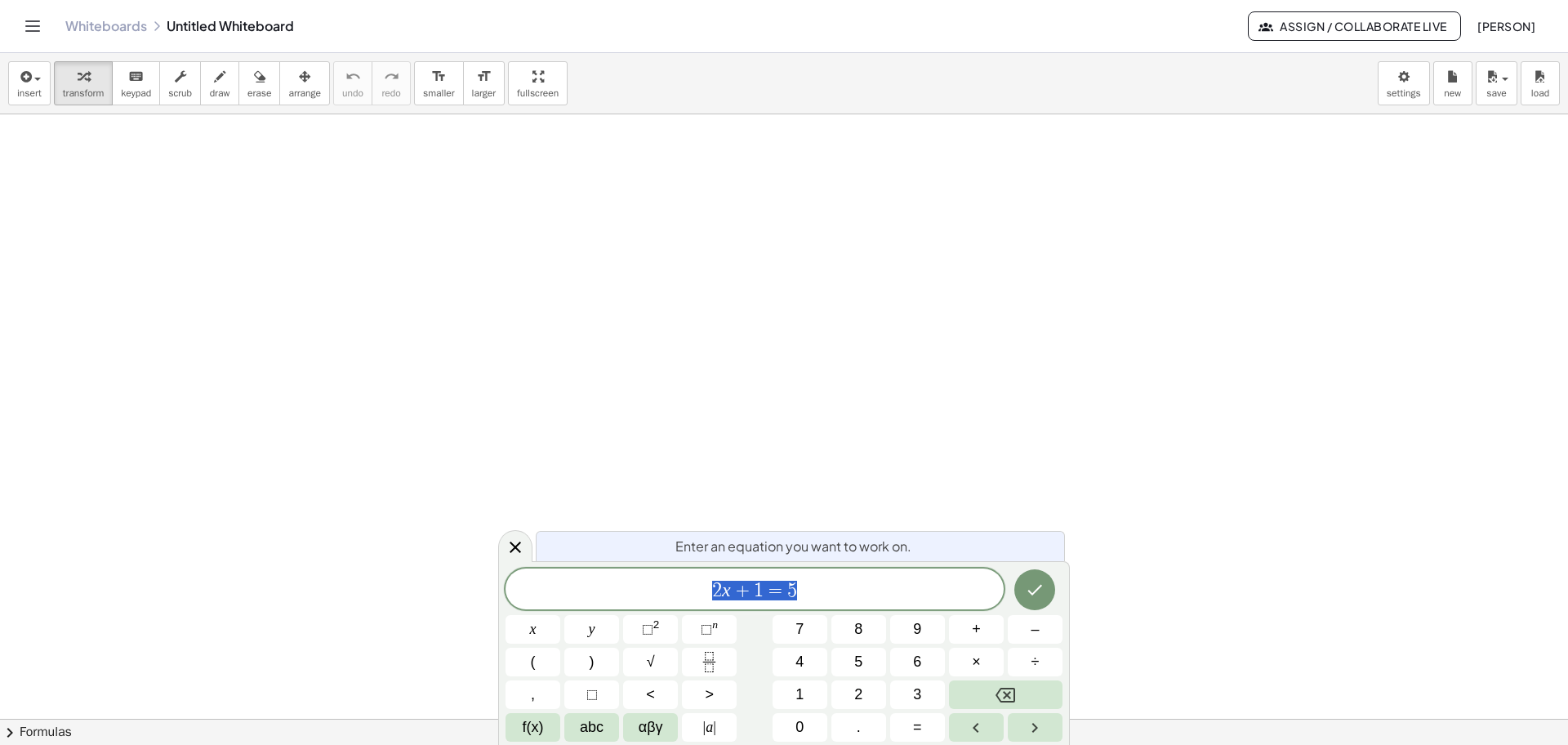 click on "2 x + 1 = 5" at bounding box center [755, 591] 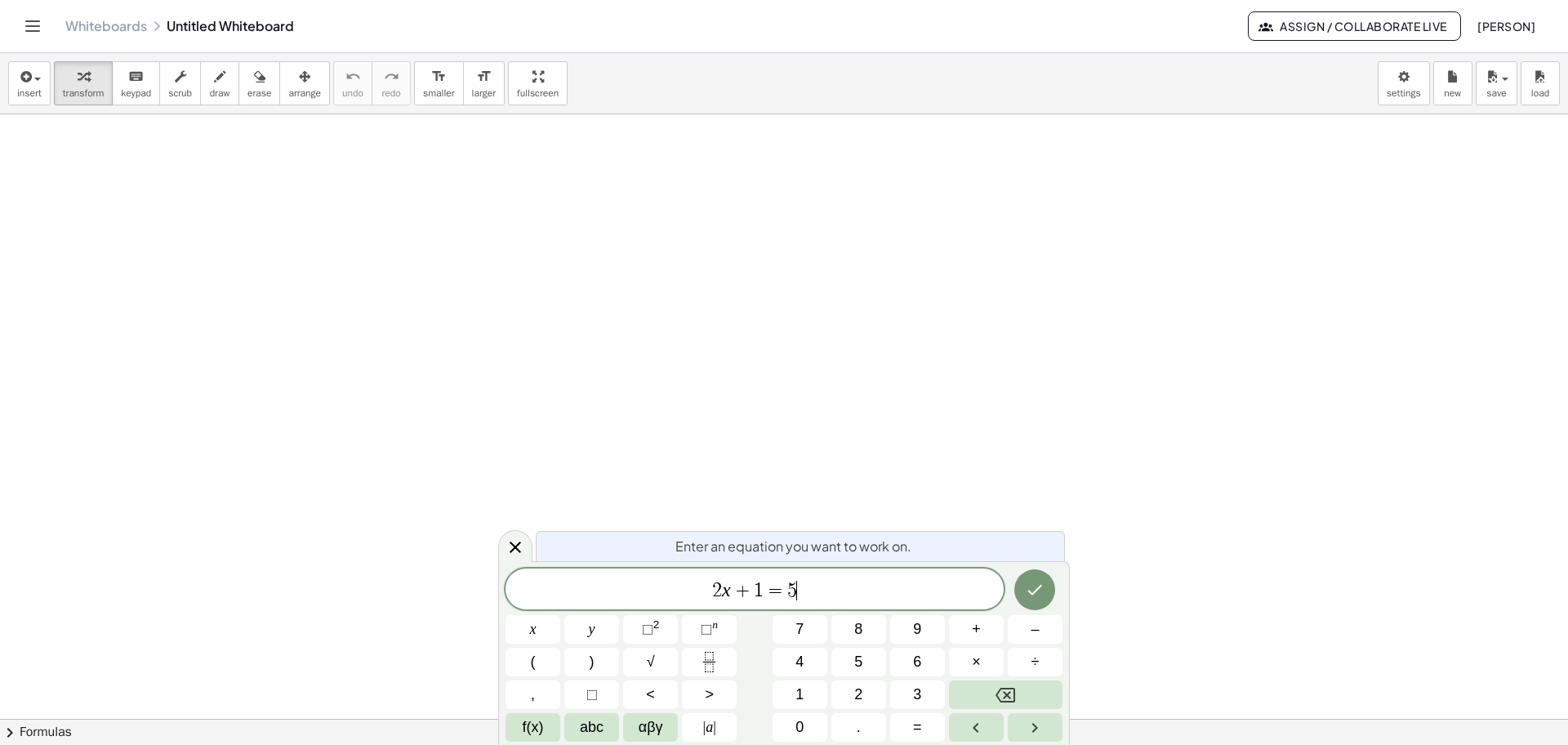 click on "2 x + 1 = 5 ​" at bounding box center [755, 591] 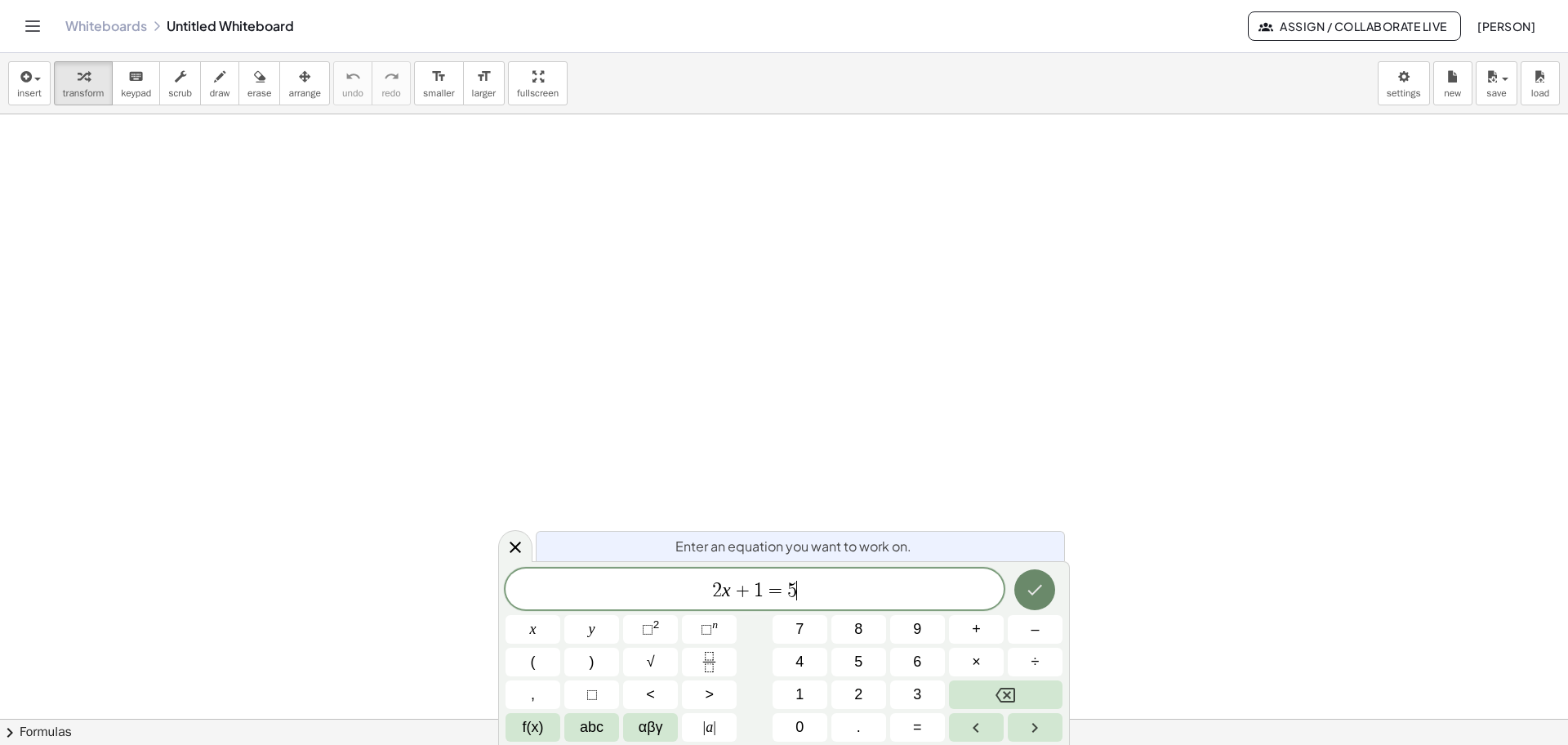 click 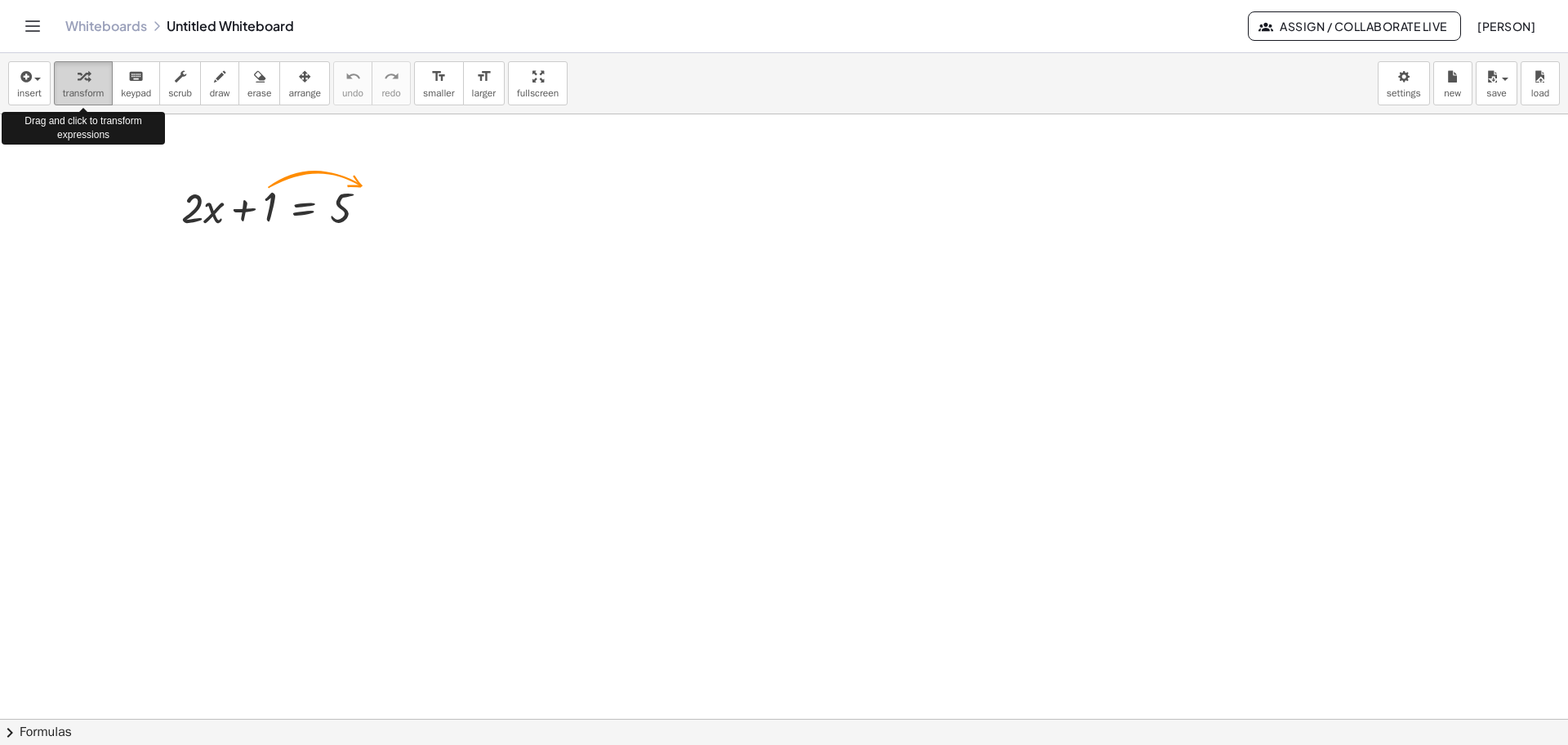 click at bounding box center (83, 77) 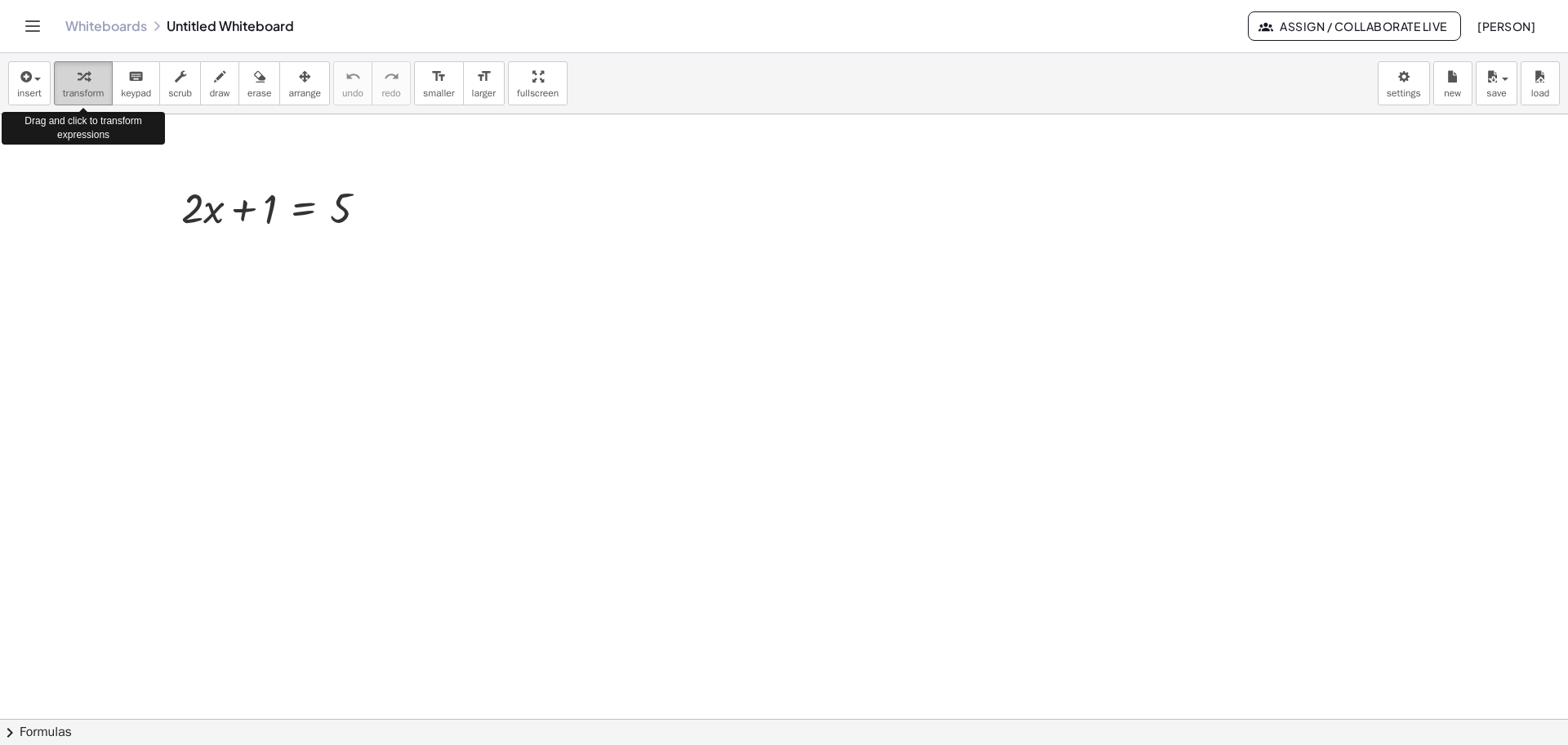 click at bounding box center [83, 77] 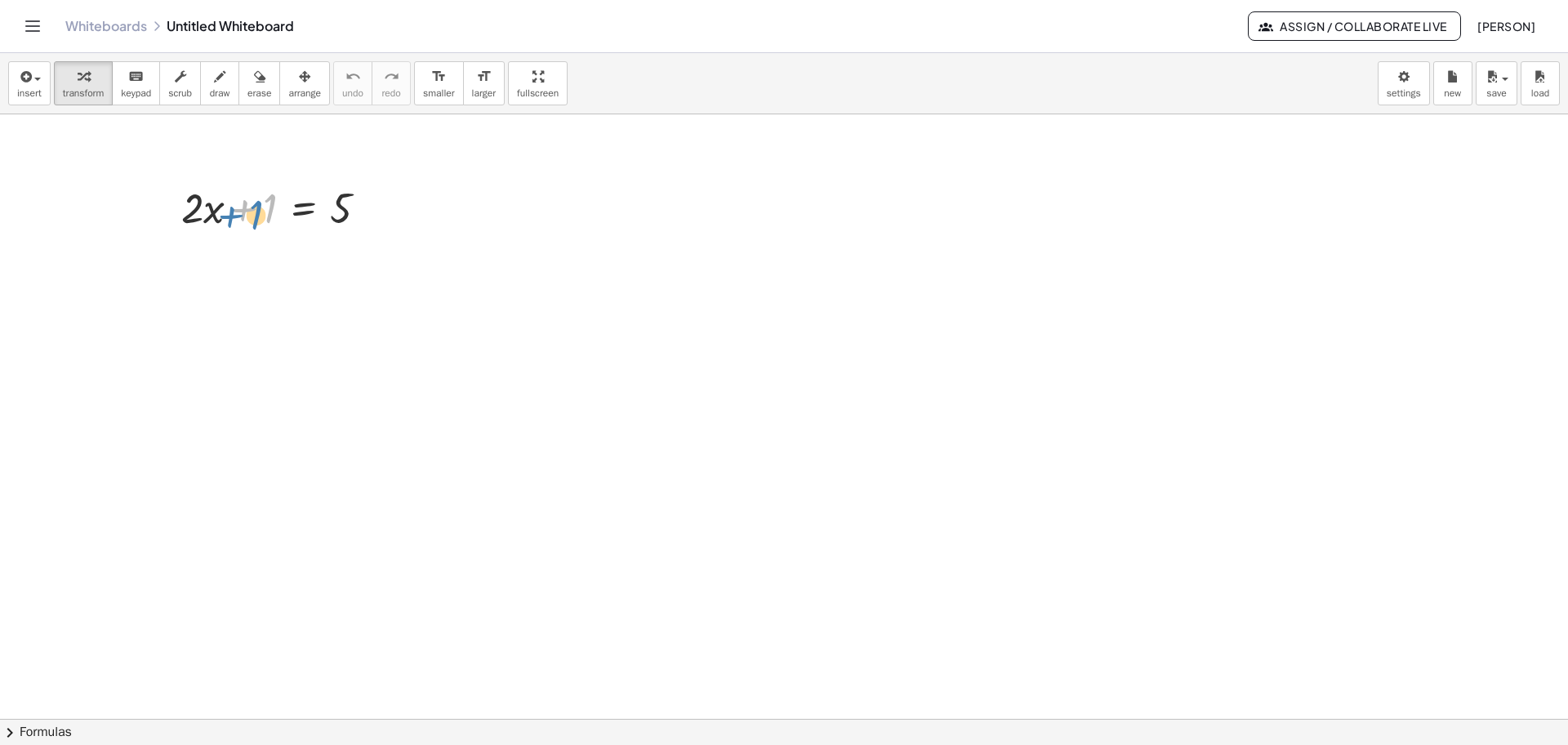 drag, startPoint x: 270, startPoint y: 207, endPoint x: 261, endPoint y: 214, distance: 11 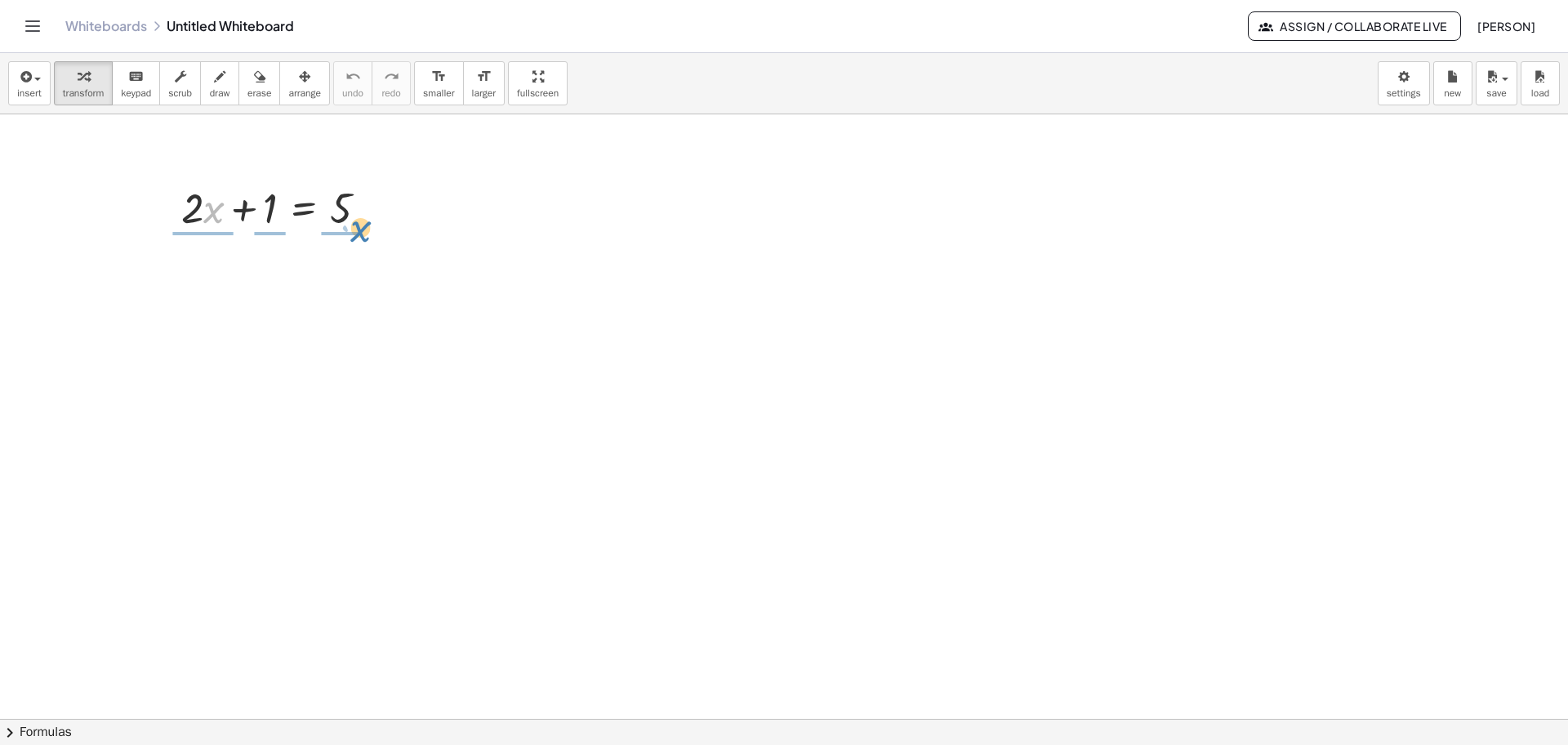 drag, startPoint x: 217, startPoint y: 212, endPoint x: 363, endPoint y: 231, distance: 147.2311 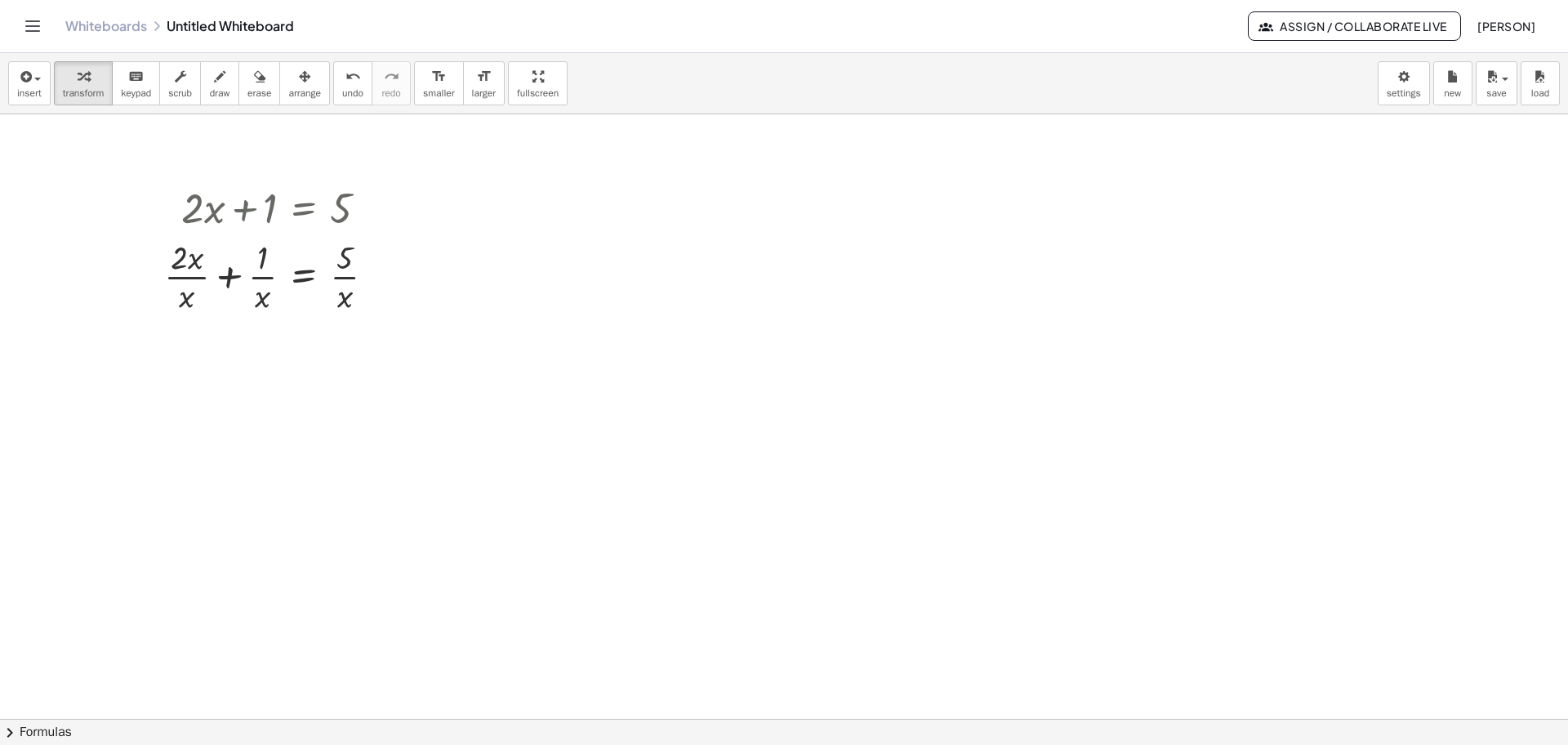 click at bounding box center [784, 719] 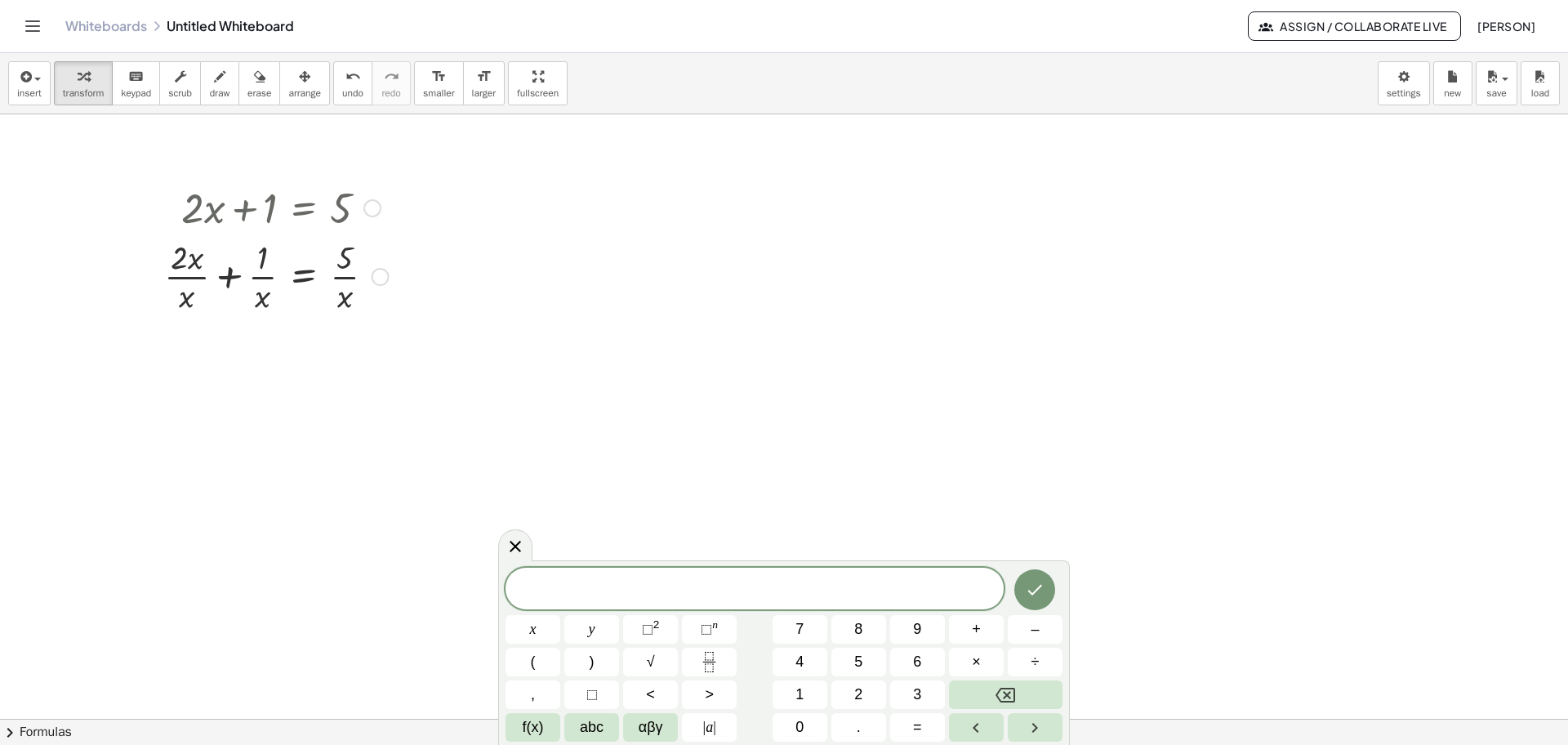 click at bounding box center [276, 275] 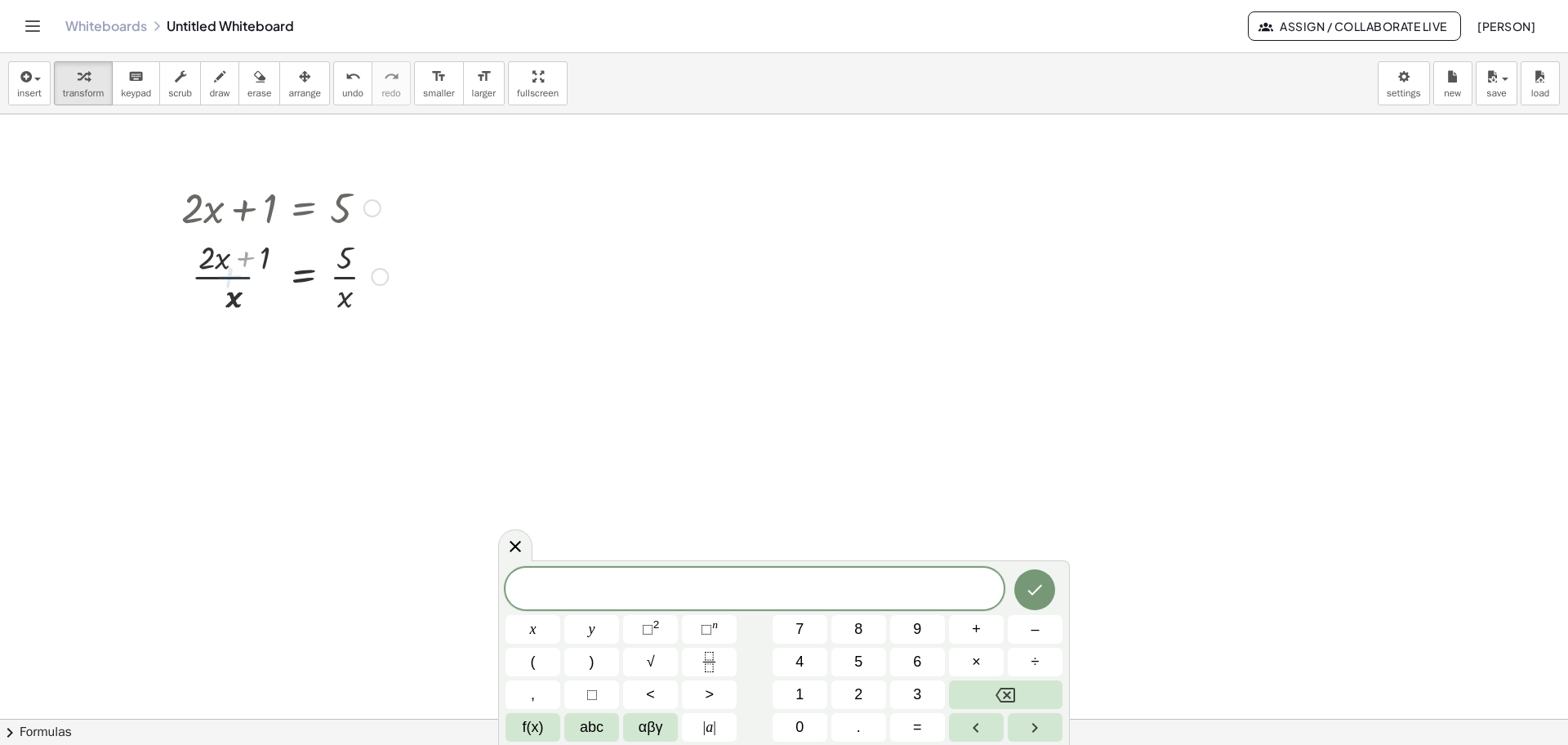 click at bounding box center [284, 275] 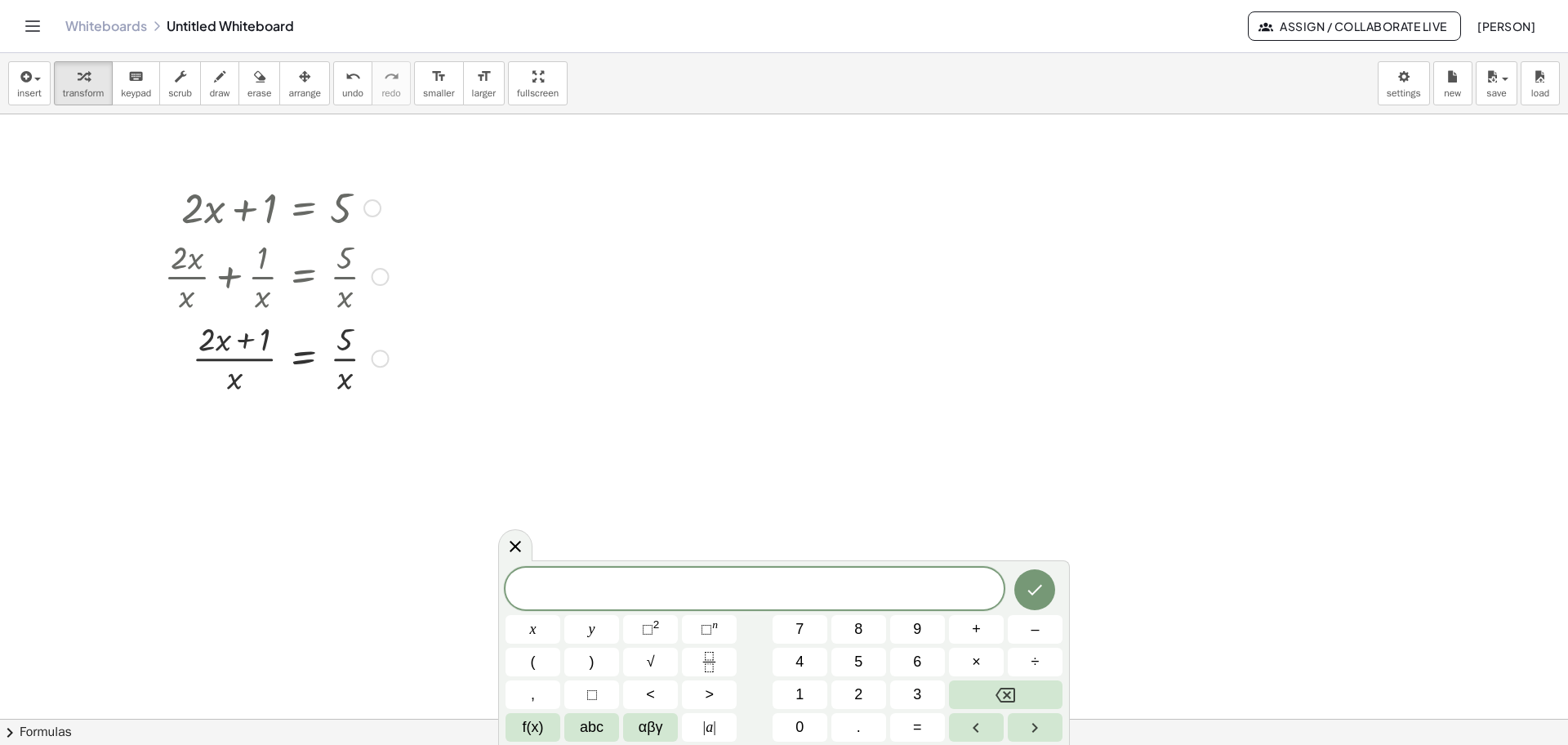 click at bounding box center [276, 357] 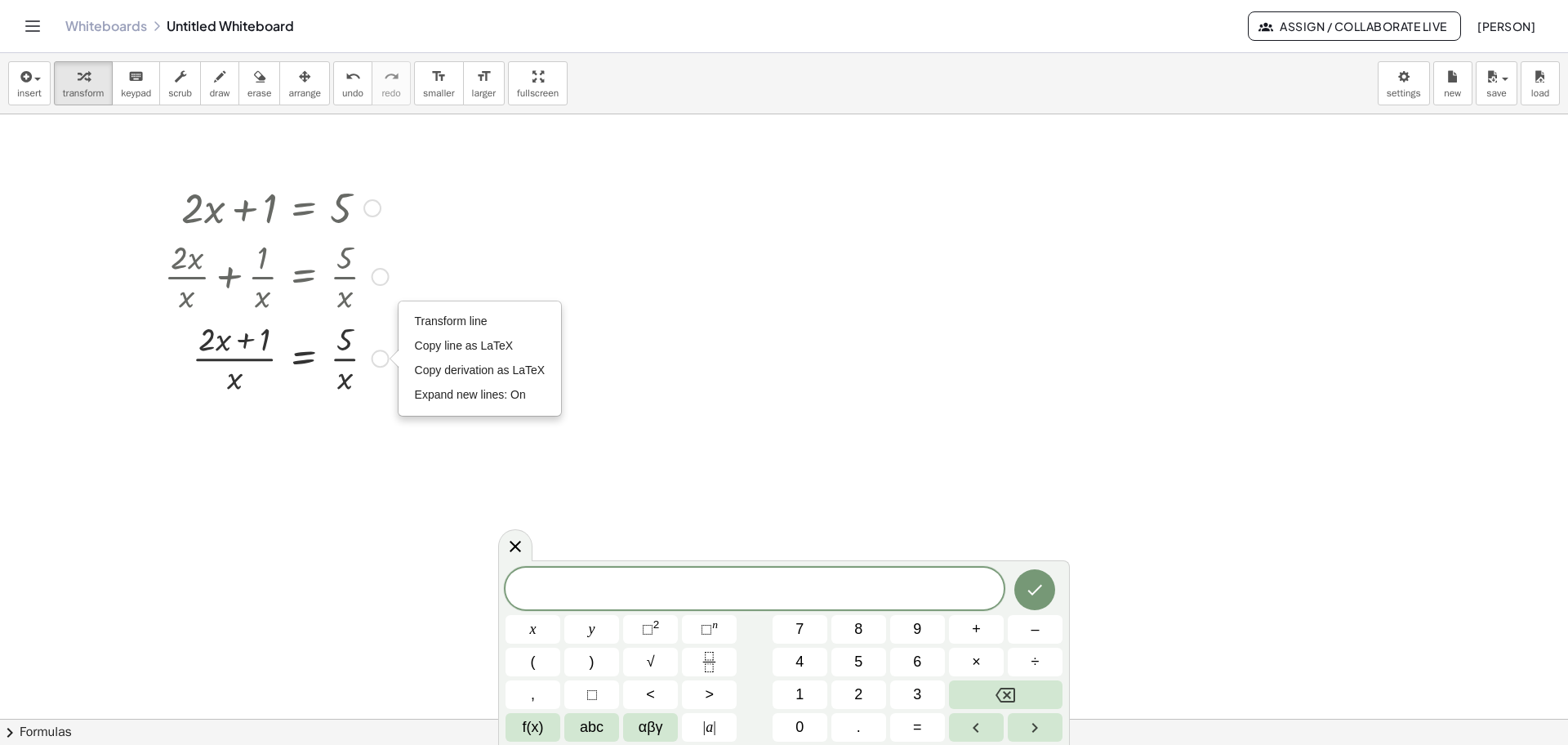 click on "Transform line Copy line as LaTeX Copy derivation as LaTeX Expand new lines: On" at bounding box center [381, 359] 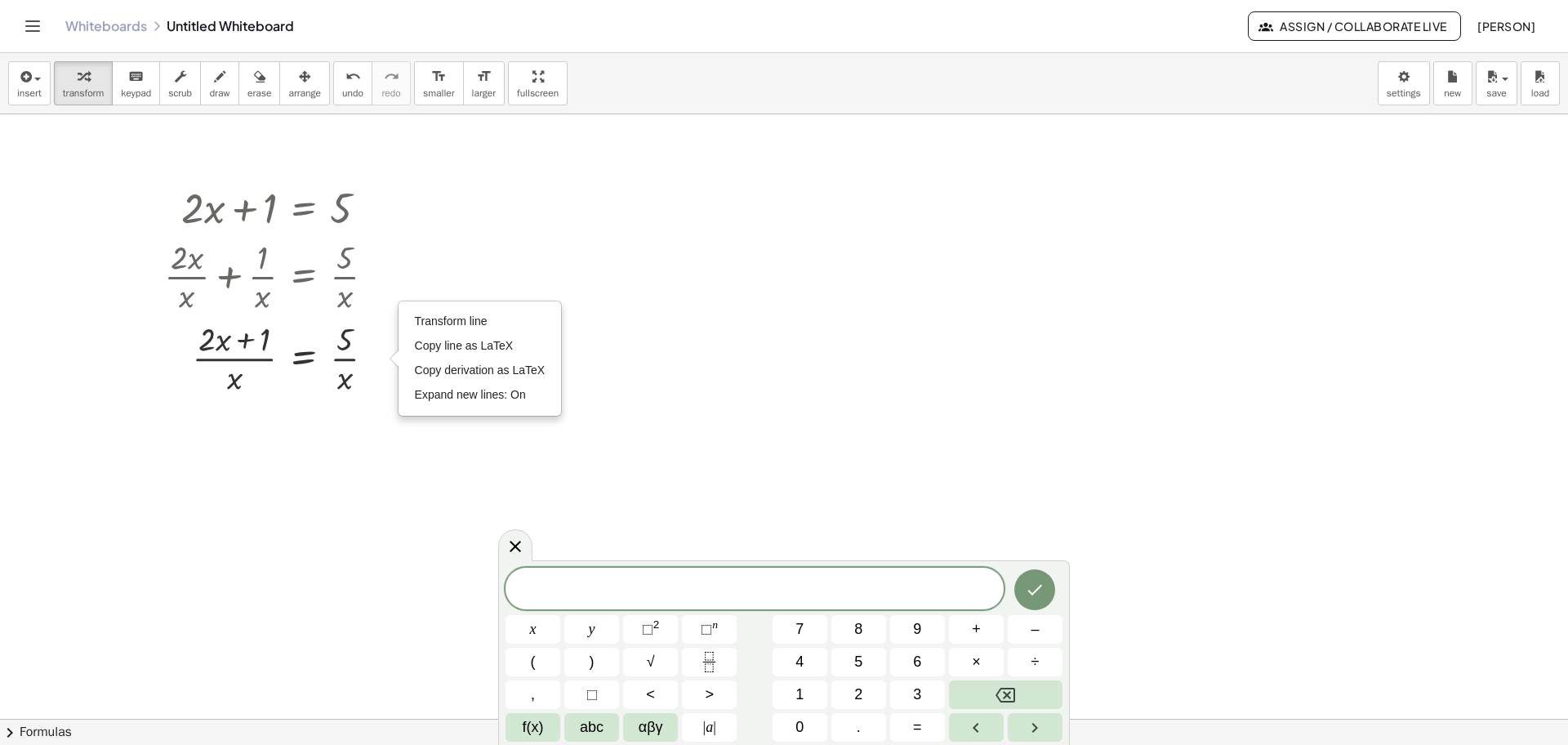 click at bounding box center [784, 719] 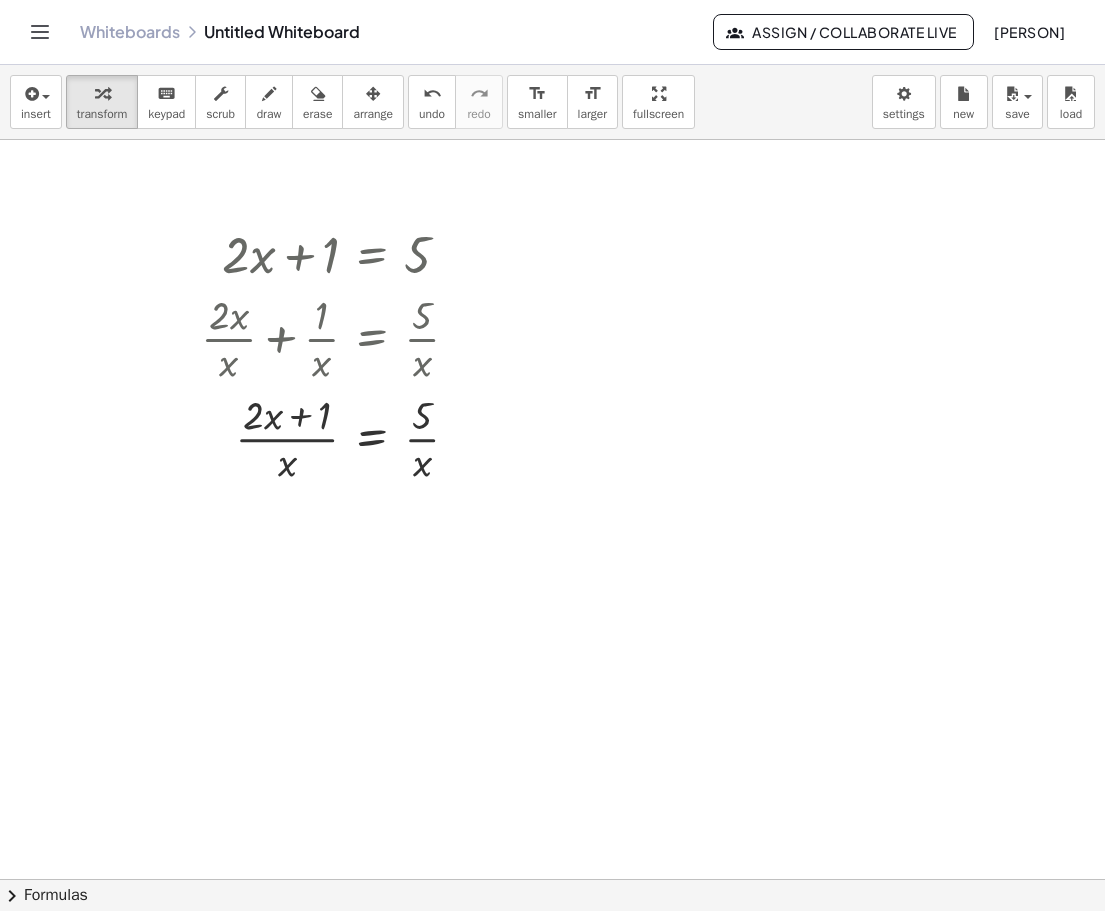 click at bounding box center (552, 879) 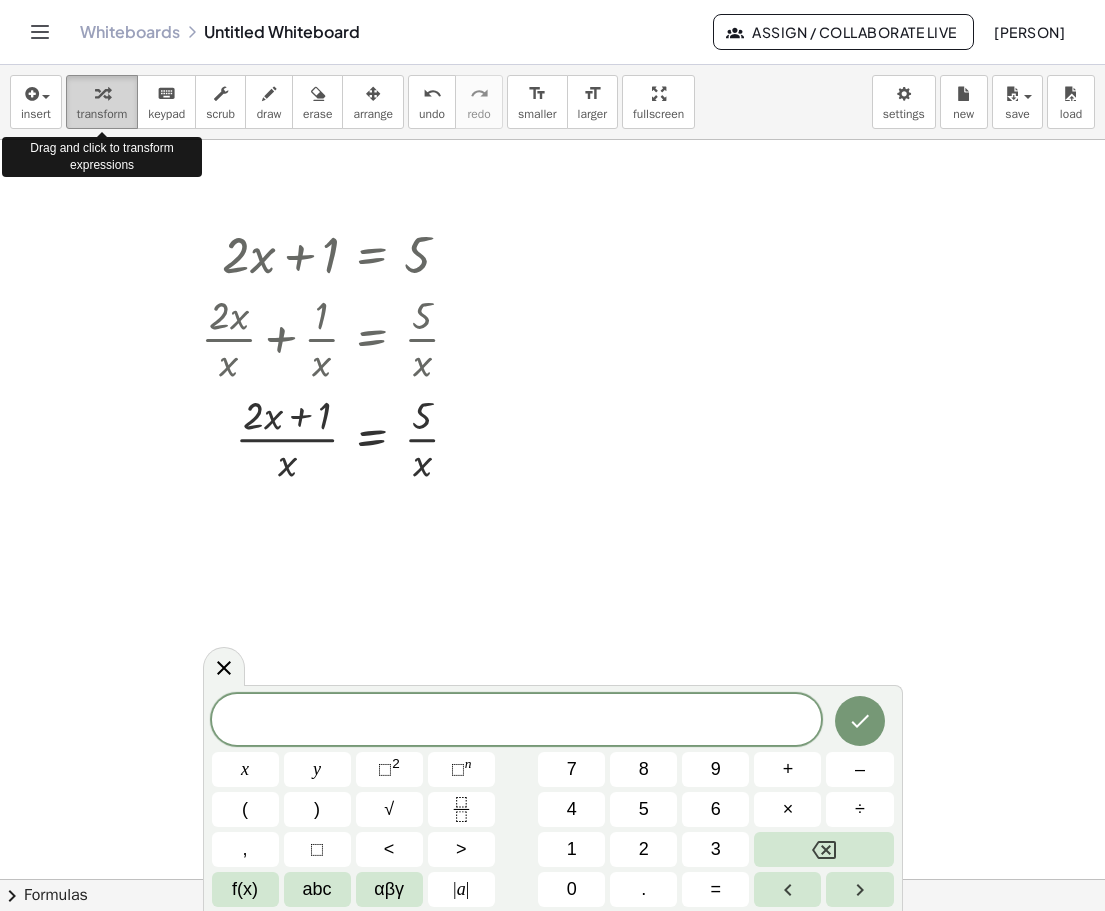 click at bounding box center [102, 93] 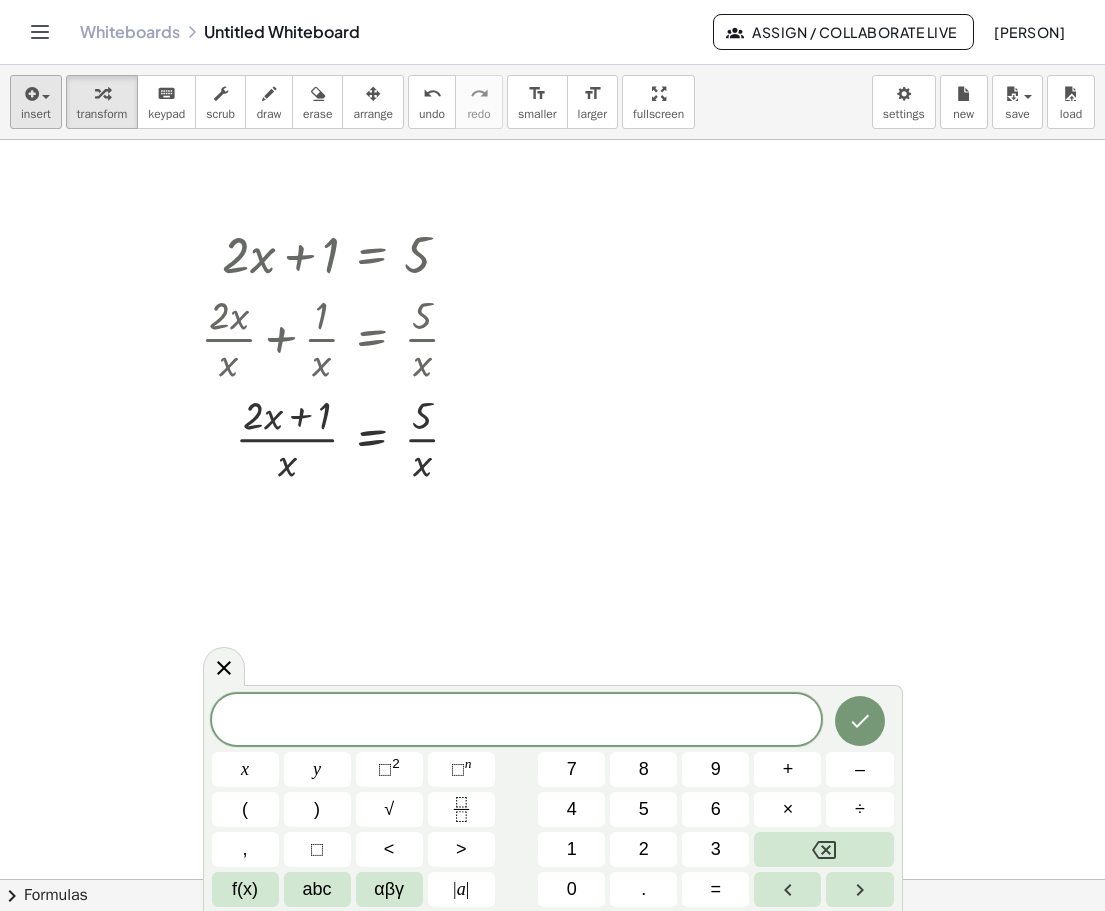click on "insert" at bounding box center (36, 114) 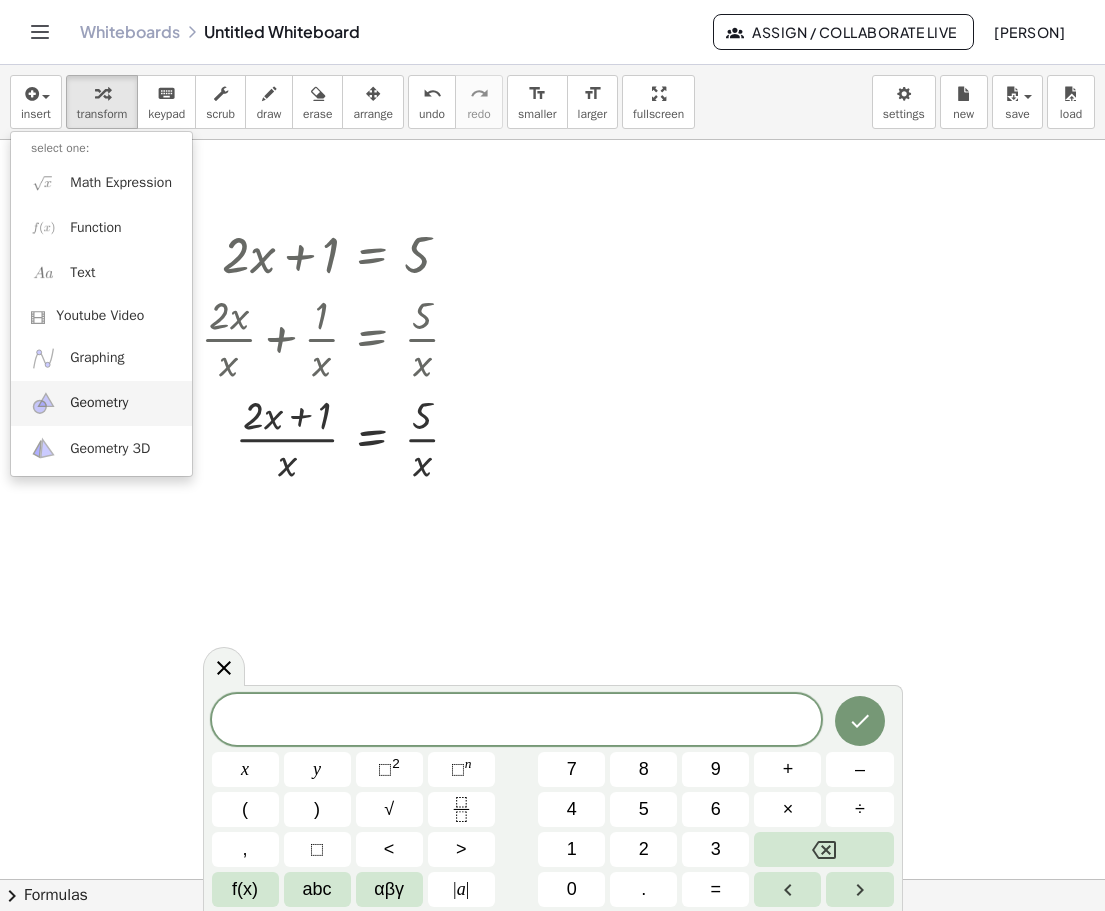 click on "Geometry" at bounding box center (99, 403) 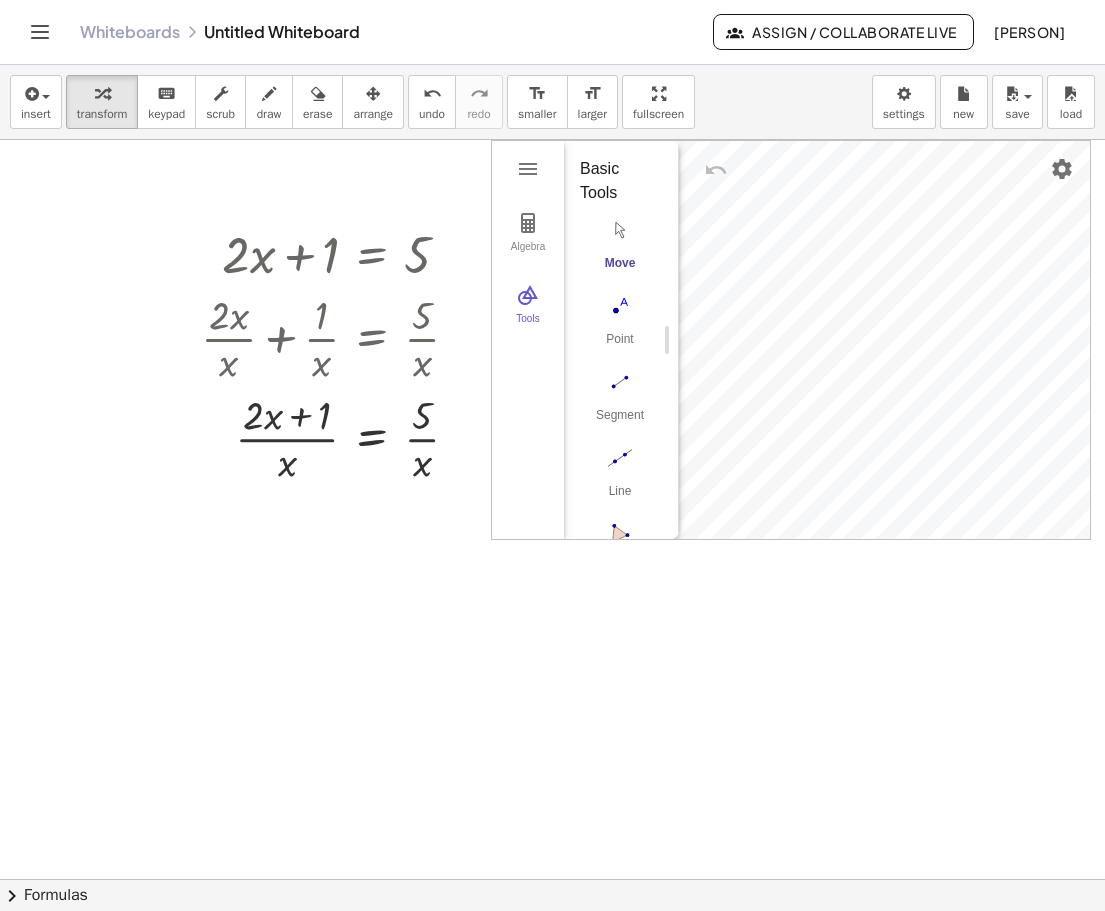 click at bounding box center [552, 879] 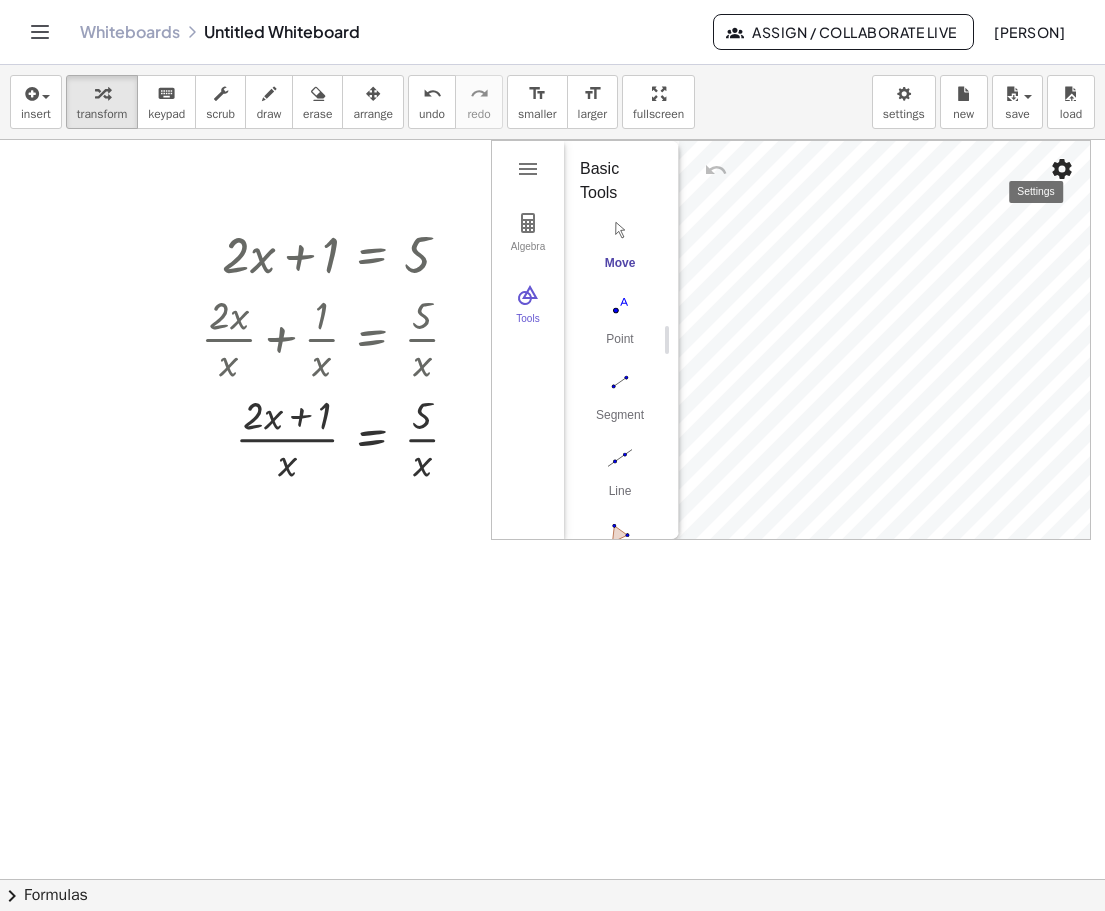click at bounding box center (1062, 169) 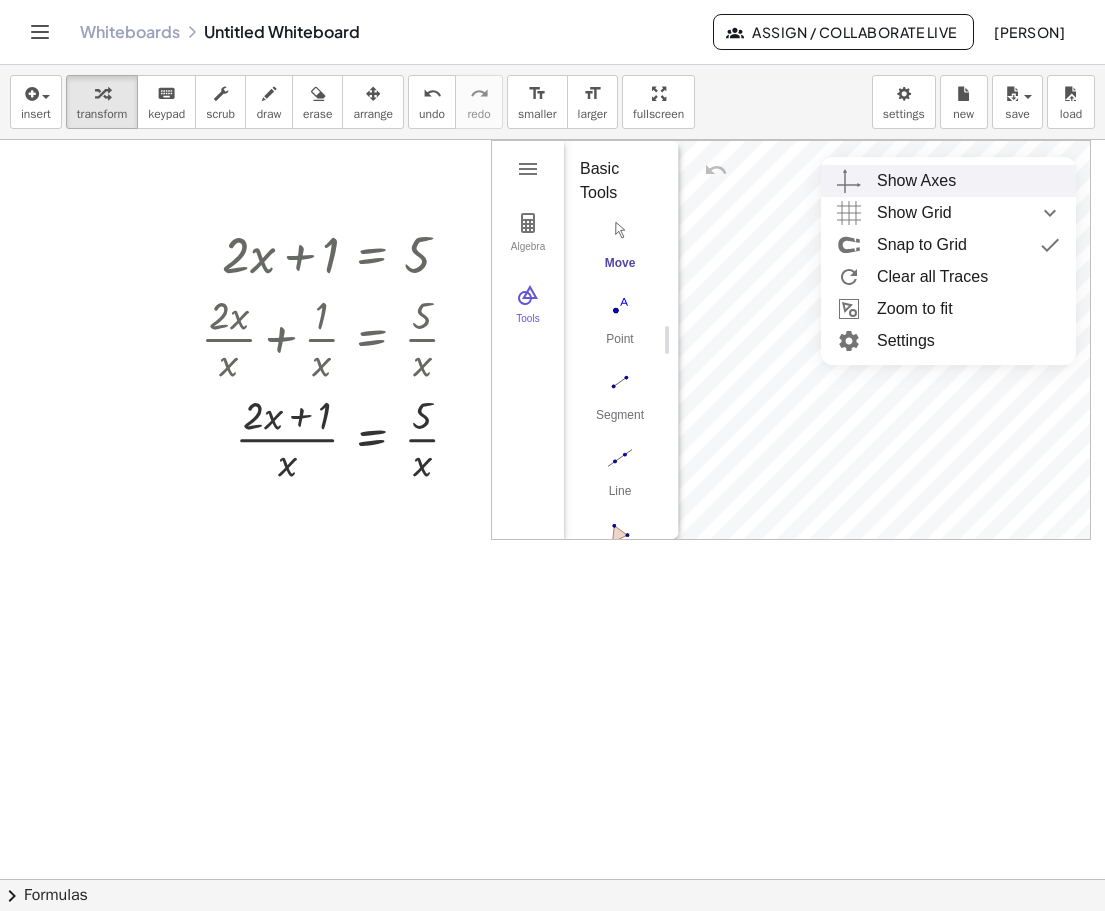 click at bounding box center (552, 879) 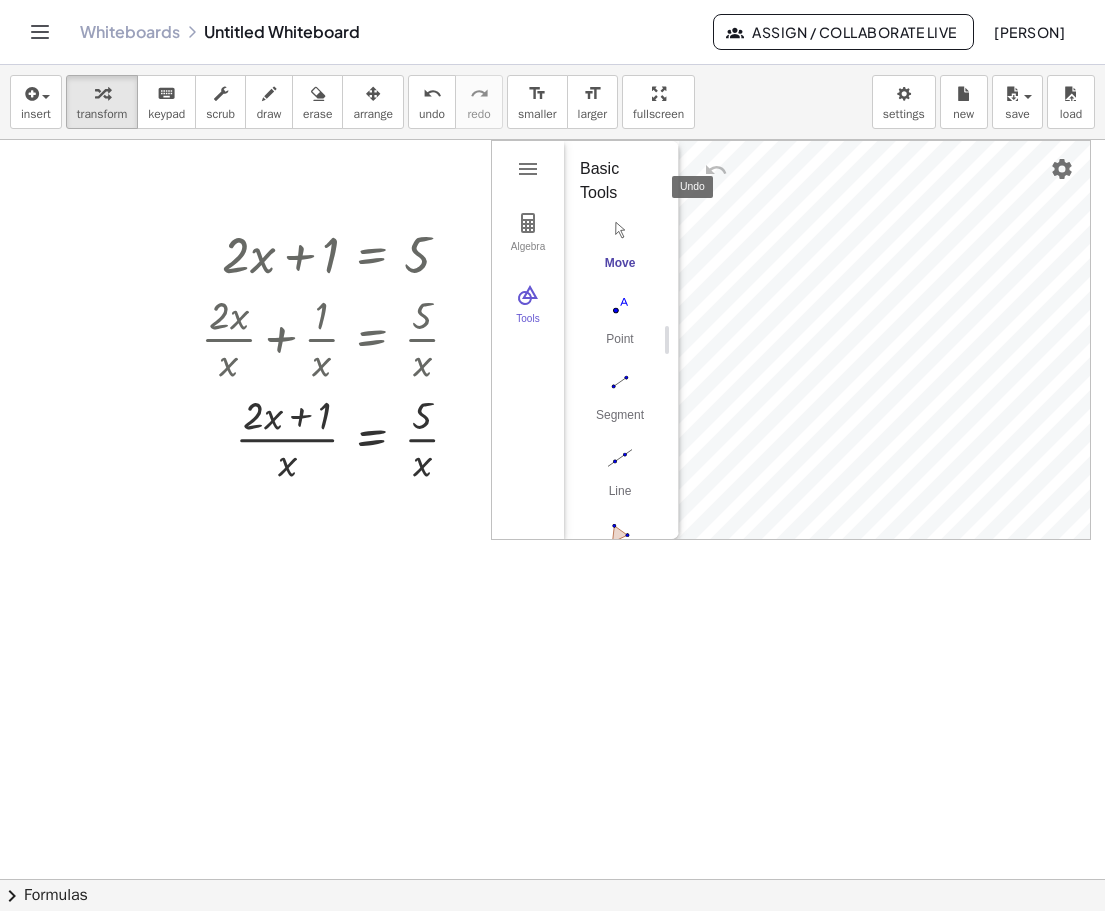 click at bounding box center (716, 170) 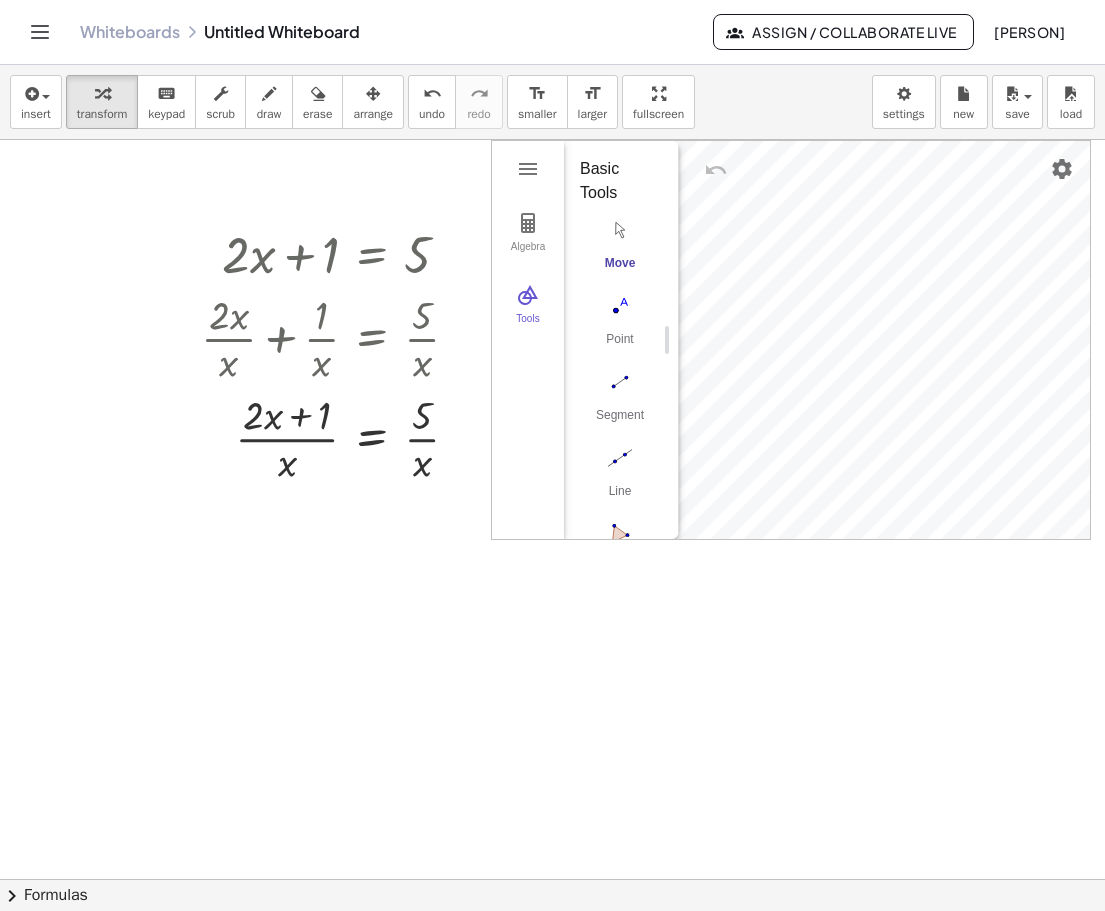 click at bounding box center (552, 879) 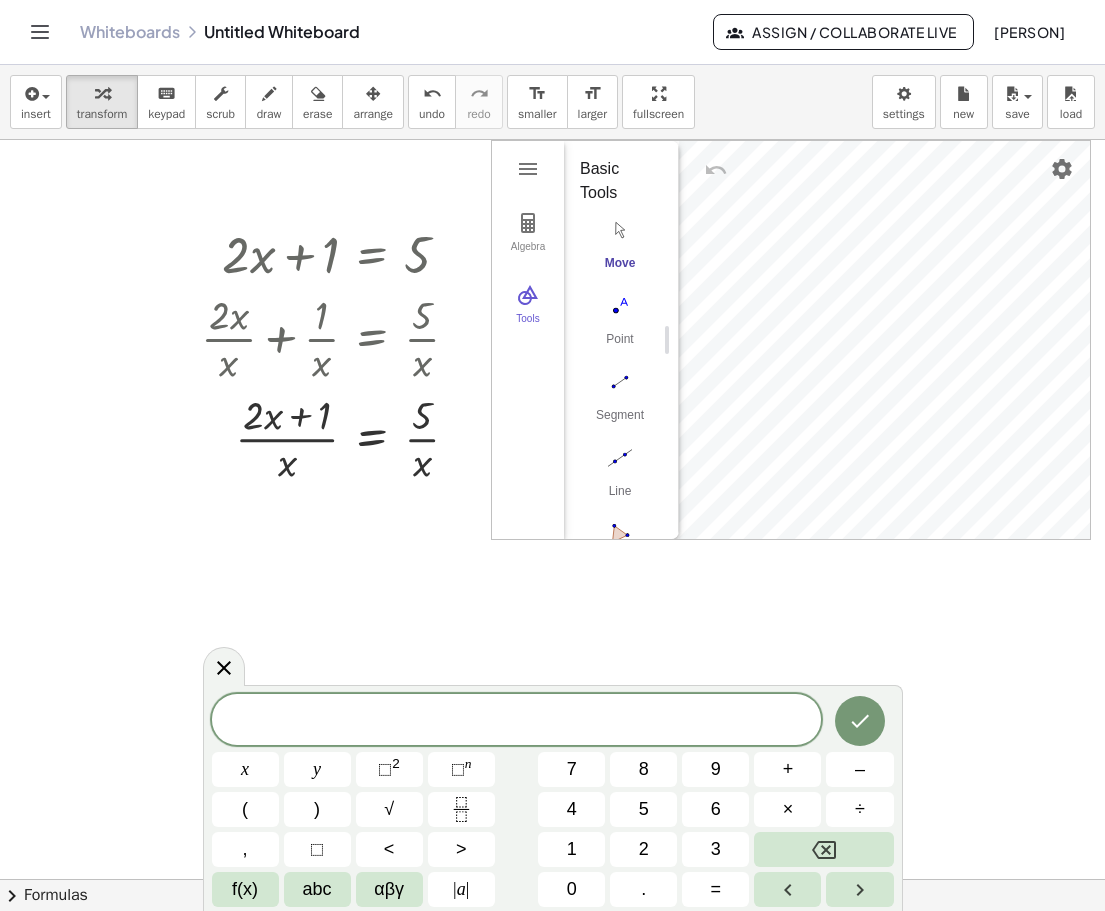 click at bounding box center (552, 879) 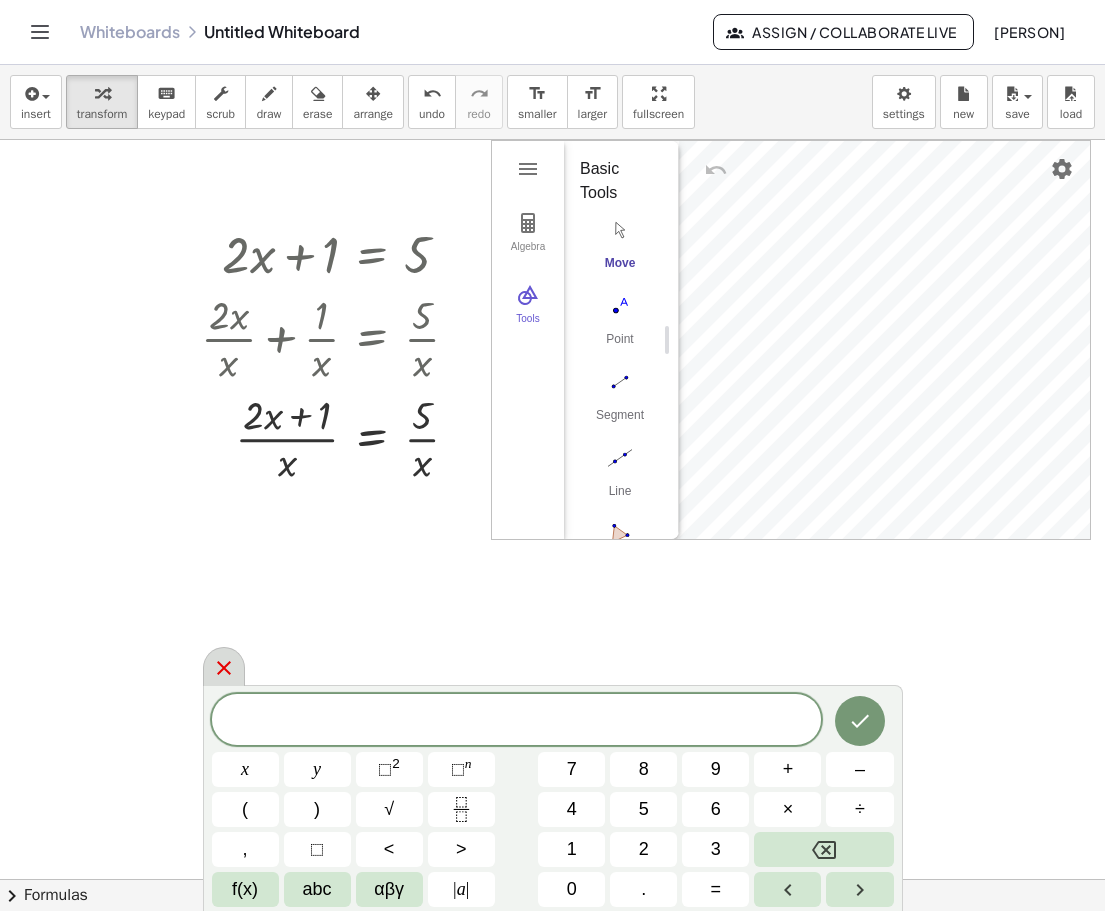 click 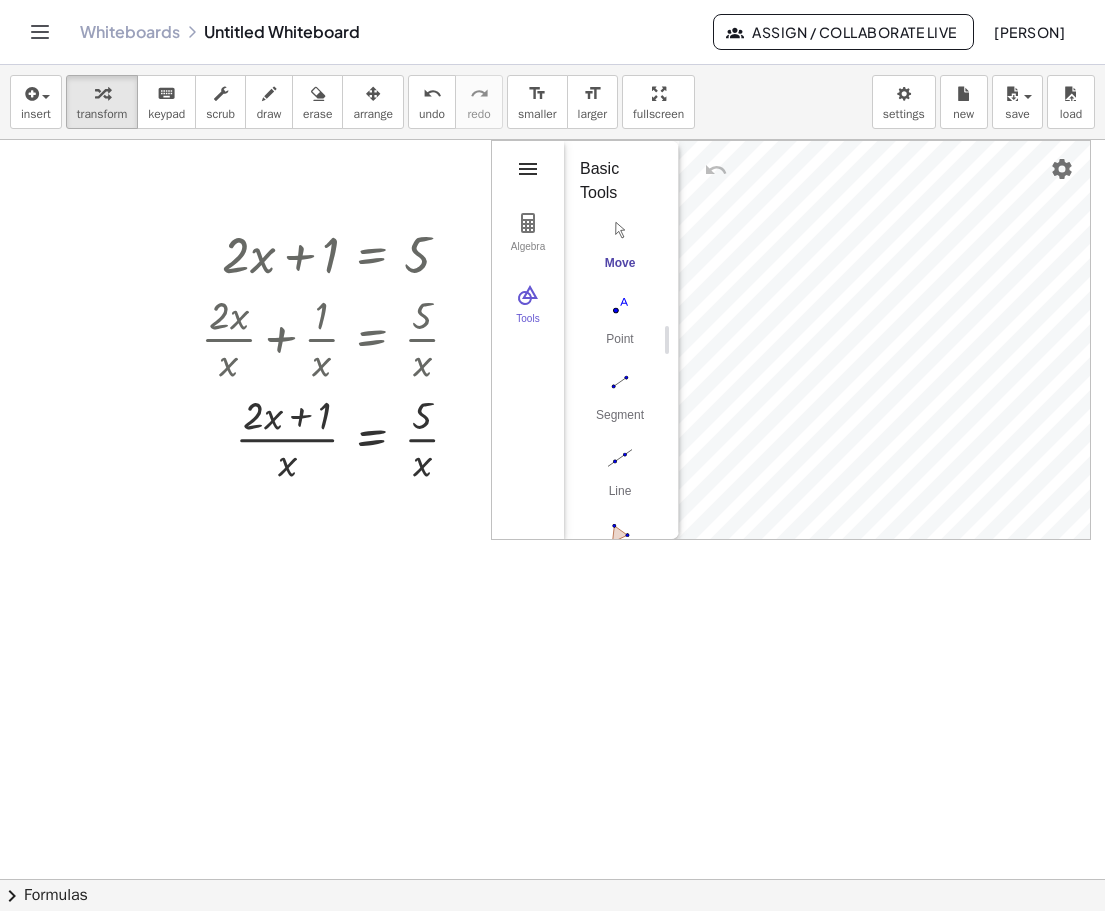 click at bounding box center (528, 169) 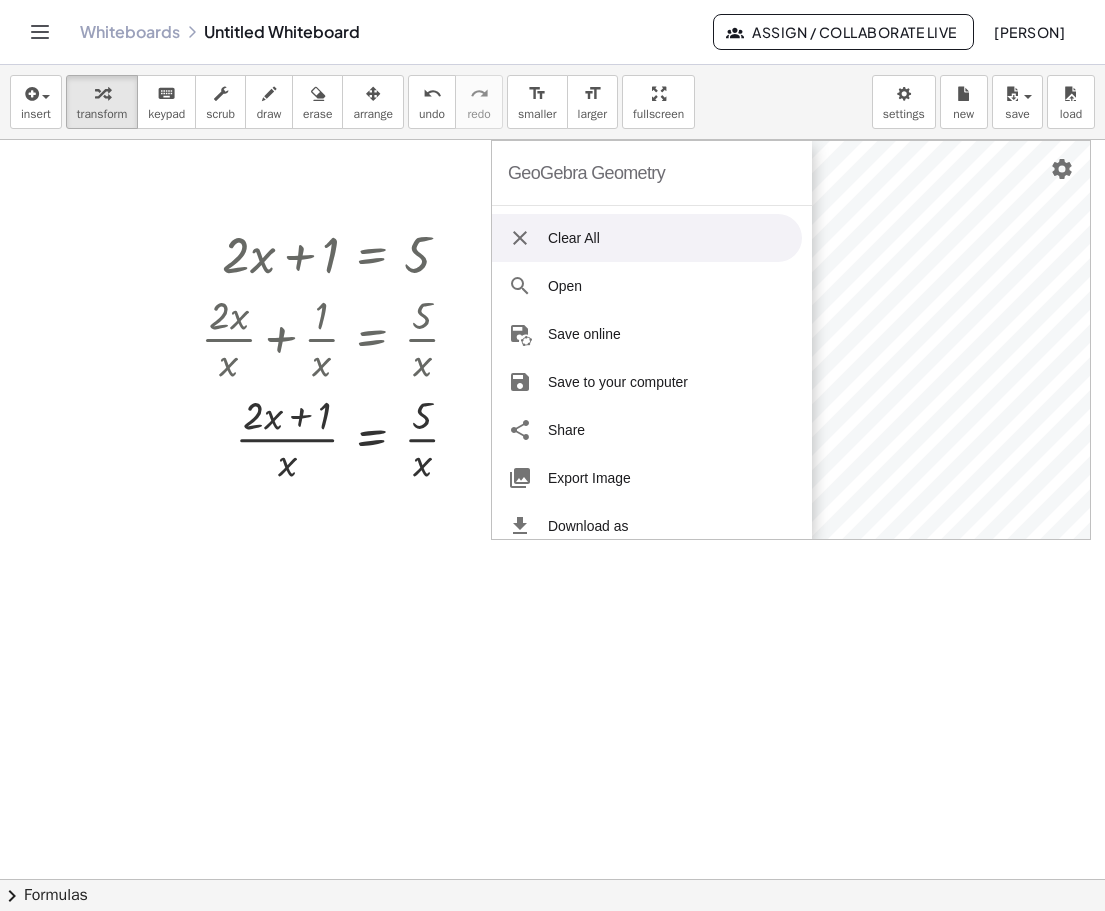 click on "Clear All" at bounding box center (647, 238) 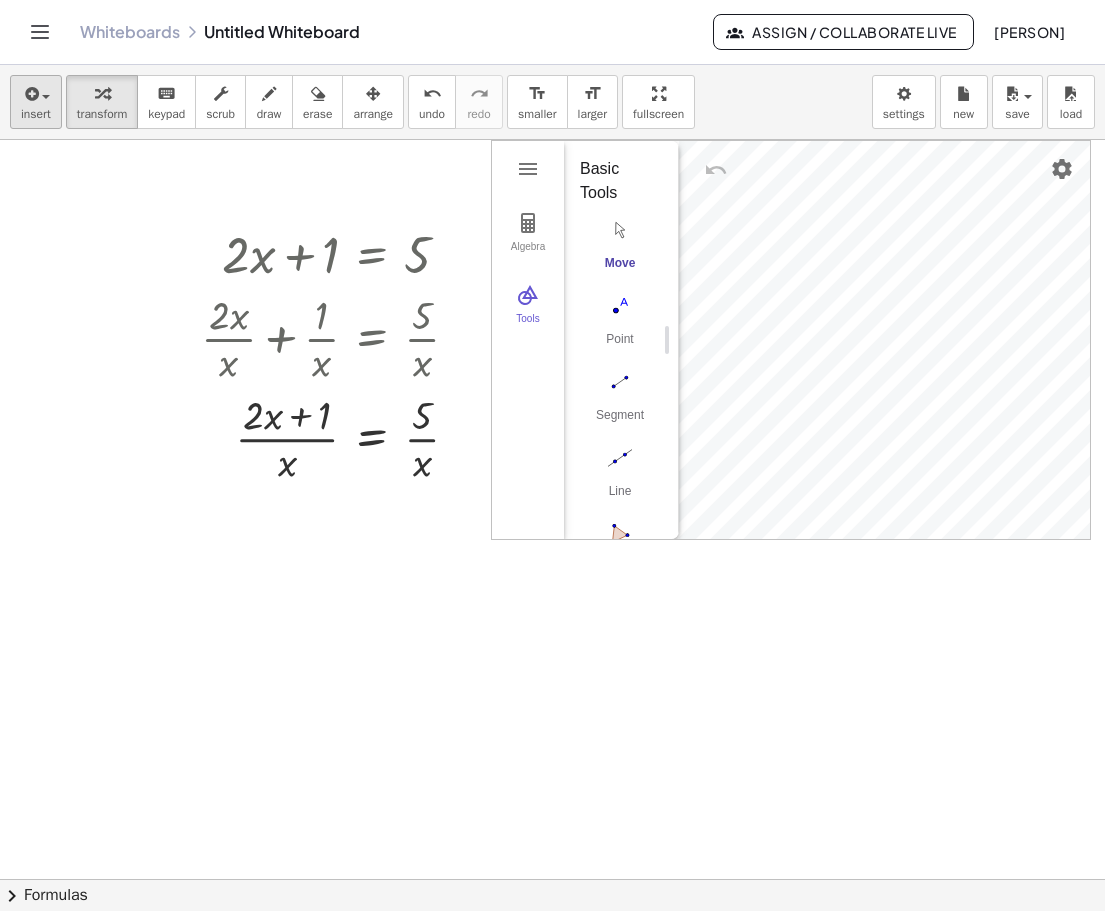 click on "insert" at bounding box center (36, 102) 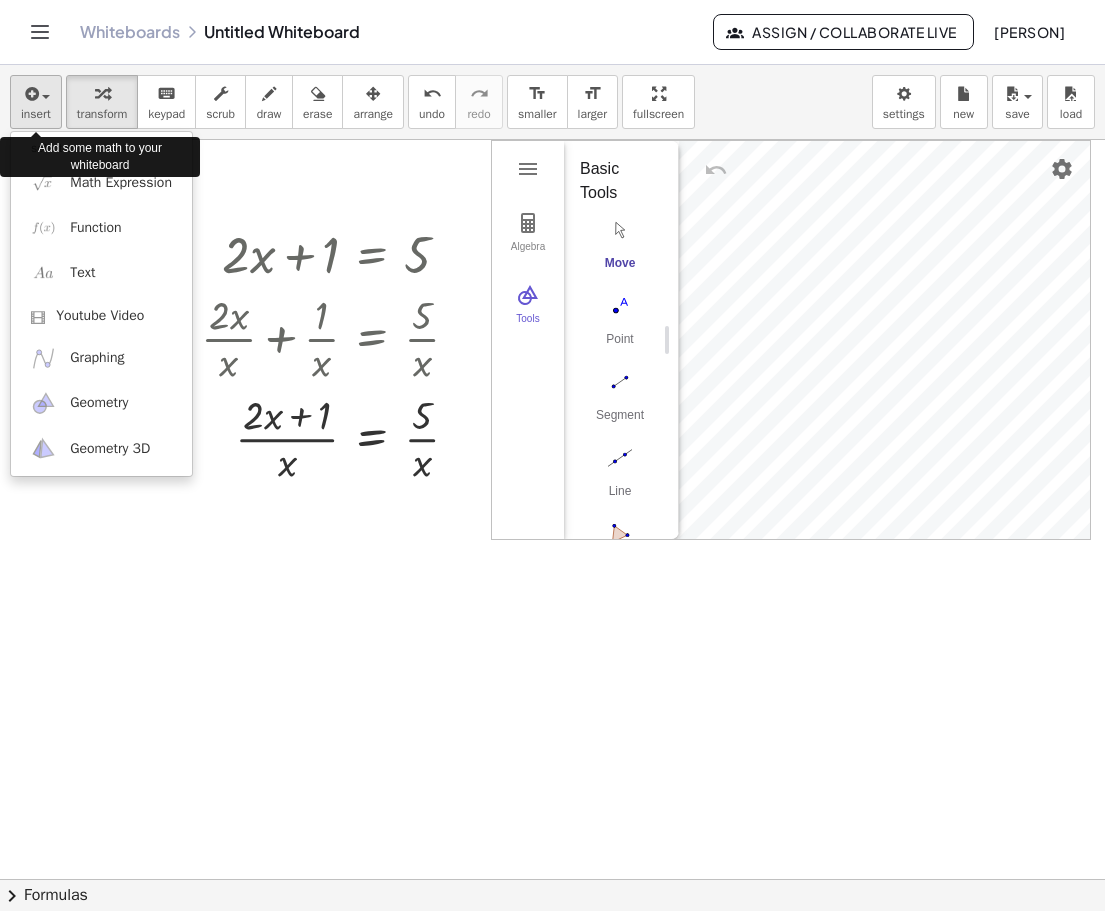 click on "insert" at bounding box center [36, 102] 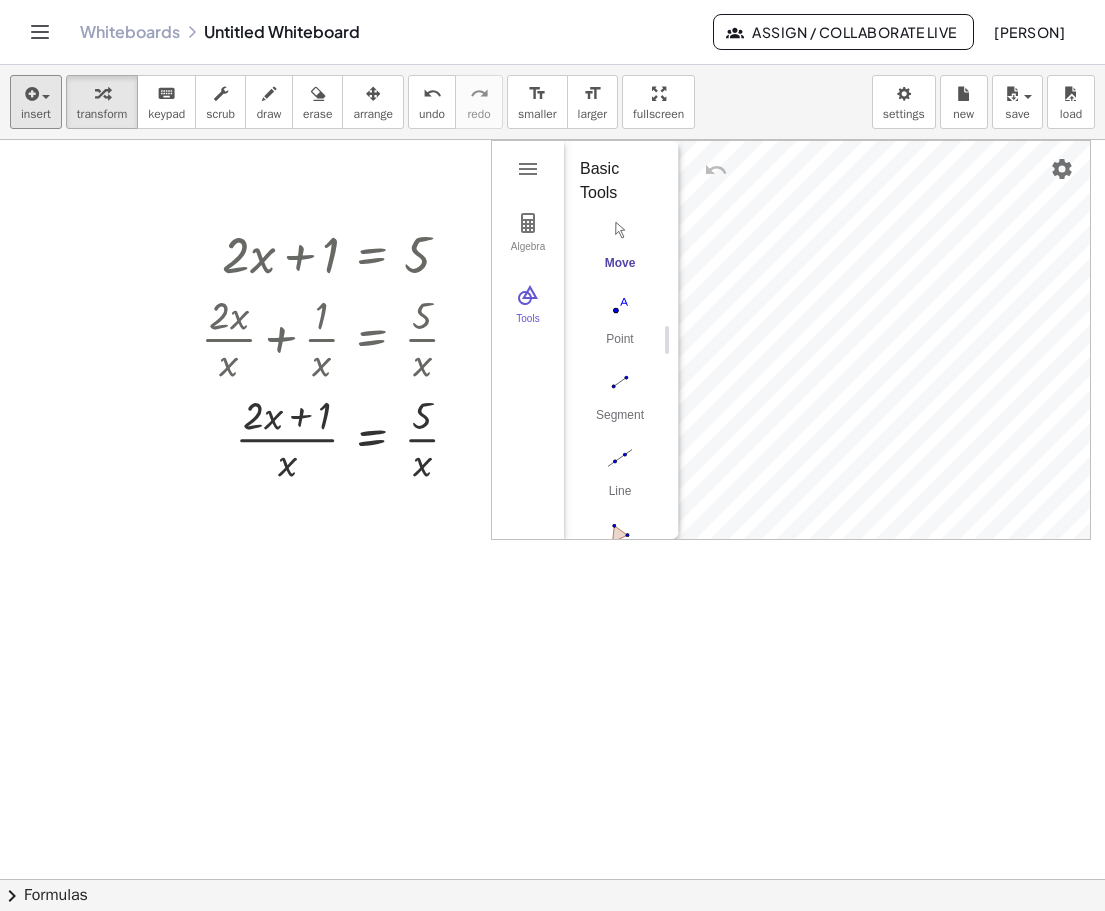 click at bounding box center (552, 879) 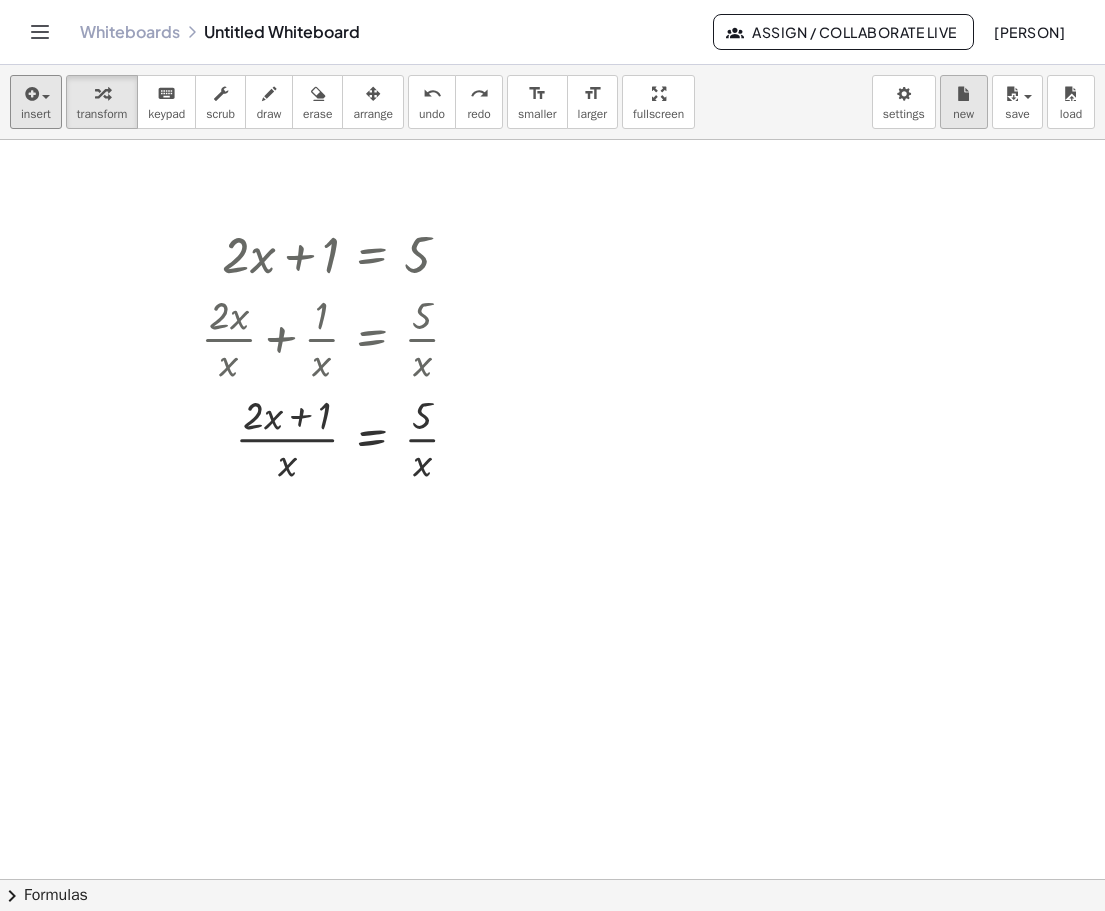 click on "new" at bounding box center (964, 102) 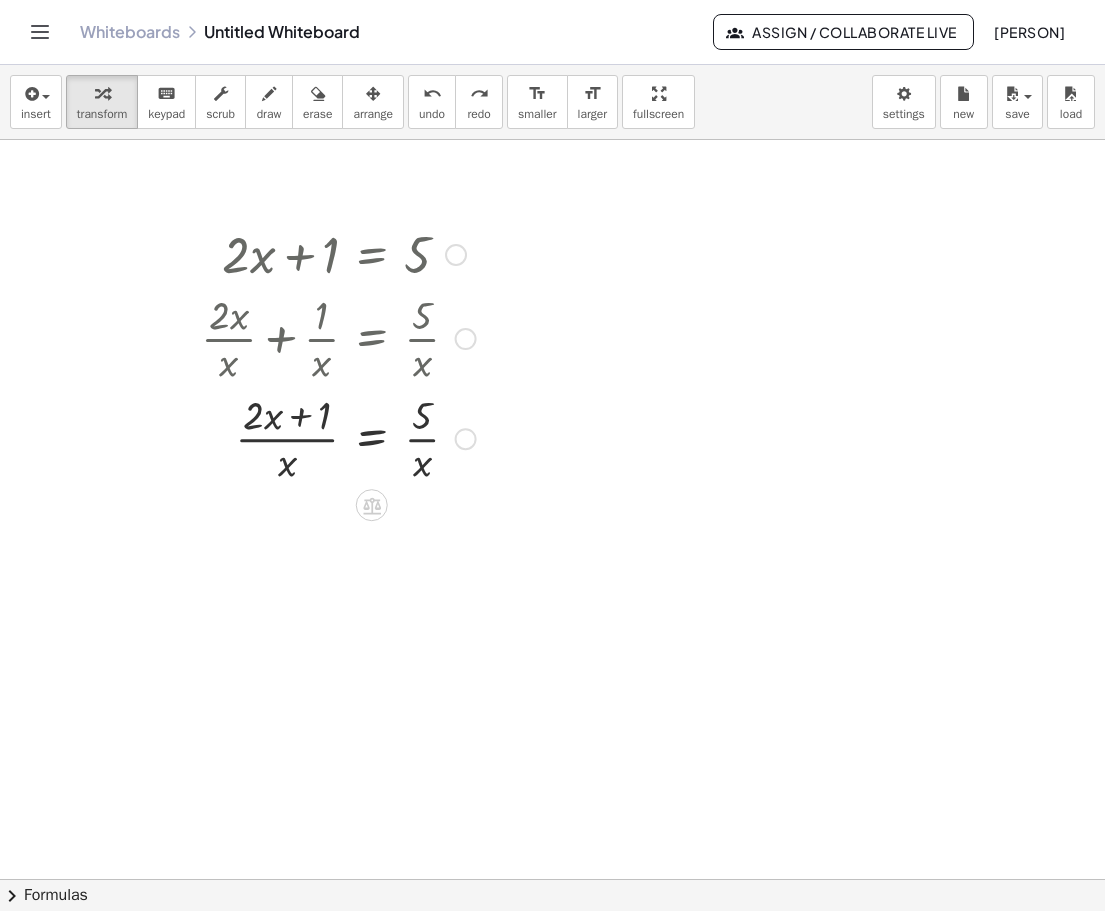 click at bounding box center (338, 337) 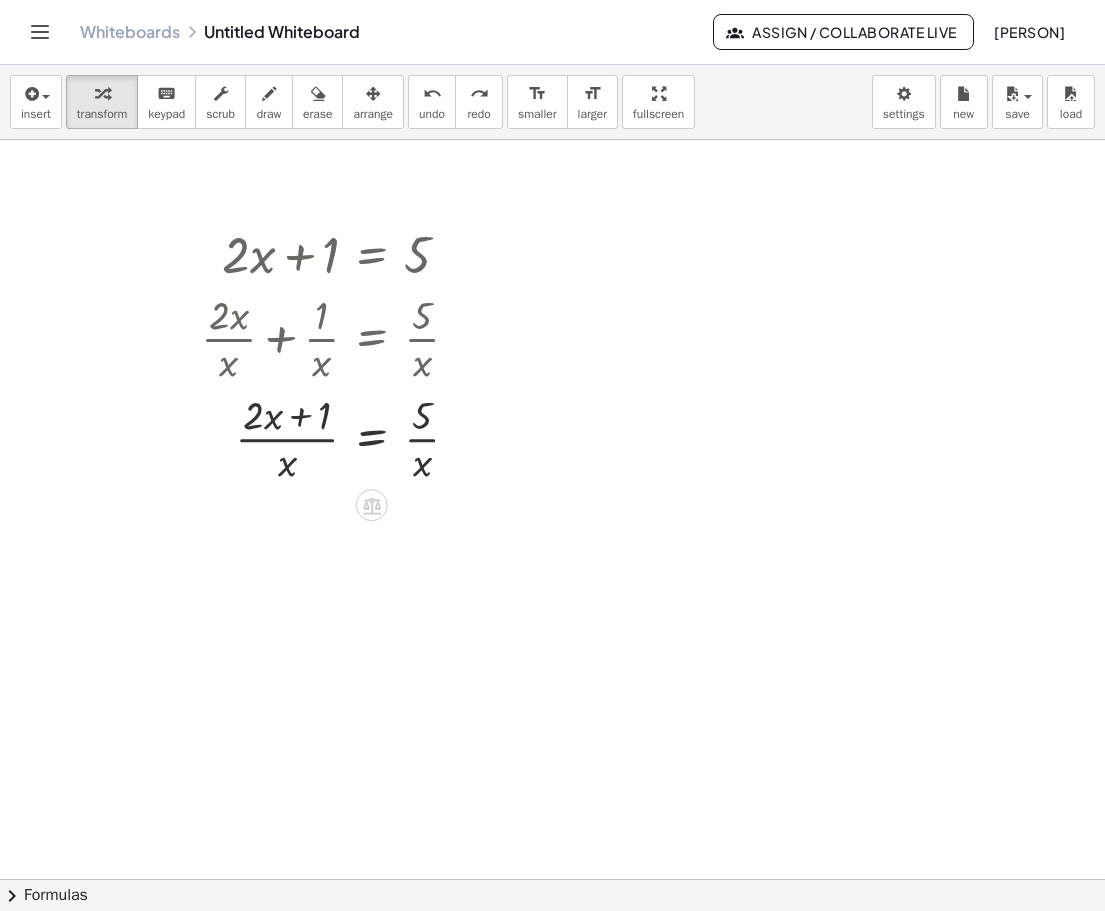 drag, startPoint x: 591, startPoint y: 481, endPoint x: 232, endPoint y: 242, distance: 431.27948 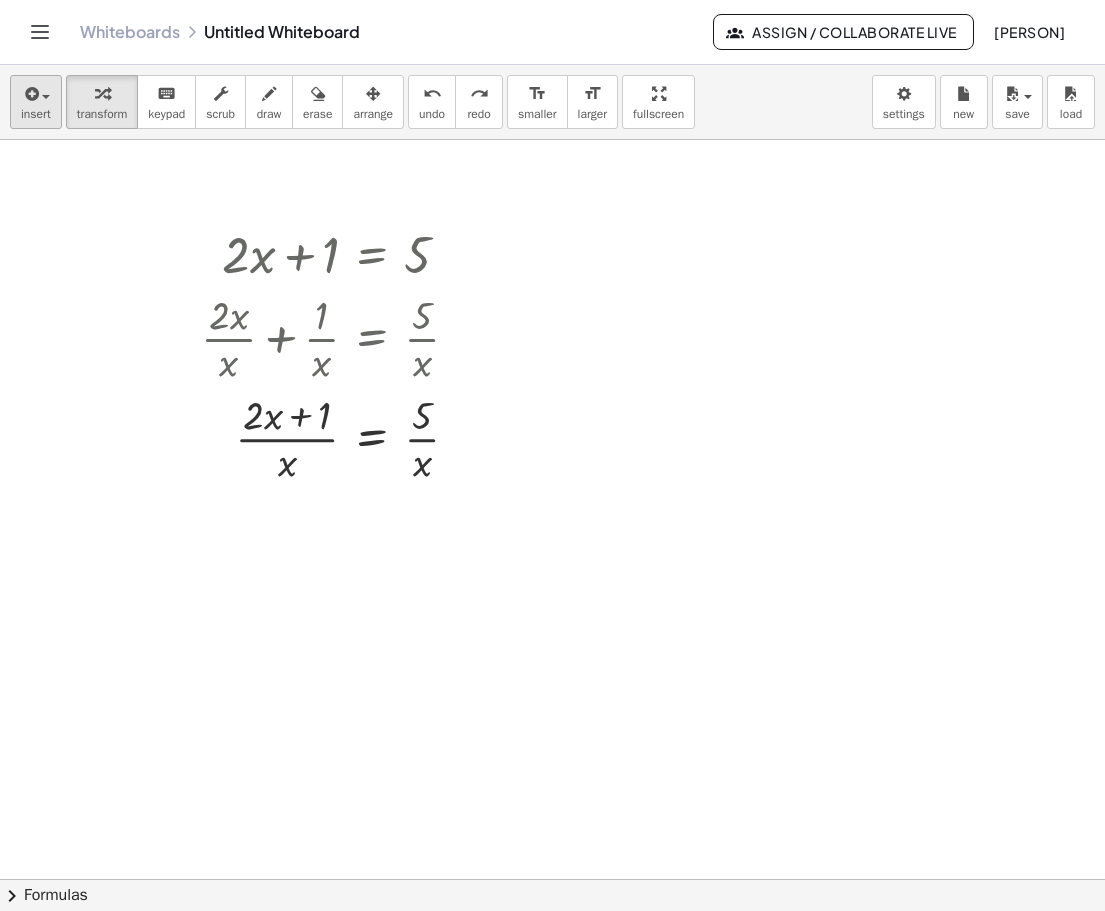 click on "insert" at bounding box center [36, 114] 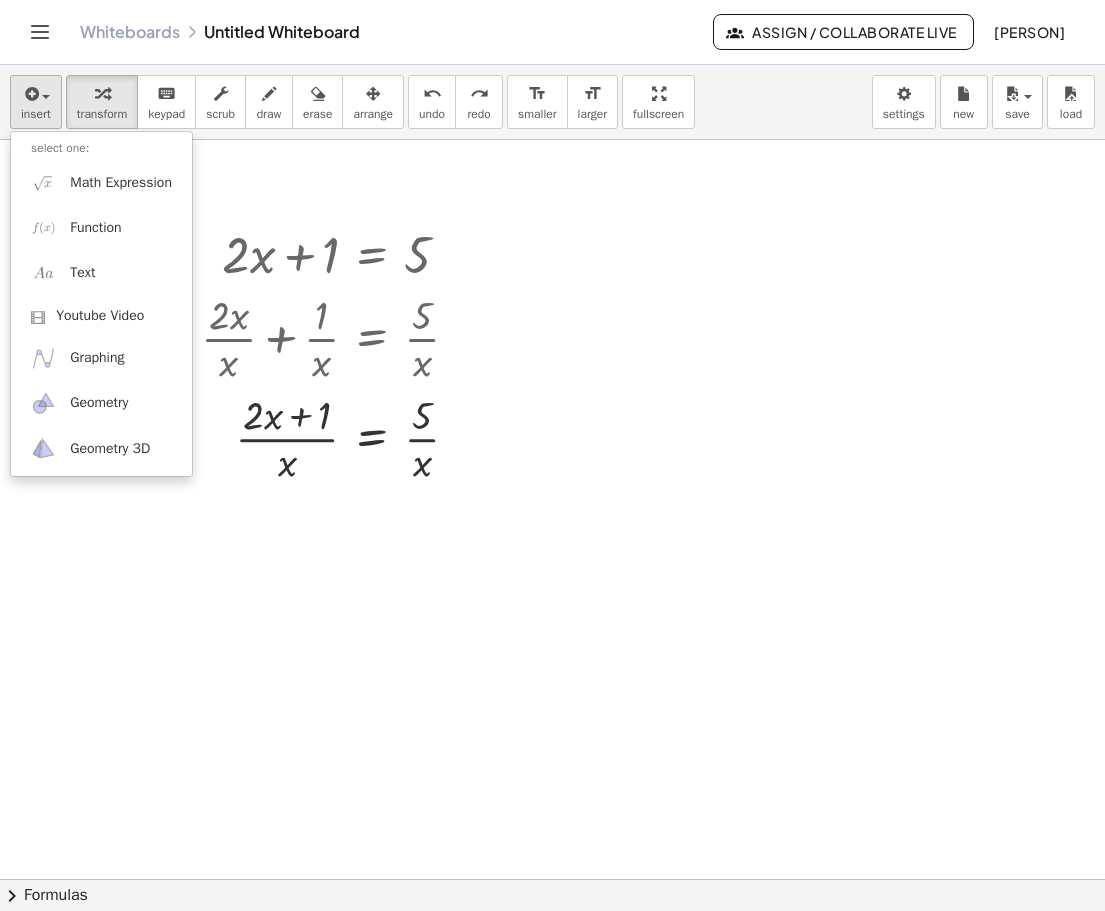 click at bounding box center (30, 94) 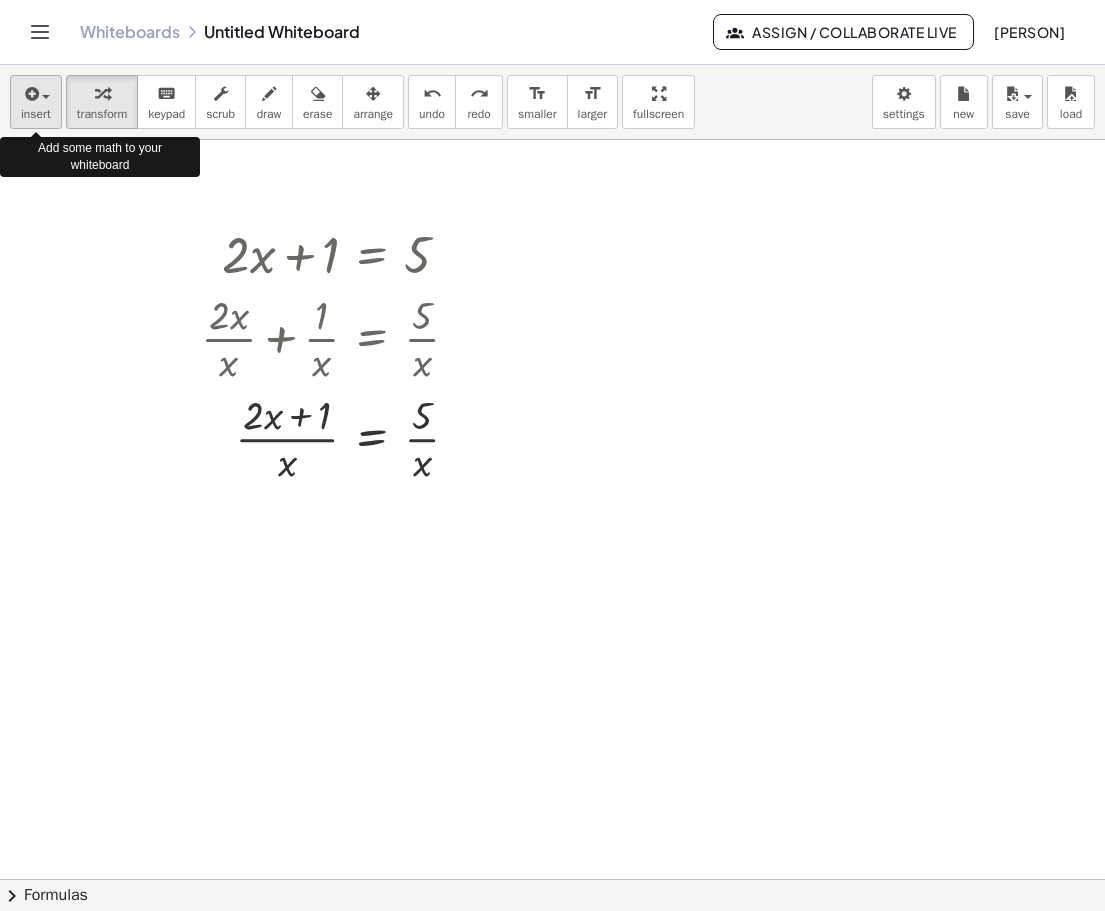 click at bounding box center [36, 93] 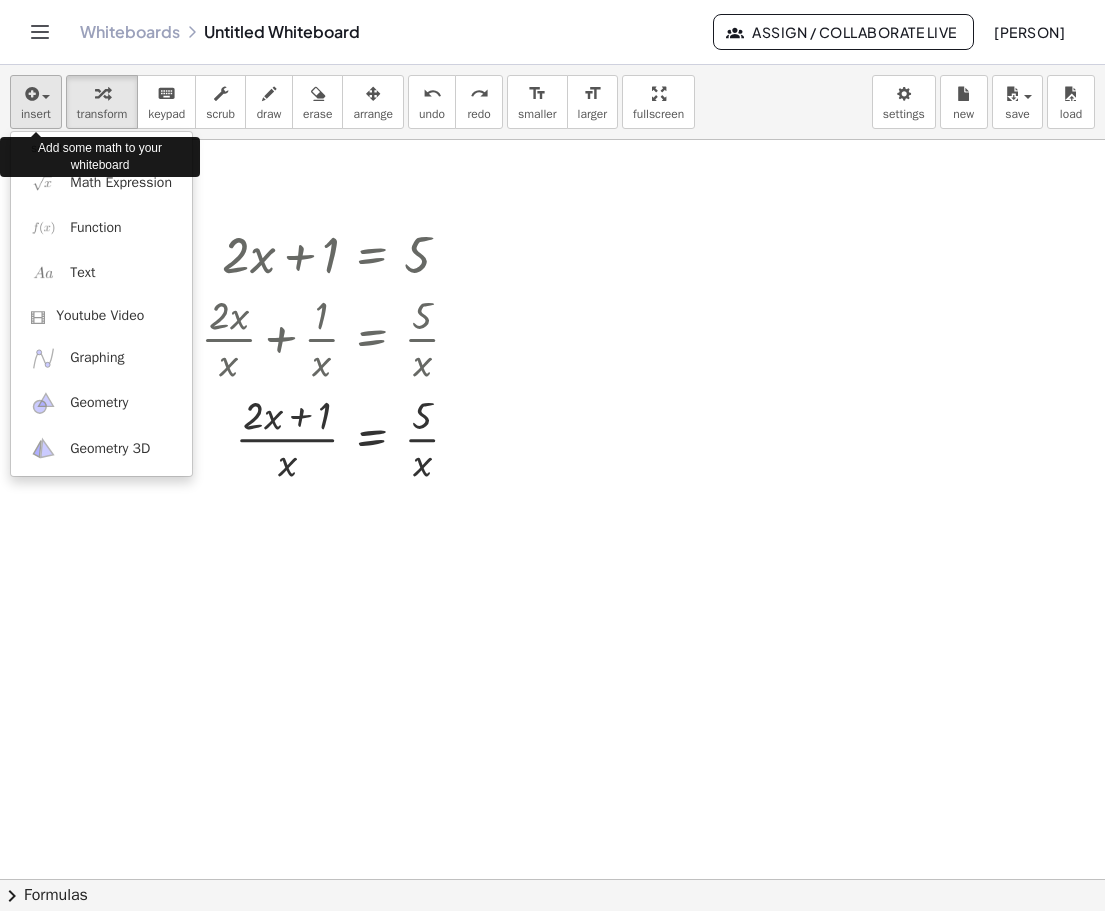 click at bounding box center [36, 93] 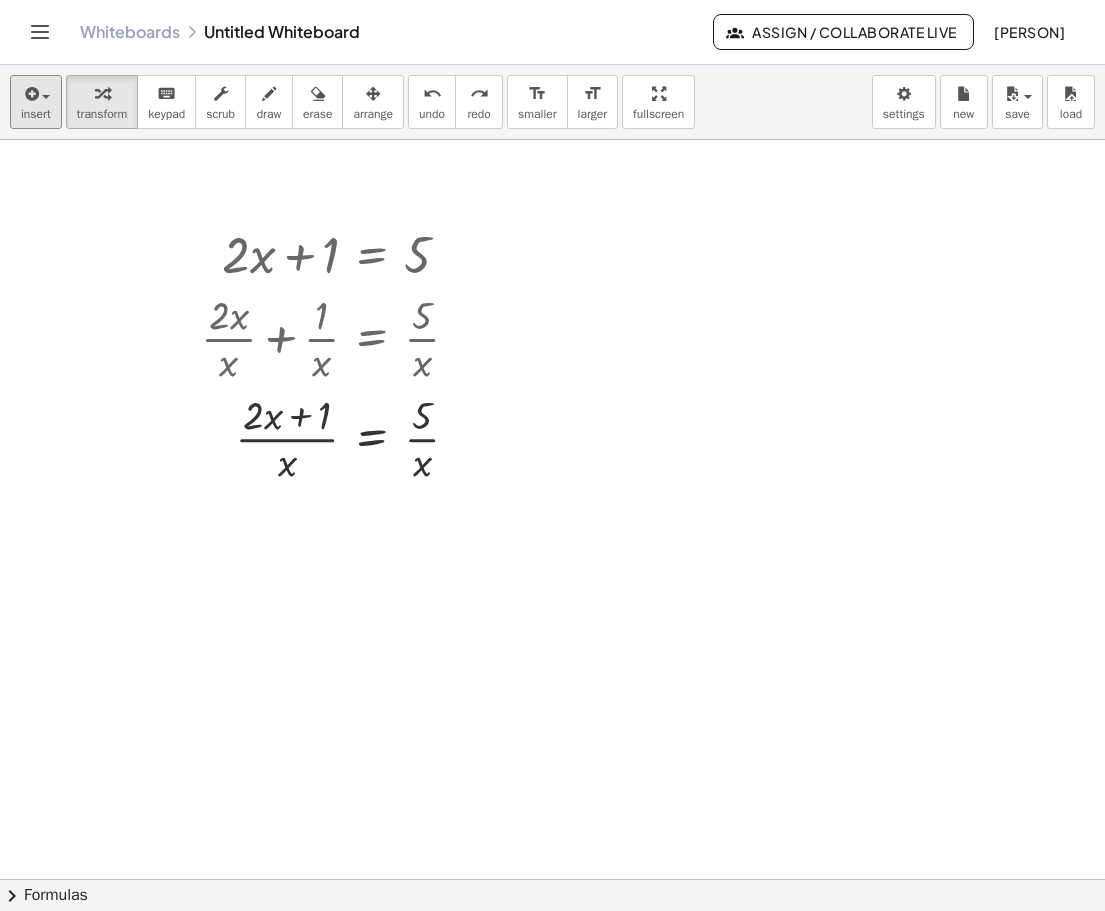 click at bounding box center (552, 879) 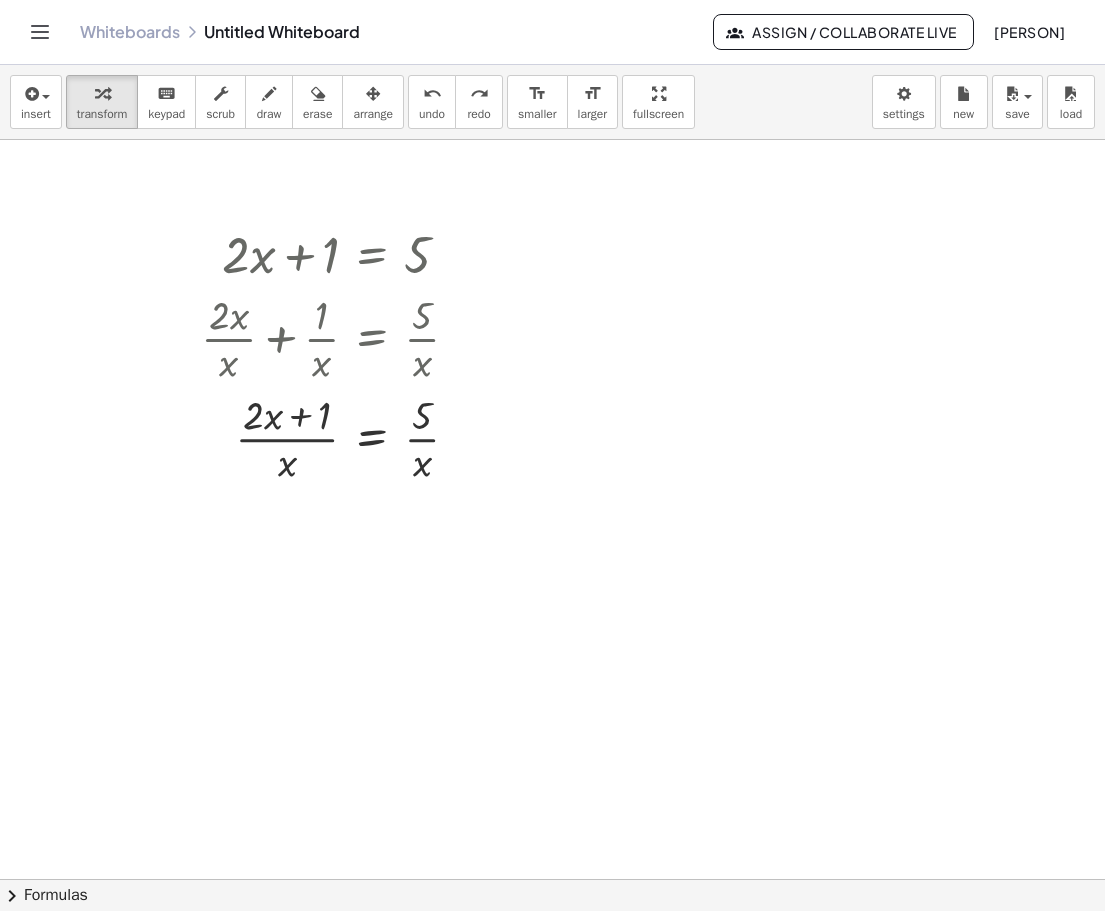 click 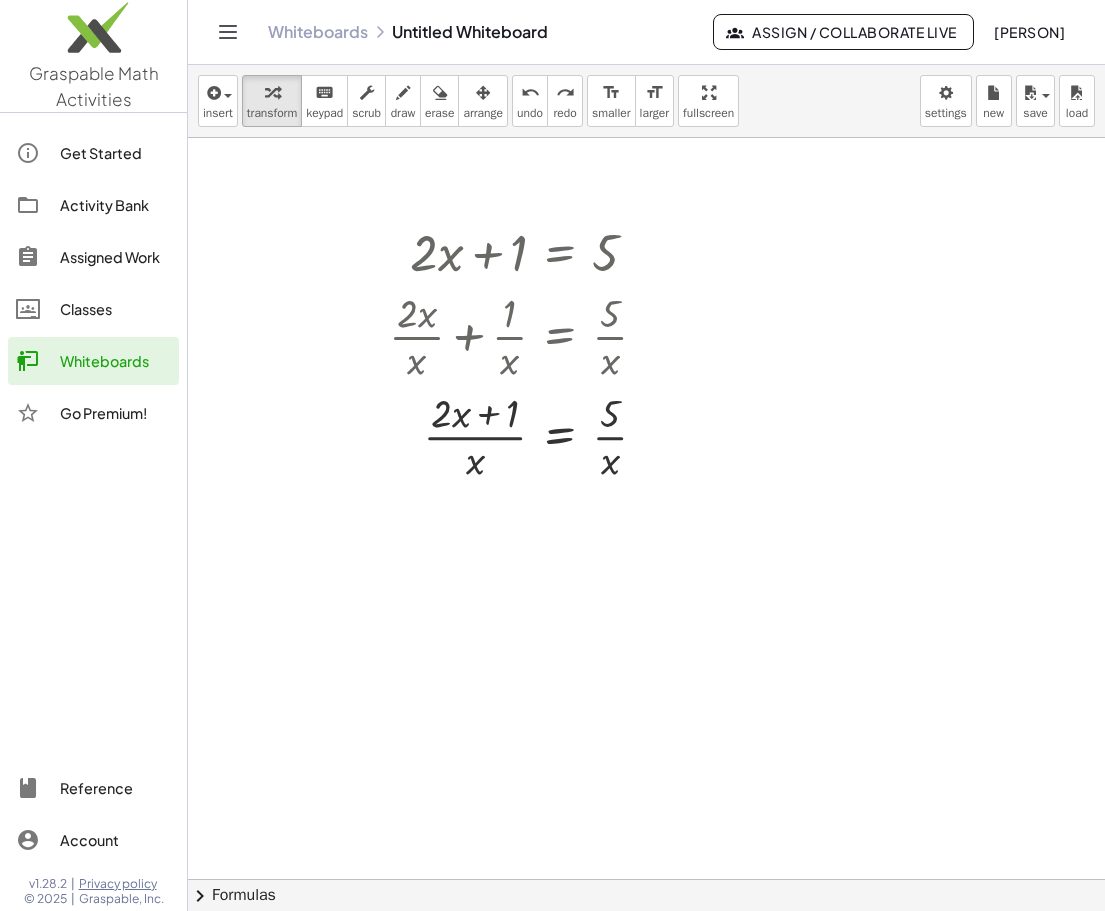 click at bounding box center [646, 879] 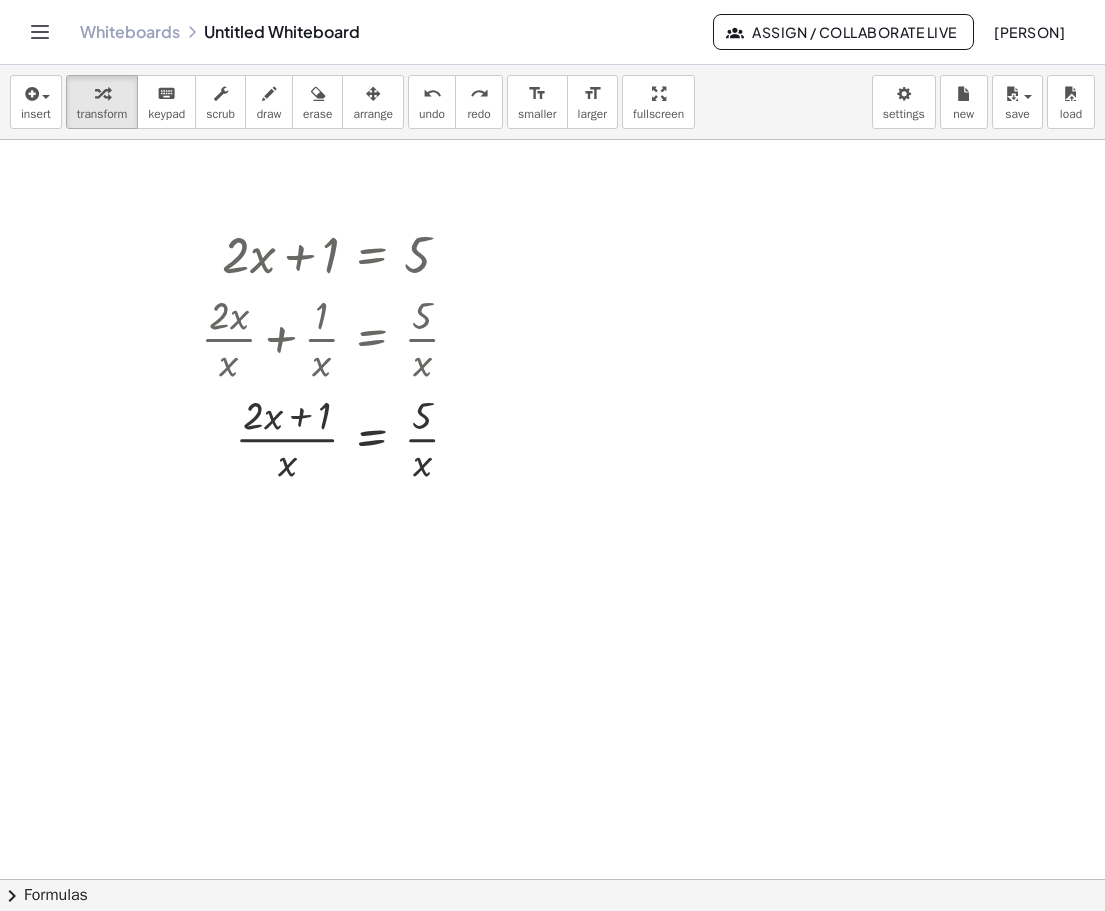 click 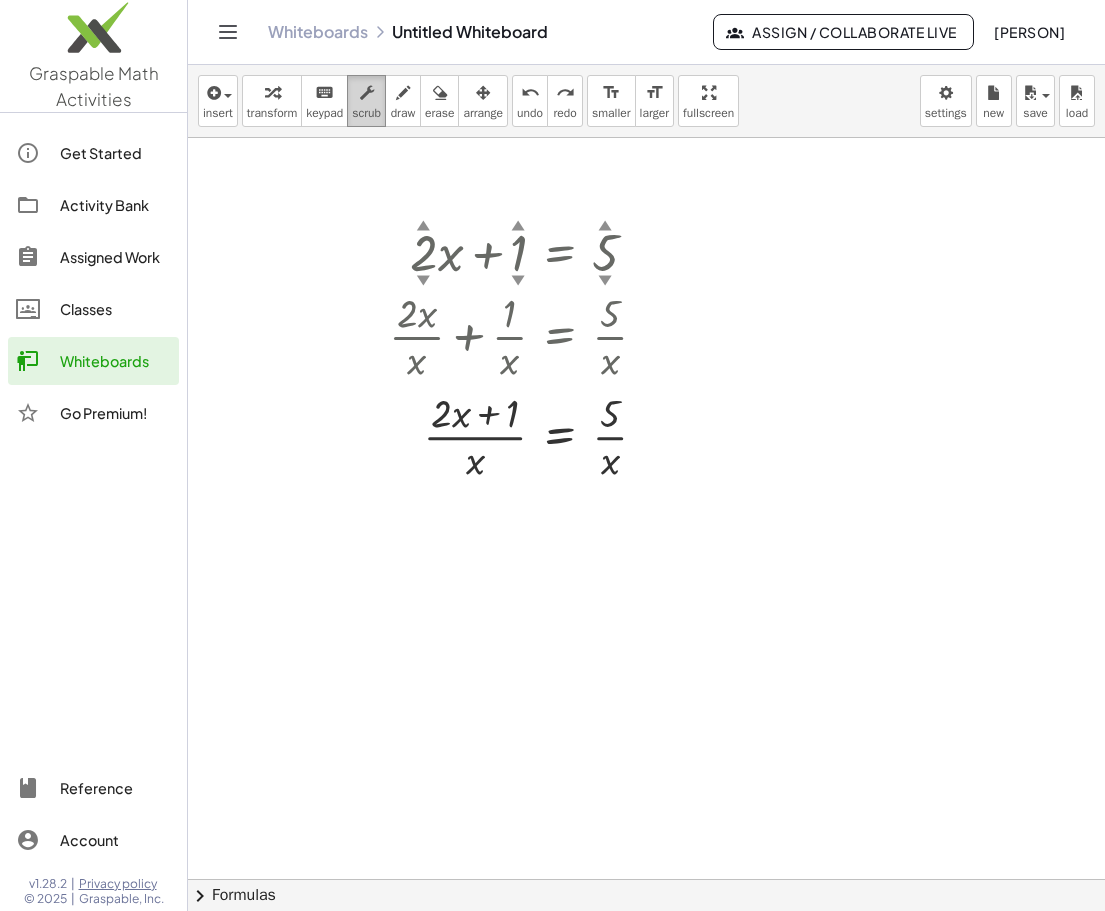 click at bounding box center [367, 93] 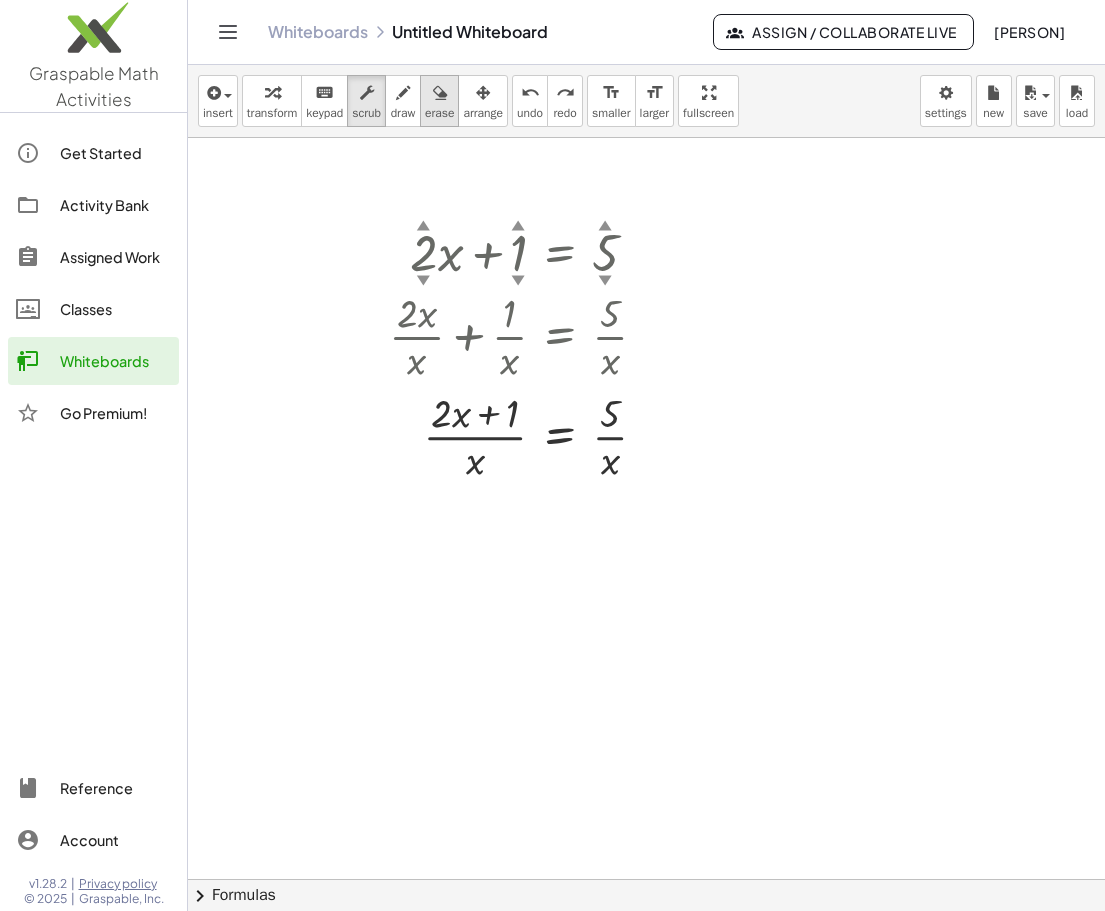 click at bounding box center [440, 93] 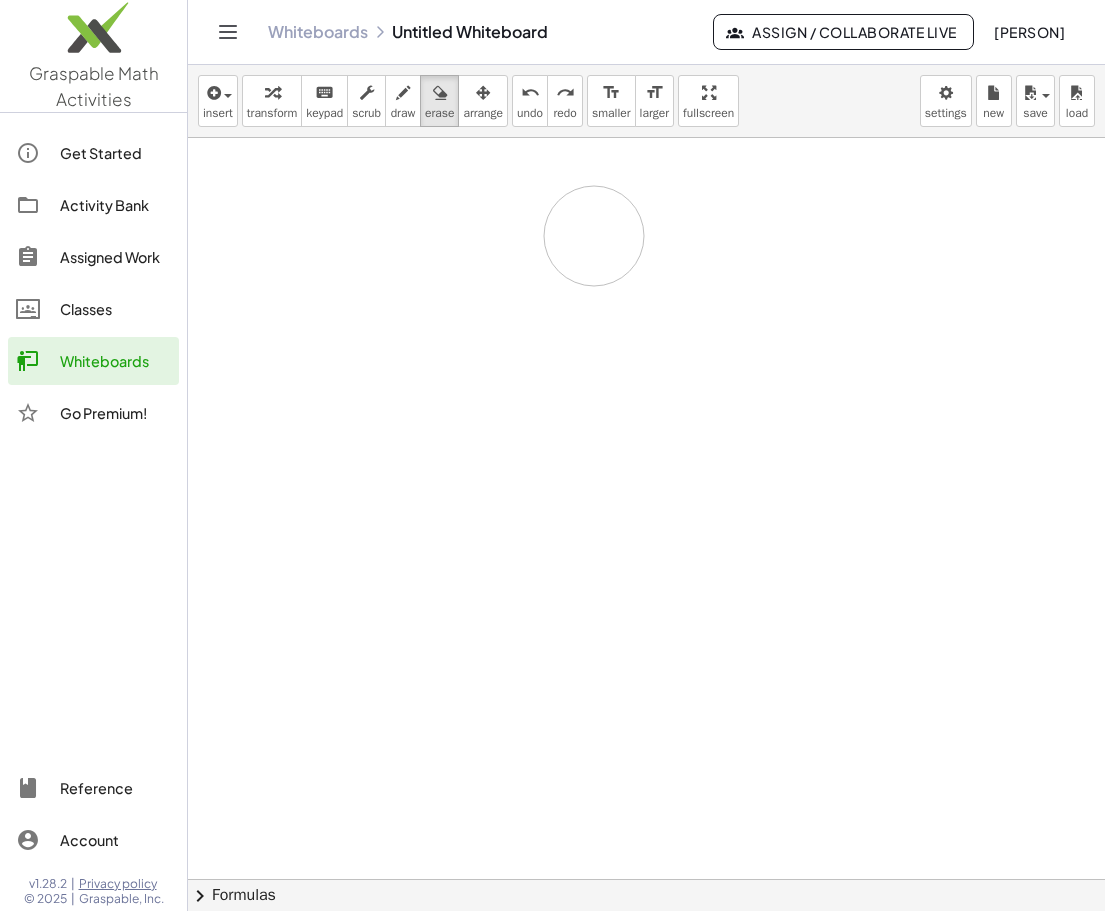 drag, startPoint x: 666, startPoint y: 463, endPoint x: 428, endPoint y: 324, distance: 275.6175 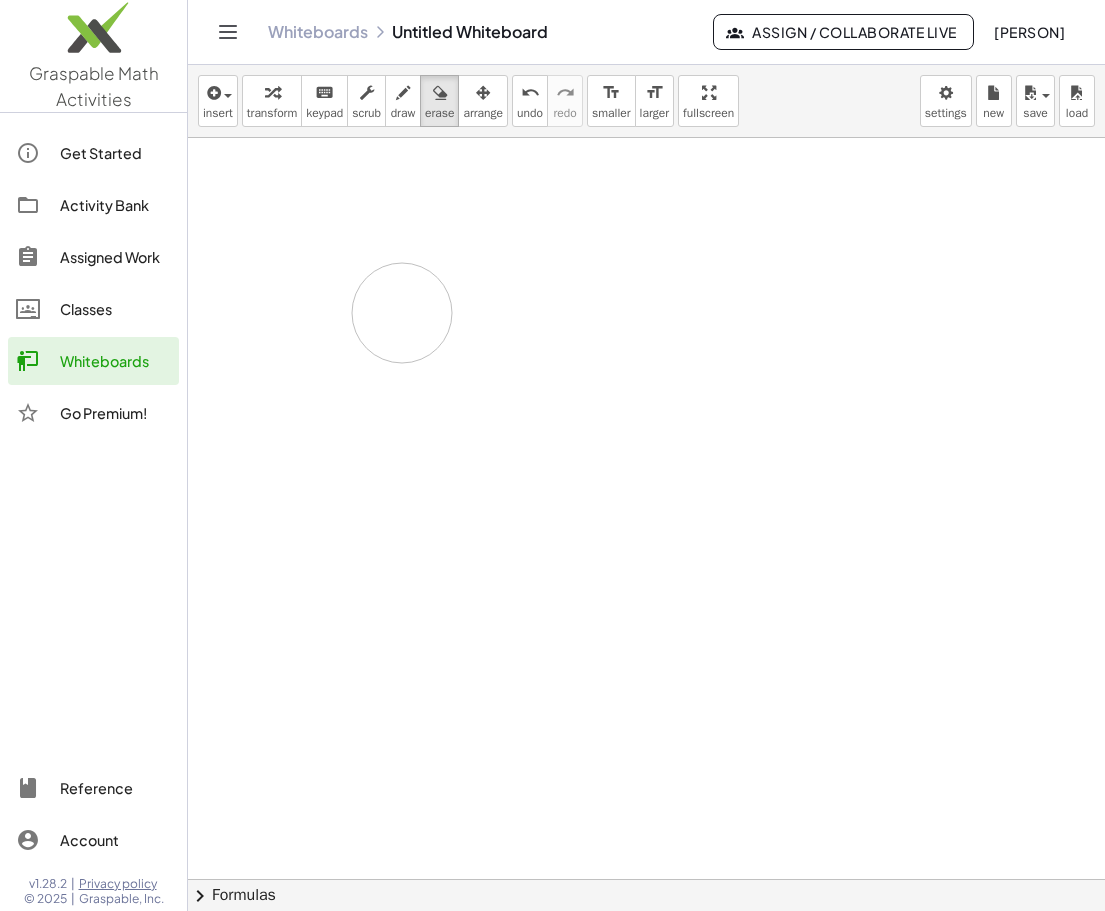 drag, startPoint x: 689, startPoint y: 503, endPoint x: 376, endPoint y: 317, distance: 364.09476 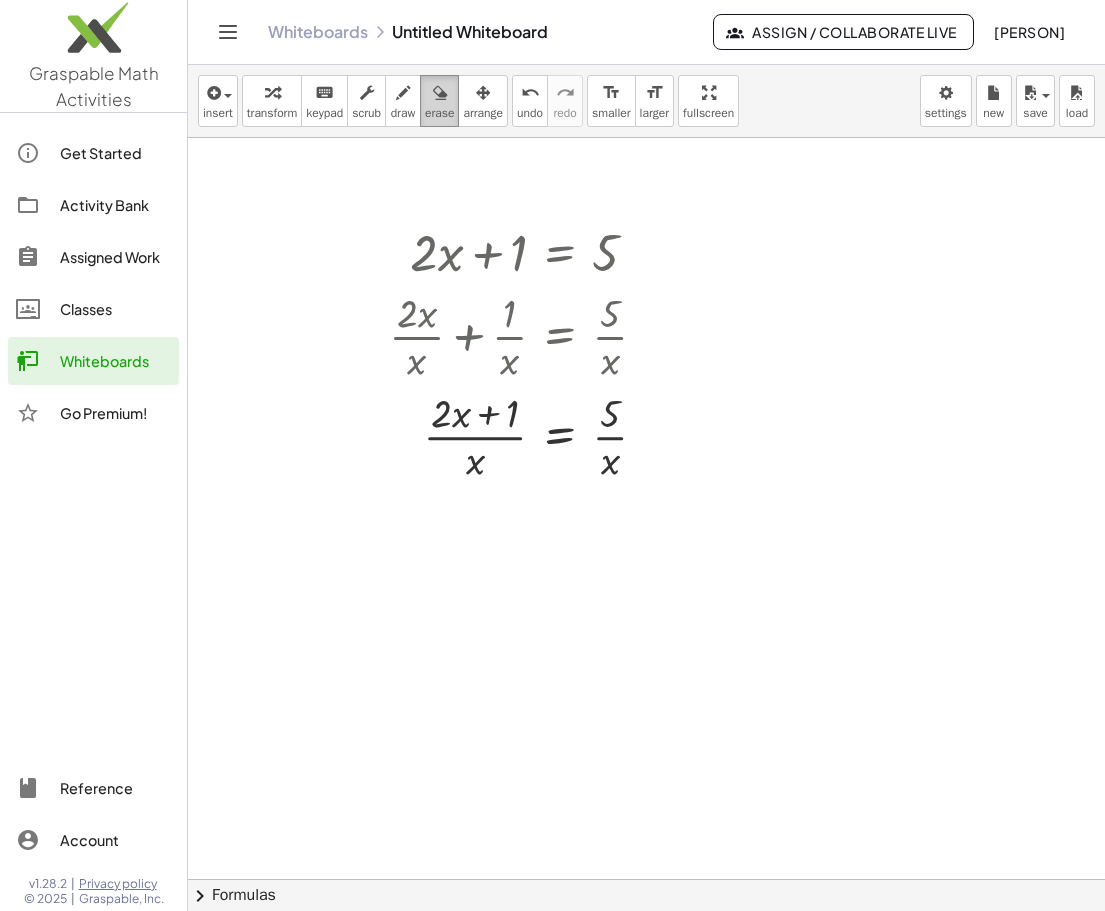 click on "erase" at bounding box center [439, 113] 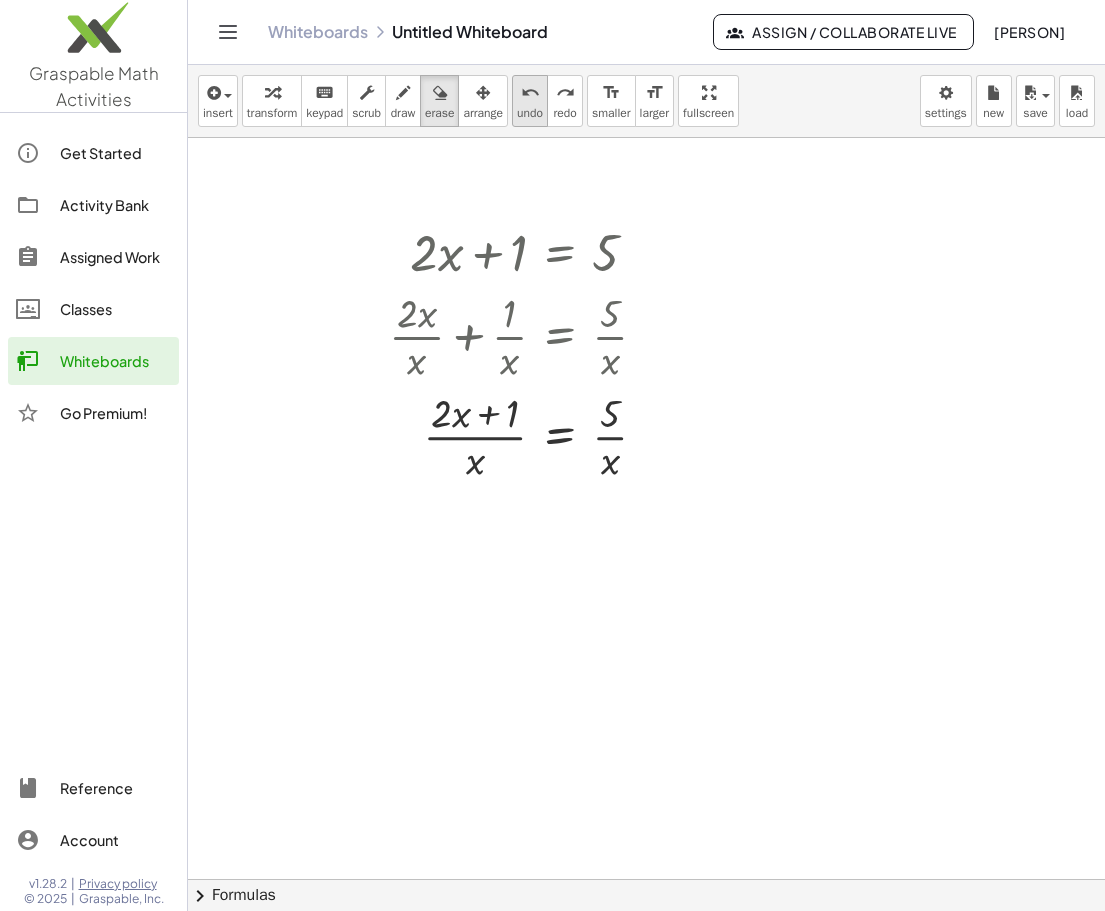 click on "undo" at bounding box center [530, 113] 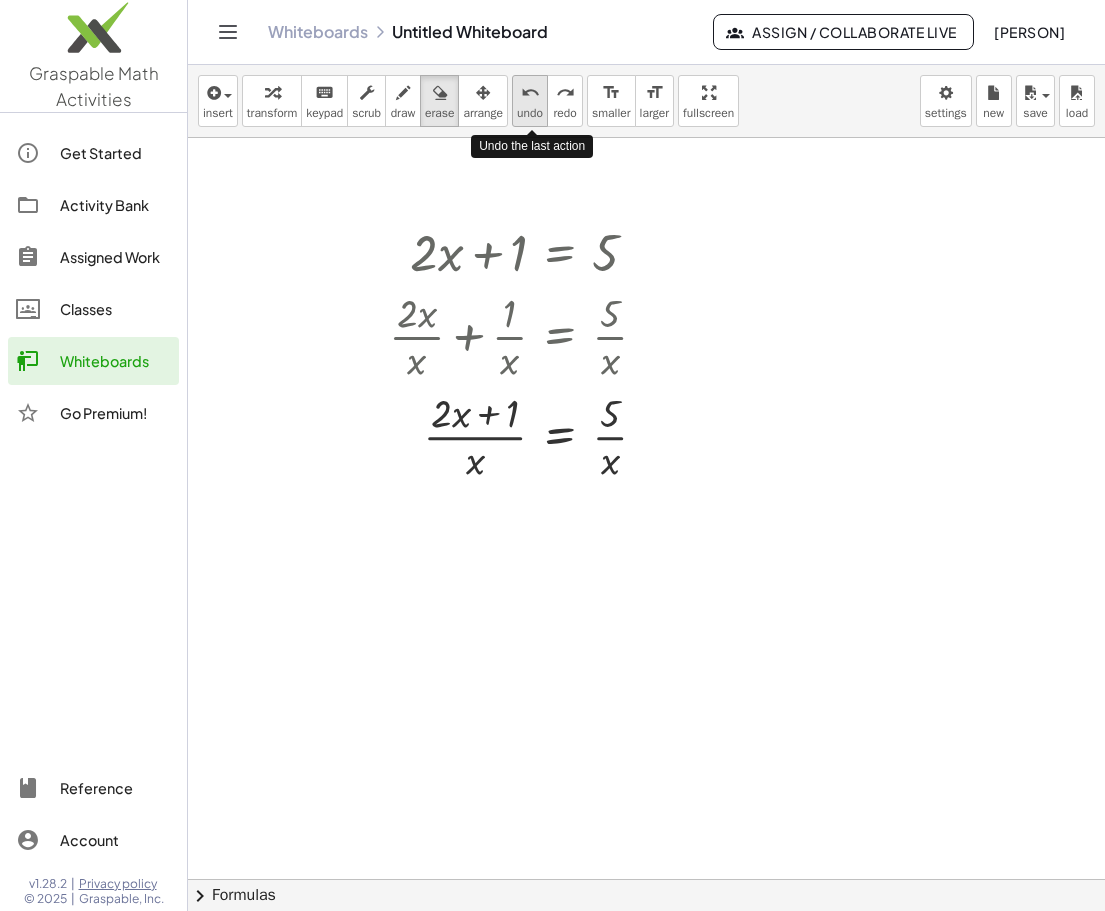 click on "undo" at bounding box center [530, 113] 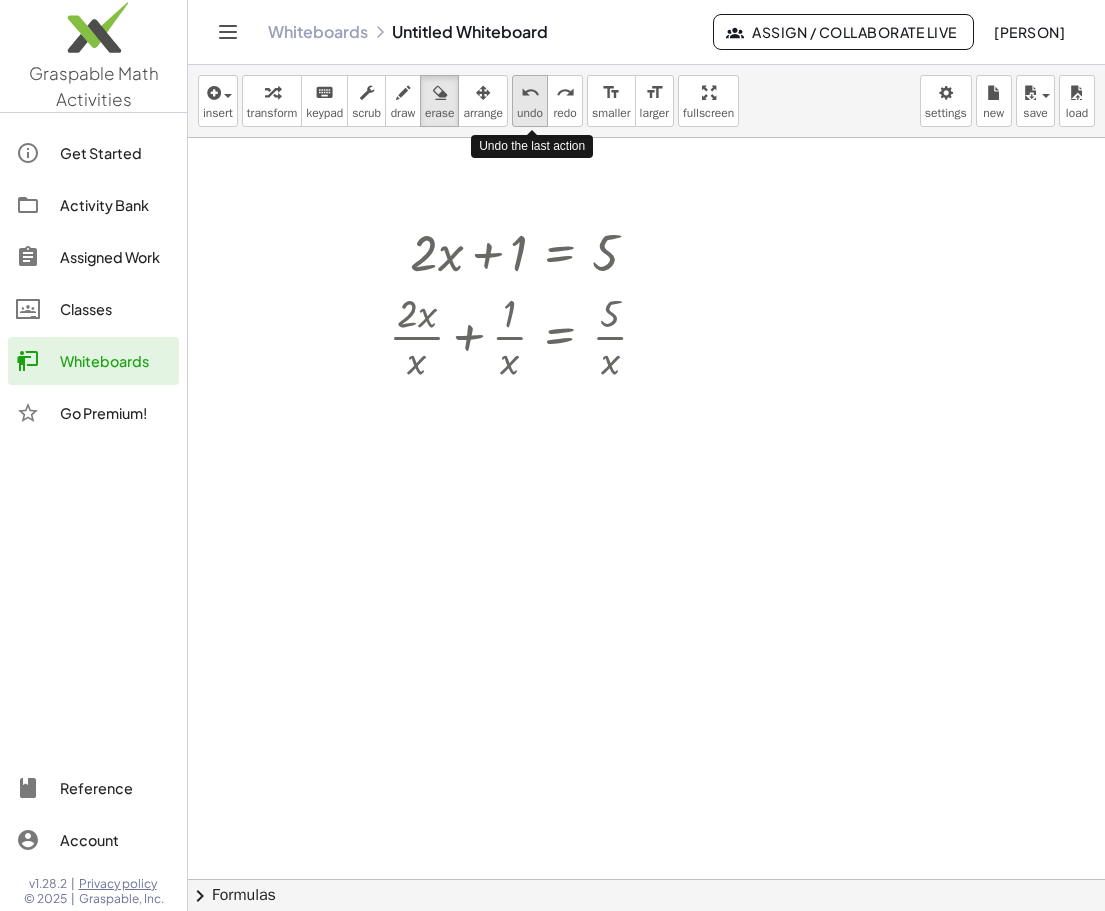 click on "undo" at bounding box center (530, 113) 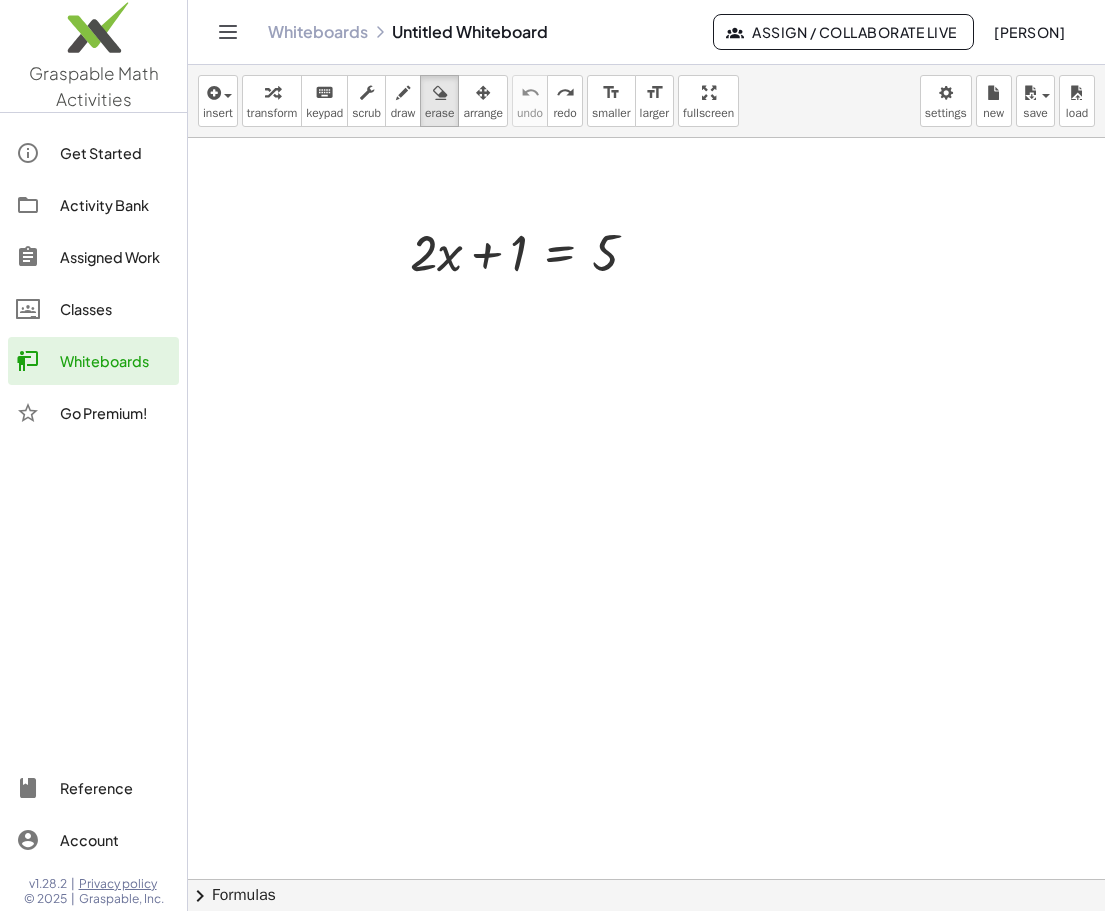 click at bounding box center [646, 879] 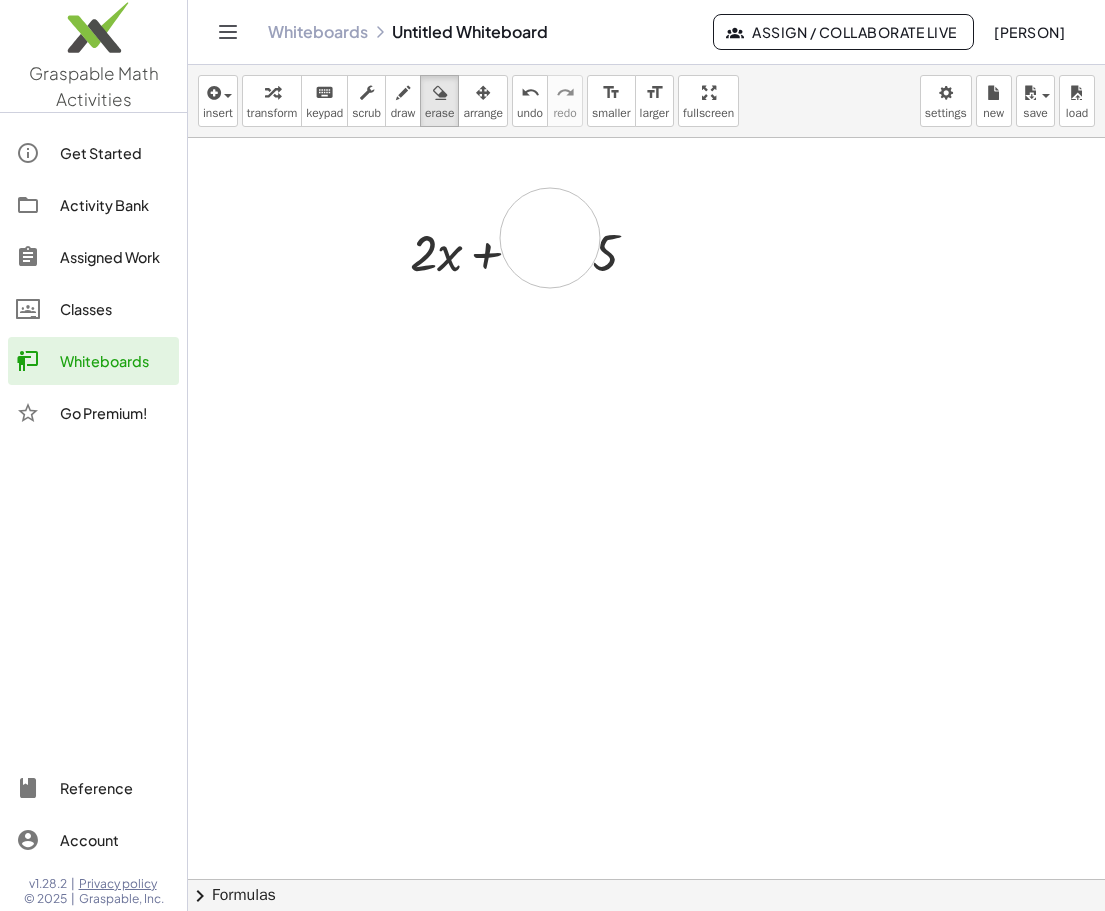click at bounding box center (646, 879) 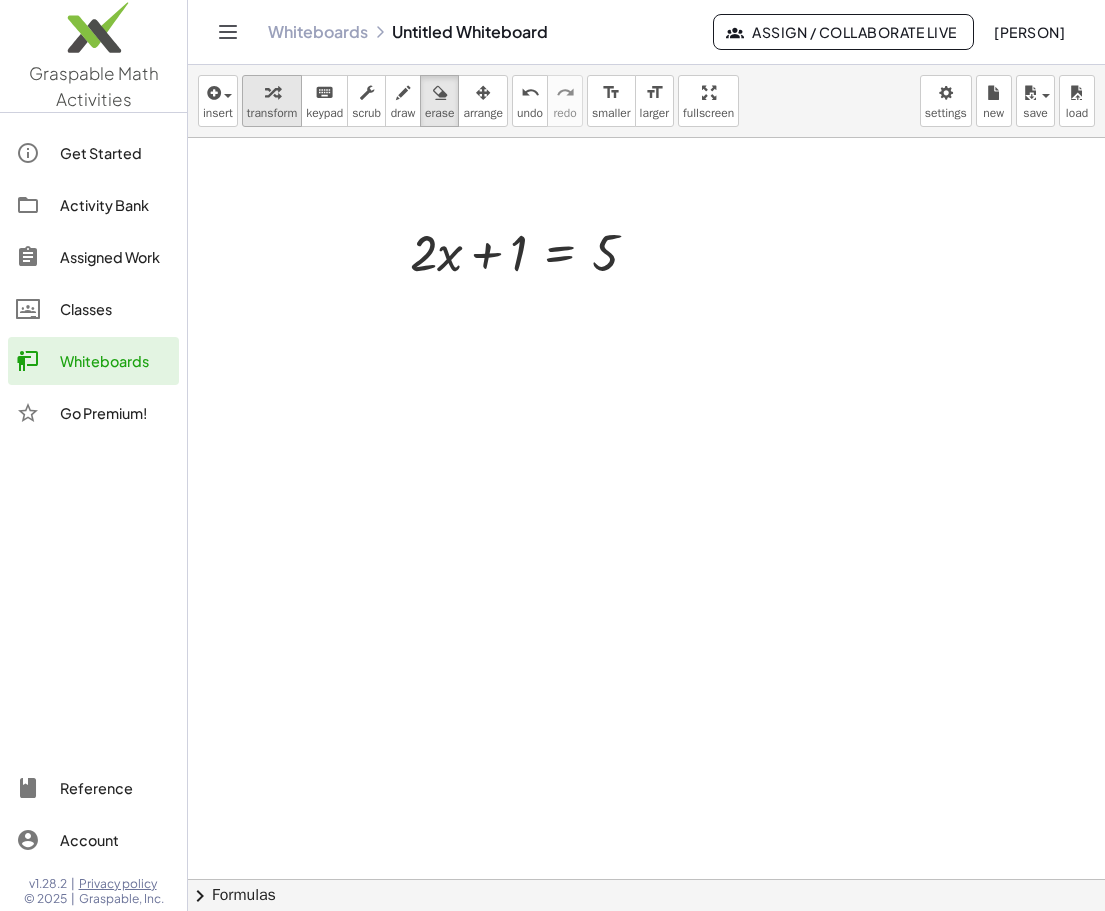 click at bounding box center [272, 93] 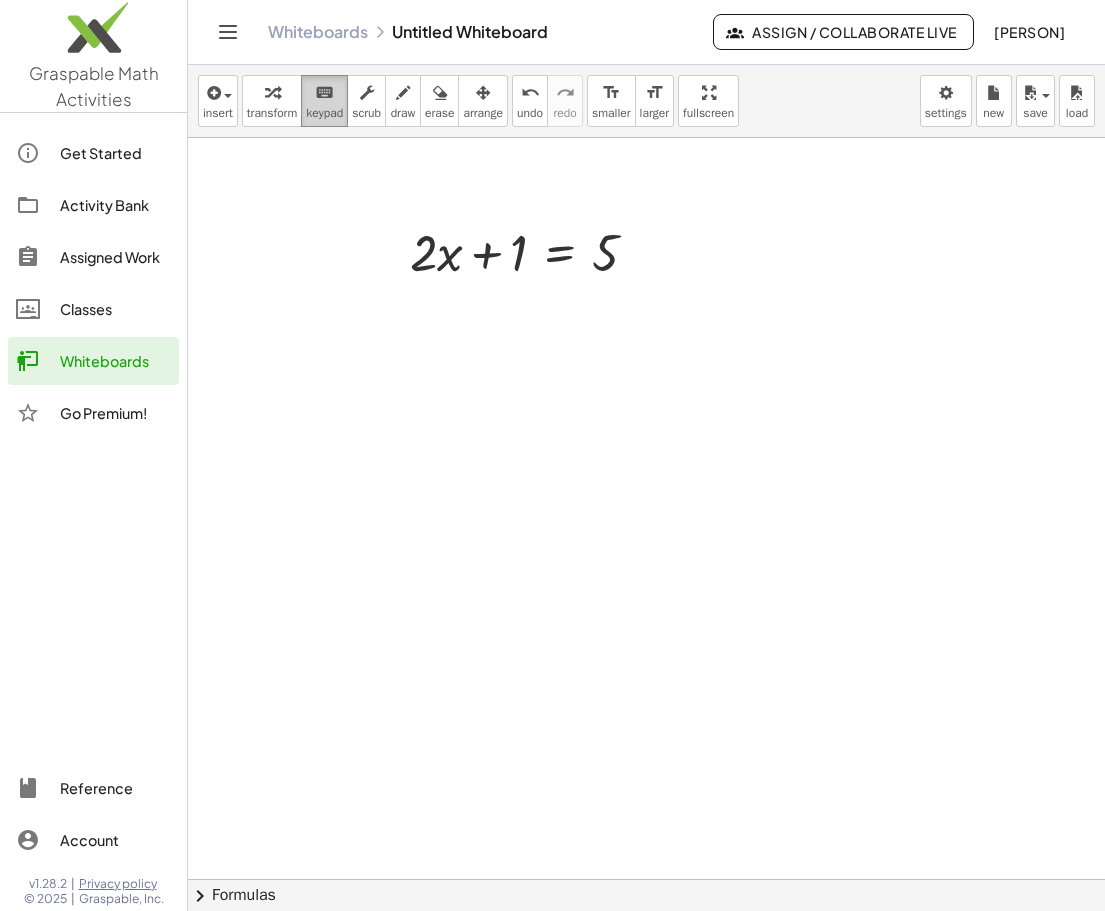 click on "keyboard" at bounding box center (324, 93) 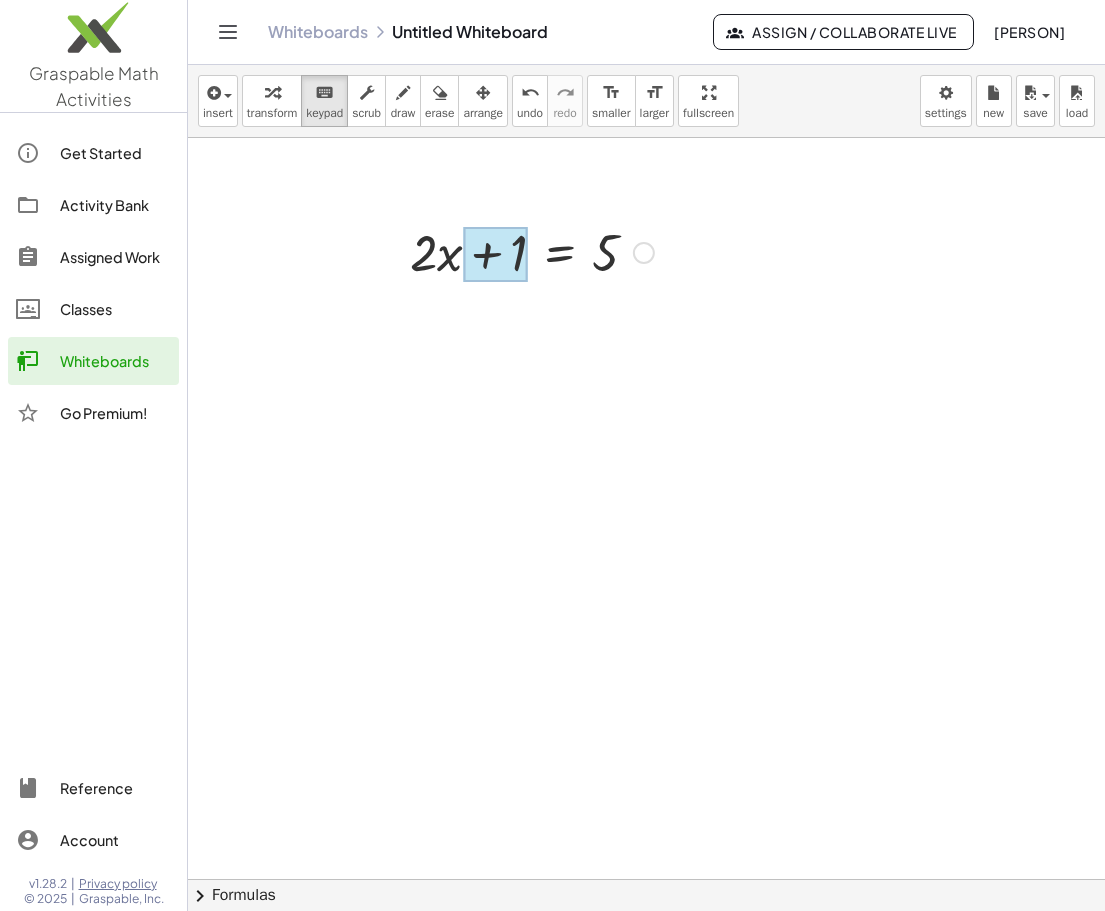 click at bounding box center [495, 255] 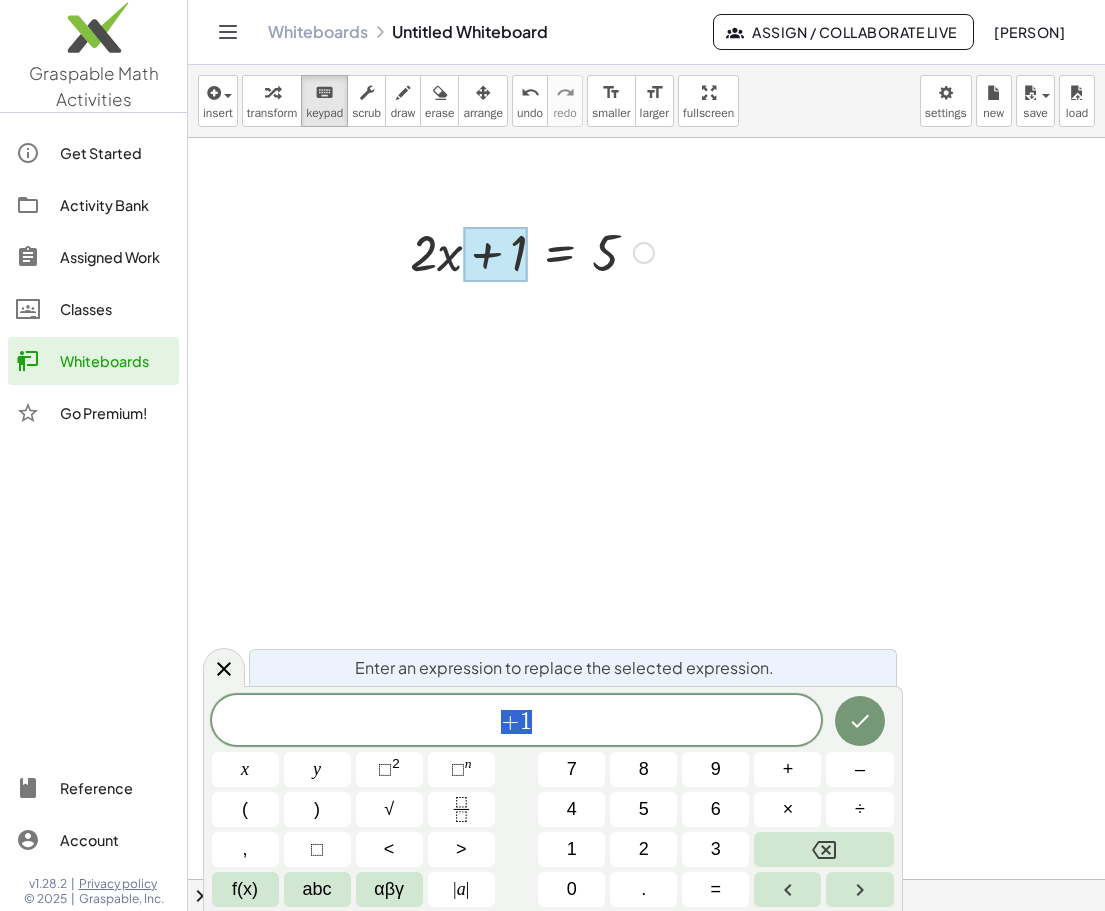 click at bounding box center [532, 251] 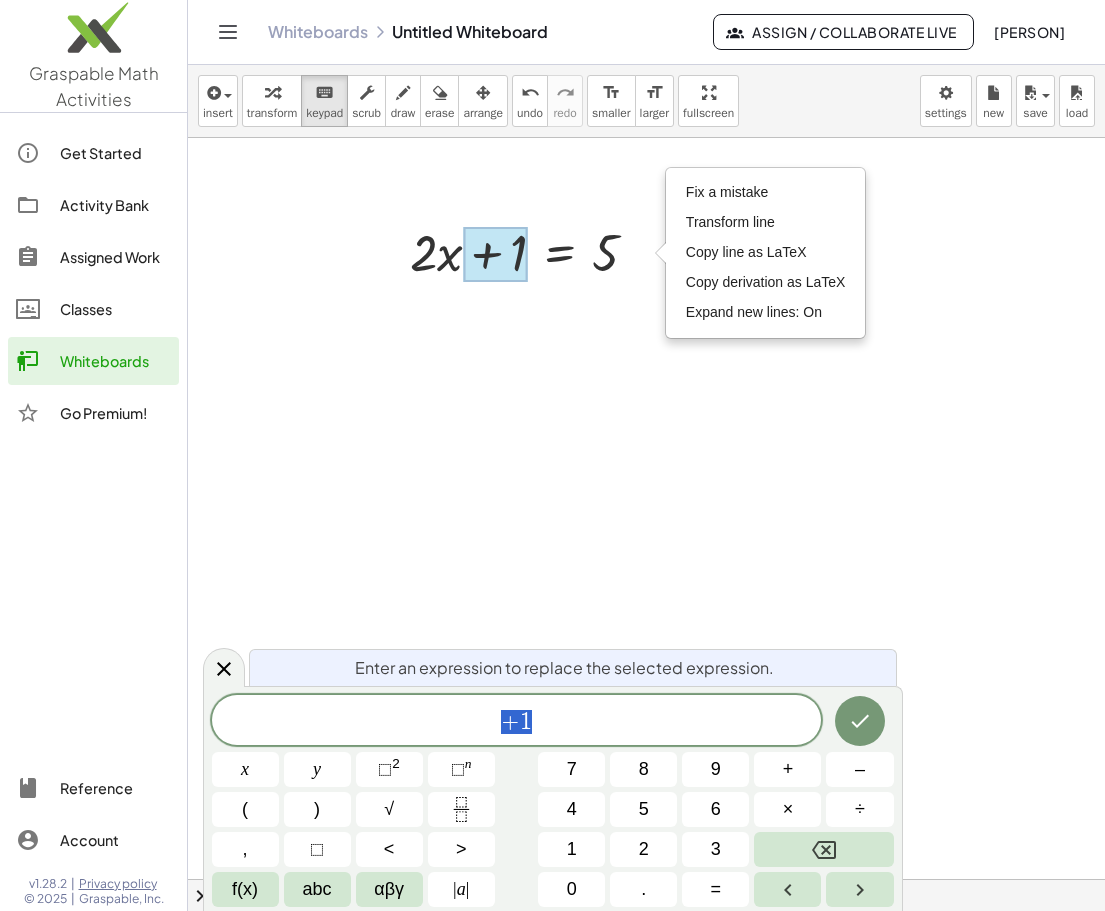 click on "+ 1" at bounding box center (517, 722) 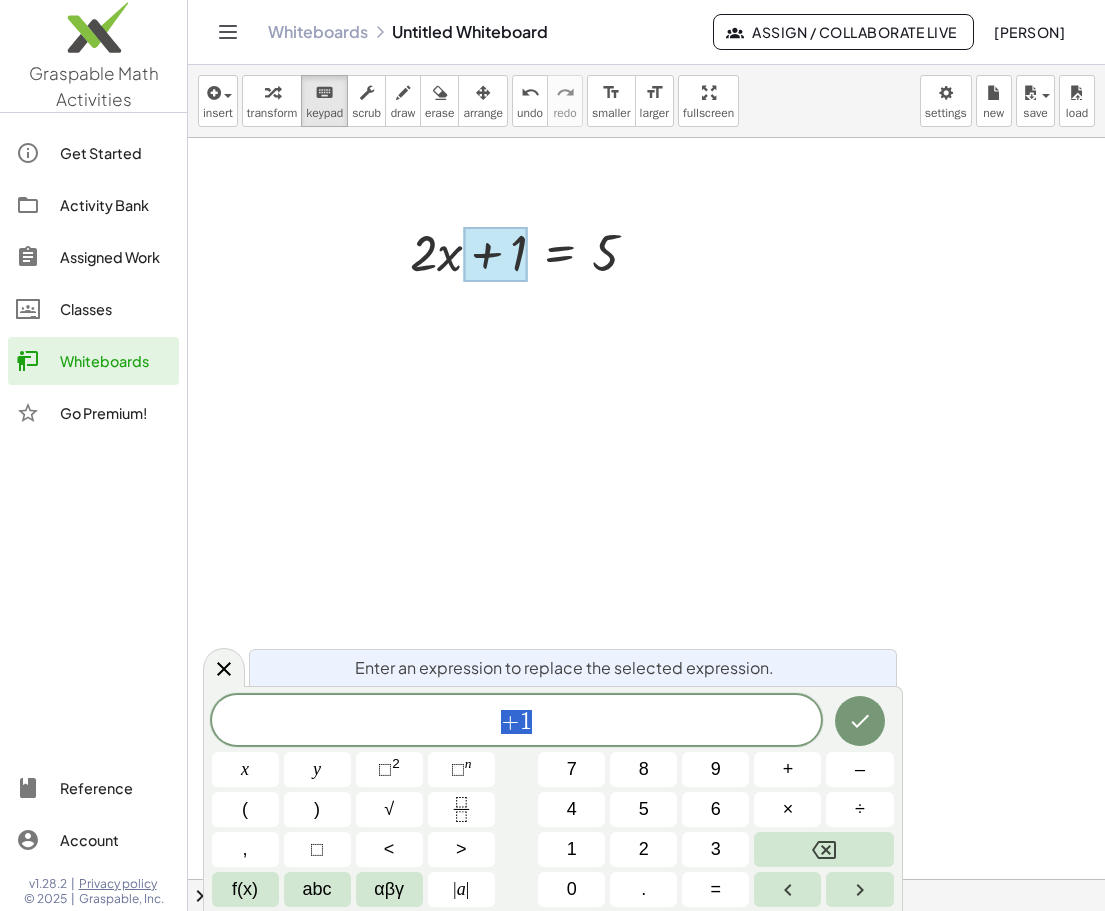 drag, startPoint x: 586, startPoint y: 721, endPoint x: 433, endPoint y: 717, distance: 153.05228 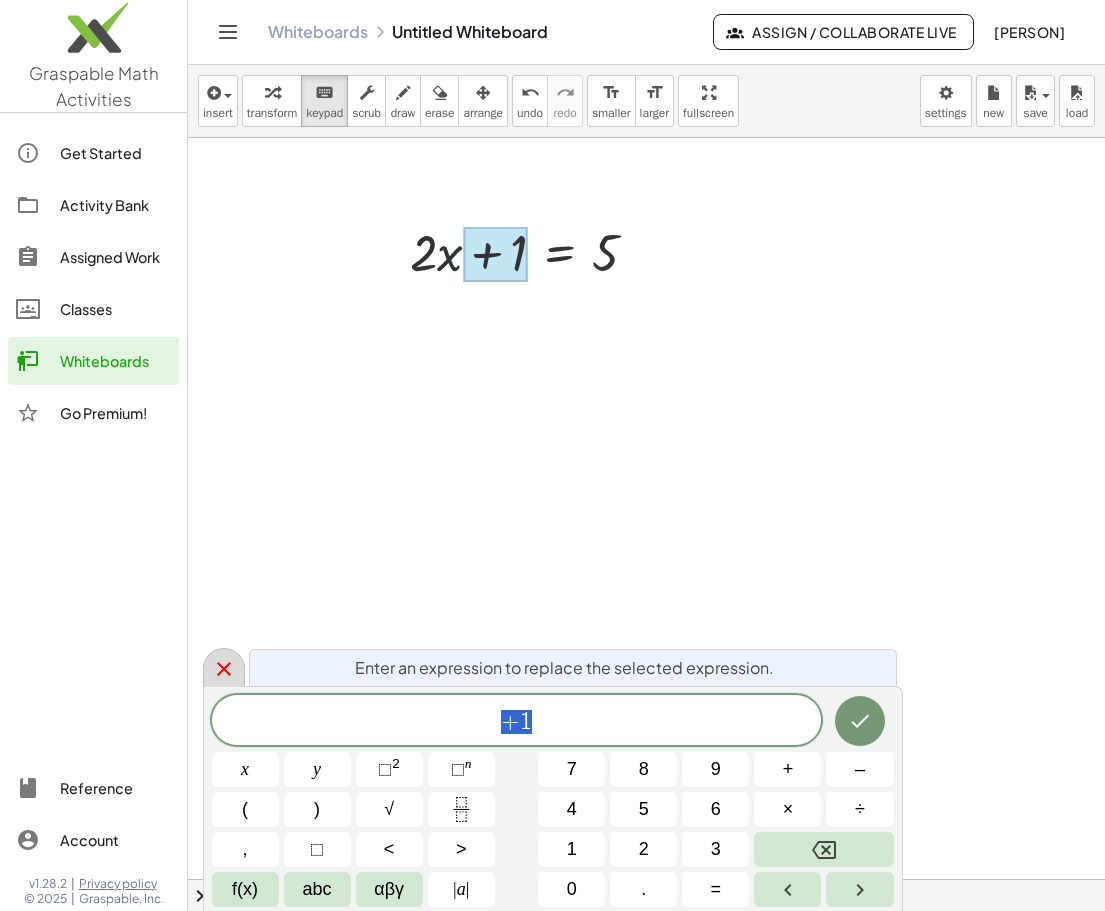 click 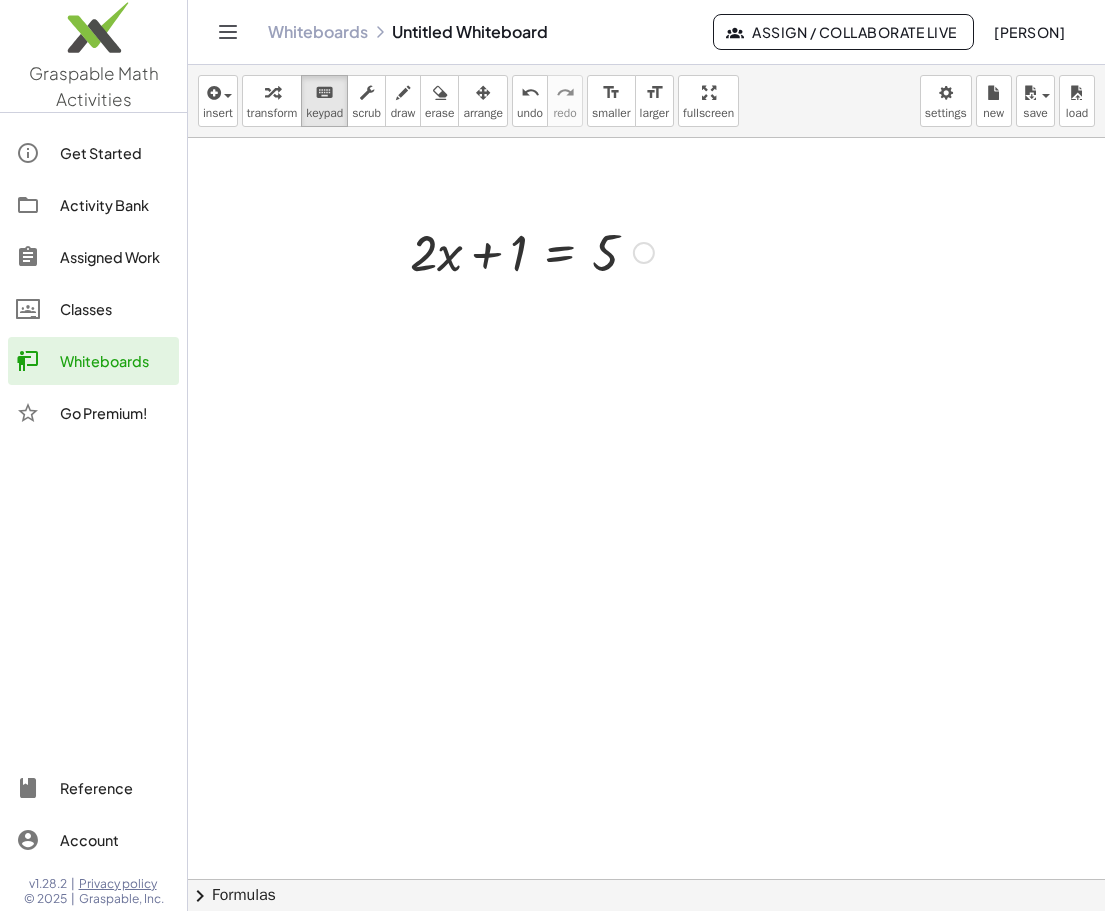 click at bounding box center [646, 879] 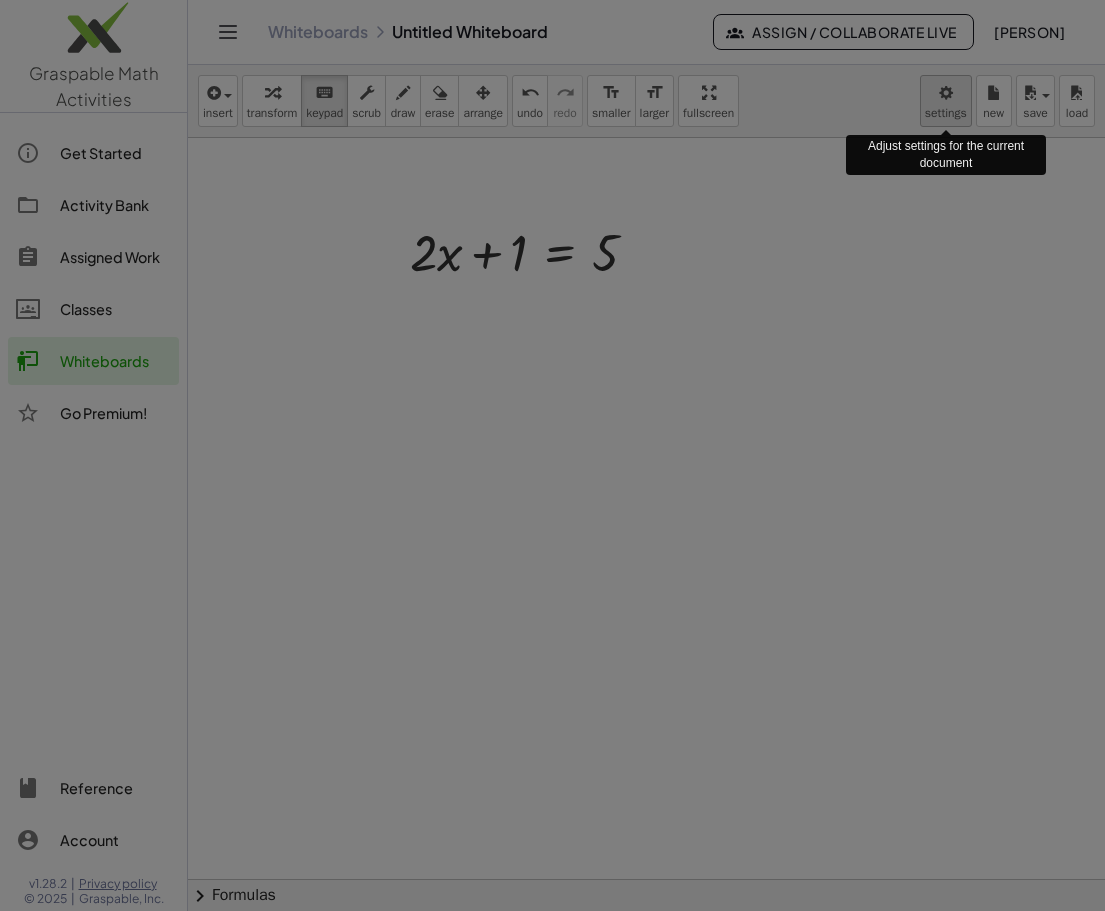 click on "Graspable Math Activities Get Started Activity Bank Assigned Work Classes Whiteboards Go Premium! Reference Account v1.28.2 | Privacy policy © 2025 | Graspable, Inc. Whiteboards Untitled Whiteboard Assign / Collaborate Live  Joel Moreno   insert select one: Math Expression Function Text Youtube Video Graphing Geometry Geometry 3D transform keyboard keypad scrub draw erase arrange undo undo redo redo format_size smaller format_size larger fullscreen load   save new settings Adjust settings for the current document + · 2 · x + 1 = 5 Fix a mistake Transform line Copy line as LaTeX Copy derivation as LaTeX Expand new lines: On × chevron_right  Formulas
Drag one side of a formula onto a highlighted expression on the canvas to apply it.
Quadratic Formula
+ · a · x 2 + · b · x + c = 0
⇔
x = · ( − b ± 2 √ ( + b 2 − · 4 · a · c ) ) · 2 · a + x 2" at bounding box center [552, 455] 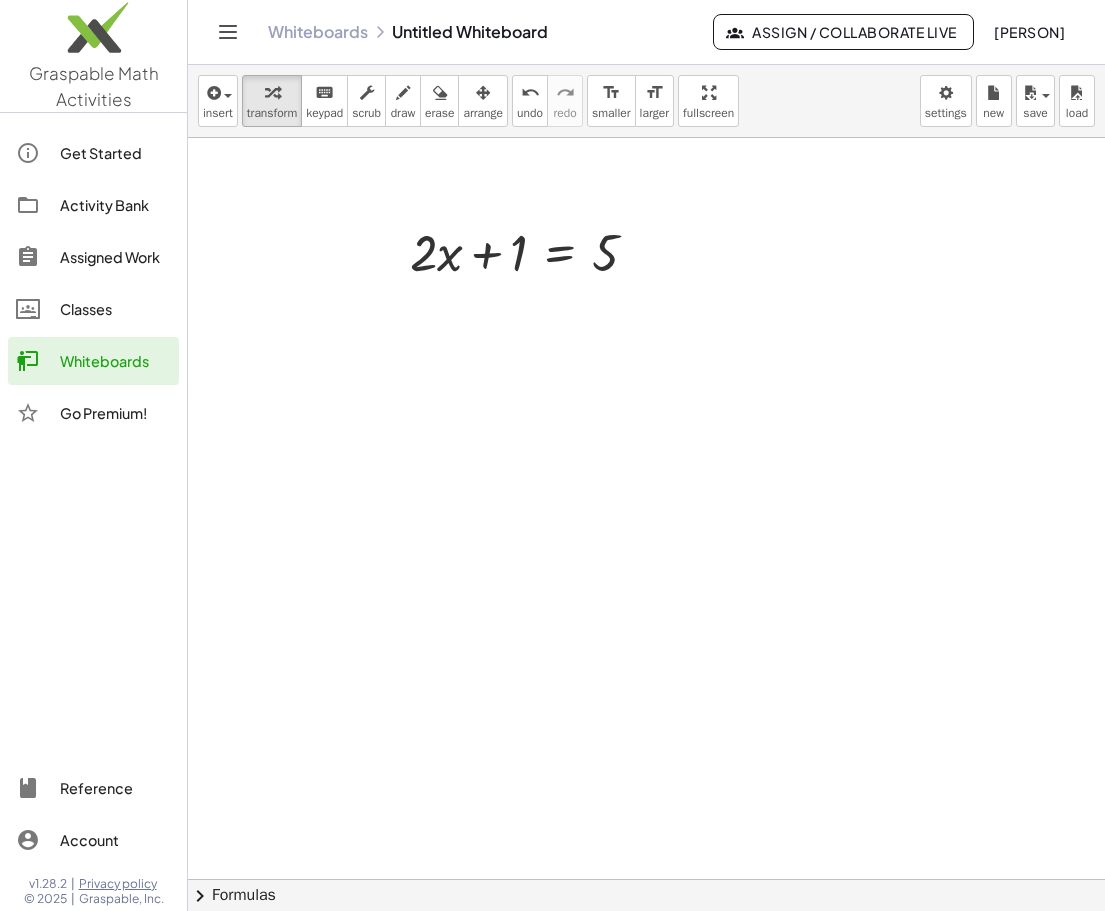 click on "chevron_right  Formulas" 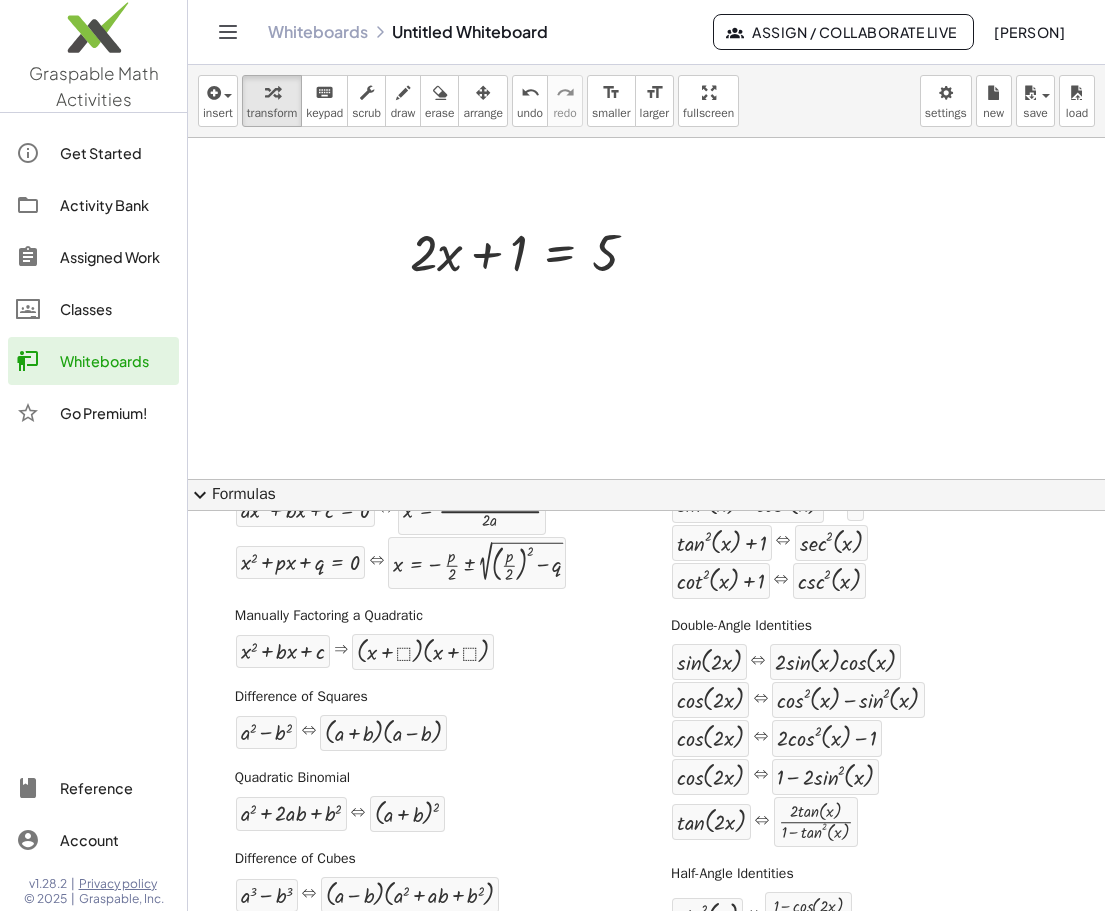 scroll, scrollTop: 0, scrollLeft: 0, axis: both 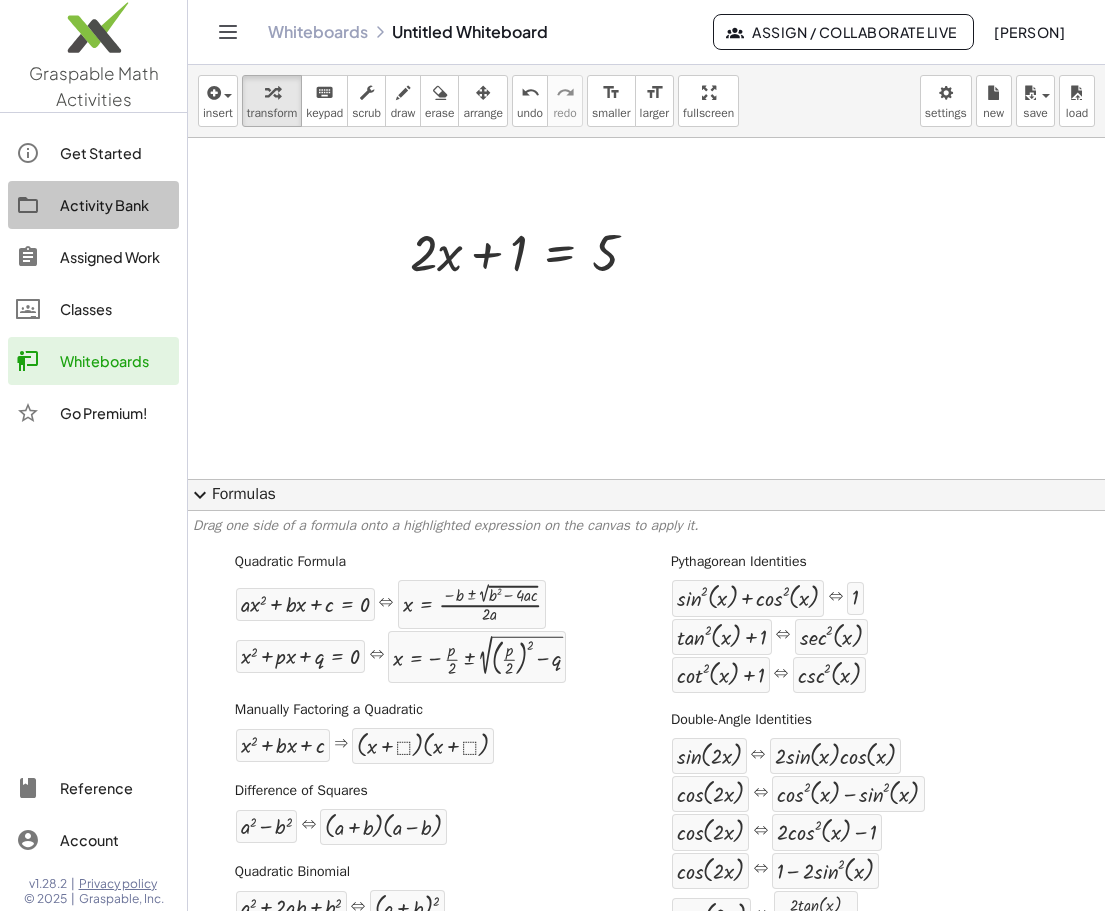 click on "Activity Bank" 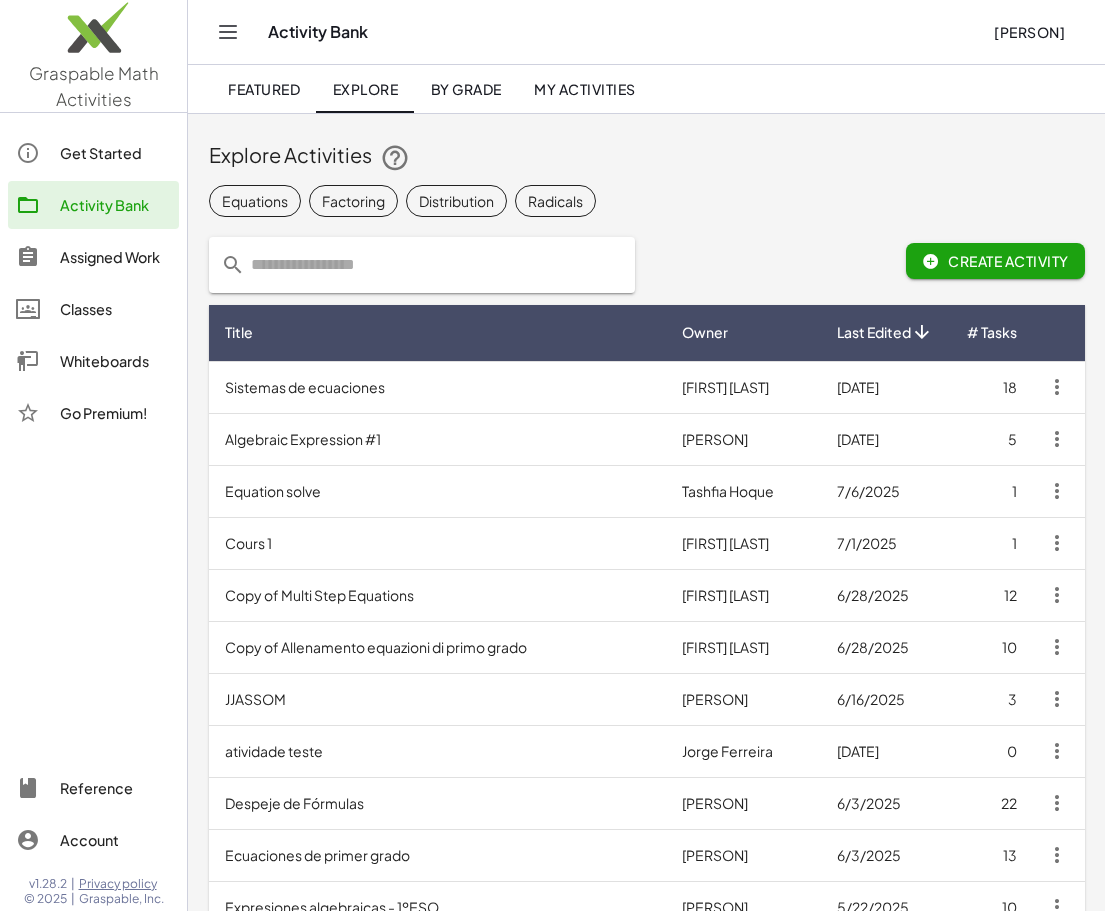 click on "Get Started" 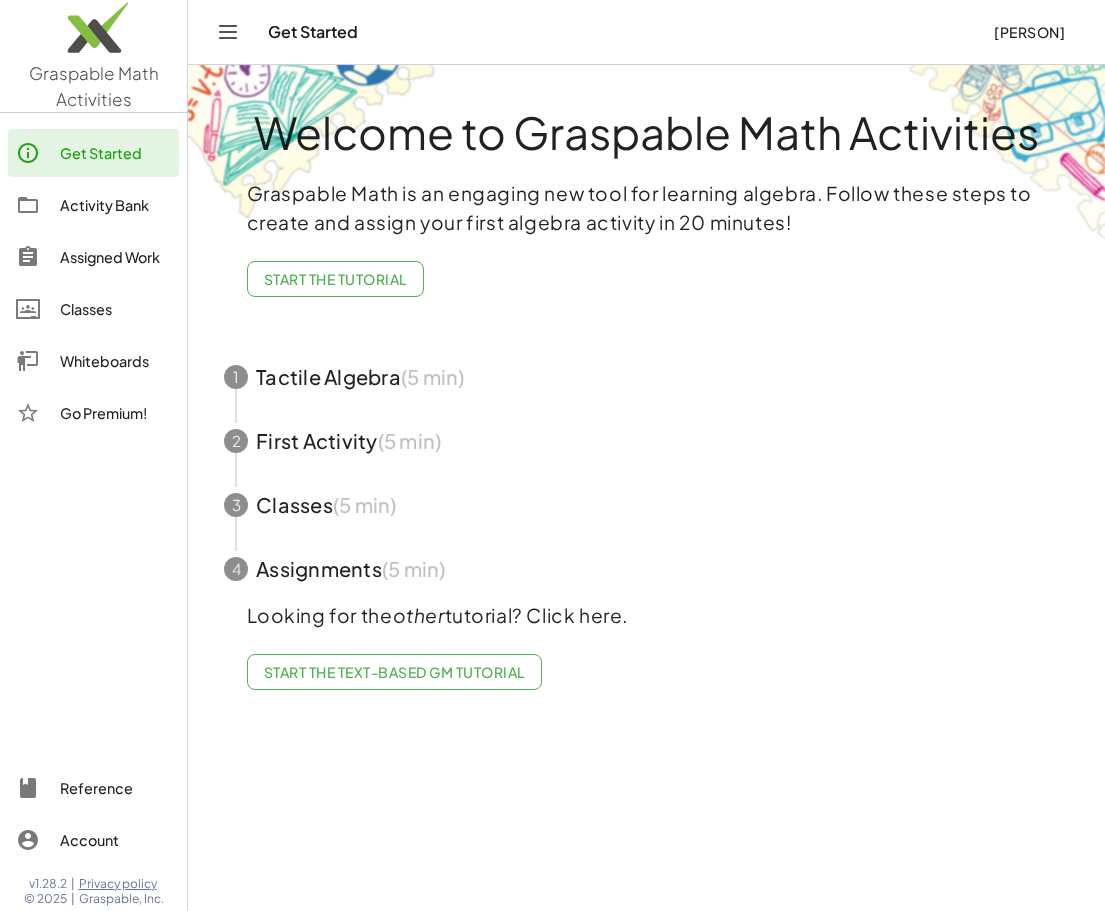 click on "Assigned Work" 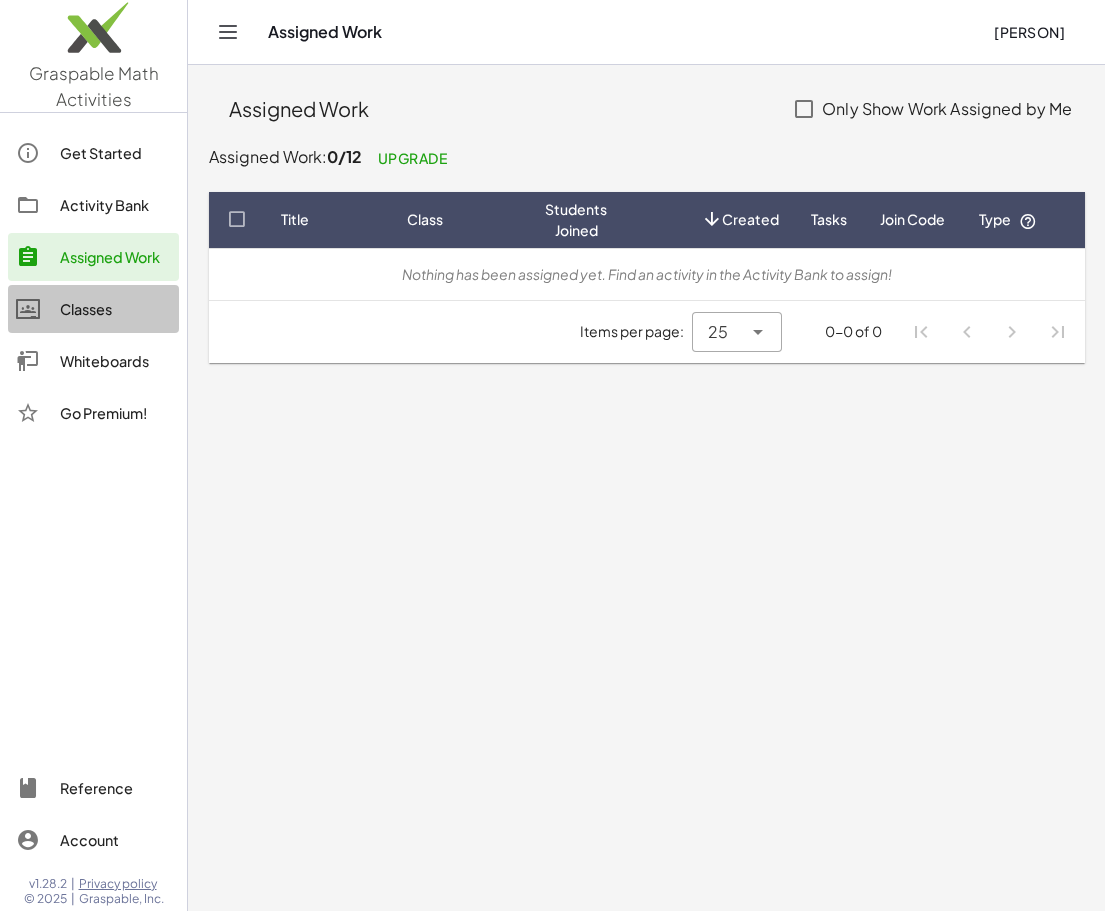 click on "Classes" 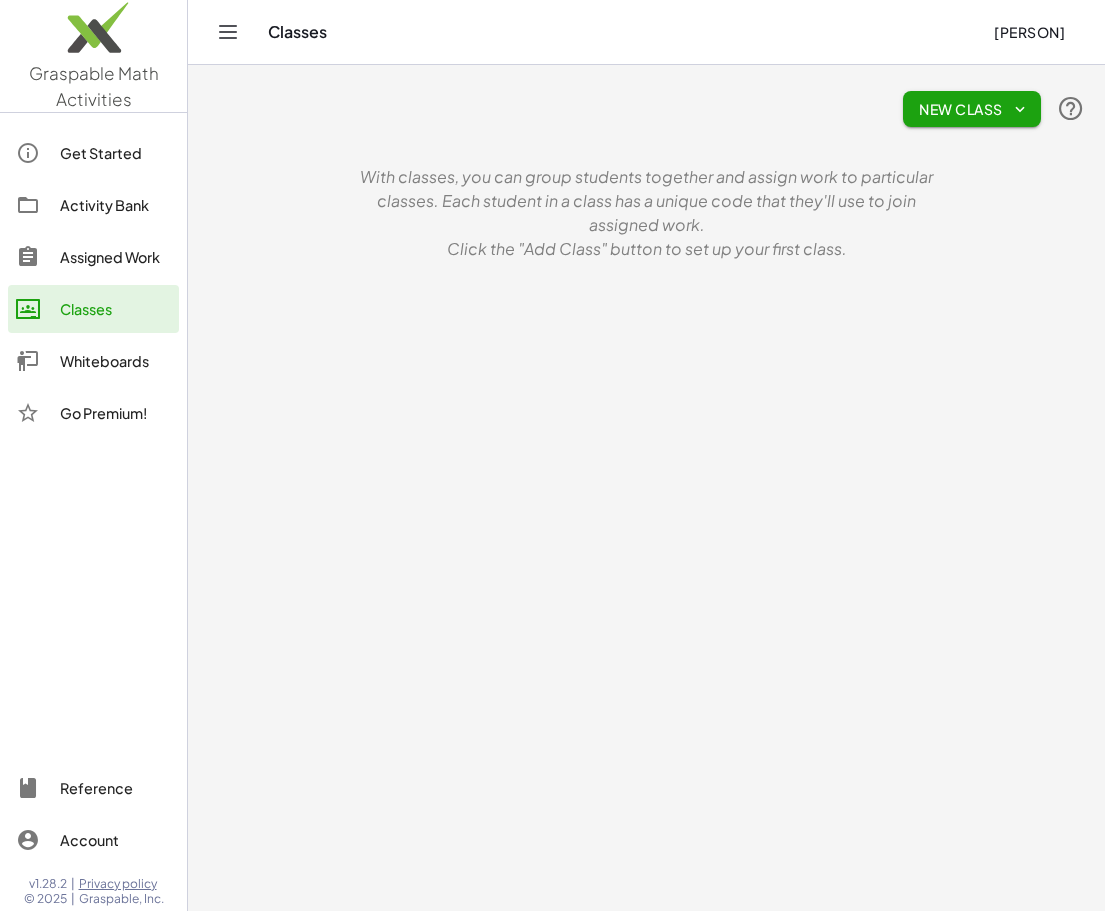 click on "Whiteboards" 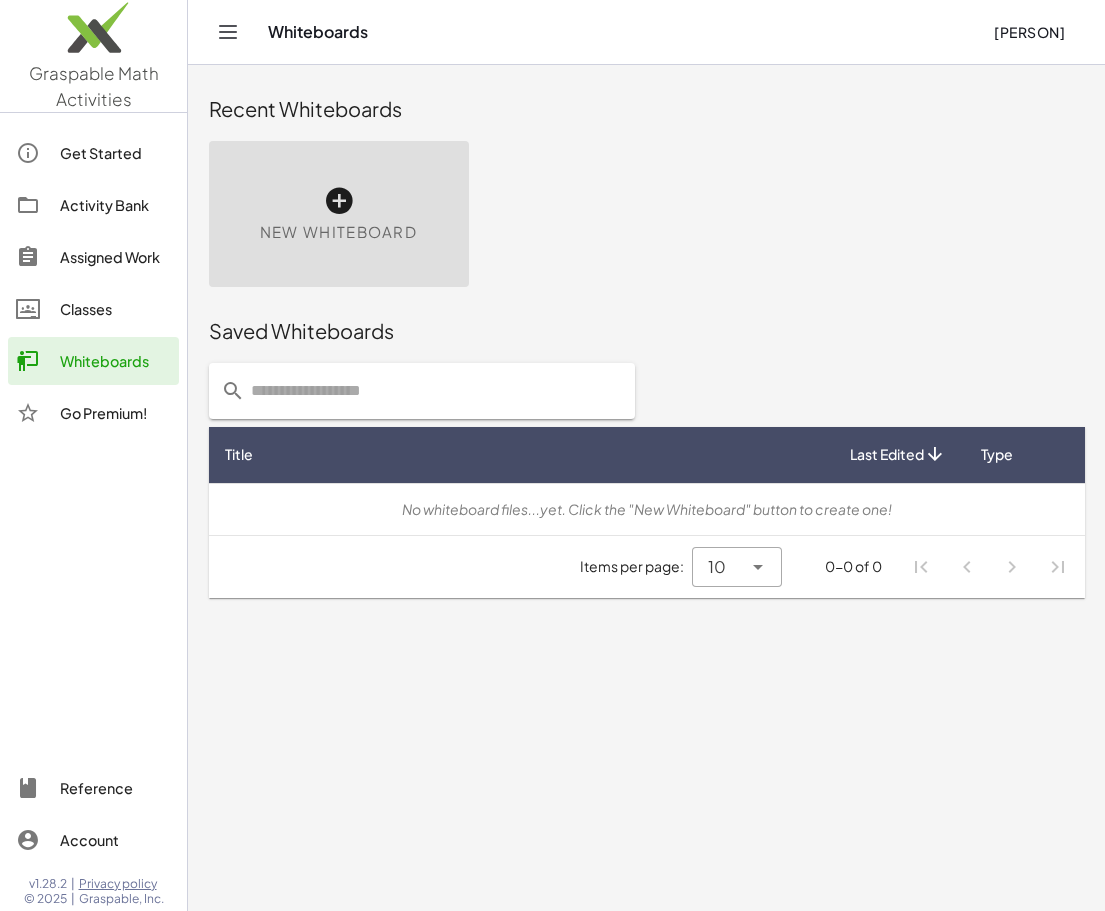 click on "New Whiteboard" at bounding box center (339, 214) 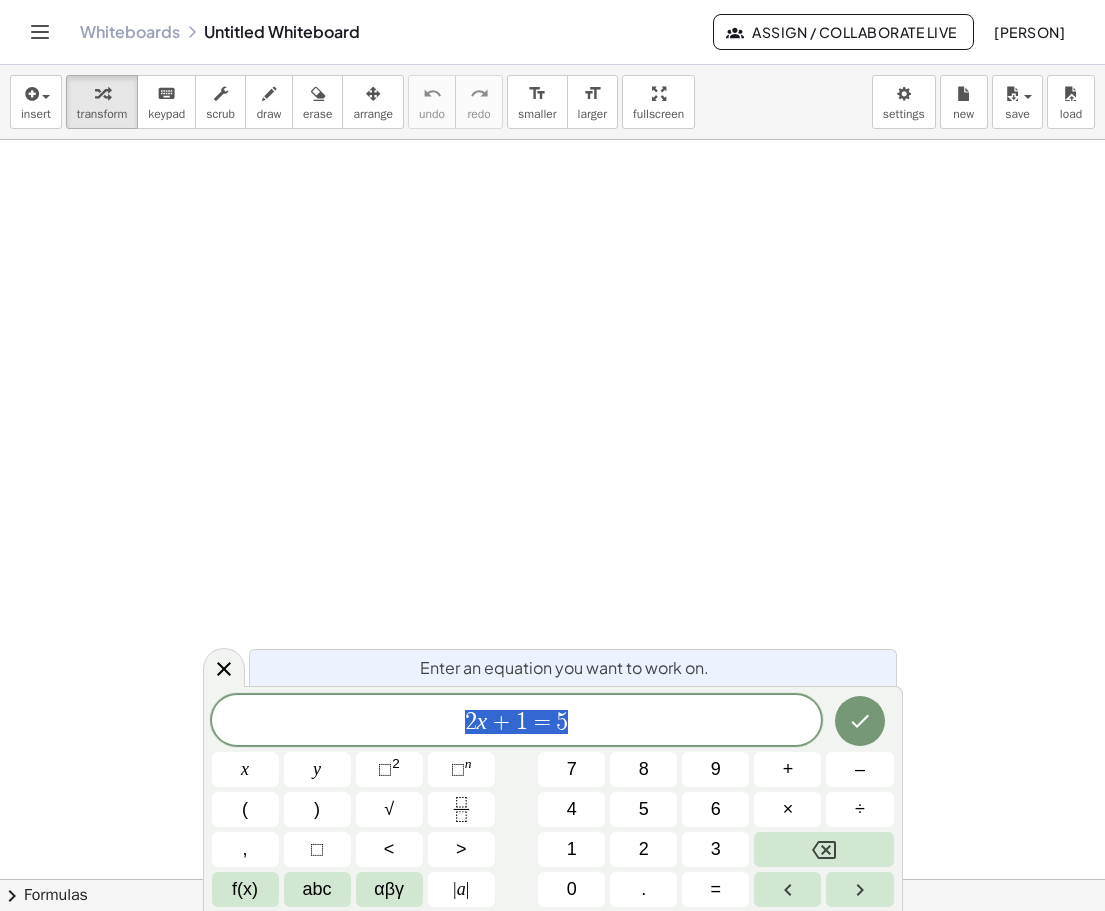 click on "2 x + 1 = 5" at bounding box center [517, 722] 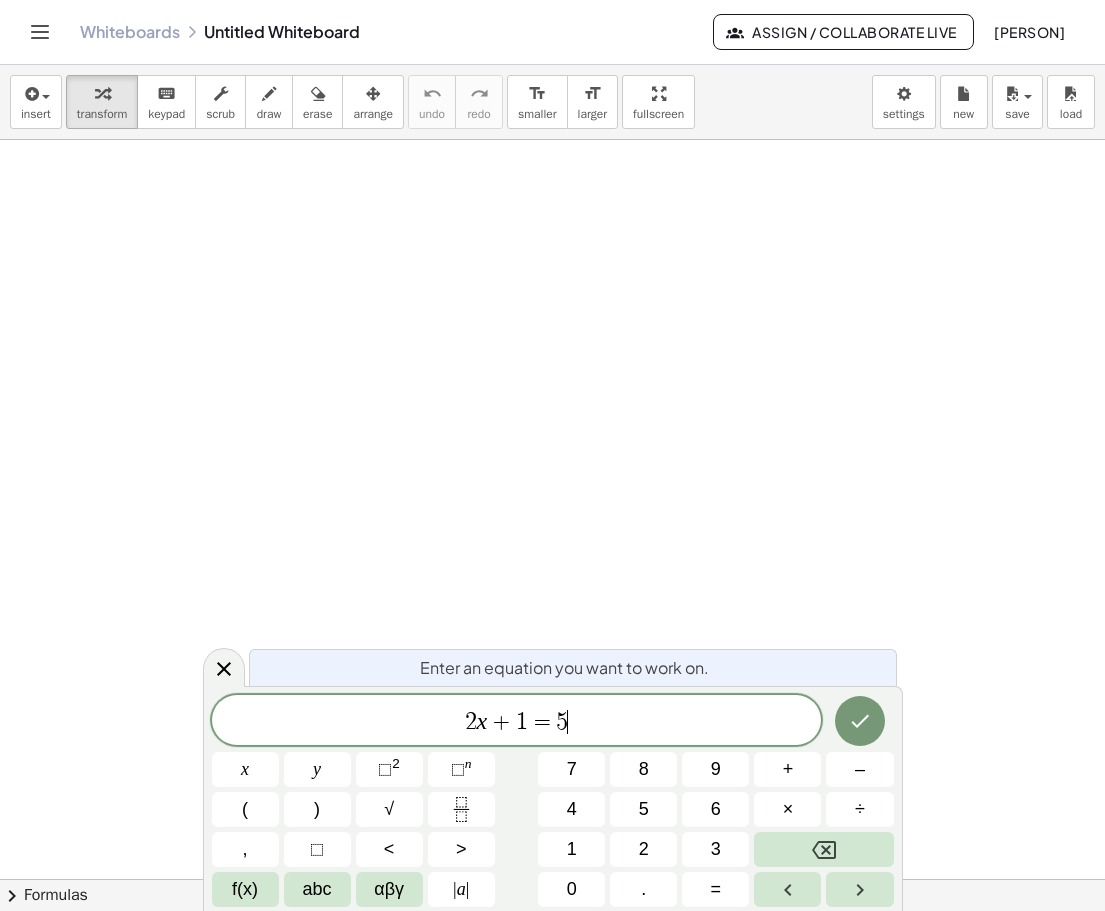 click on "2 x + 1 = 5 ​" at bounding box center (517, 722) 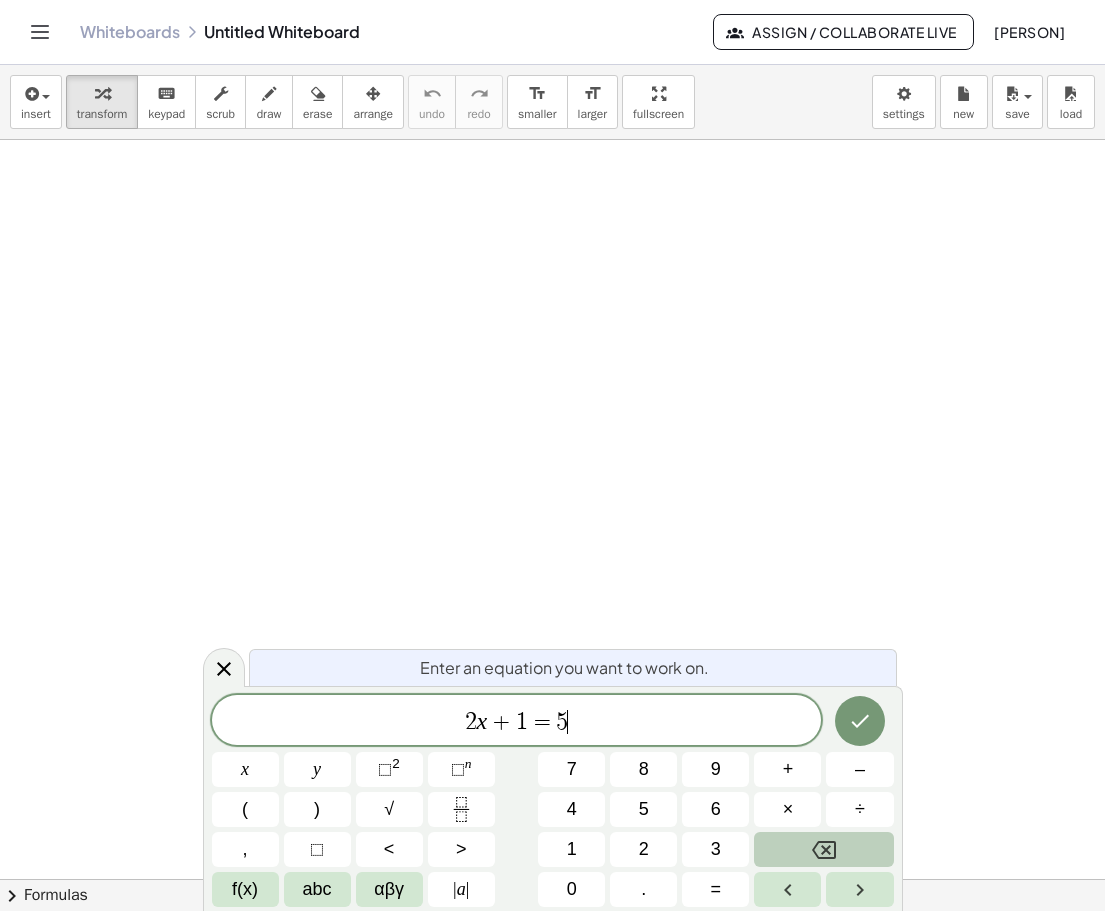 click at bounding box center [823, 849] 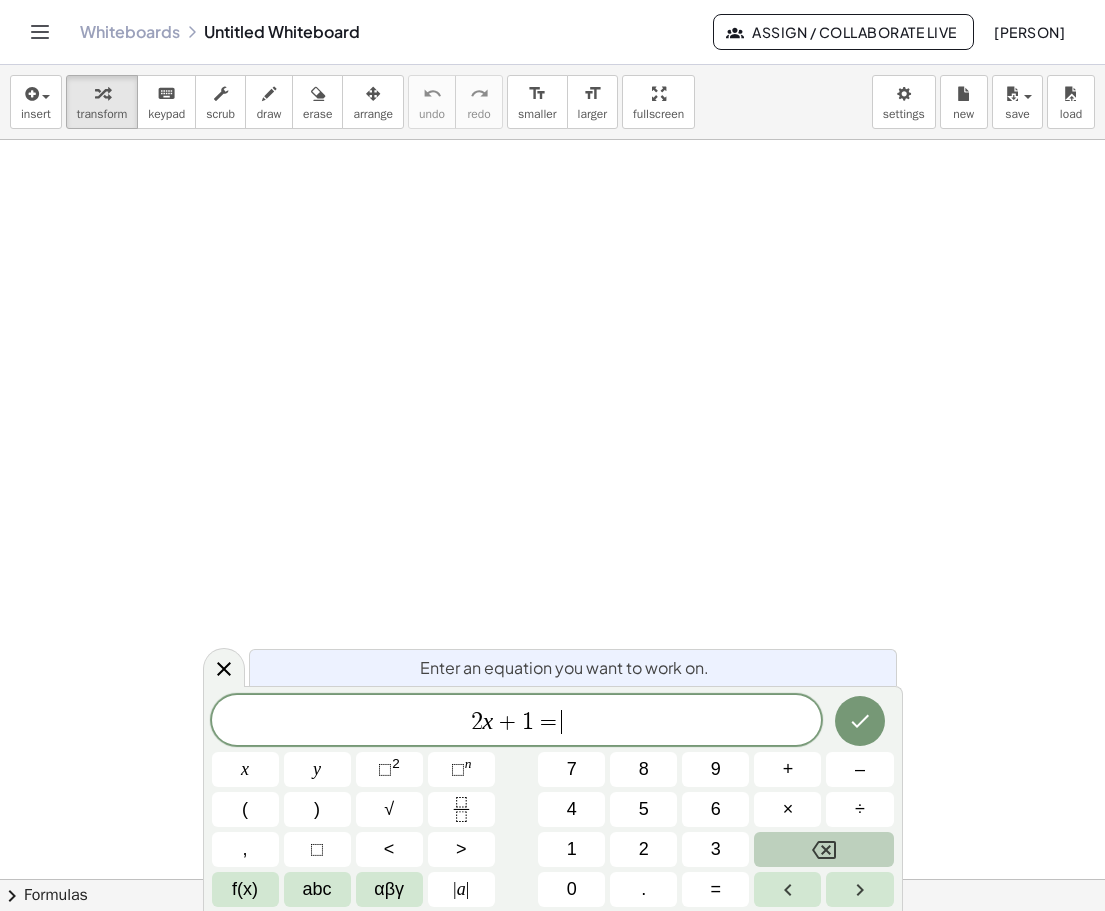 click at bounding box center (823, 849) 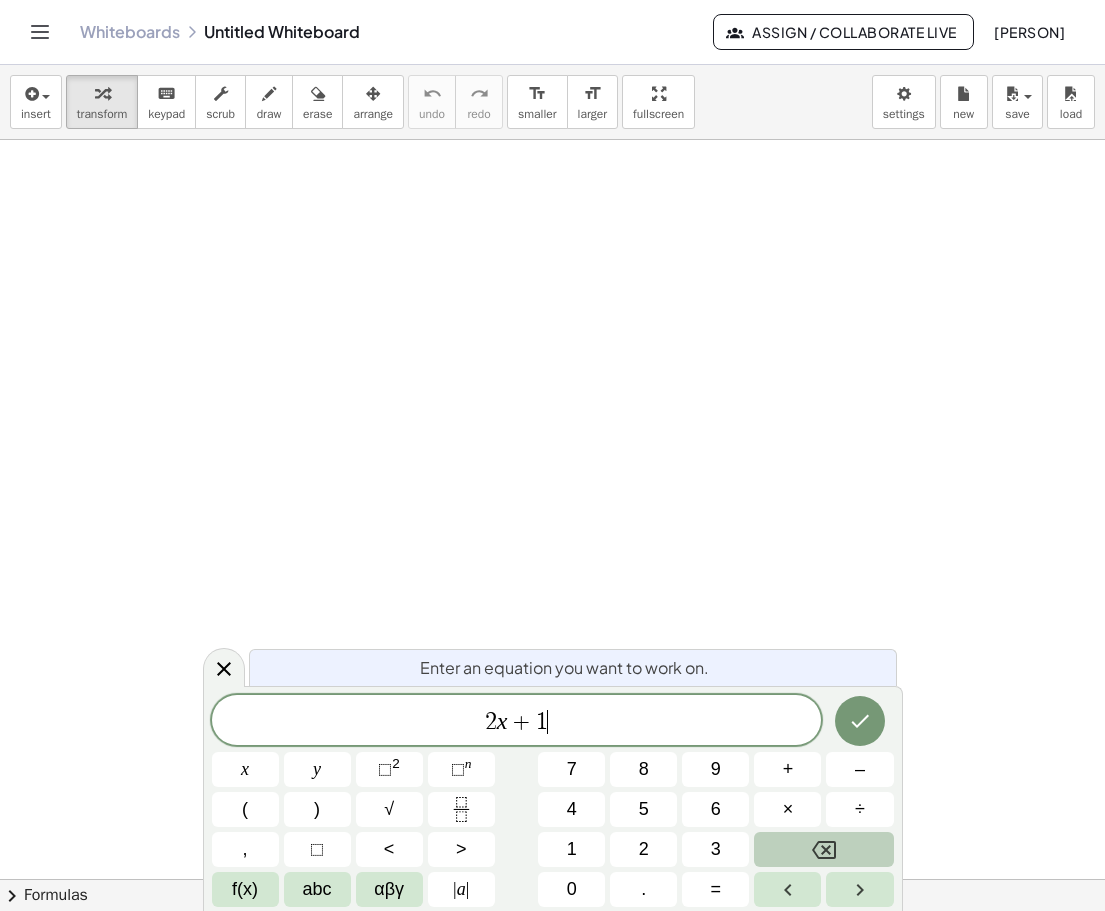click at bounding box center [823, 849] 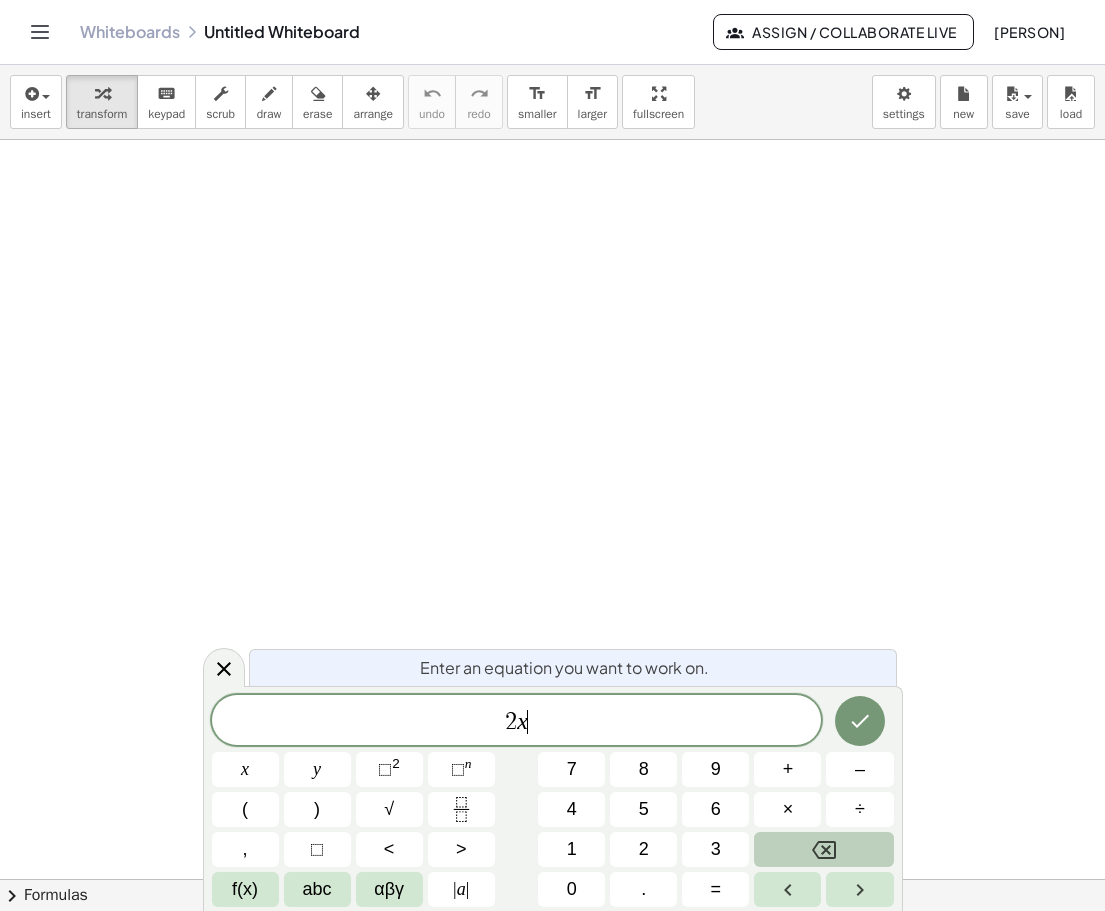 click at bounding box center [823, 849] 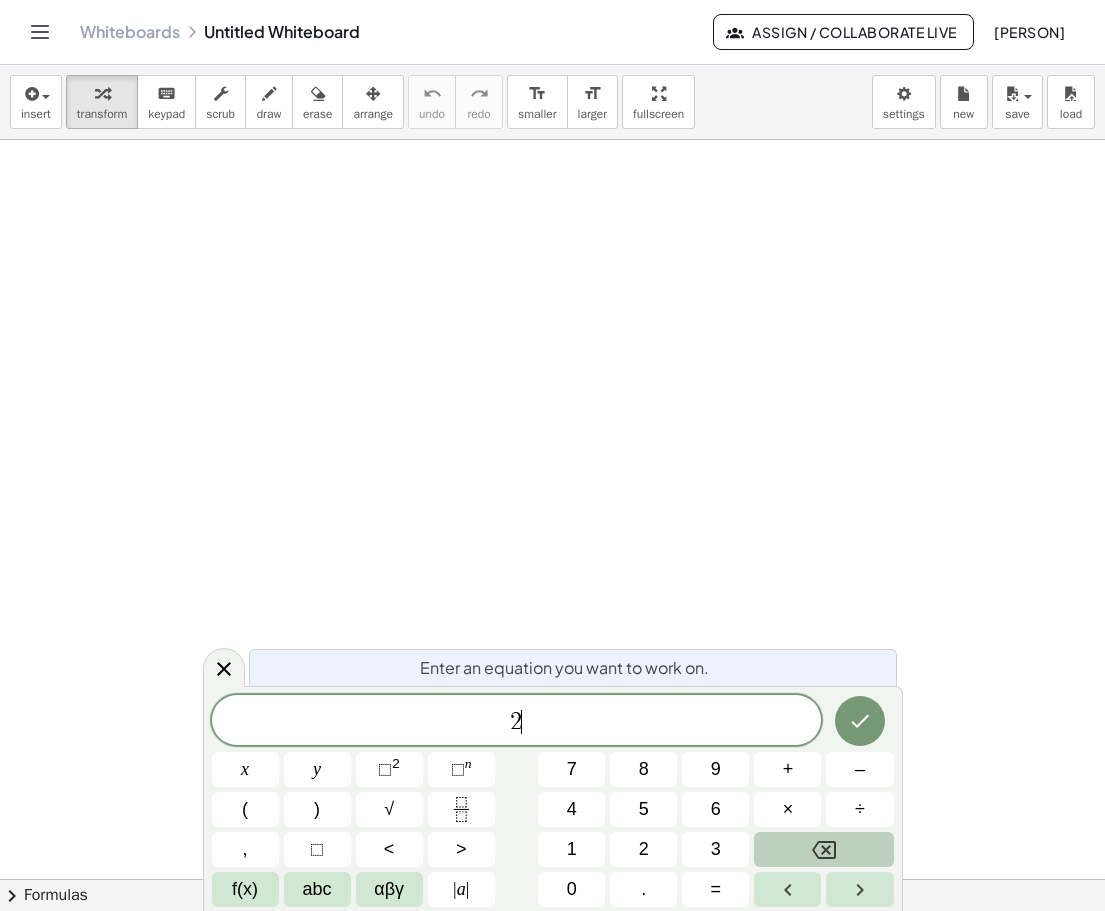 click at bounding box center (823, 849) 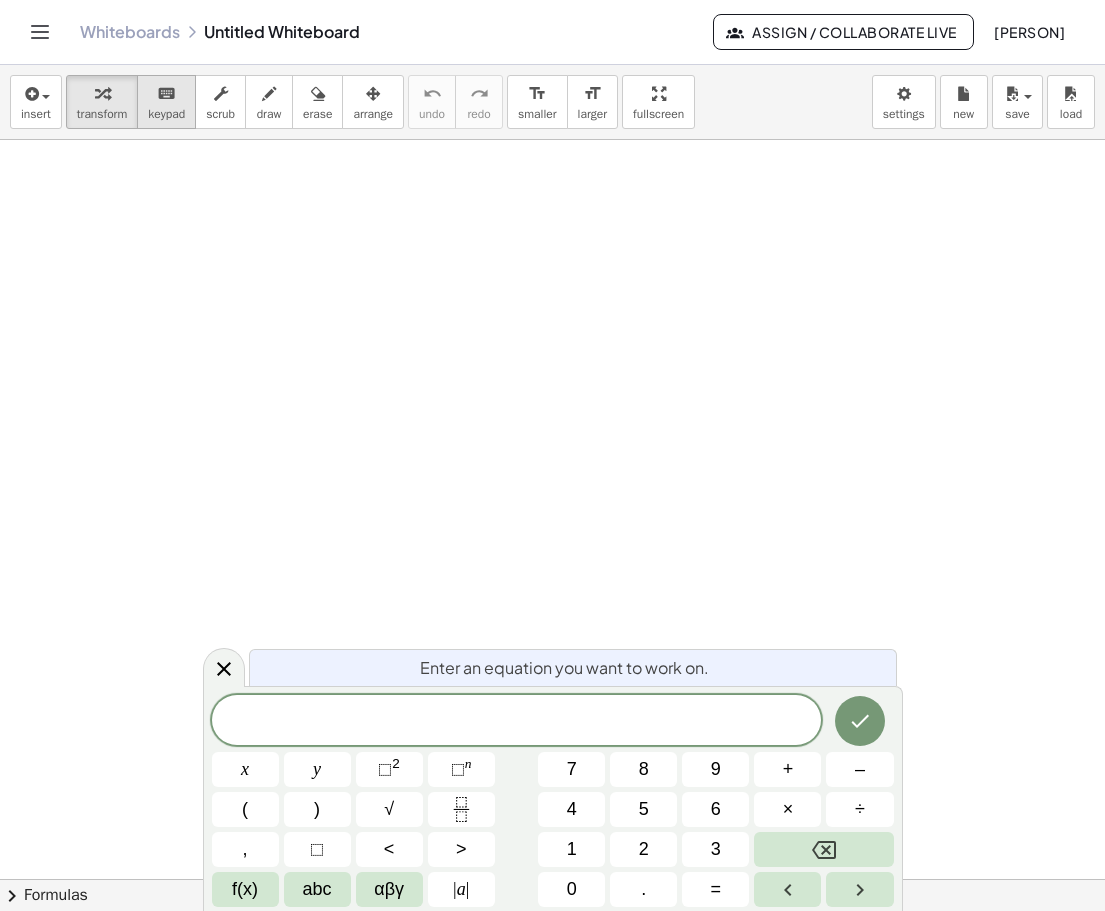 click on "keypad" at bounding box center [166, 114] 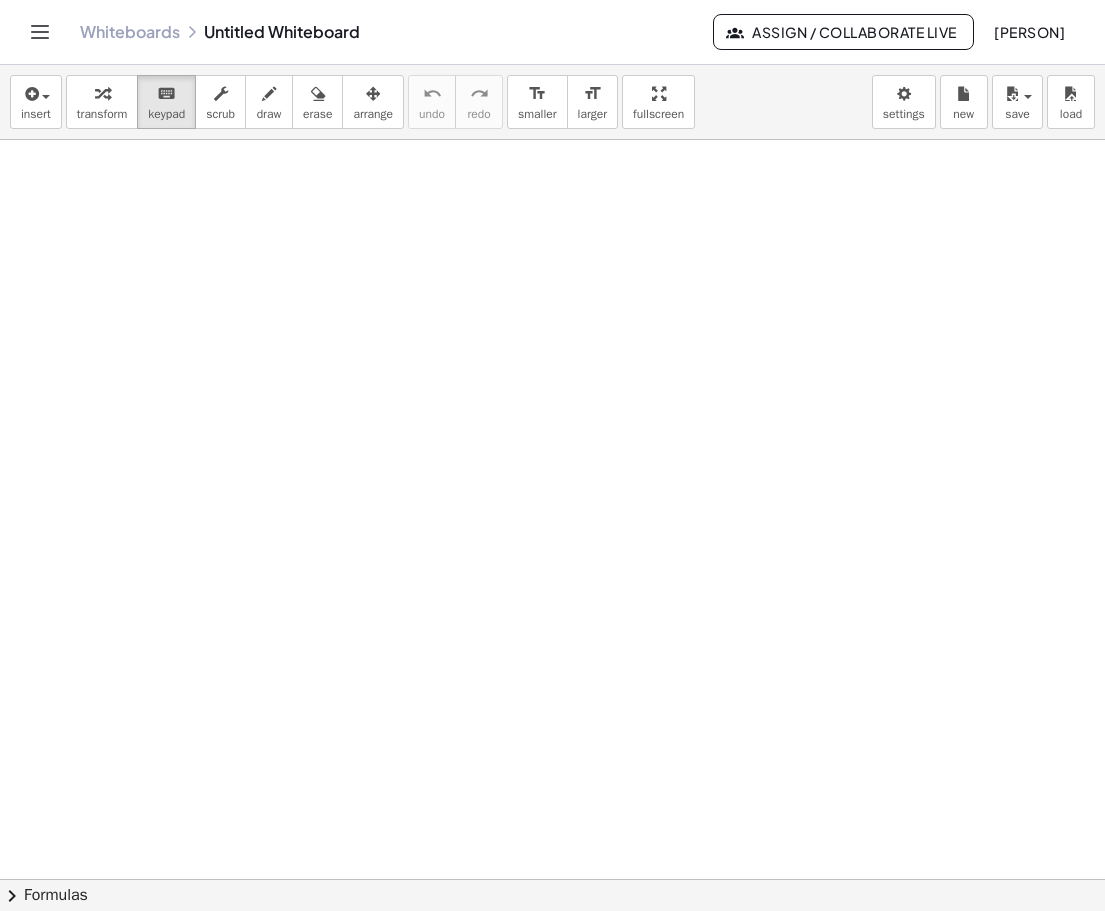 click at bounding box center [552, 879] 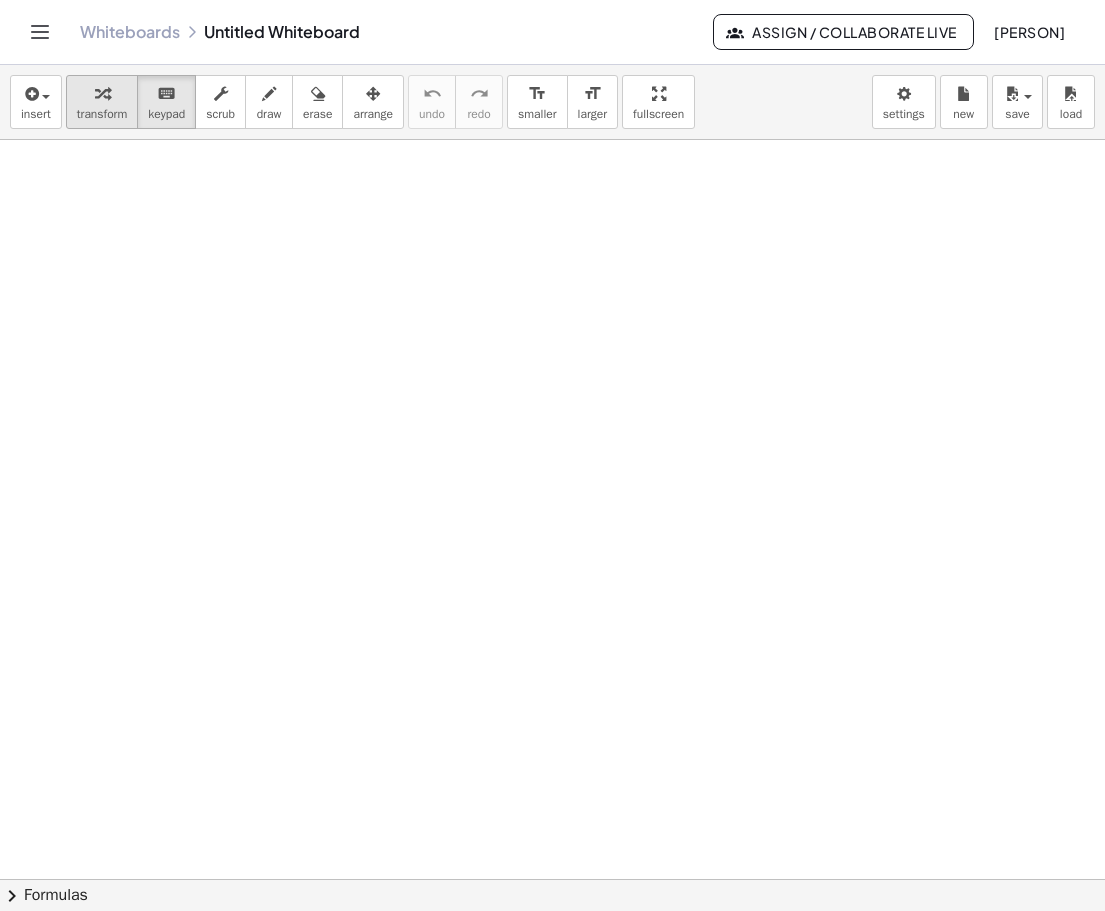 click on "transform" at bounding box center [102, 102] 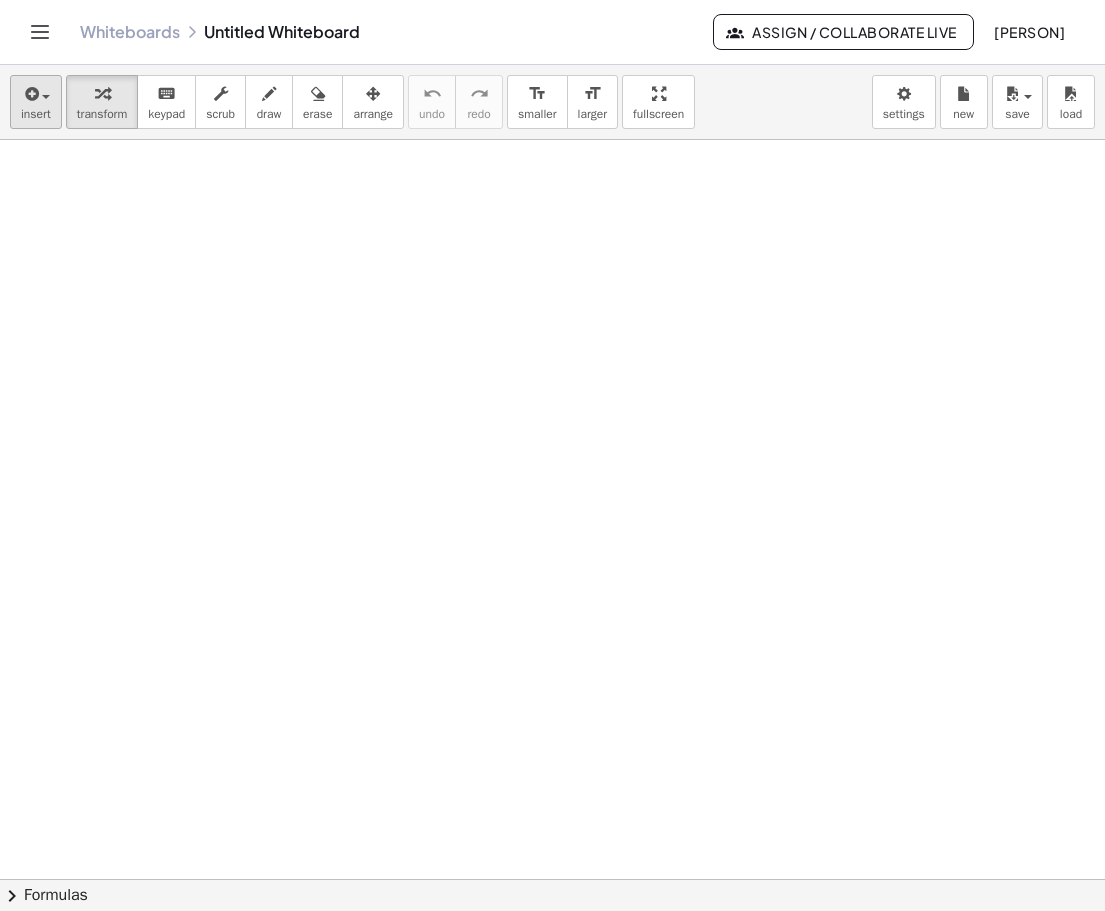 click at bounding box center [36, 93] 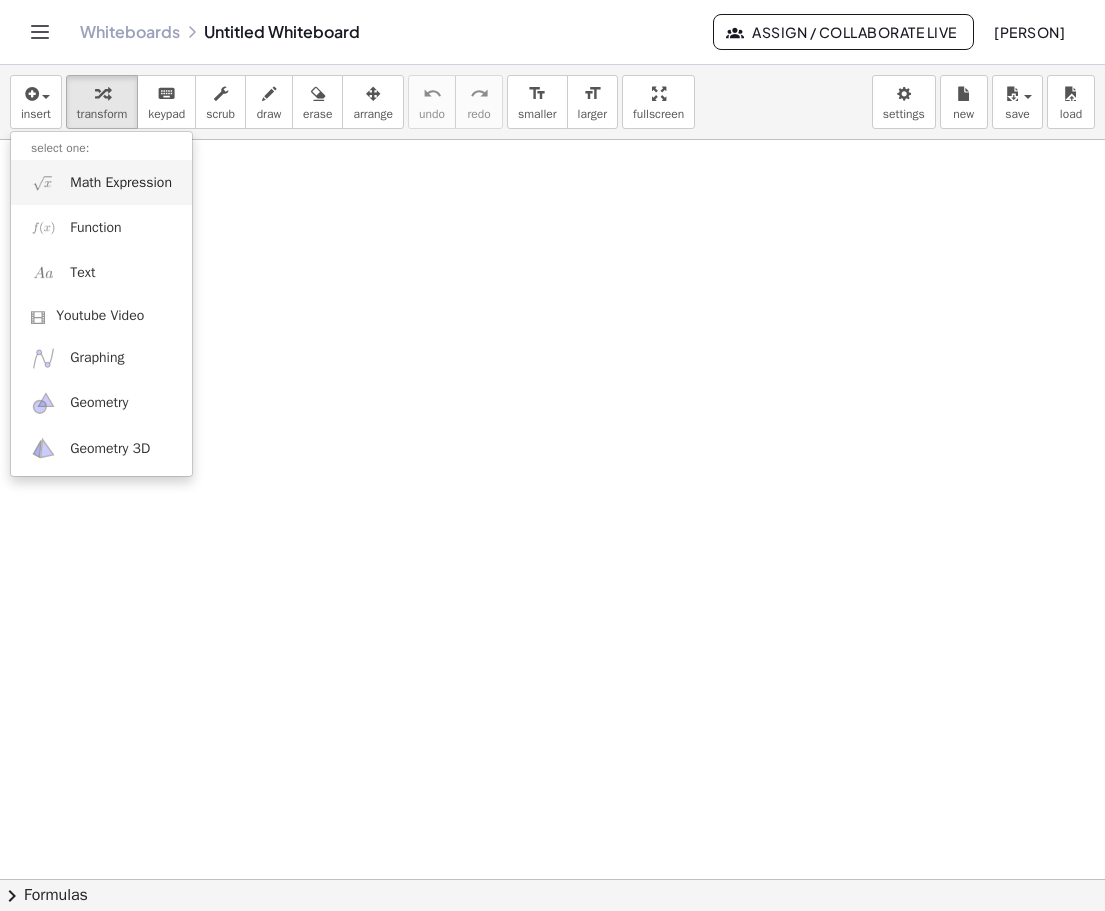 click on "Math Expression" at bounding box center (121, 183) 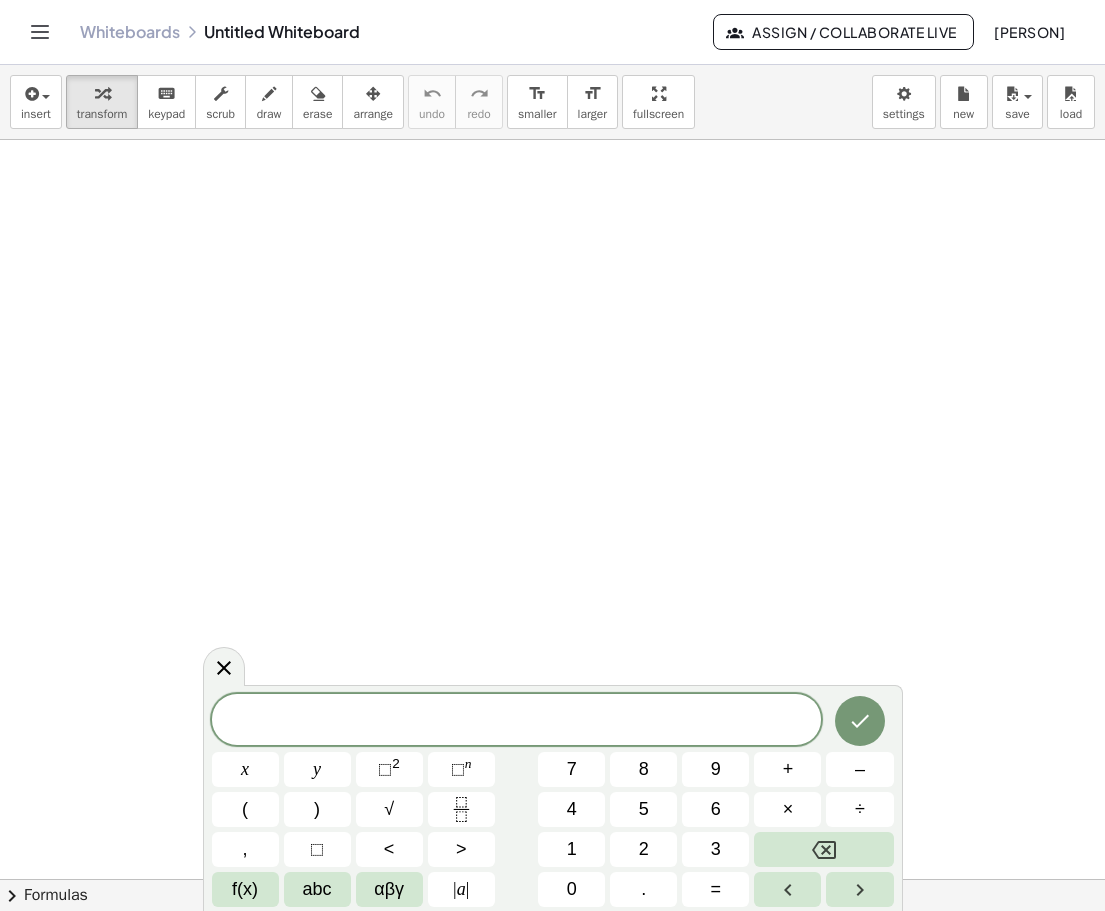 click at bounding box center [517, 721] 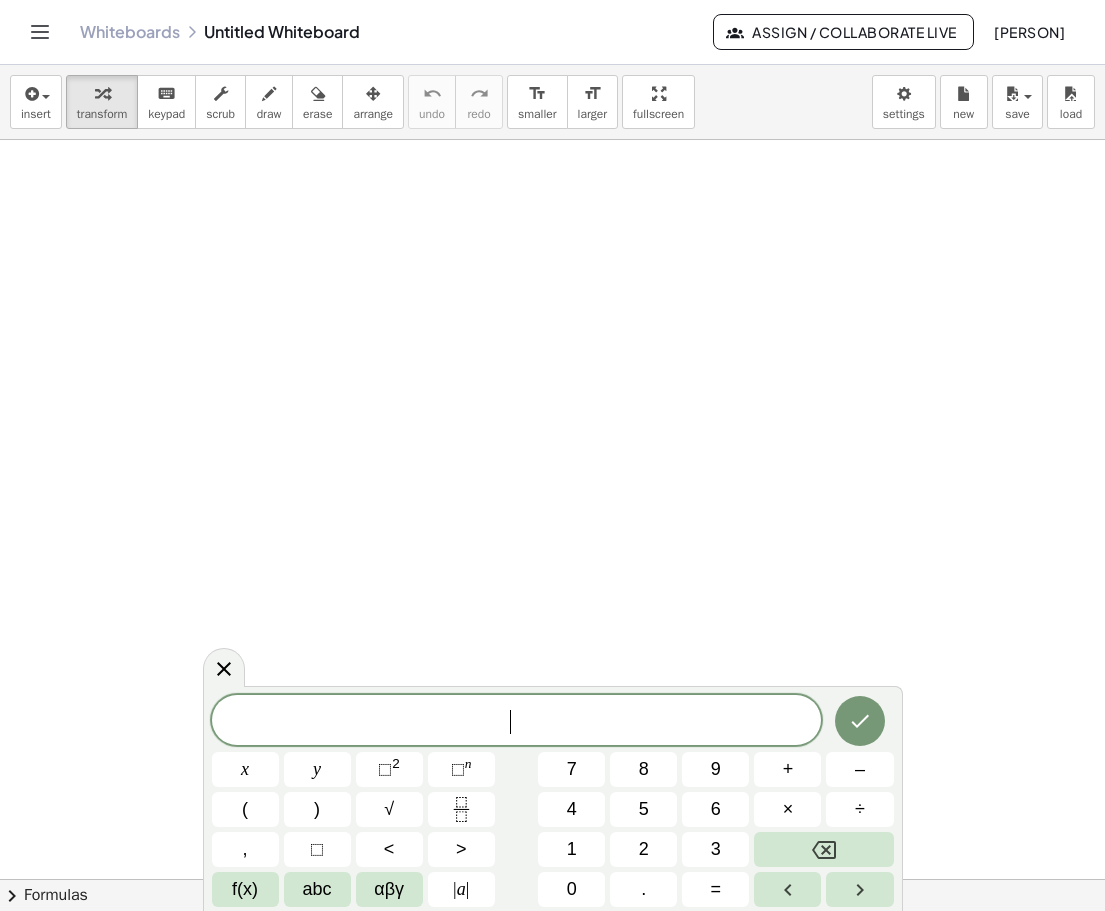 click on "​" at bounding box center (517, 722) 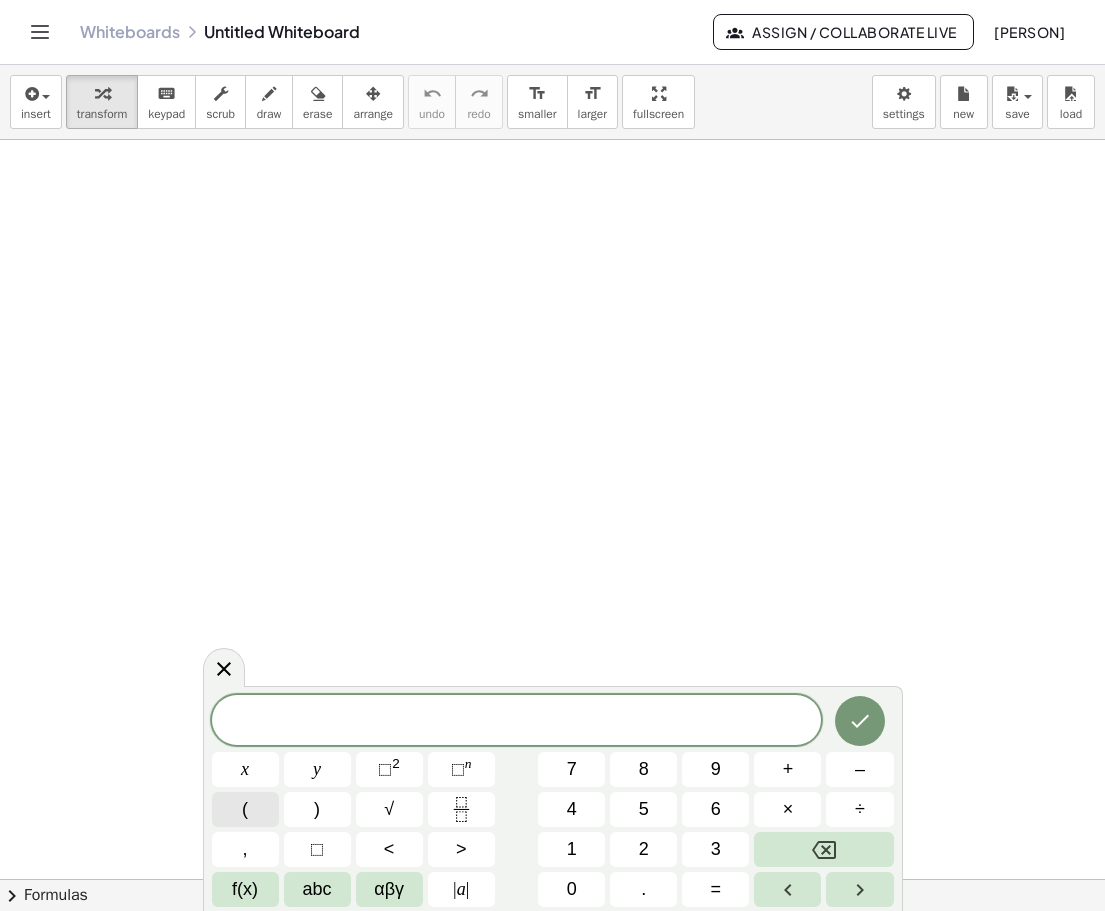 click on "(" at bounding box center [245, 809] 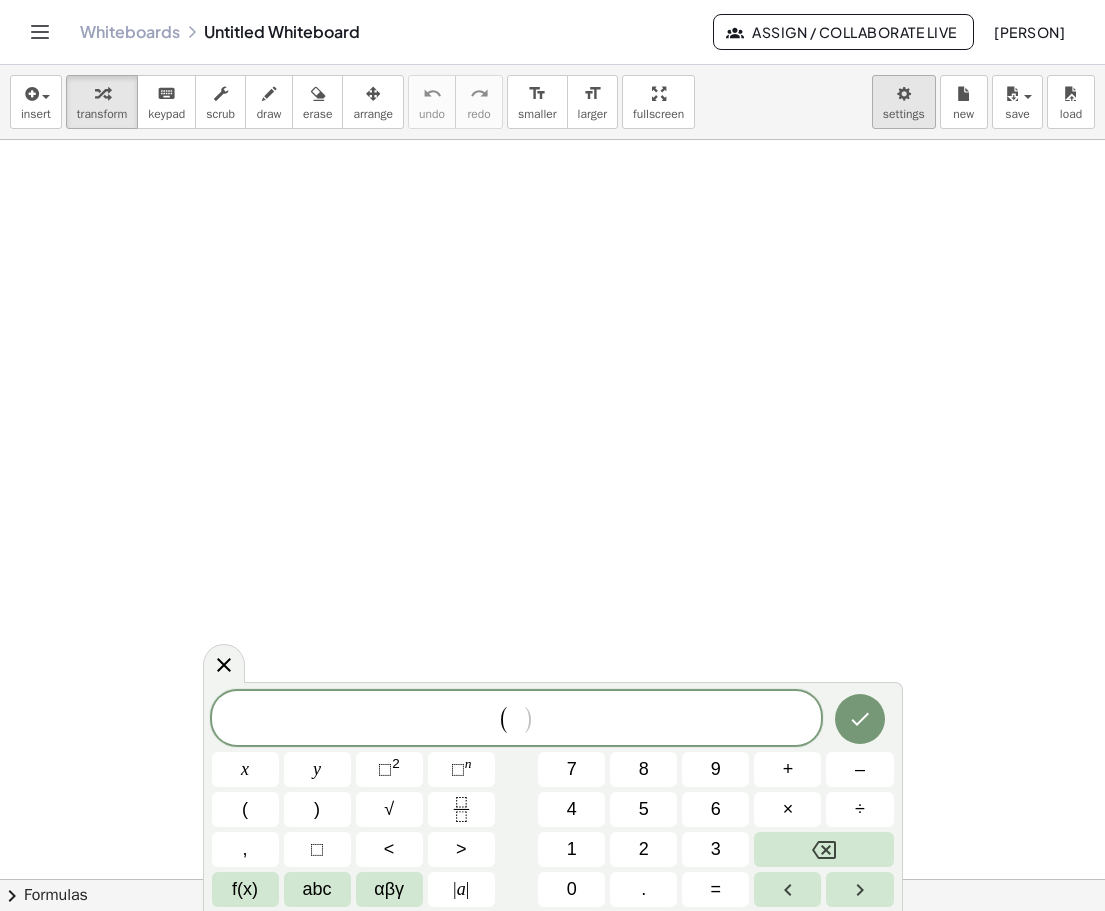 click on "Graspable Math Activities Get Started Activity Bank Assigned Work Classes Whiteboards Go Premium! Reference Account v1.28.2 | Privacy policy © 2025 | Graspable, Inc. Whiteboards Untitled Whiteboard Assign / Collaborate Live  Joel Moreno   insert select one: Math Expression Function Text Youtube Video Graphing Geometry Geometry 3D transform keyboard keypad scrub draw erase arrange undo undo redo redo format_size smaller format_size larger fullscreen load   save new settings × chevron_right  Formulas
Drag one side of a formula onto a highlighted expression on the canvas to apply it.
Quadratic Formula
+ · a · x 2 + · b · x + c = 0
⇔
x = · ( − b ± 2 √ ( + b 2 − · 4 · a · c ) ) · 2 · a
+ x 2 + · p · x + q = 0
⇔
x = − · p ·" at bounding box center [552, 455] 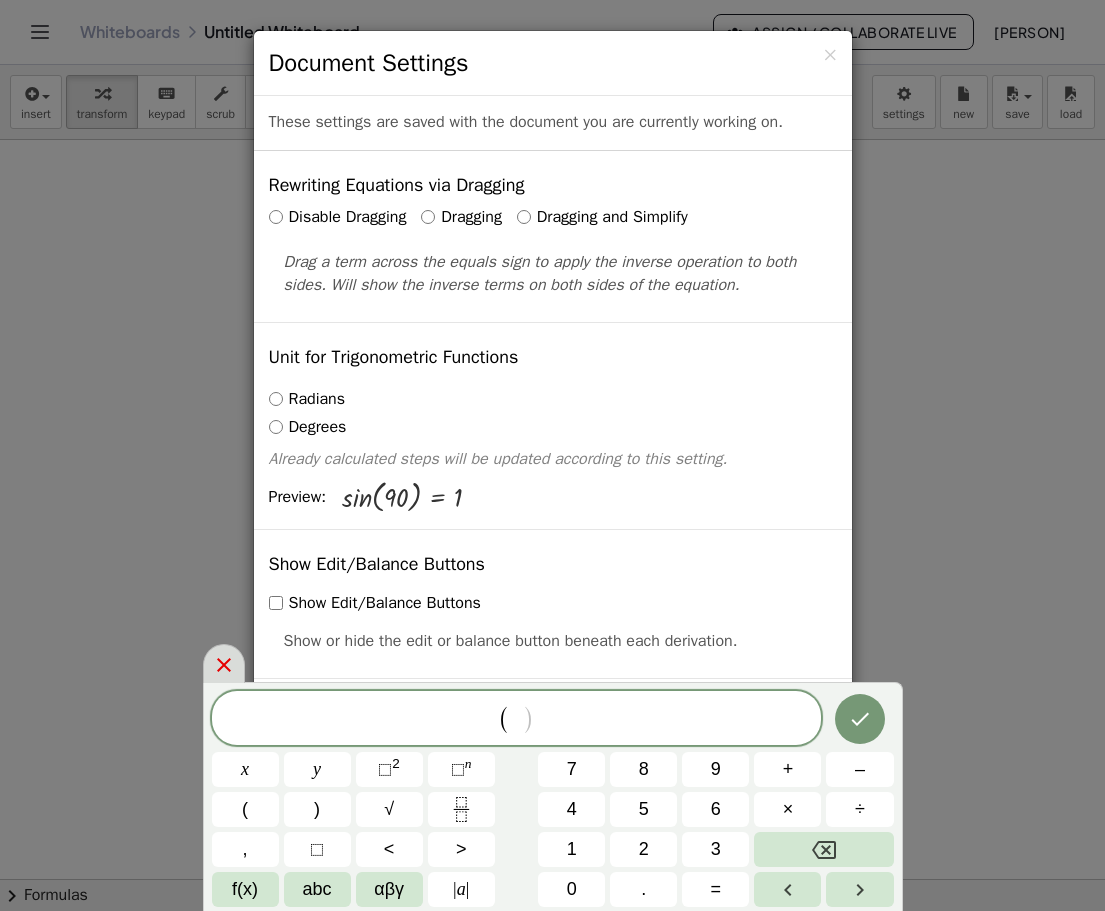 click 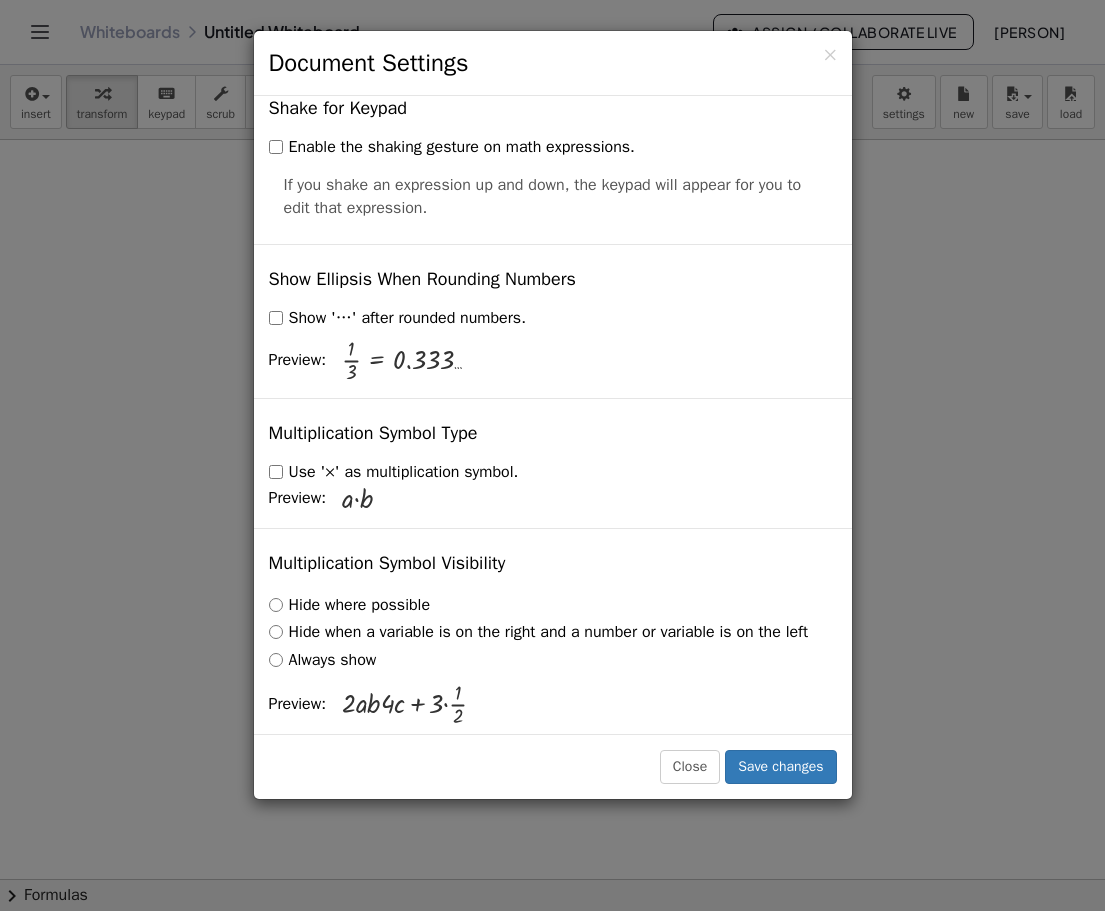 scroll, scrollTop: 4706, scrollLeft: 0, axis: vertical 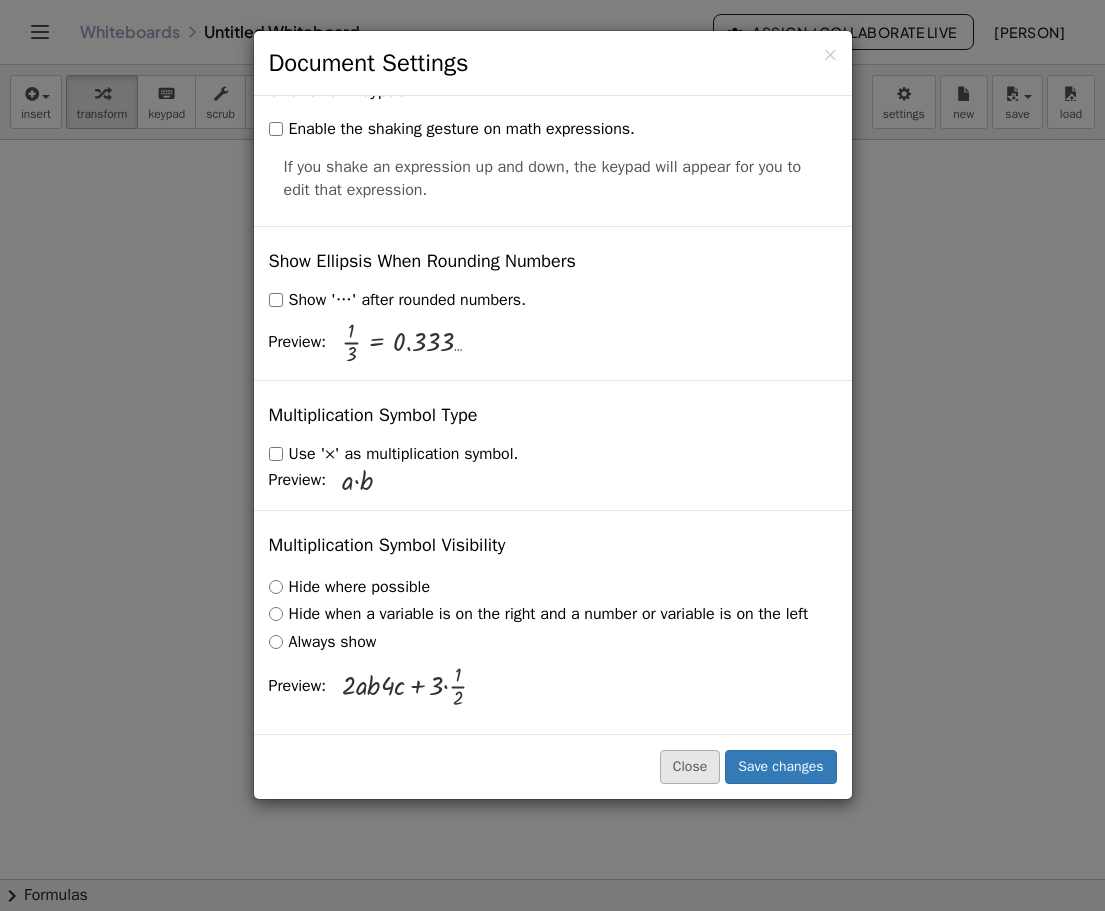 click on "Close" at bounding box center [690, 767] 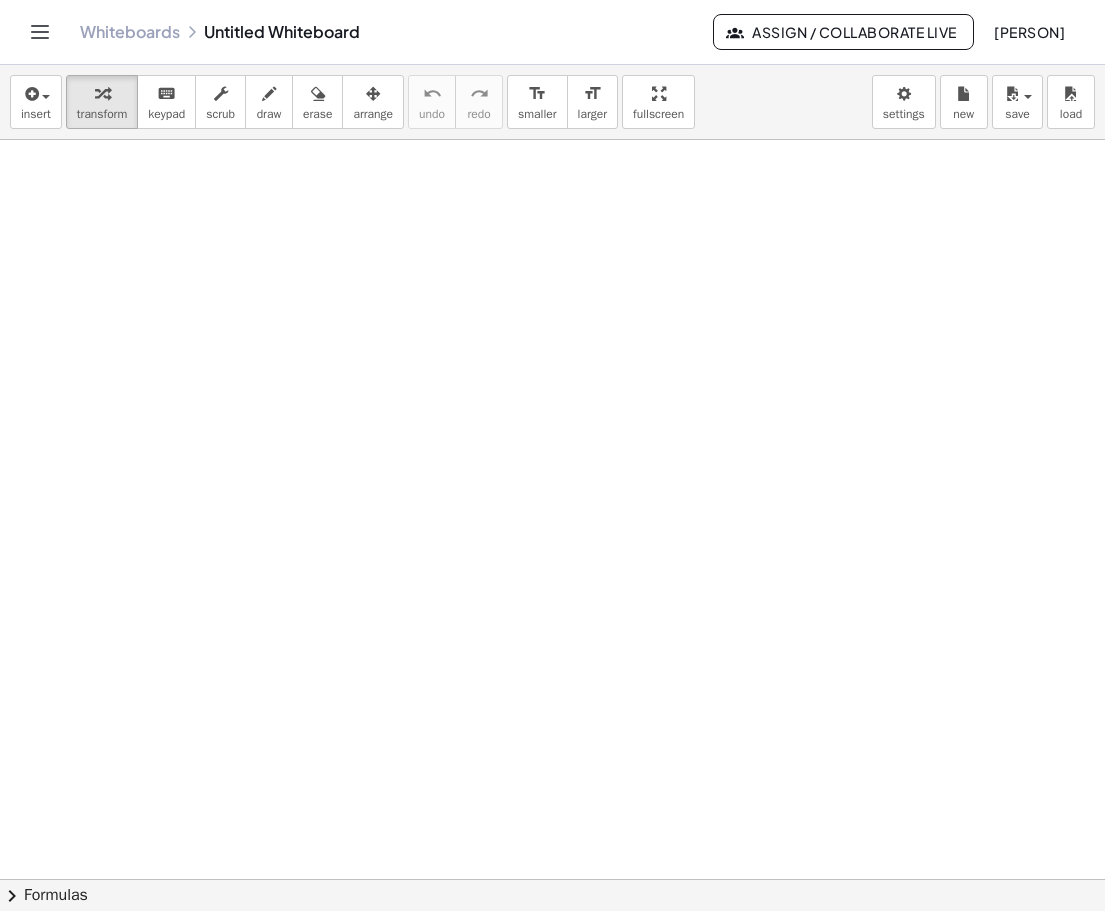 click 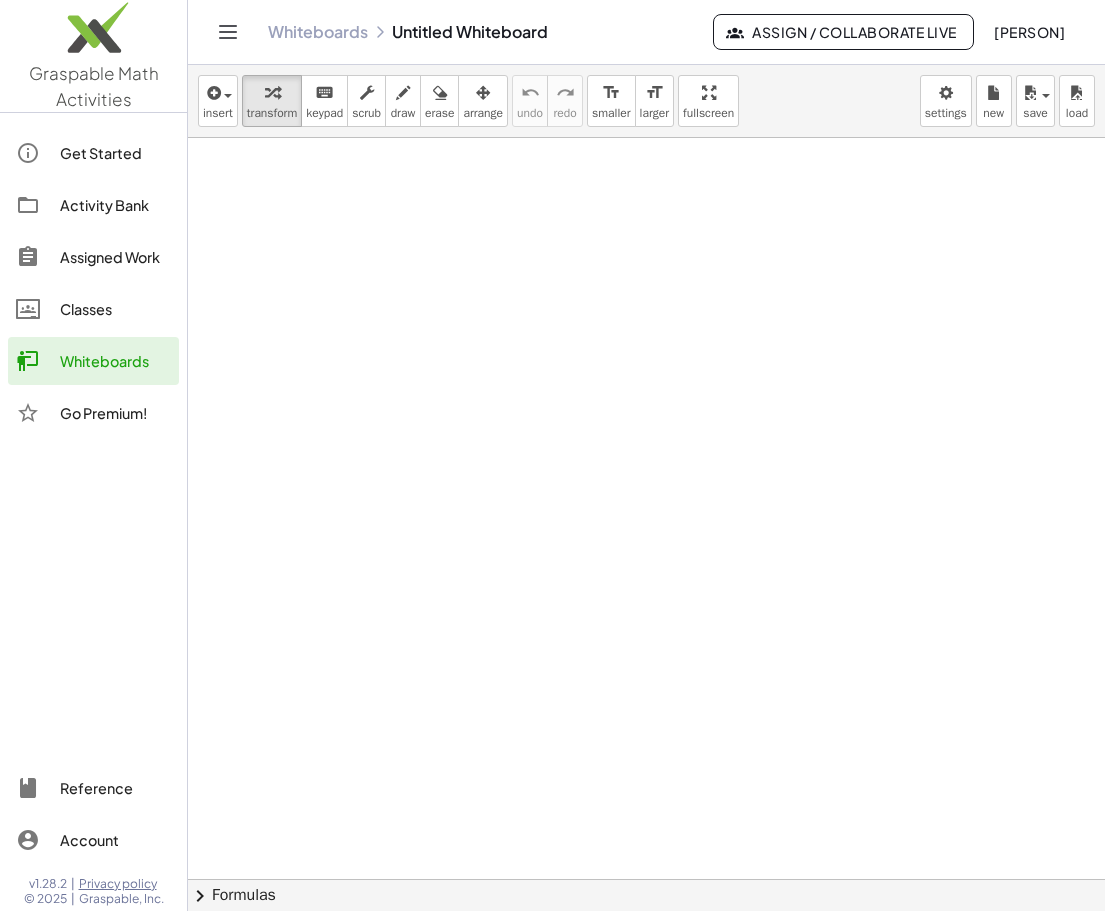 click 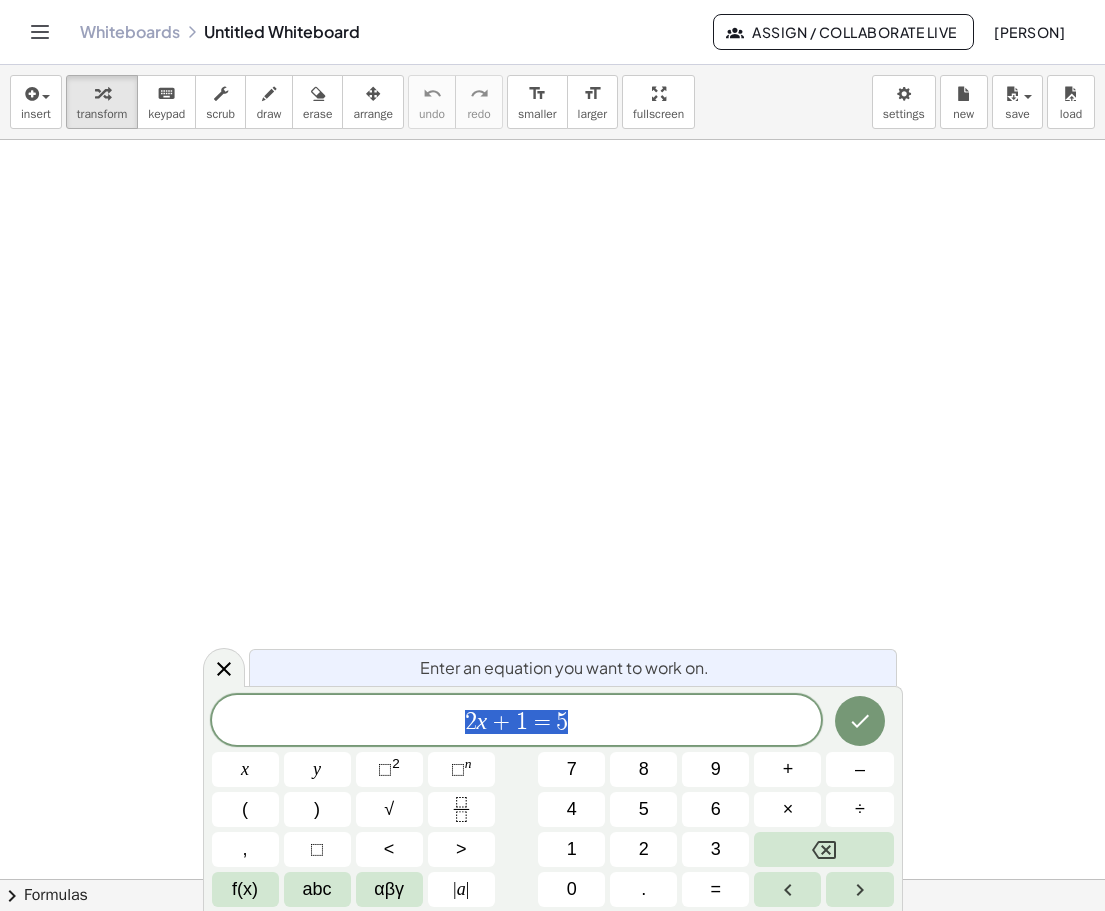 click on "Enter an equation you want to work on." at bounding box center [564, 668] 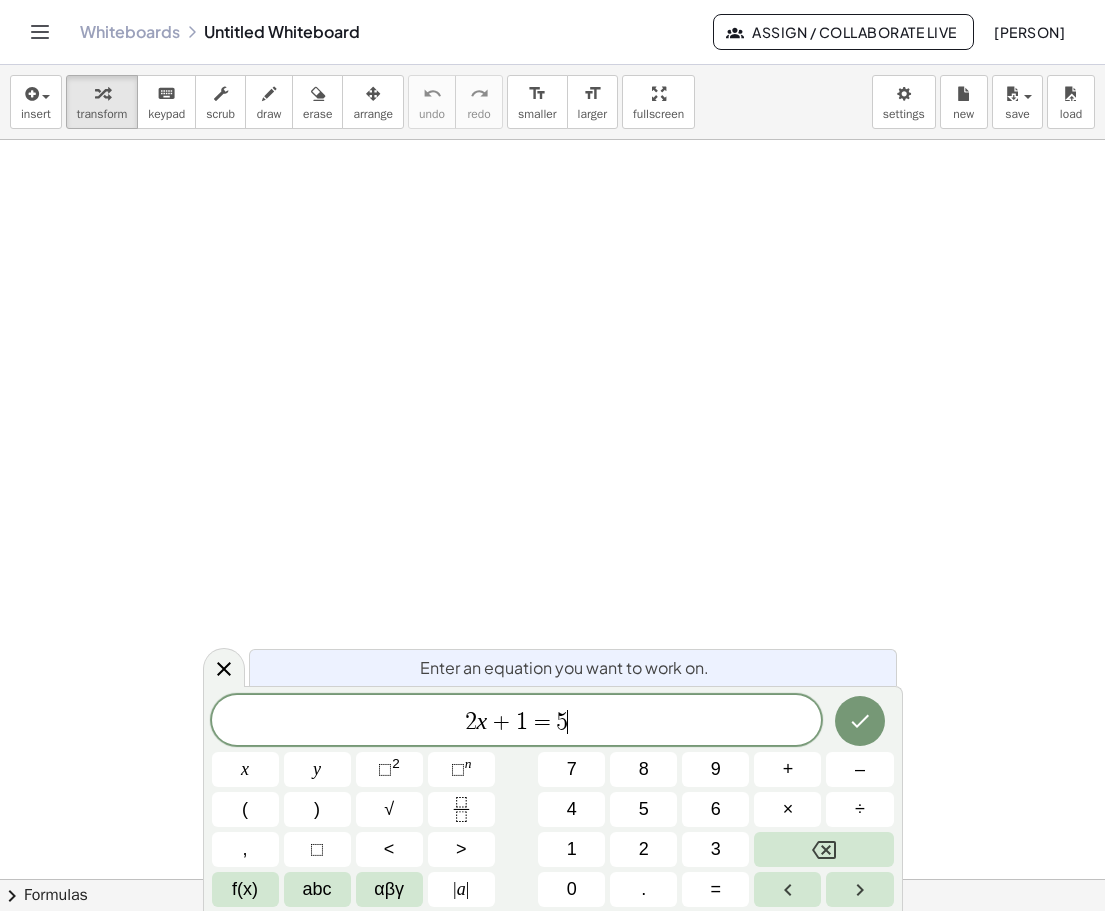 click on "2 x + 1 = 5 ​" at bounding box center [517, 722] 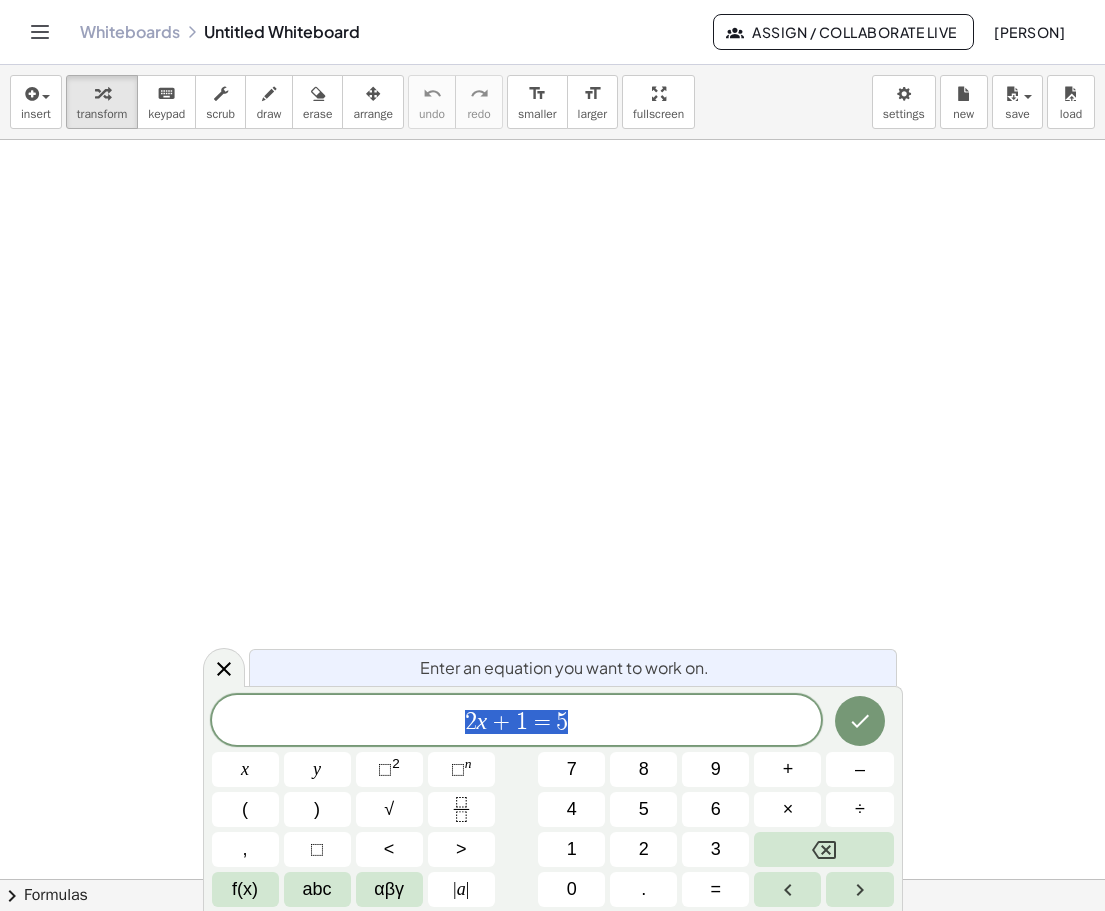 drag, startPoint x: 595, startPoint y: 719, endPoint x: 399, endPoint y: 705, distance: 196.49936 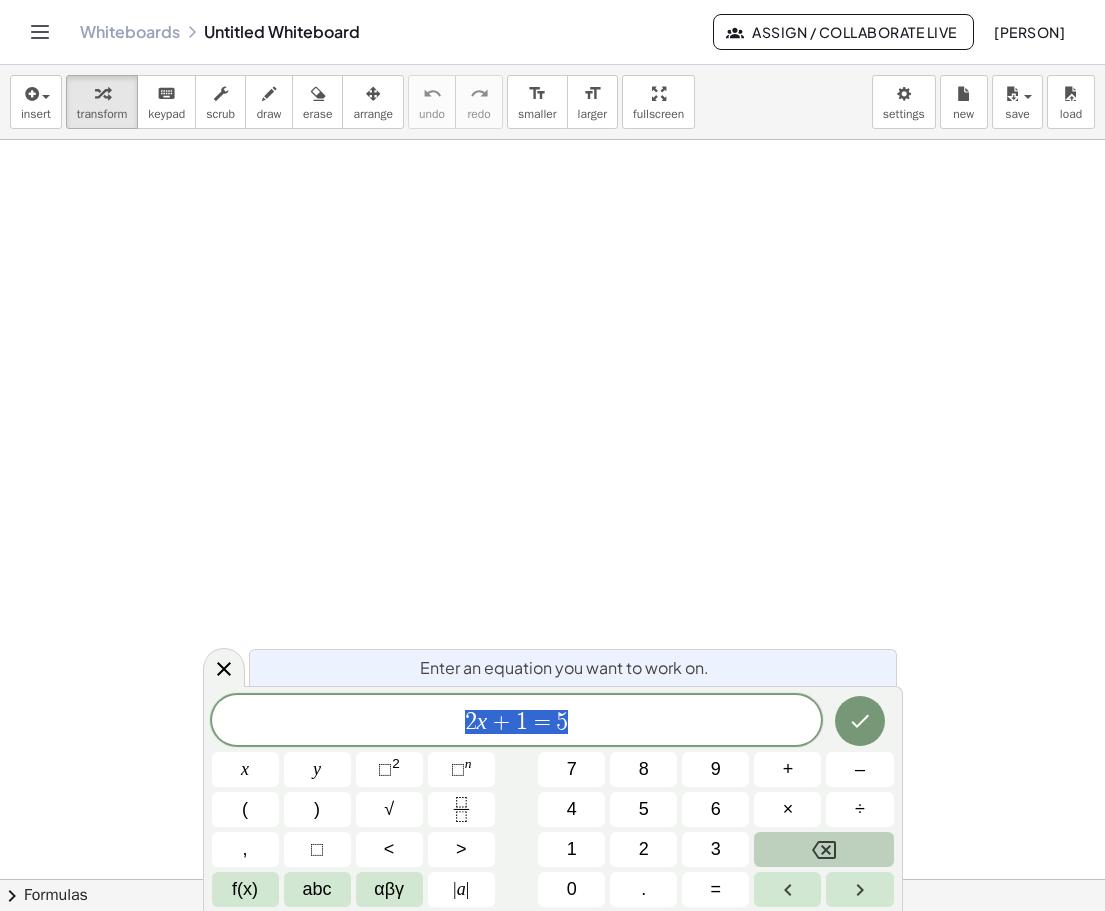click at bounding box center [823, 849] 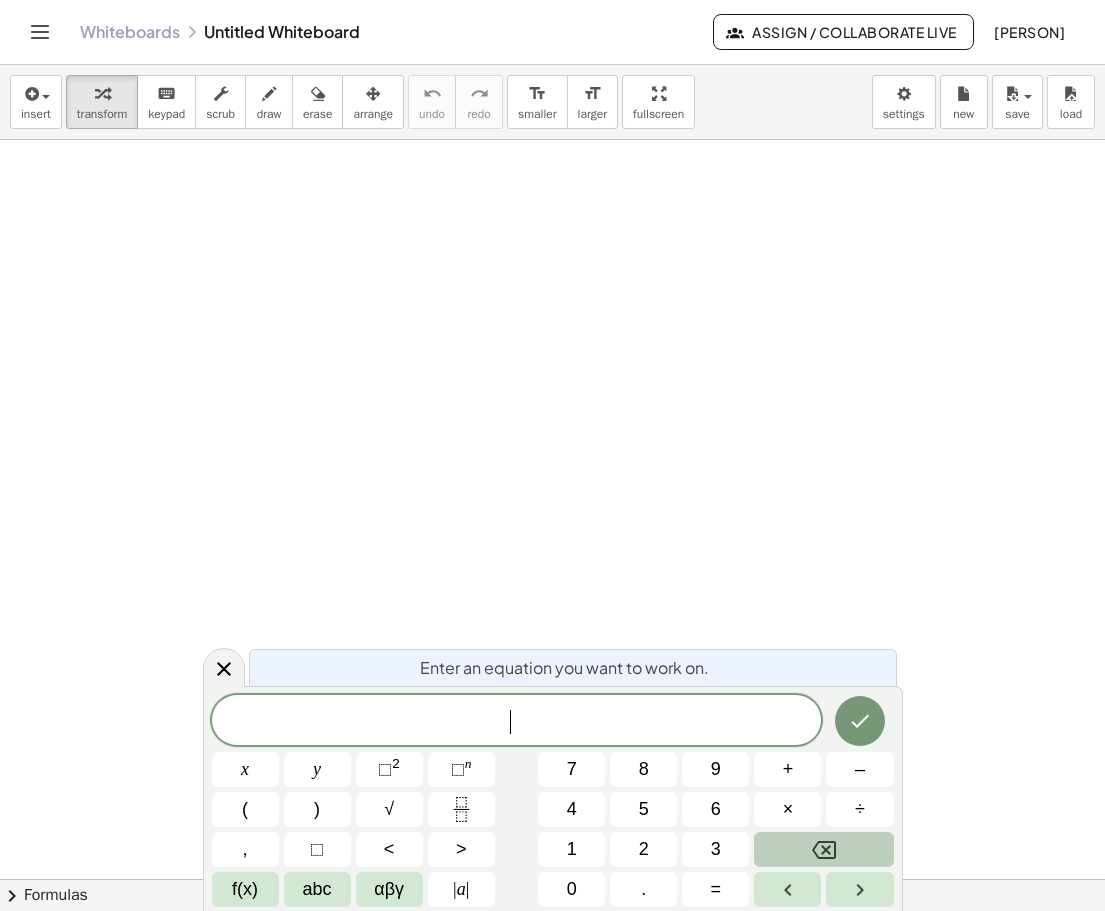 click at bounding box center (823, 849) 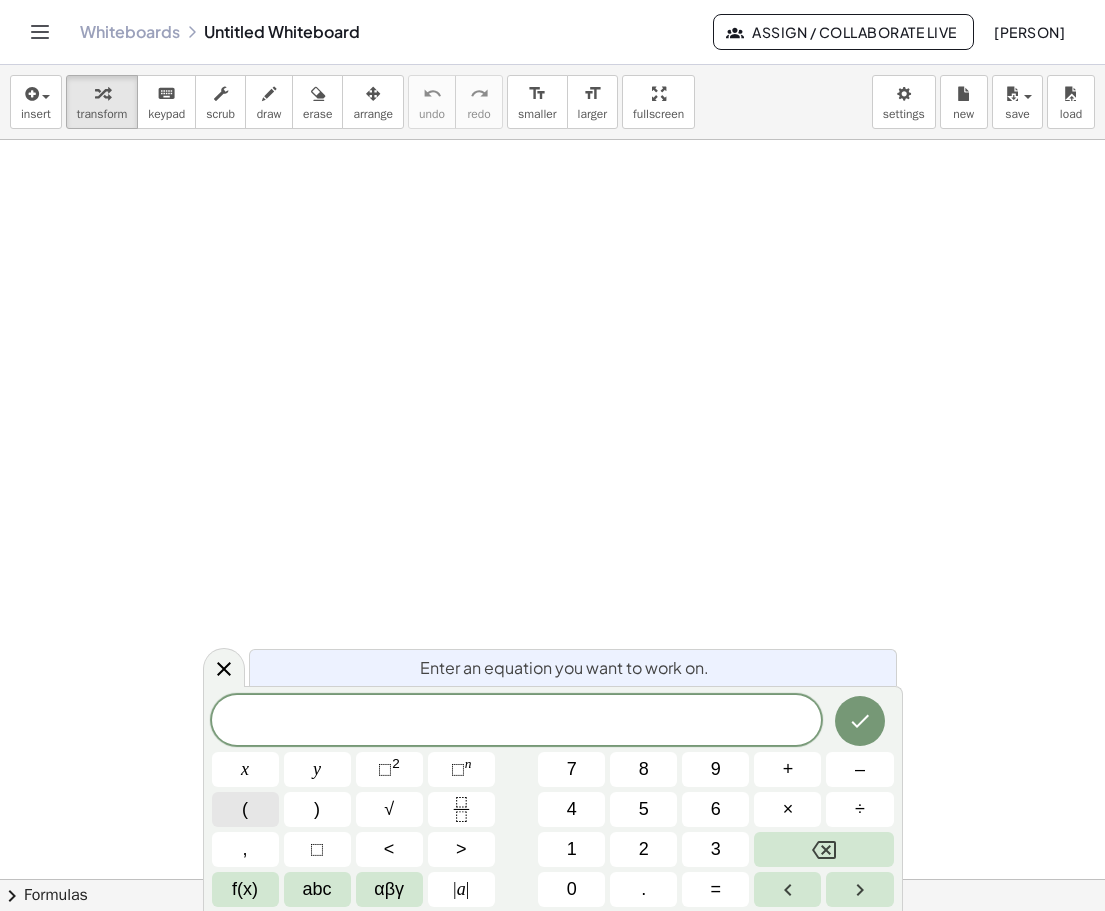 click on "(" at bounding box center (245, 809) 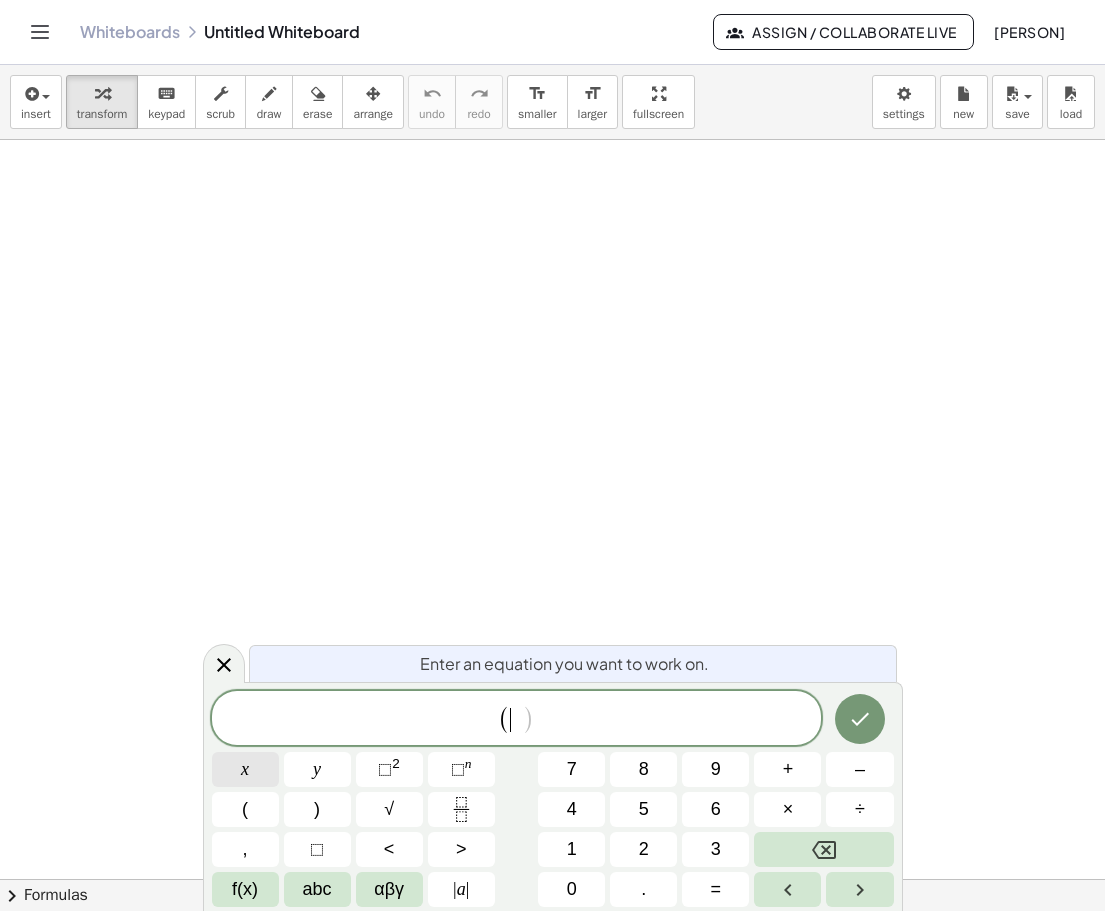 click on "x" at bounding box center (245, 769) 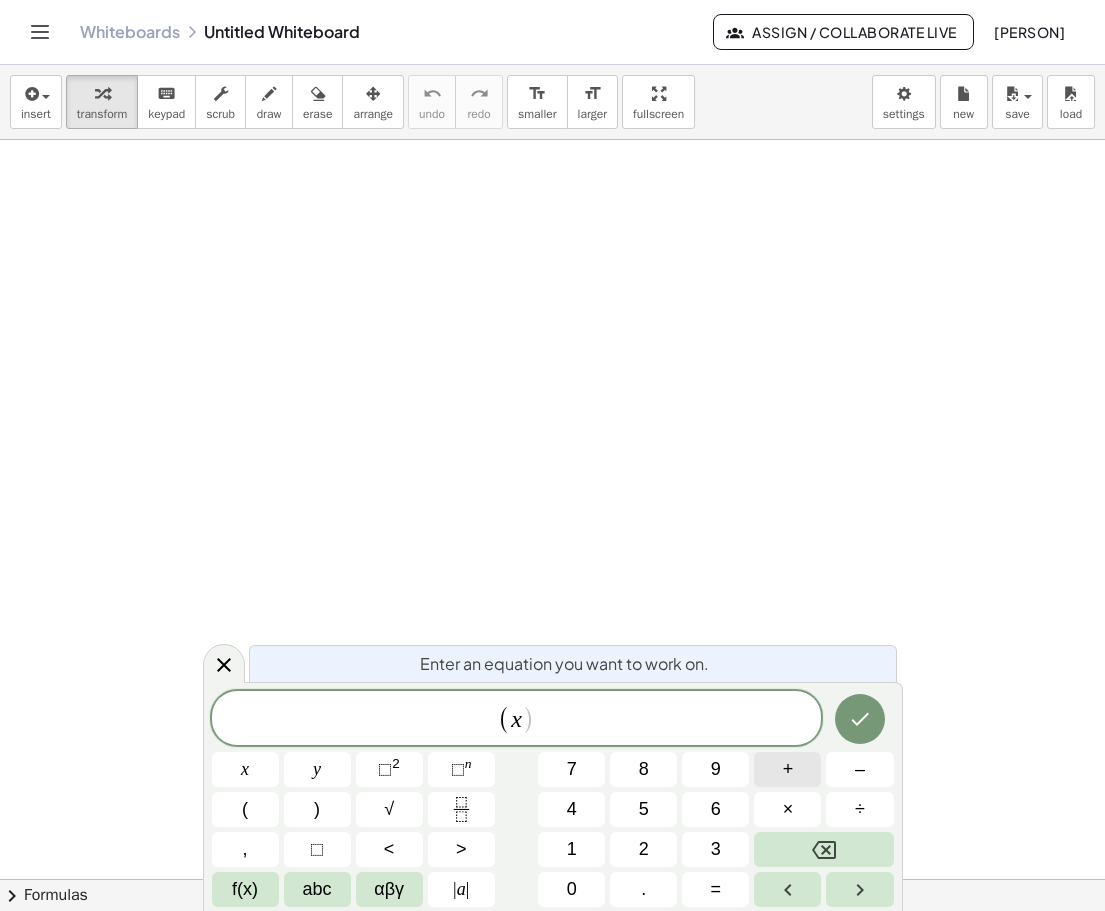 click on "+" at bounding box center [788, 769] 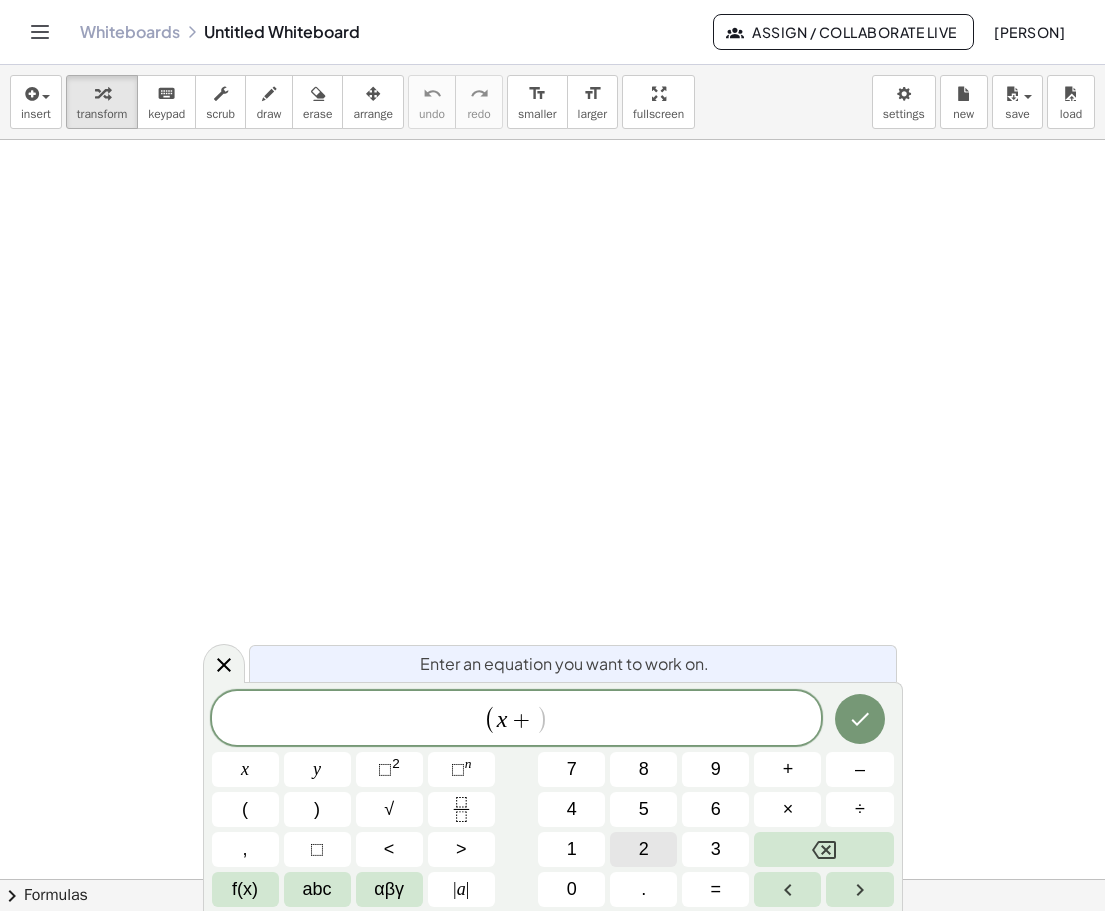 click on "2" at bounding box center (643, 849) 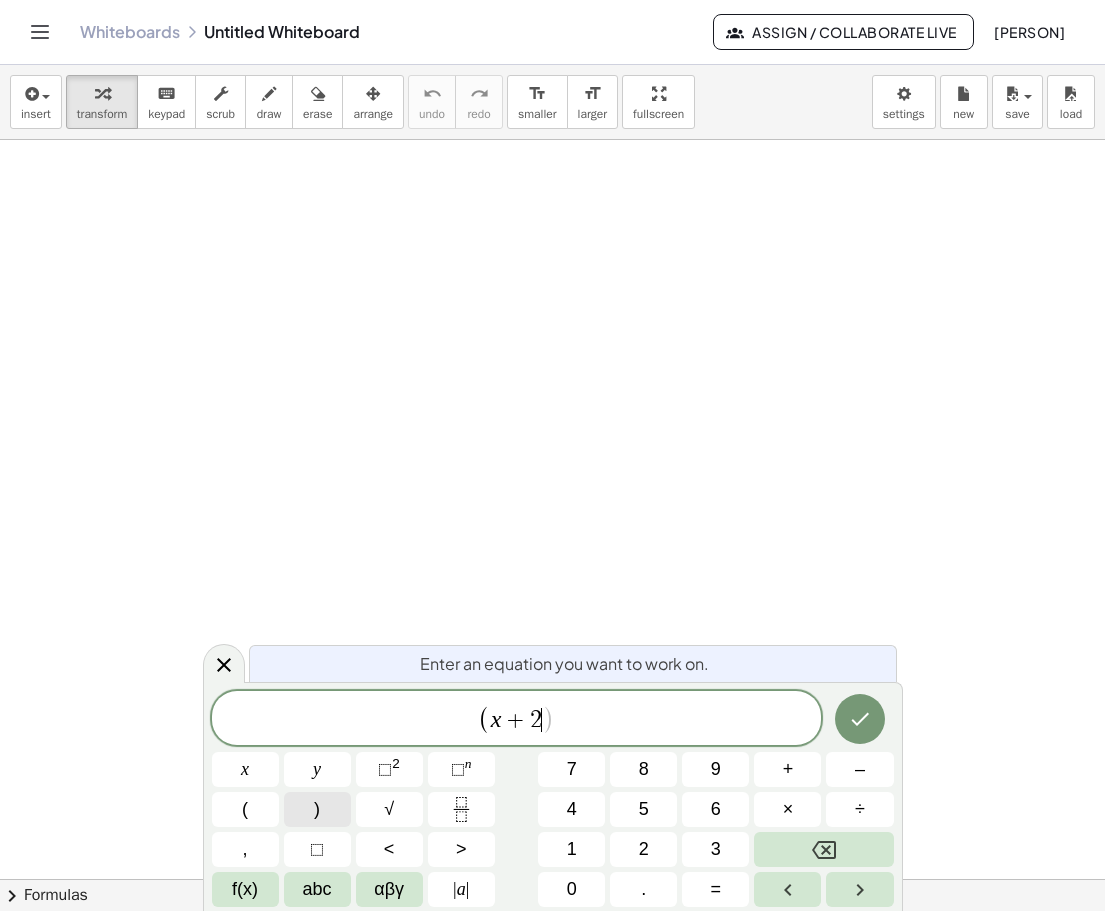 click on ")" at bounding box center (317, 809) 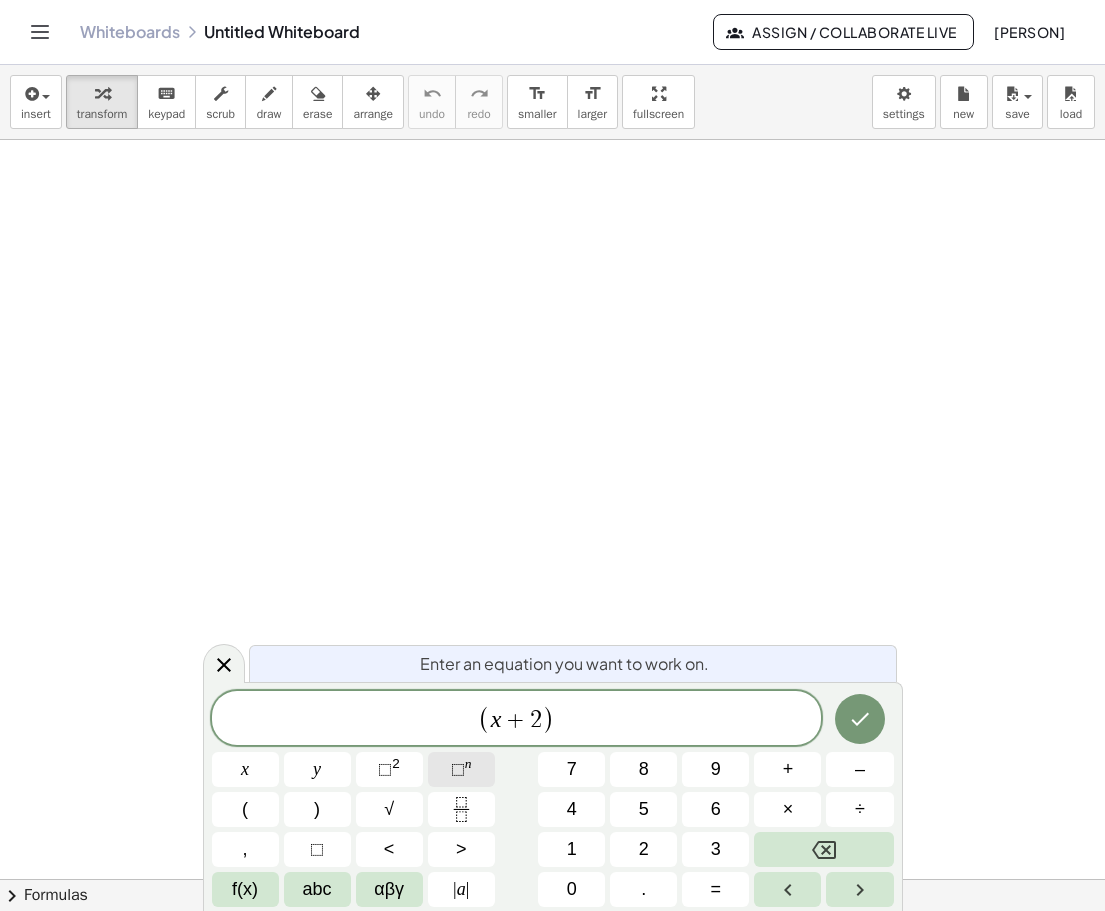 click on "⬚" at bounding box center (458, 769) 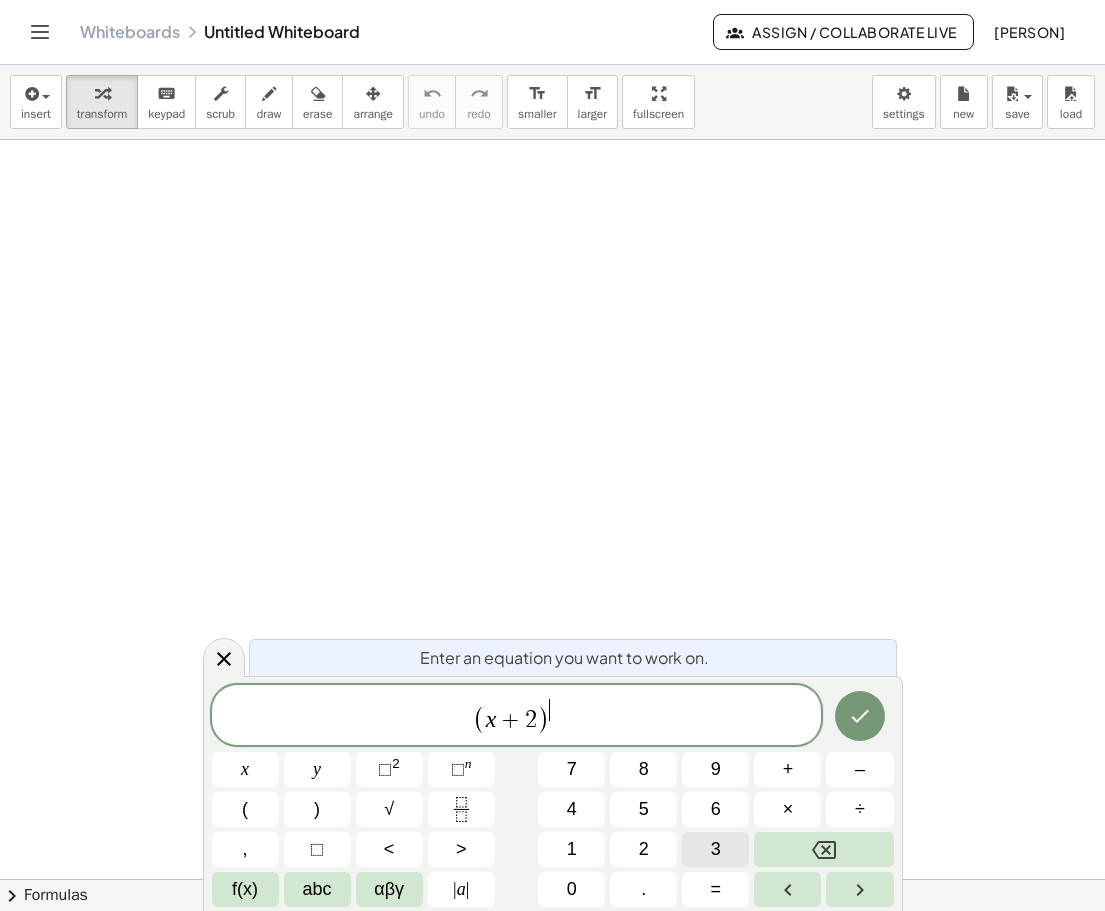 click on "3" at bounding box center [716, 849] 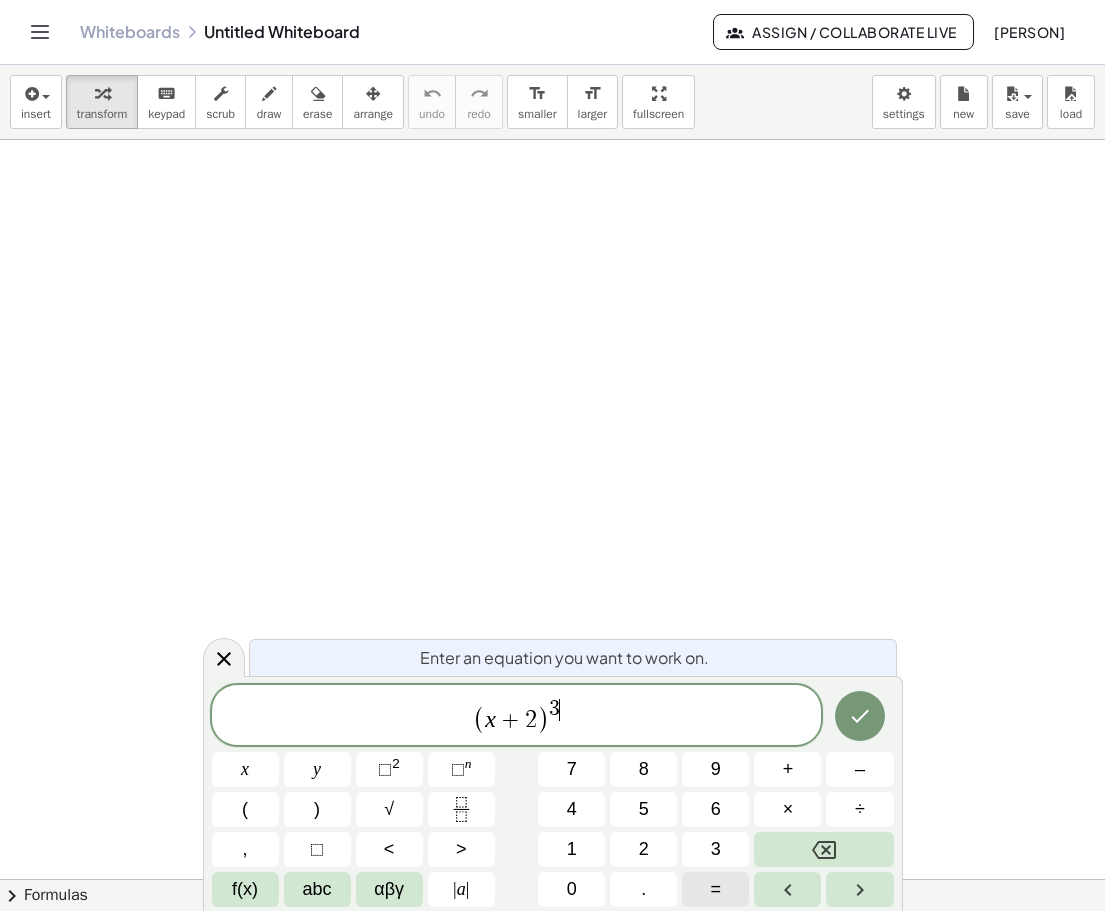click on "=" at bounding box center [716, 889] 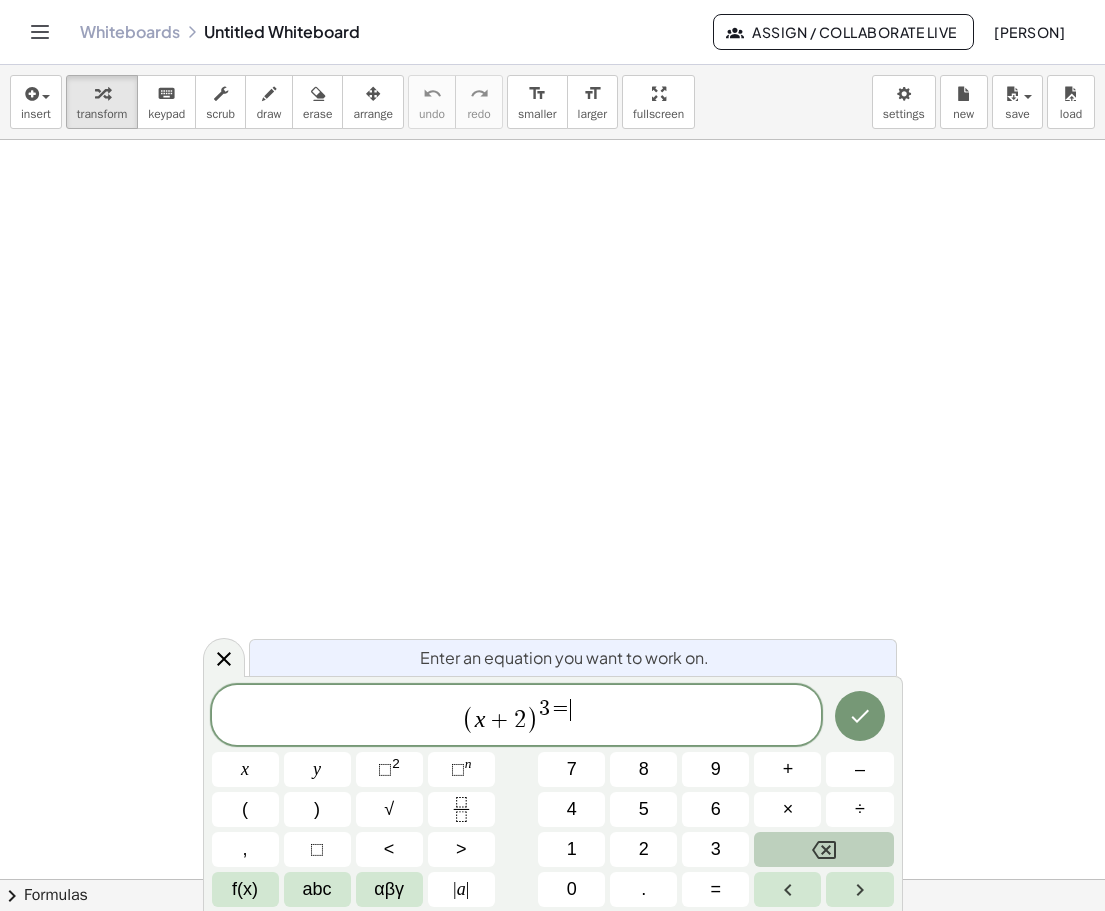 click at bounding box center [823, 849] 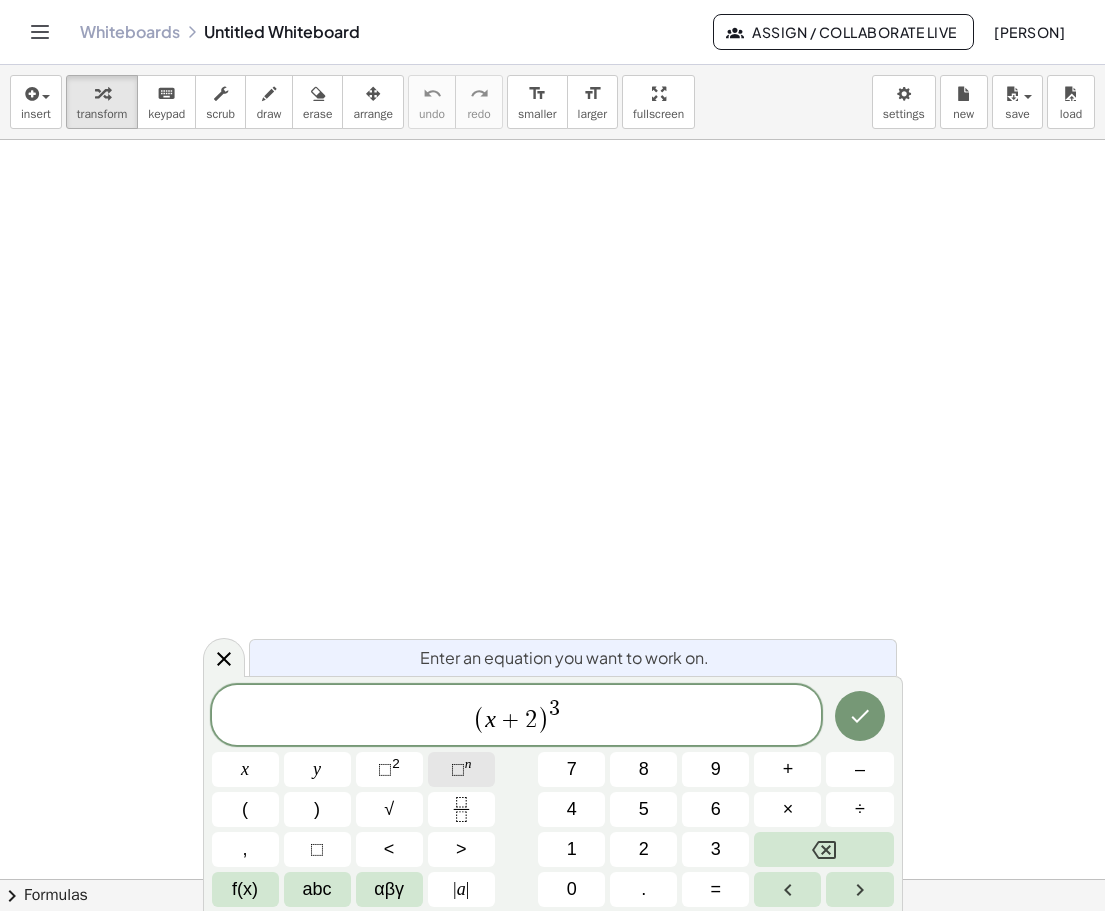 click on "⬚ n" at bounding box center (461, 769) 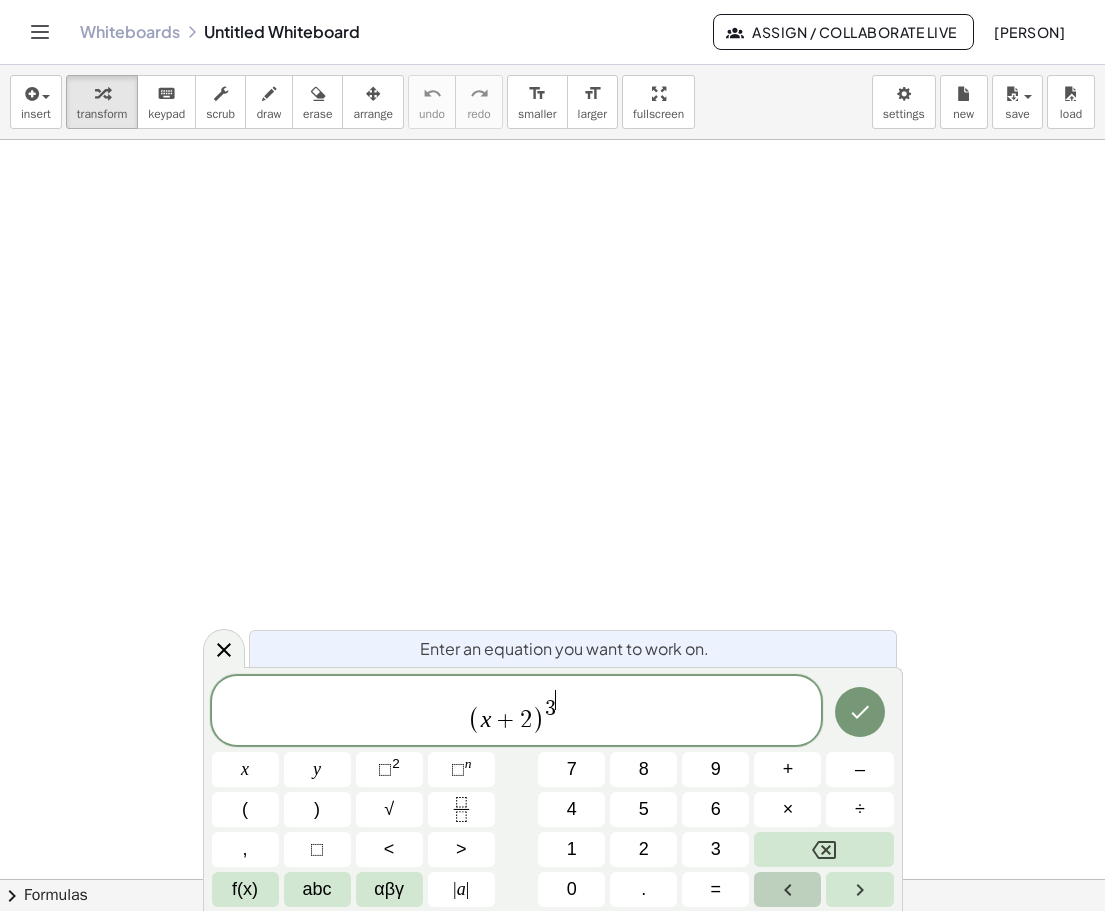click 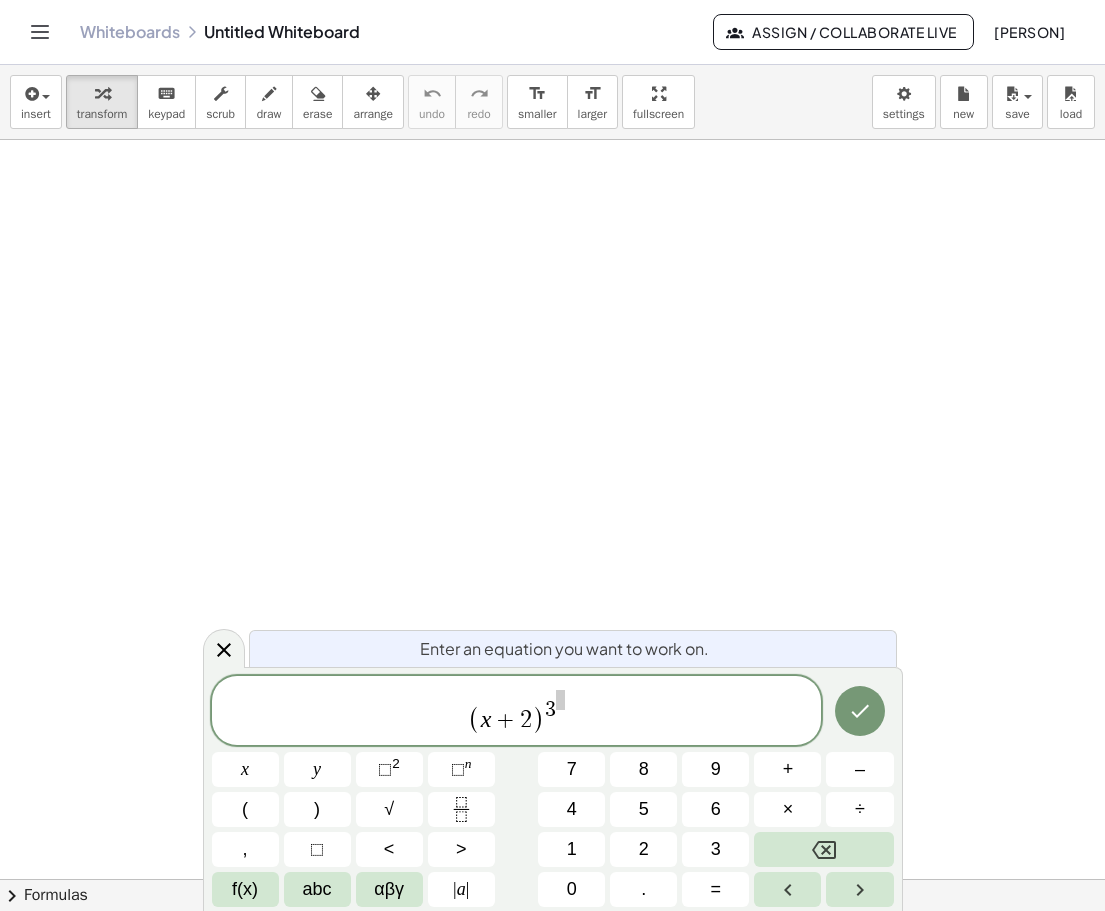 click on "( x + 2 ) 3 ​" at bounding box center [517, 712] 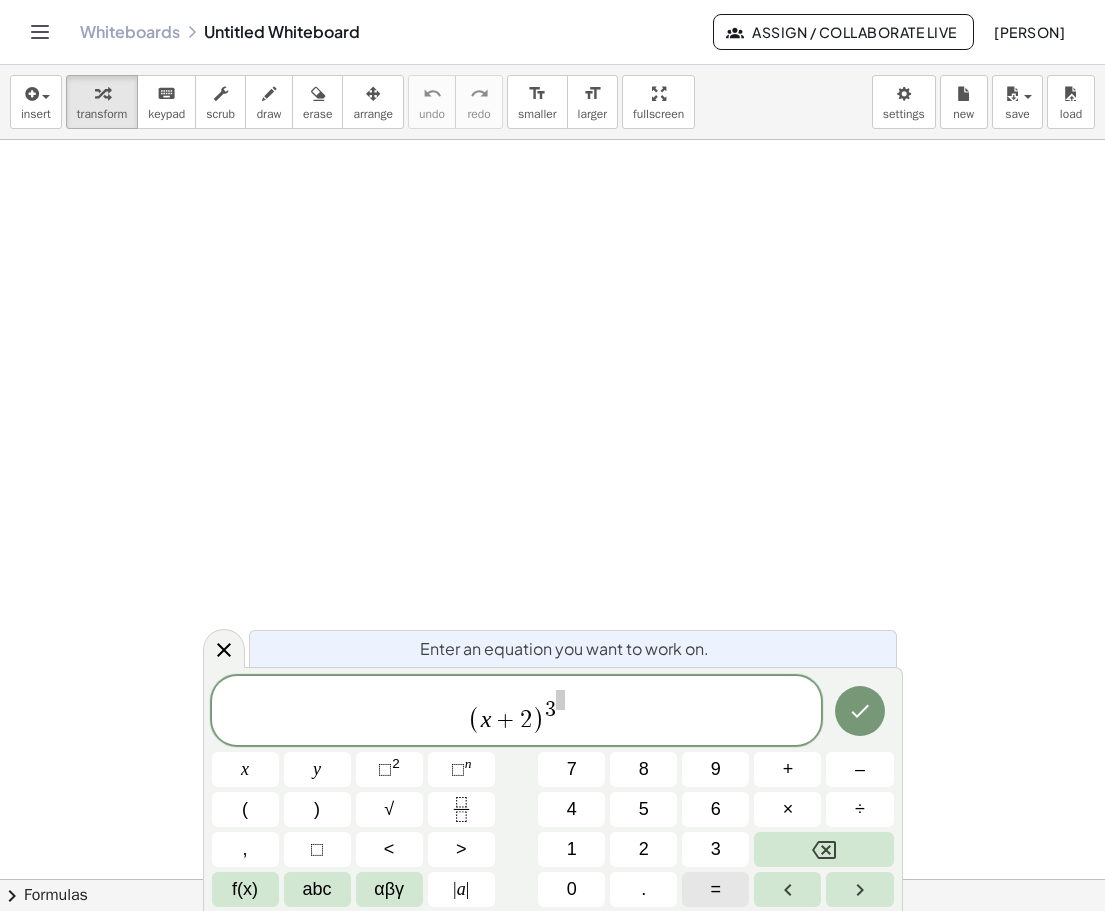 click on "=" at bounding box center (715, 889) 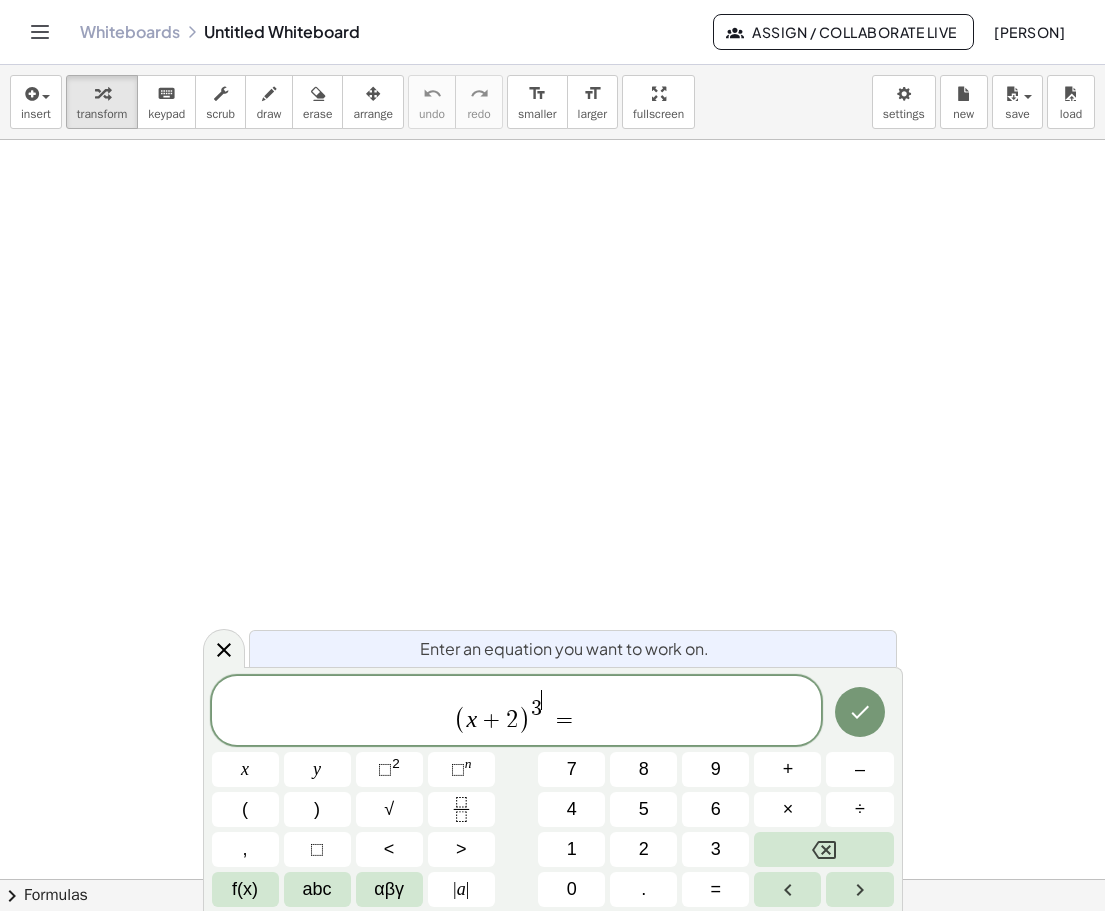 click on "​" at bounding box center [546, 699] 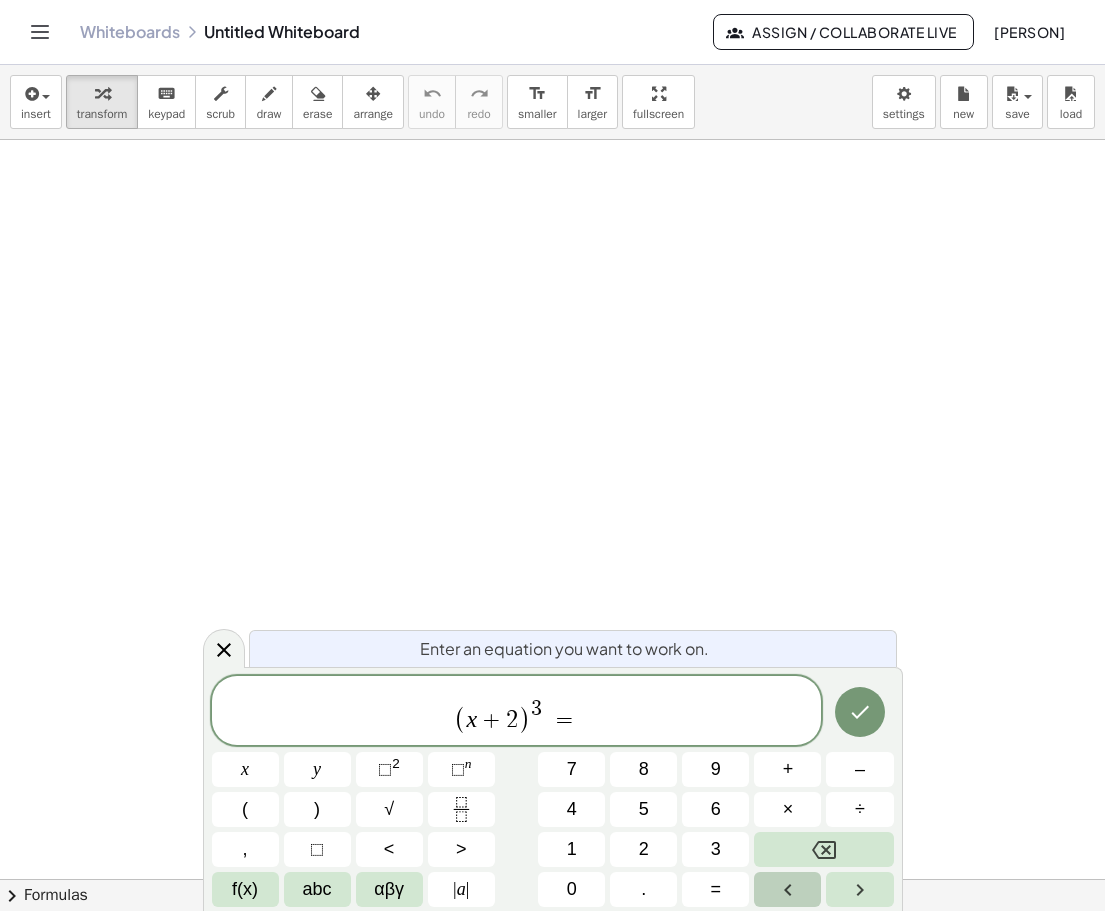 click 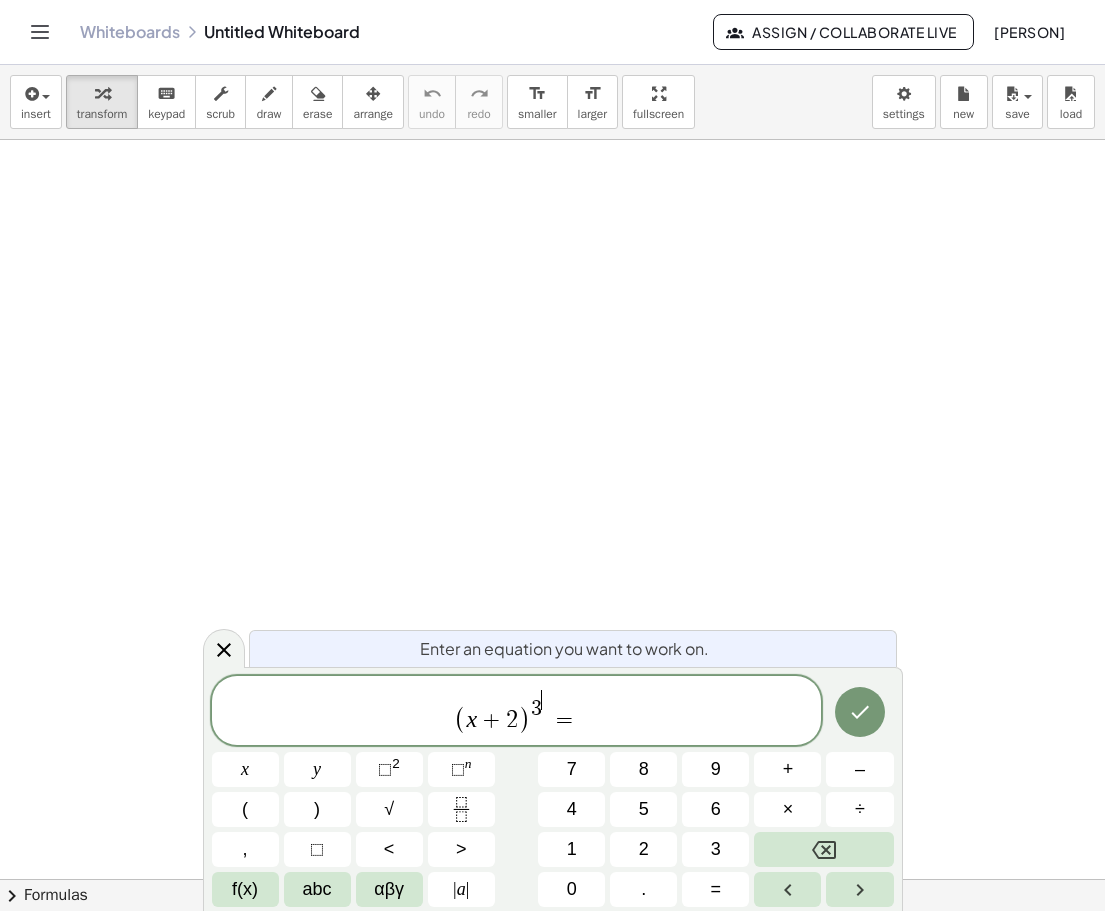 click on "​" at bounding box center [546, 699] 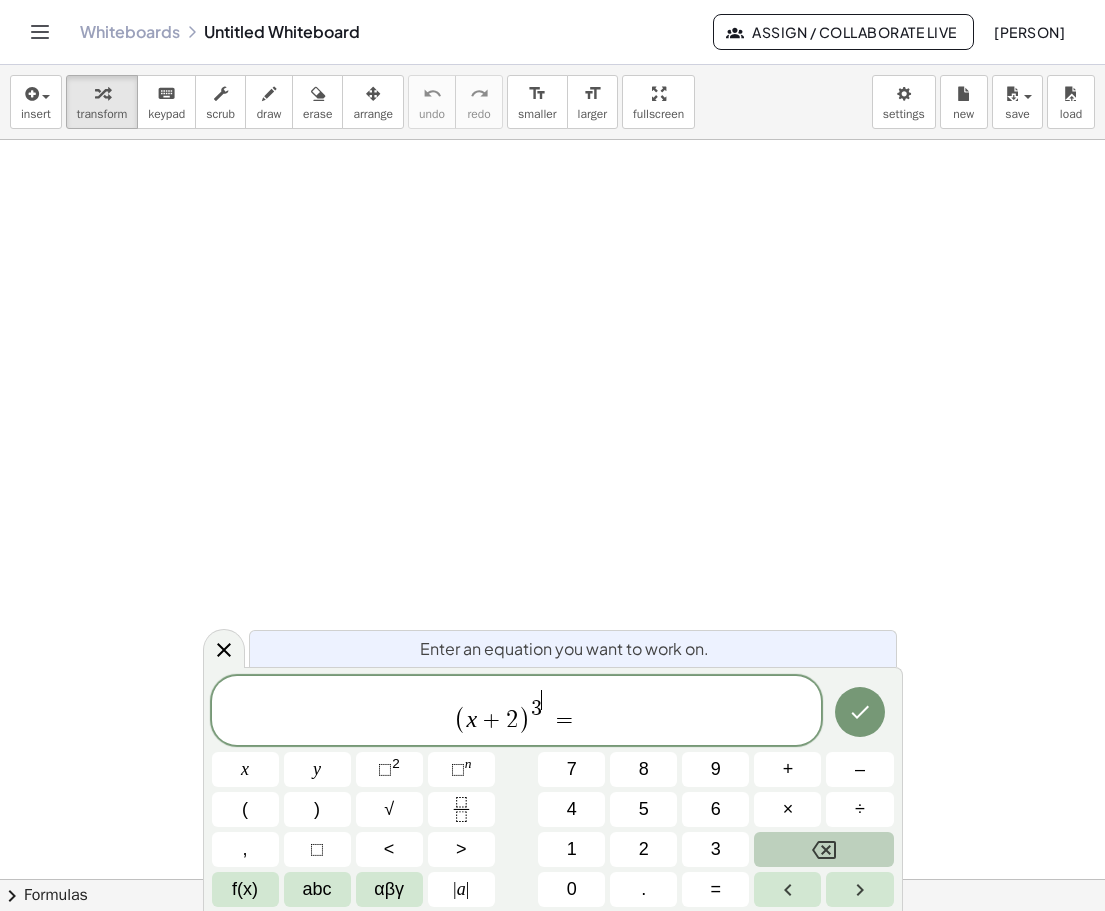 click 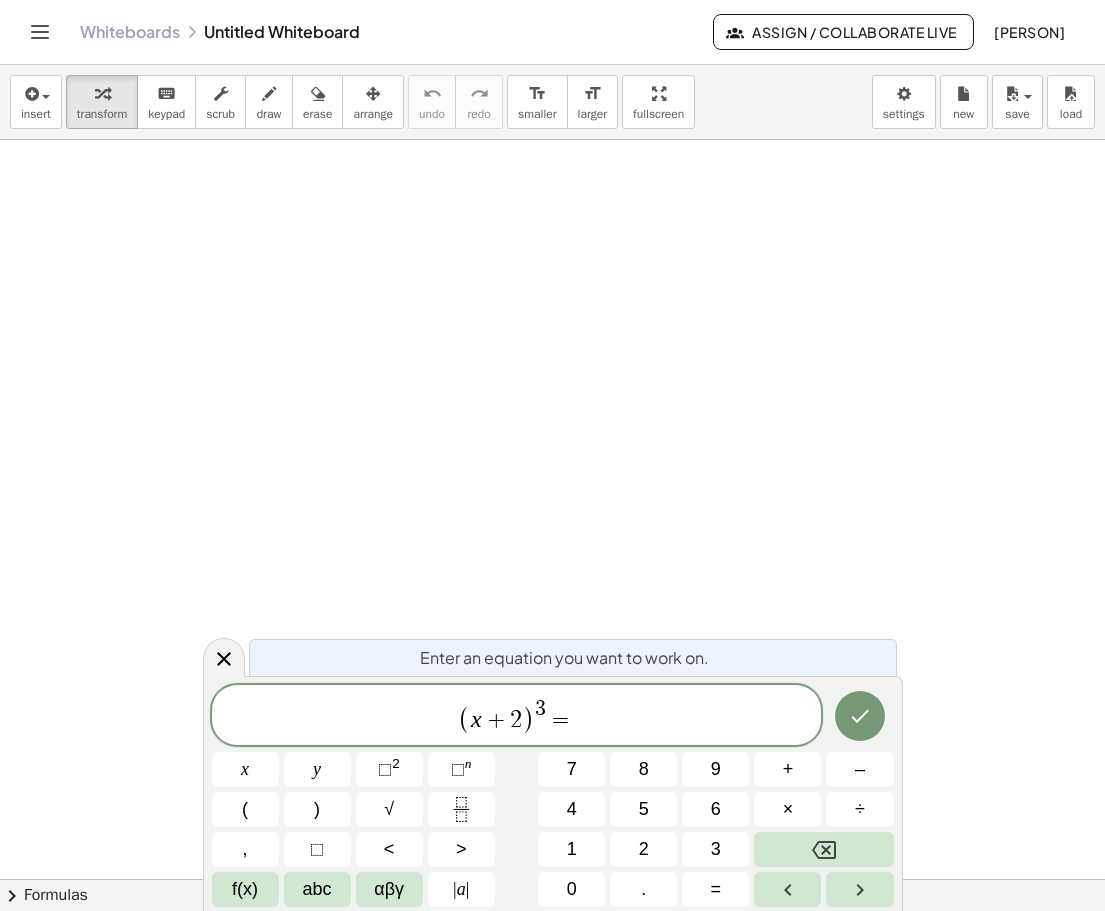 click on "( x + 2 ) 3 ​ =" at bounding box center [517, 716] 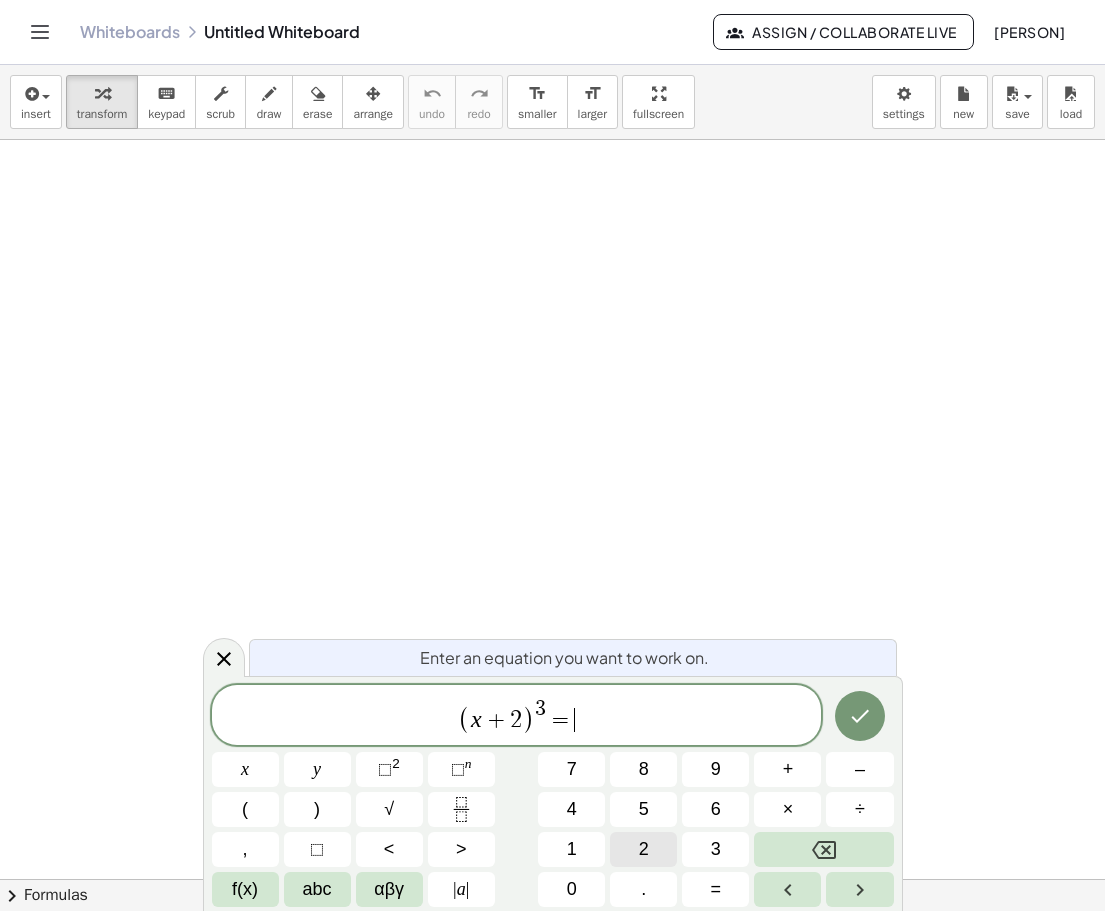 click on "2" at bounding box center (644, 849) 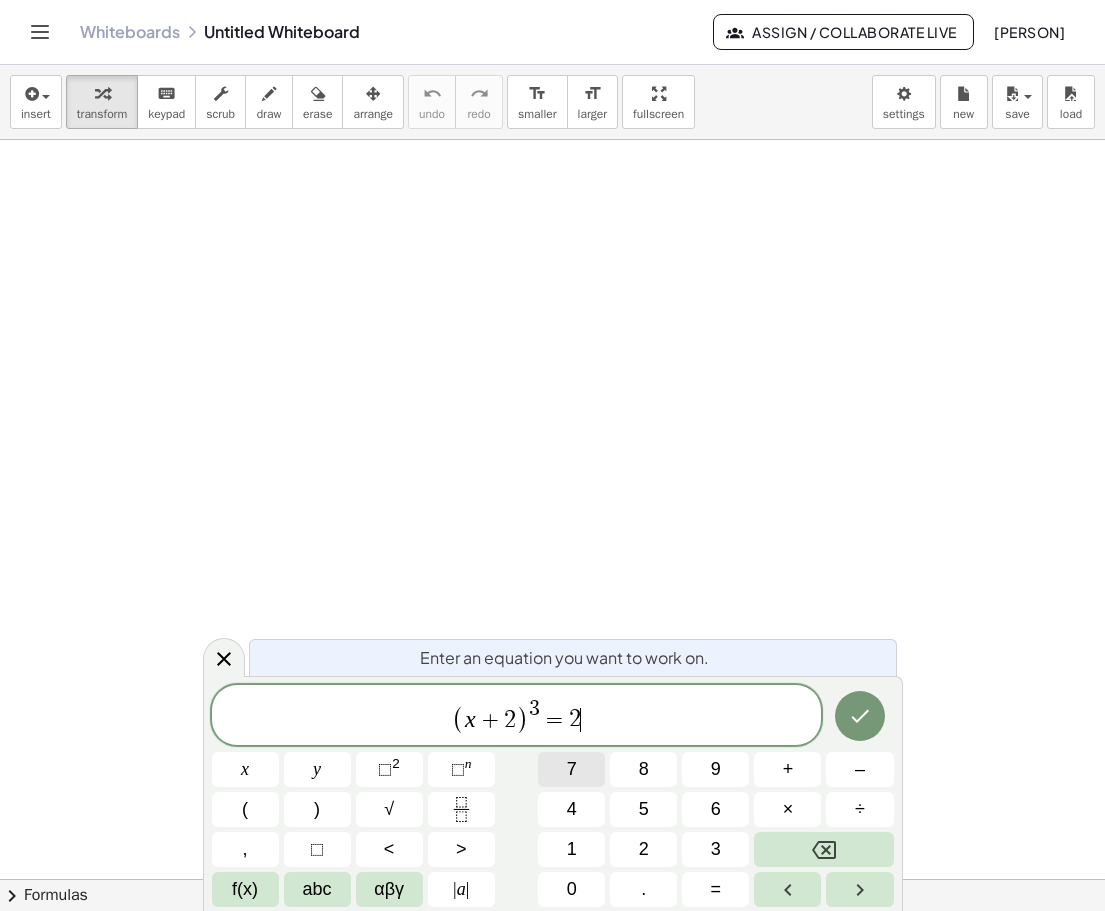 click on "7" at bounding box center [571, 769] 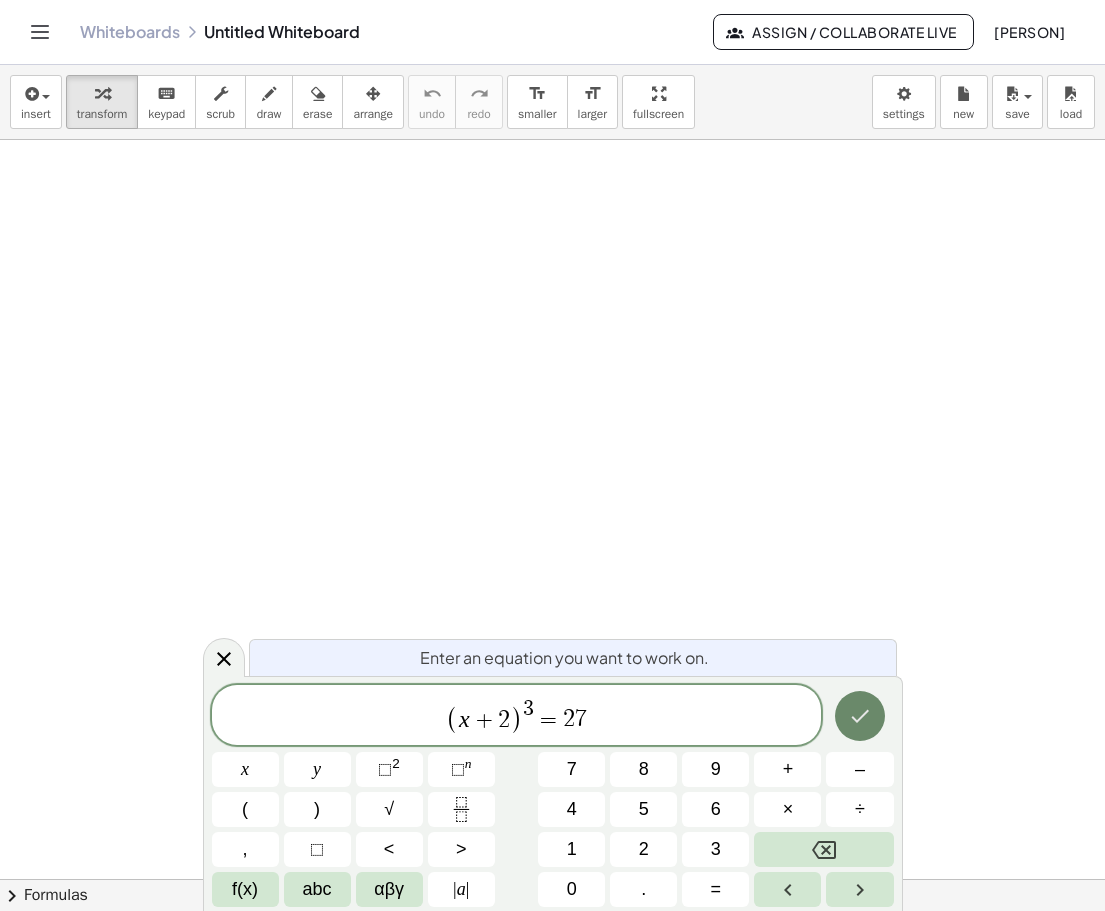 click 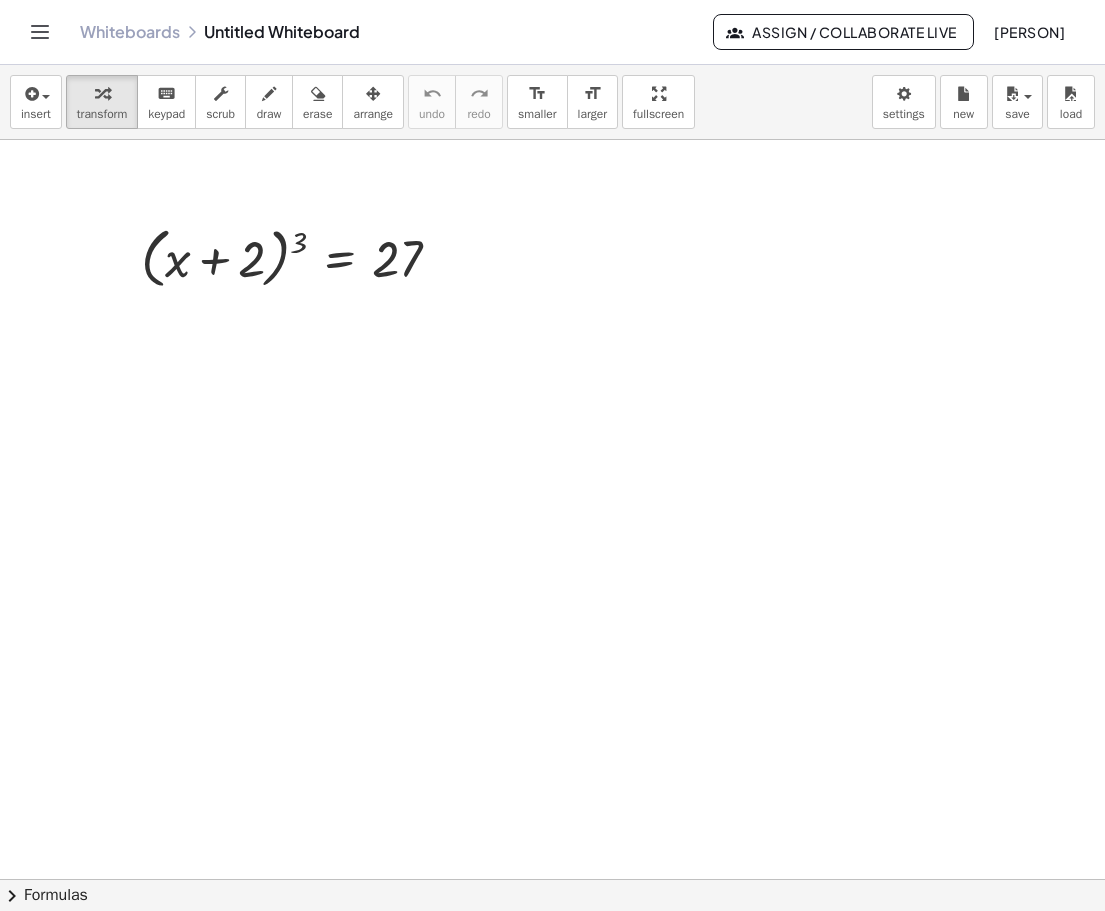 click on "Assign / Collaborate Live" 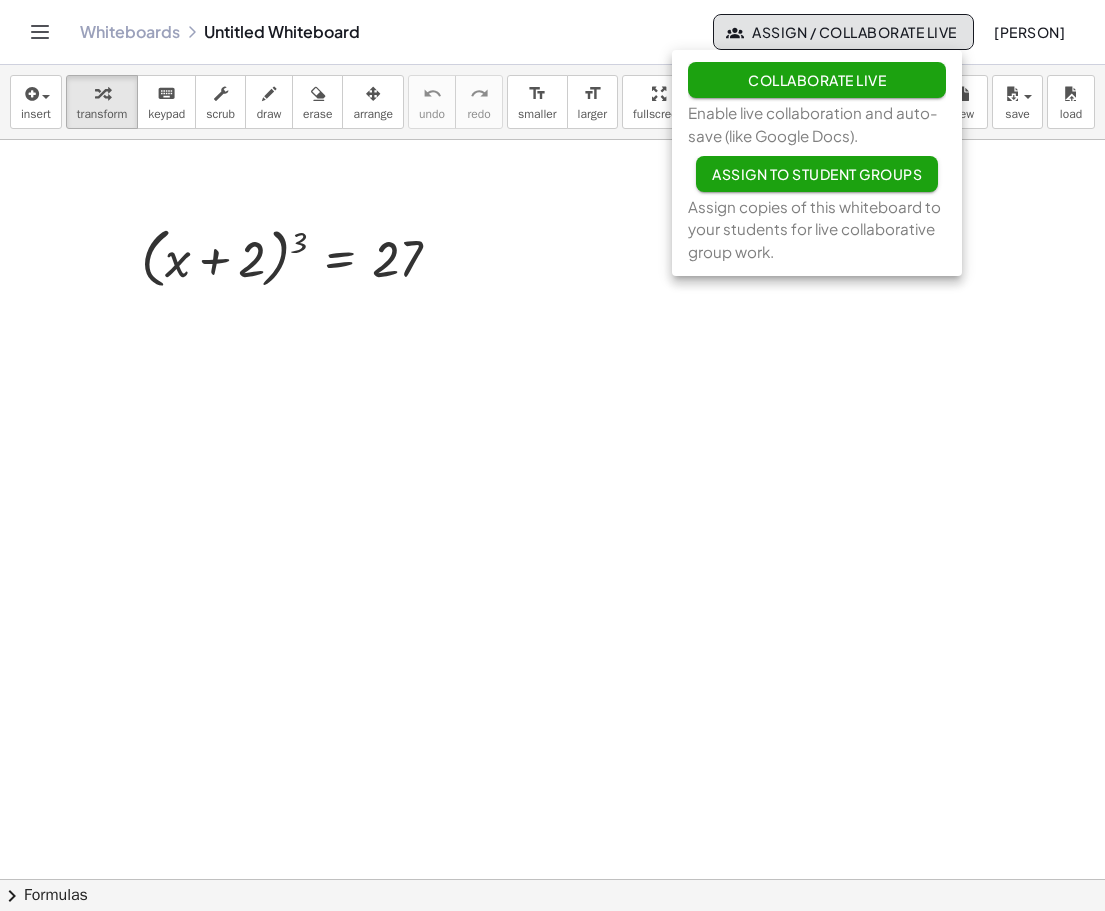 click on "Collaborate Live" 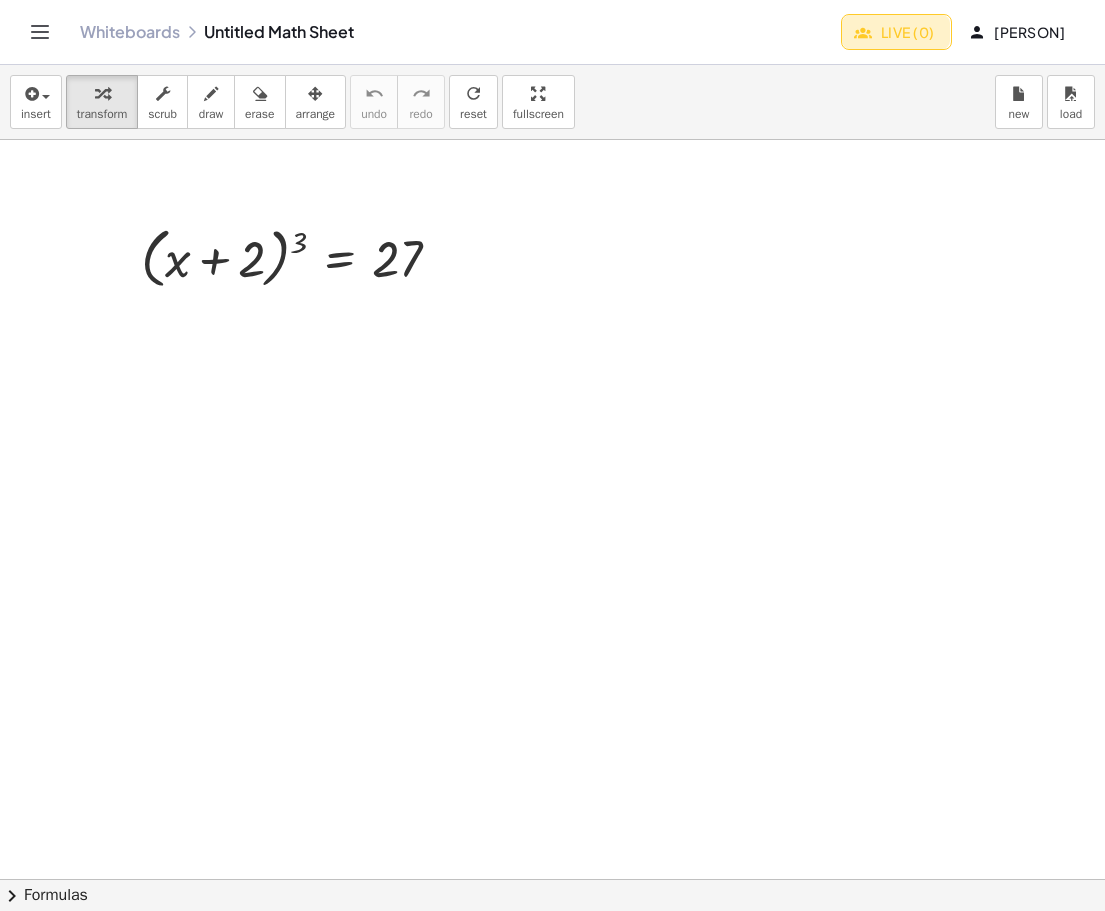 click on "Live (0)" 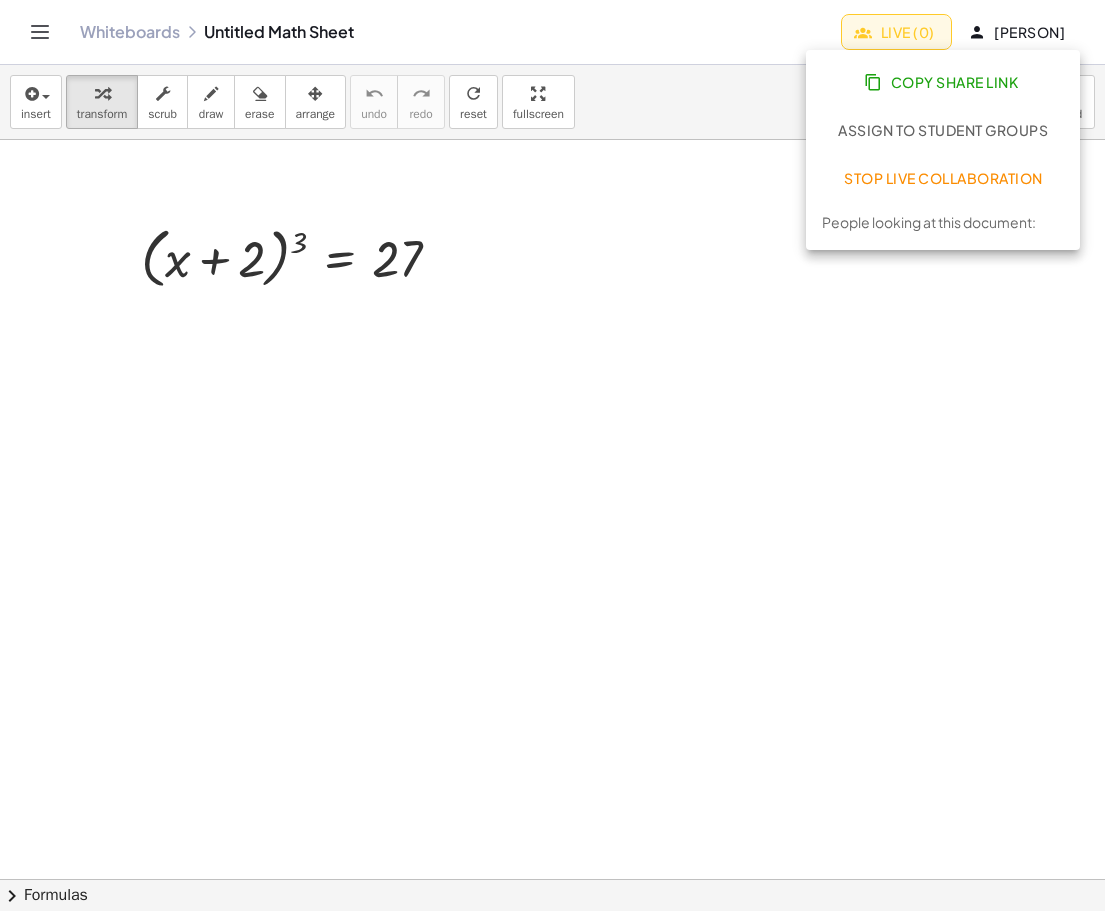 click on "Copy Share Link" 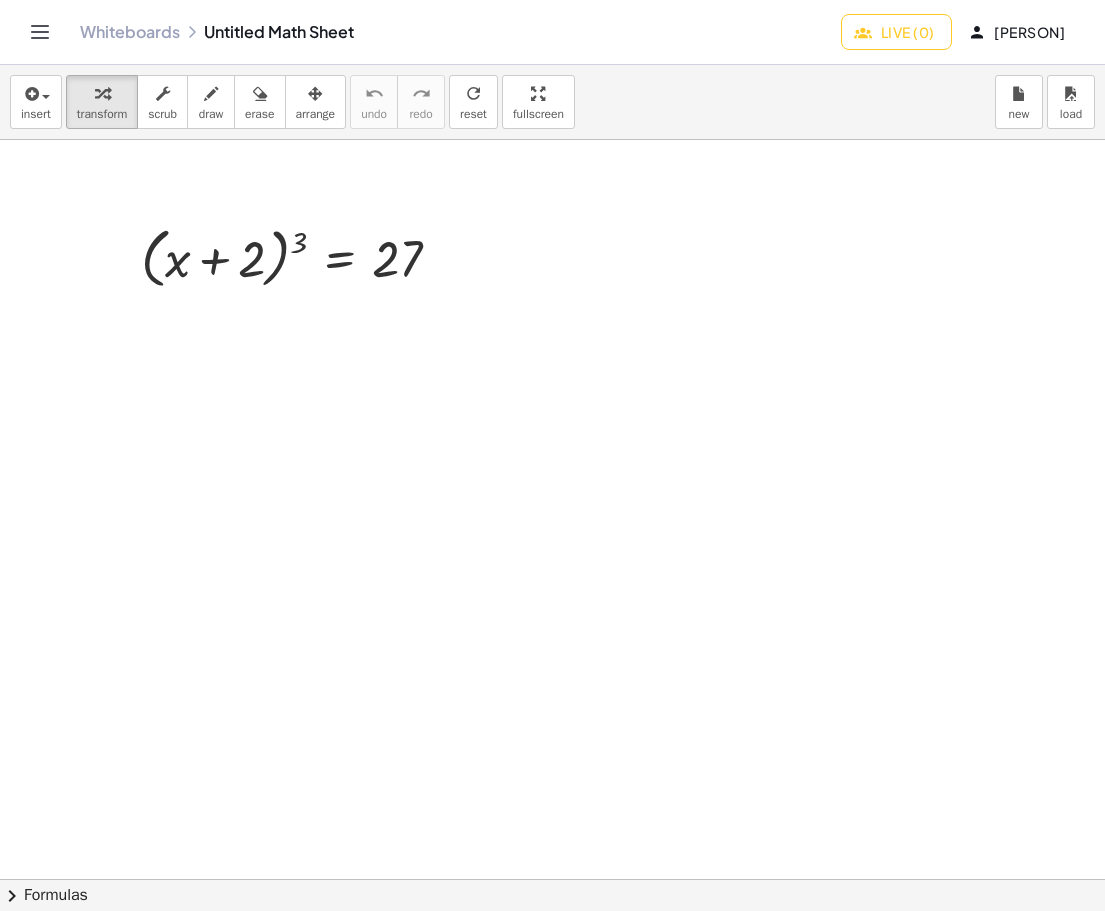 click at bounding box center [552, 879] 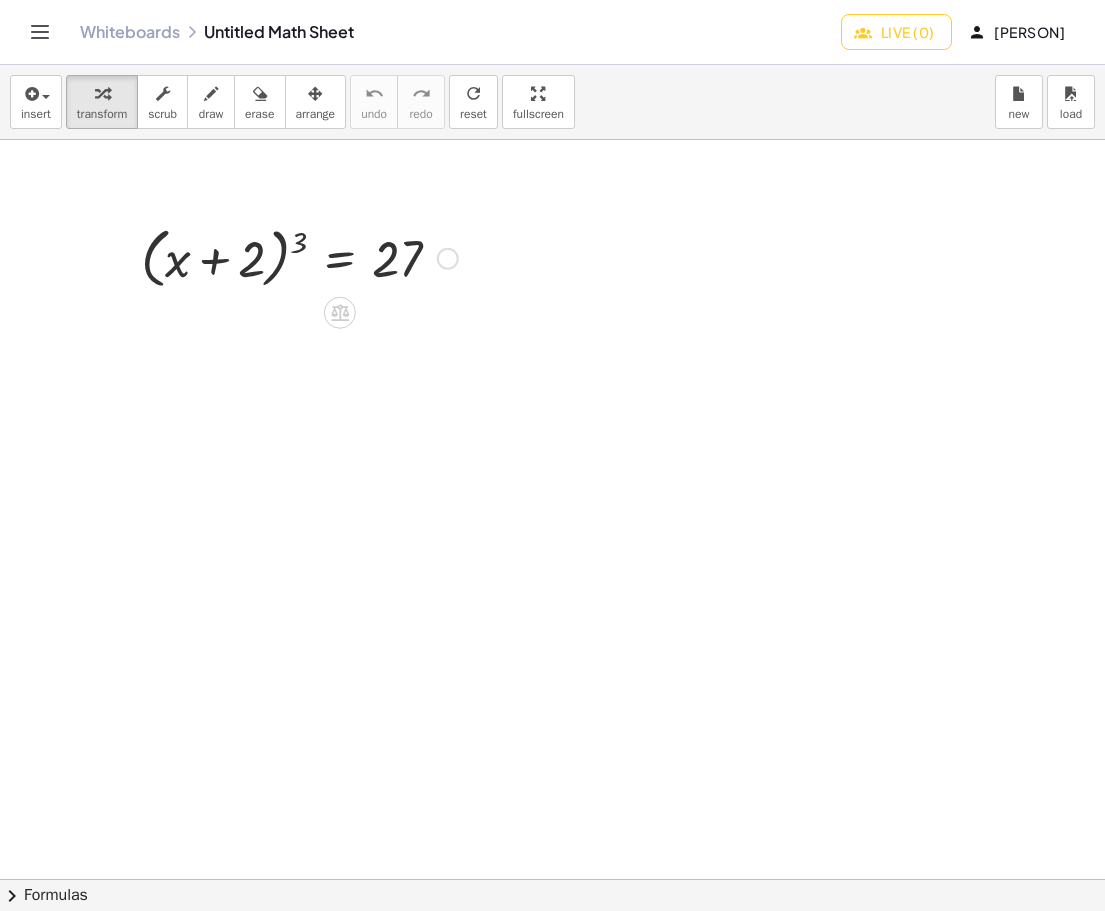 click at bounding box center (299, 257) 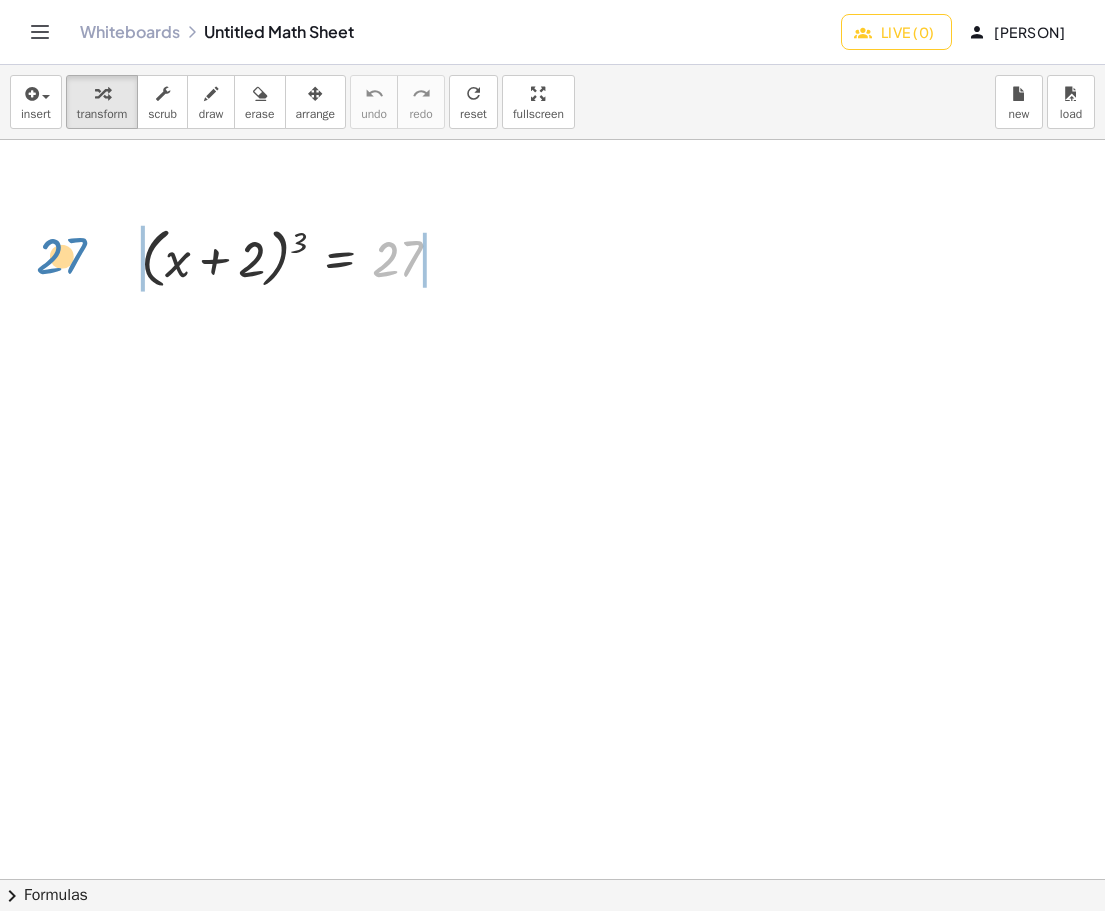 drag, startPoint x: 408, startPoint y: 252, endPoint x: 73, endPoint y: 248, distance: 335.02386 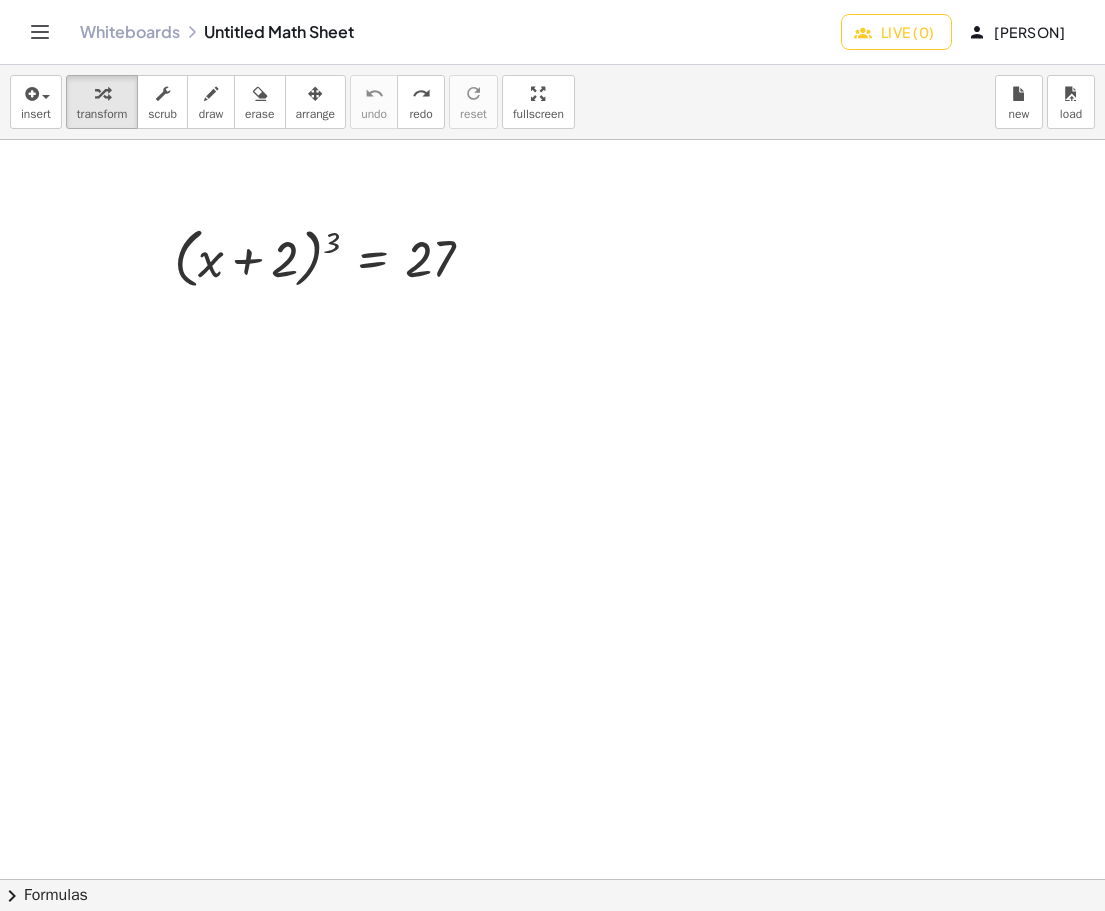 click on "Whiteboards" 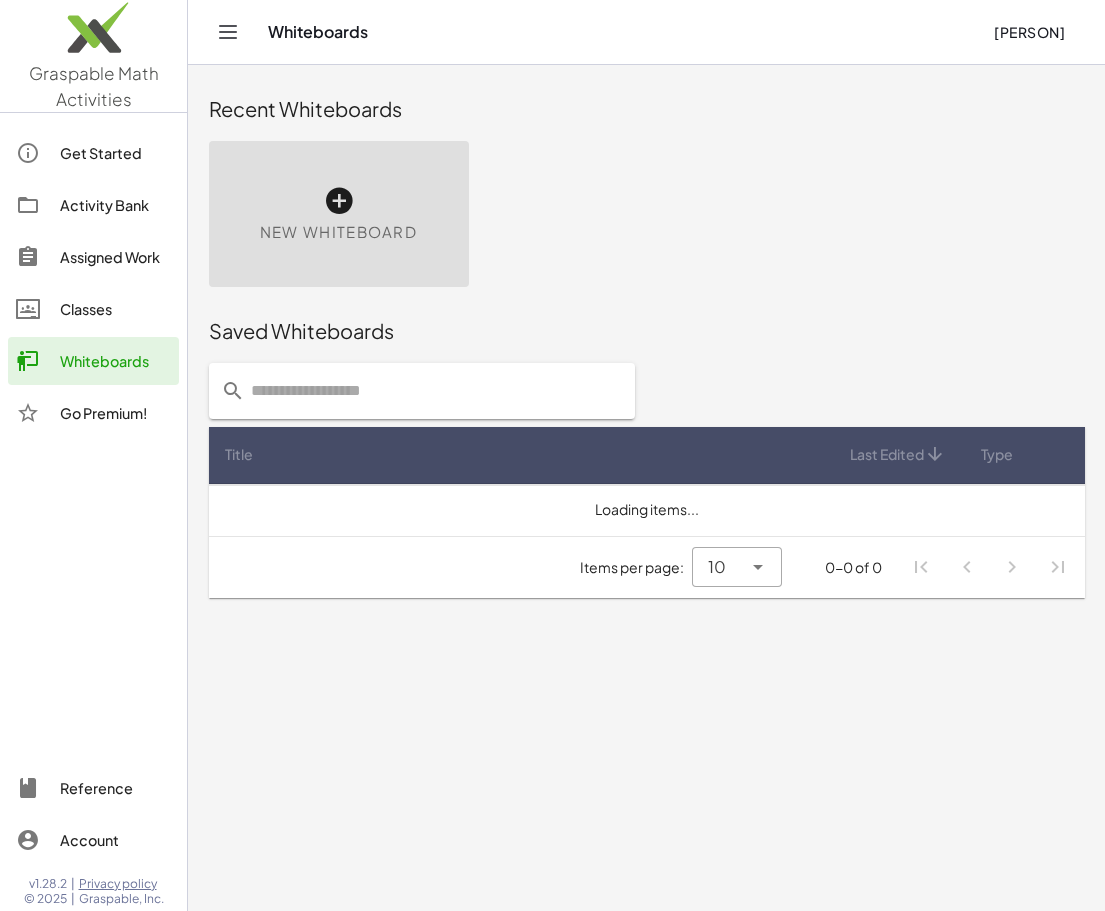 click 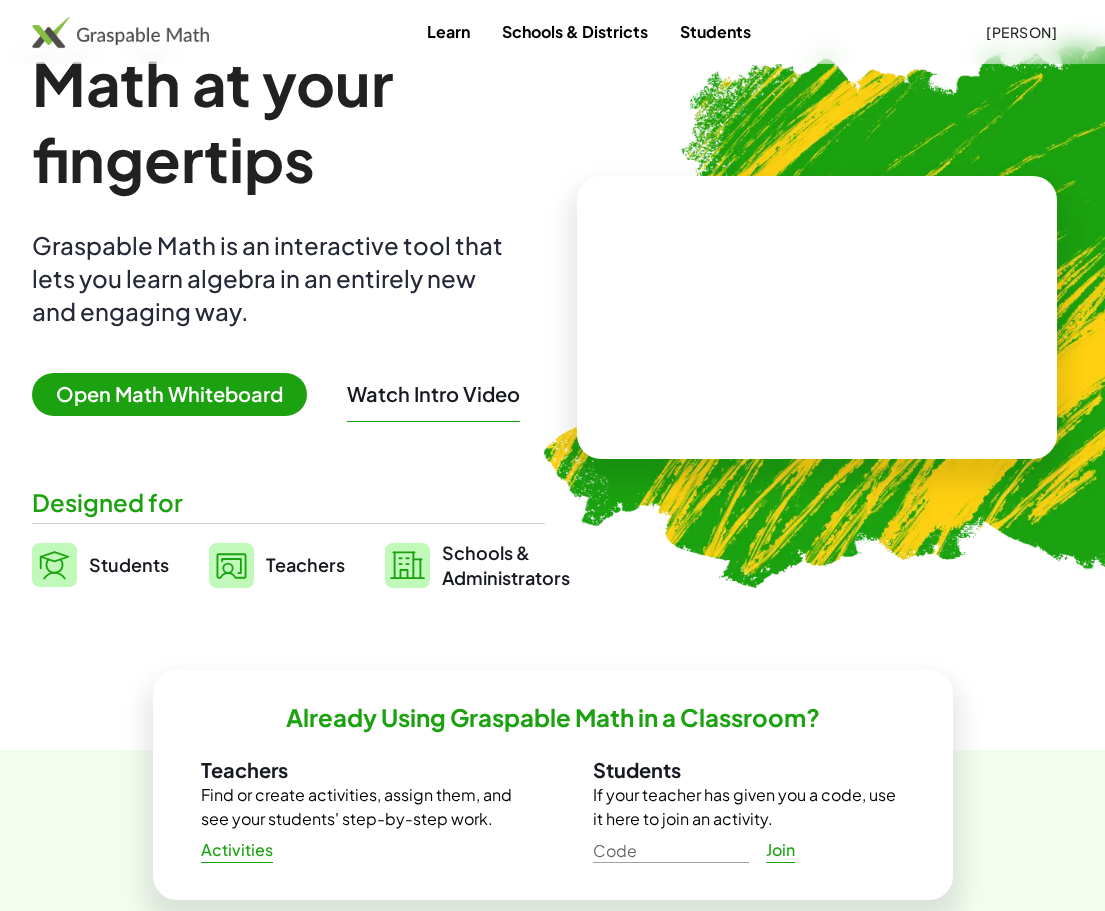 scroll, scrollTop: 0, scrollLeft: 0, axis: both 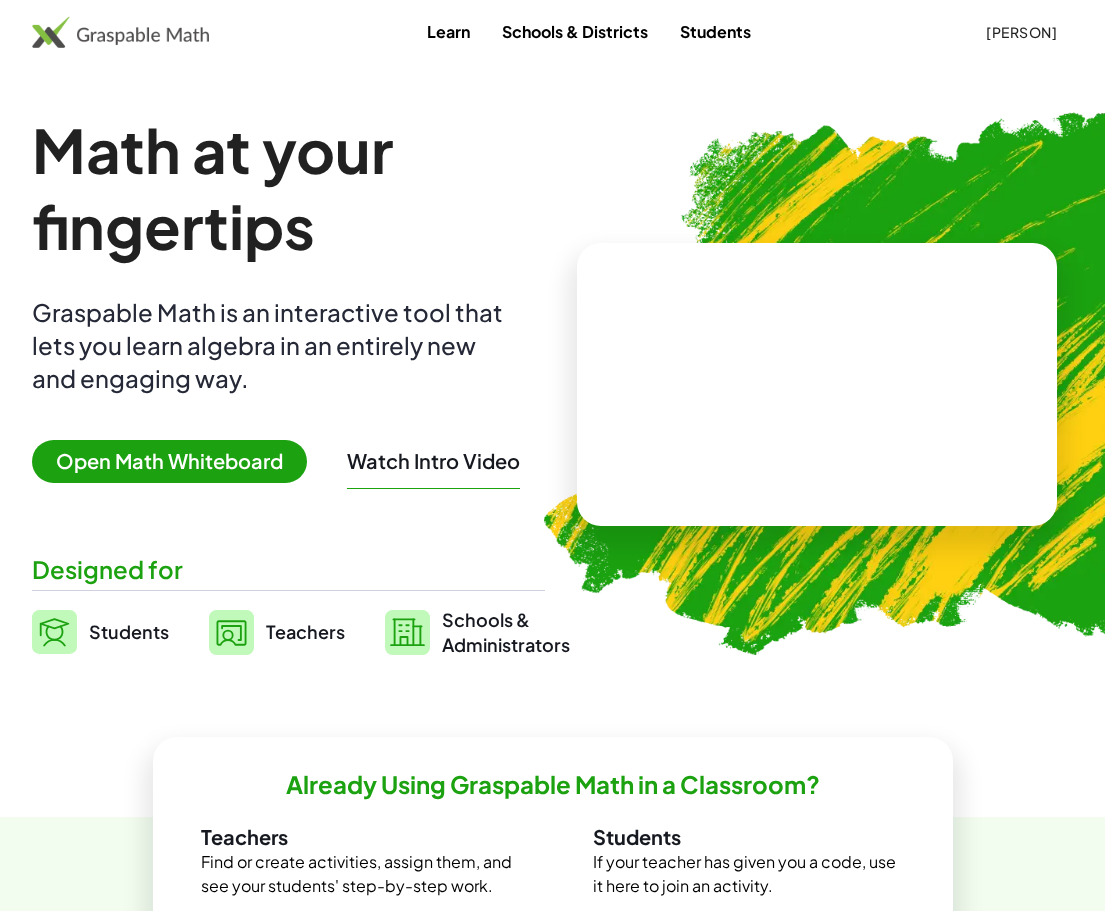 click on "Teachers" at bounding box center (305, 631) 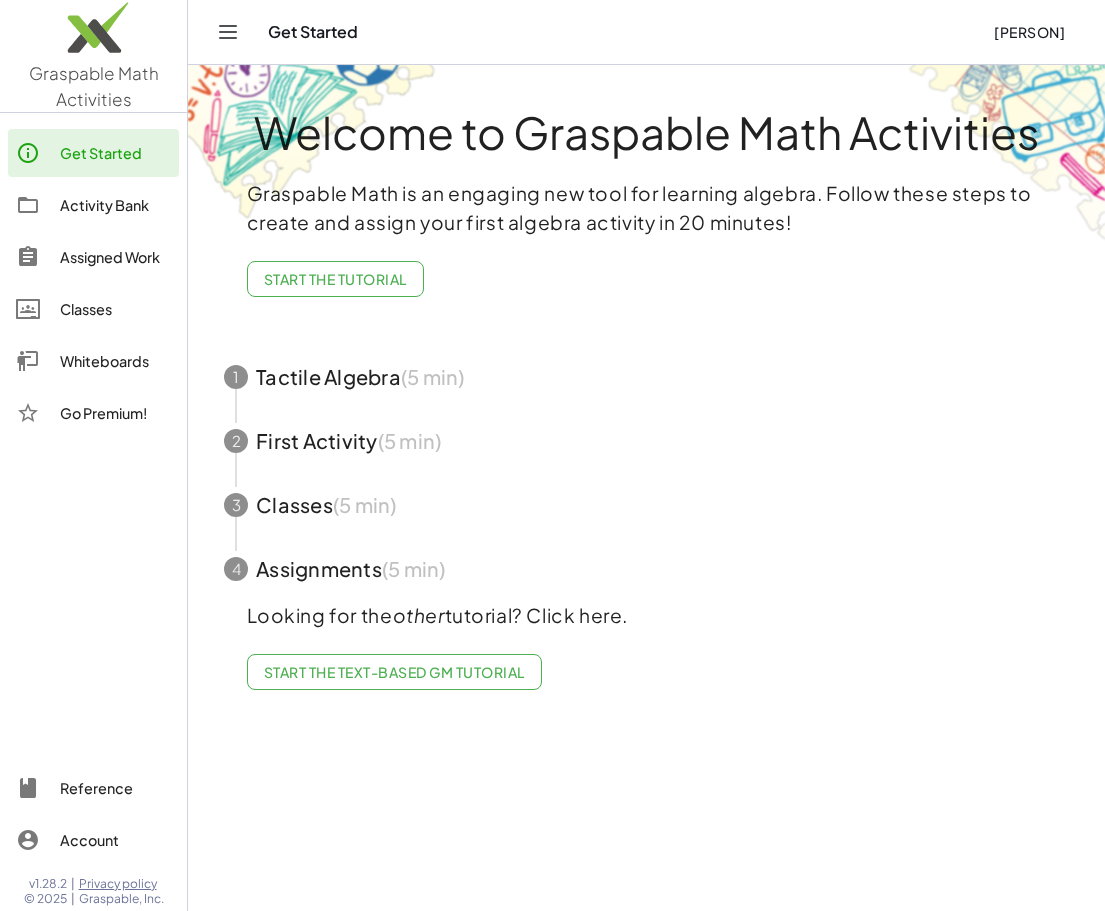 click on "Classes" 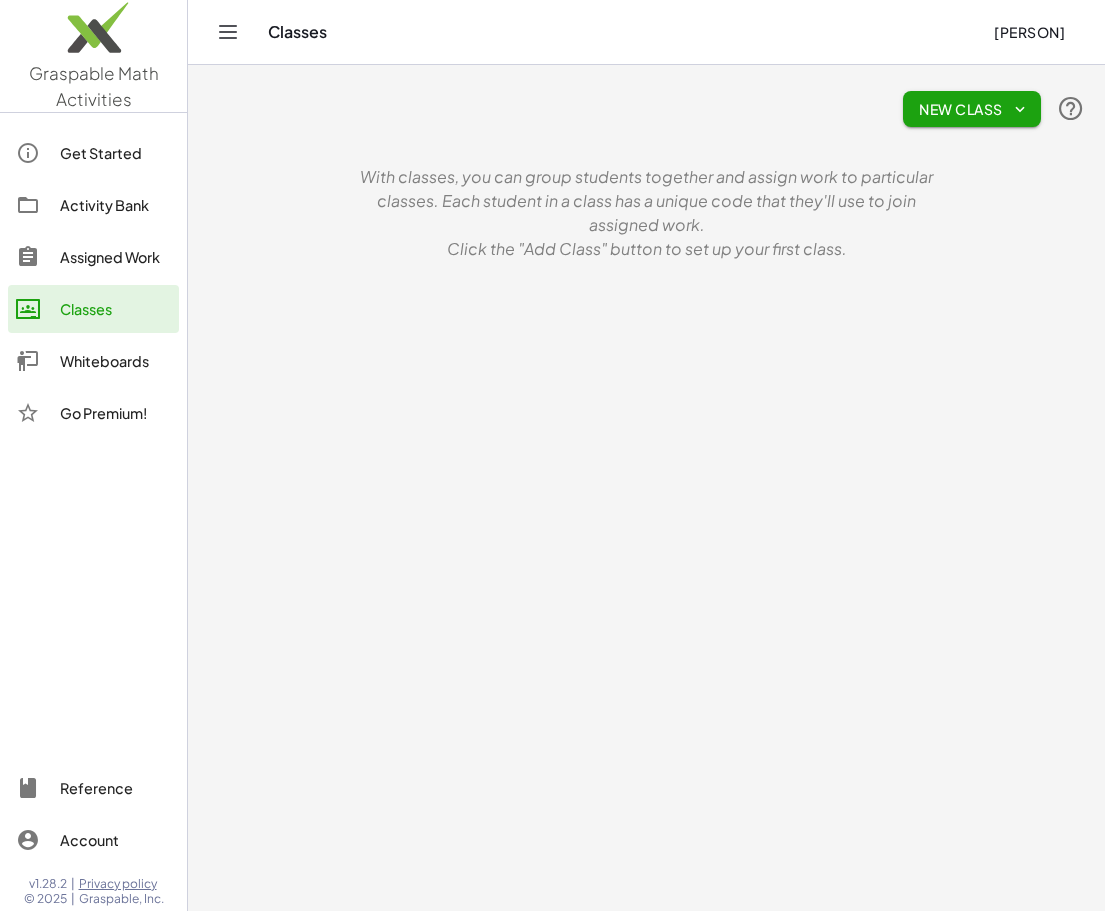 click on "Activity Bank" 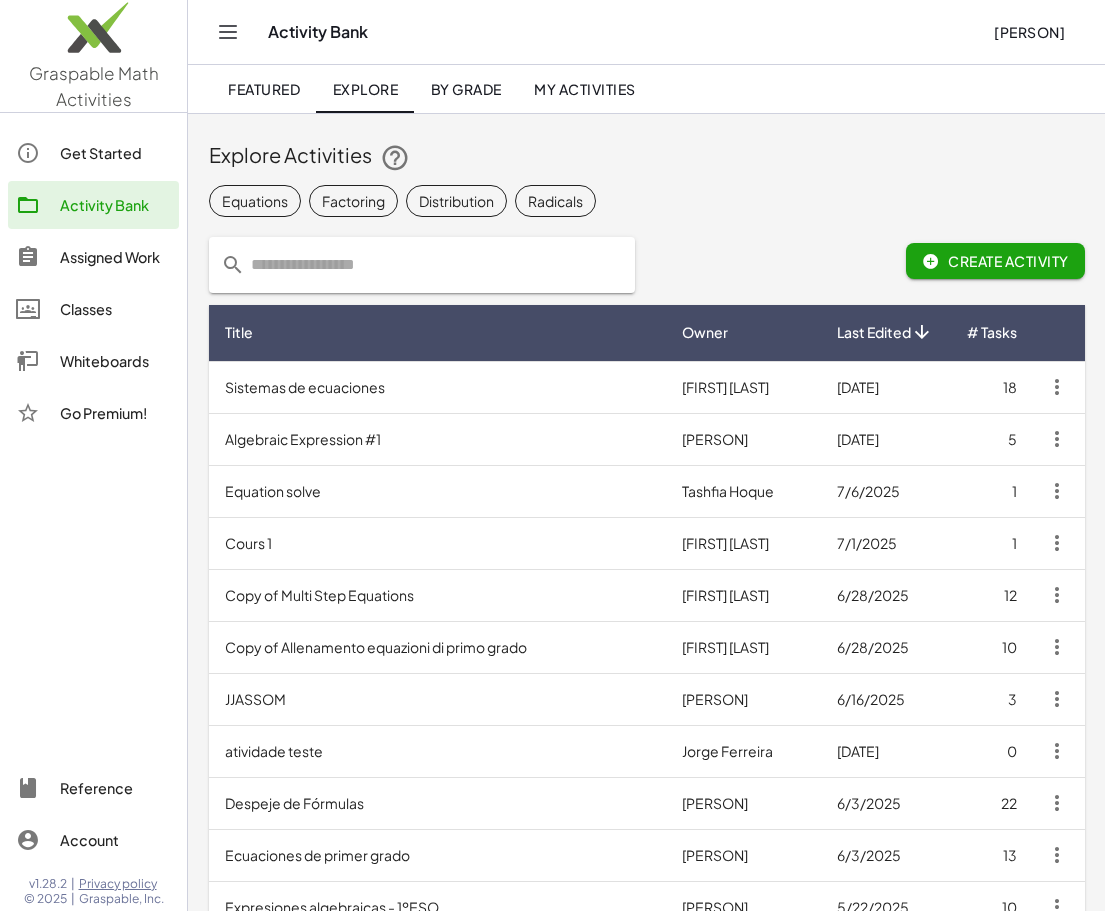 click 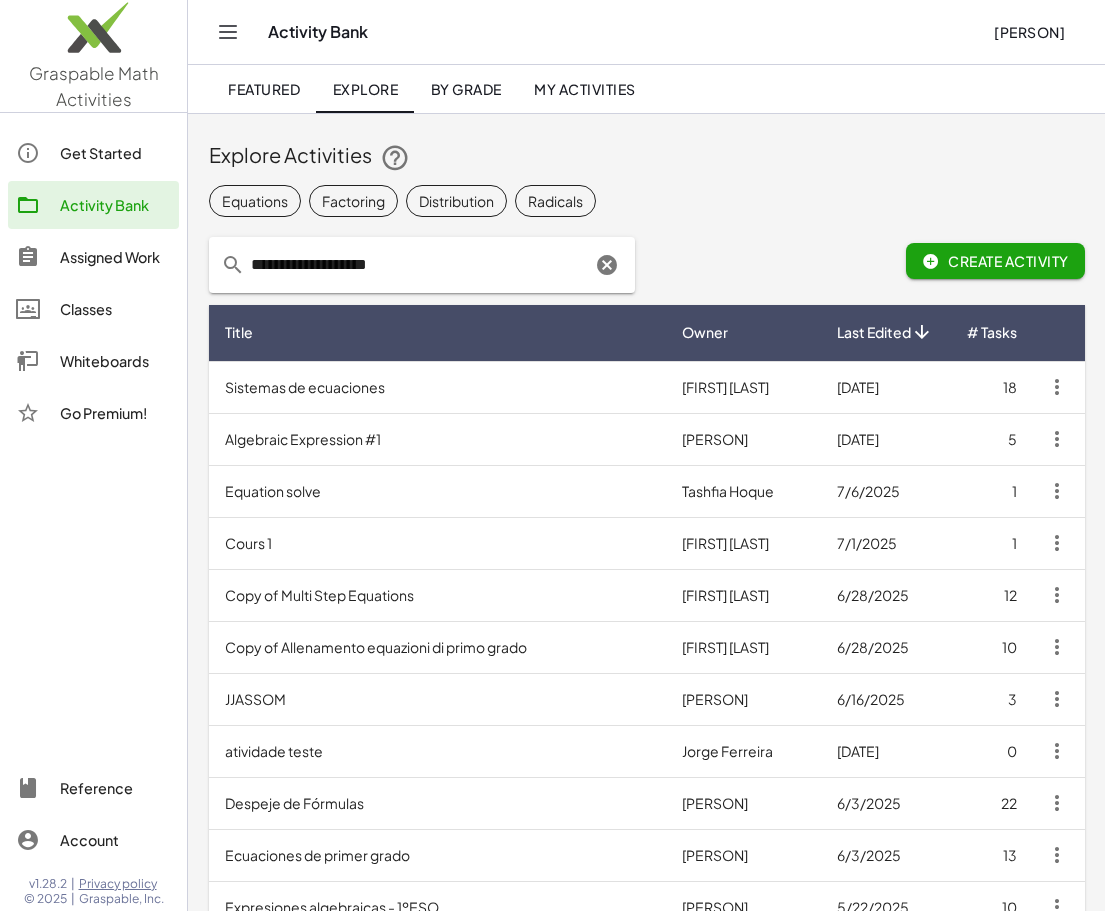 type on "**********" 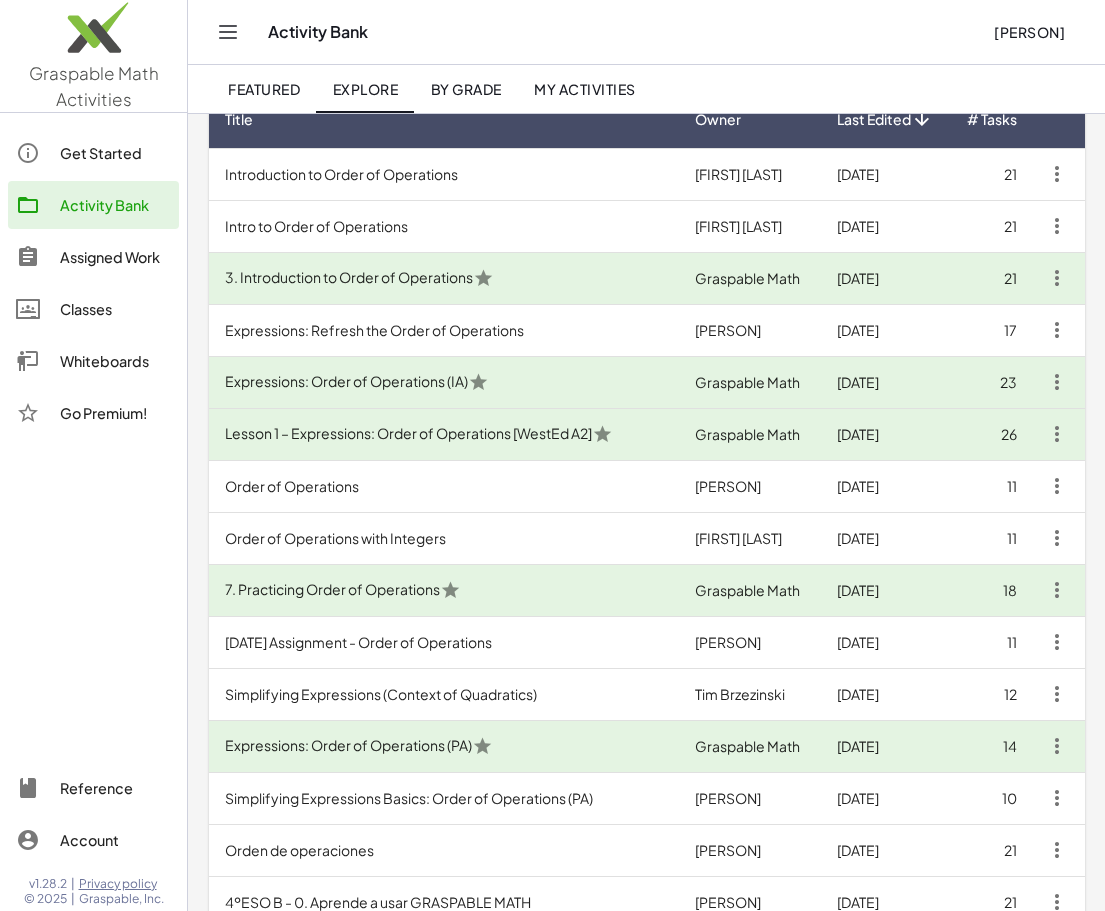 scroll, scrollTop: 0, scrollLeft: 0, axis: both 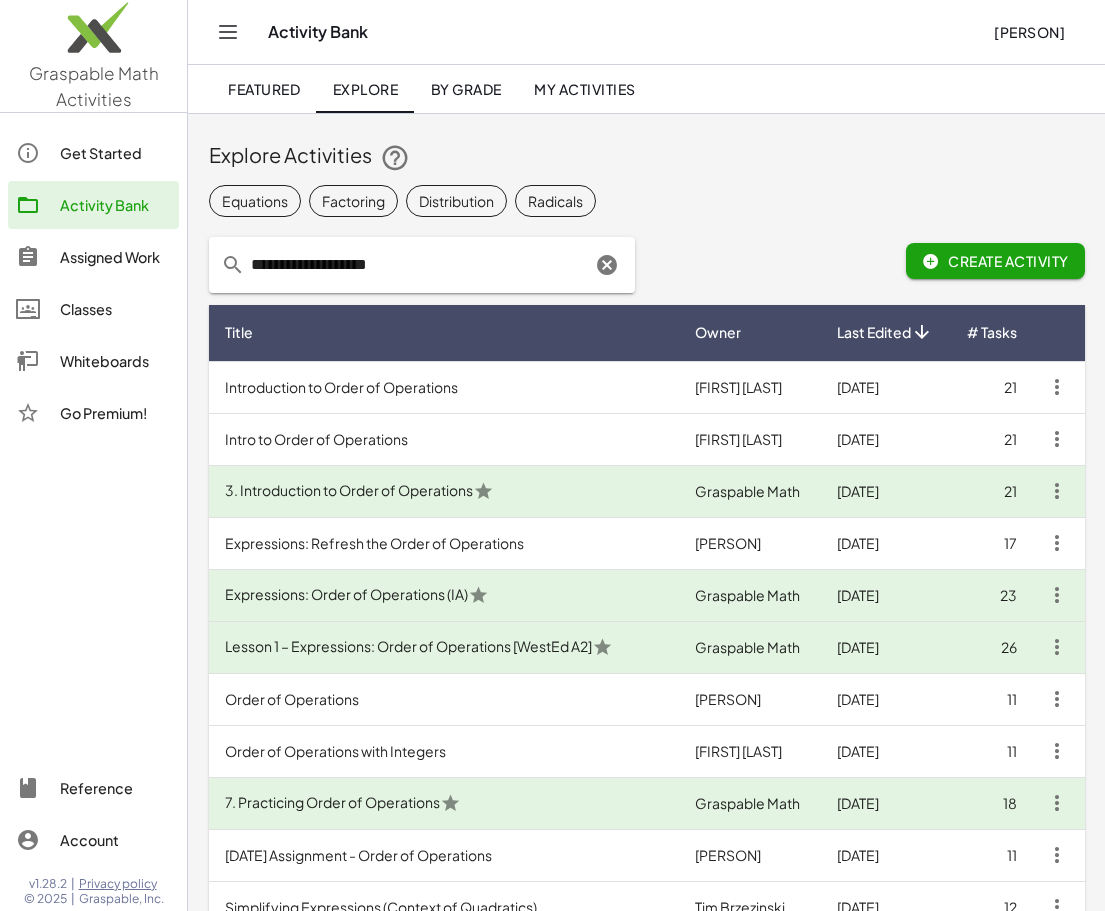 click 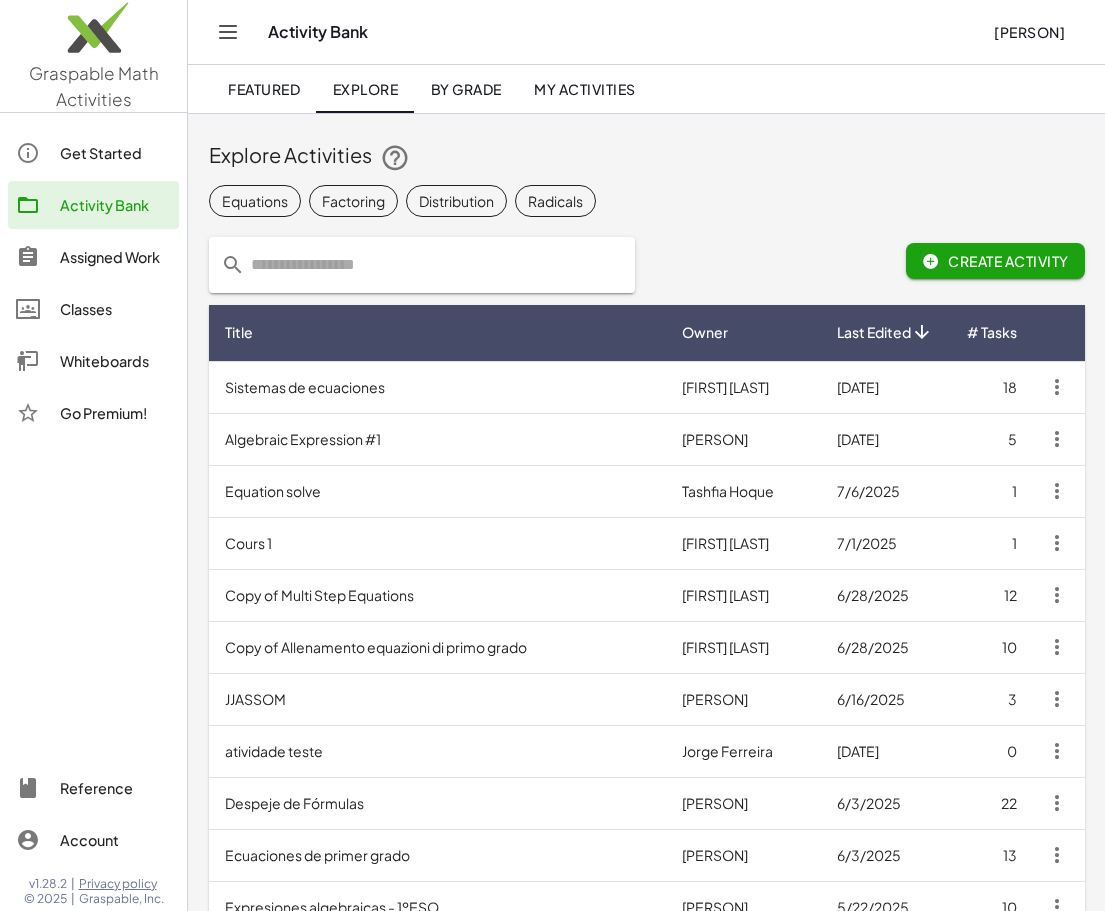 click 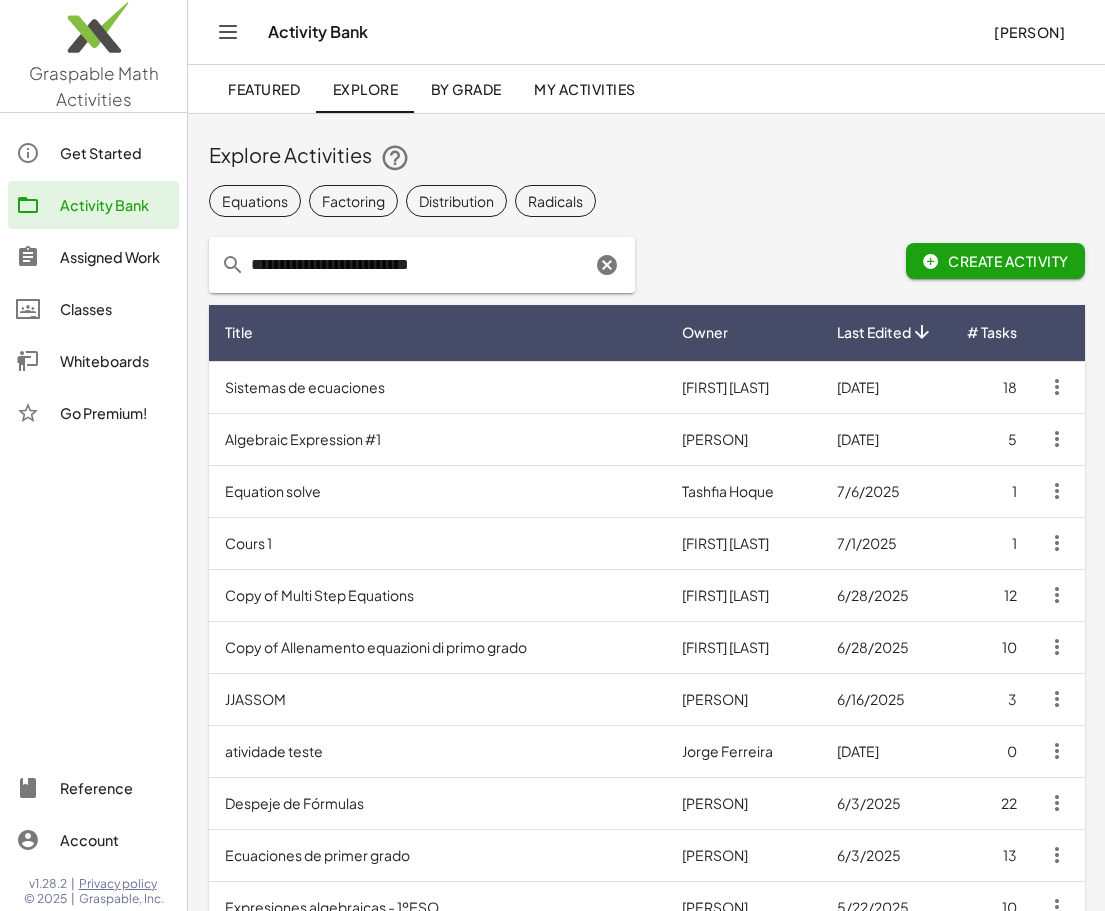 type on "**********" 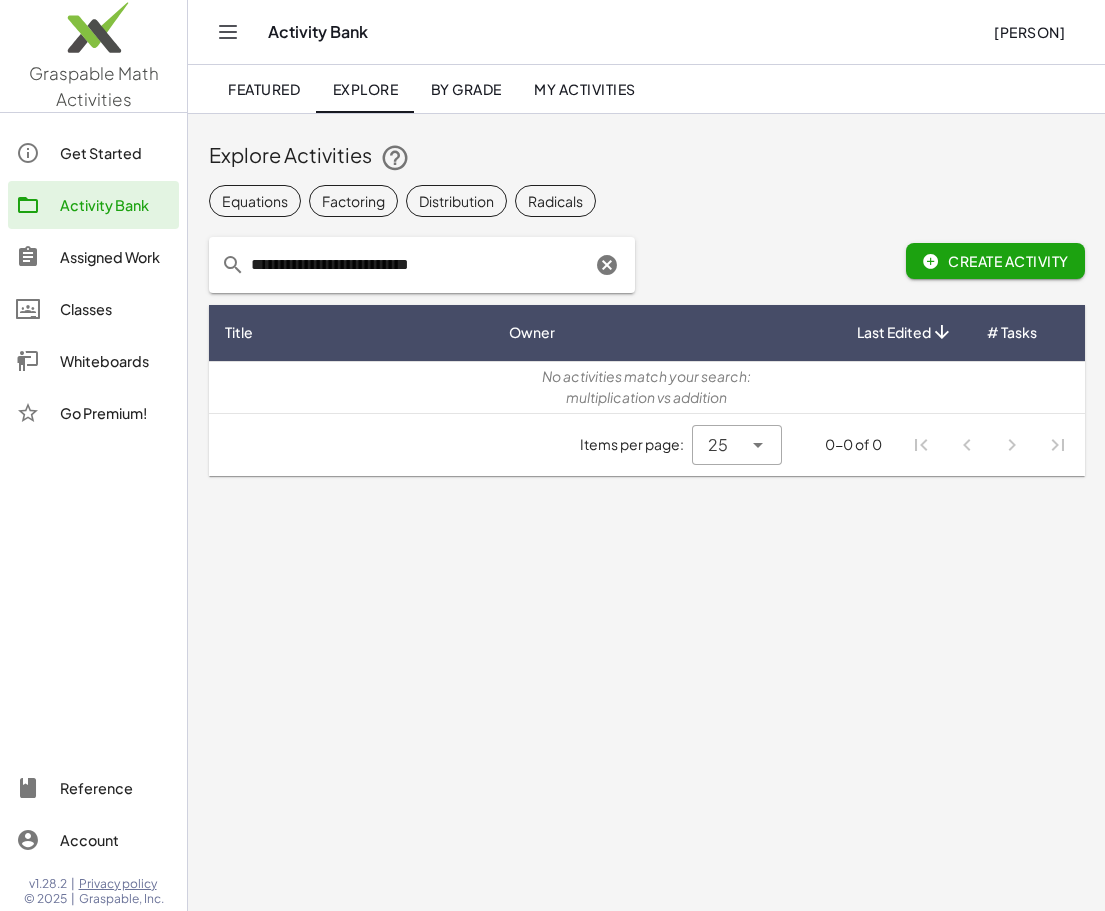 drag, startPoint x: 456, startPoint y: 265, endPoint x: 95, endPoint y: 293, distance: 362.08426 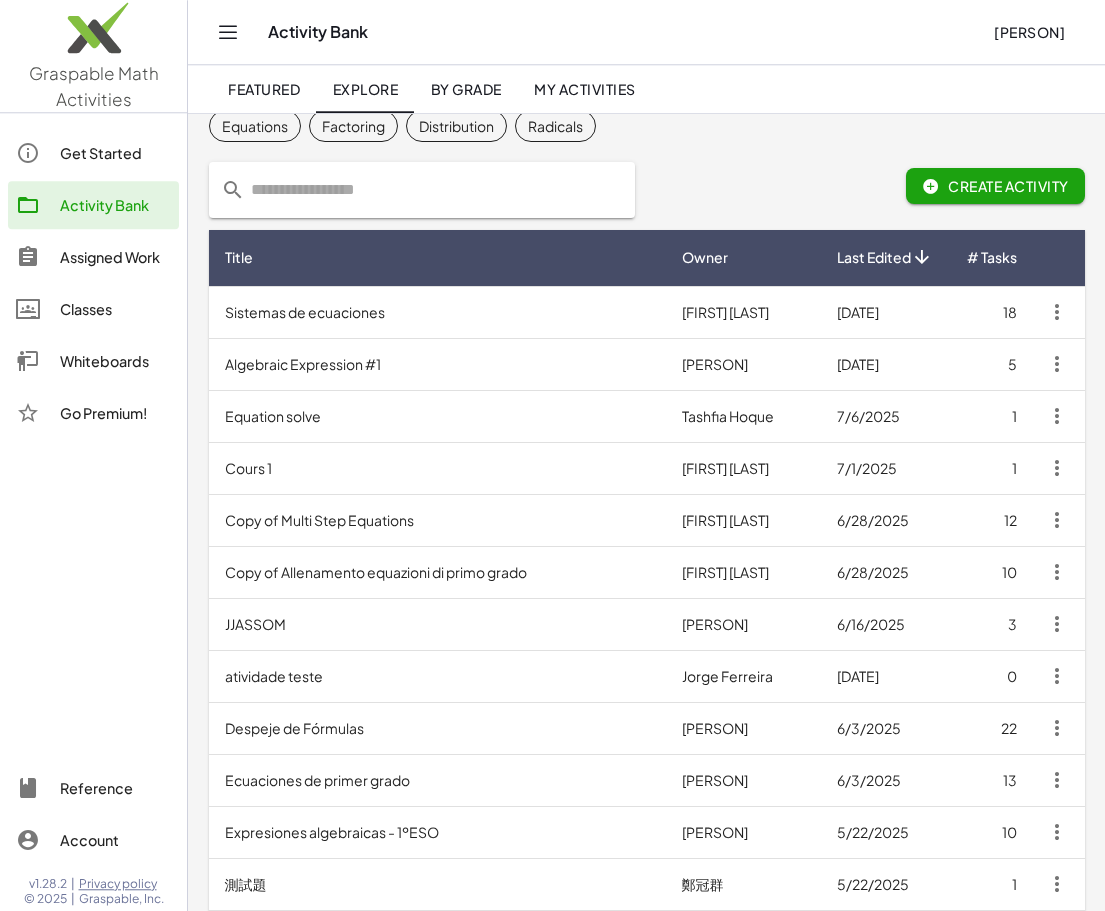 scroll, scrollTop: 0, scrollLeft: 0, axis: both 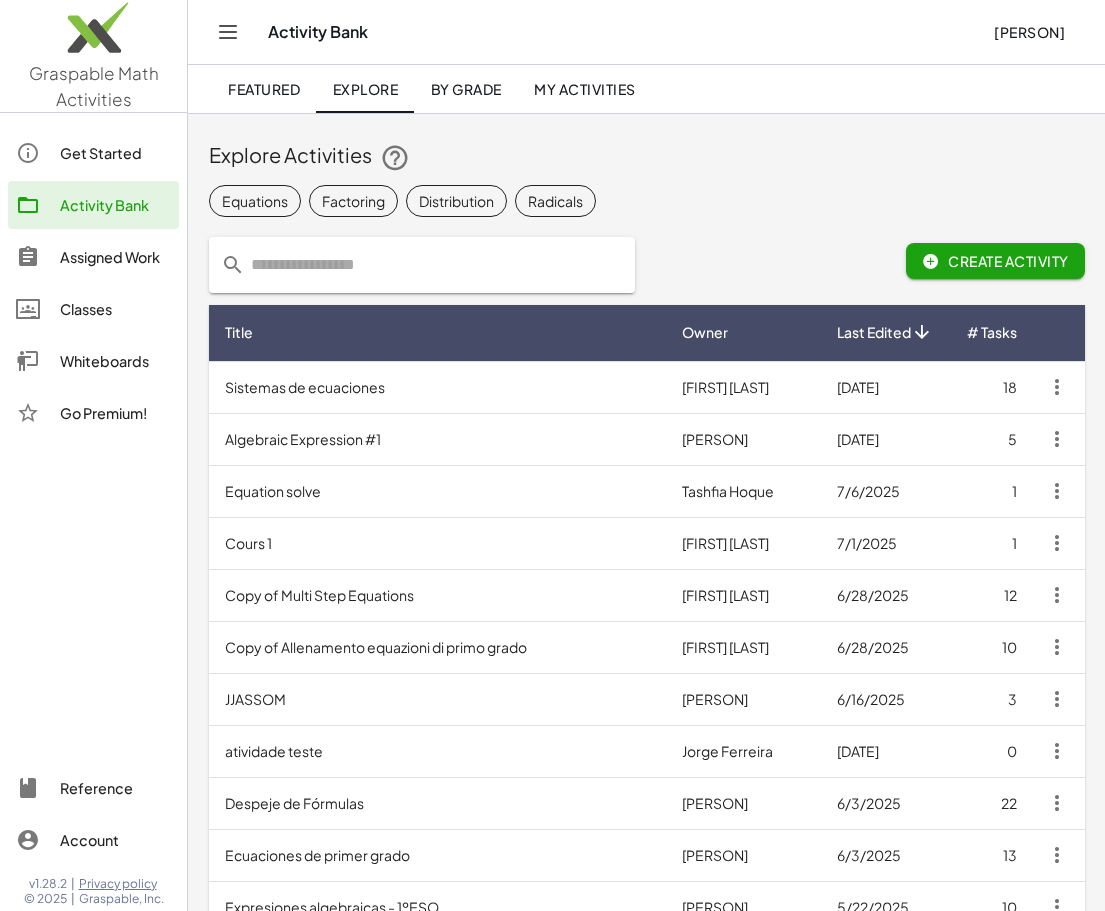click 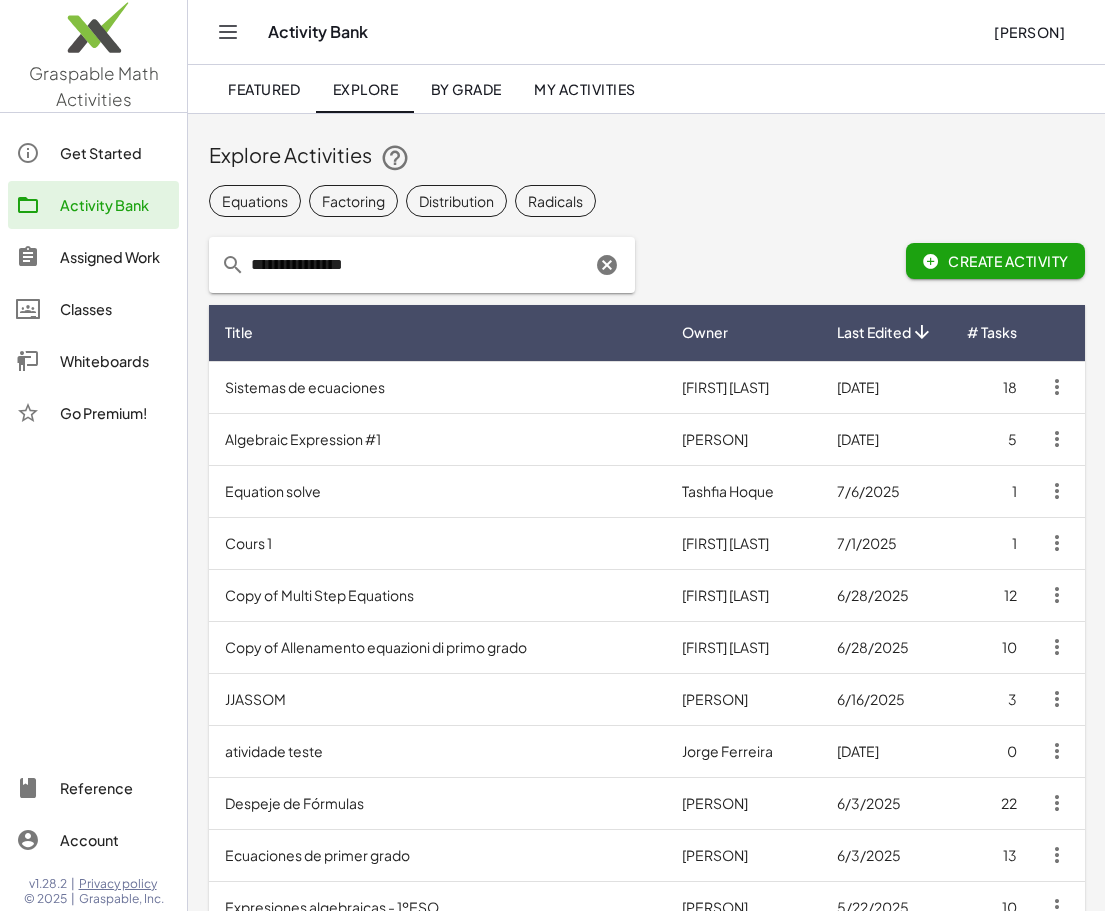 type on "**********" 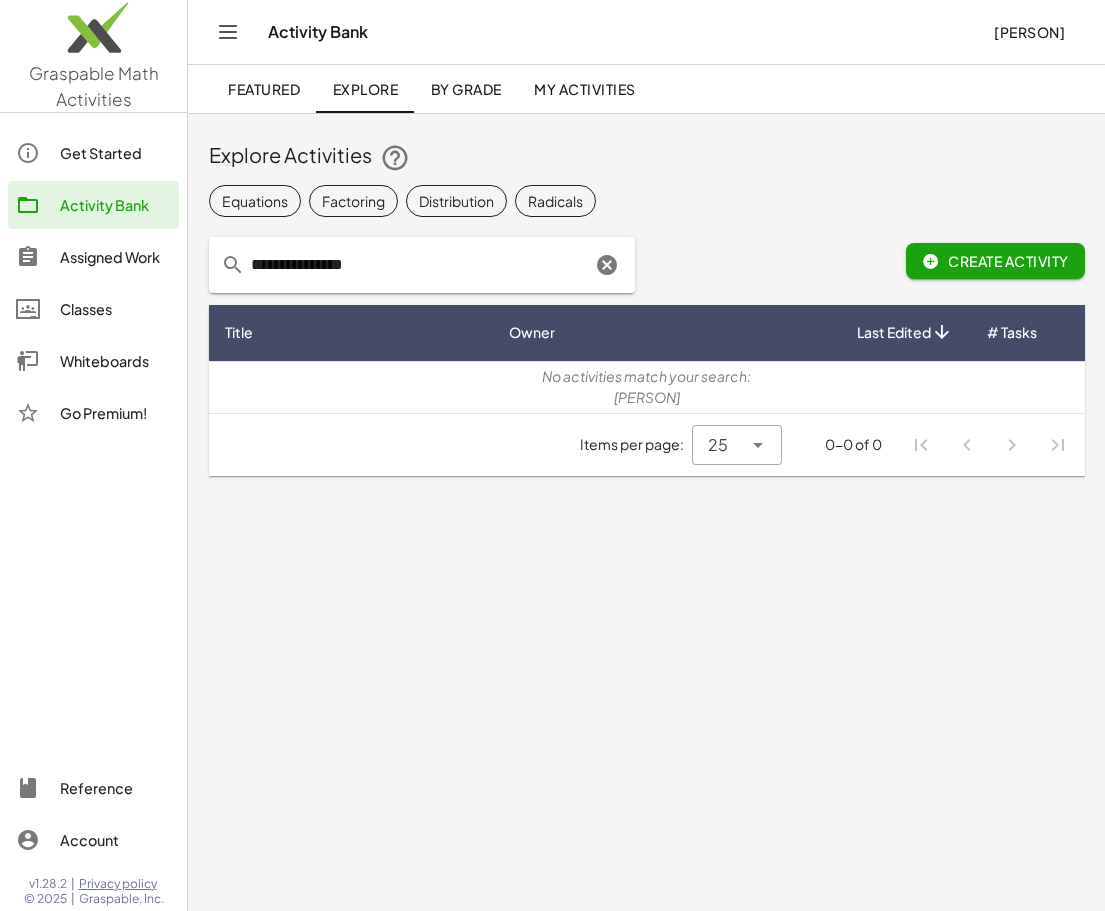 click 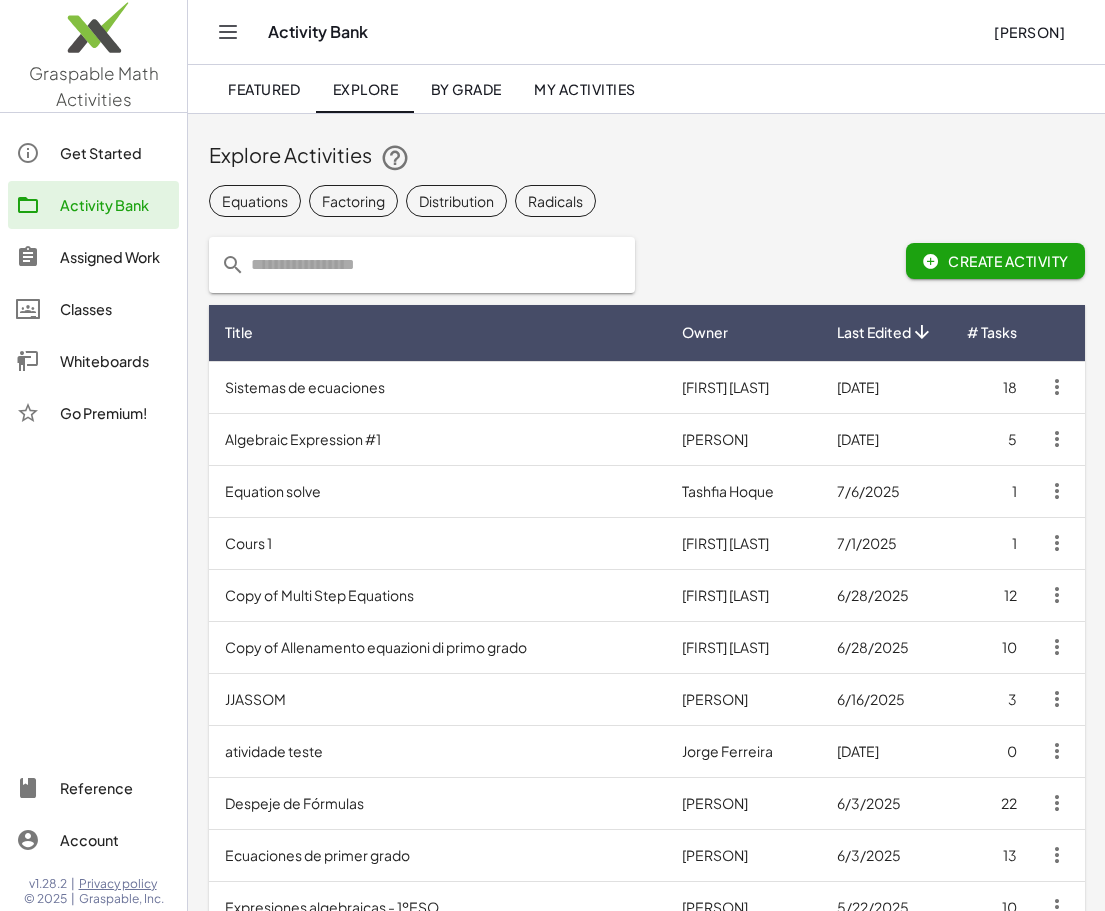 click 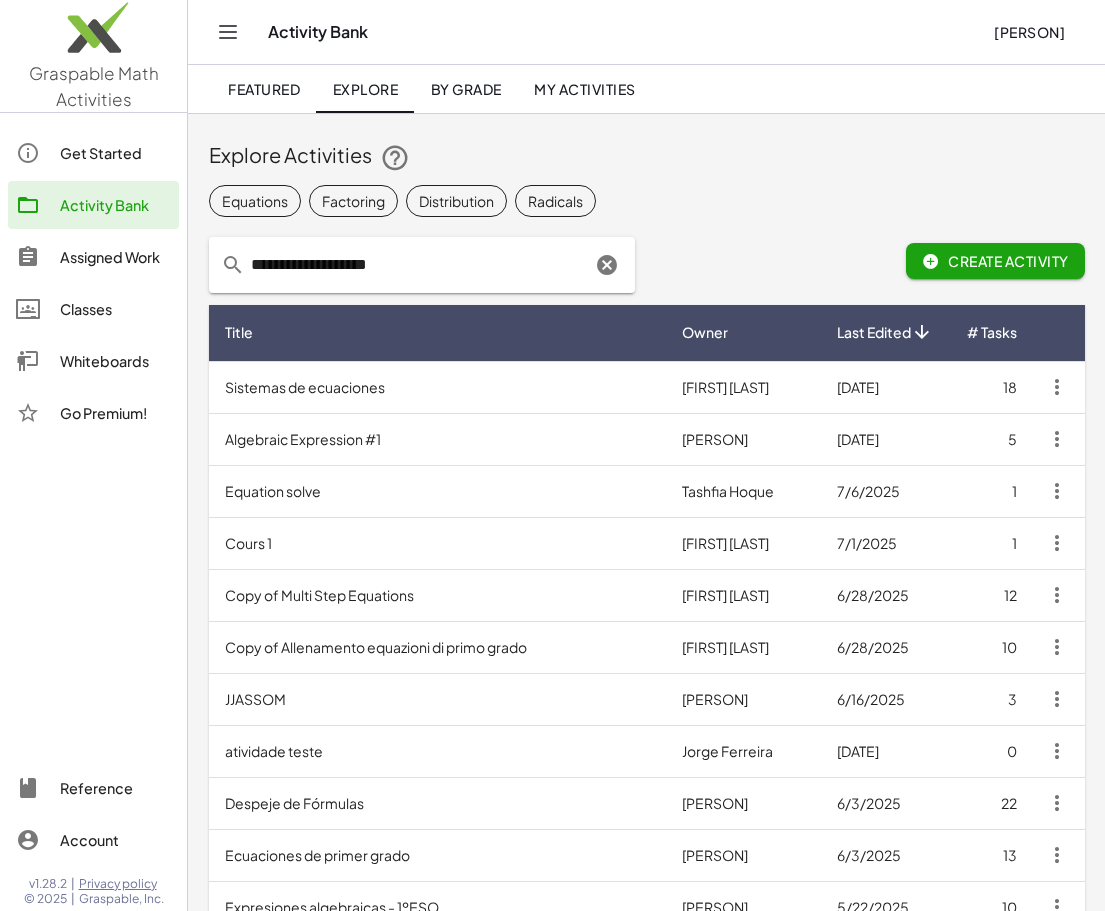 type on "**********" 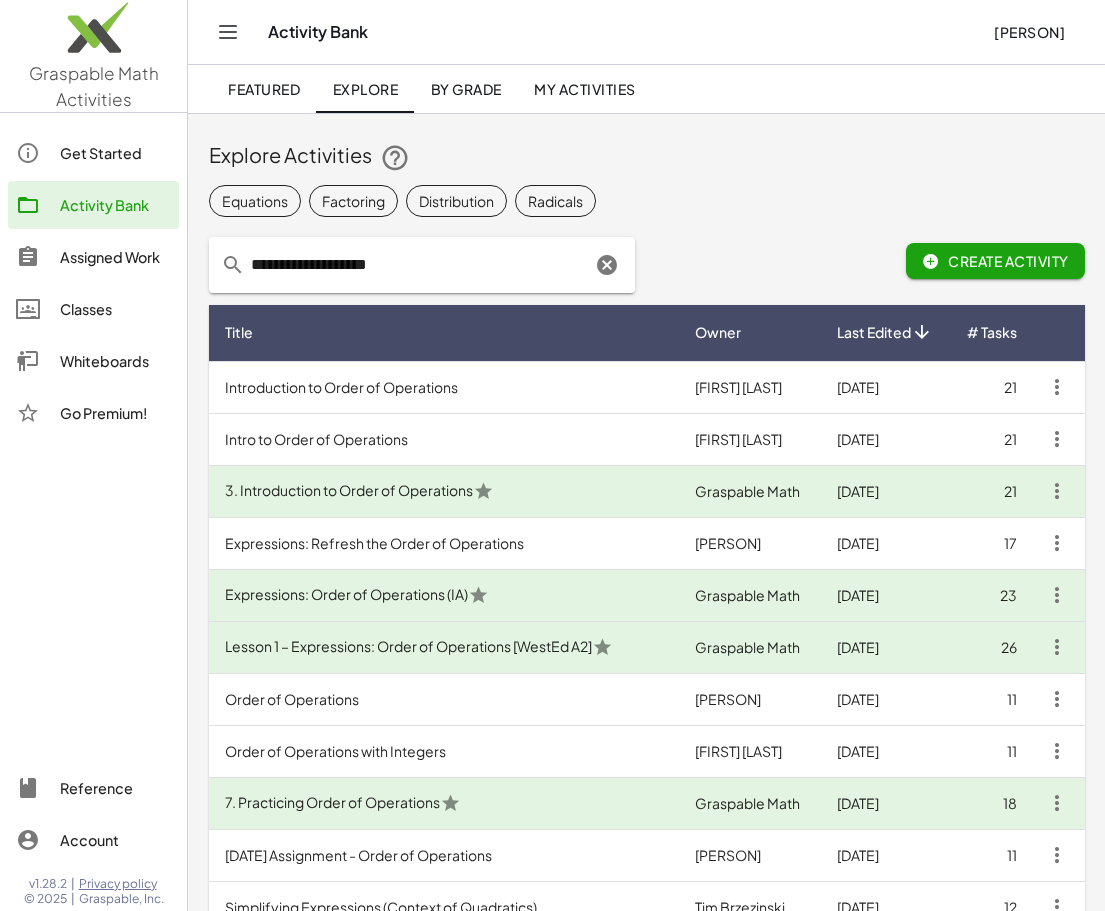 click on "3. Introduction to Order of Operations" at bounding box center [444, 491] 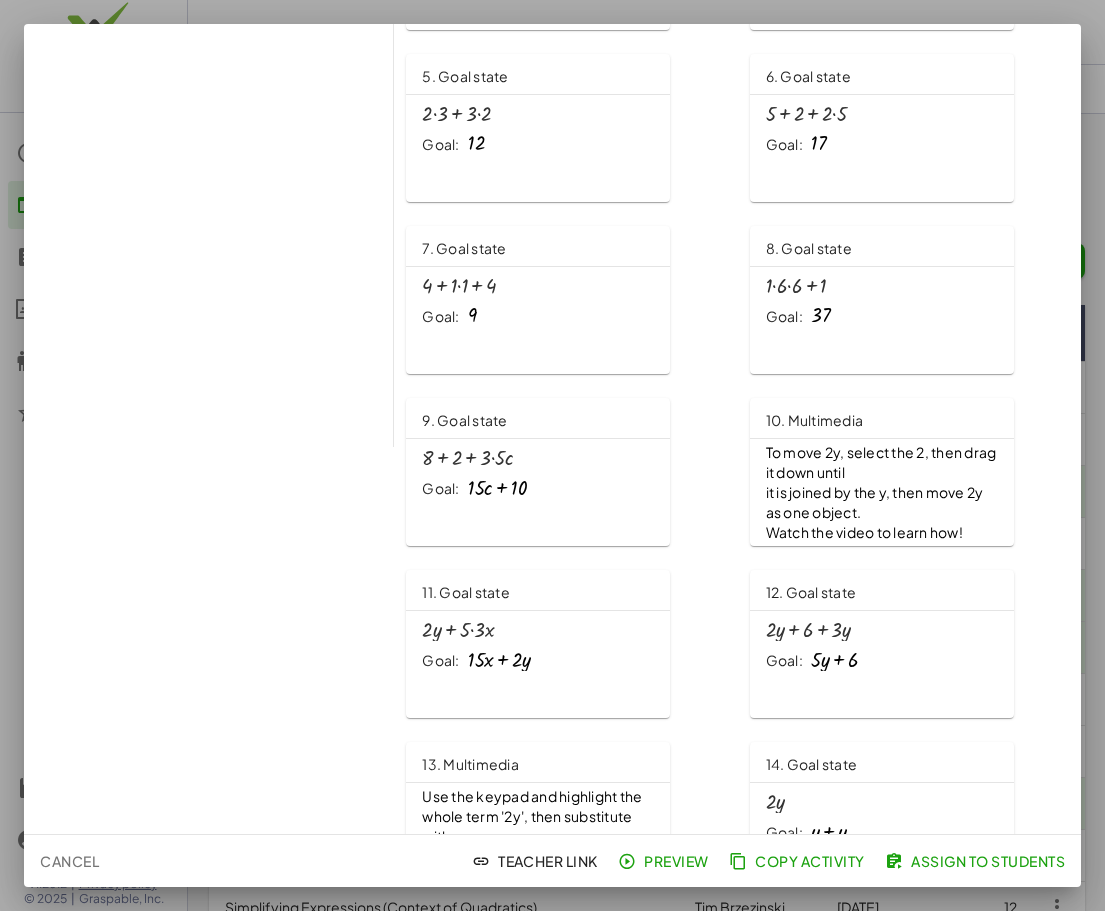 scroll, scrollTop: 0, scrollLeft: 0, axis: both 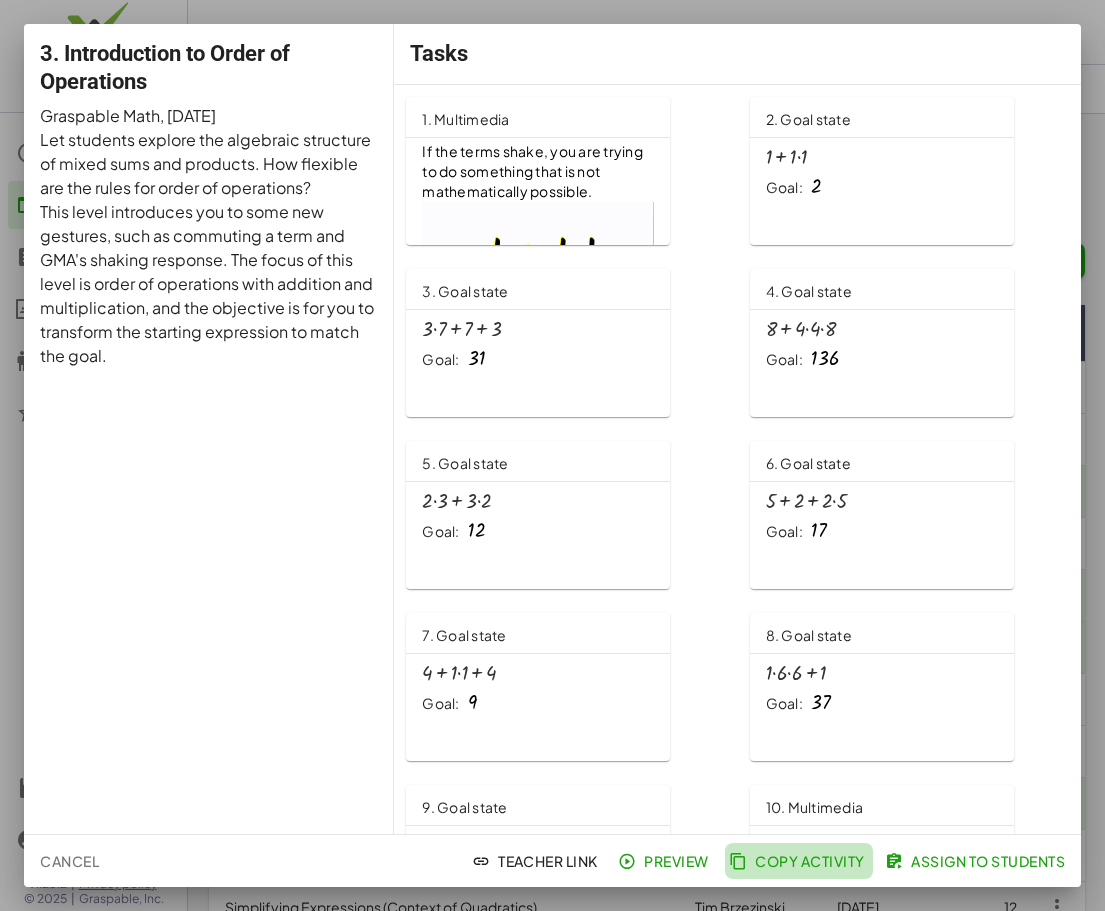 click on "Copy Activity" 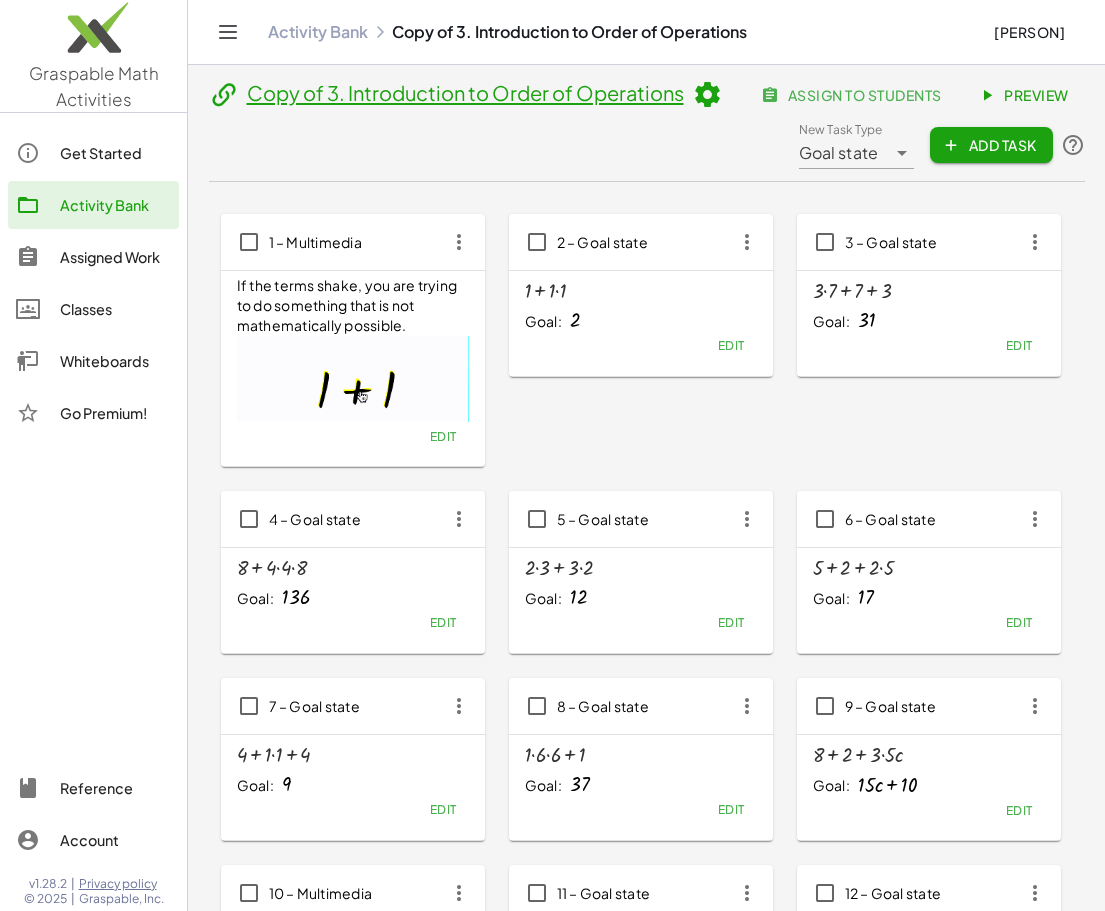 click on "Goal: 2" at bounding box center [641, 321] 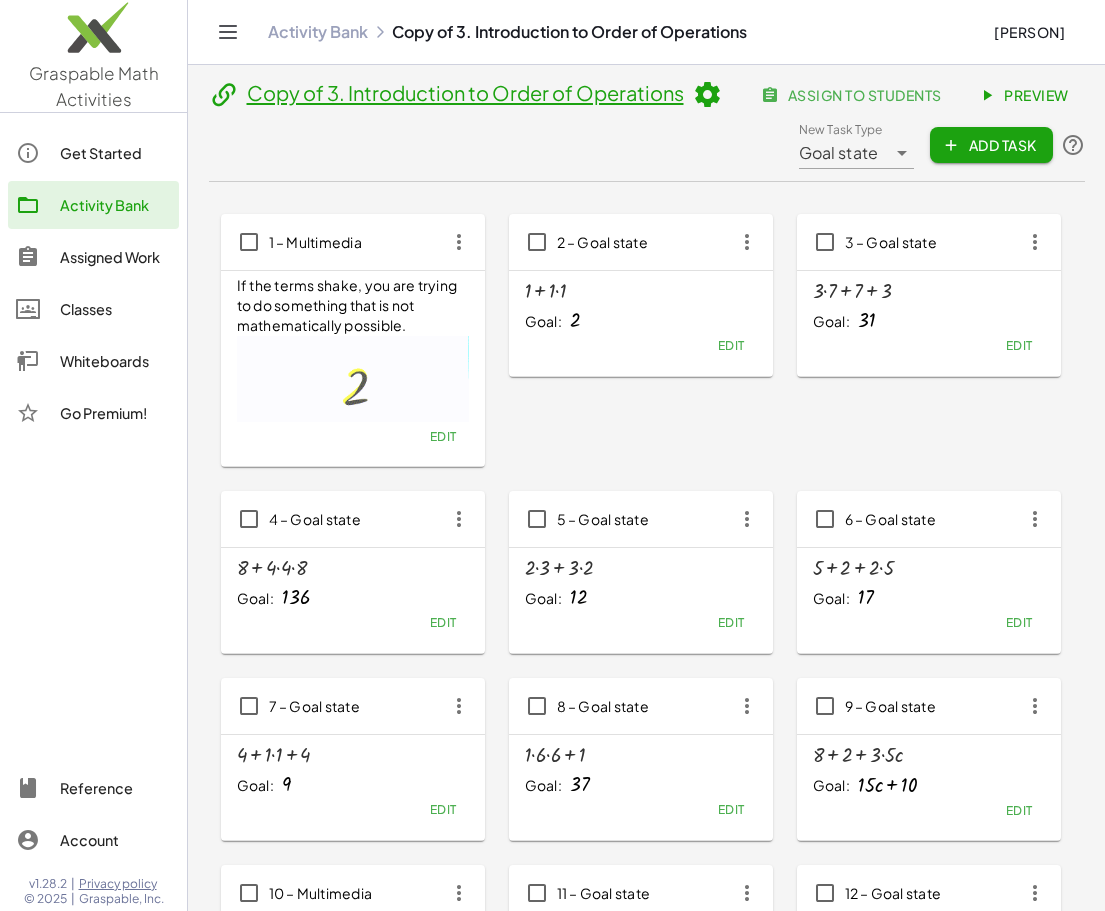 click at bounding box center (546, 291) 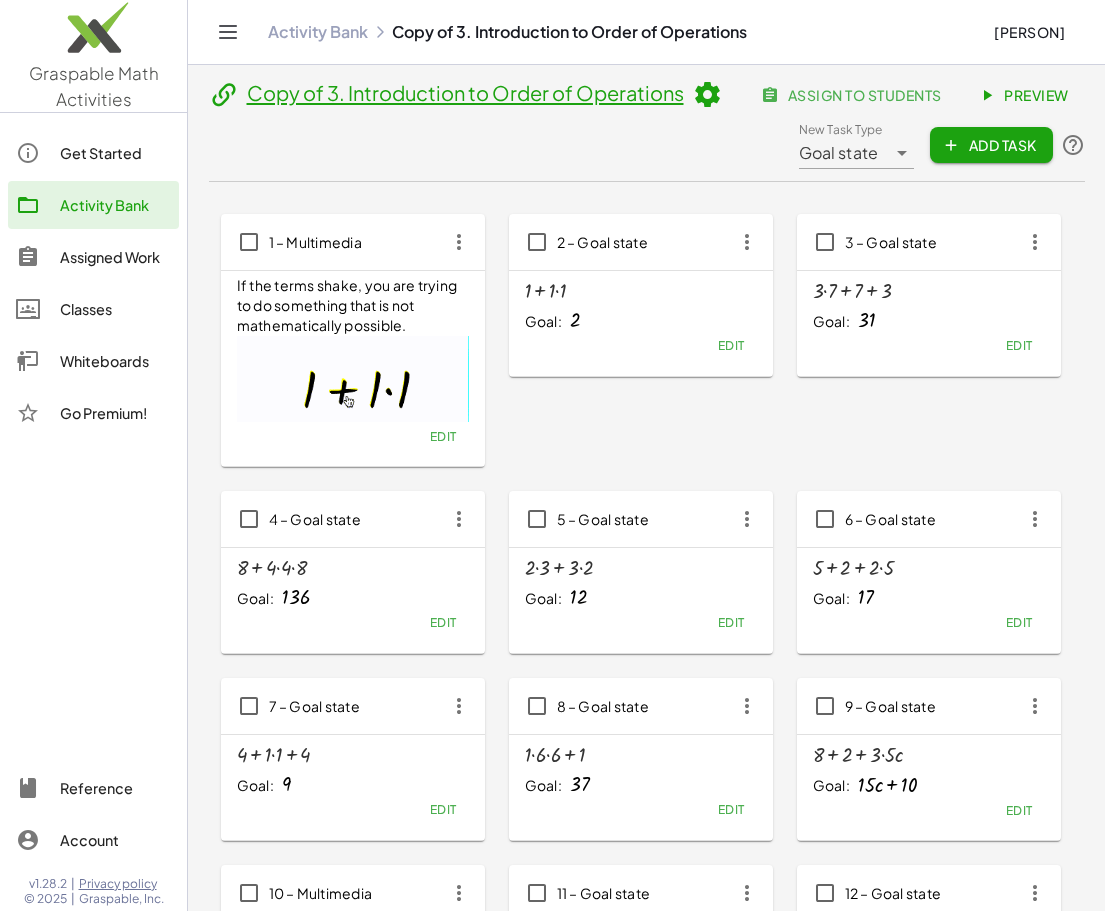 click at bounding box center [546, 291] 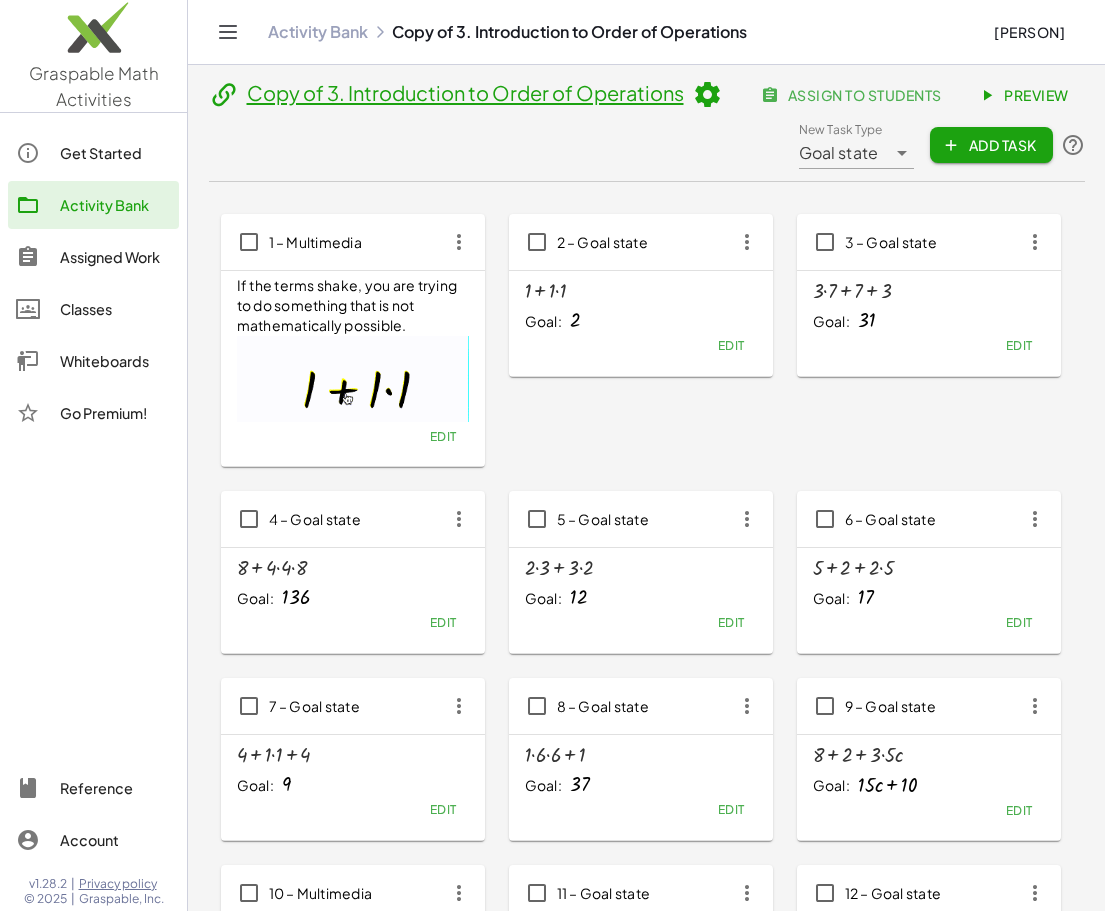 click at bounding box center [546, 291] 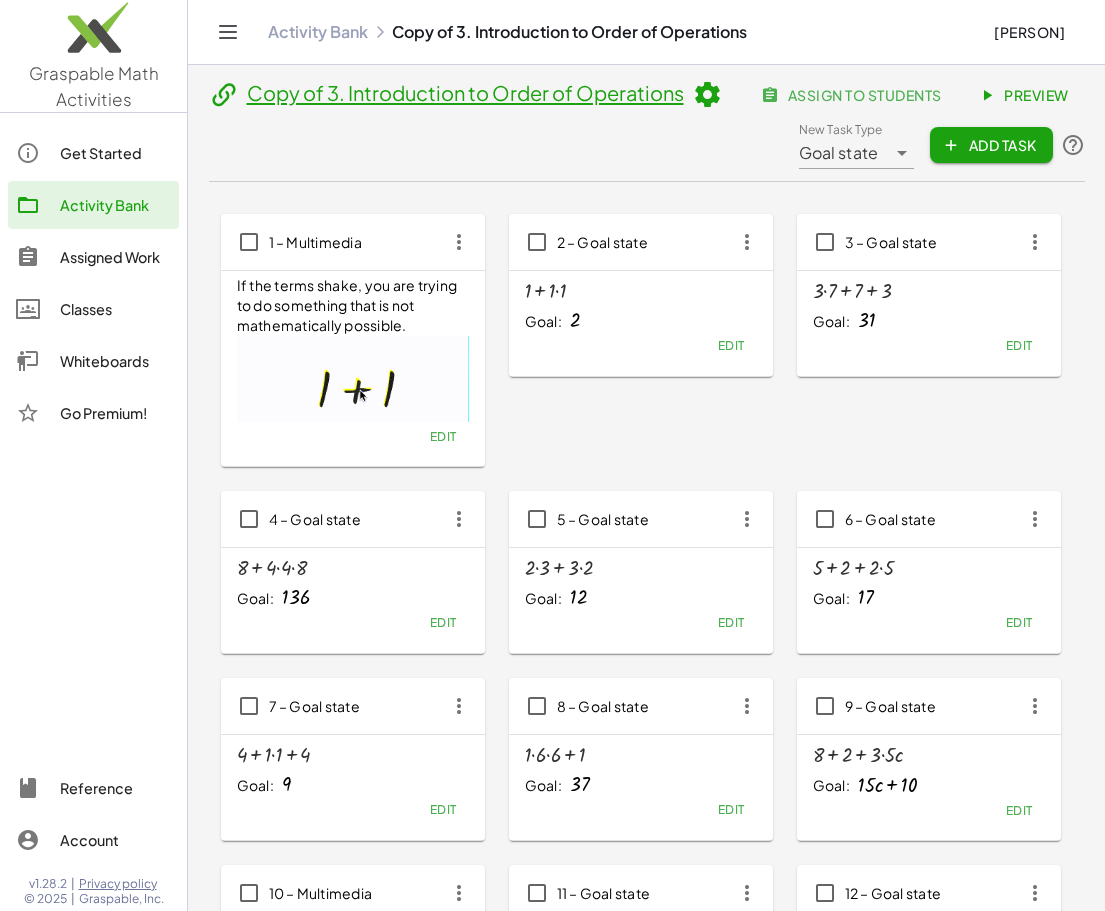 click on "+ 1 + · 1 · 1 Goal: 2  Edit" at bounding box center (641, 320) 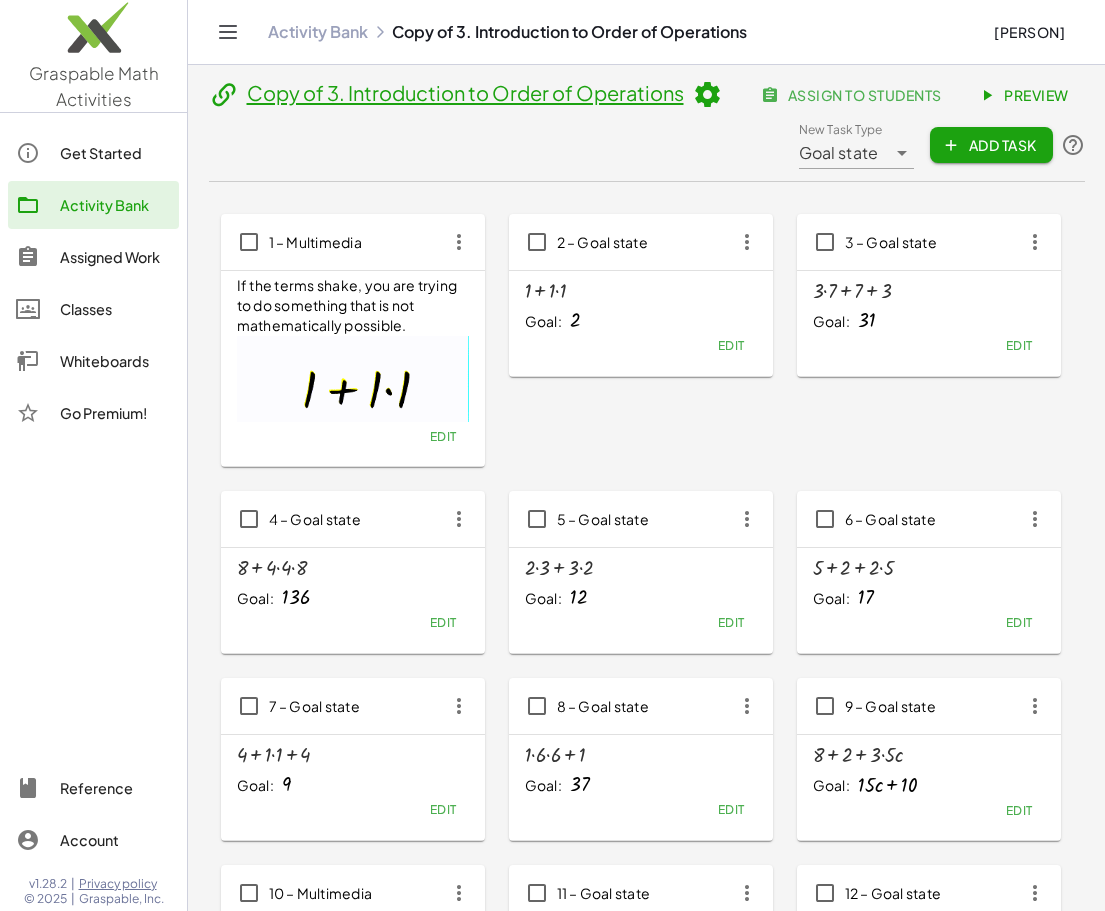 click 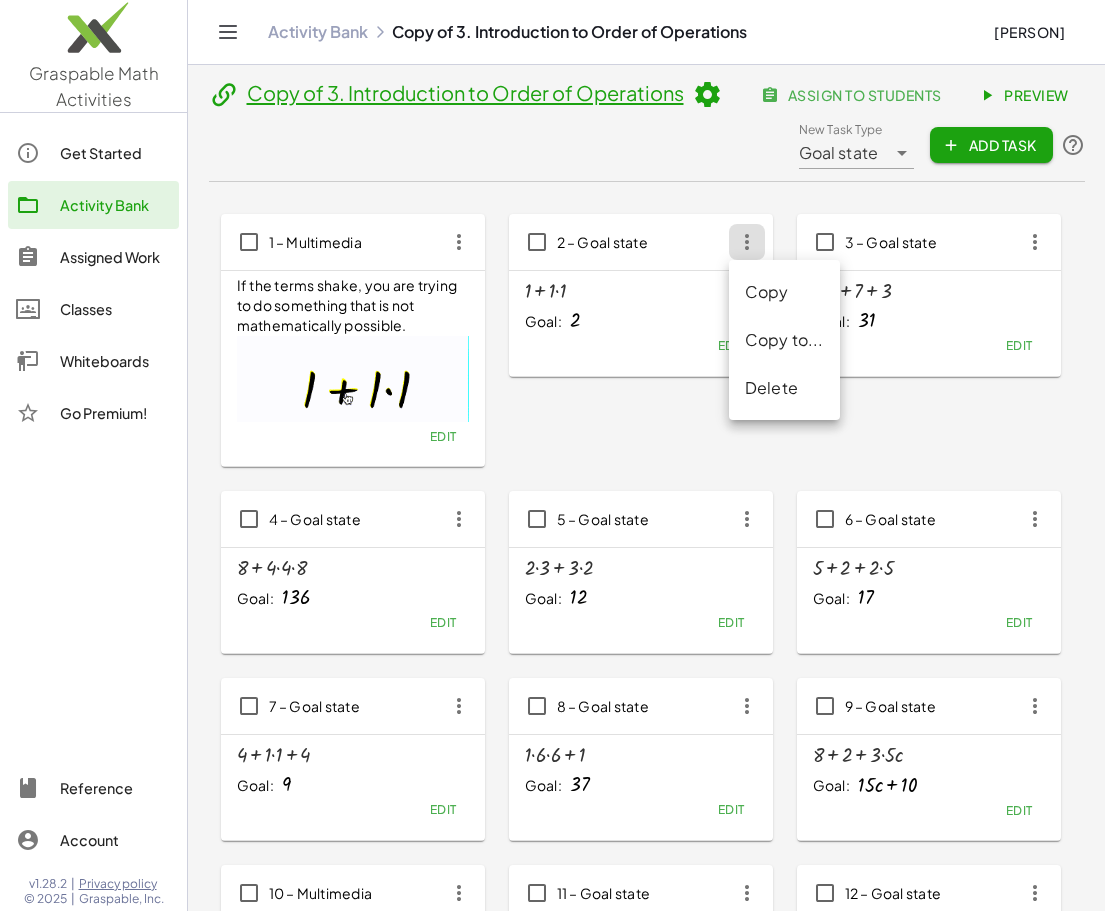 click on "2 – Goal state + 1 + · 1 · 1 Goal: 2  Edit" 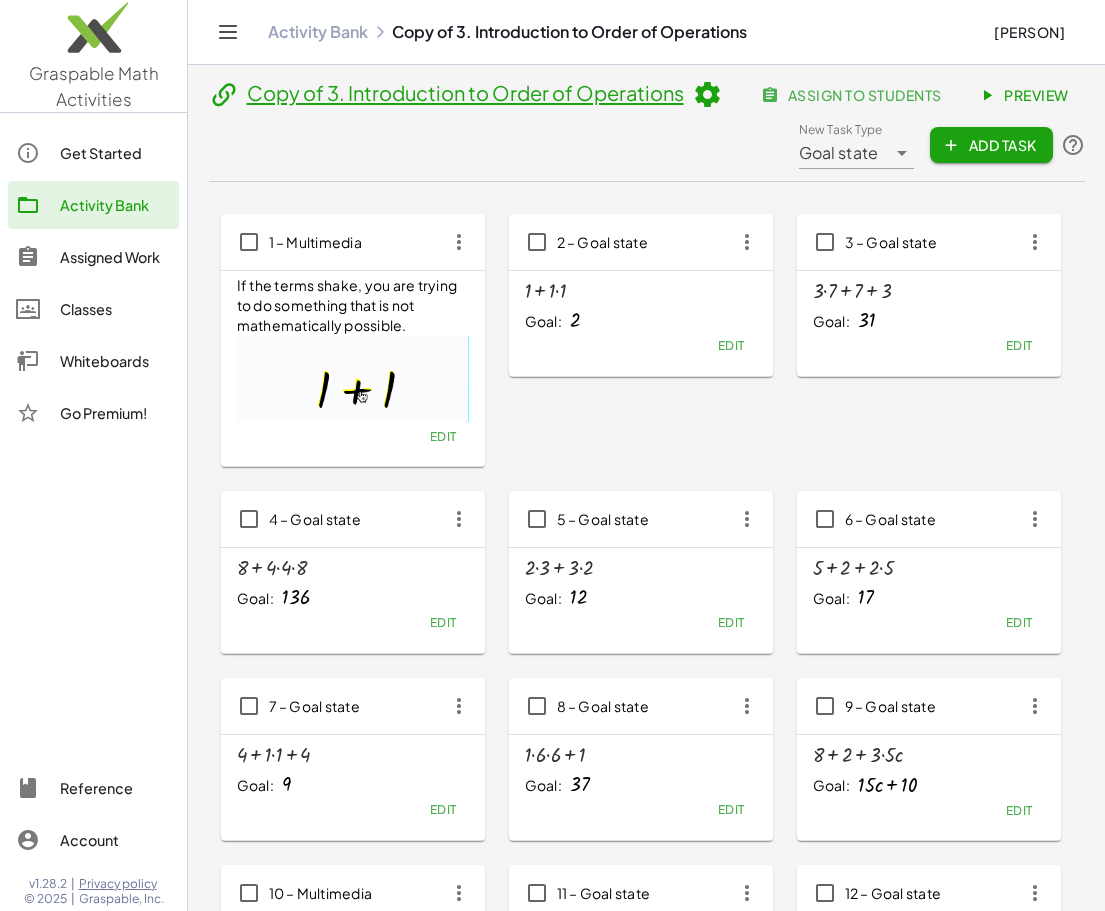 click on "Preview" 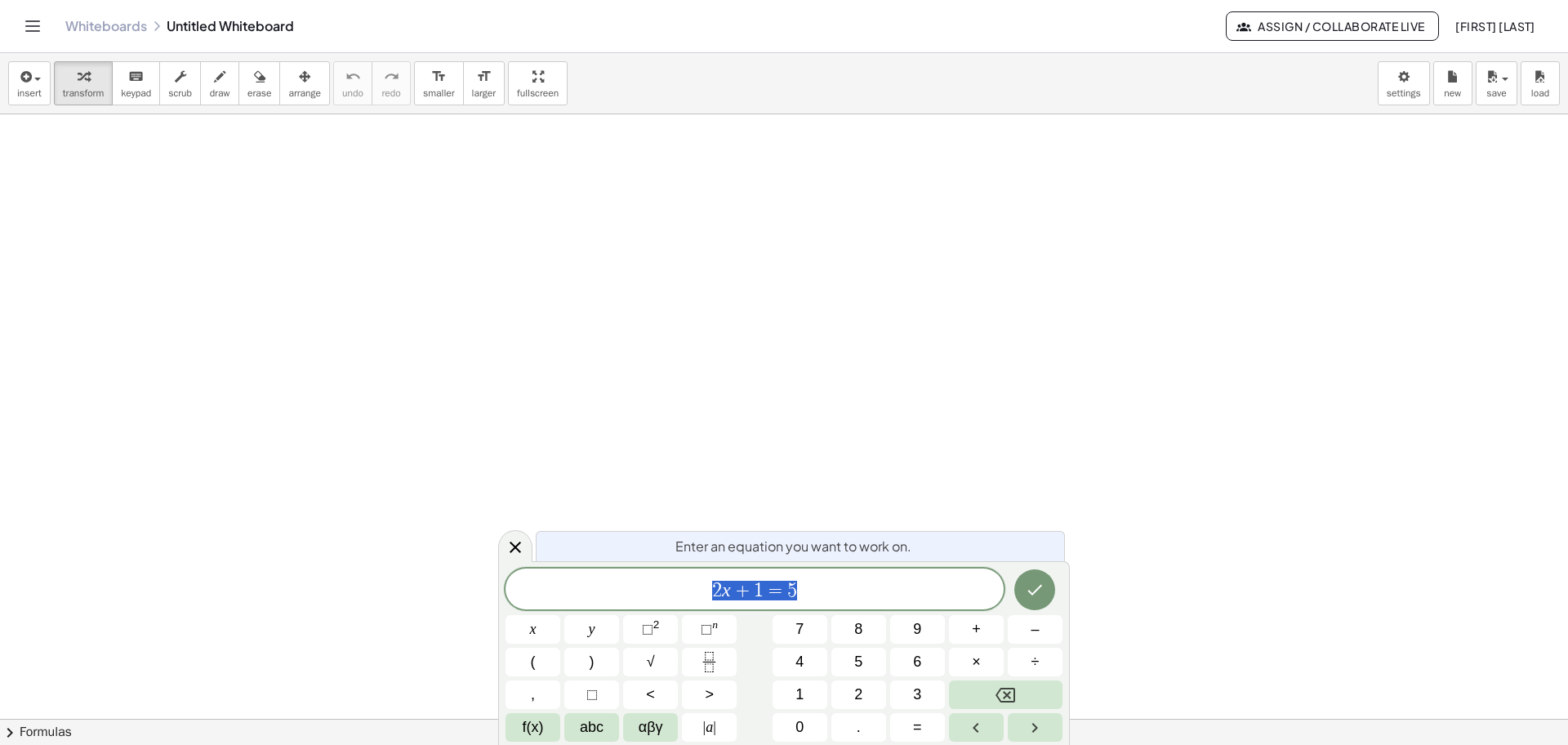 scroll, scrollTop: 0, scrollLeft: 0, axis: both 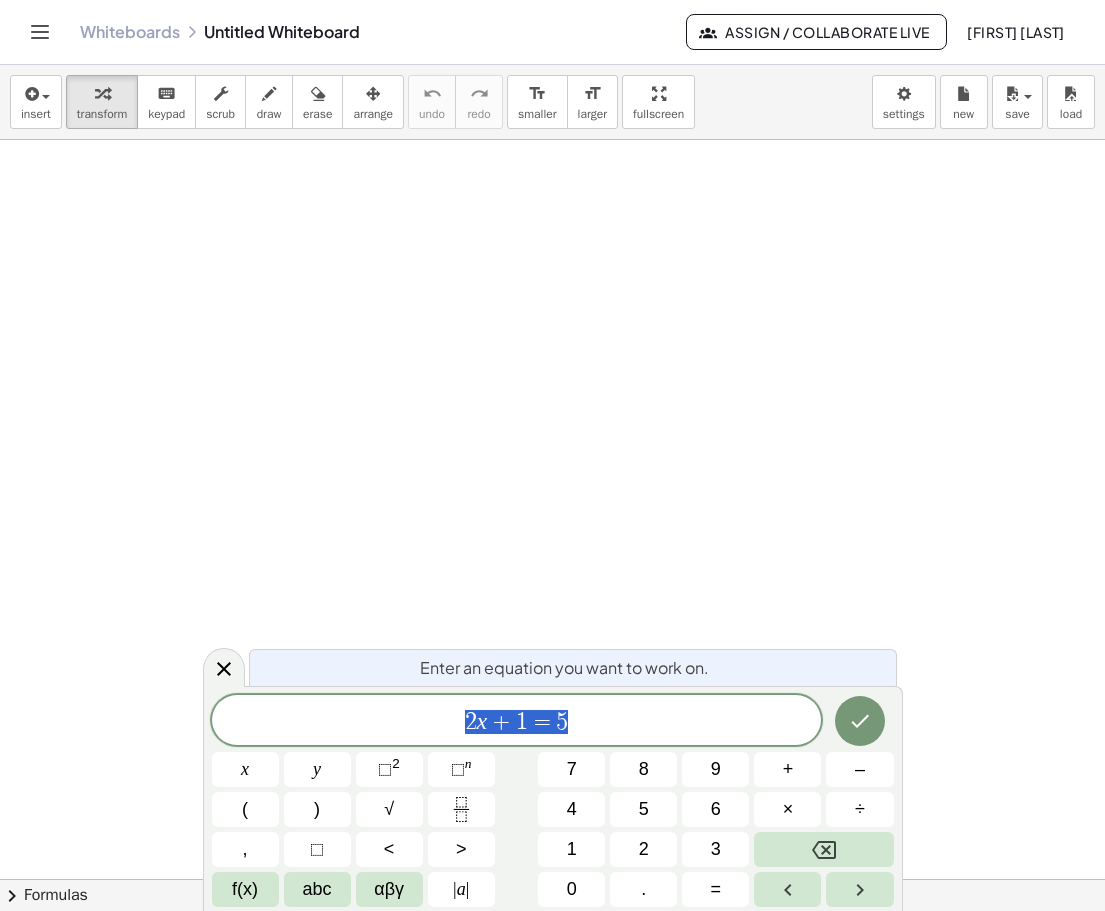 click at bounding box center [552, 890] 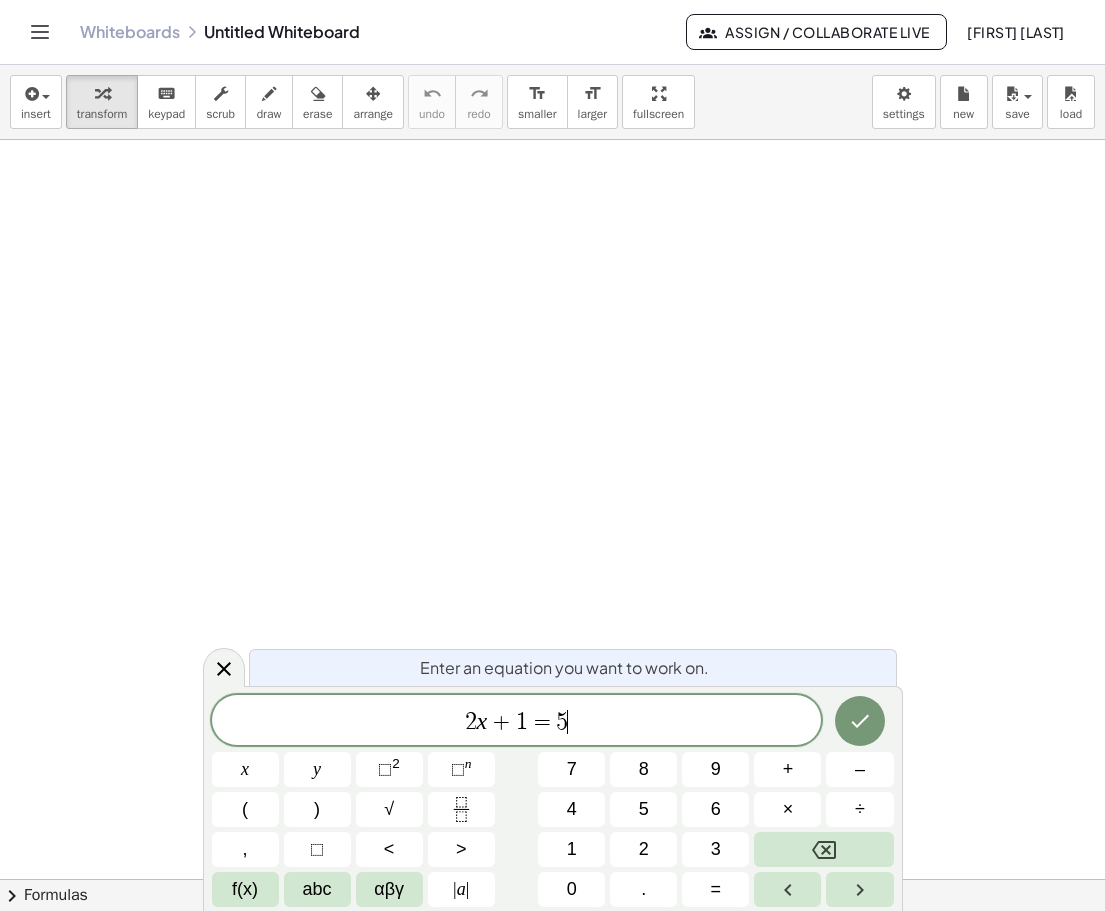 click on "2 x + 1 = 5 ​" at bounding box center (517, 722) 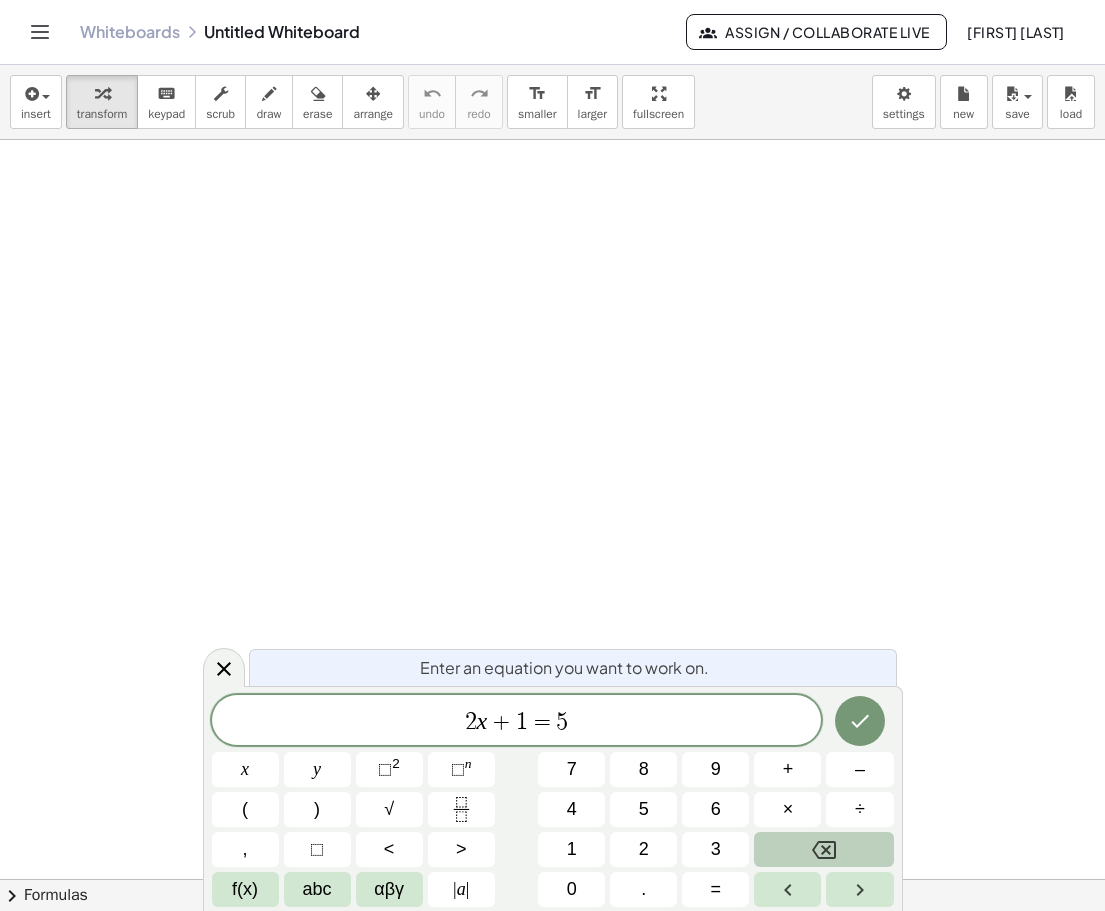 click 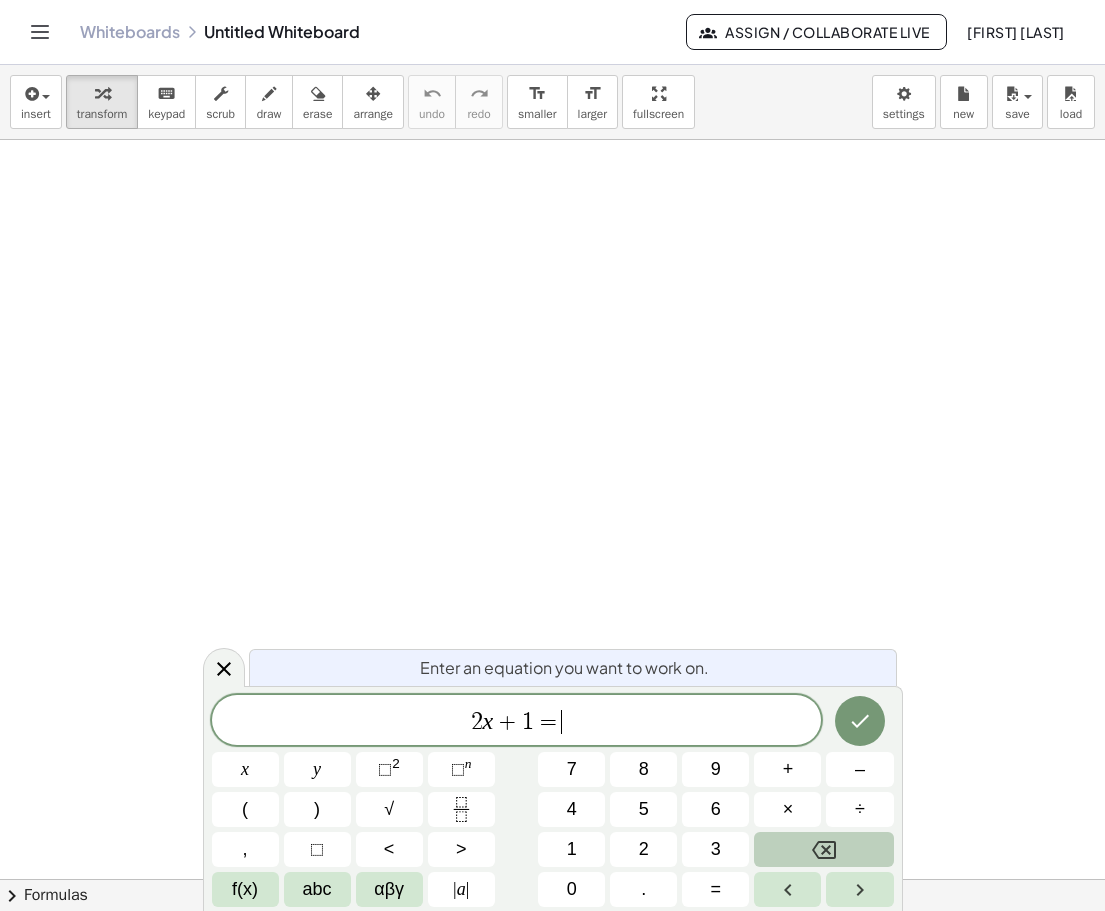 click 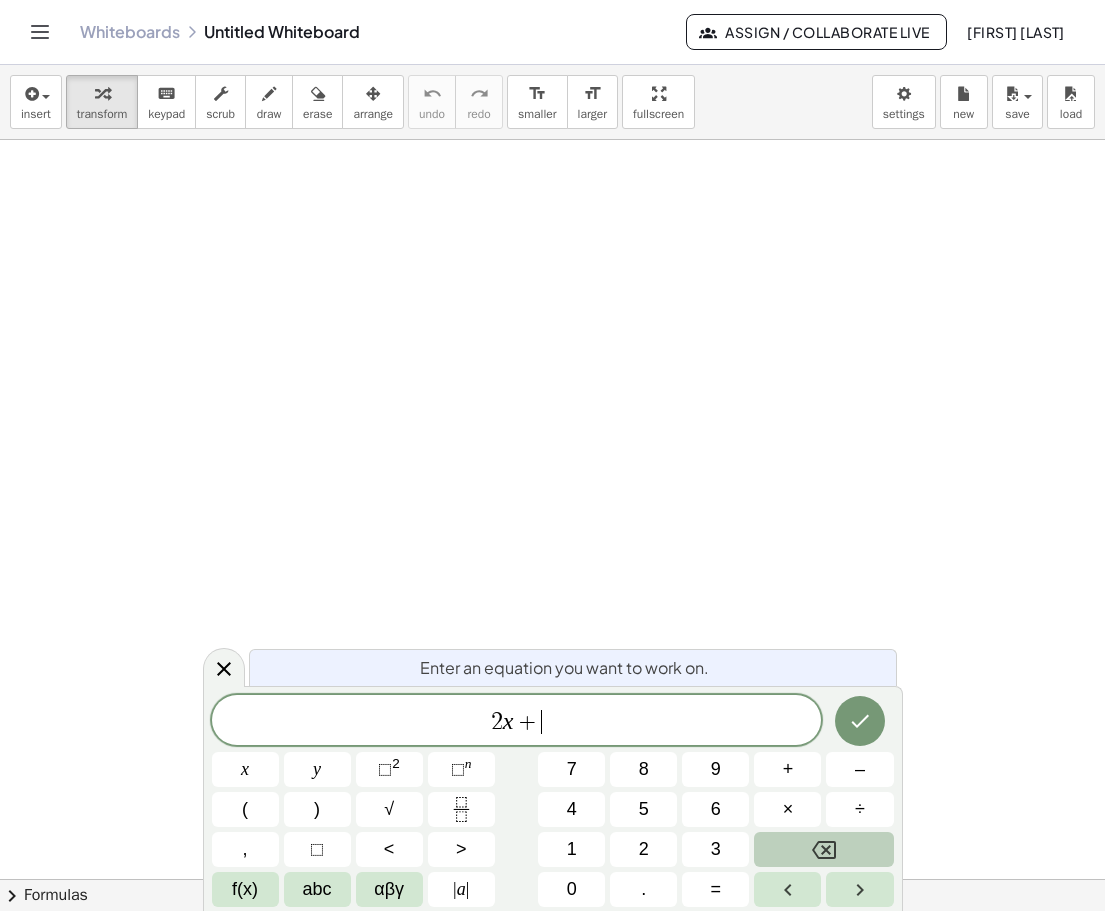 click 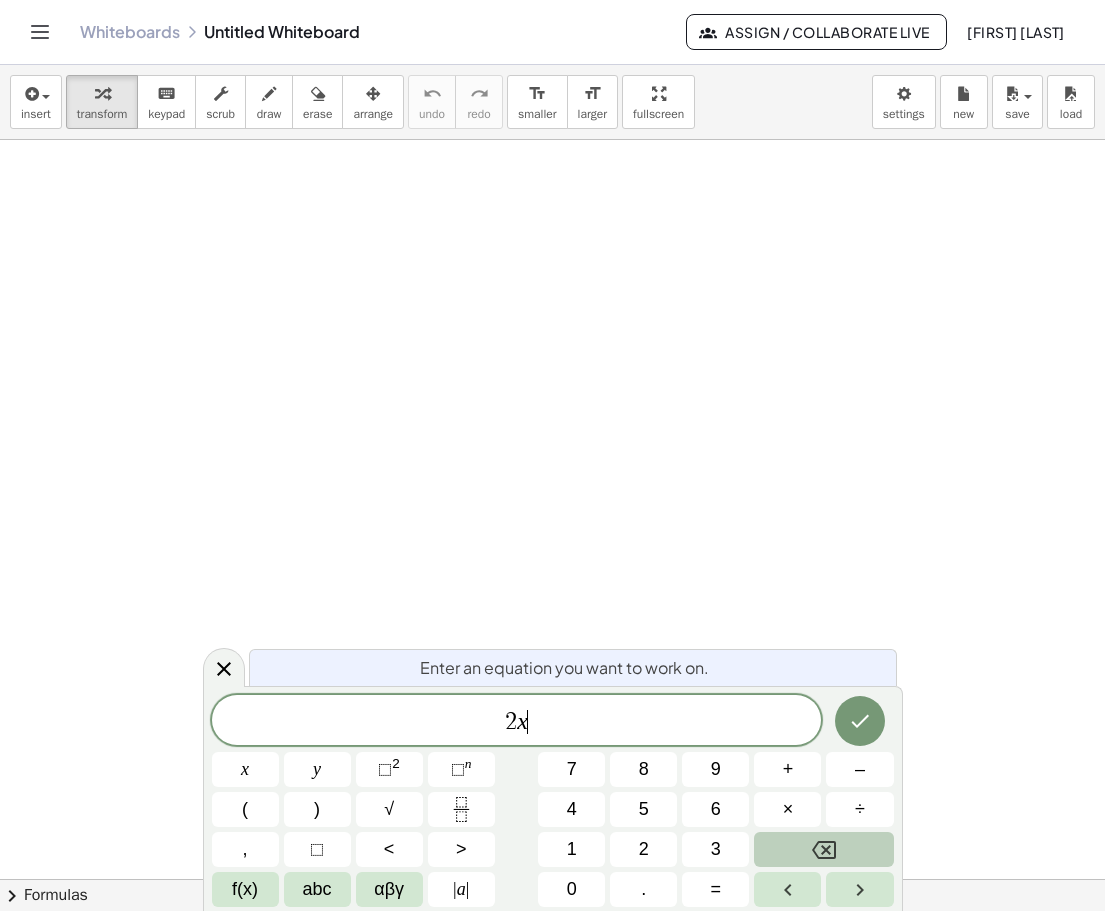 click 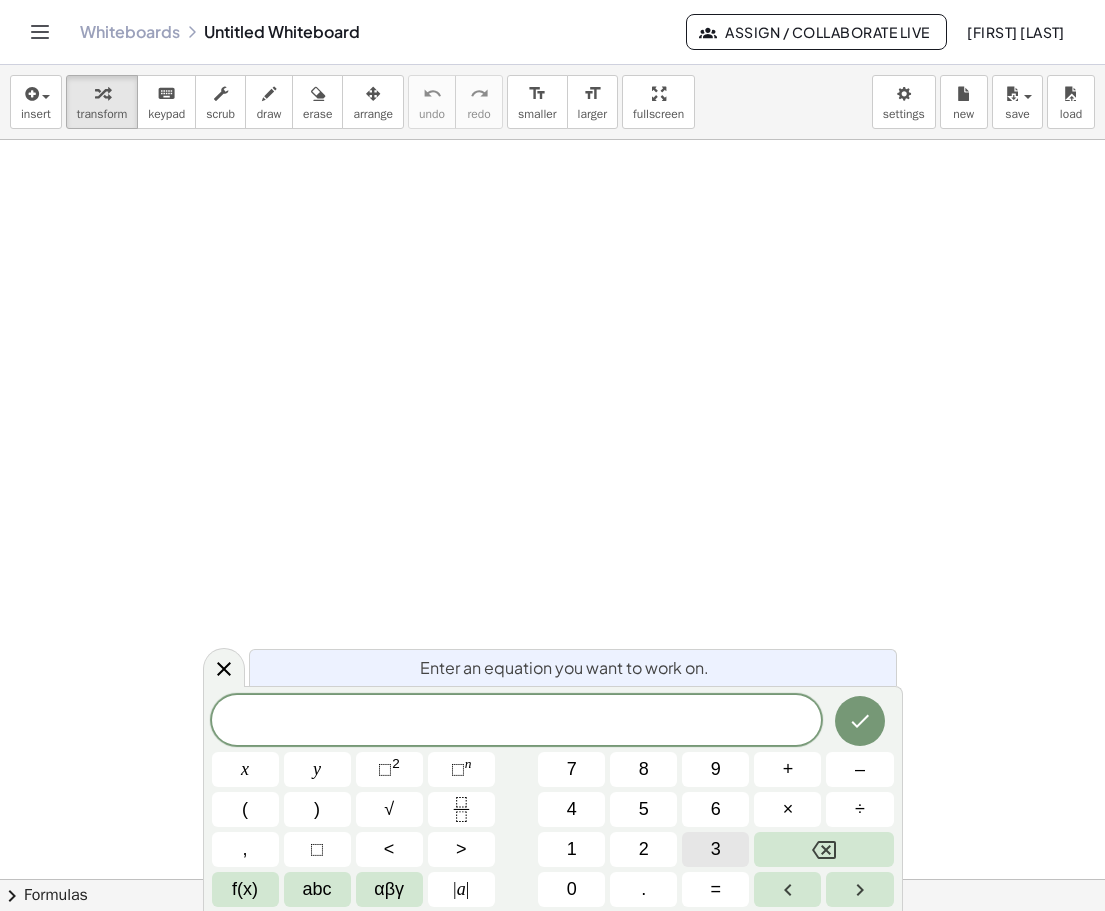 click on "3" at bounding box center (715, 849) 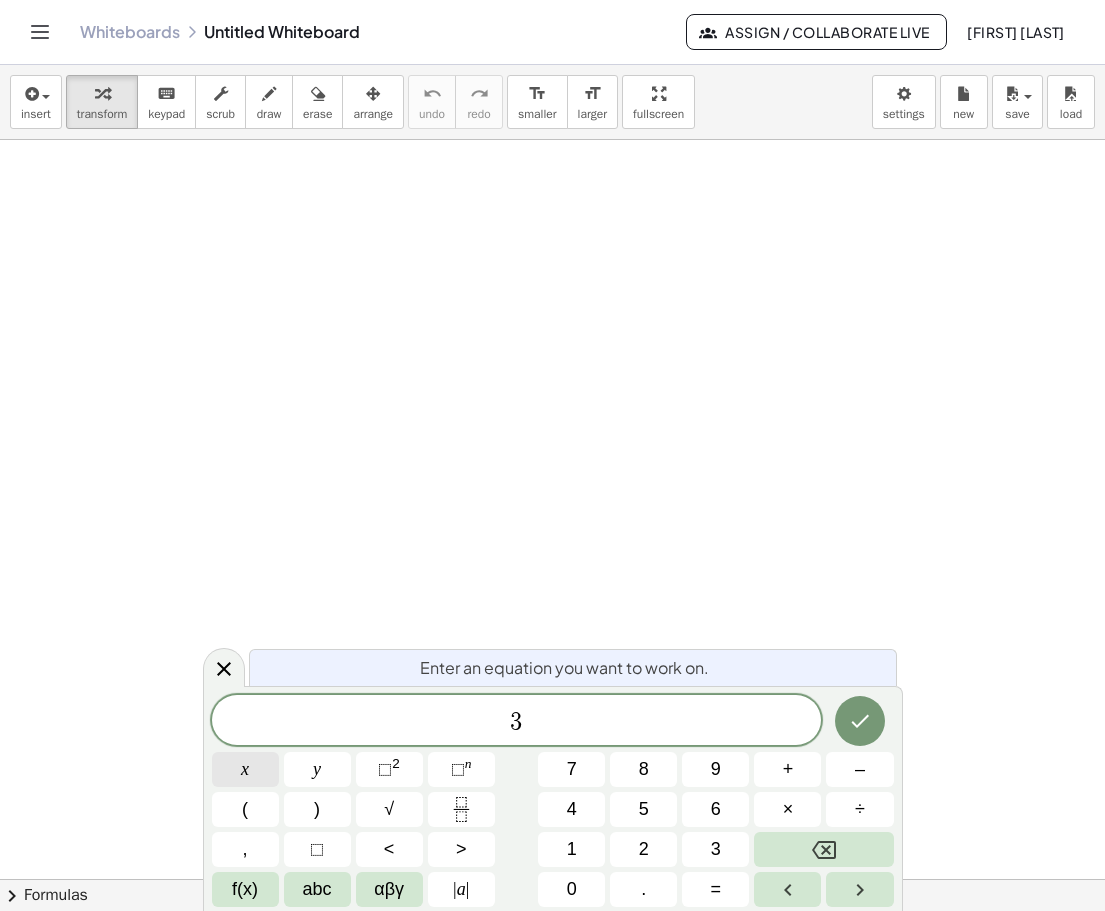 click on "x" at bounding box center (245, 769) 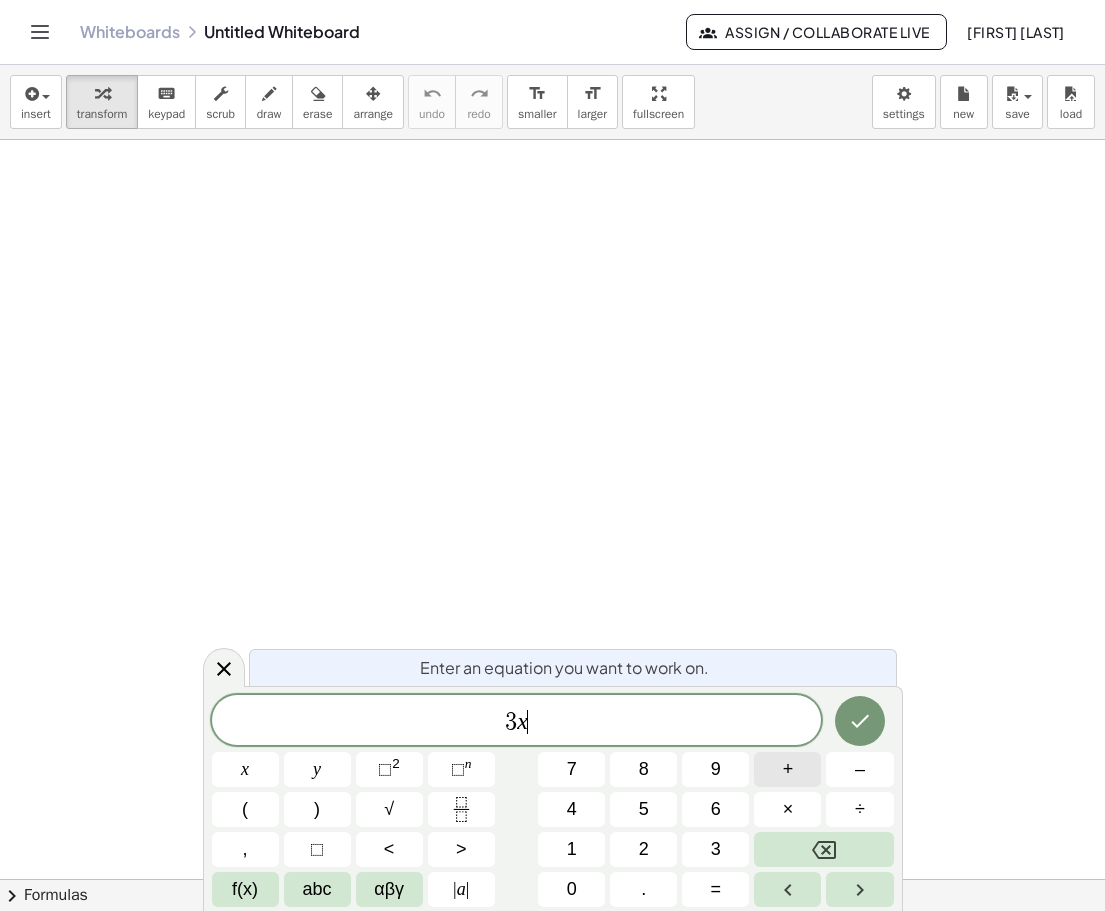 click on "+" at bounding box center [788, 769] 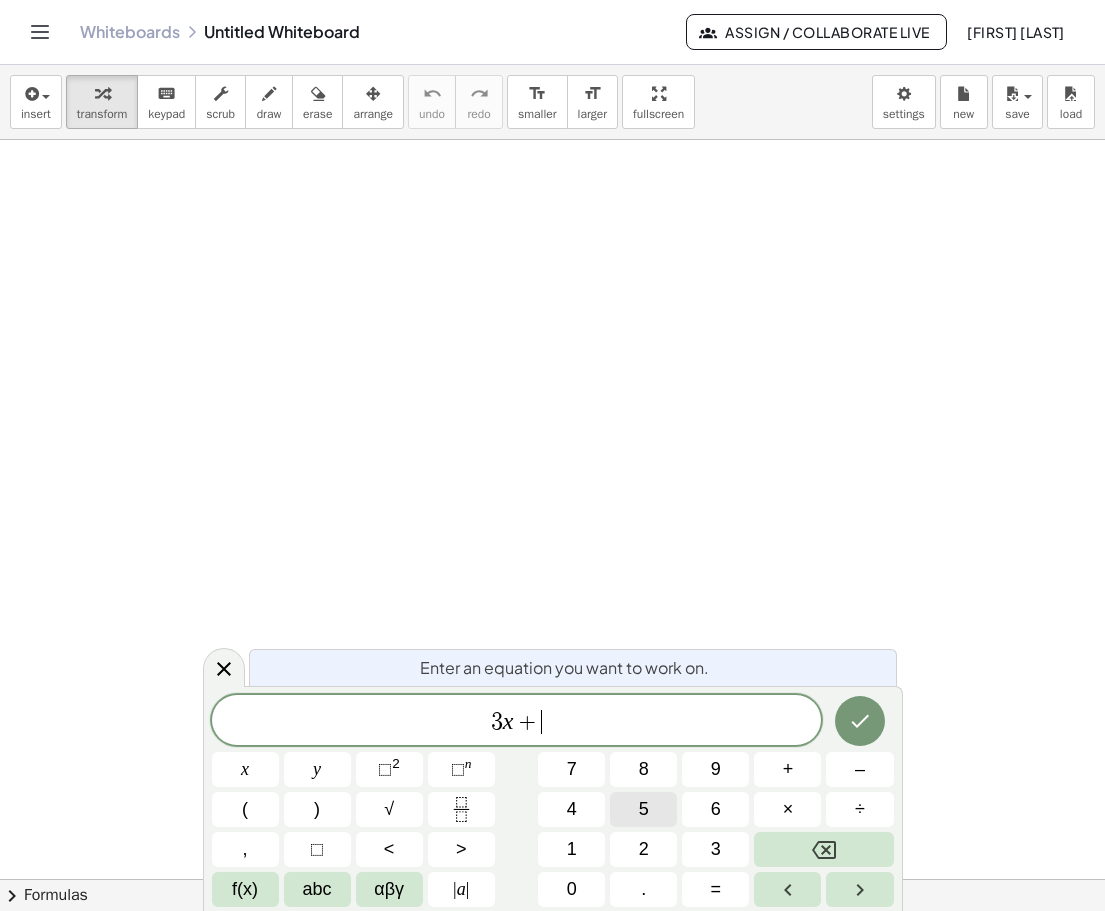 click on "5" at bounding box center [644, 809] 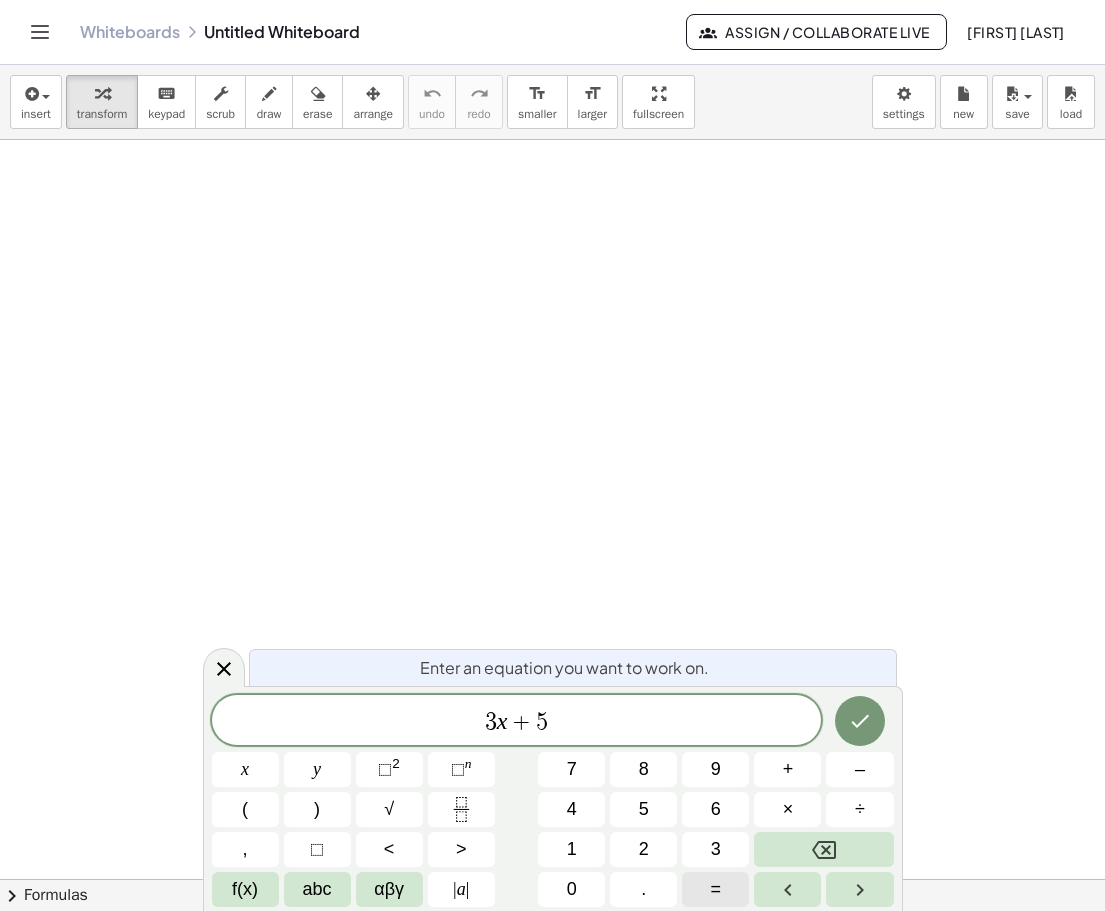 click on "=" at bounding box center (716, 889) 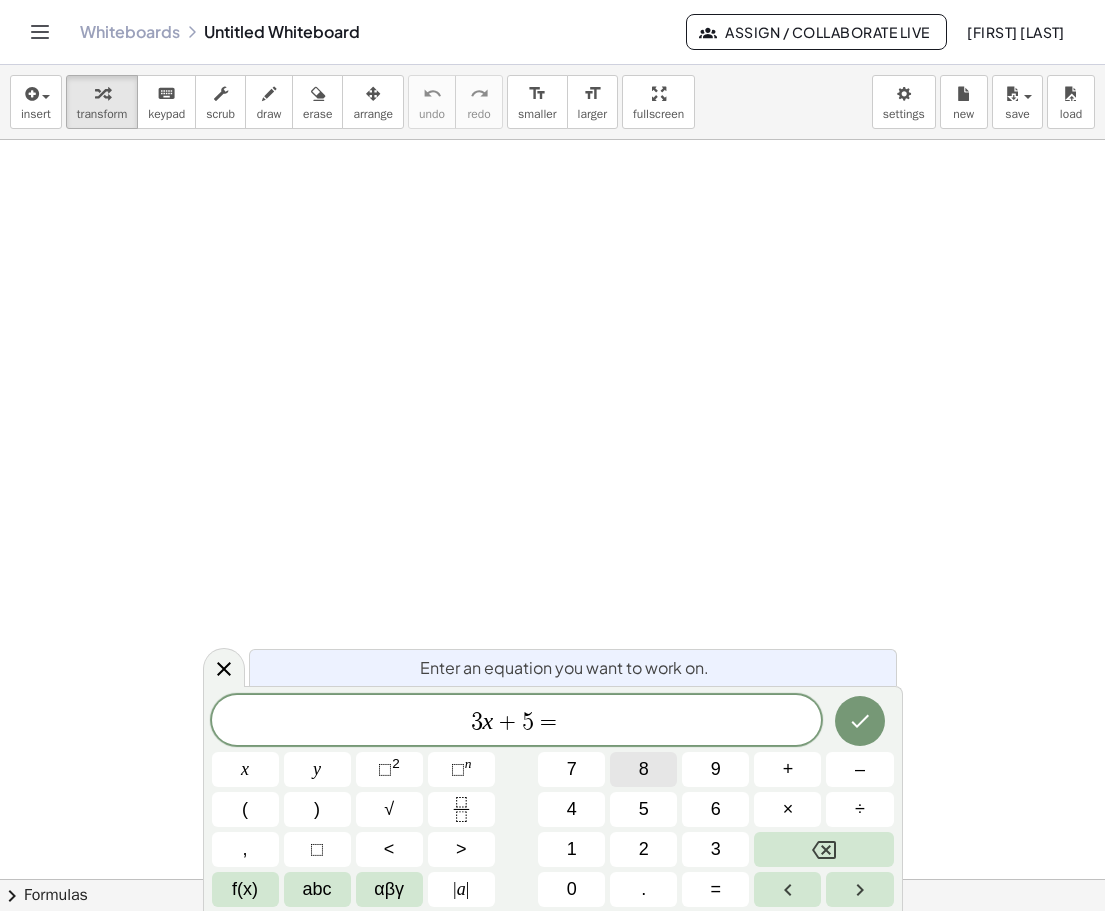 click on "8" at bounding box center [643, 769] 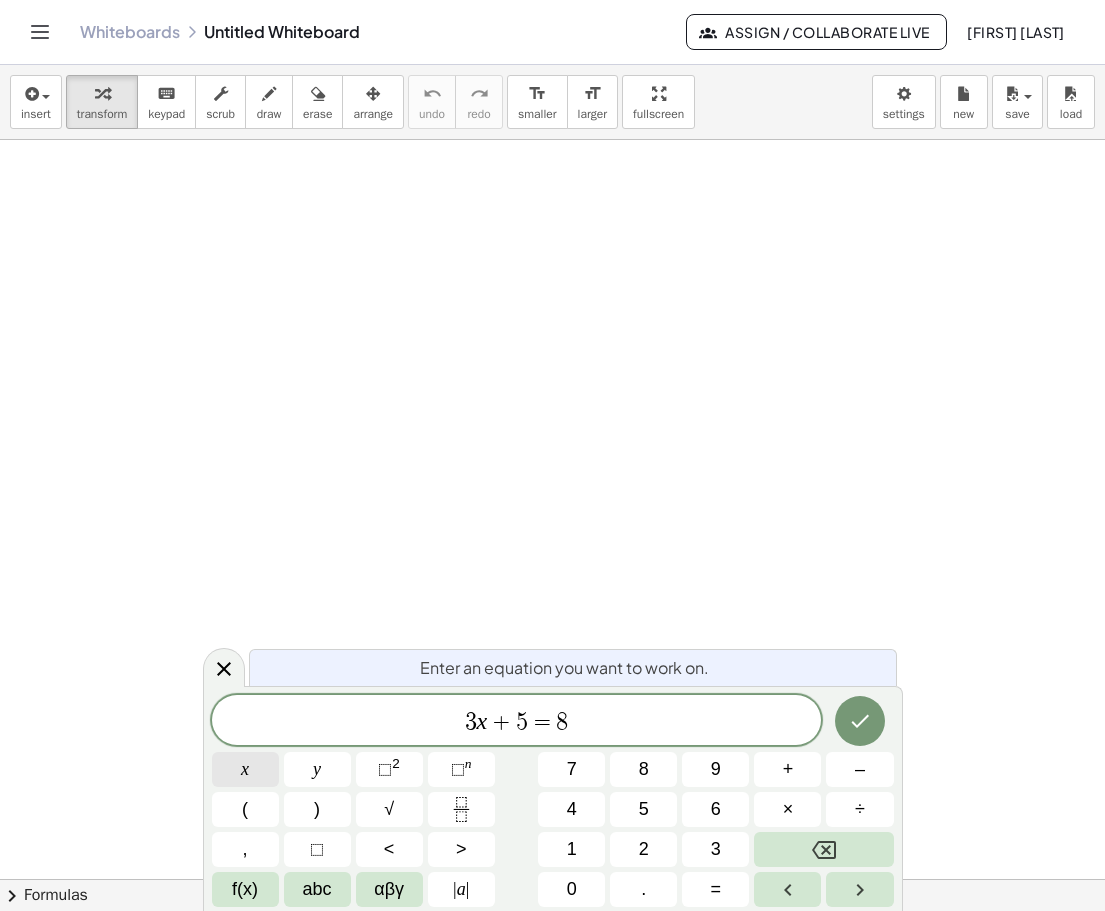 click on "x" at bounding box center (245, 769) 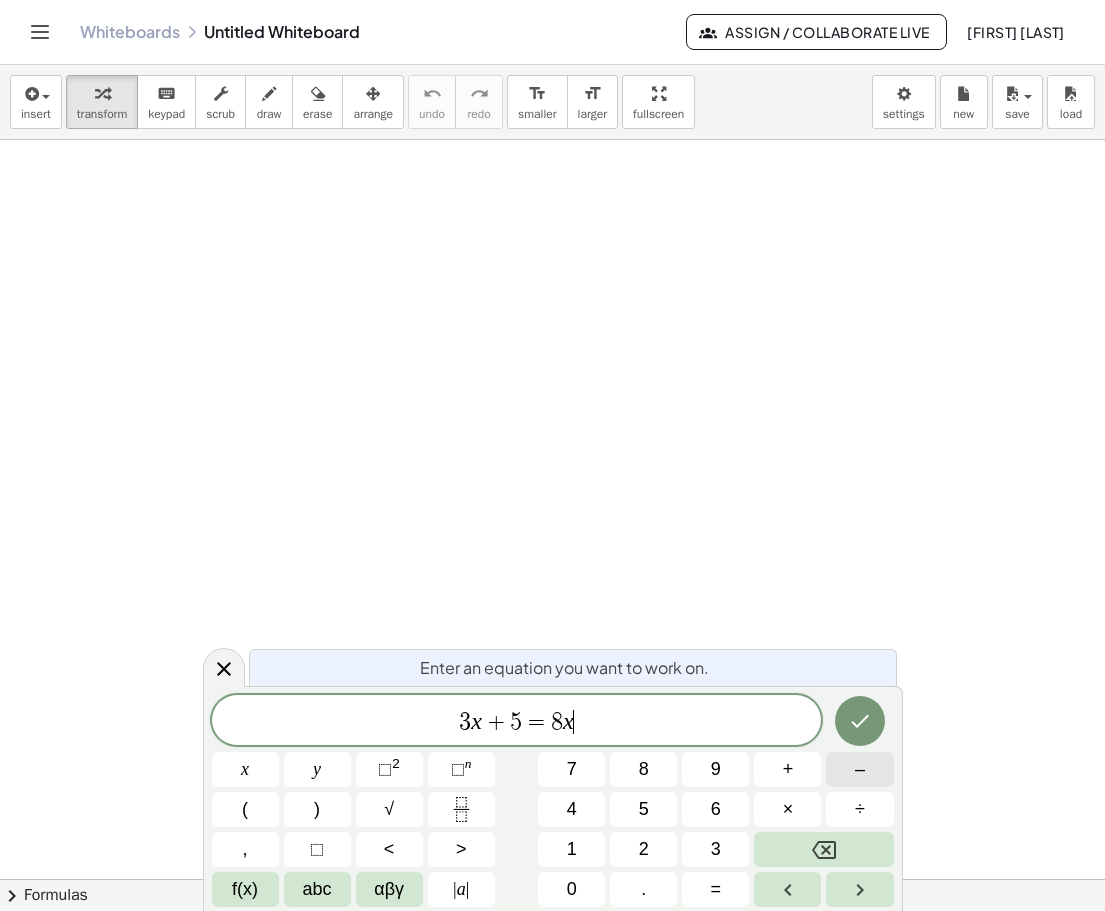 click on "–" at bounding box center [860, 769] 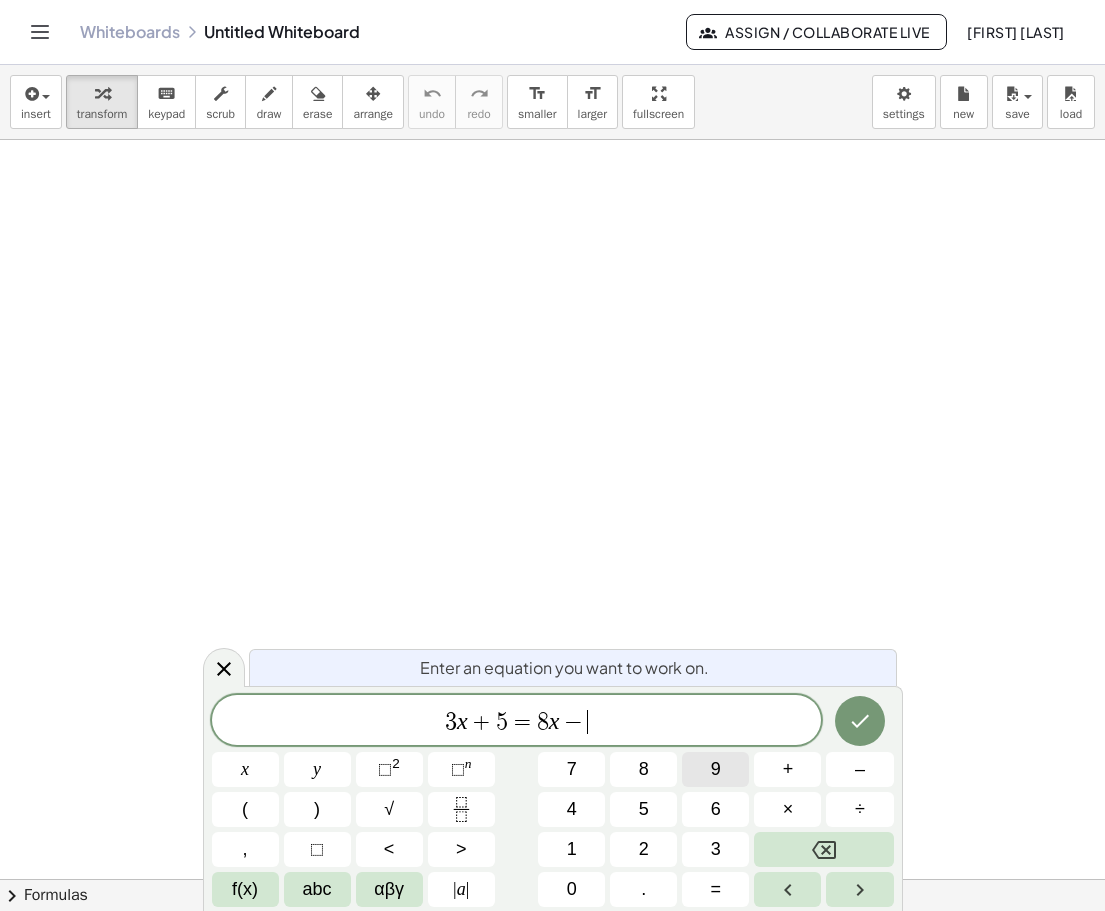 click on "9" at bounding box center (715, 769) 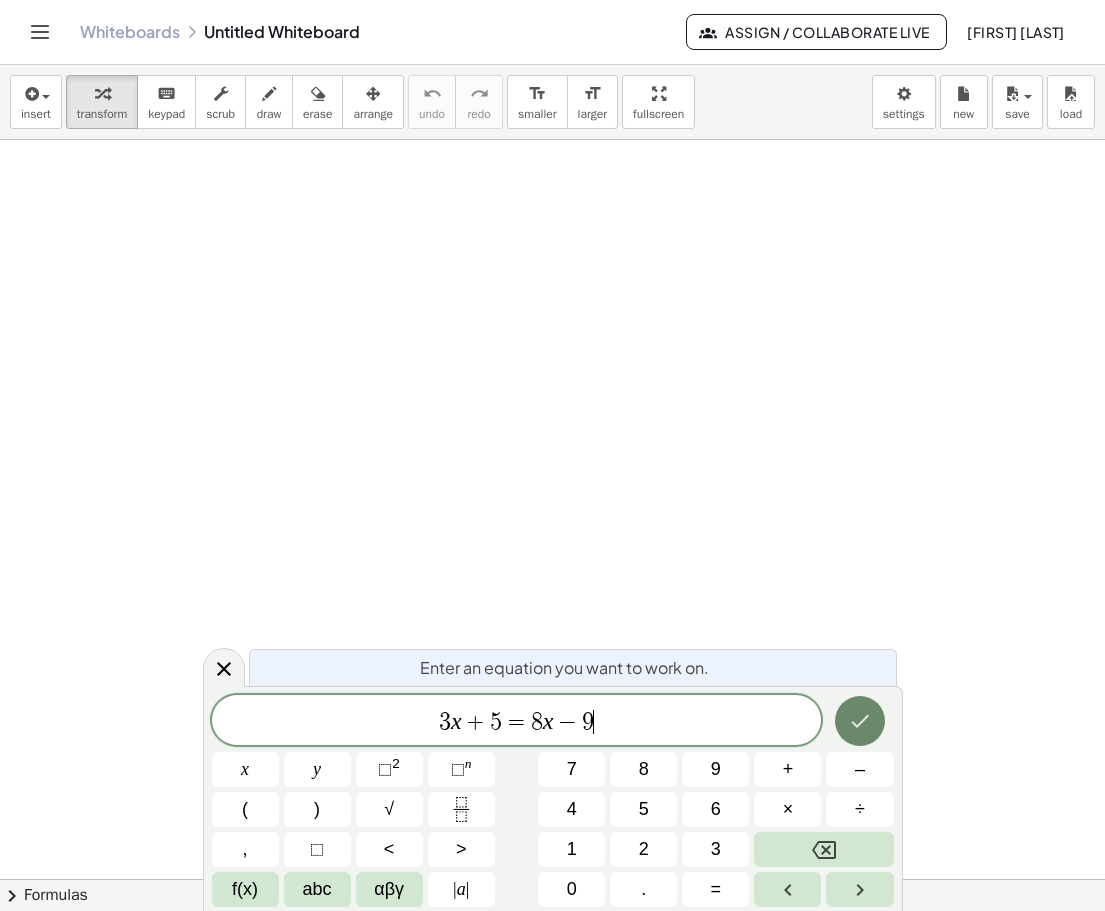 click 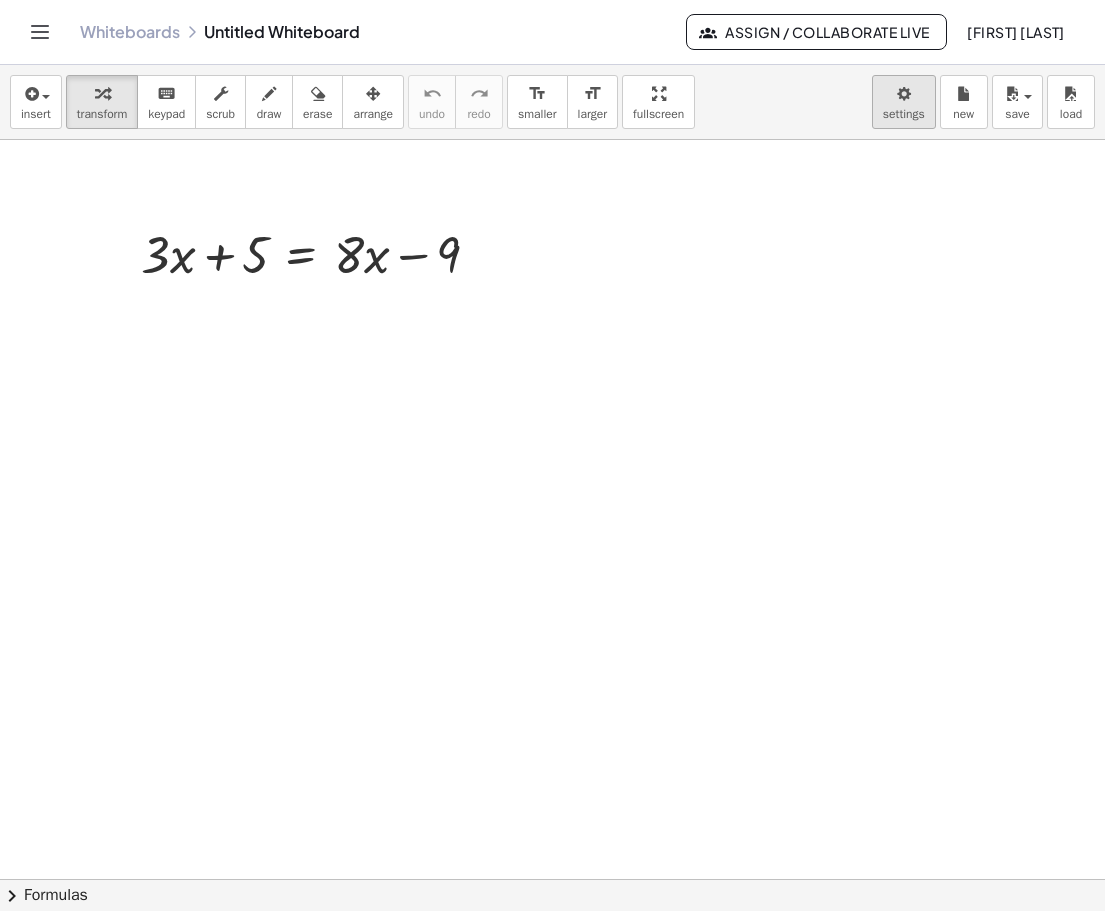 click on "Graspable Math Activities Get Started Activity Bank Assigned Work Classes Whiteboards Go Premium! Reference Account v1.28.2 | Privacy policy © 2025 | Graspable, Inc. Whiteboards Untitled Whiteboard Assign / Collaborate Live  Joel Moreno   insert select one: Math Expression Function Text Youtube Video Graphing Geometry Geometry 3D transform keyboard keypad scrub draw erase arrange undo undo redo redo format_size smaller format_size larger fullscreen load   save new settings + · 3 · x + 5 = + · 8 · x − 9 × chevron_right  Formulas
Drag one side of a formula onto a highlighted expression on the canvas to apply it.
Quadratic Formula
+ · a · x 2 + · b · x + c = 0
⇔
x = · ( − b ± 2 √ ( + b 2 − · 4 · a · c ) ) · 2 · a
+ x 2 + · p · x + q = 0
x" at bounding box center [552, 455] 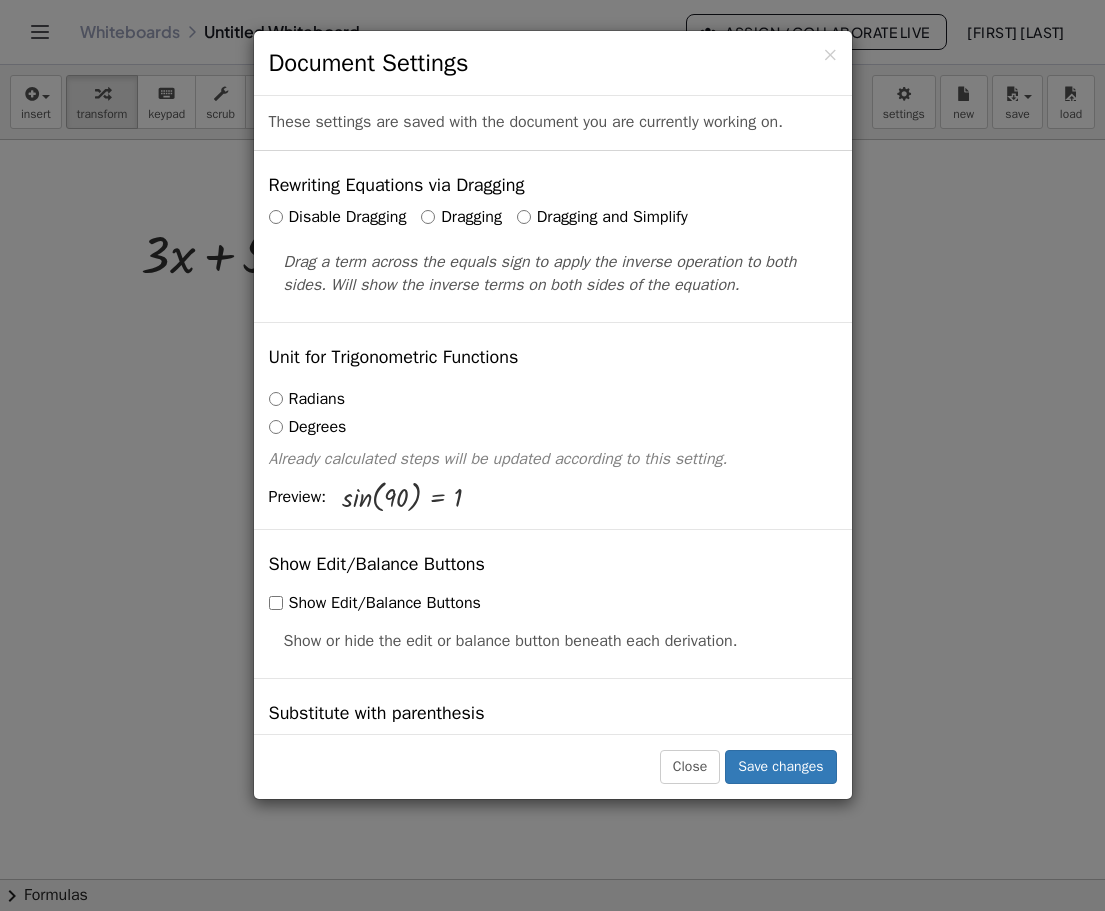 click on "Disable Dragging" at bounding box center [338, 217] 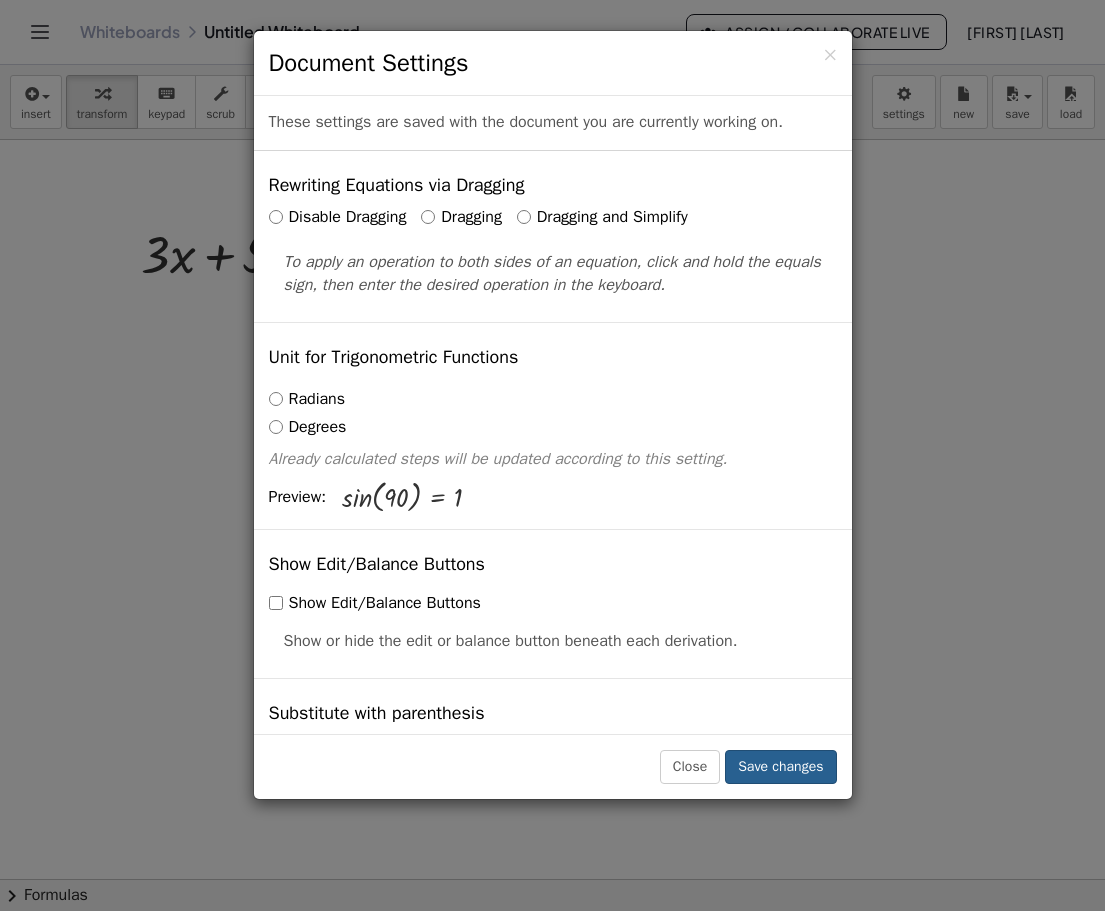 click on "Save changes" at bounding box center (780, 767) 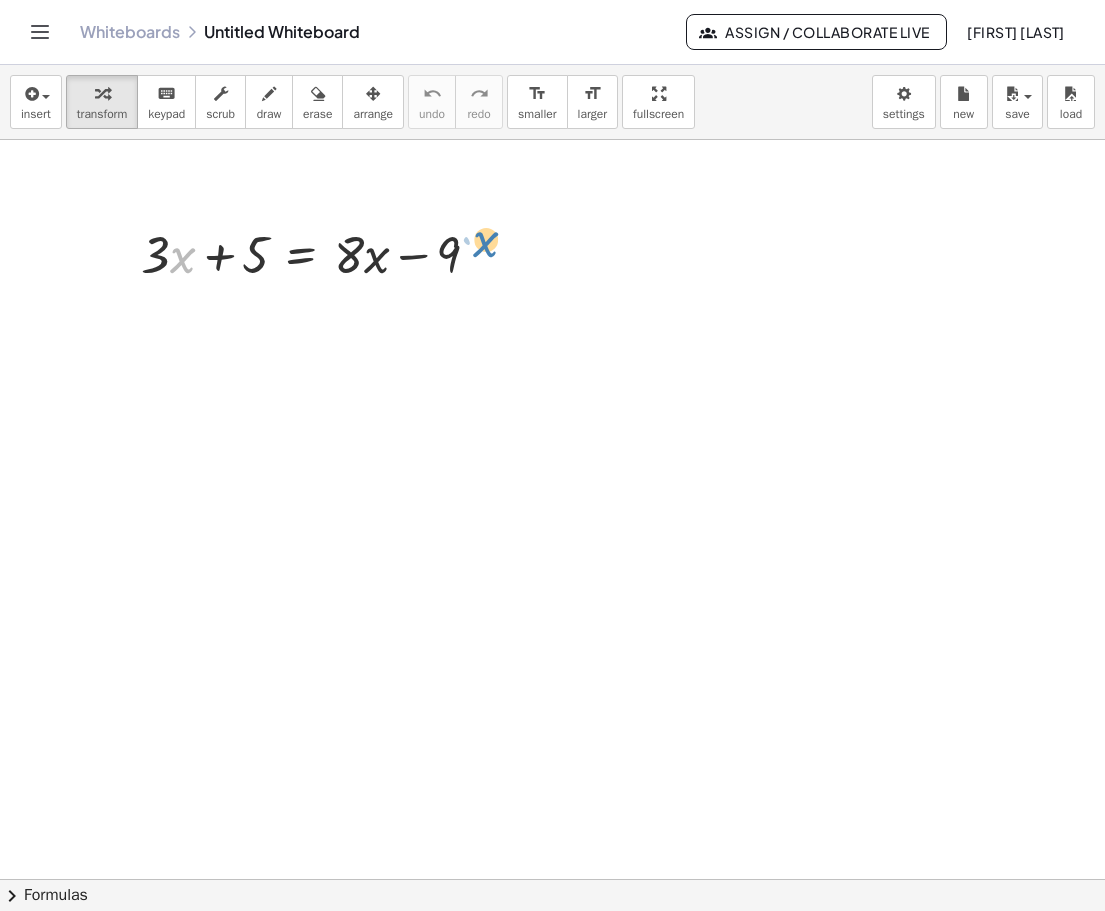 drag, startPoint x: 174, startPoint y: 258, endPoint x: 477, endPoint y: 242, distance: 303.42215 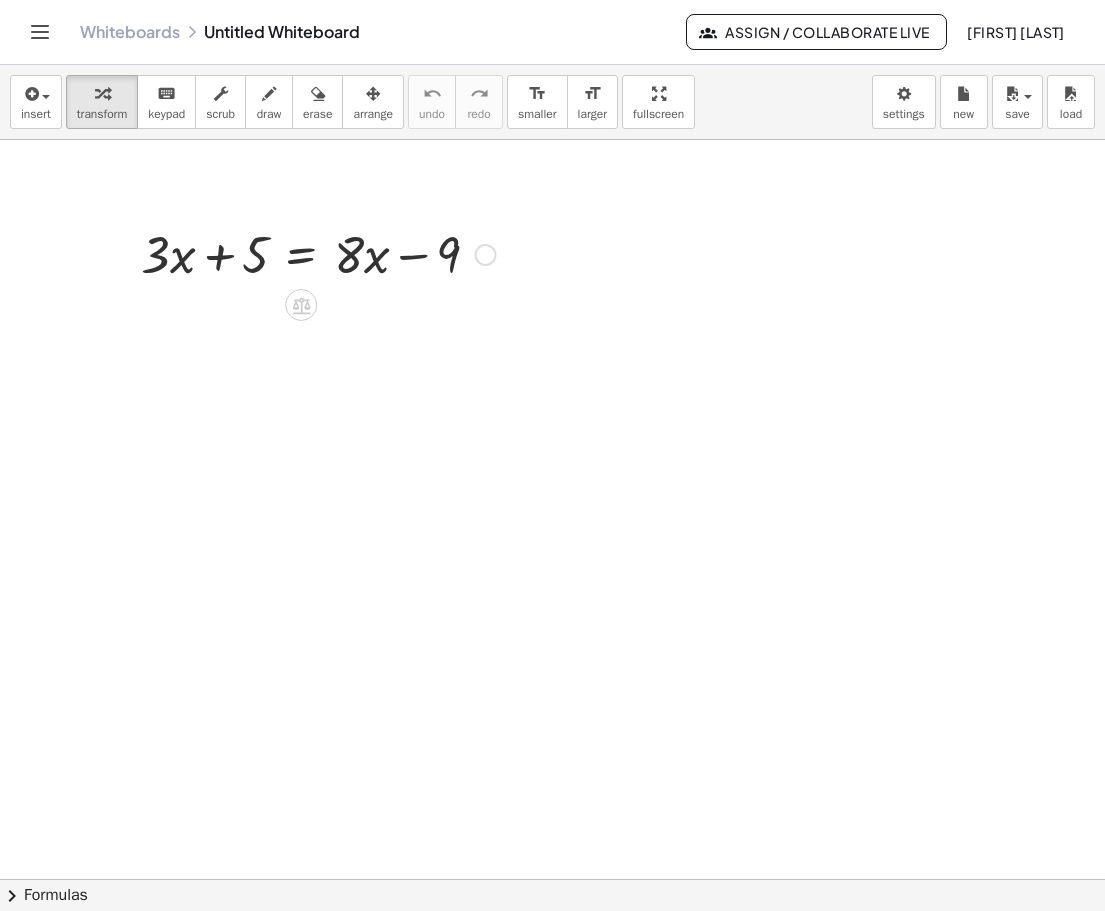 click at bounding box center [318, 253] 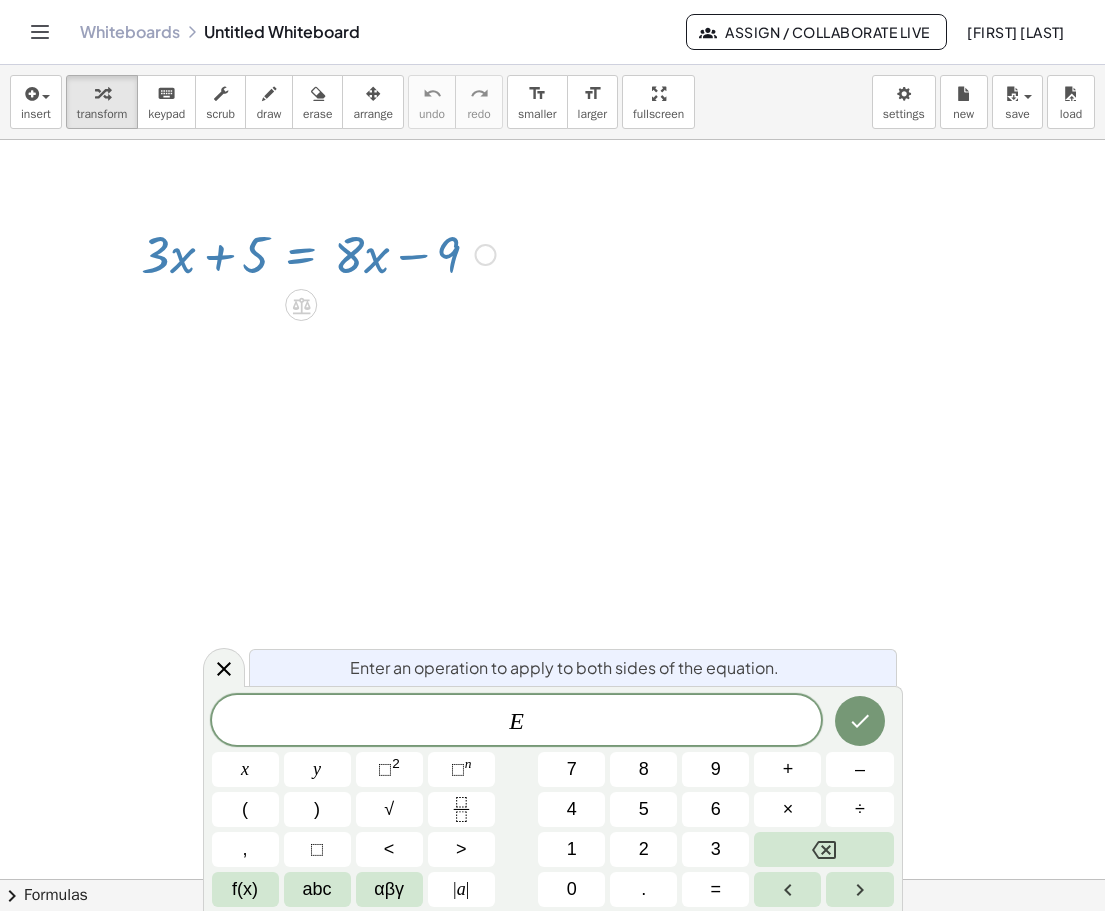 click on "E" at bounding box center (517, 722) 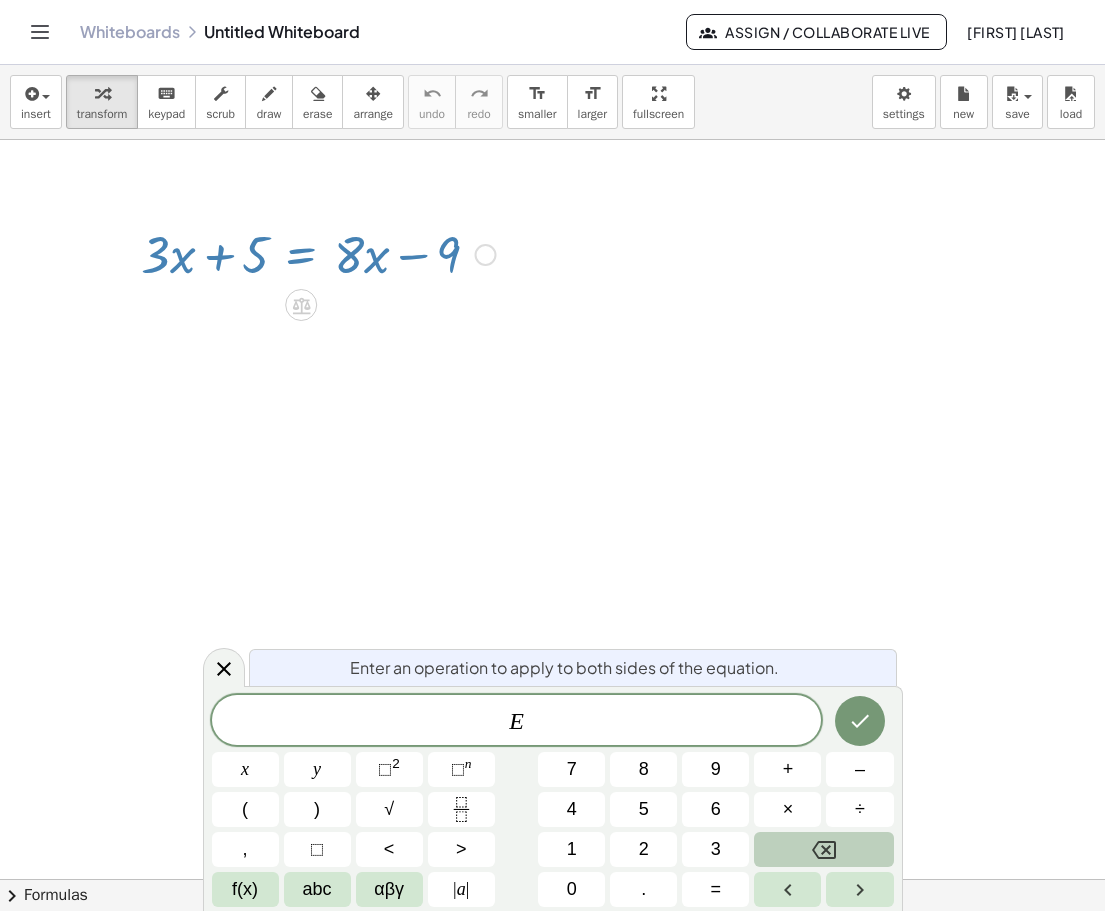click at bounding box center (823, 849) 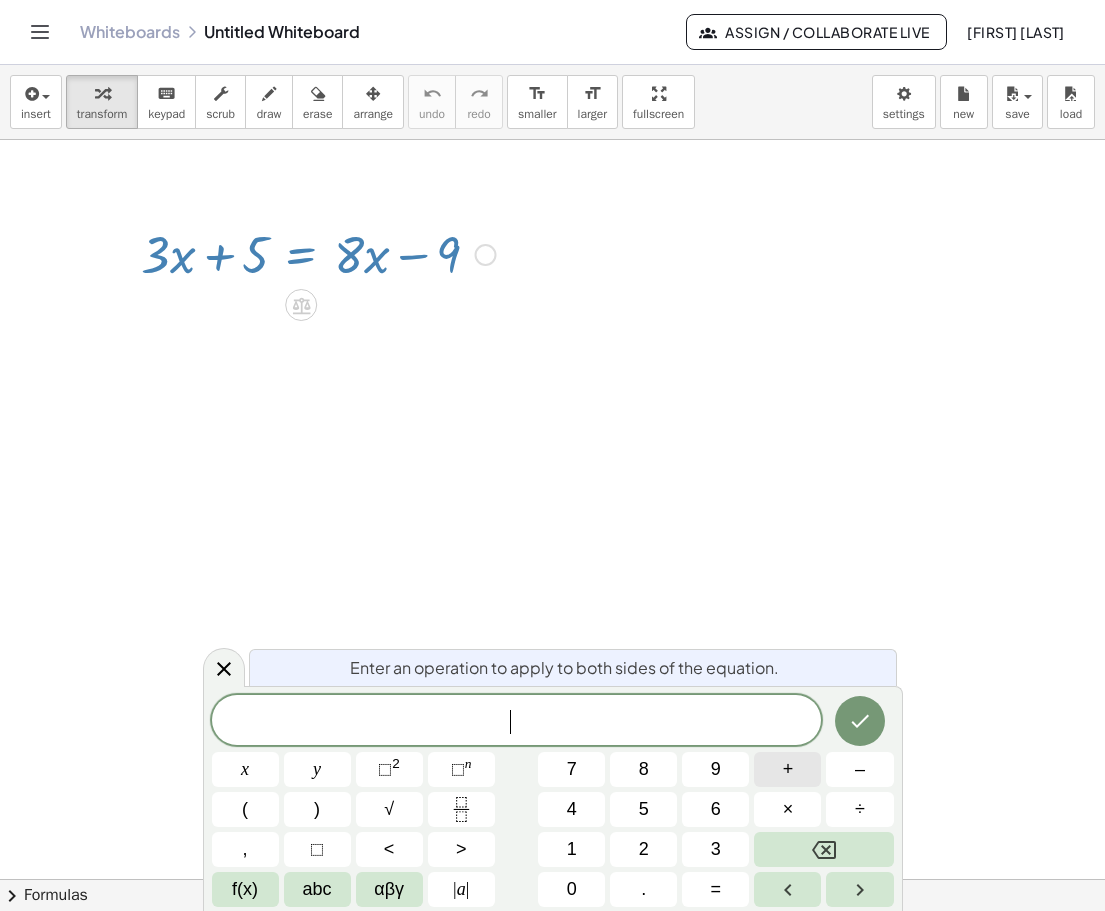 click on "+" at bounding box center [787, 769] 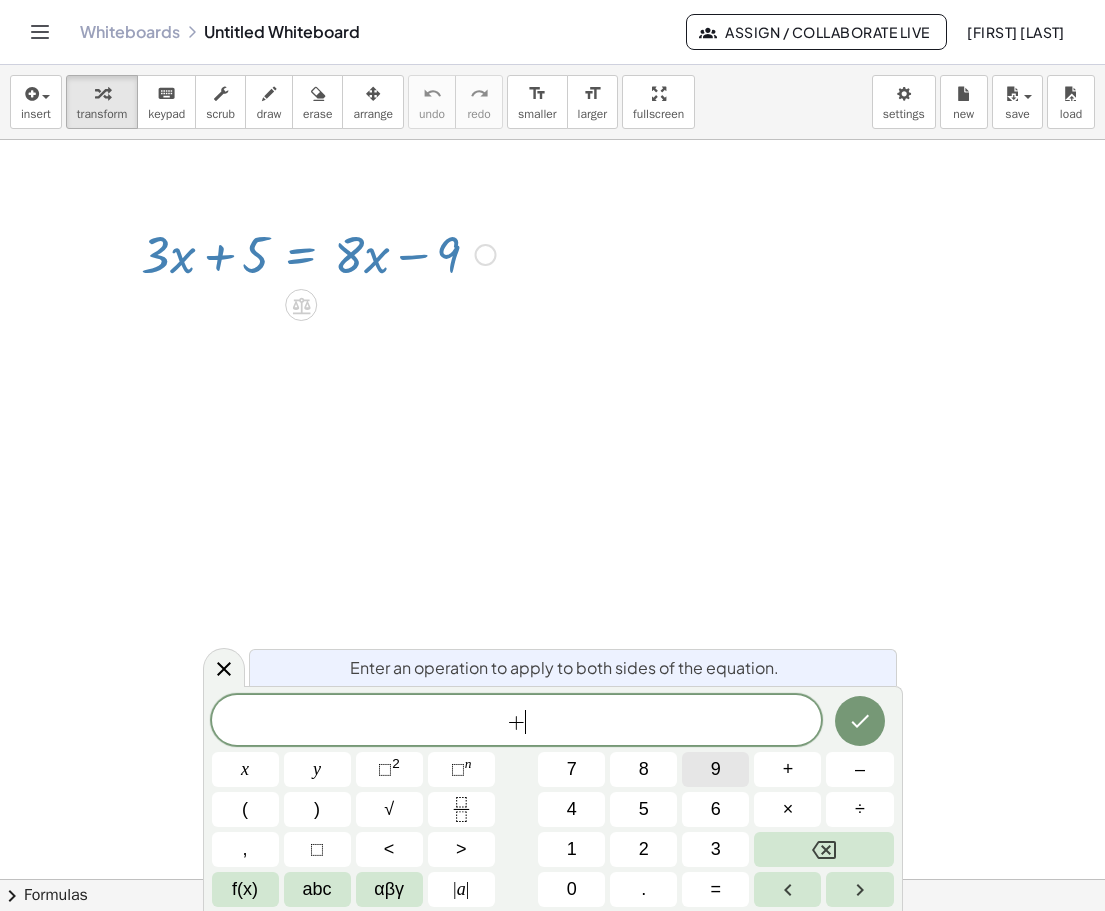 click on "9" at bounding box center [715, 769] 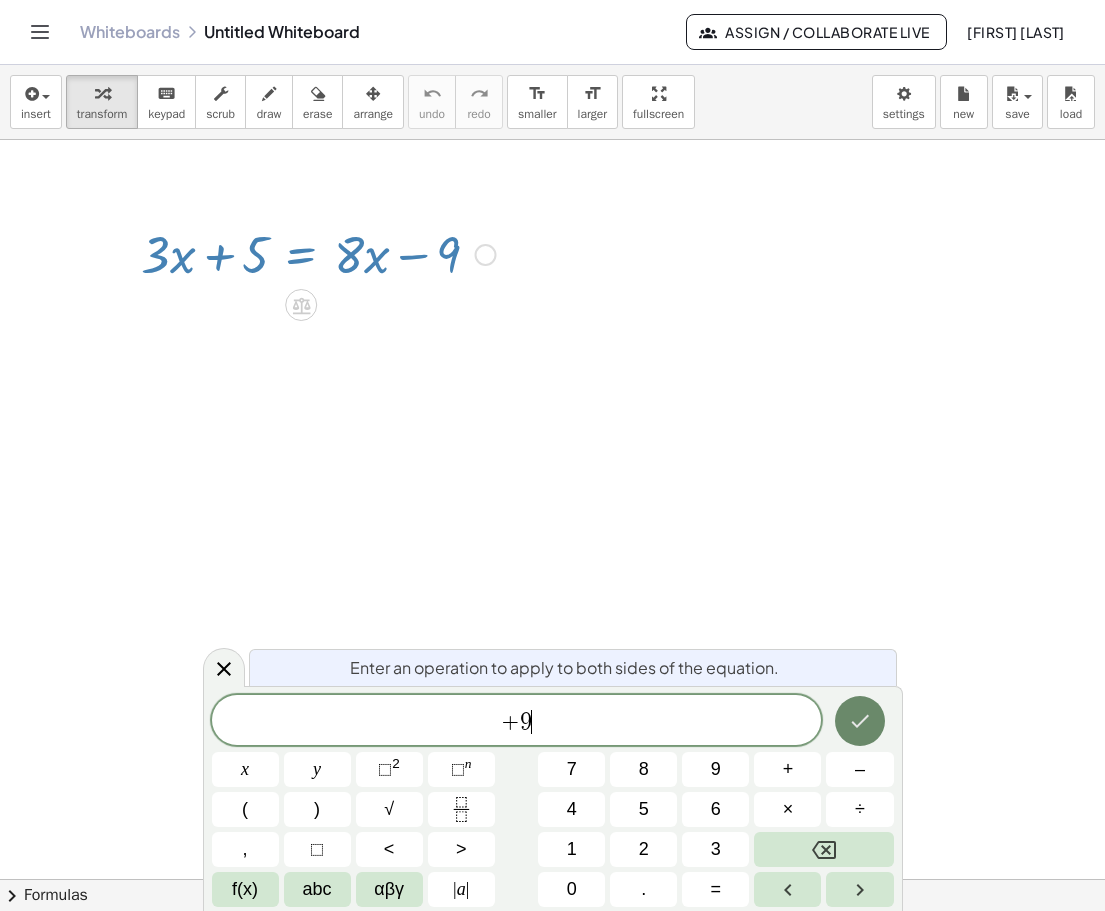 click 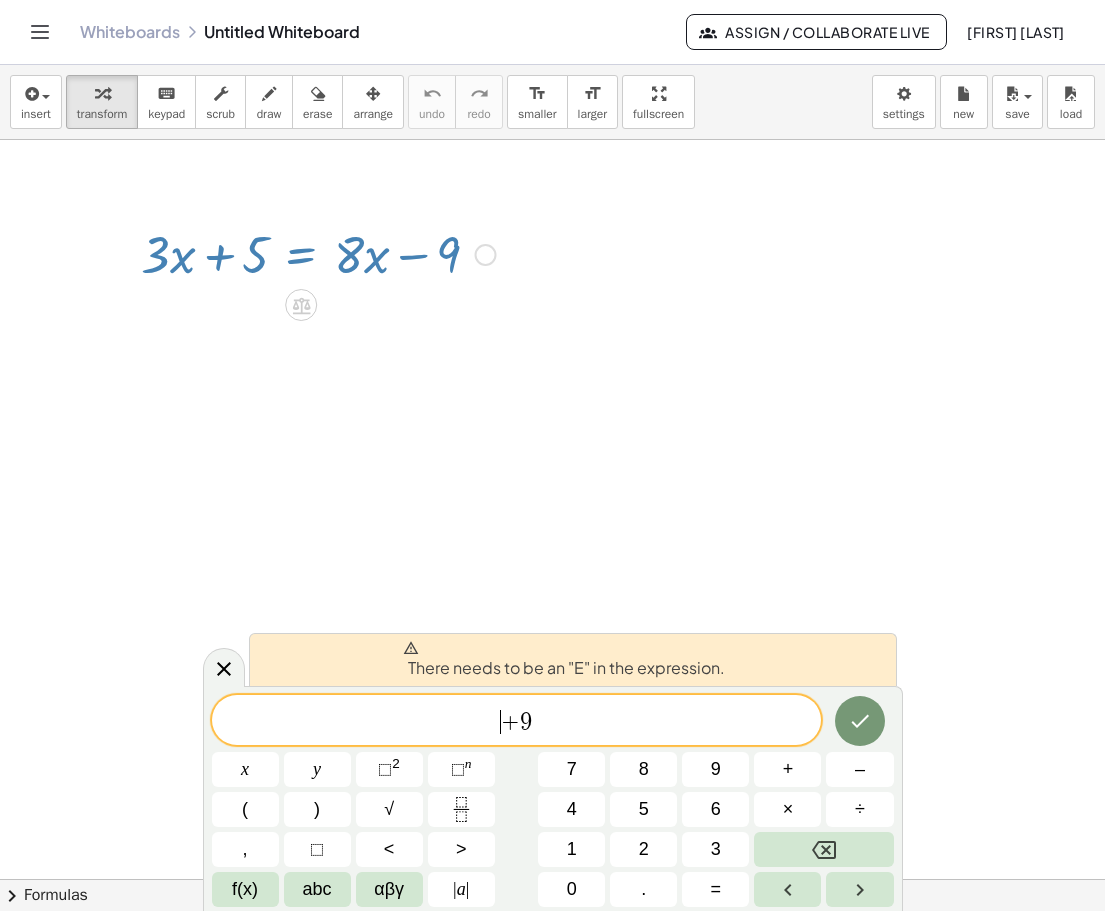 click on "​ + 9" at bounding box center [517, 722] 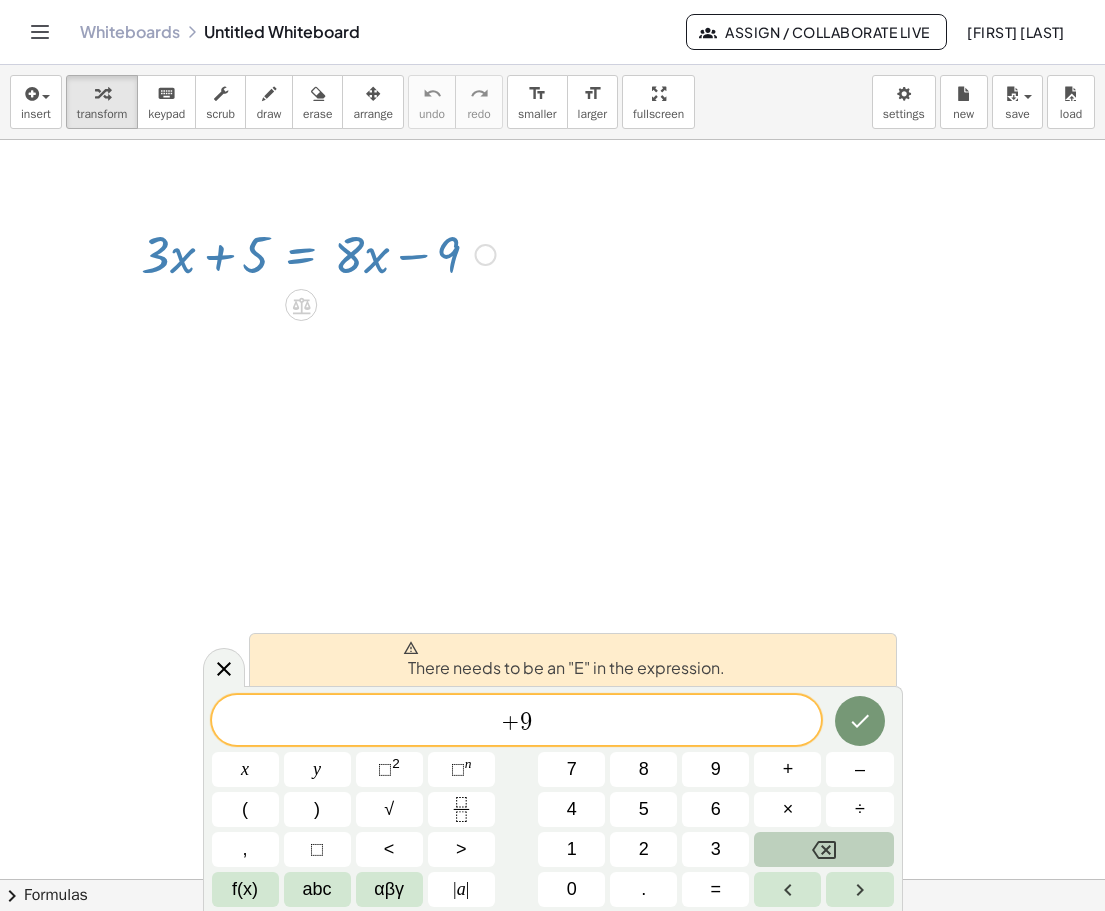 click 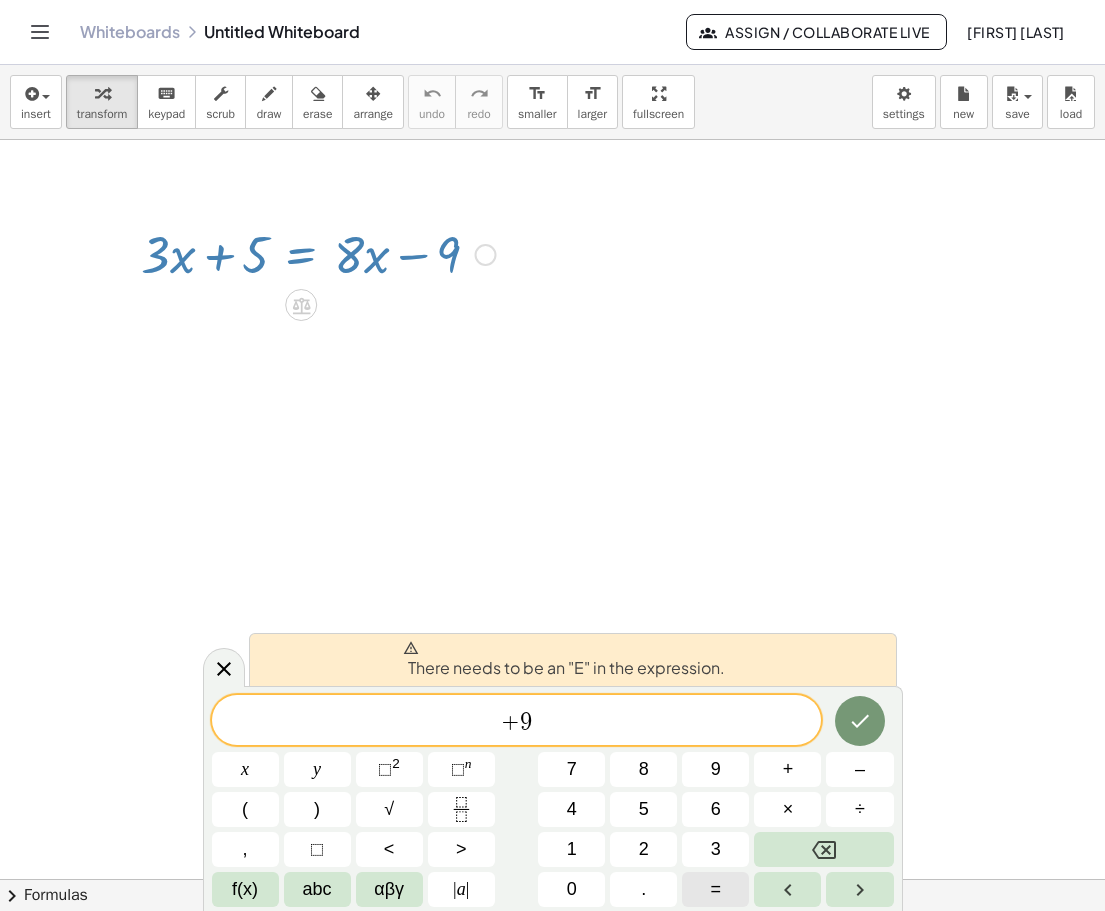 click on "=" at bounding box center [715, 889] 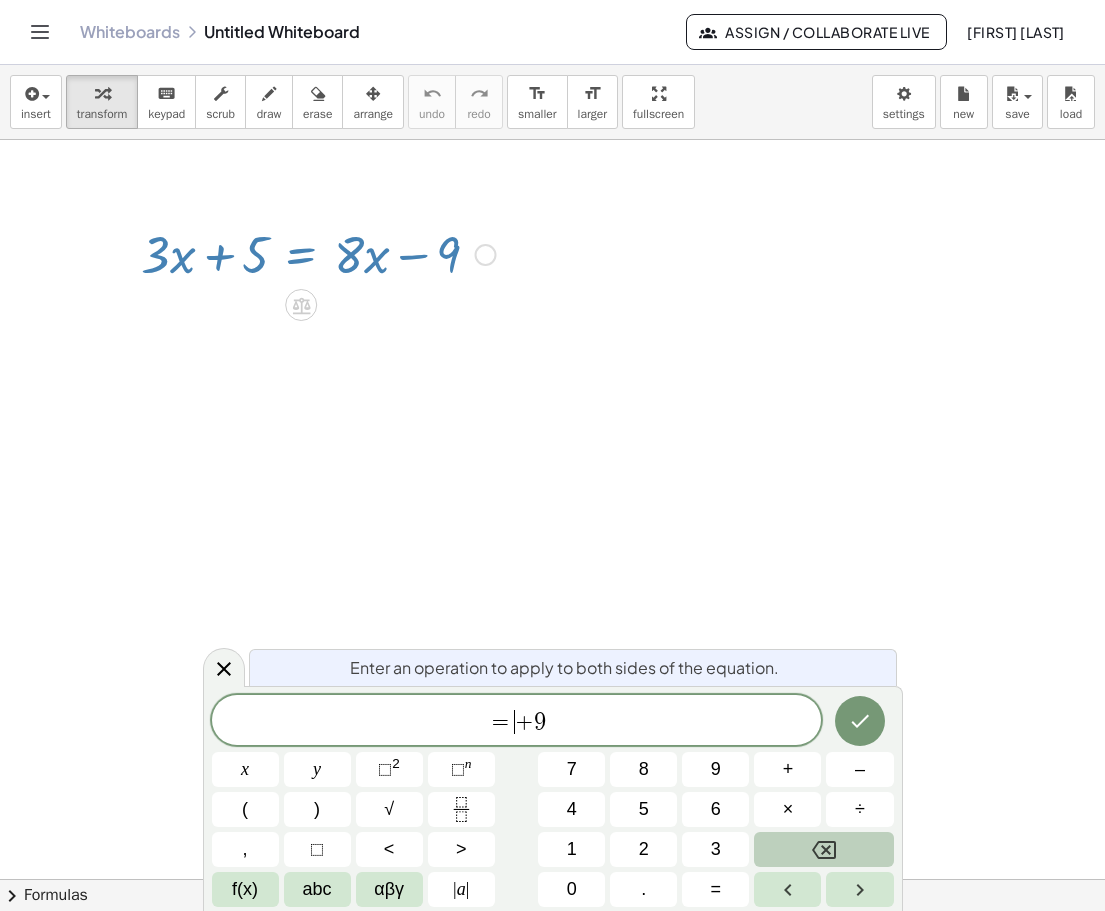 click 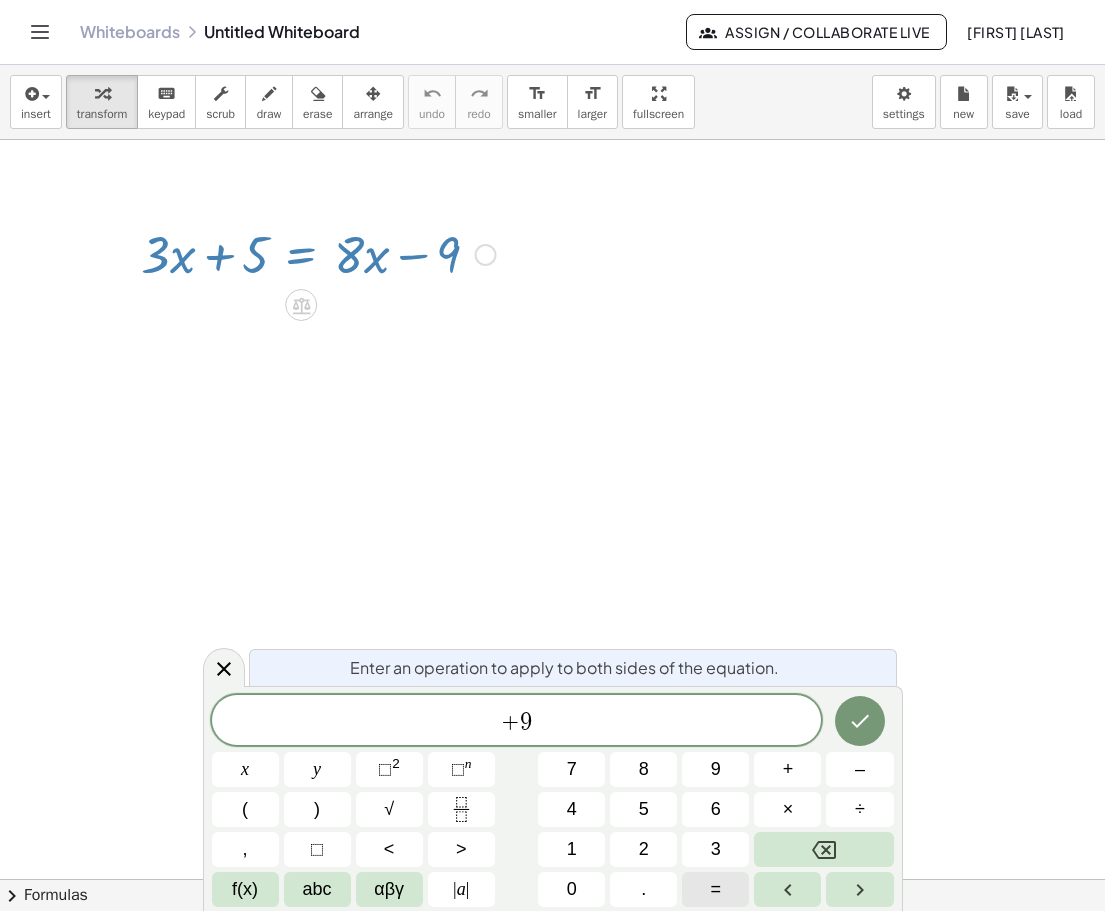 click on "=" at bounding box center [716, 889] 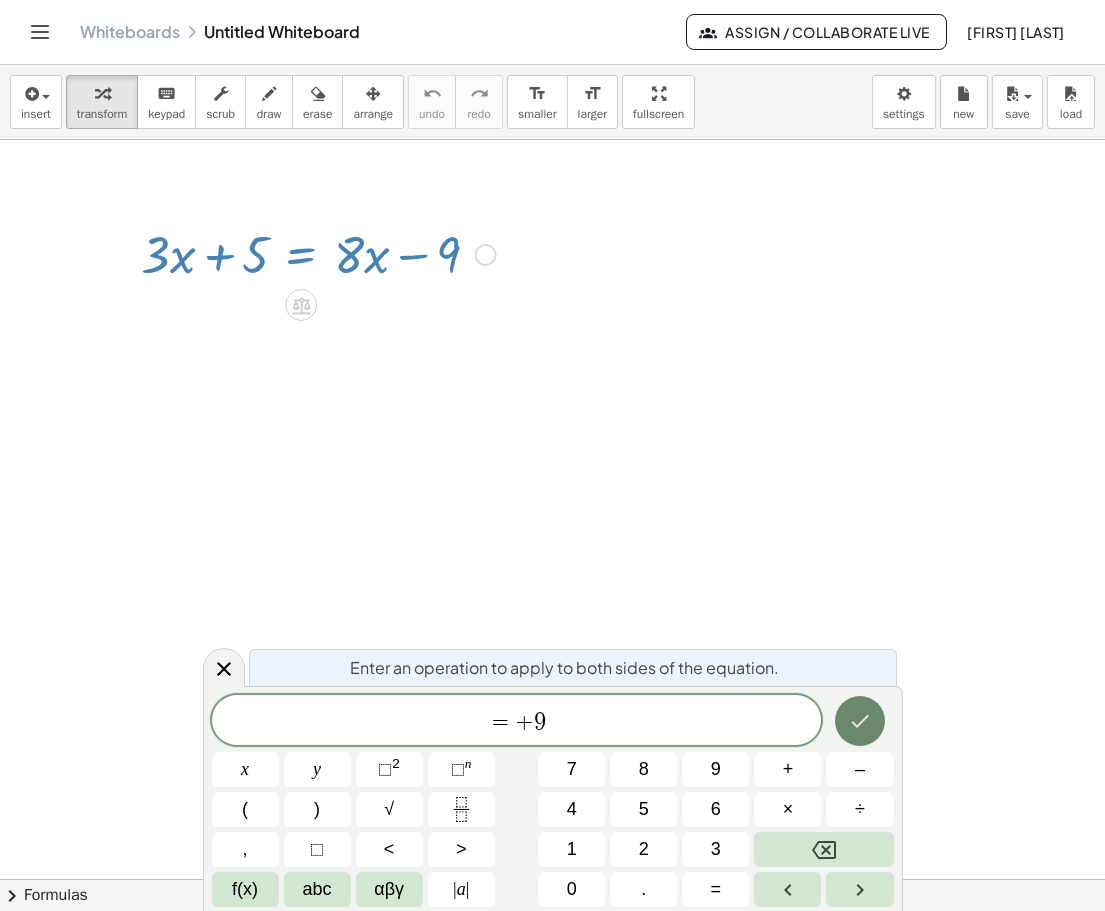 click 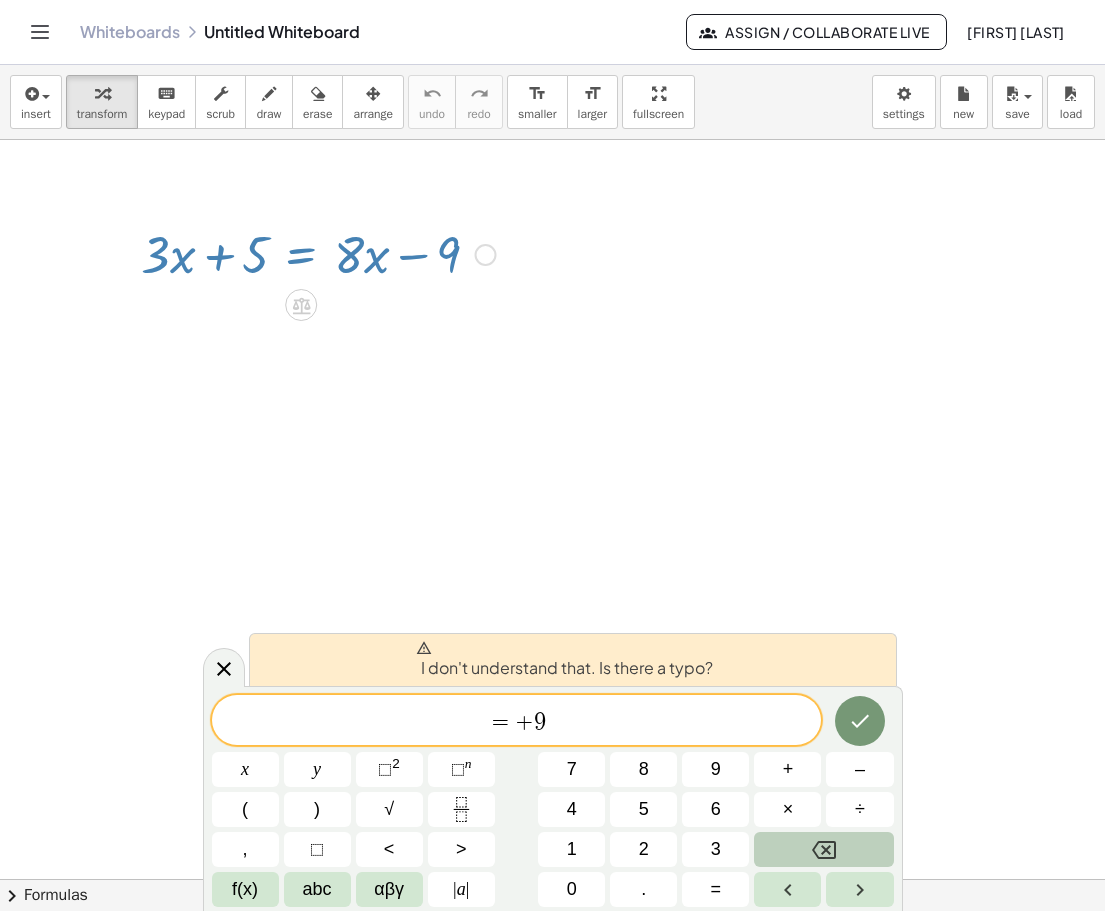 click 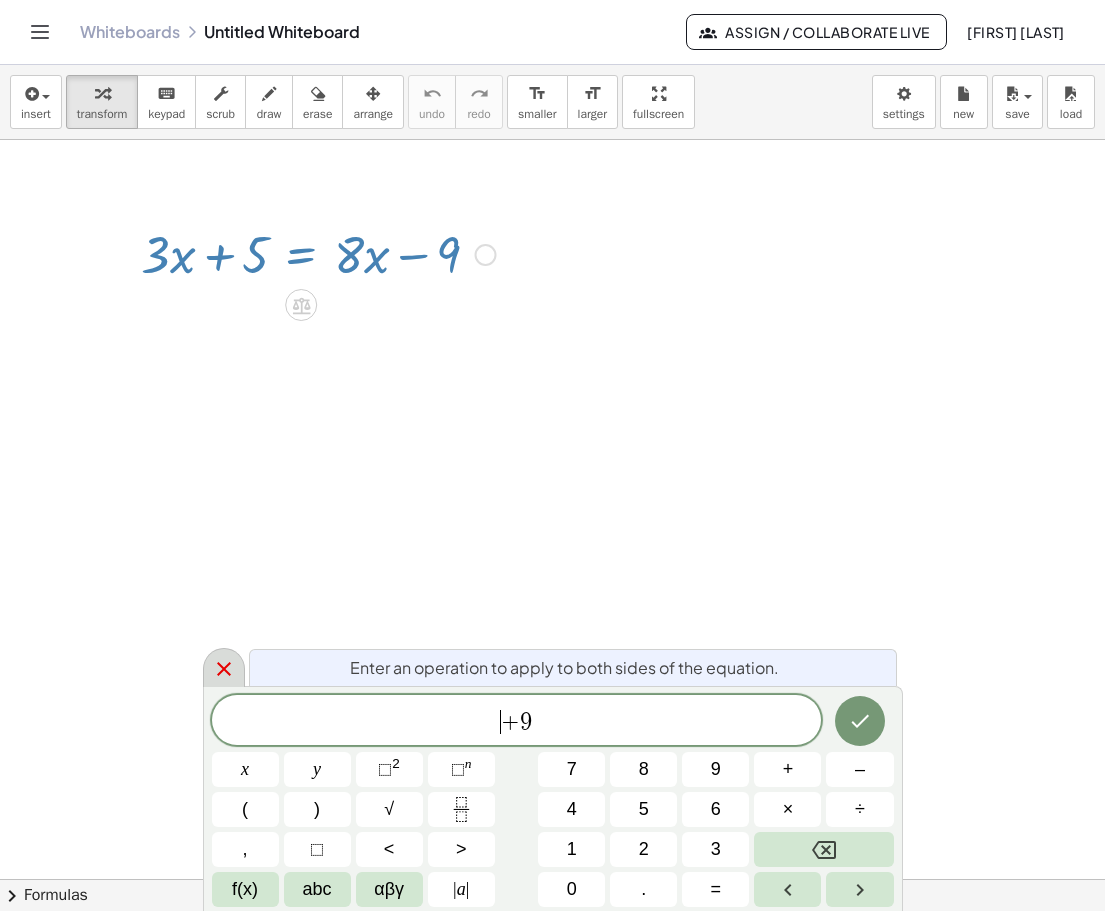 click 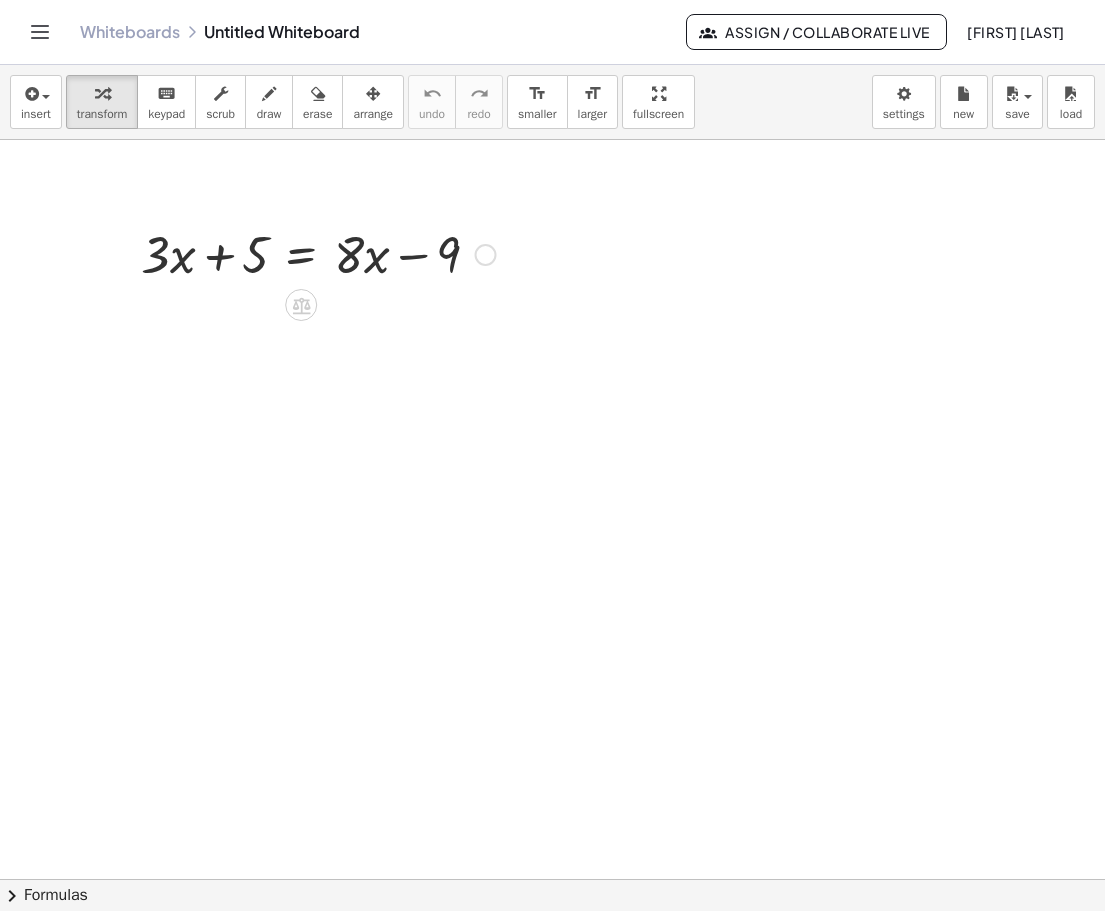 click at bounding box center (318, 253) 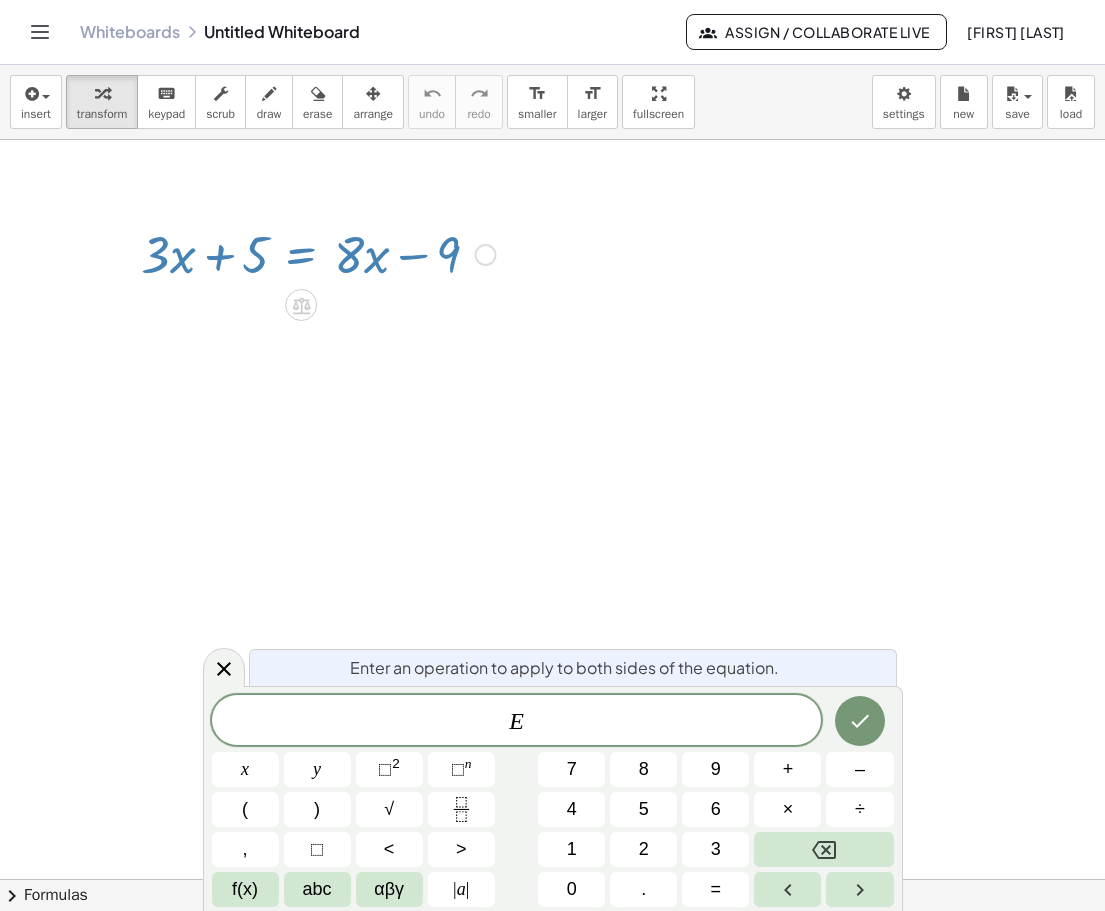 click on "E" 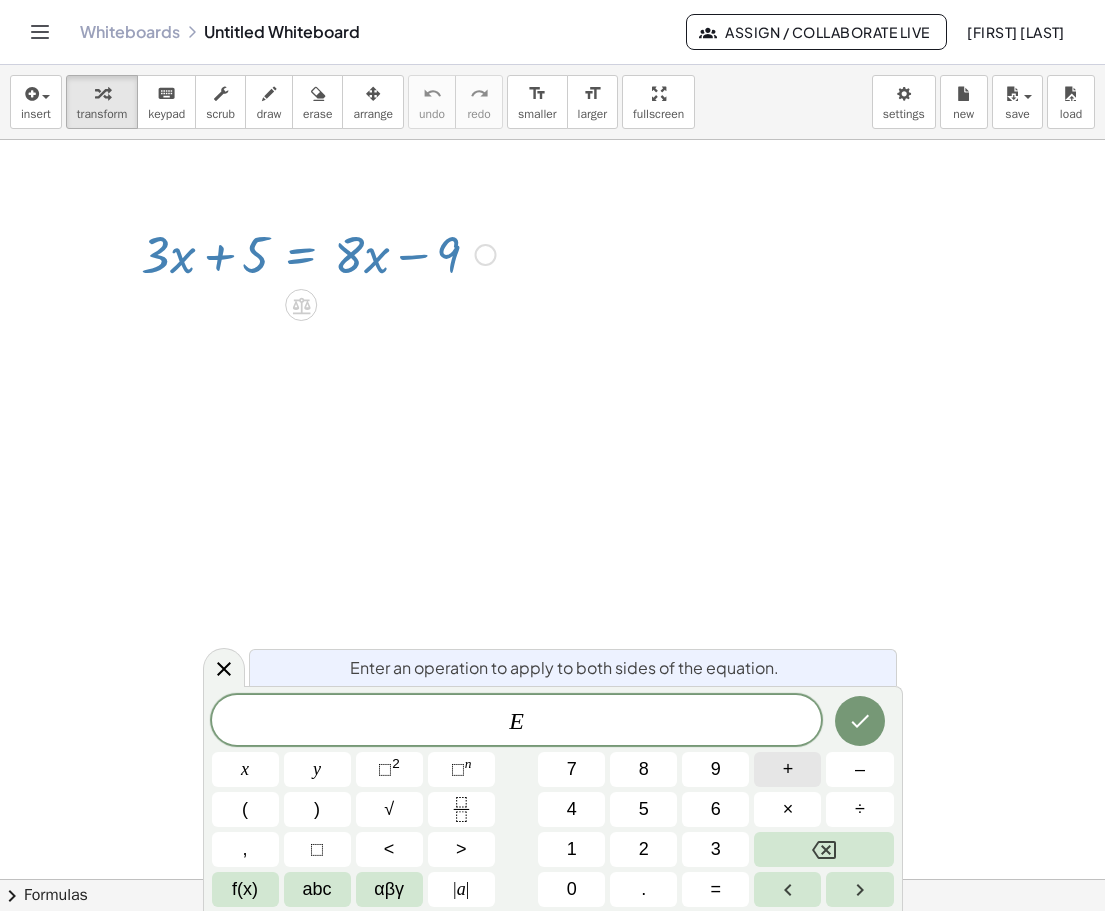 click on "+" at bounding box center [788, 769] 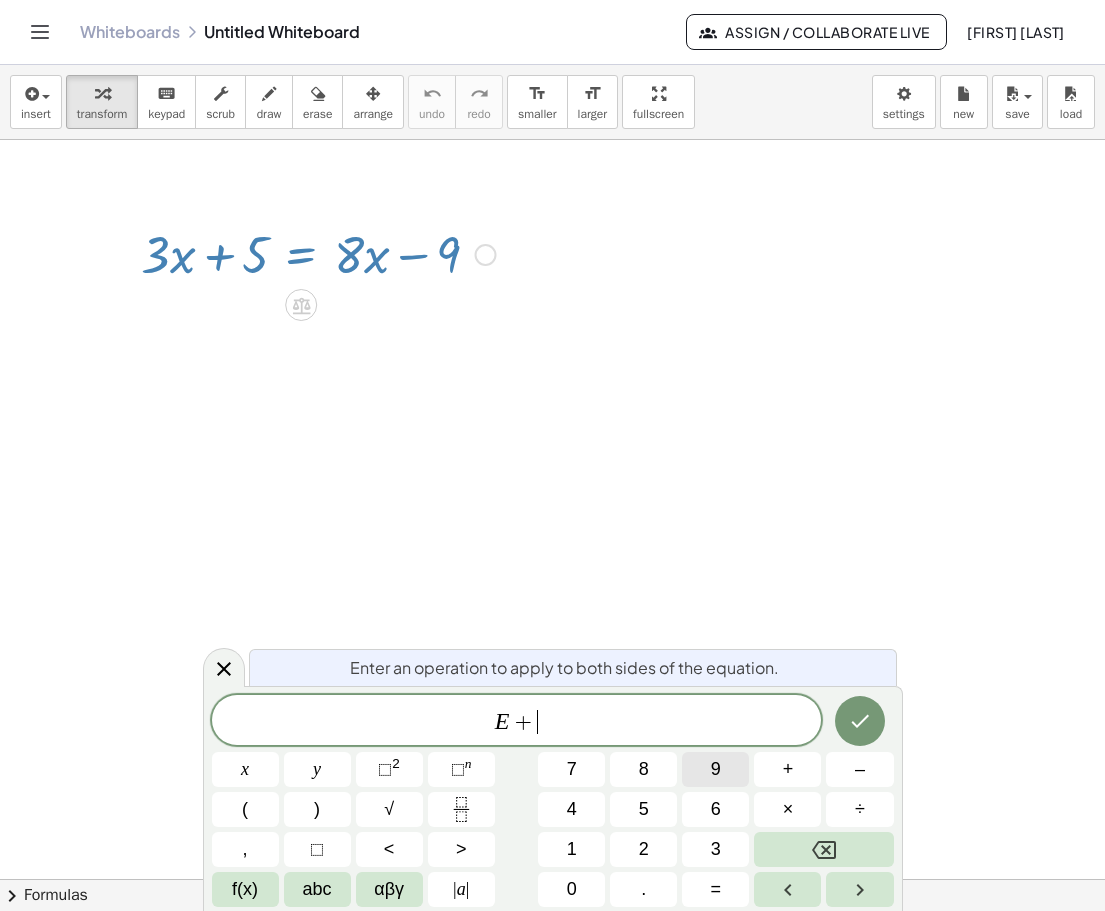 click on "9" at bounding box center [715, 769] 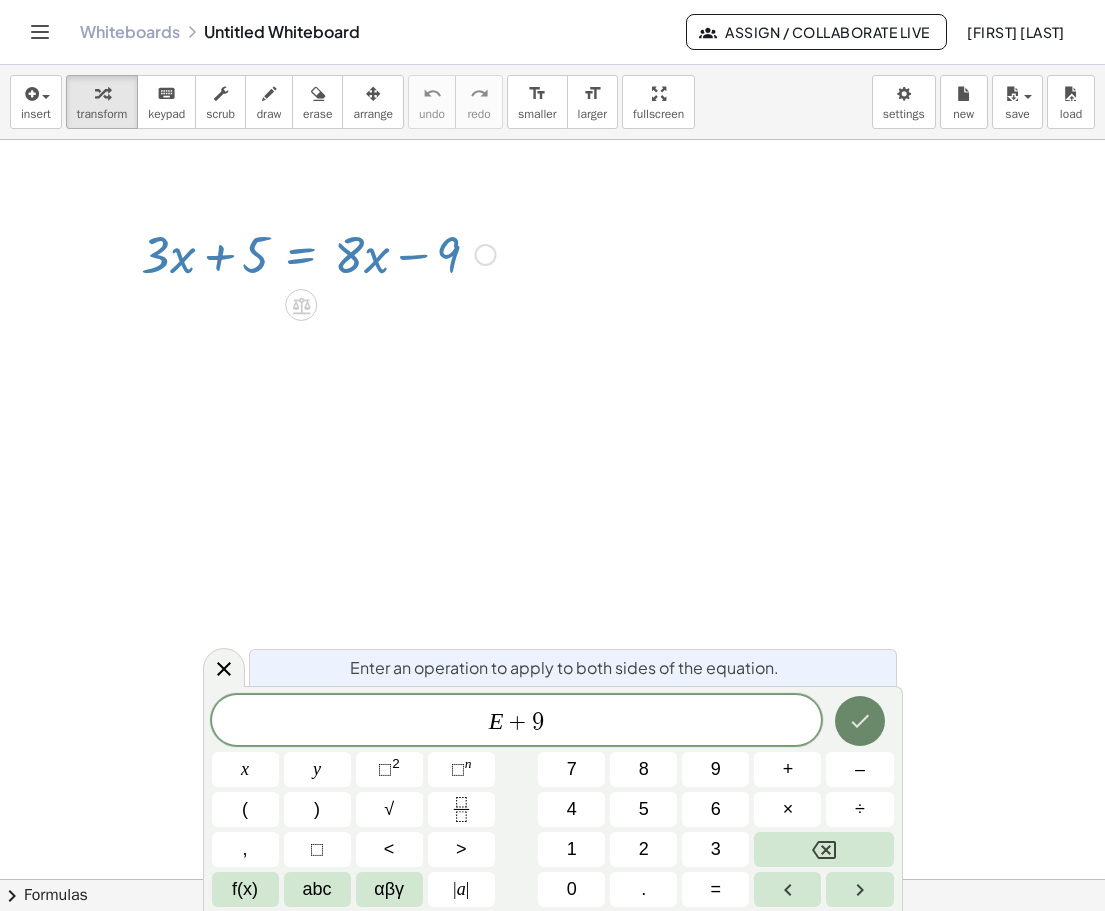 click 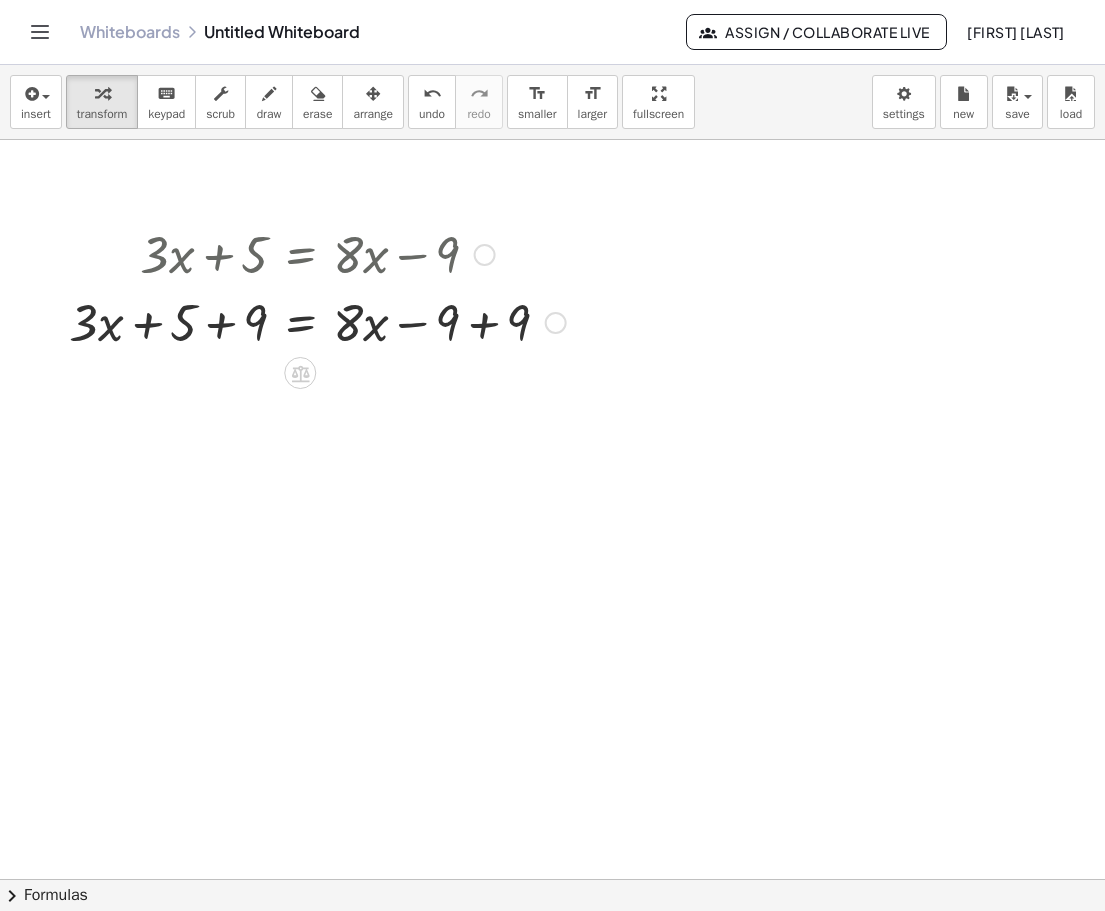 click at bounding box center (317, 321) 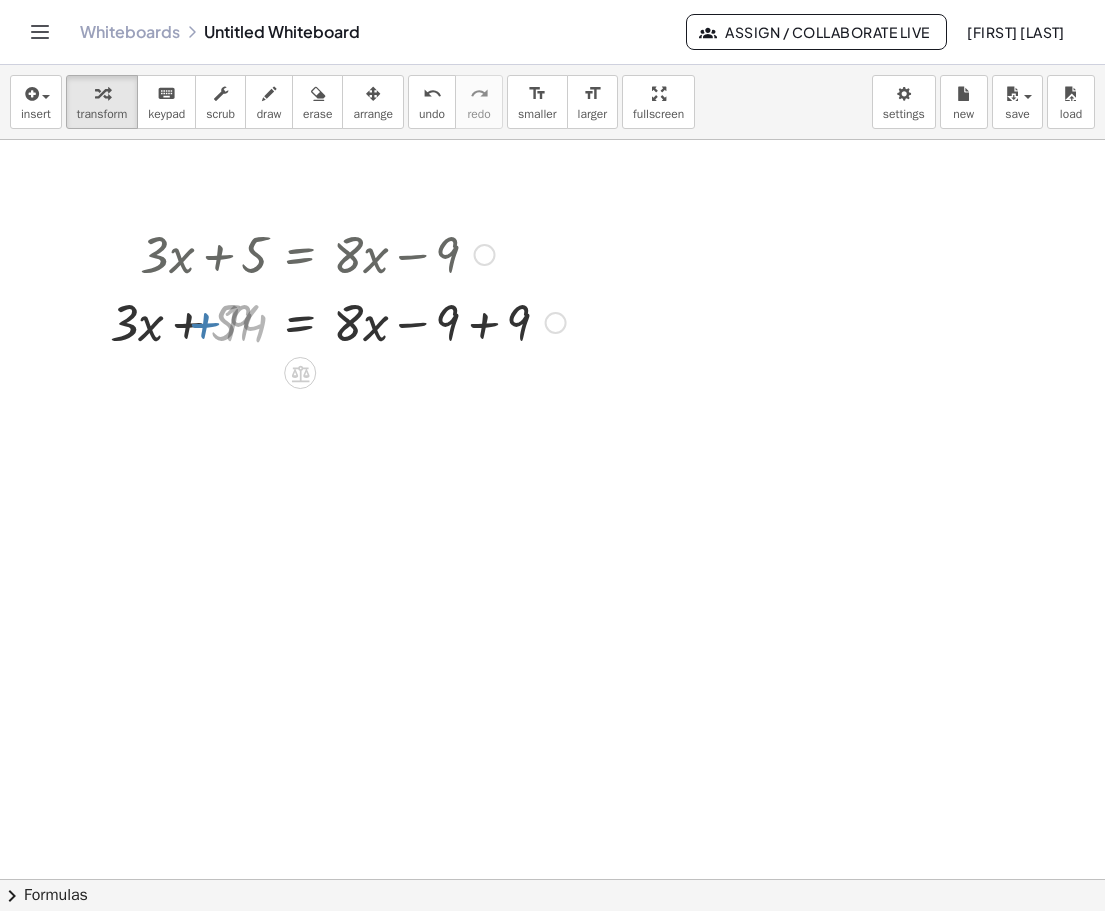 click at bounding box center (344, 321) 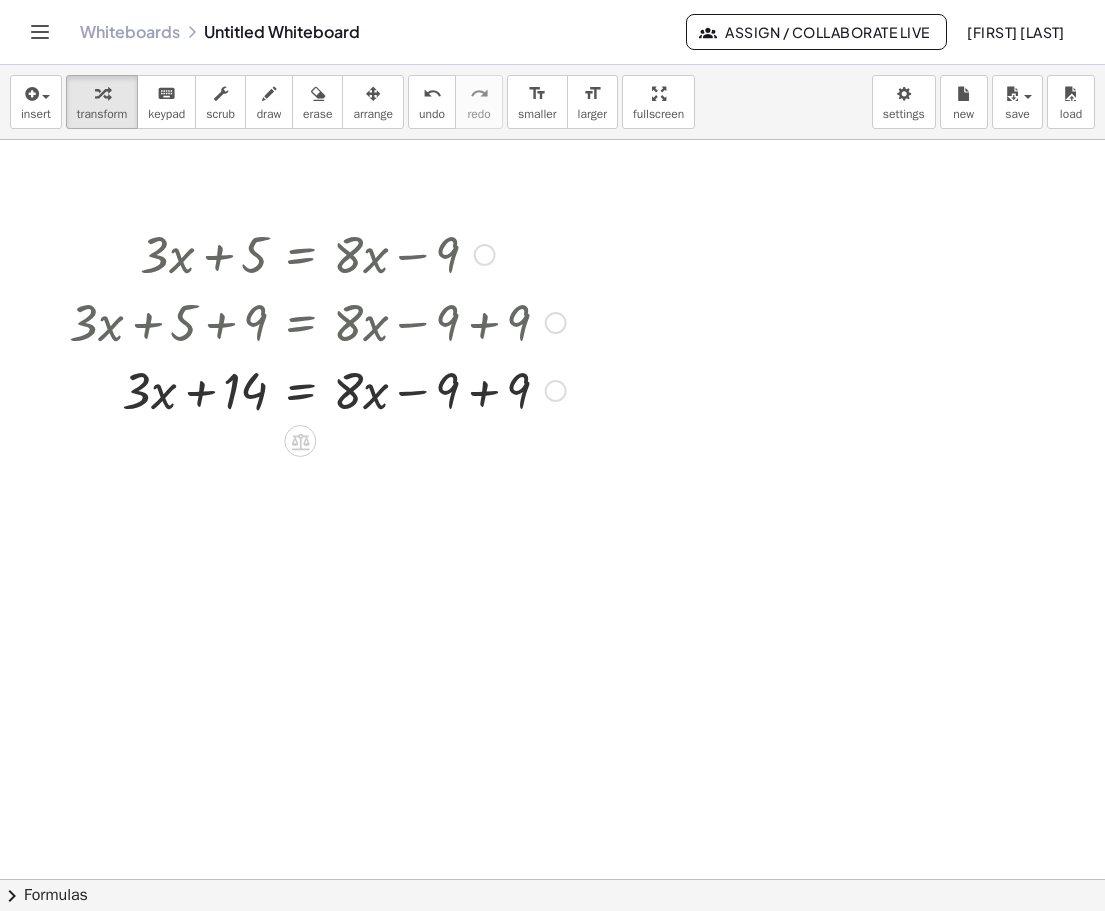 click at bounding box center (317, 389) 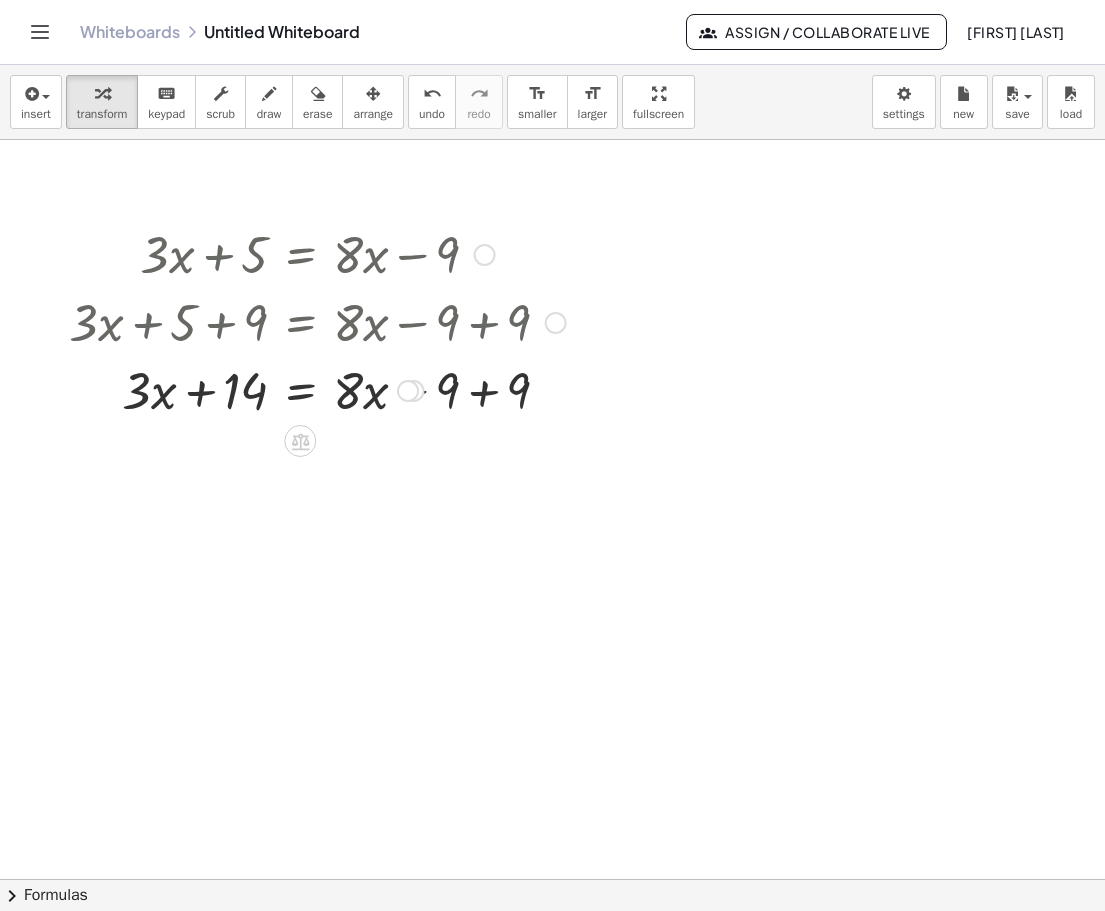 click at bounding box center [317, 389] 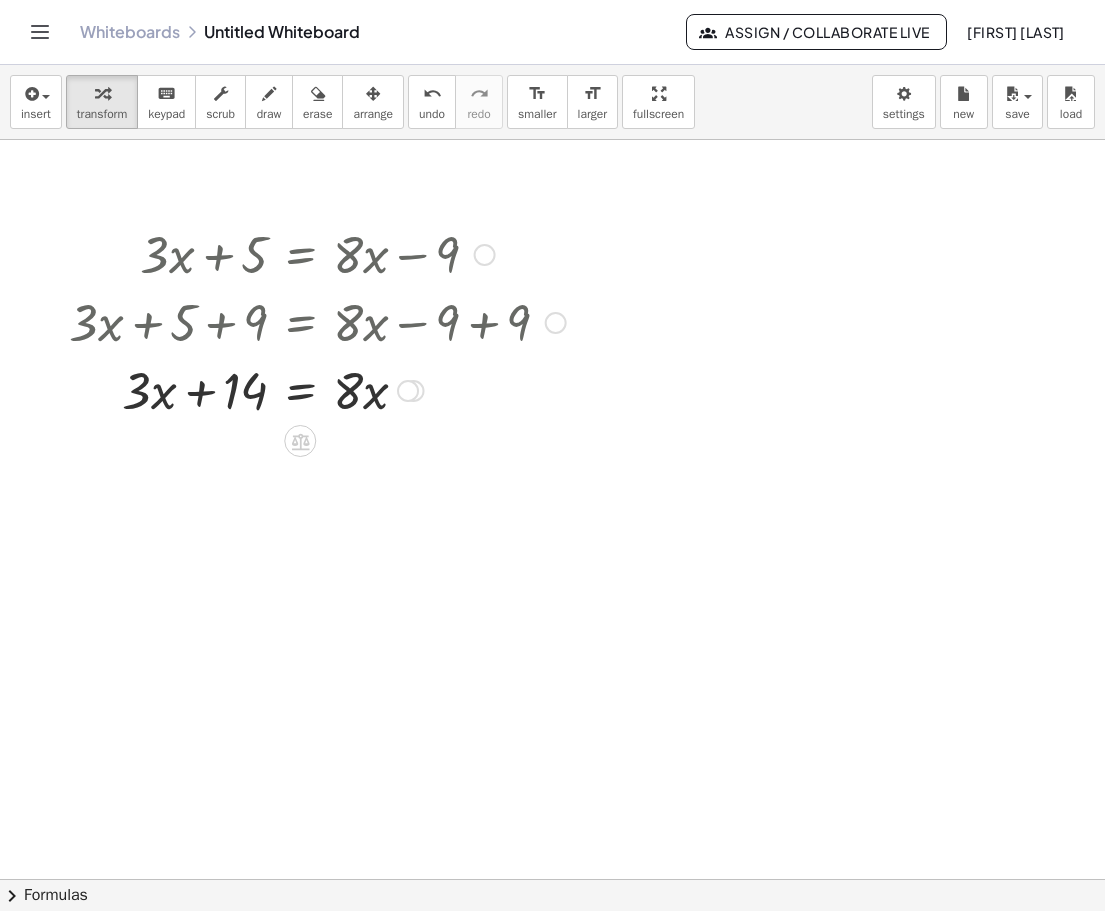 click at bounding box center (317, 389) 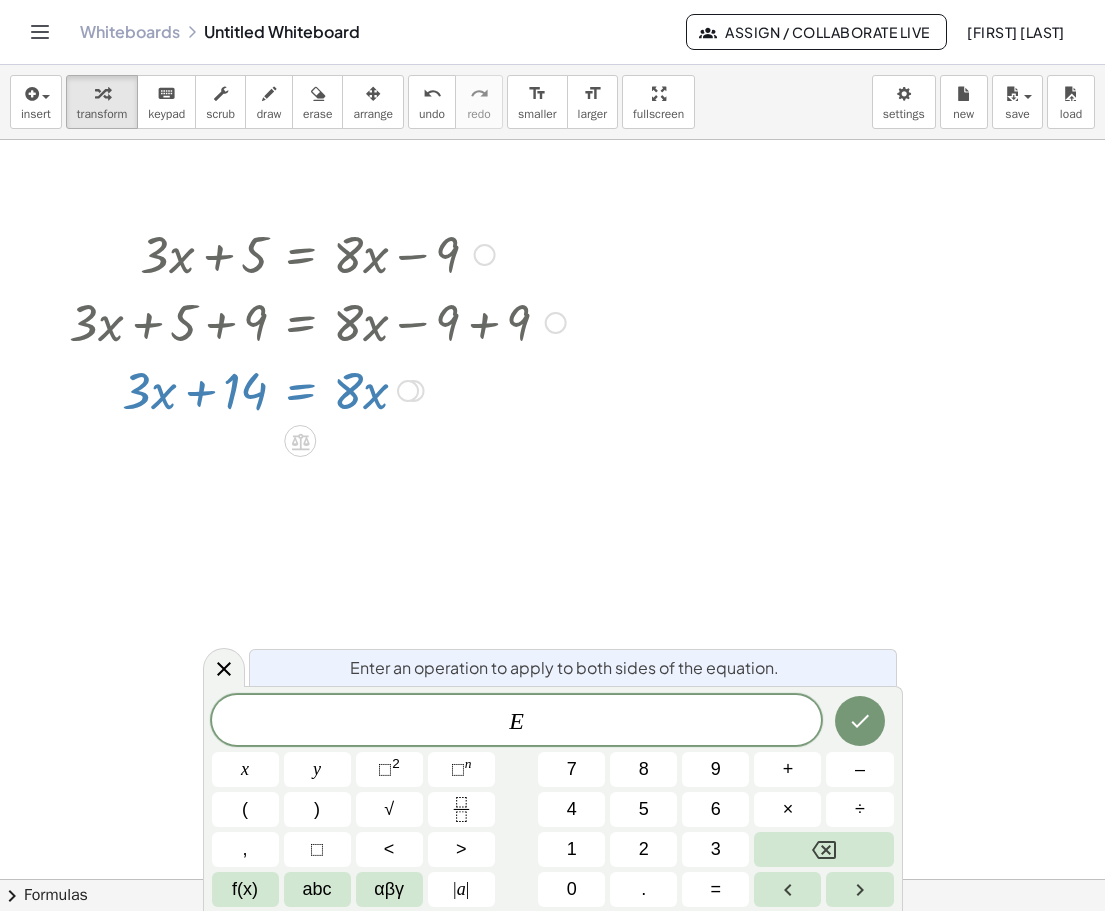 click on "E" at bounding box center [517, 722] 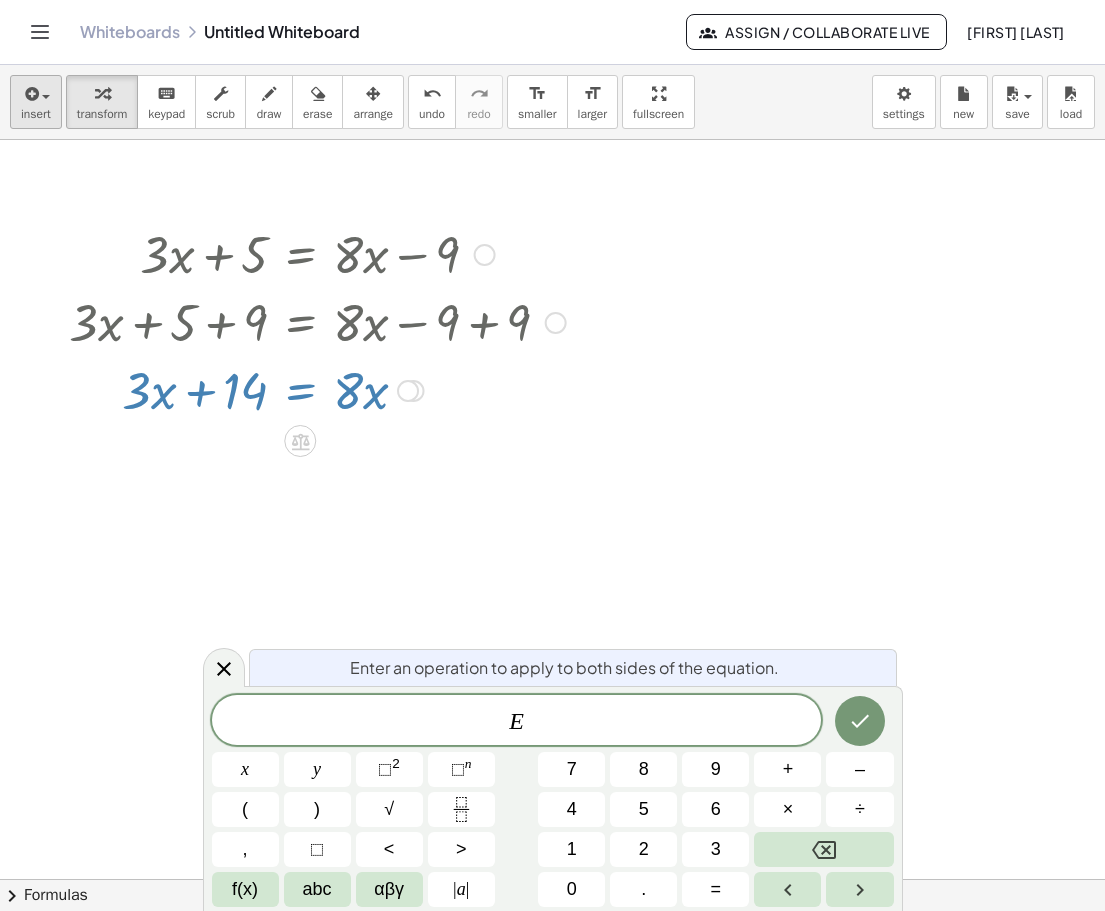 click at bounding box center [30, 94] 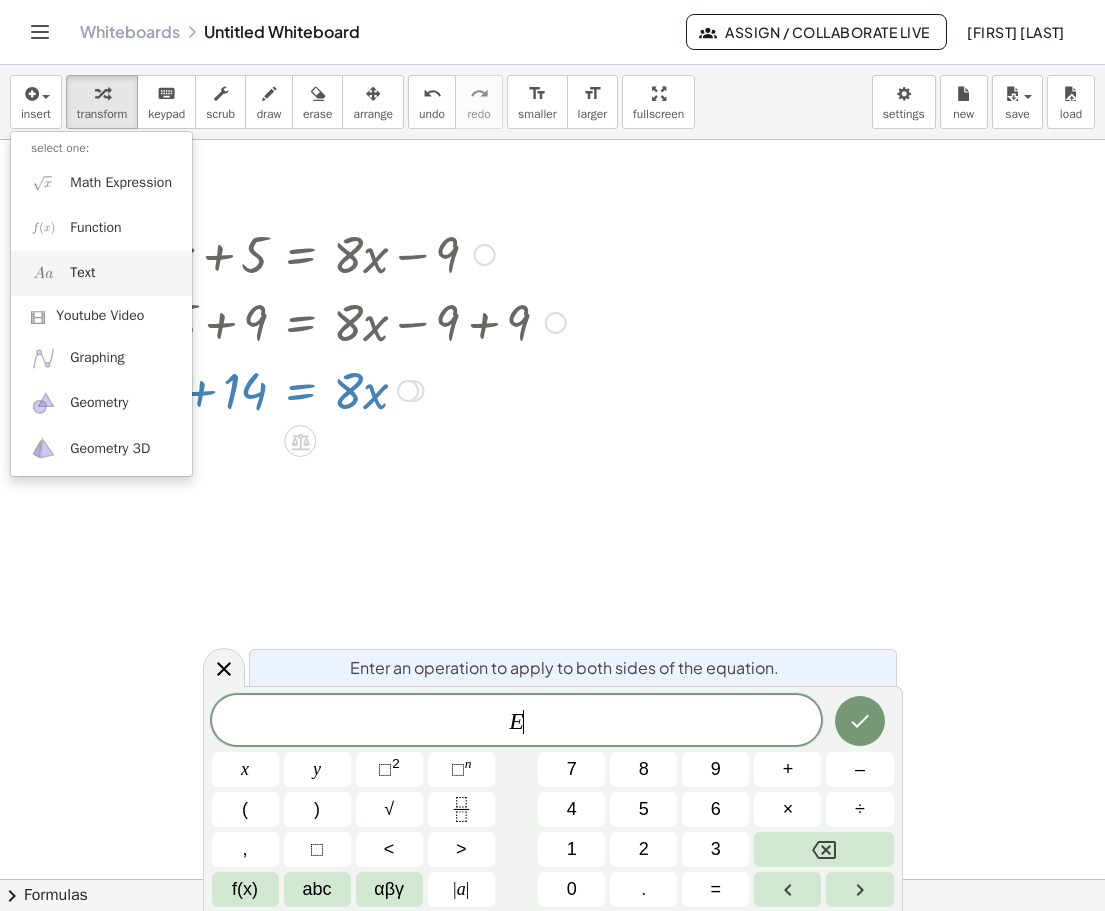 click on "Text" at bounding box center (101, 273) 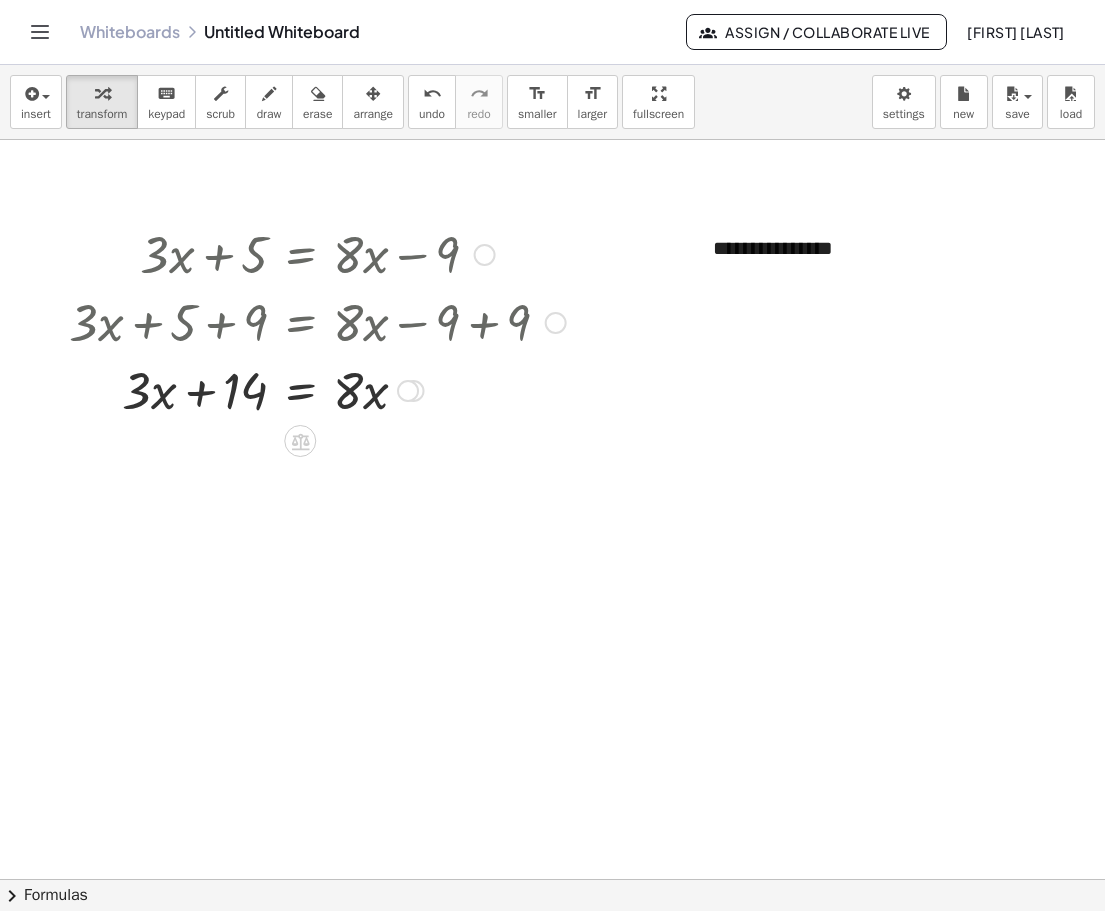 type 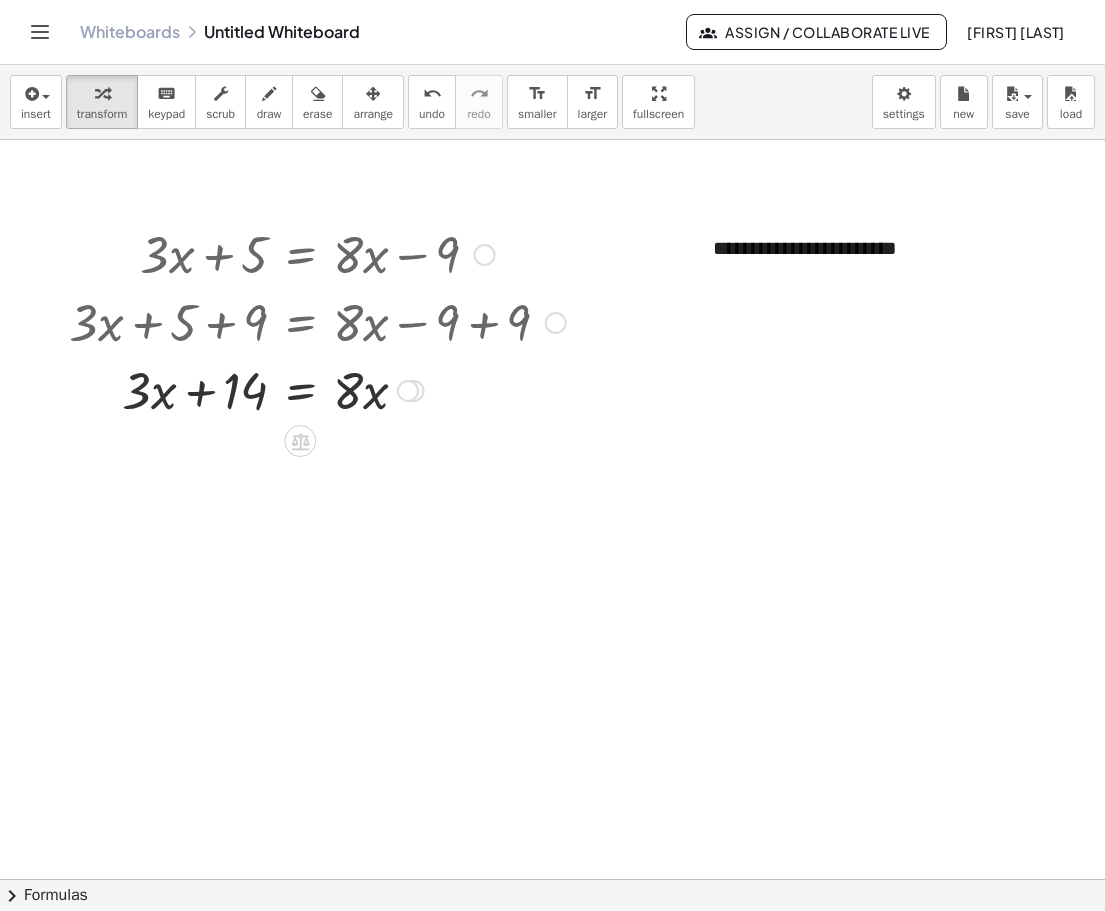 click at bounding box center [485, 255] 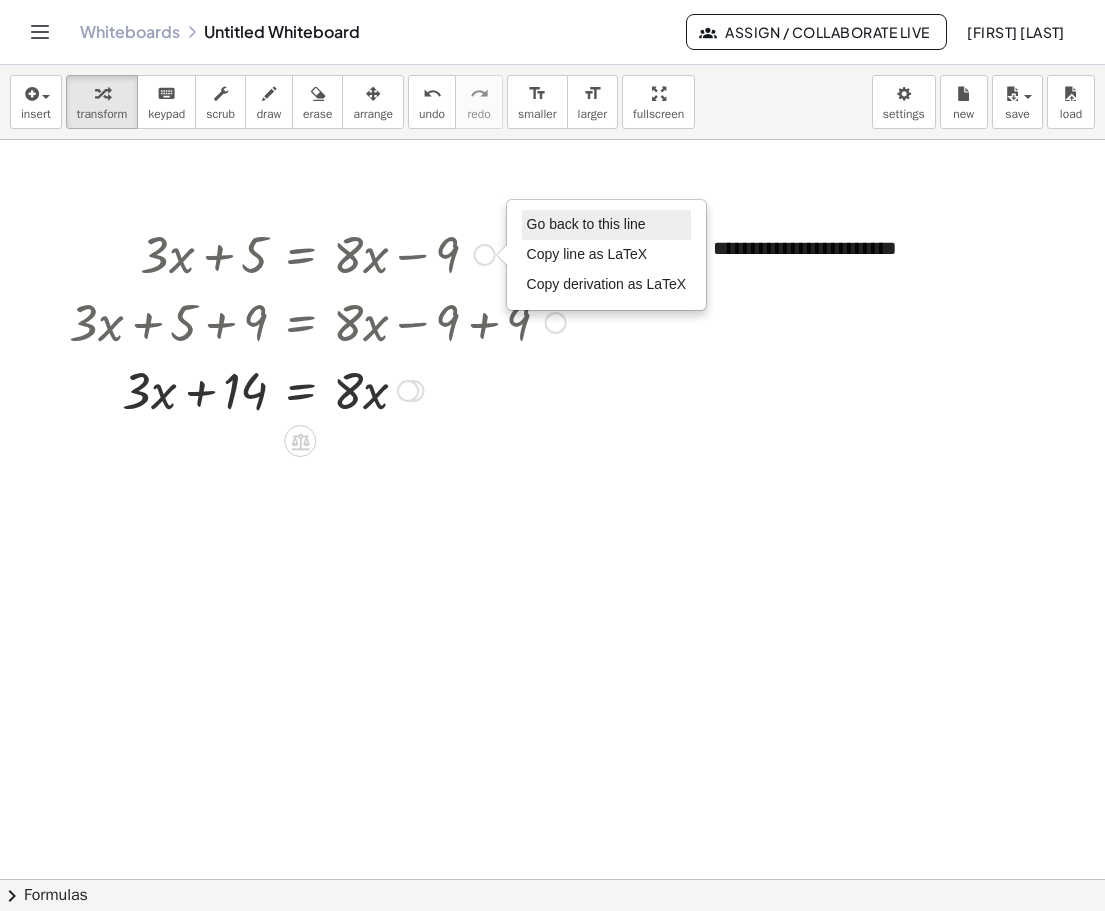 click on "Go back to this line" at bounding box center [607, 225] 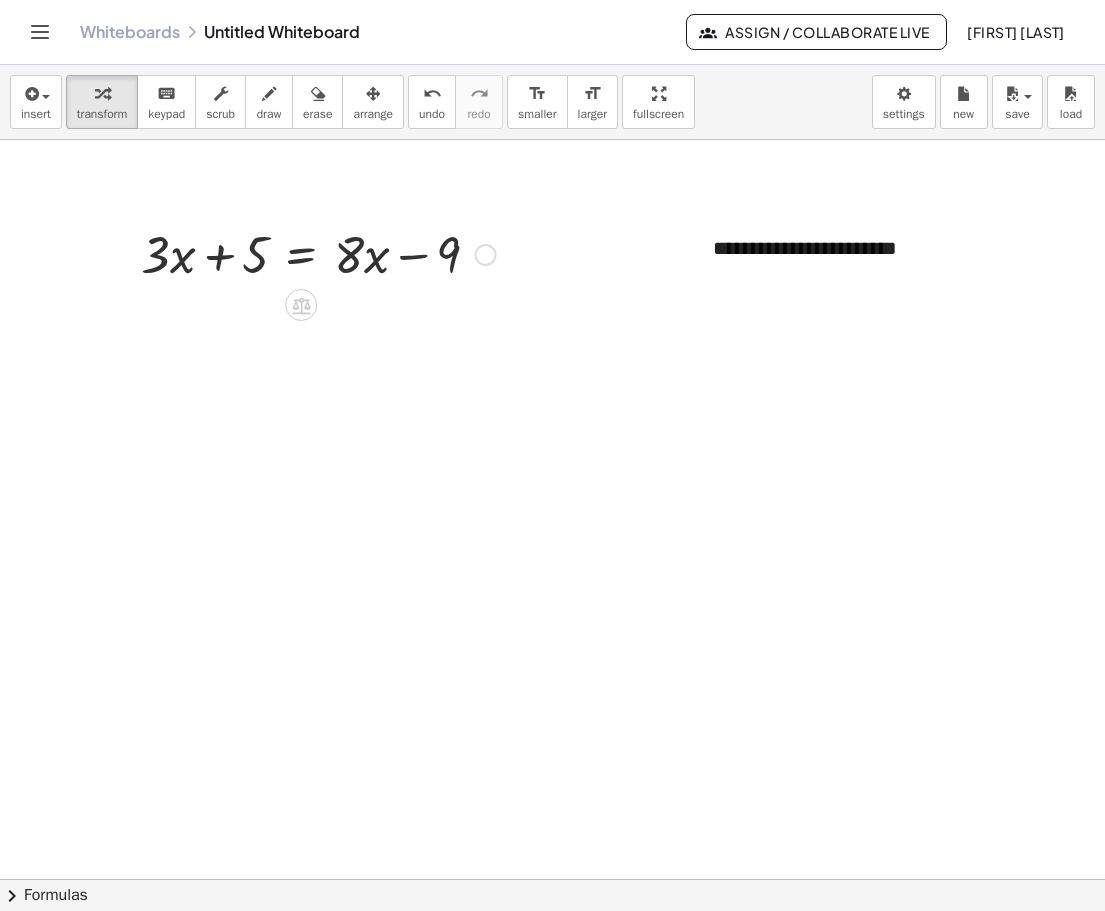 click at bounding box center [318, 253] 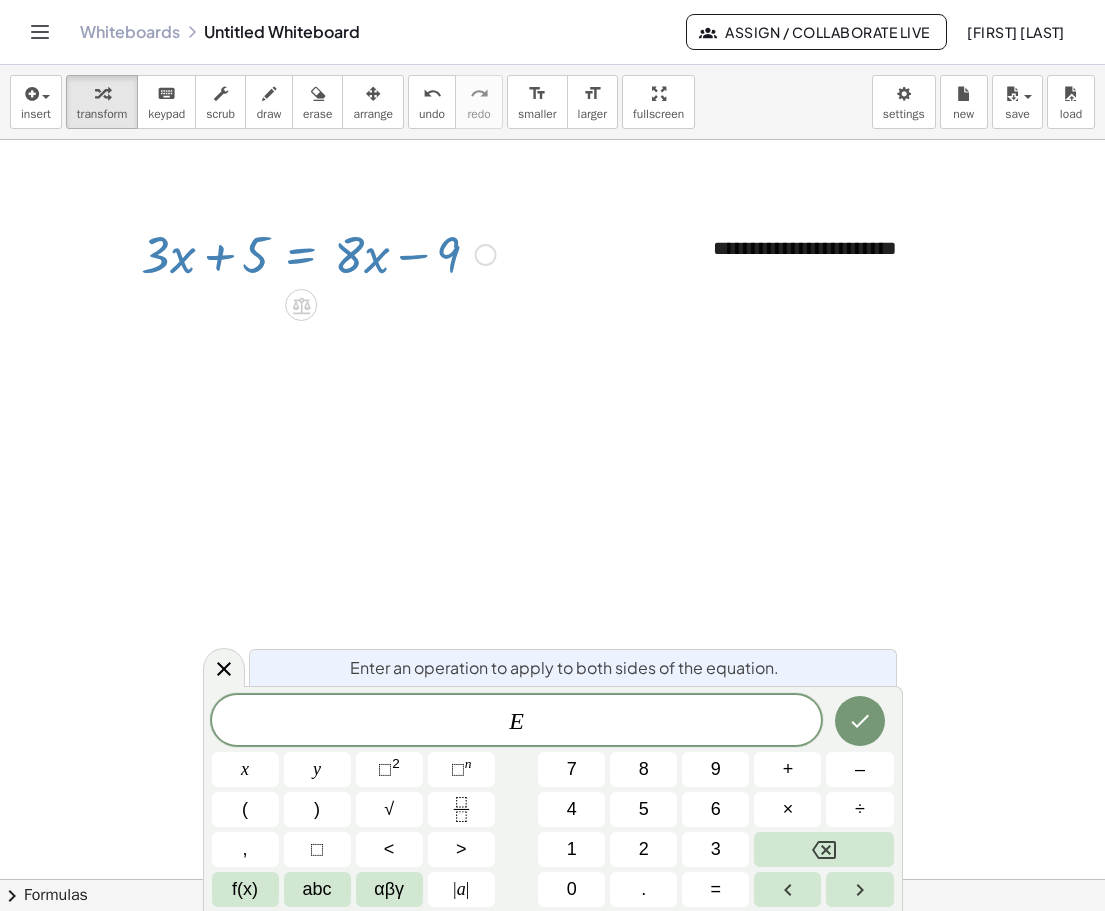 click on "E" at bounding box center [517, 722] 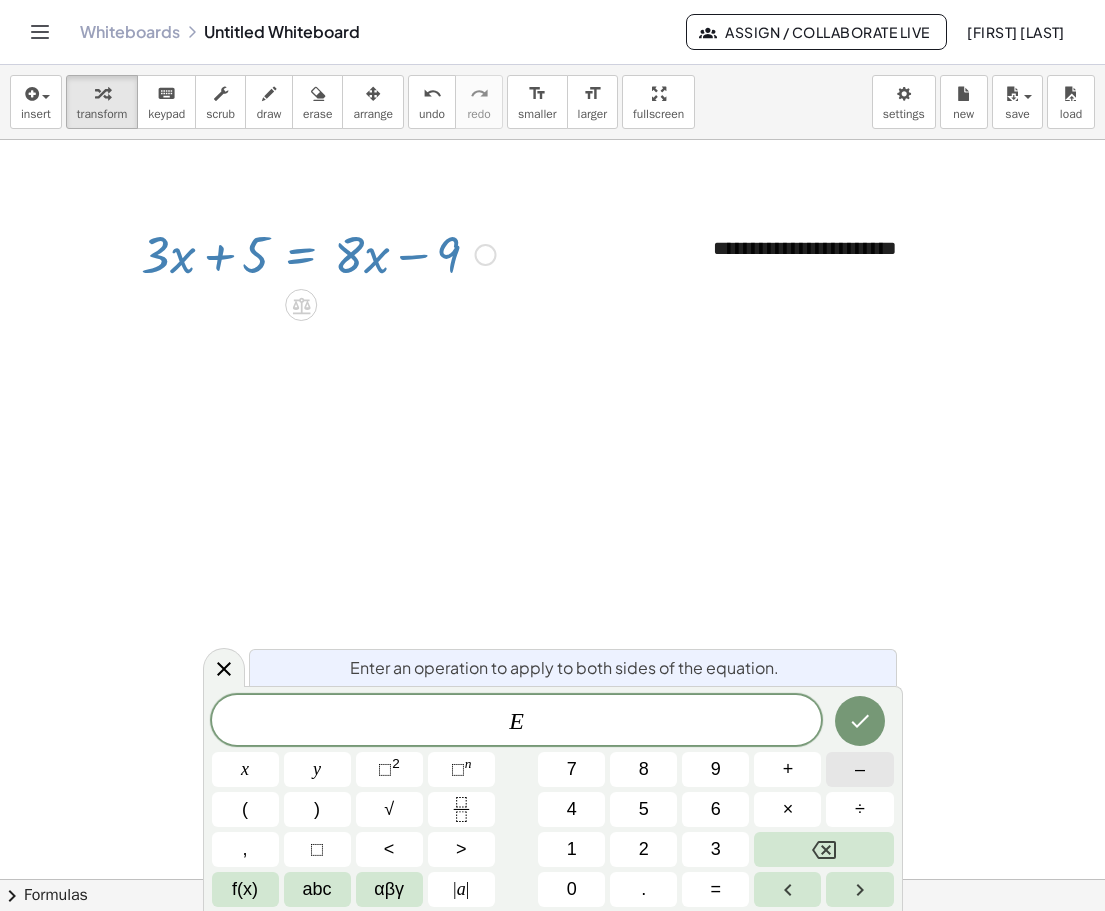 click on "–" at bounding box center (859, 769) 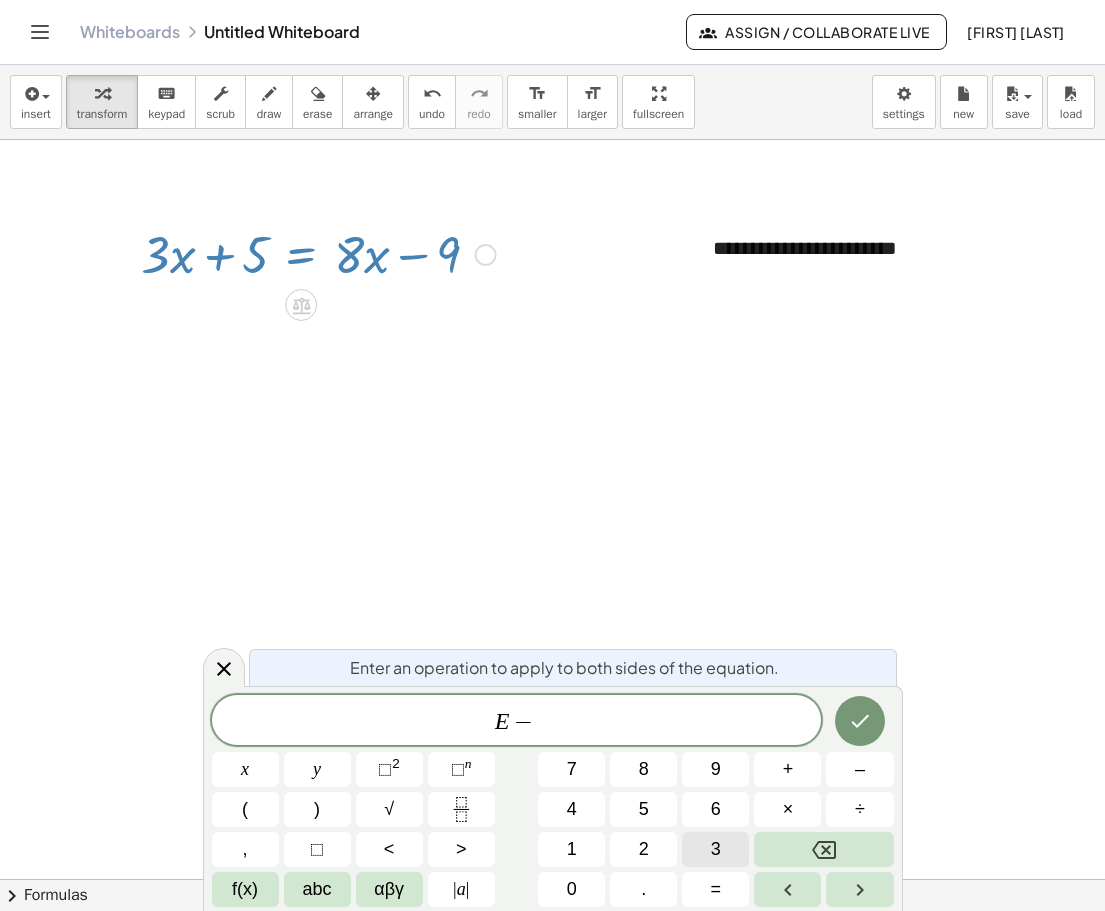 click on "3" at bounding box center [715, 849] 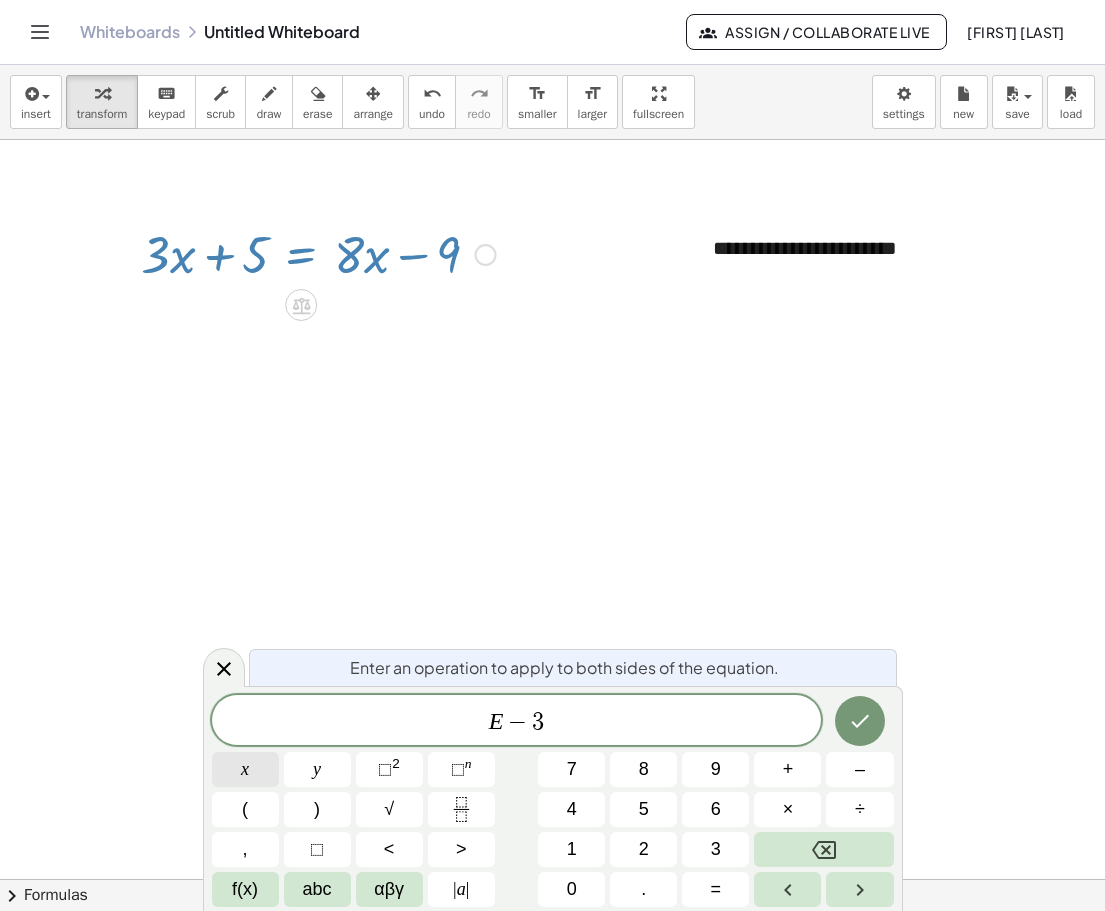 click on "x" at bounding box center (245, 769) 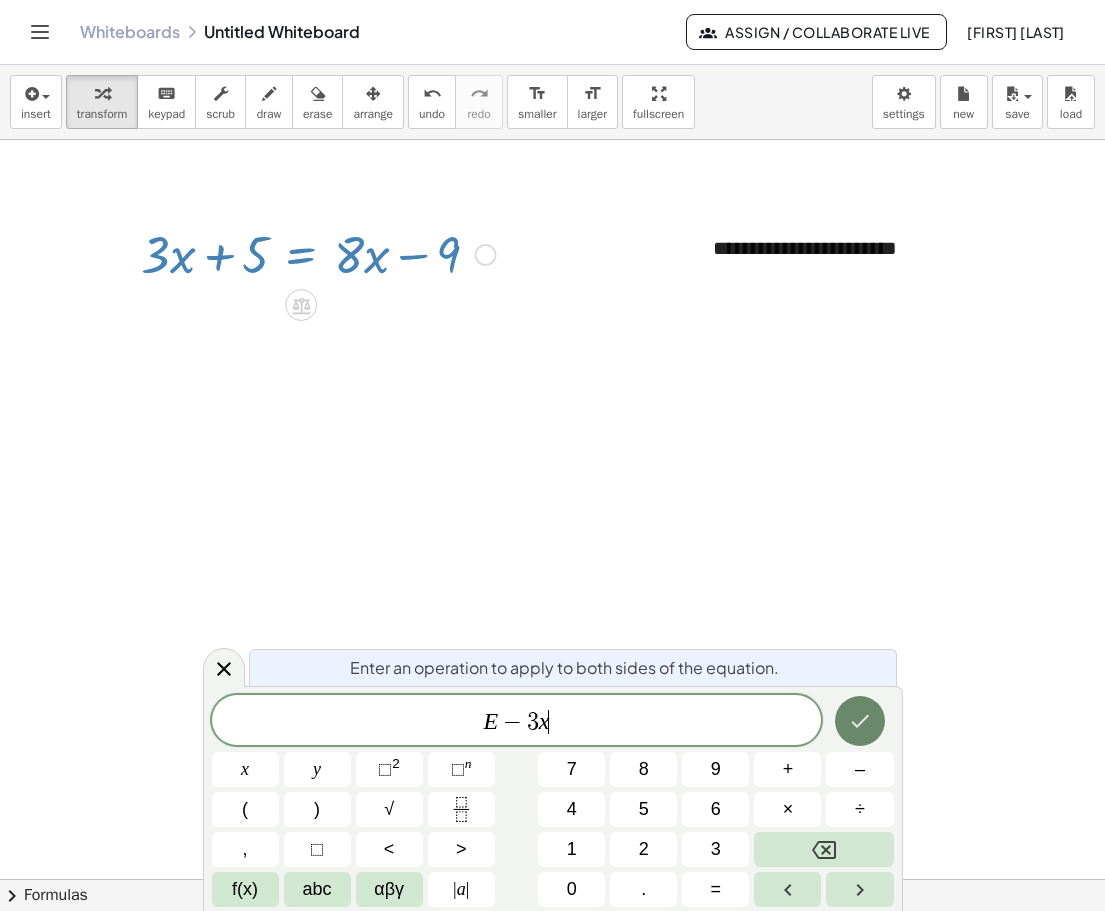 click 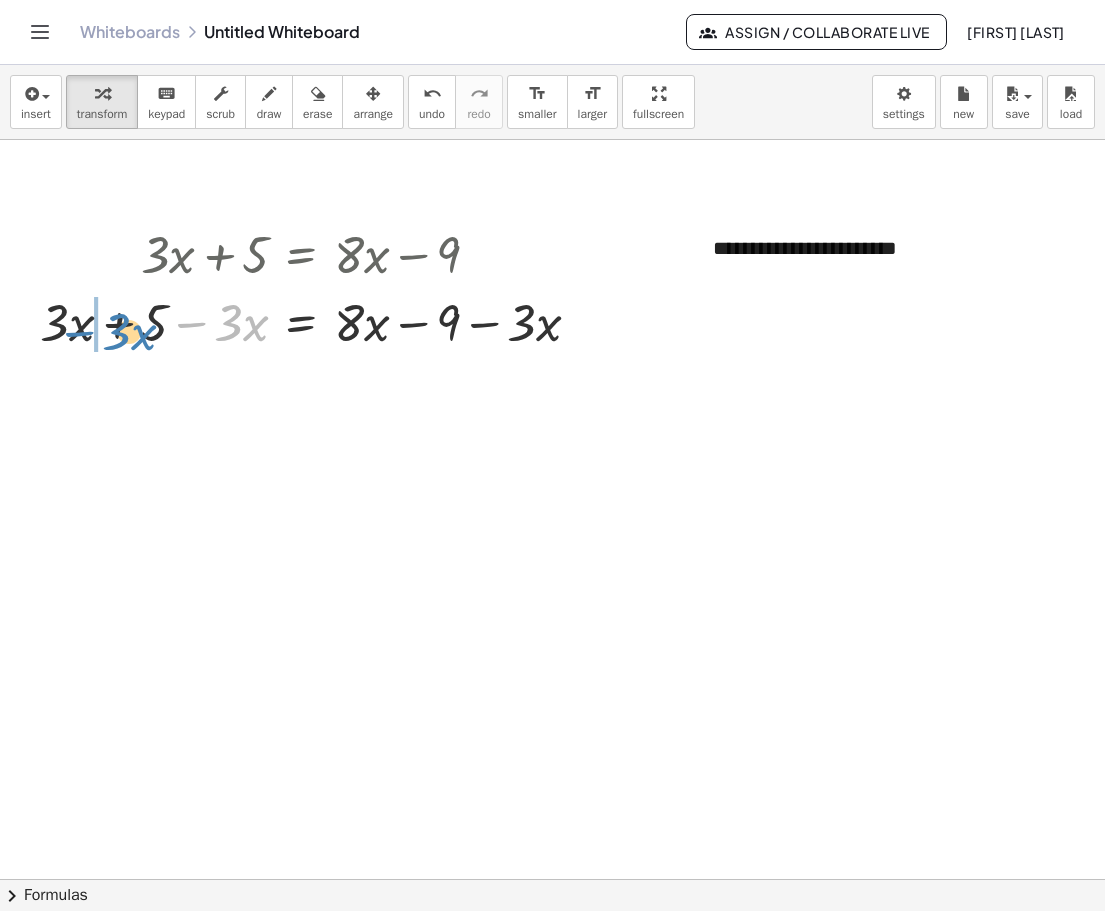 drag, startPoint x: 193, startPoint y: 327, endPoint x: 78, endPoint y: 335, distance: 115.27792 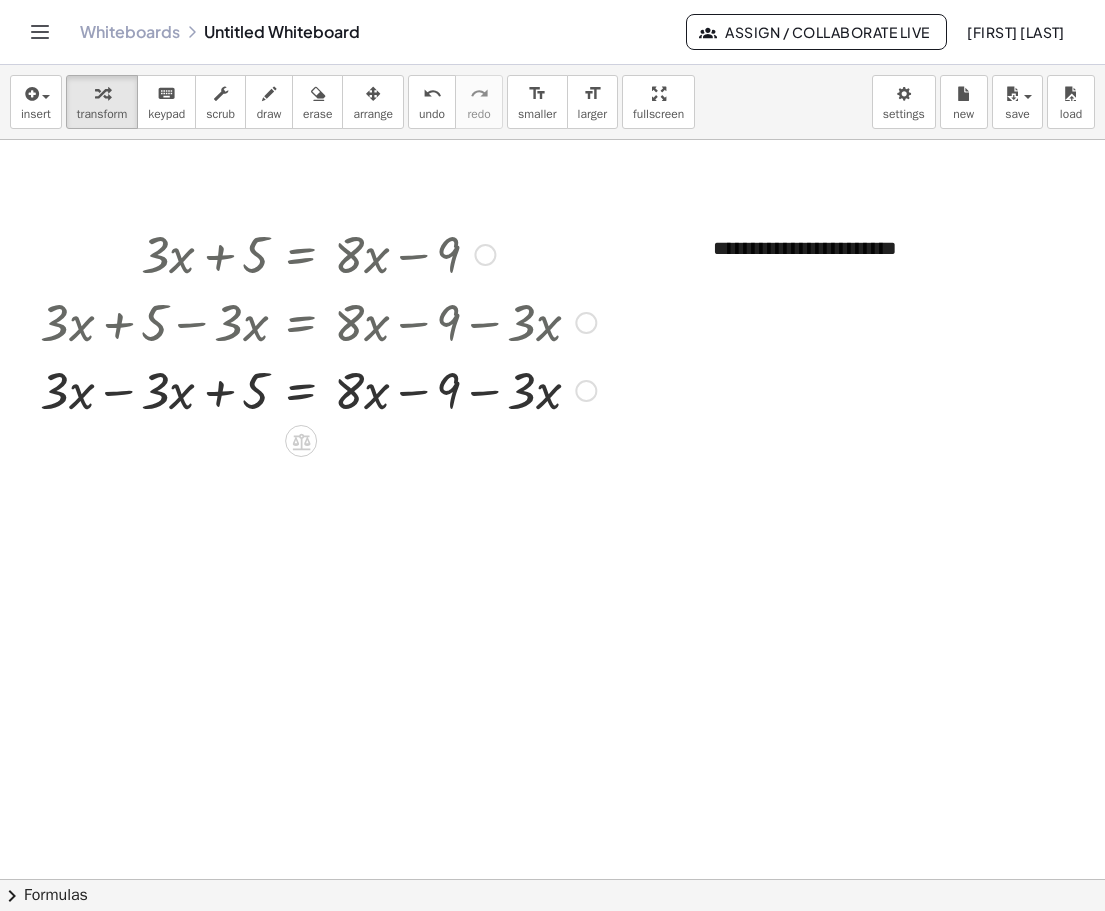 click at bounding box center (318, 389) 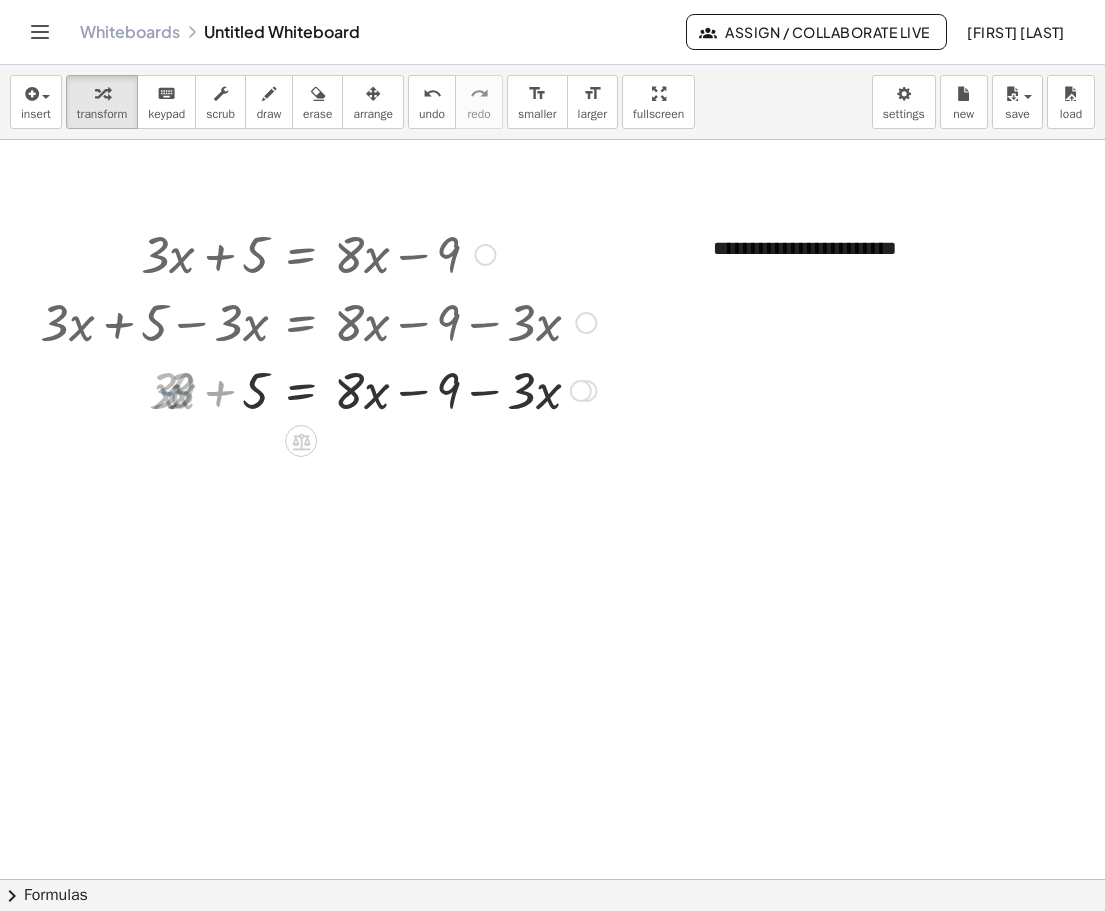 click at bounding box center [318, 389] 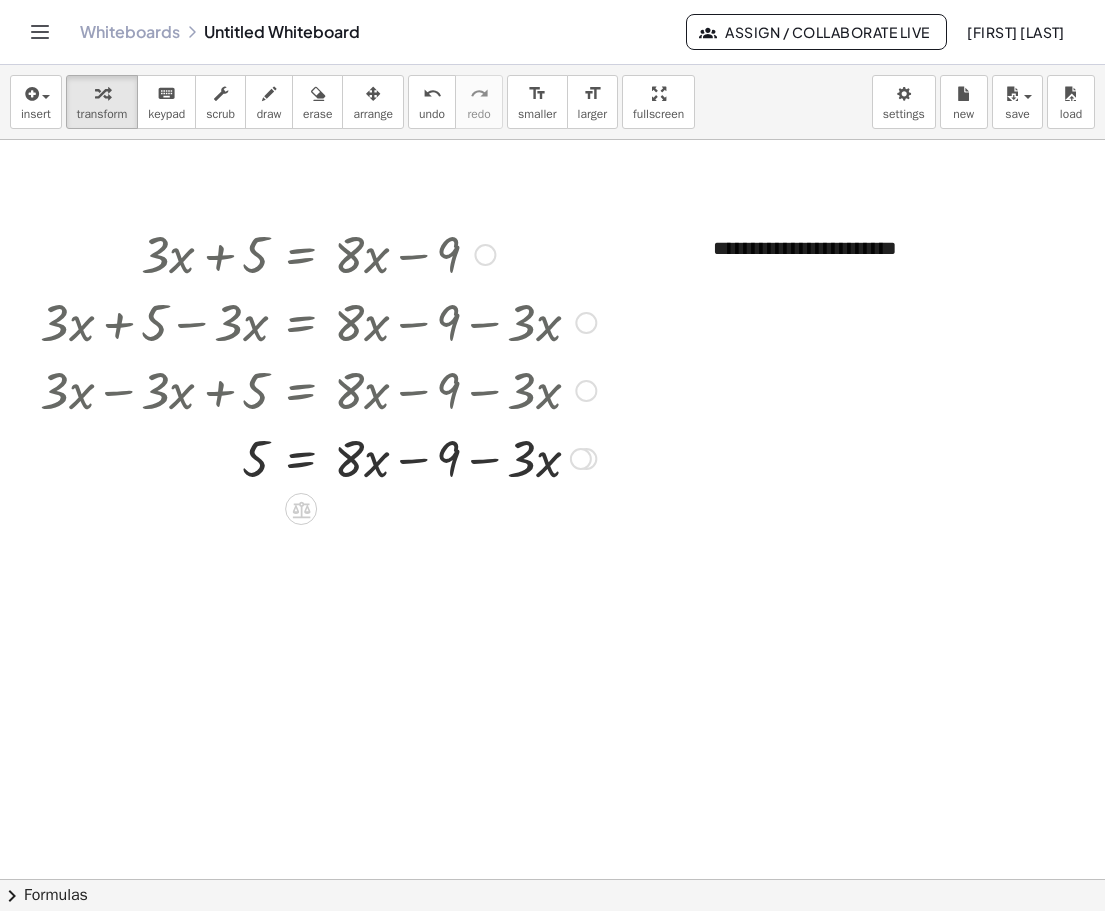 click at bounding box center (318, 457) 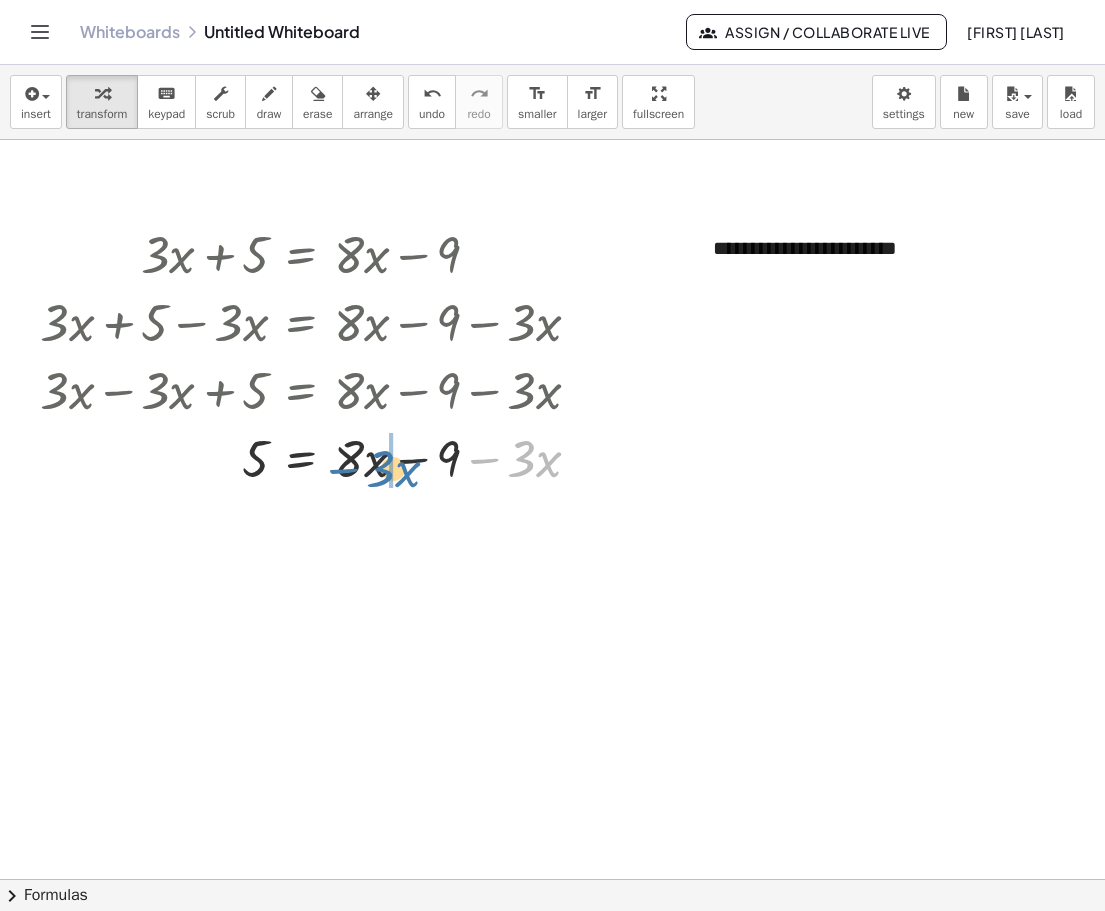 drag, startPoint x: 489, startPoint y: 474, endPoint x: 345, endPoint y: 469, distance: 144.08678 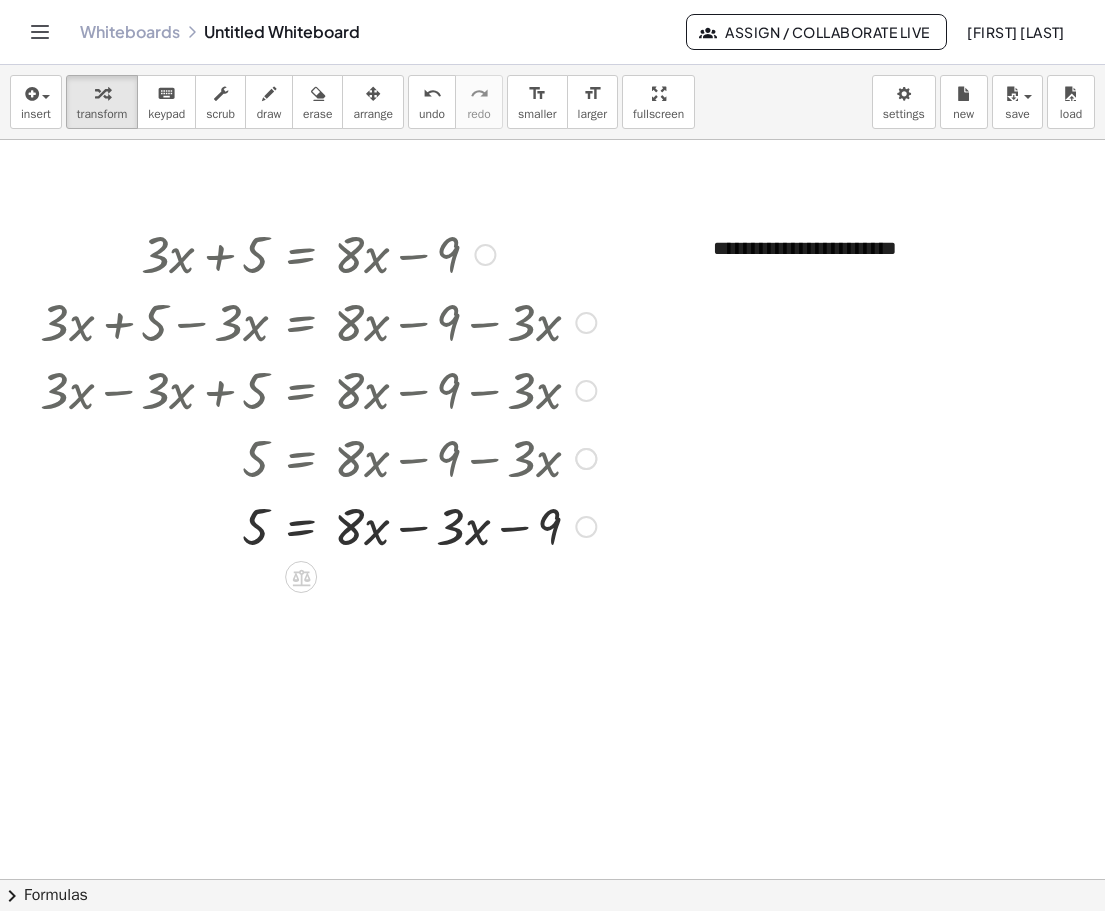 click at bounding box center (318, 525) 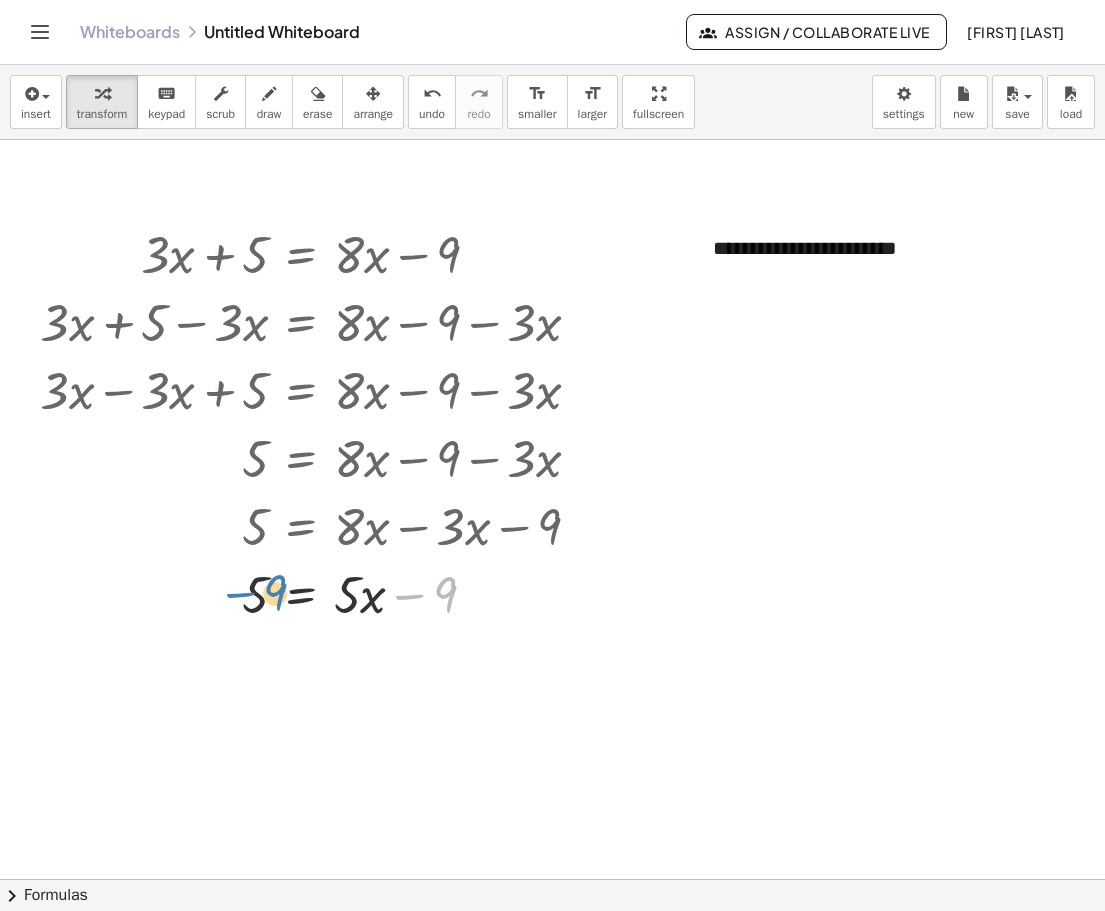 drag, startPoint x: 413, startPoint y: 598, endPoint x: 243, endPoint y: 596, distance: 170.01176 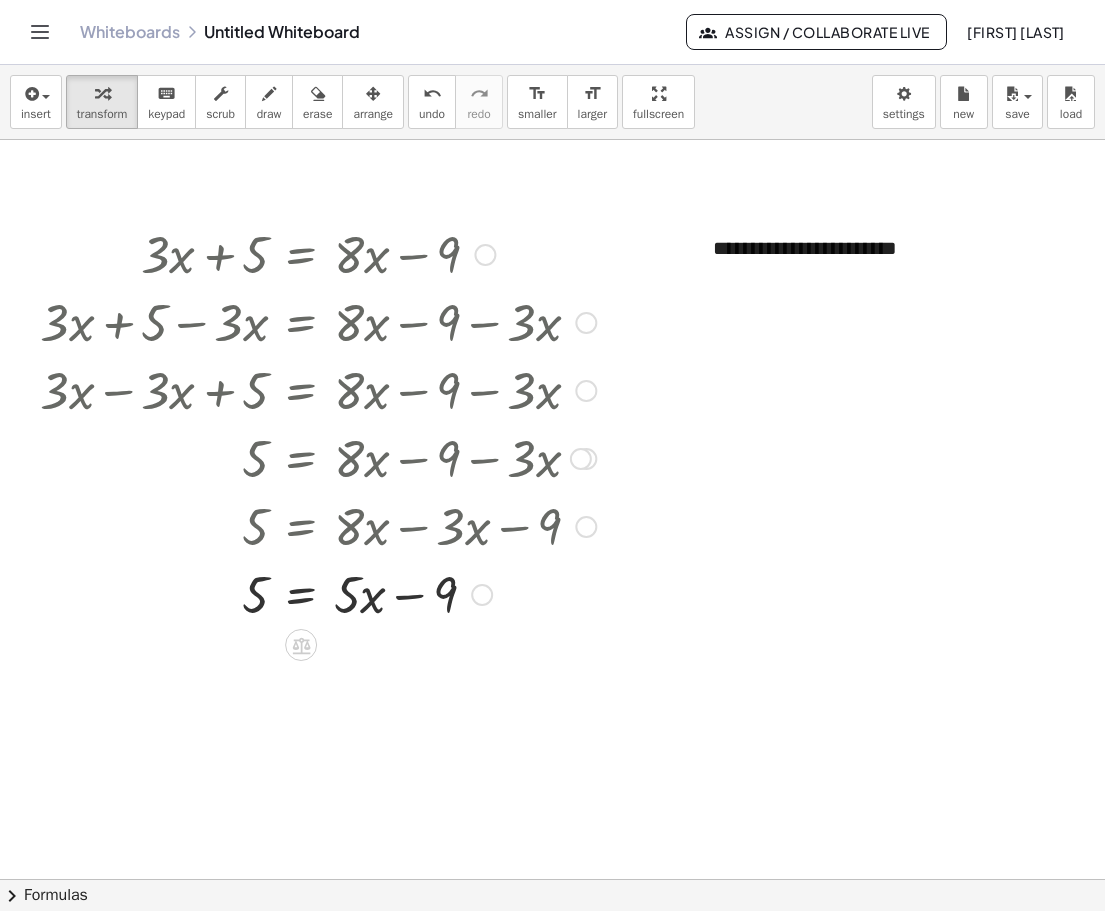 click on "Go back to this line Copy line as LaTeX Copy derivation as LaTeX" at bounding box center [482, 595] 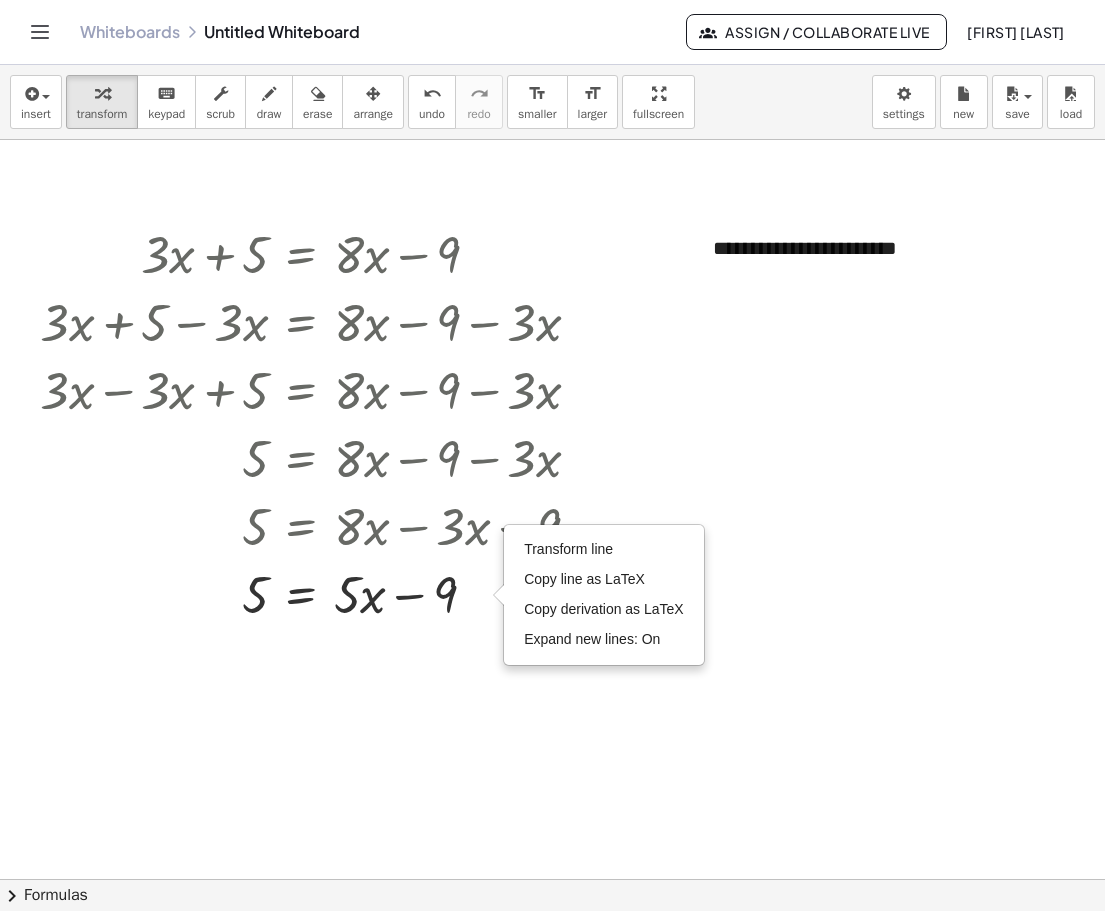 click at bounding box center (552, 944) 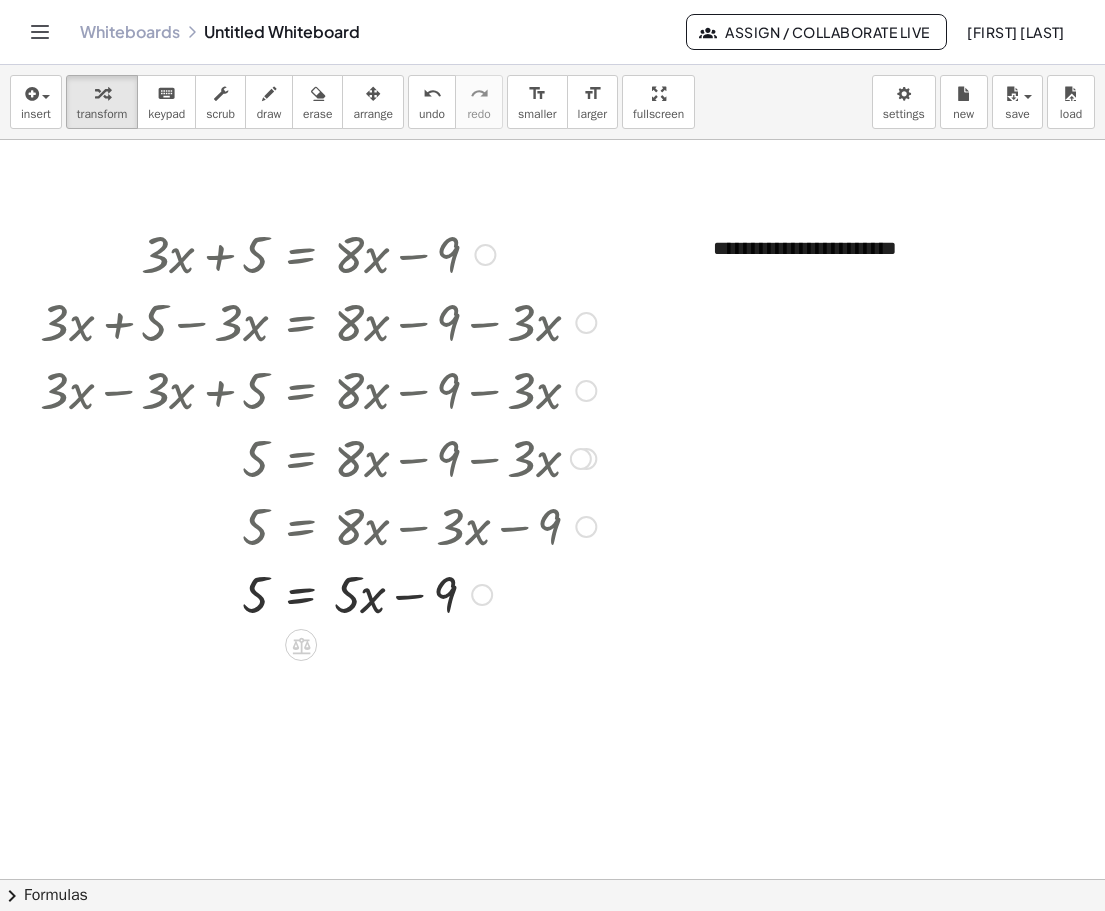 click at bounding box center [318, 593] 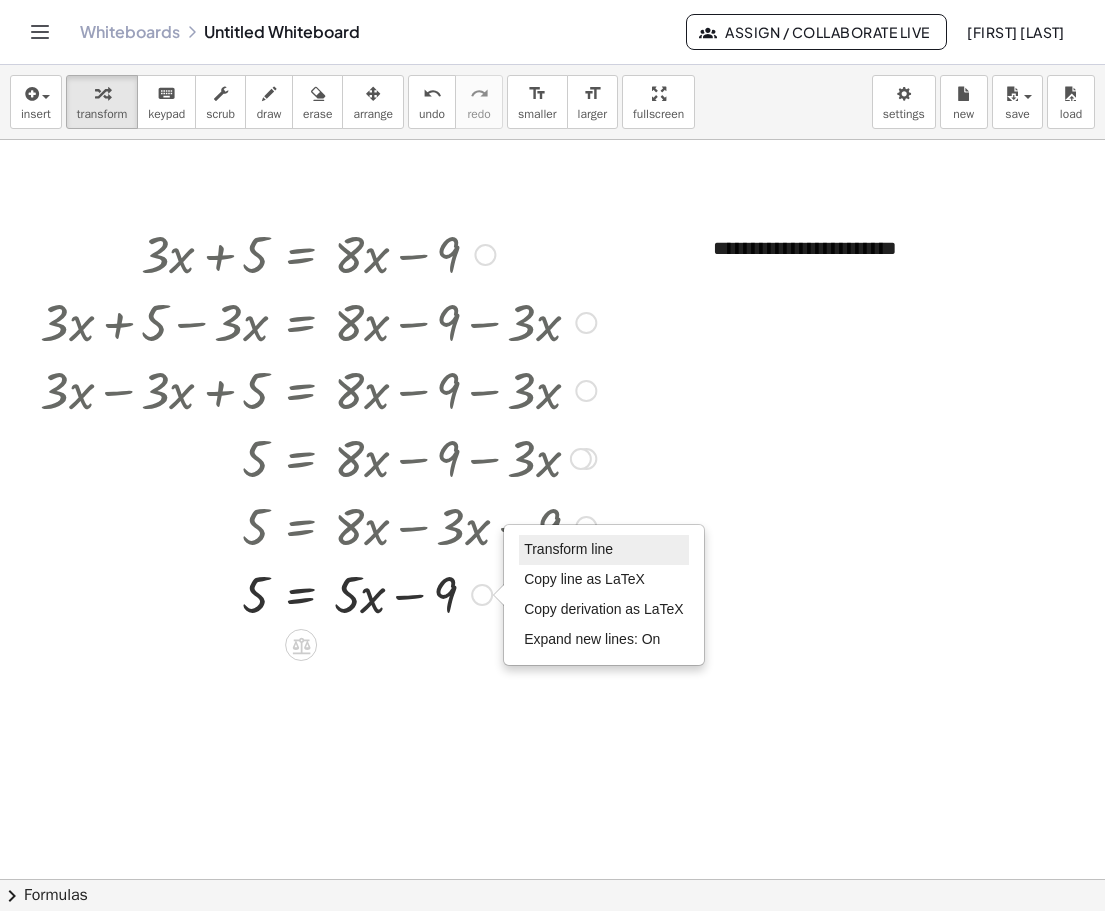 click on "Transform line" at bounding box center [568, 549] 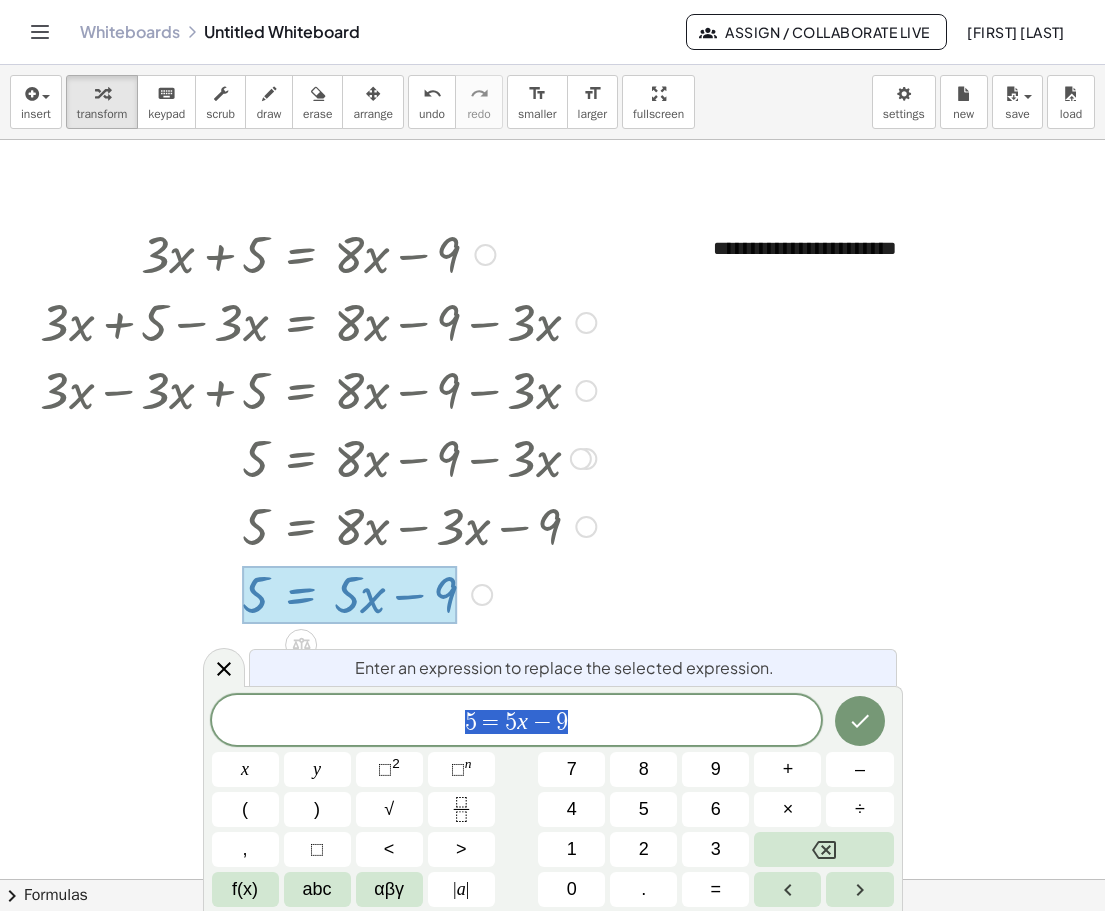 click on "5 = 5 x − 9" at bounding box center [517, 722] 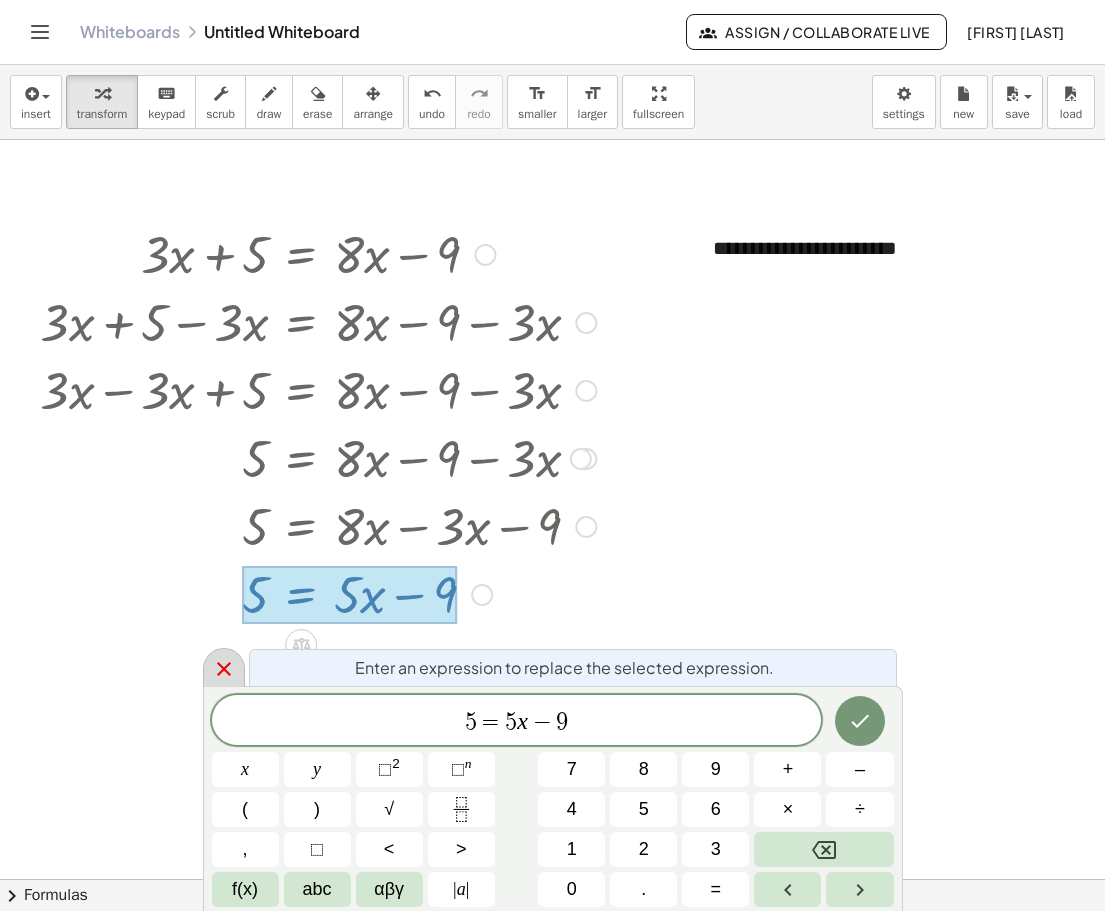 click 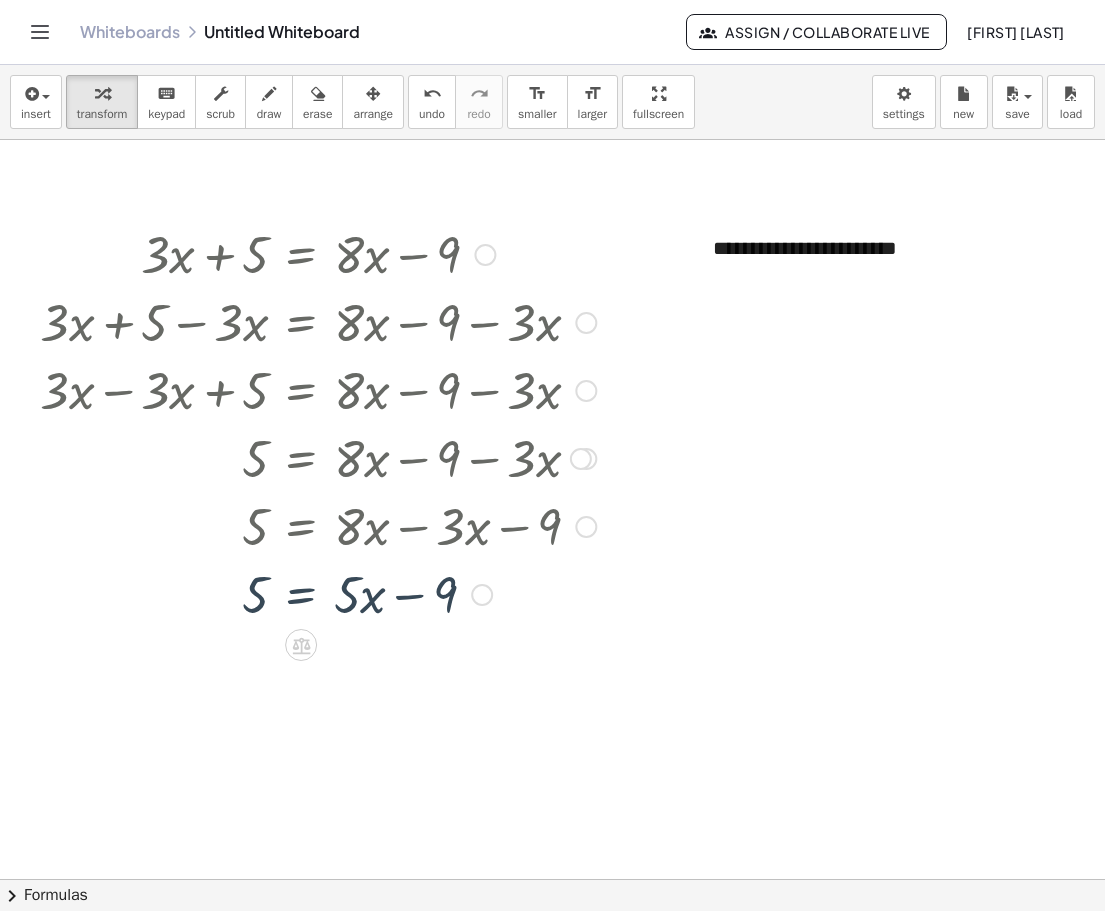 click at bounding box center (318, 593) 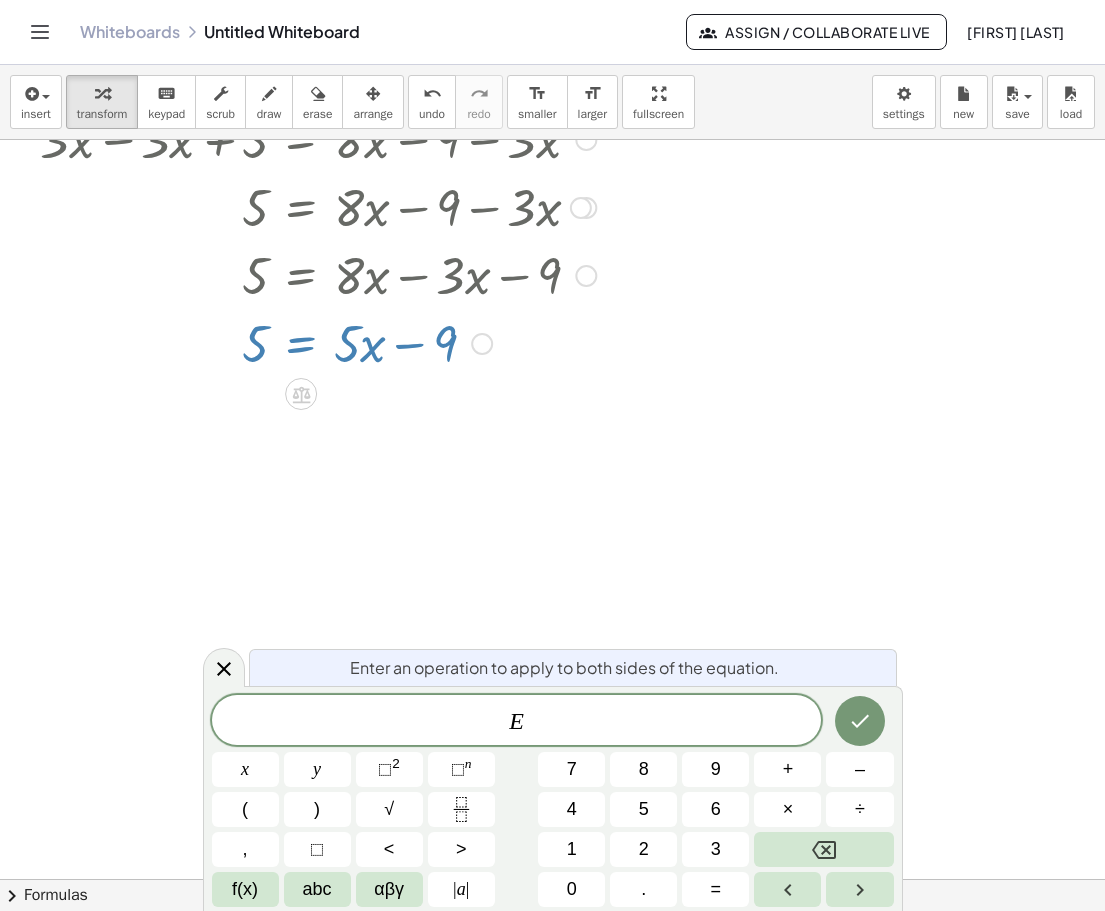 scroll, scrollTop: 252, scrollLeft: 0, axis: vertical 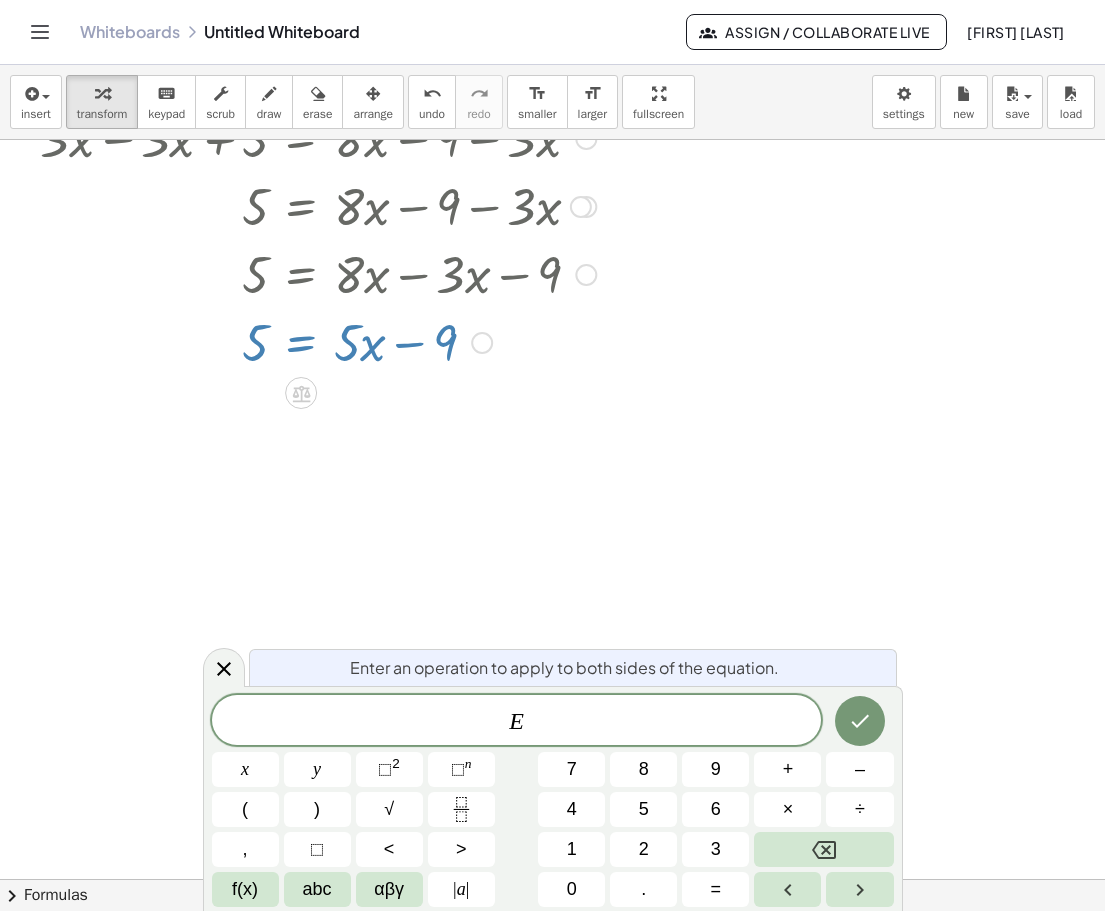 click on "E" at bounding box center (517, 722) 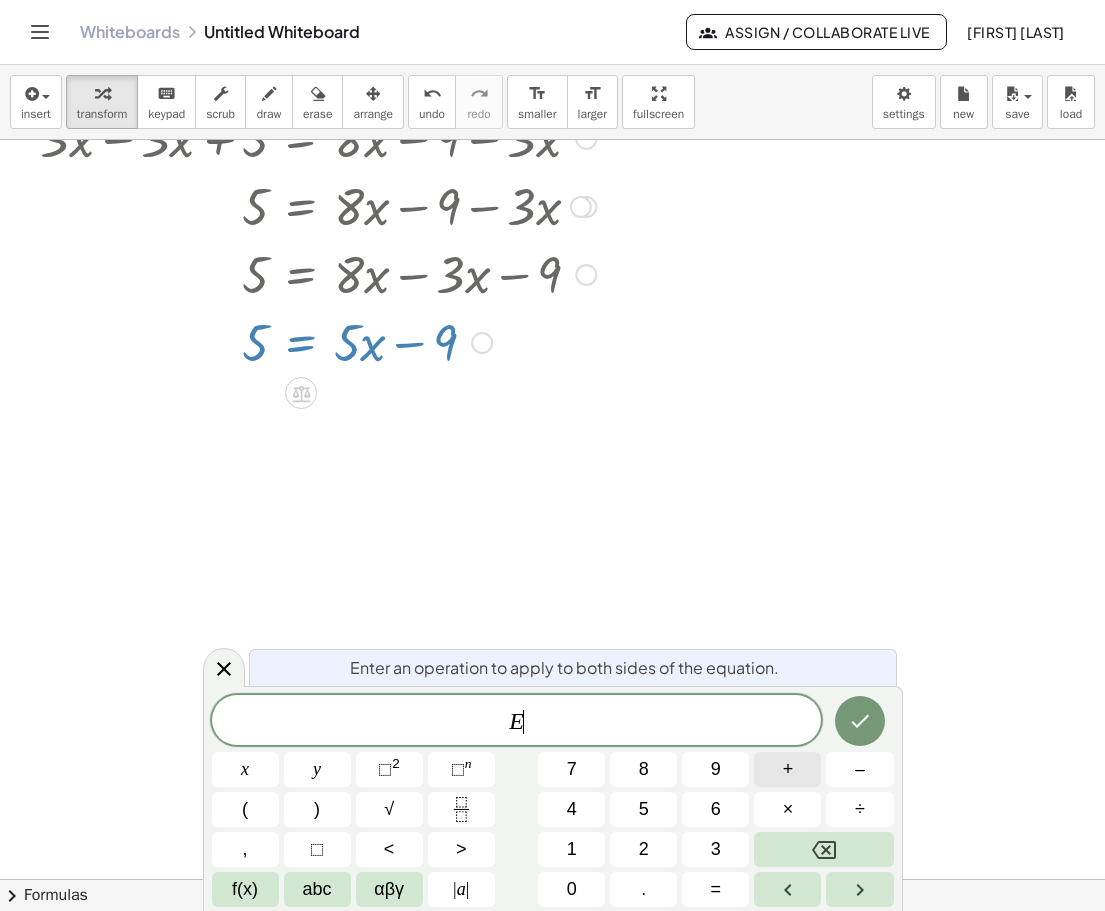 click on "+" at bounding box center [788, 769] 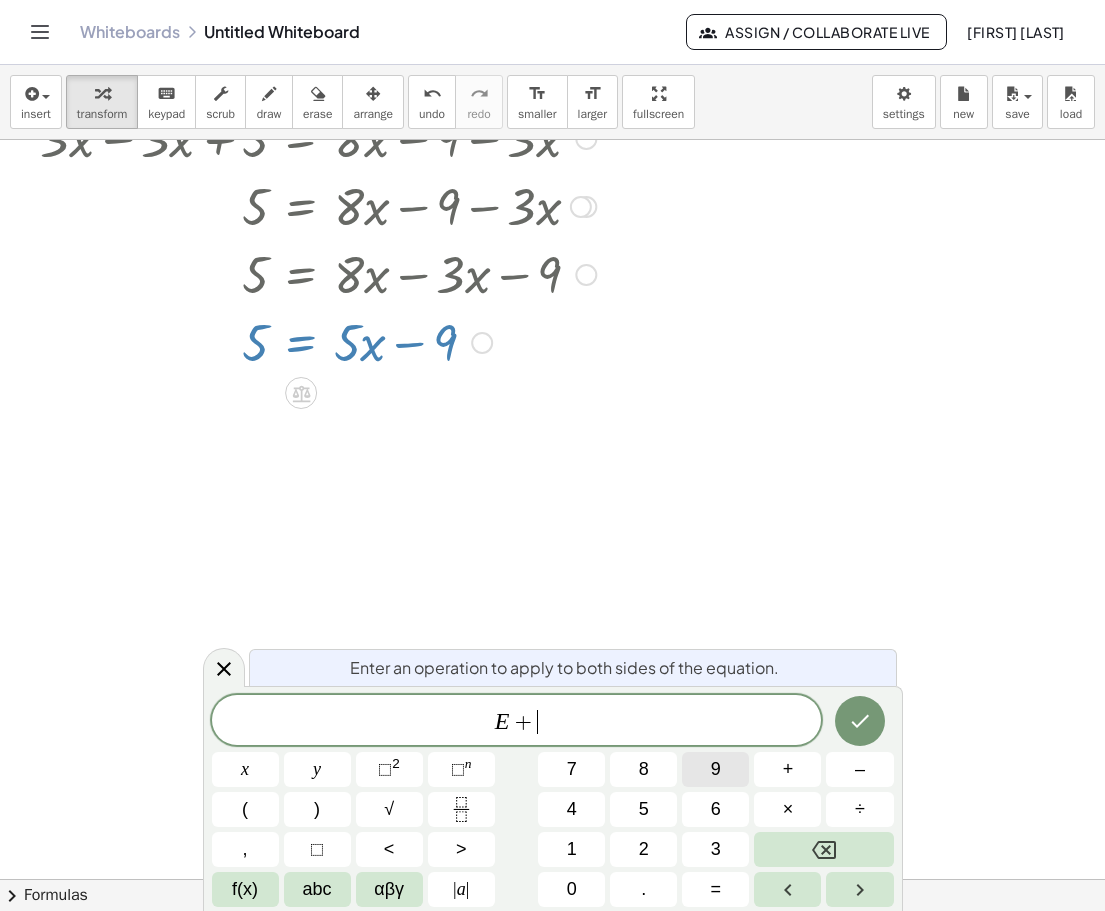 click on "9" at bounding box center [715, 769] 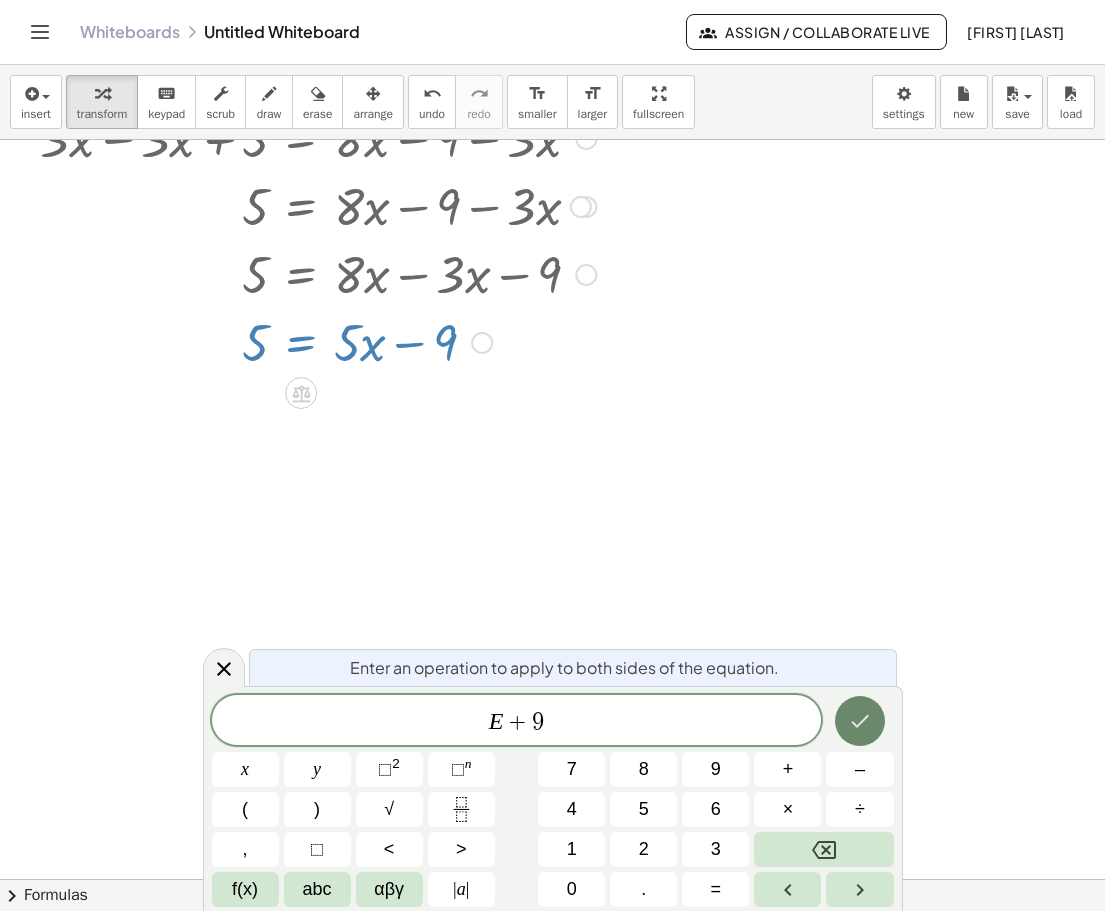 click 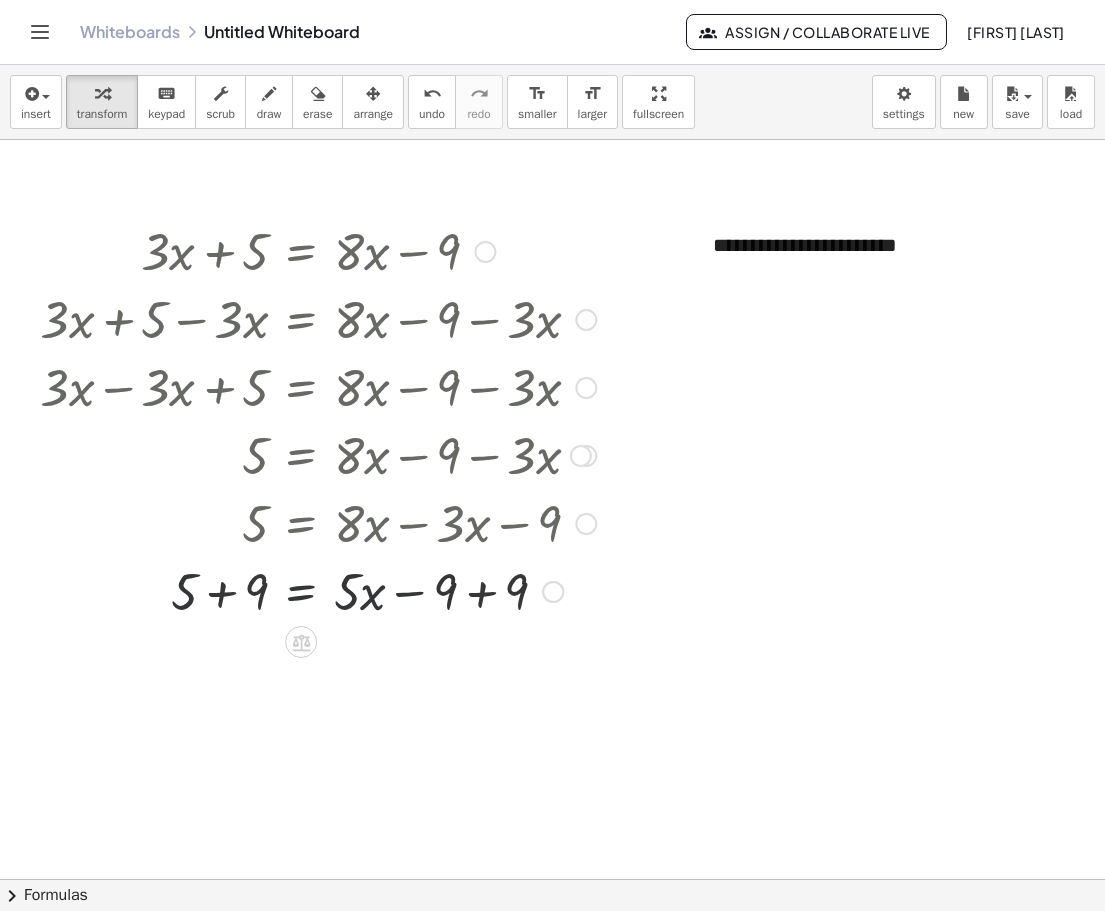 scroll, scrollTop: 0, scrollLeft: 0, axis: both 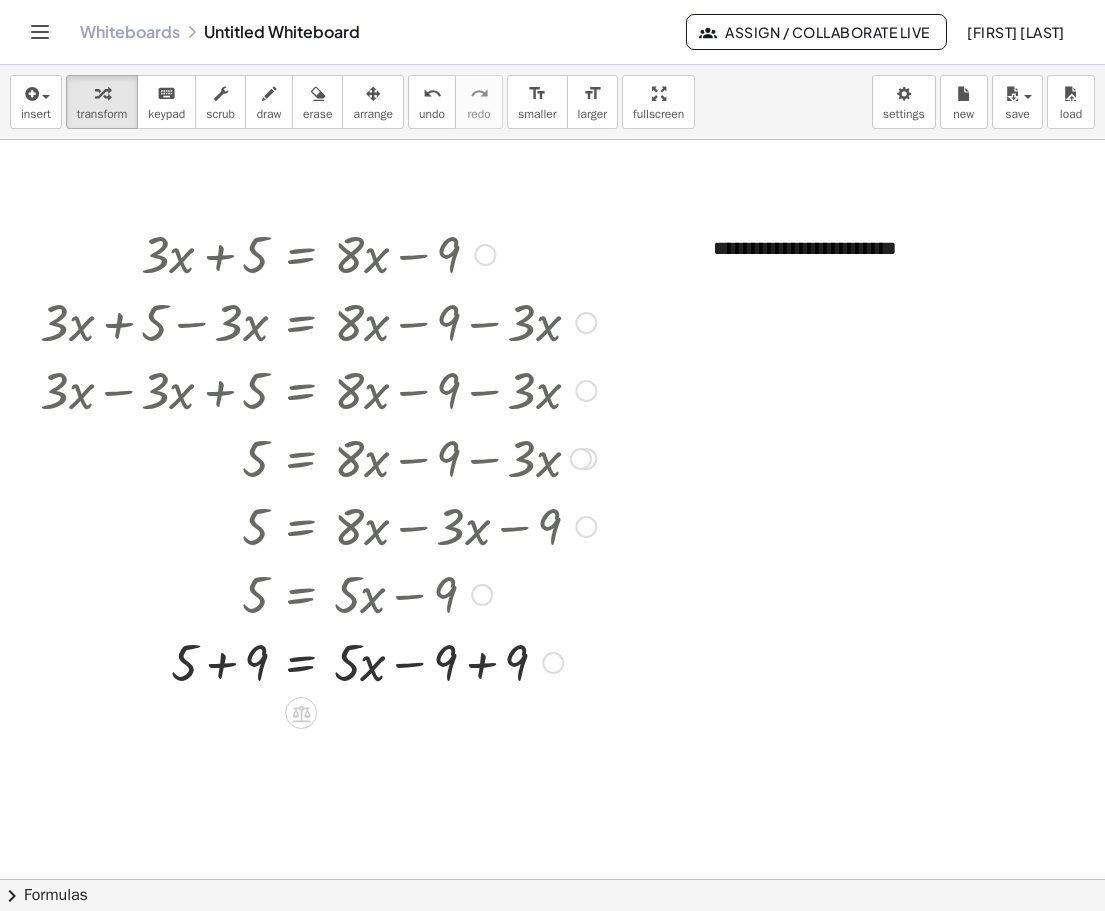 click at bounding box center (318, 661) 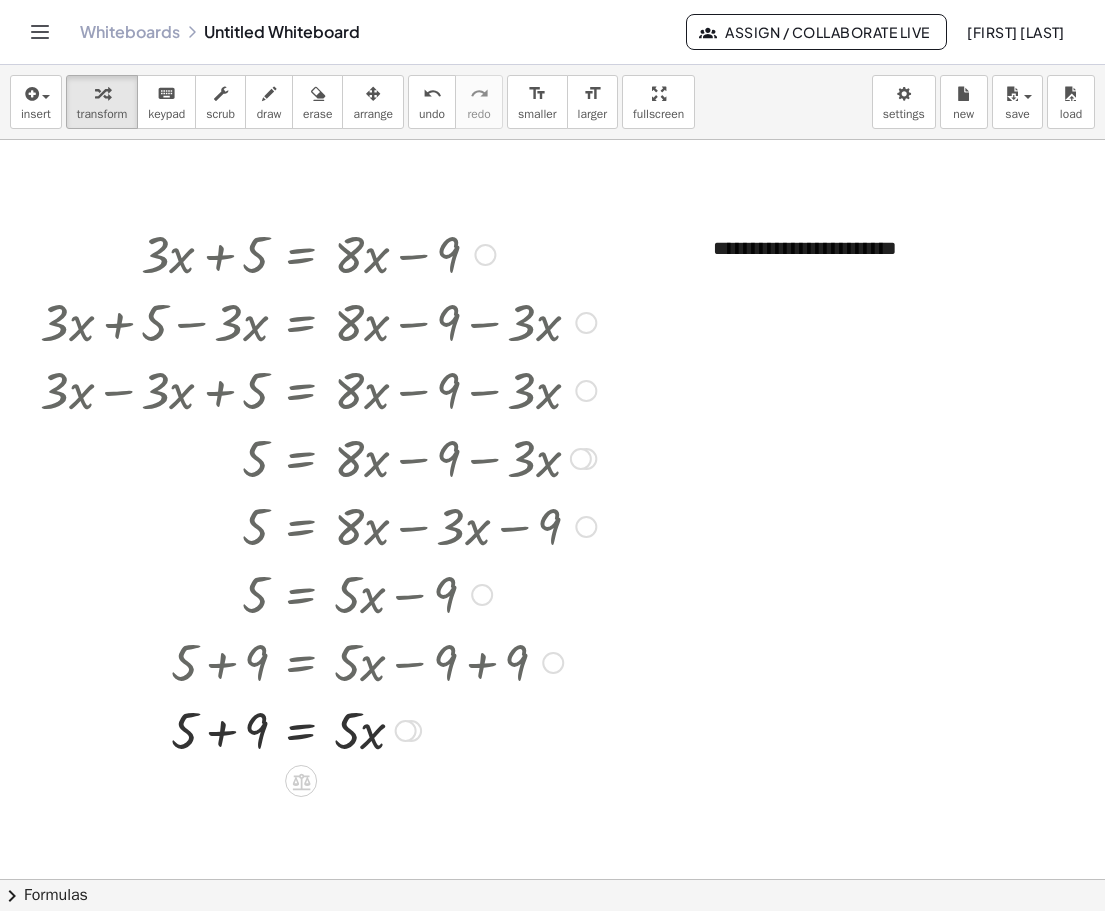 click at bounding box center [318, 729] 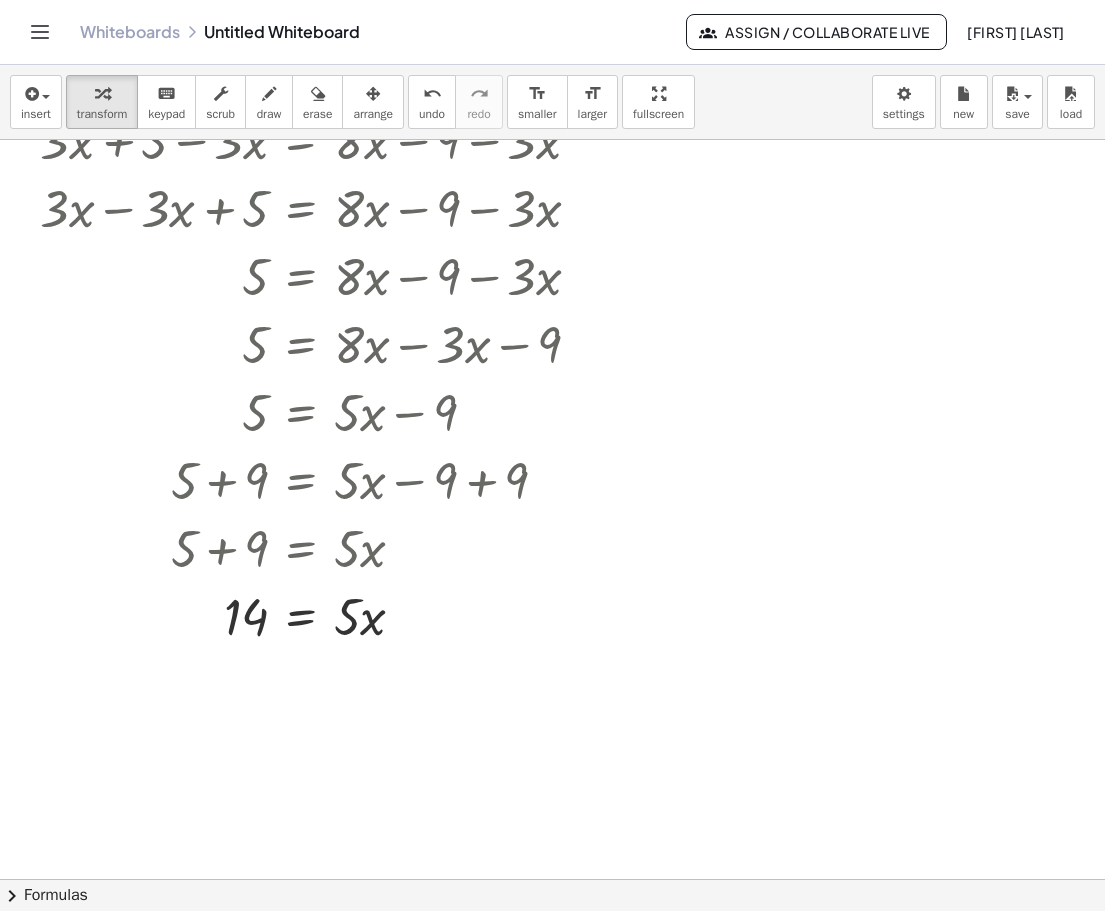 scroll, scrollTop: 252, scrollLeft: 0, axis: vertical 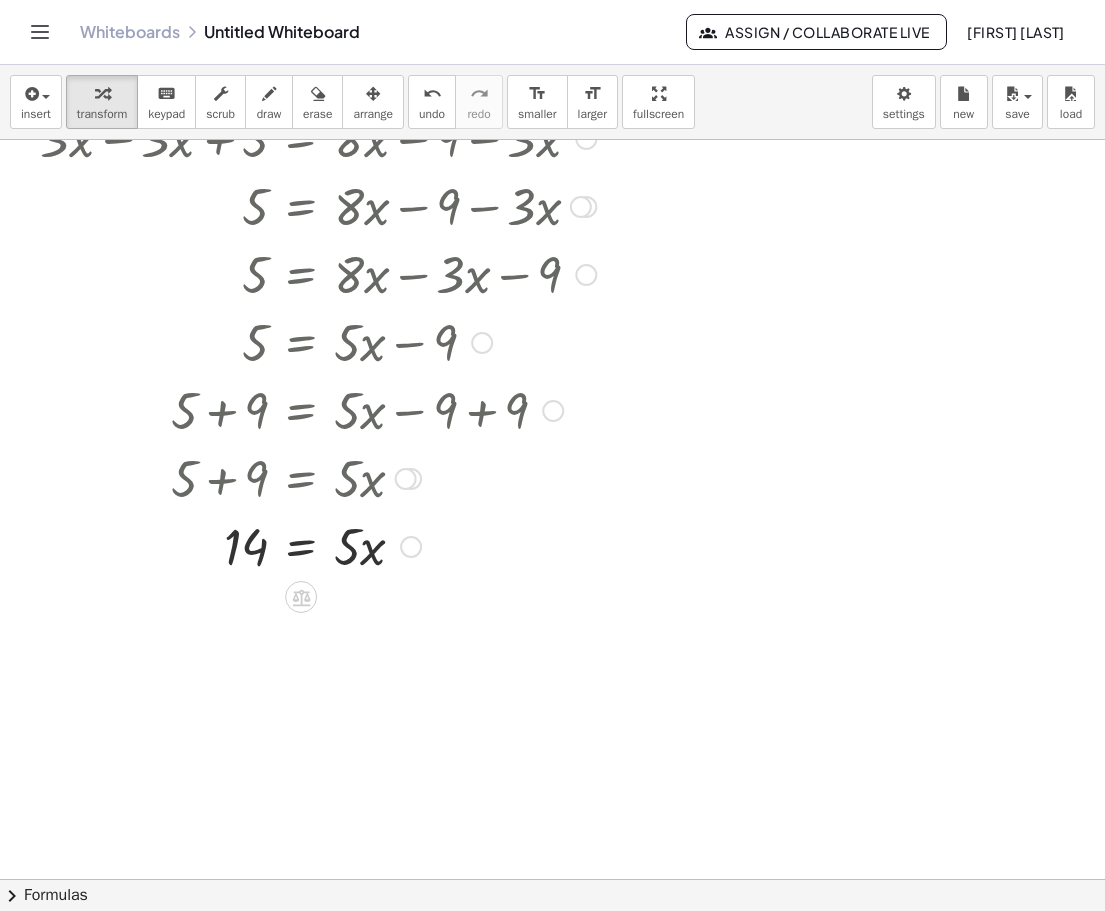 click at bounding box center [318, 545] 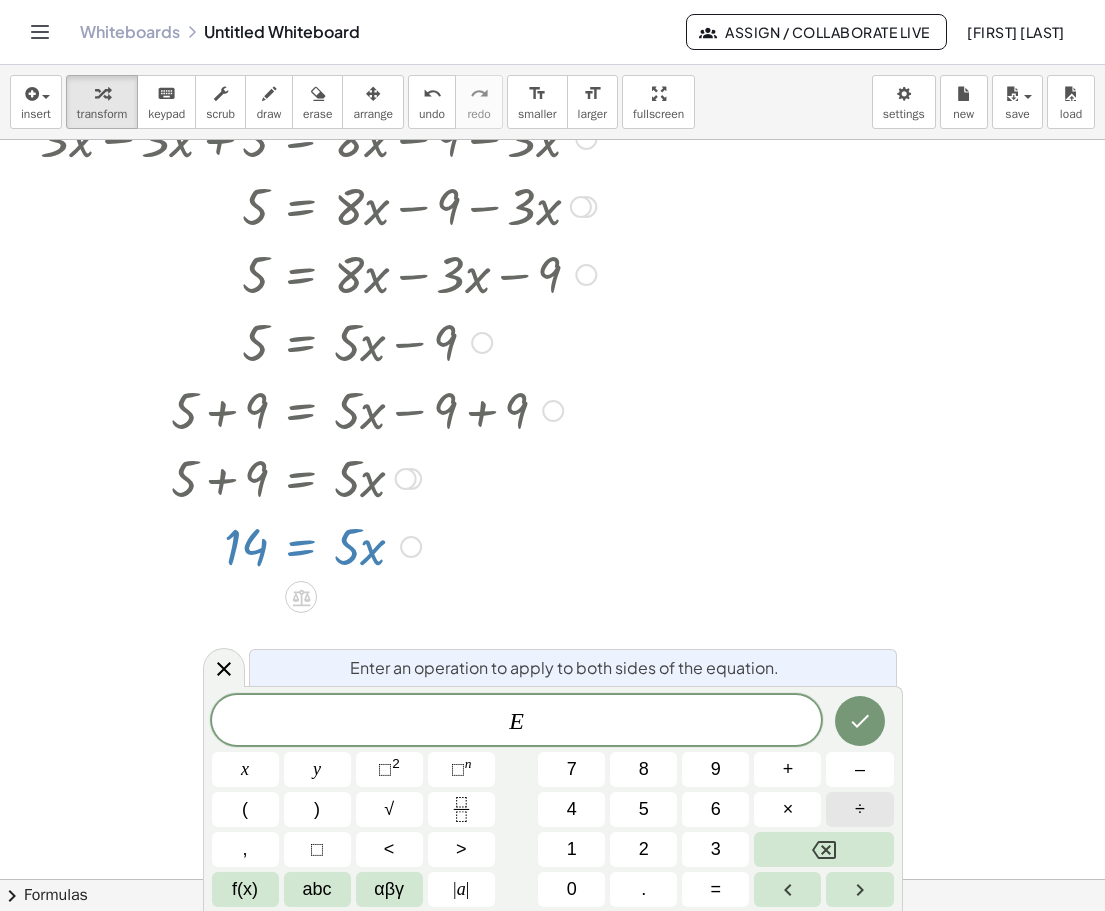 click on "÷" at bounding box center [859, 809] 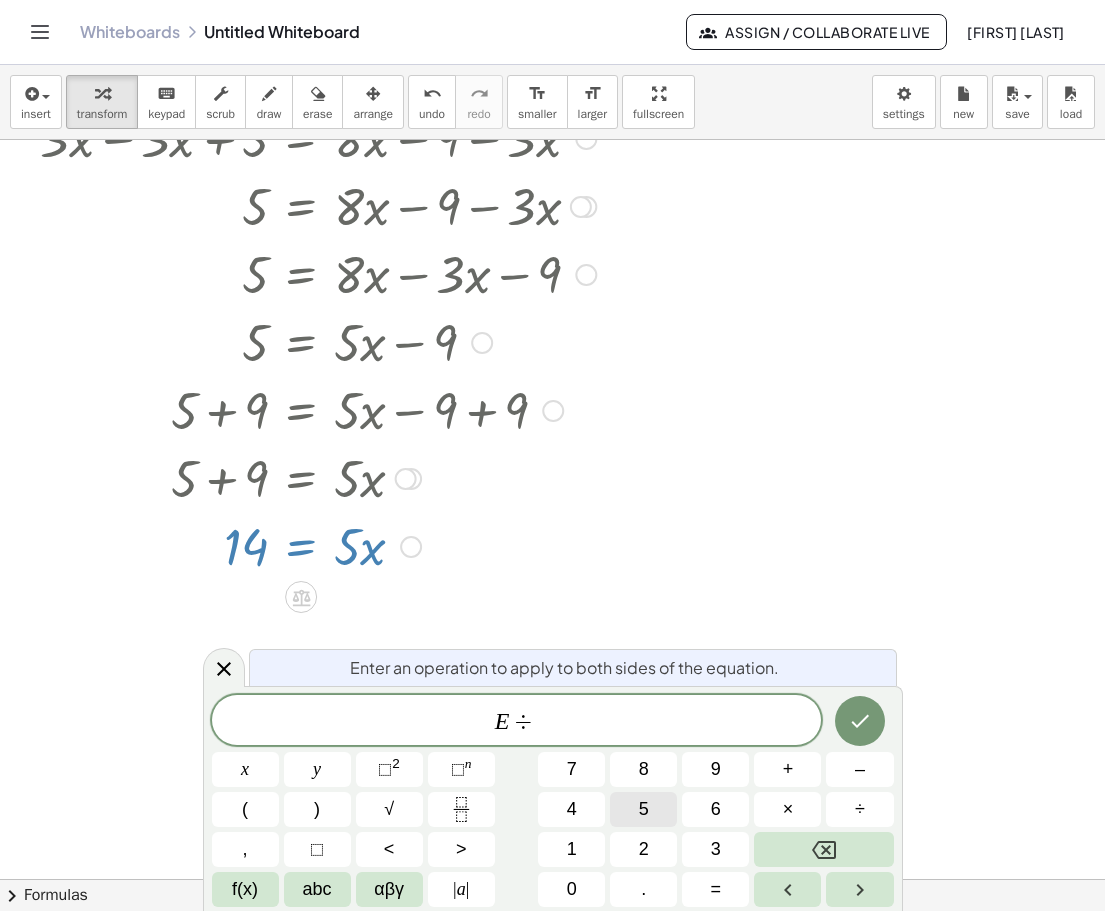 click on "5" at bounding box center (644, 809) 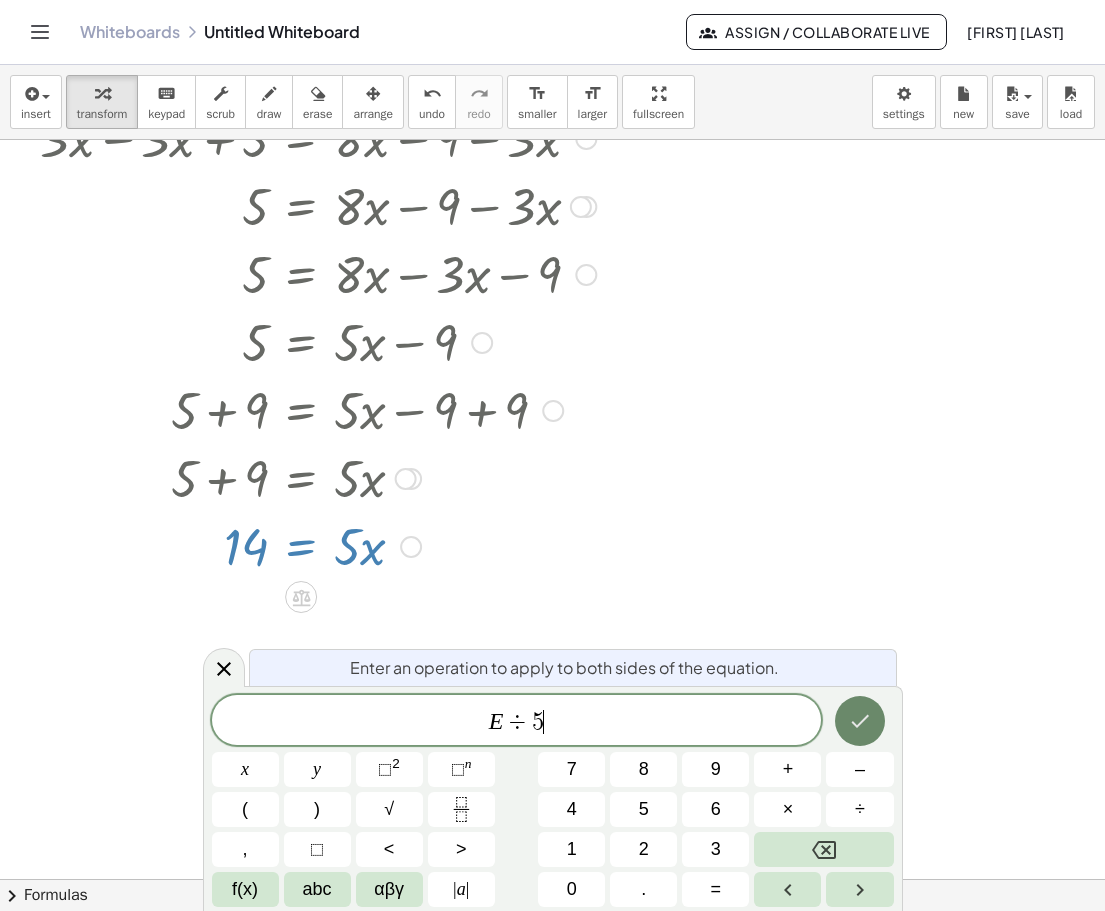 click 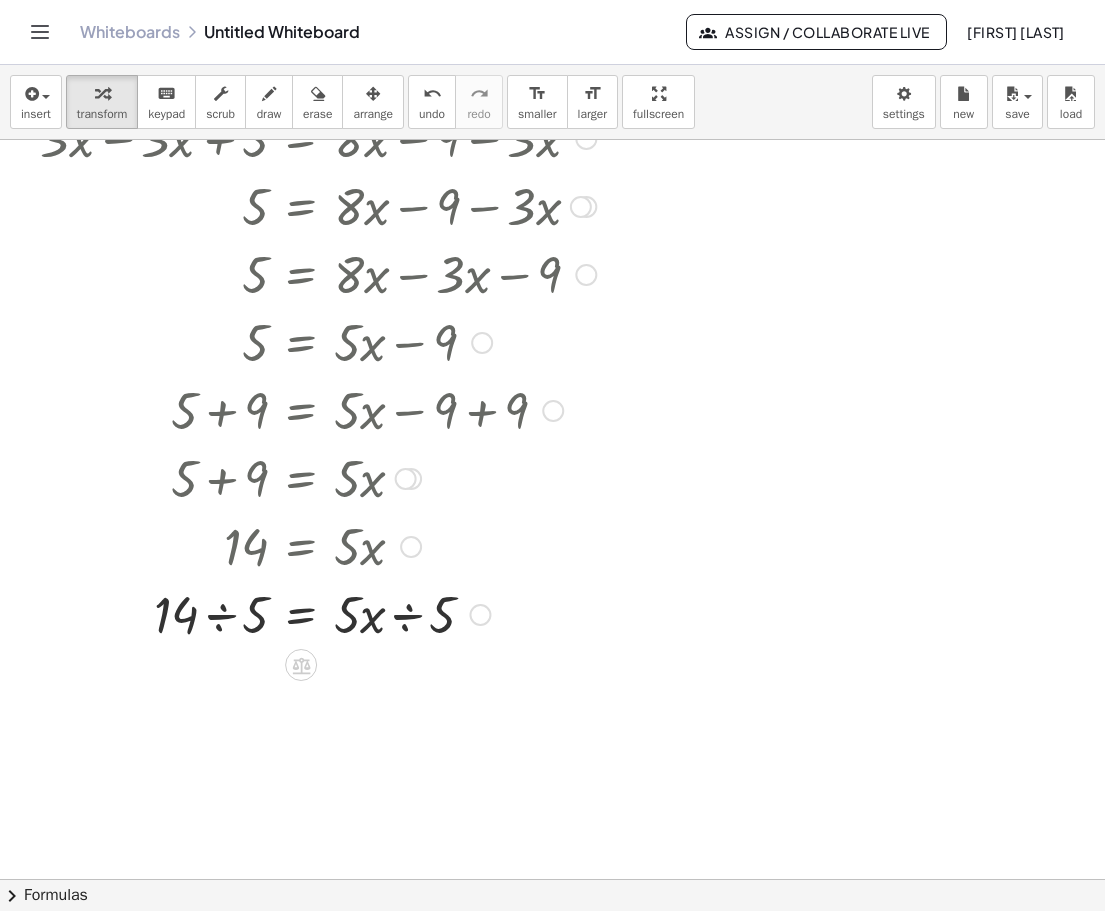 click at bounding box center [318, 613] 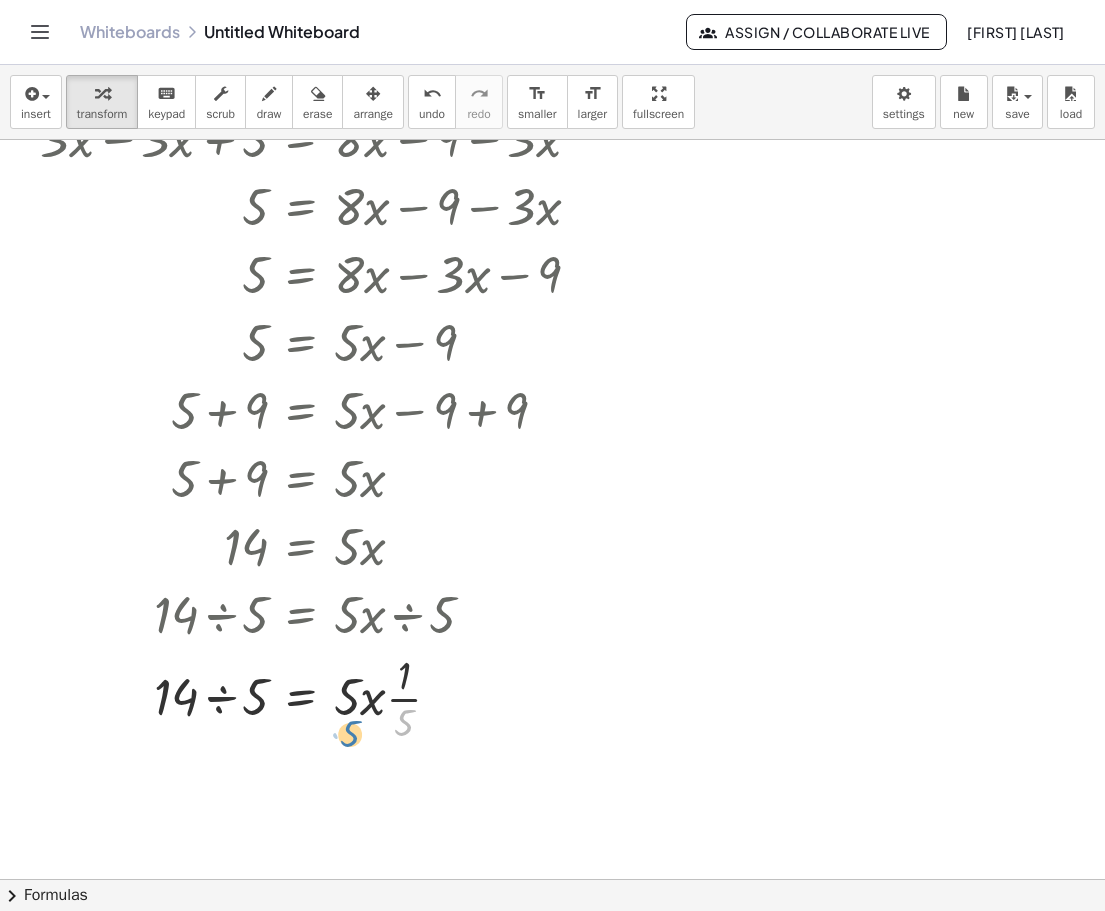 drag, startPoint x: 403, startPoint y: 718, endPoint x: 343, endPoint y: 729, distance: 61 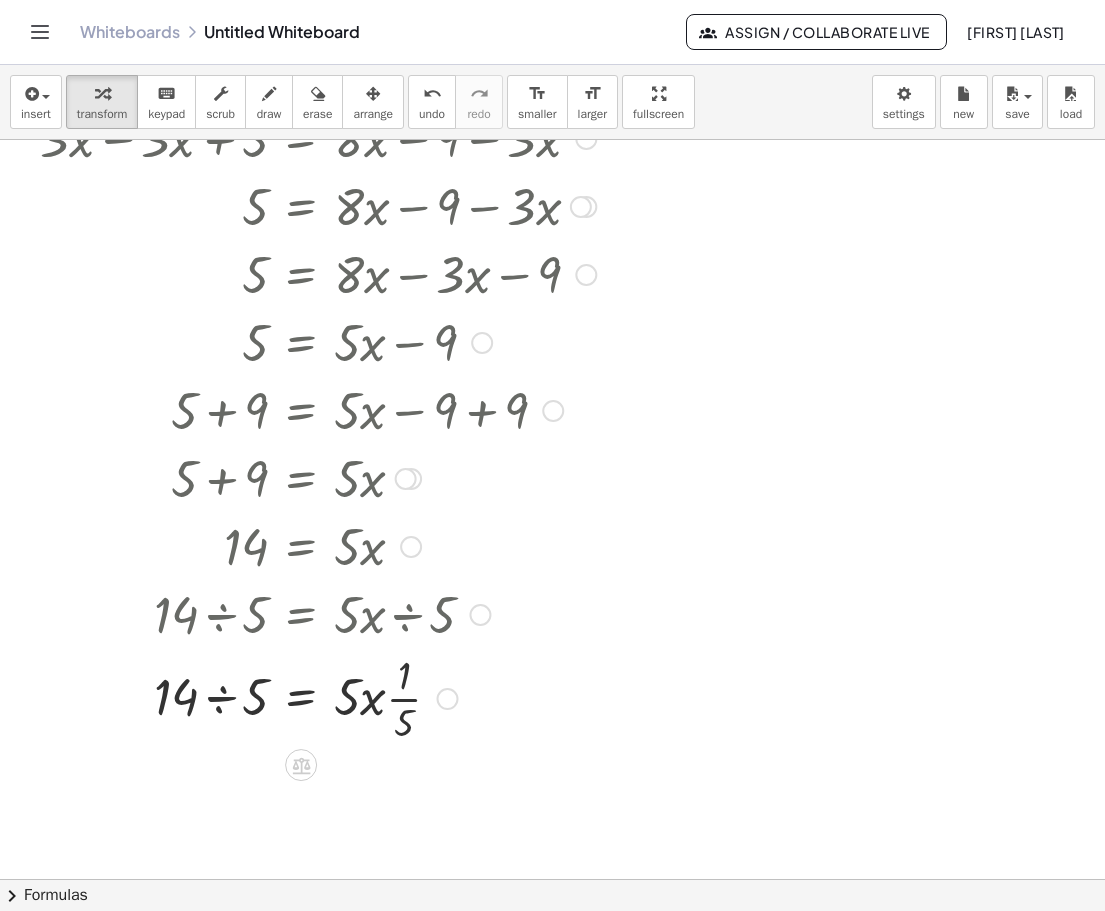 click at bounding box center (318, 697) 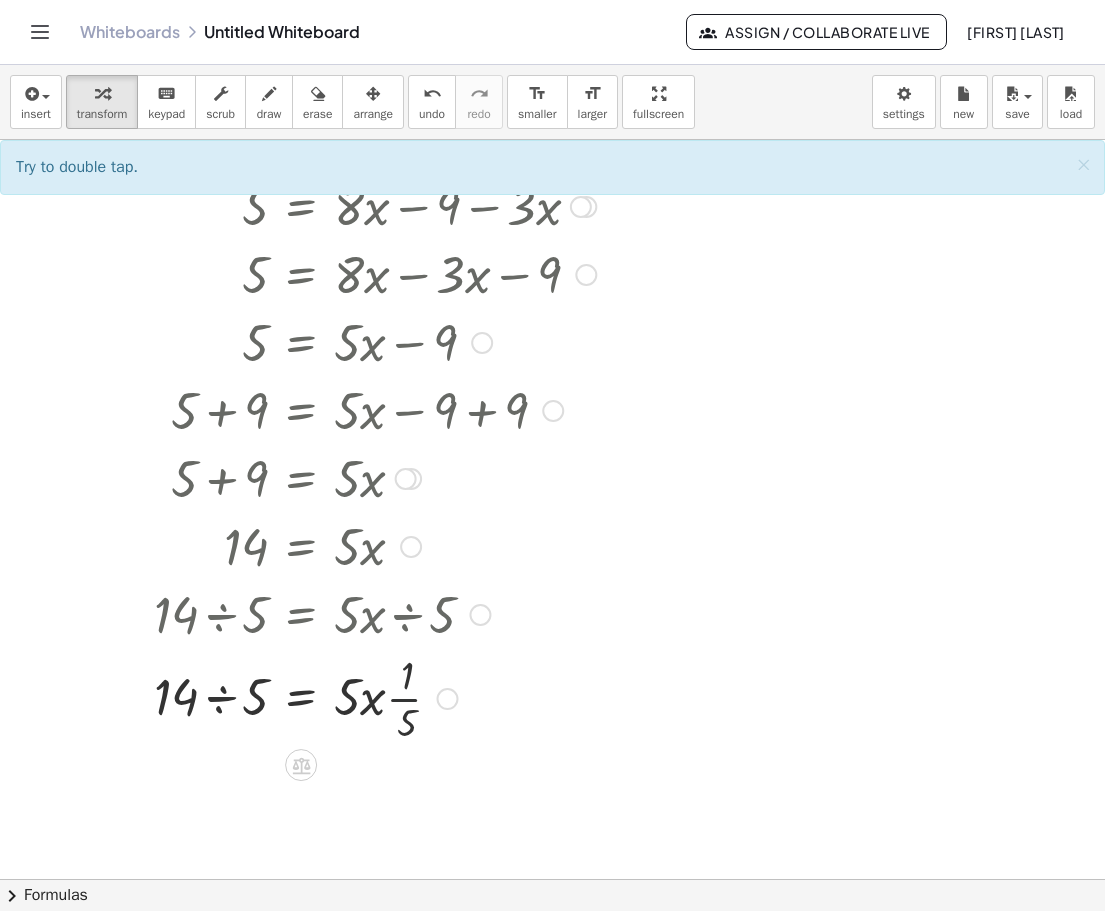 click at bounding box center (318, 697) 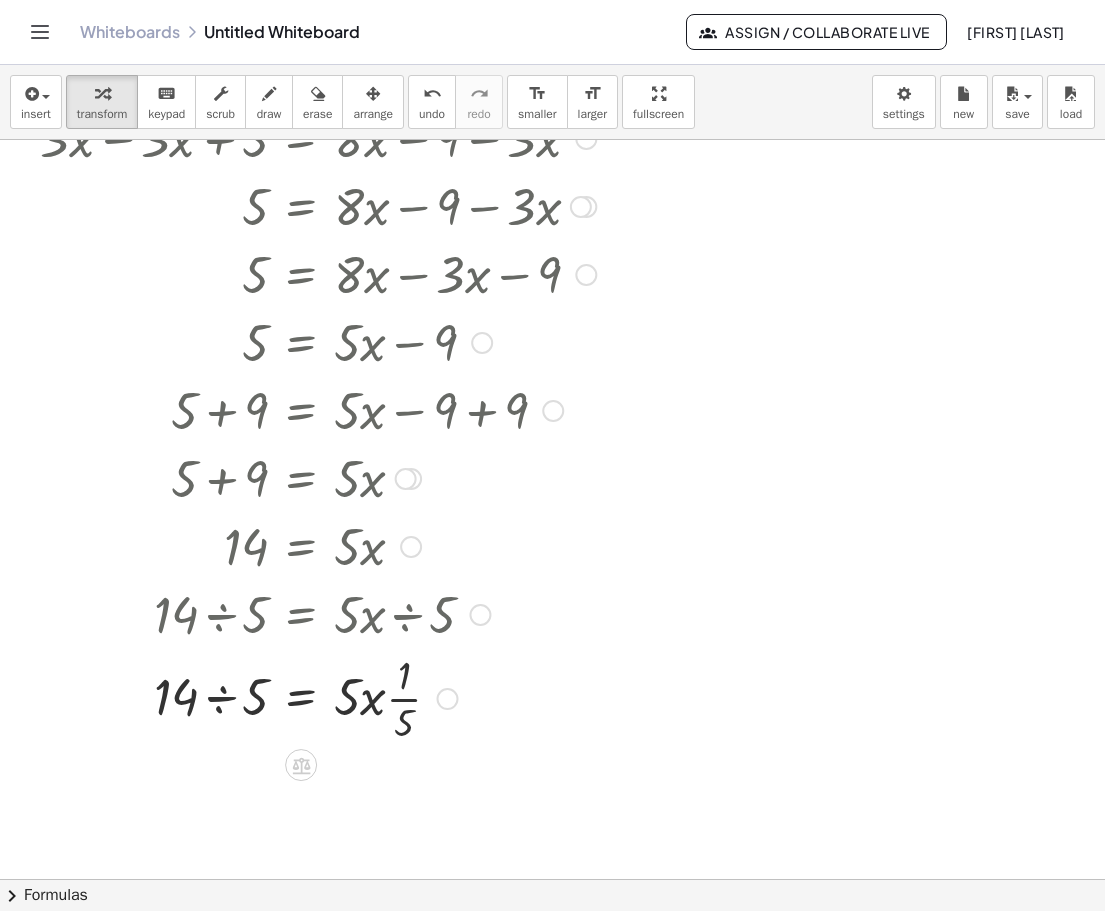 click at bounding box center (318, 697) 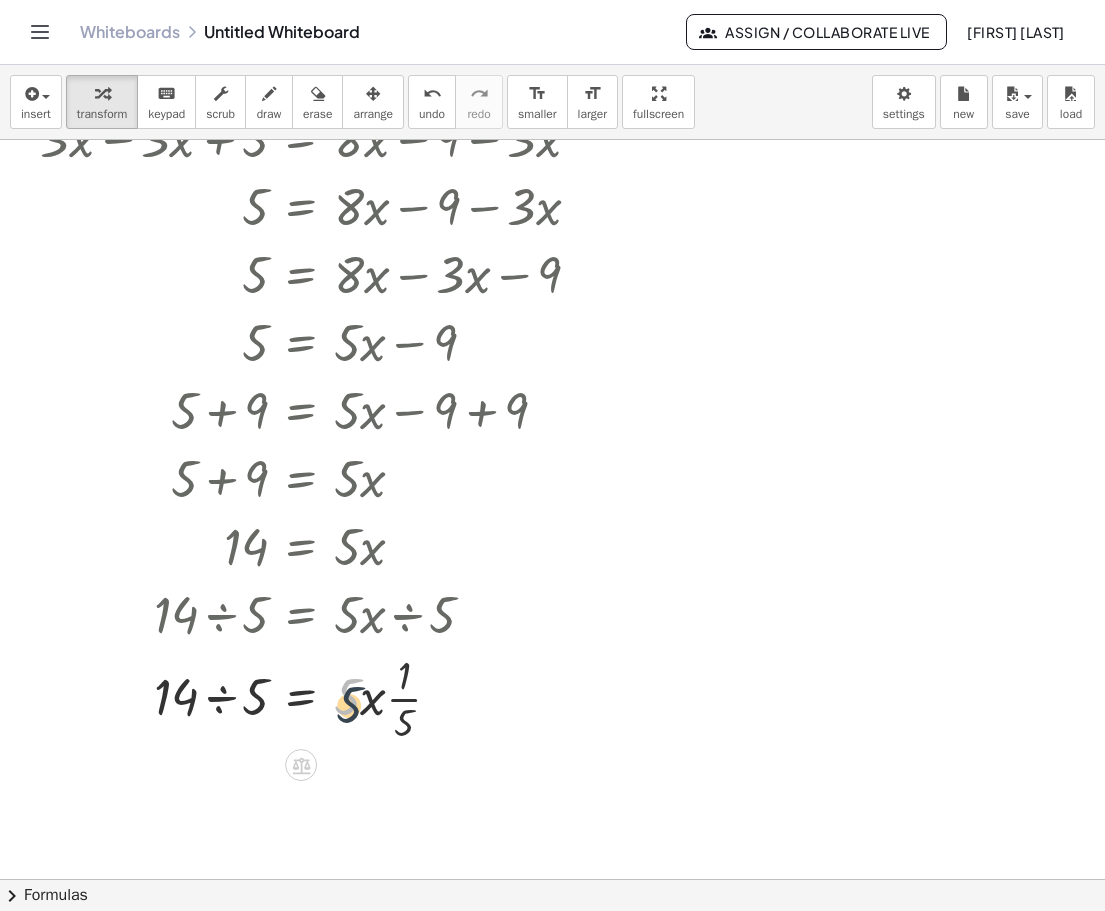 drag, startPoint x: 347, startPoint y: 701, endPoint x: 356, endPoint y: 732, distance: 32.280025 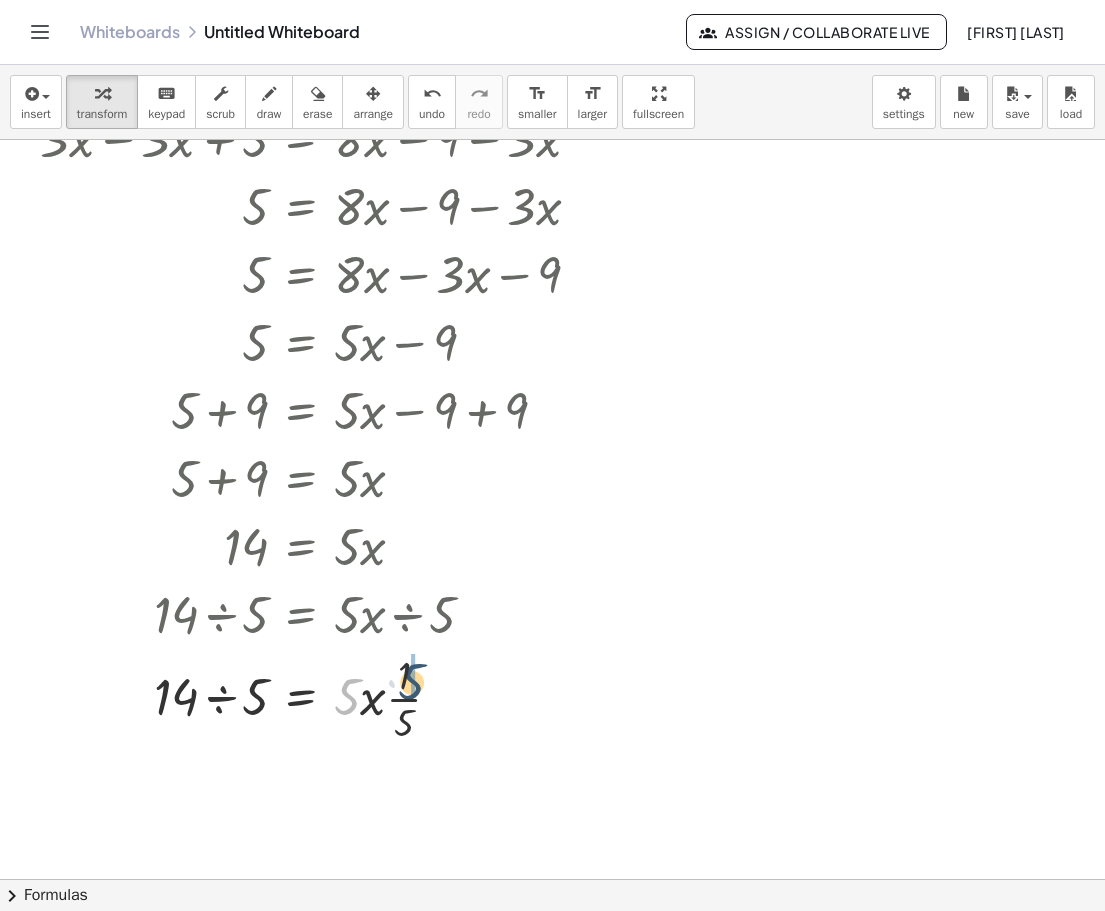 drag, startPoint x: 347, startPoint y: 700, endPoint x: 415, endPoint y: 683, distance: 70.0928 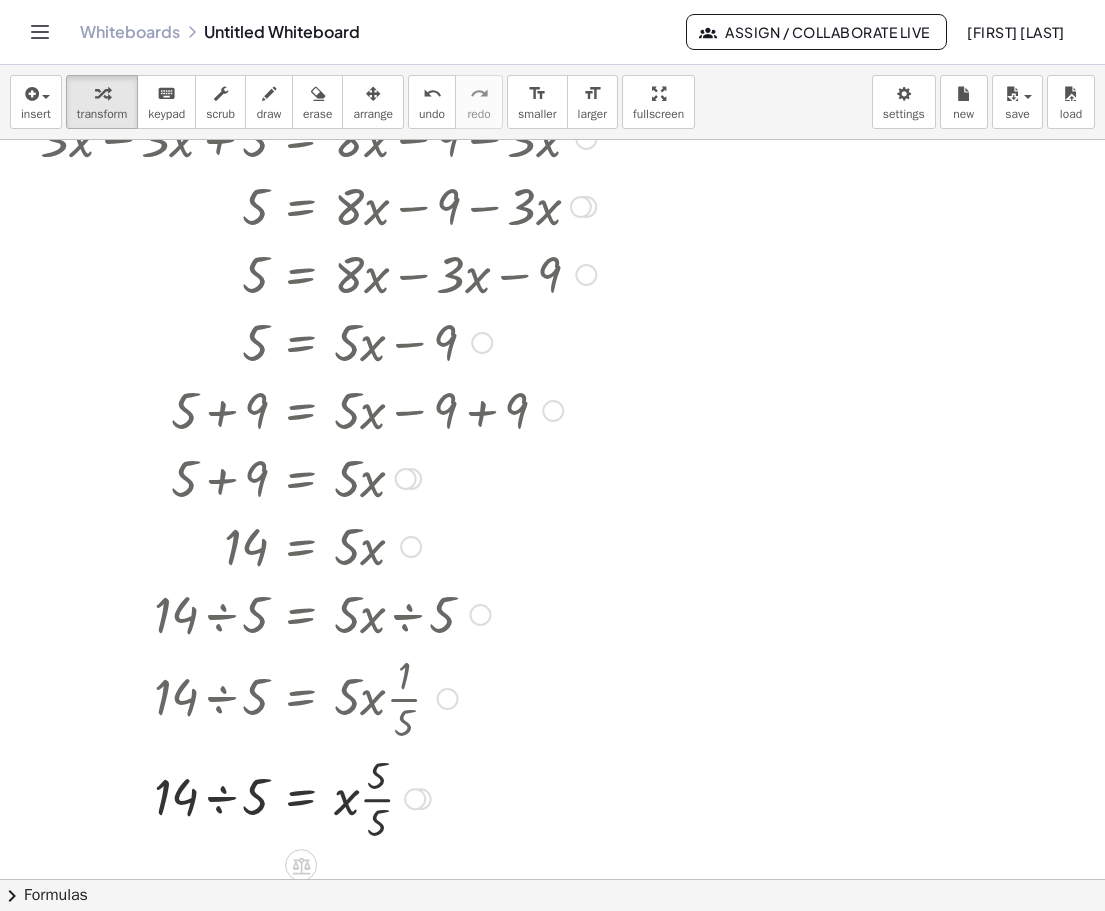 click at bounding box center (318, 797) 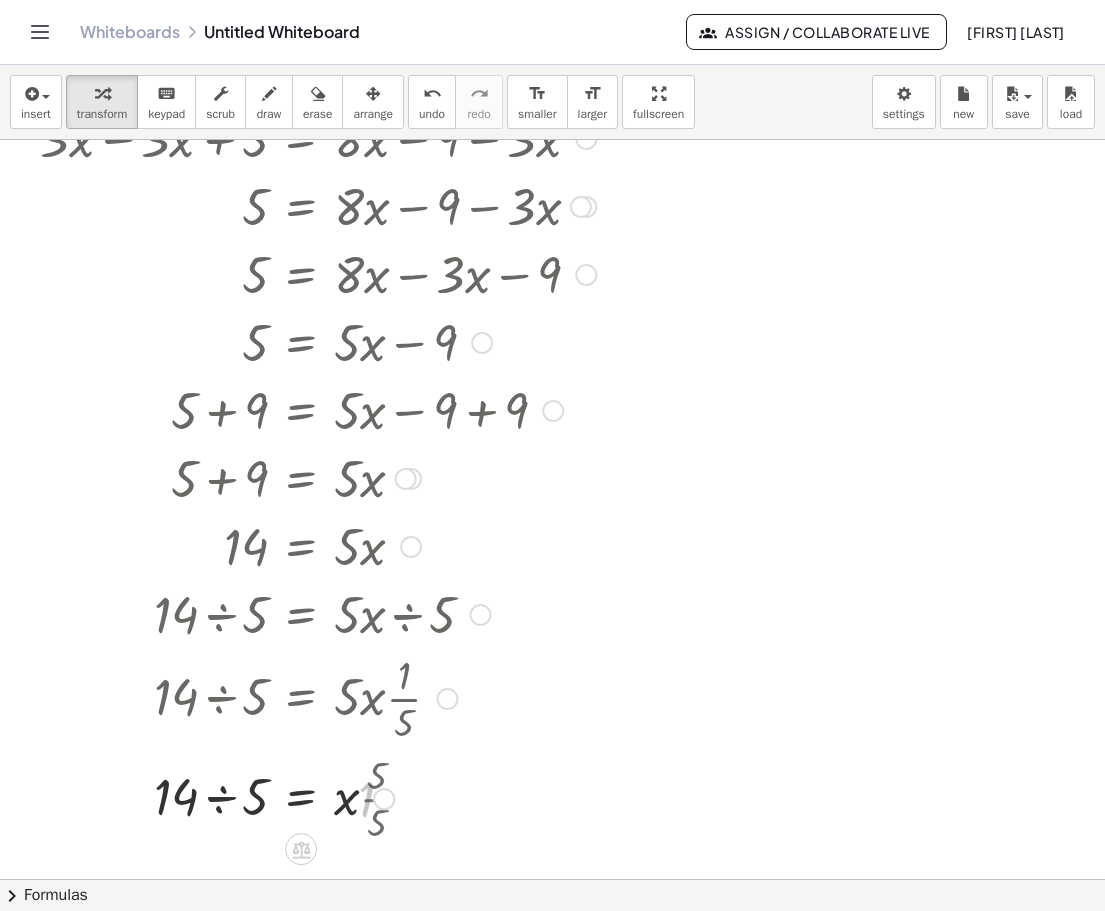 click at bounding box center (384, 799) 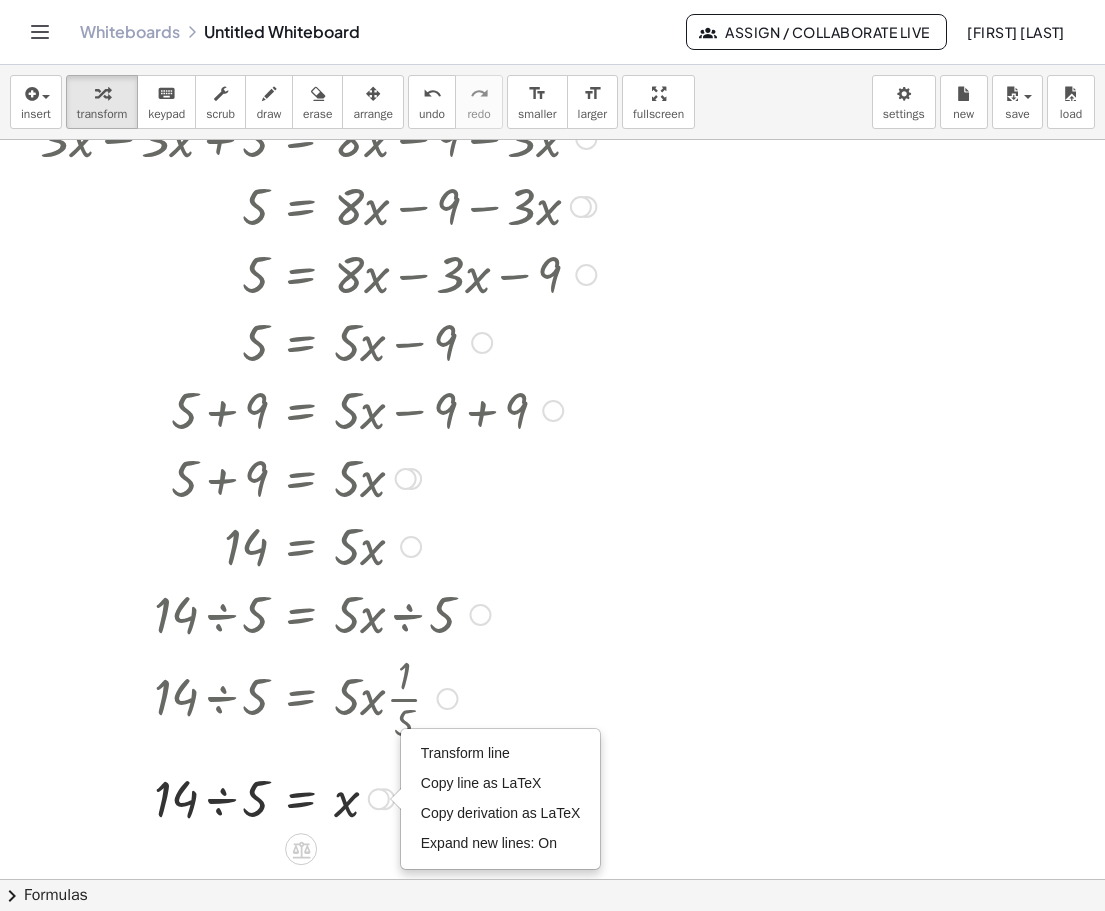 click at bounding box center (318, 697) 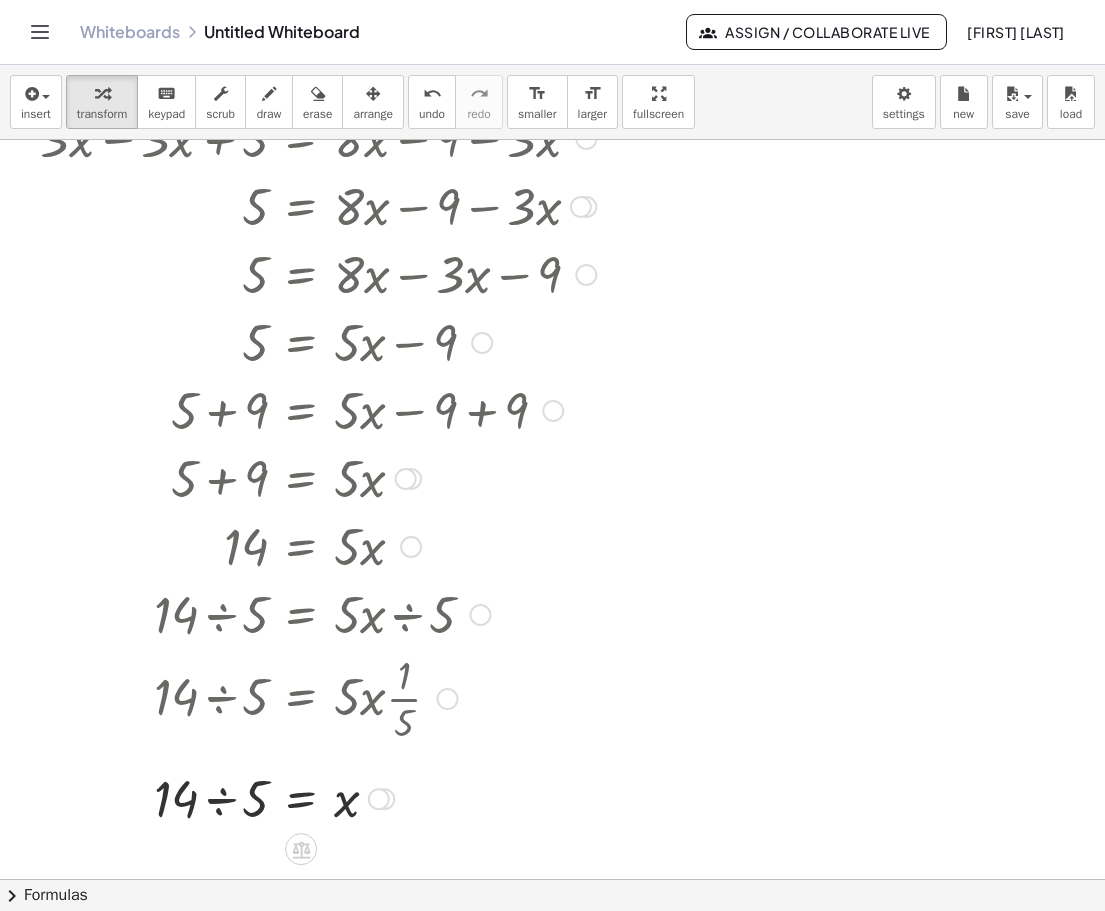 click at bounding box center (318, 797) 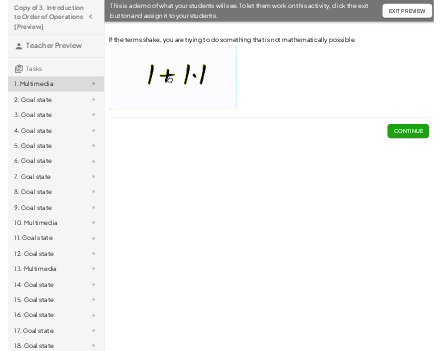 scroll, scrollTop: 0, scrollLeft: 0, axis: both 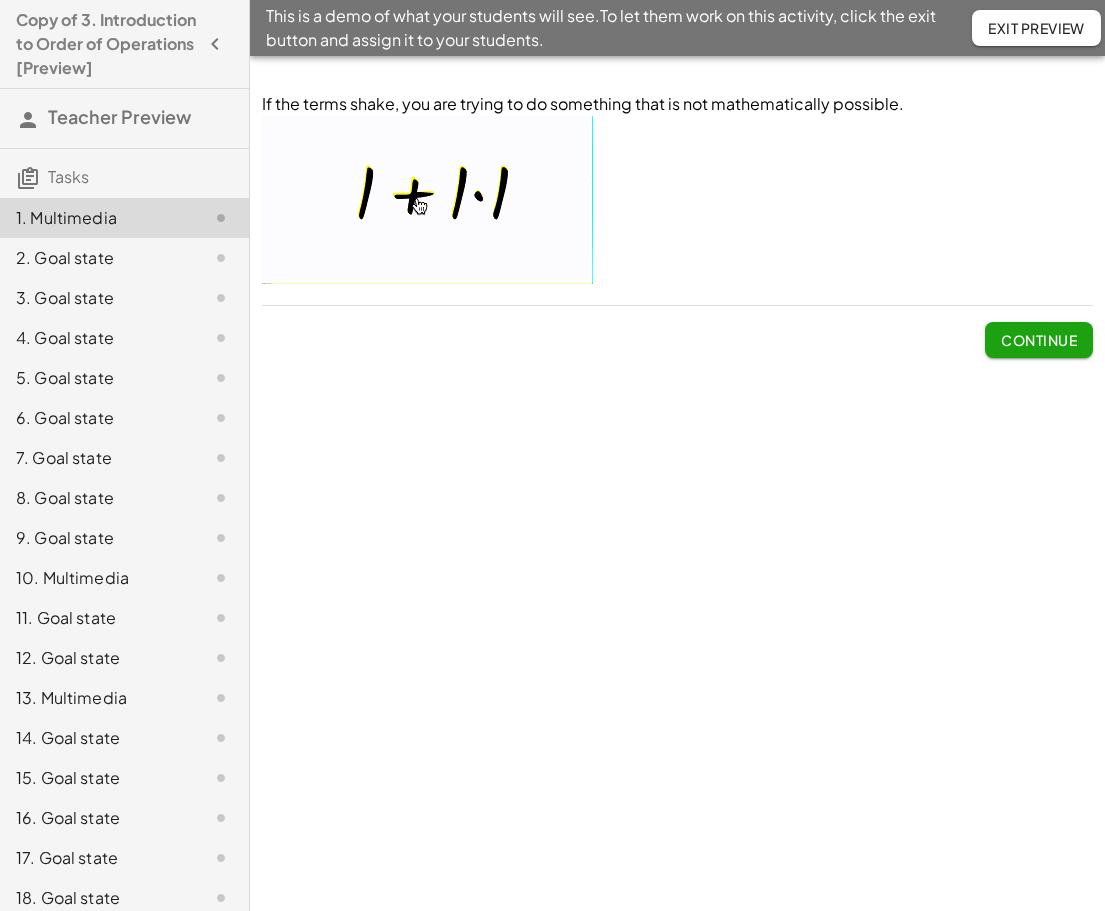 click on "Continue" at bounding box center (1039, 340) 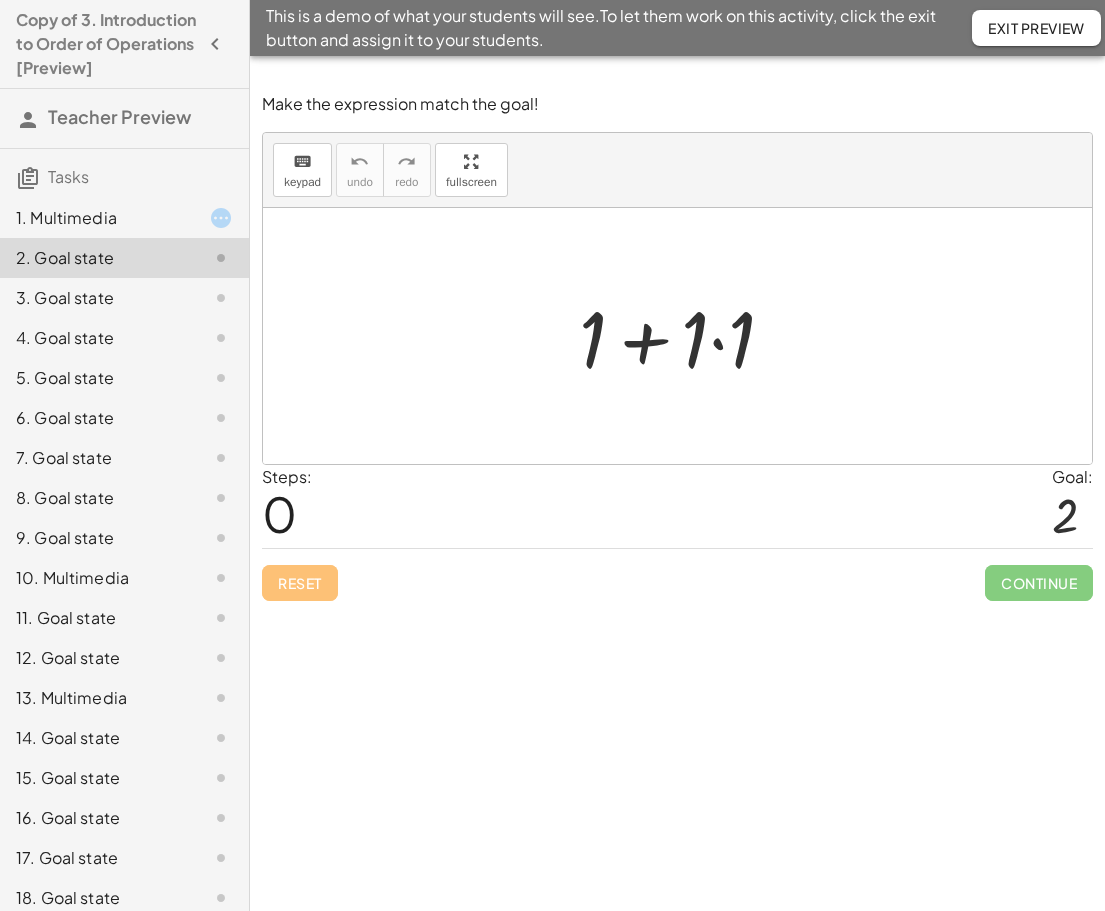 click at bounding box center (685, 336) 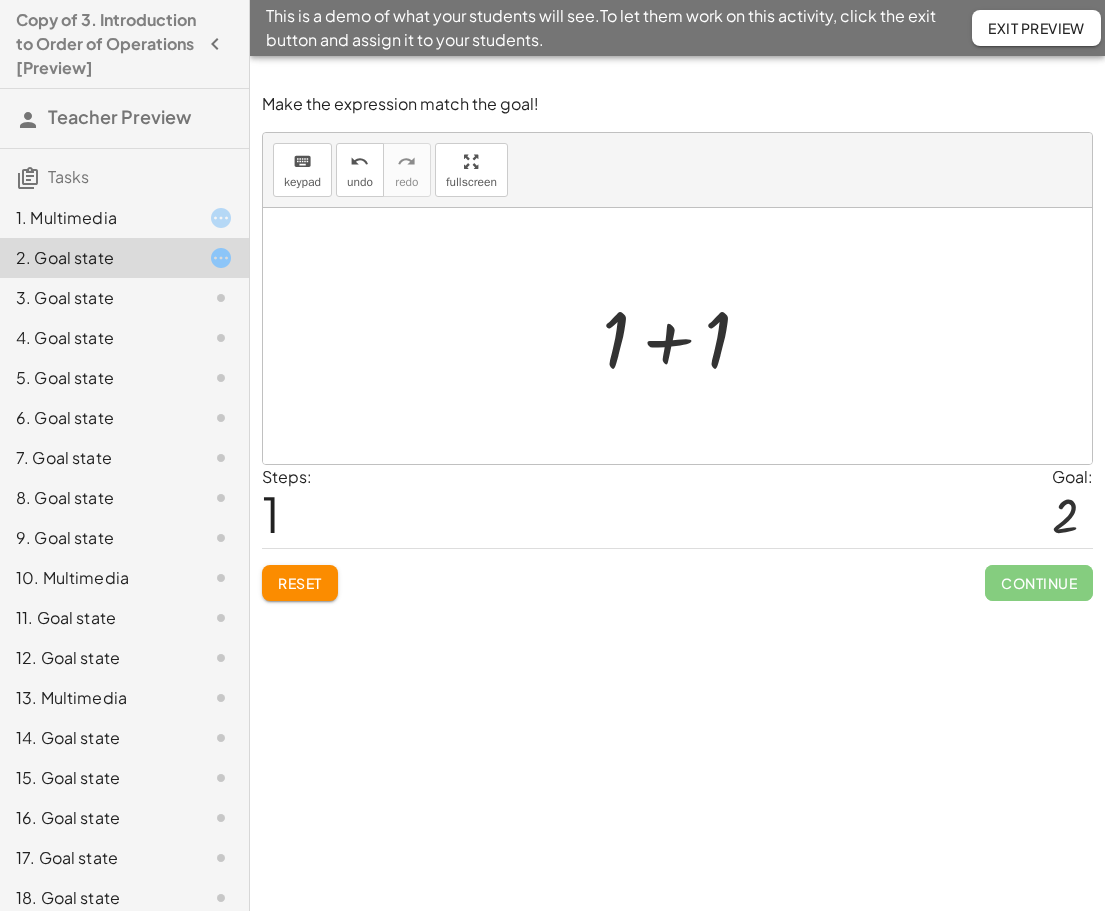 click at bounding box center [684, 336] 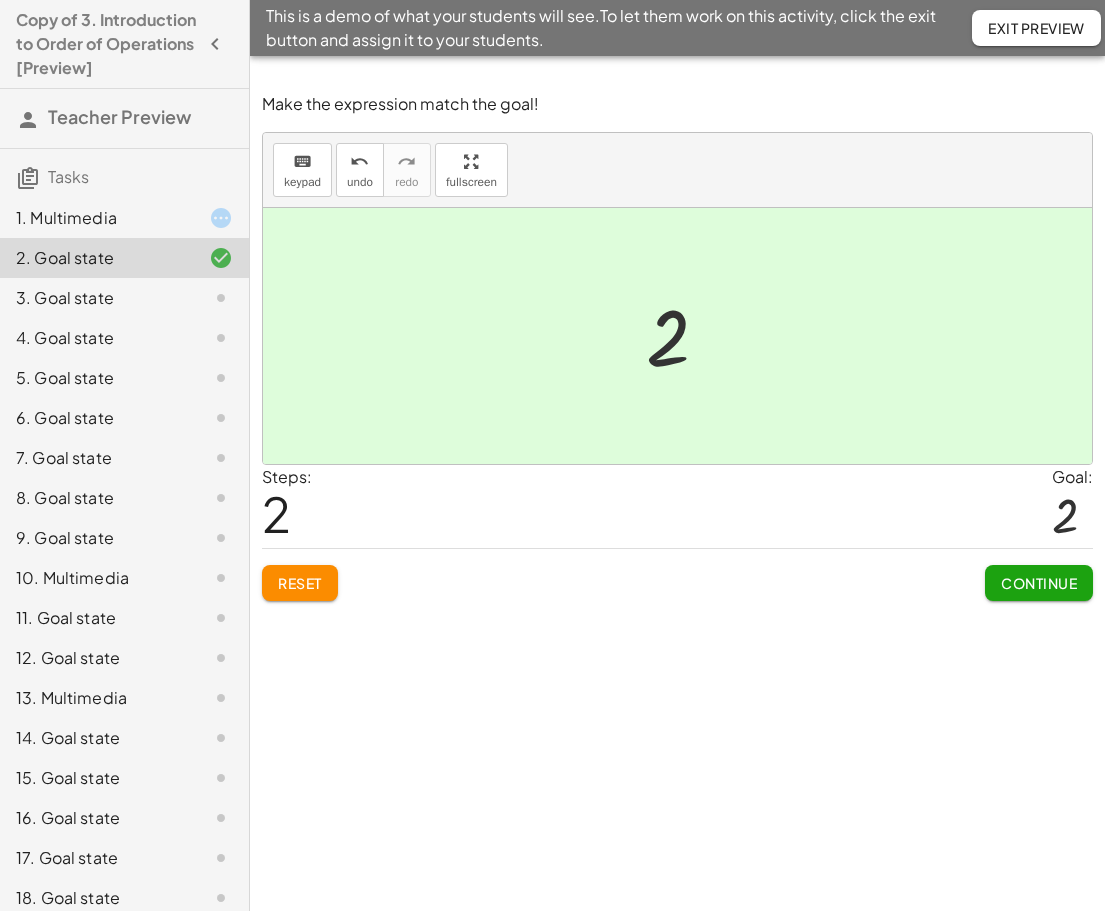 click on "Continue" 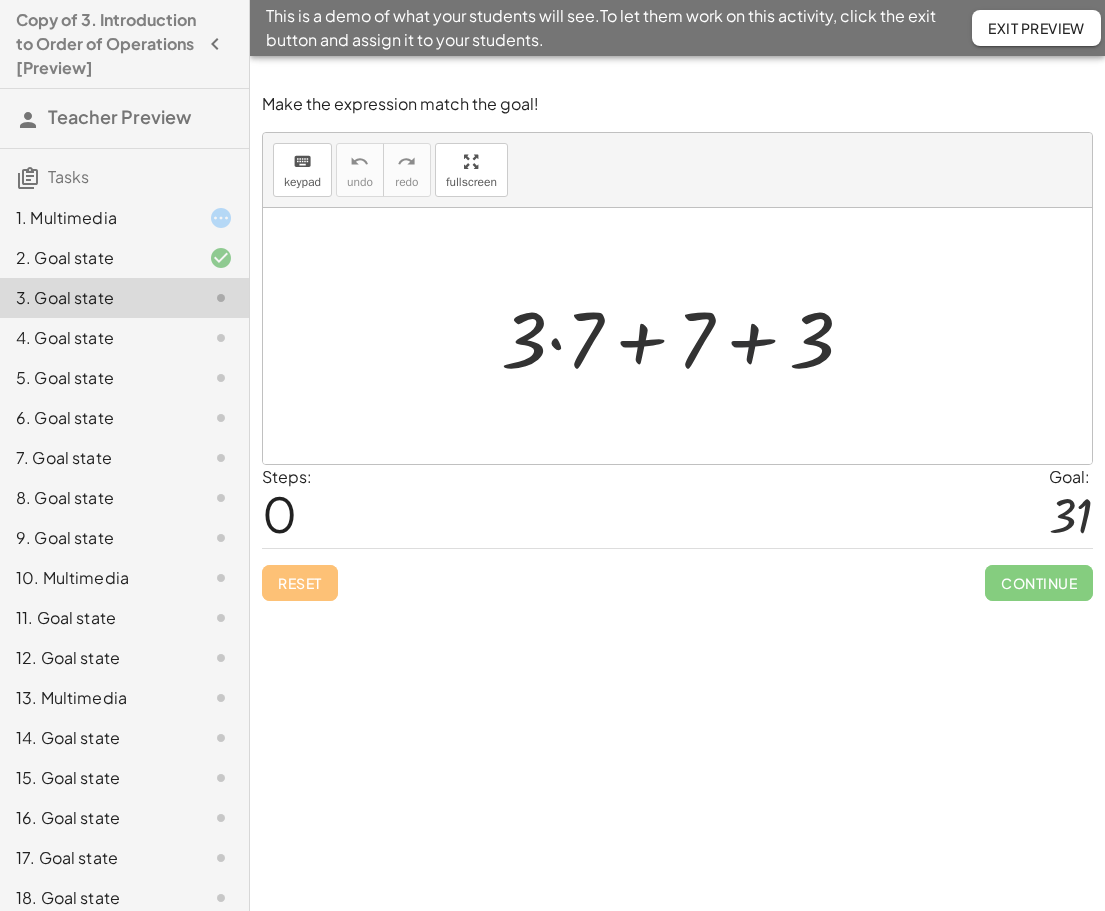 click at bounding box center (685, 336) 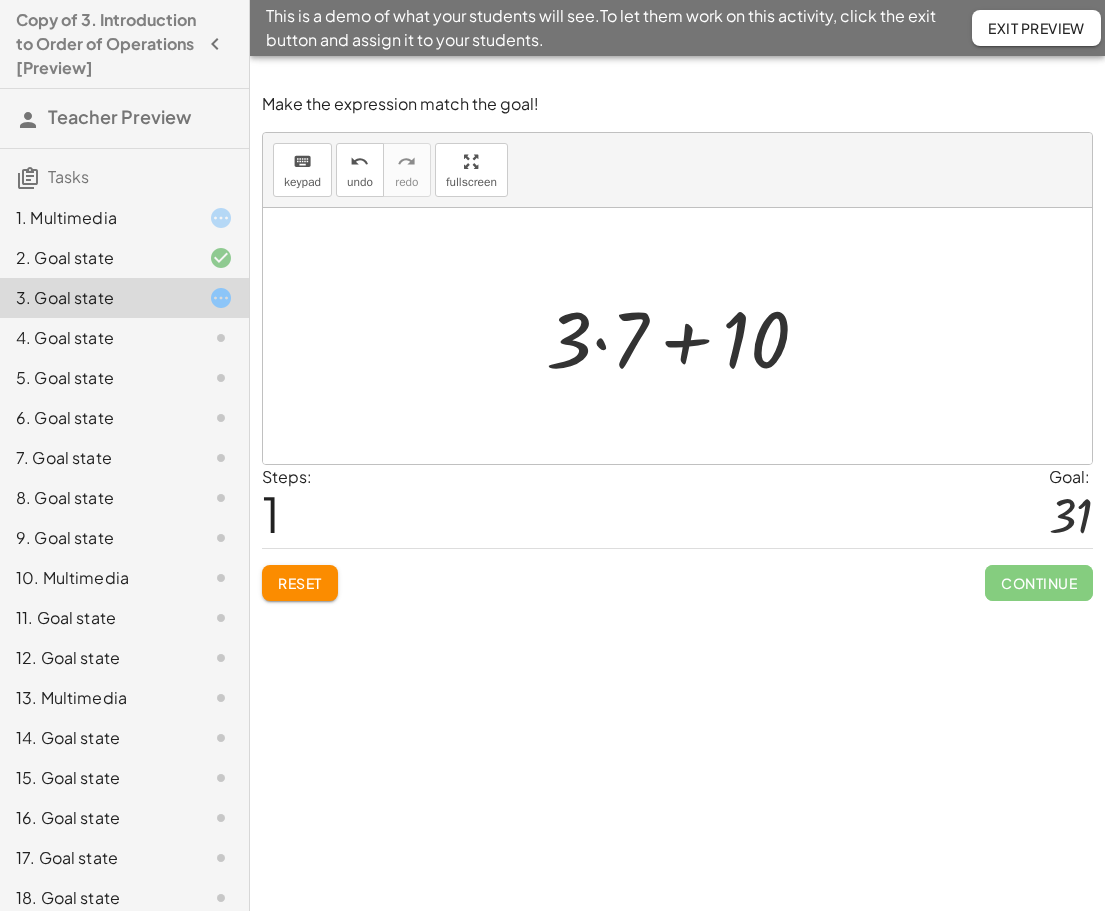 click at bounding box center (685, 336) 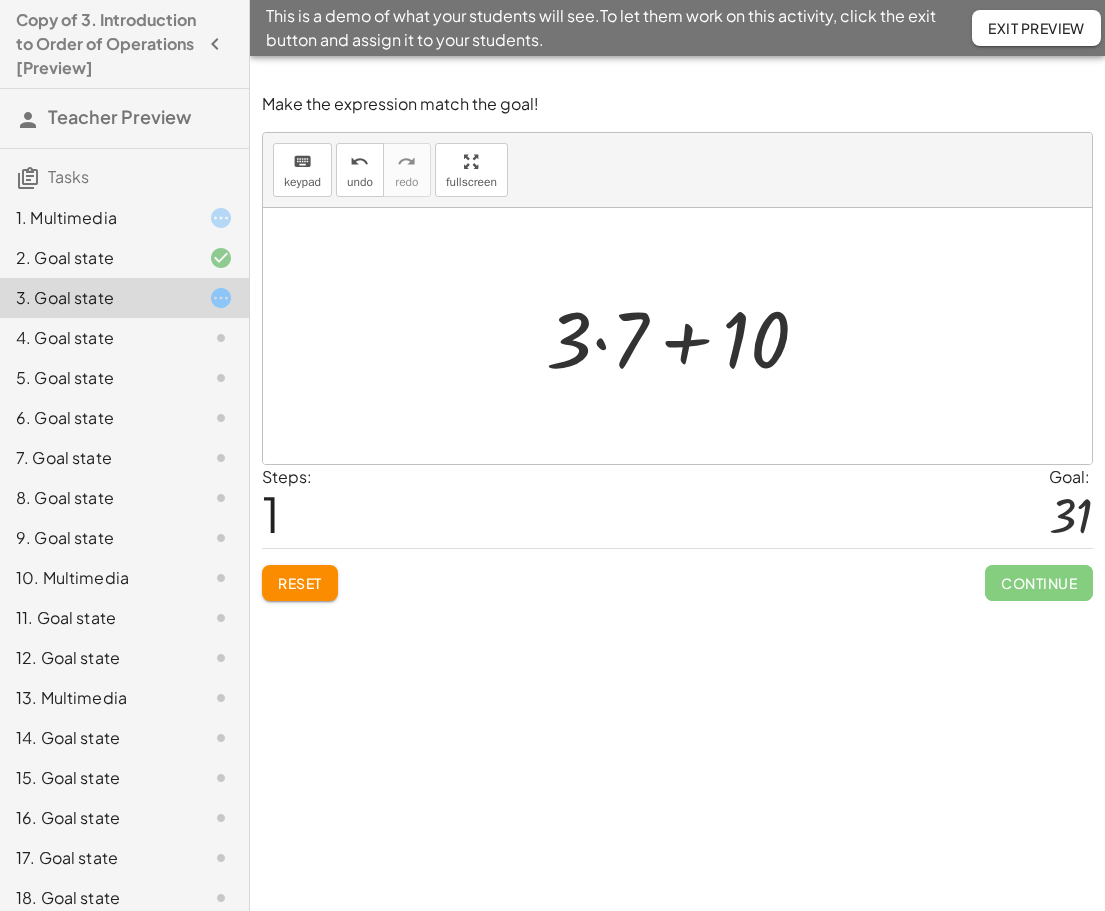 click at bounding box center (685, 336) 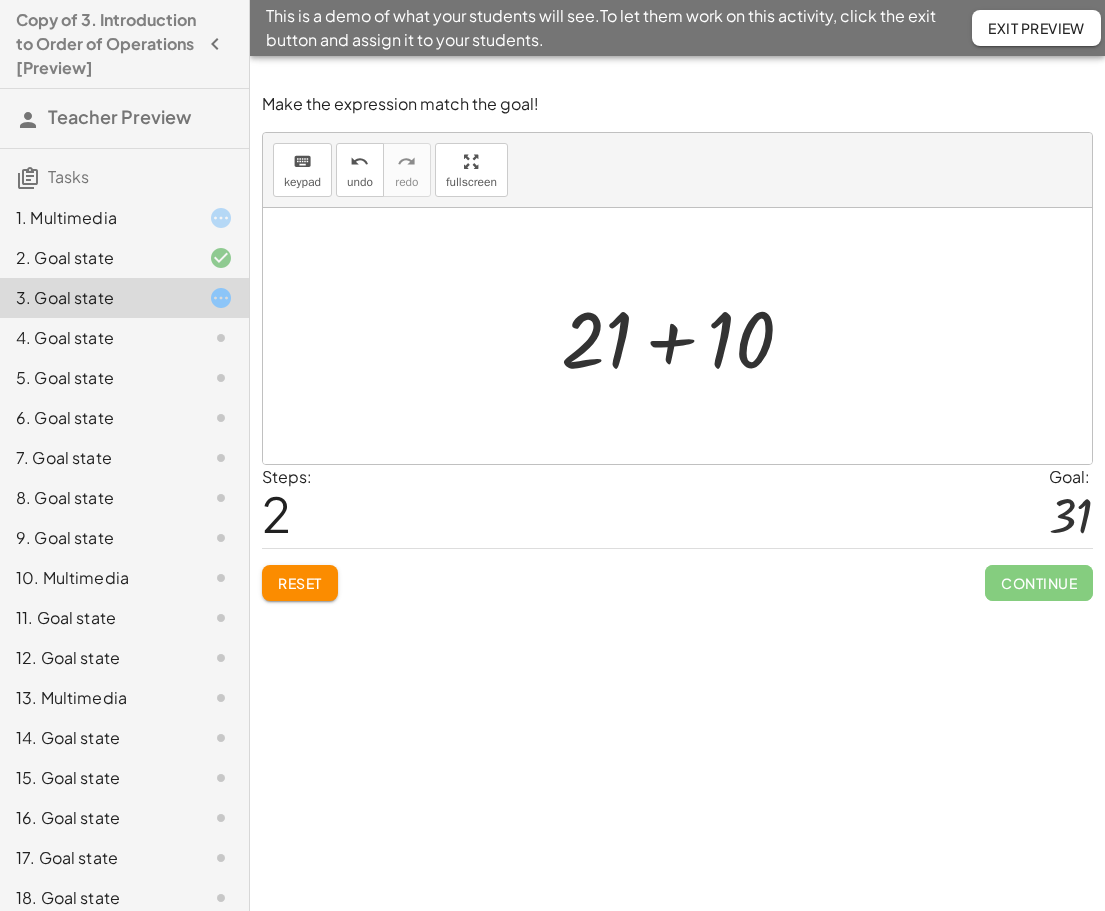 click at bounding box center (685, 336) 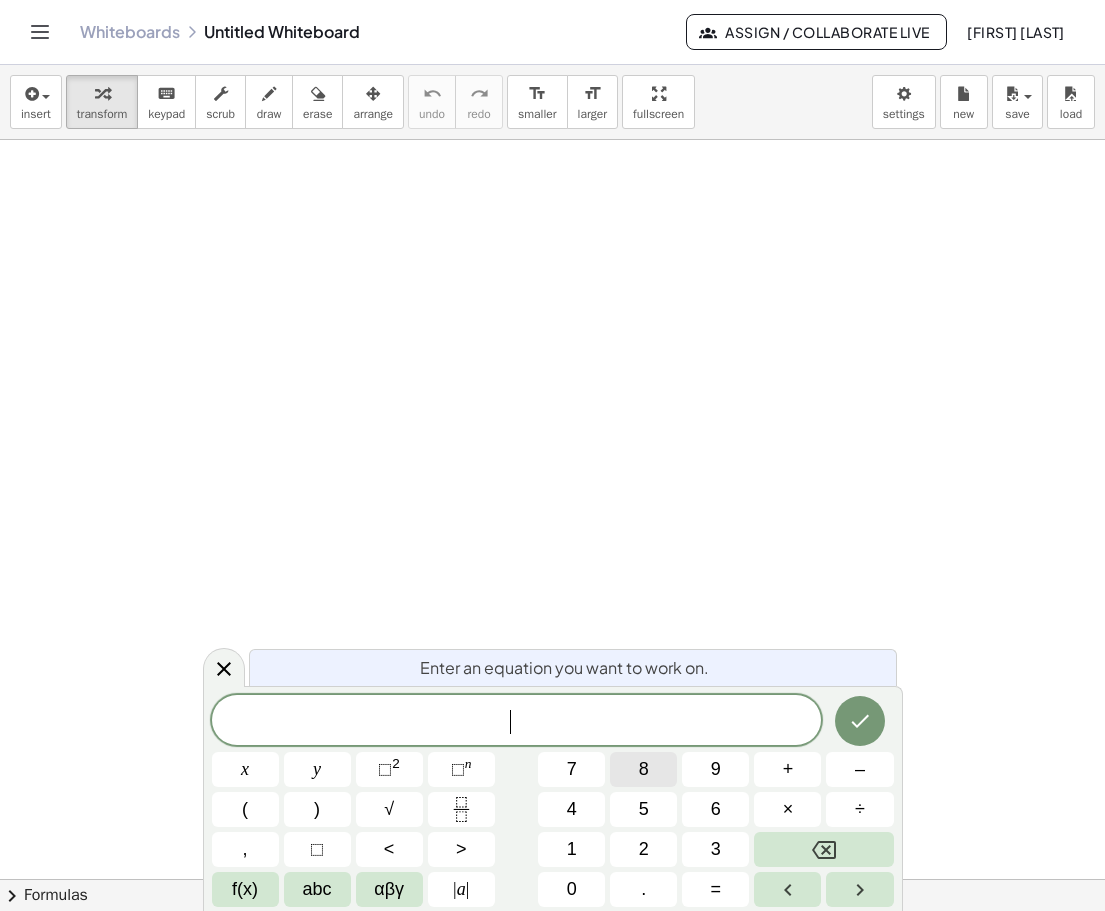 scroll, scrollTop: 0, scrollLeft: 0, axis: both 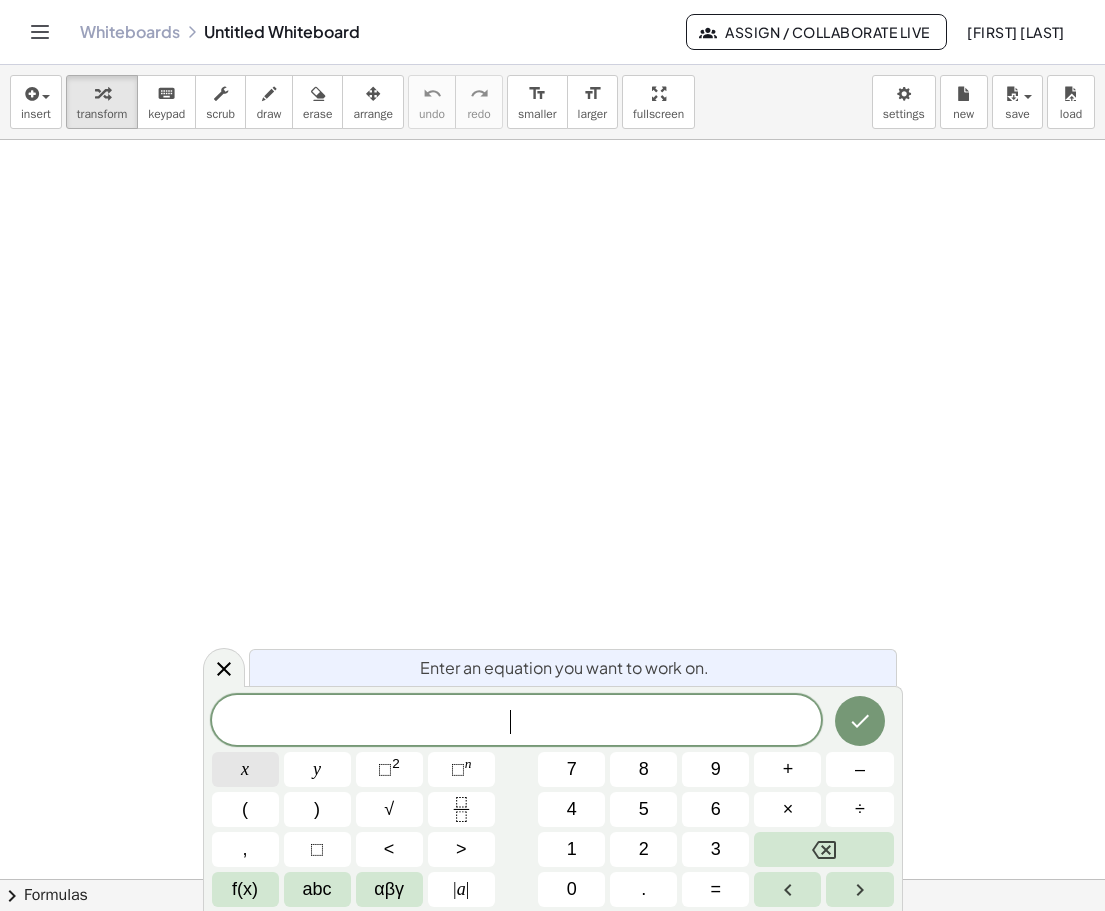 click on "x" at bounding box center (245, 769) 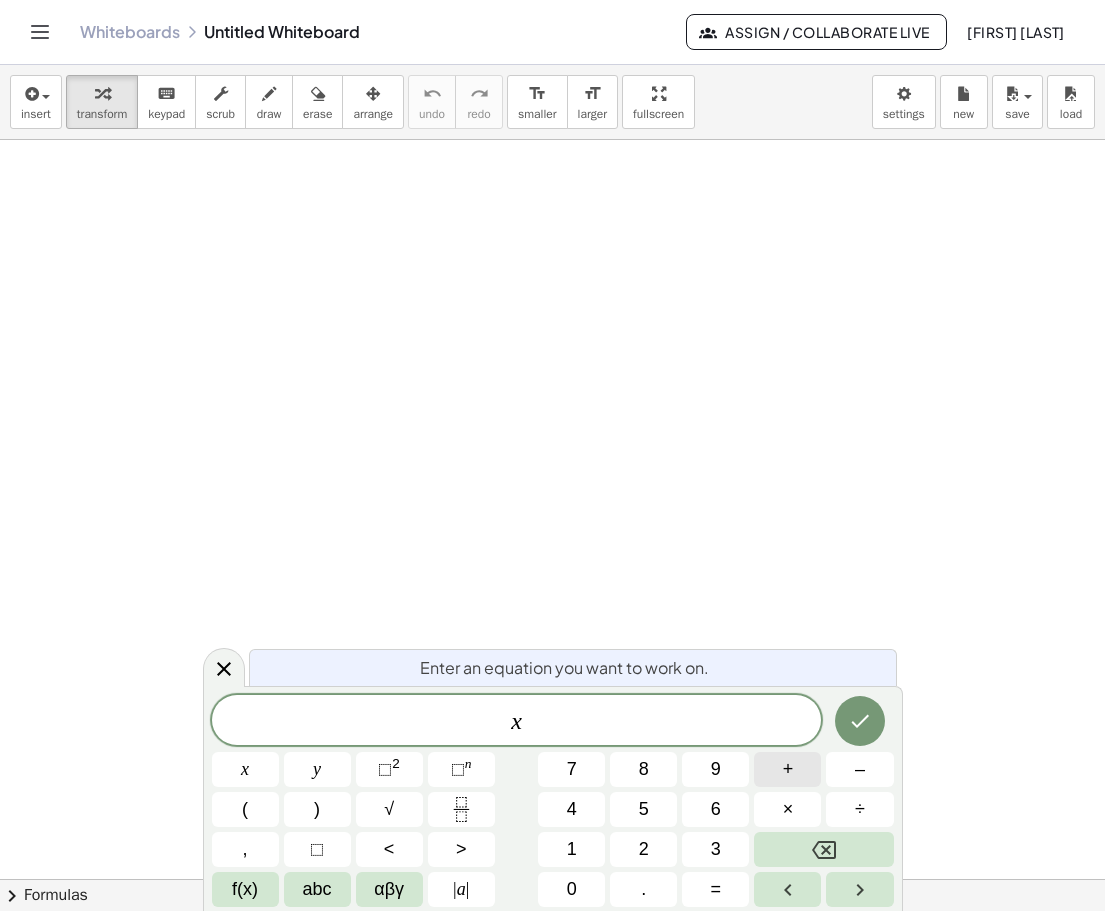 click on "+" at bounding box center (787, 769) 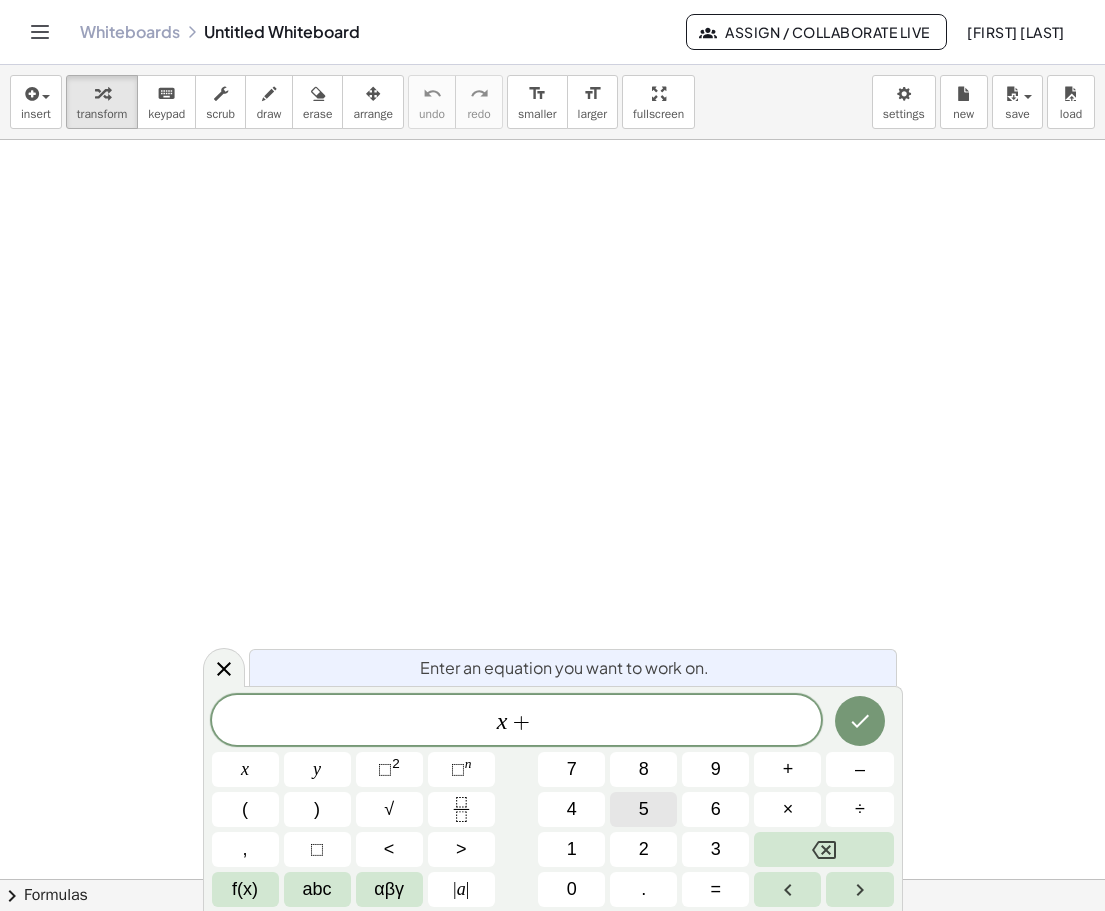 click on "5" at bounding box center (643, 809) 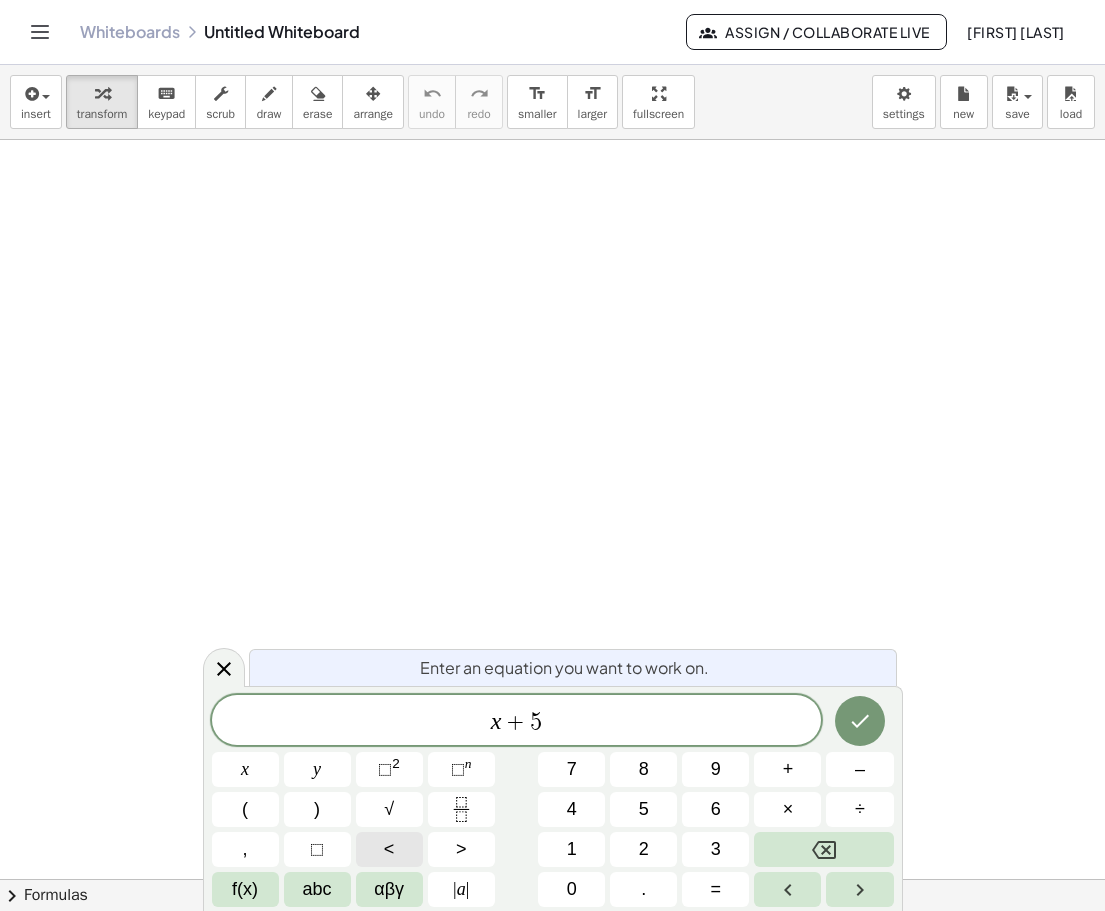 click on "<" at bounding box center [389, 849] 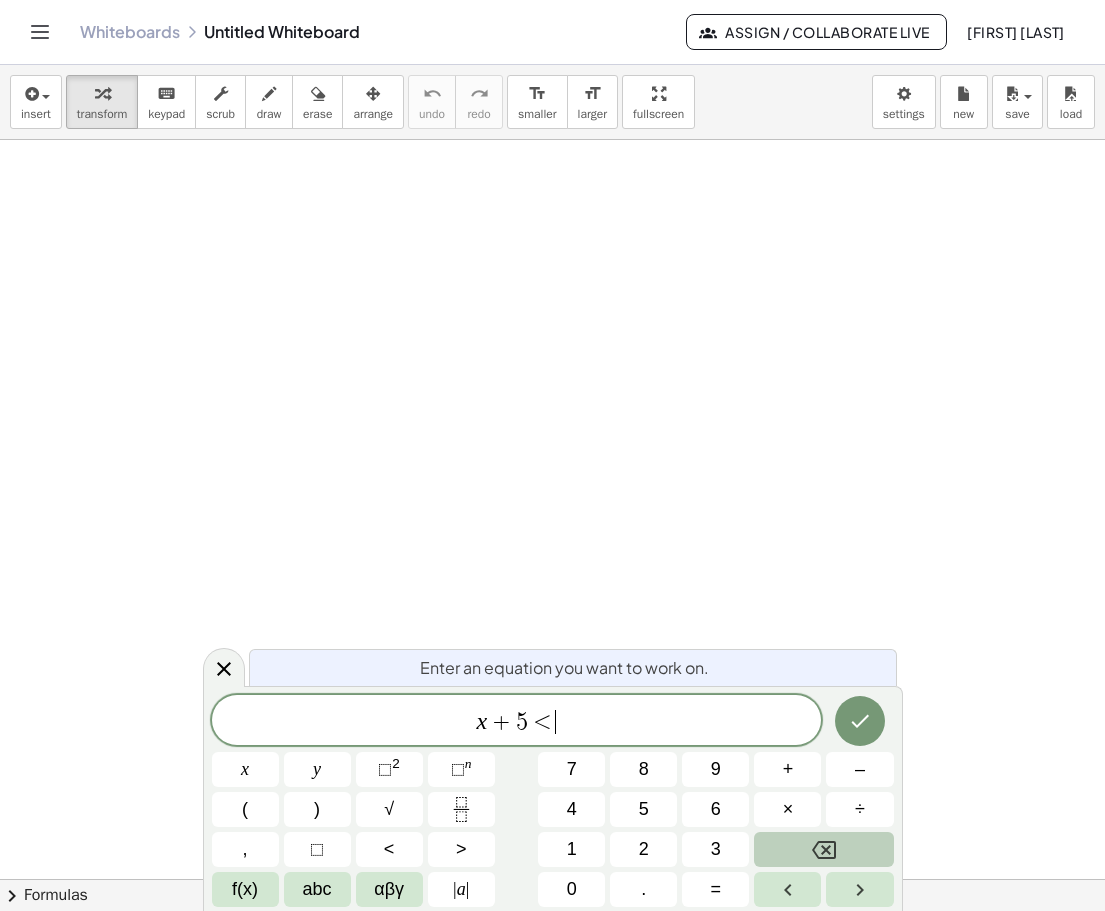 click at bounding box center (823, 849) 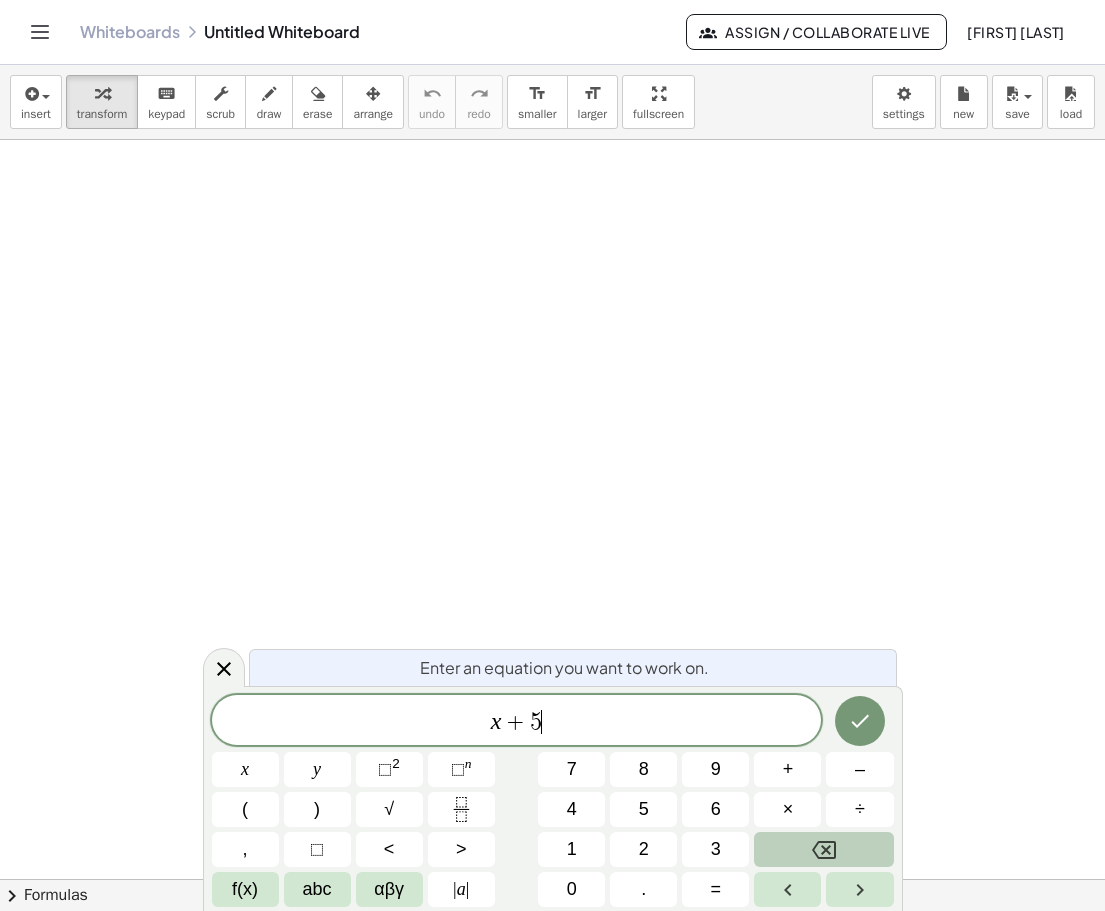 click at bounding box center [823, 849] 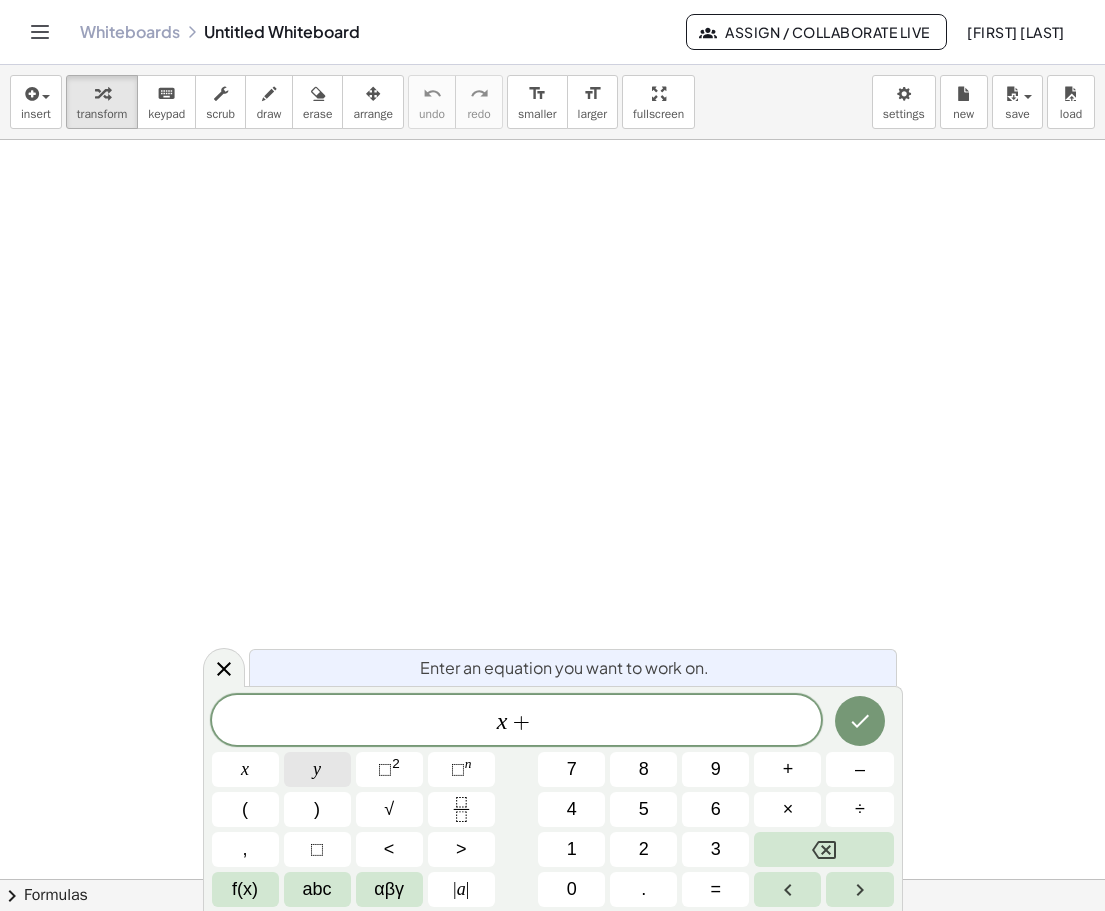 click on "y" at bounding box center [317, 769] 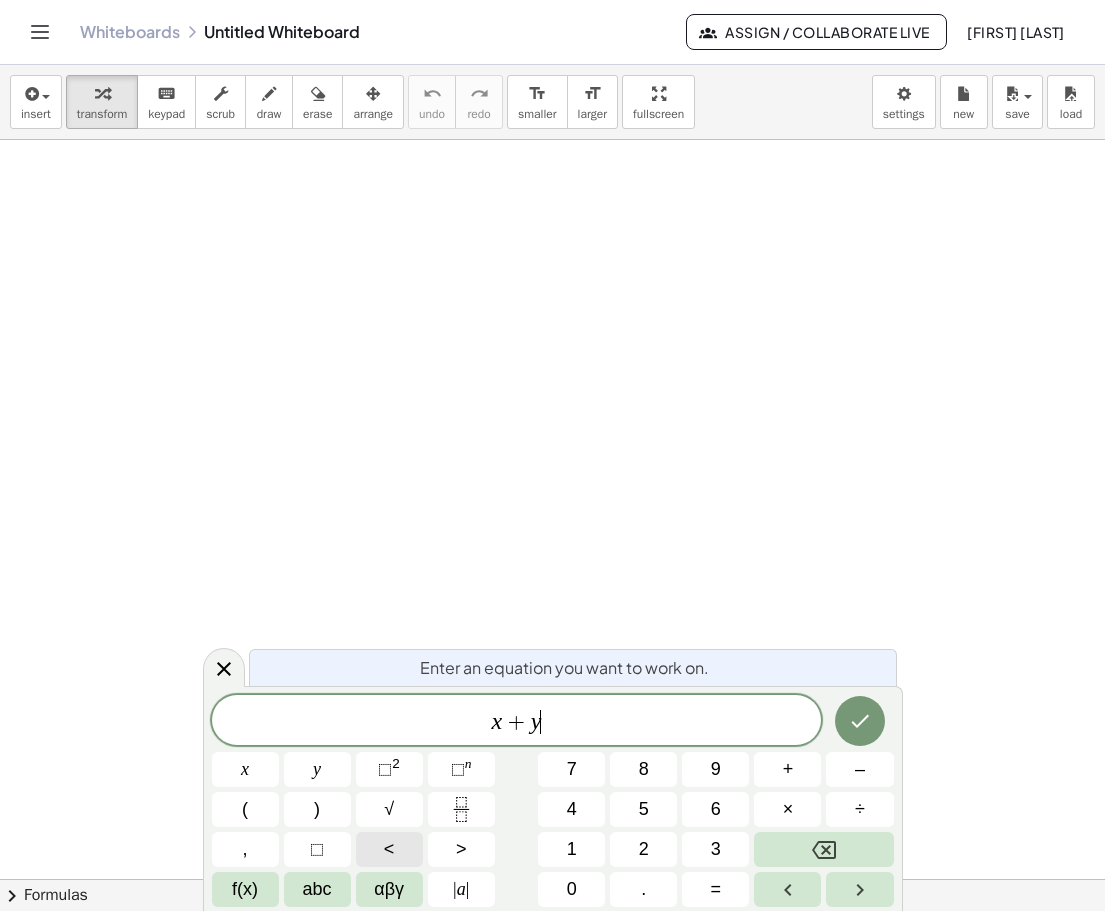 click on "<" at bounding box center [389, 849] 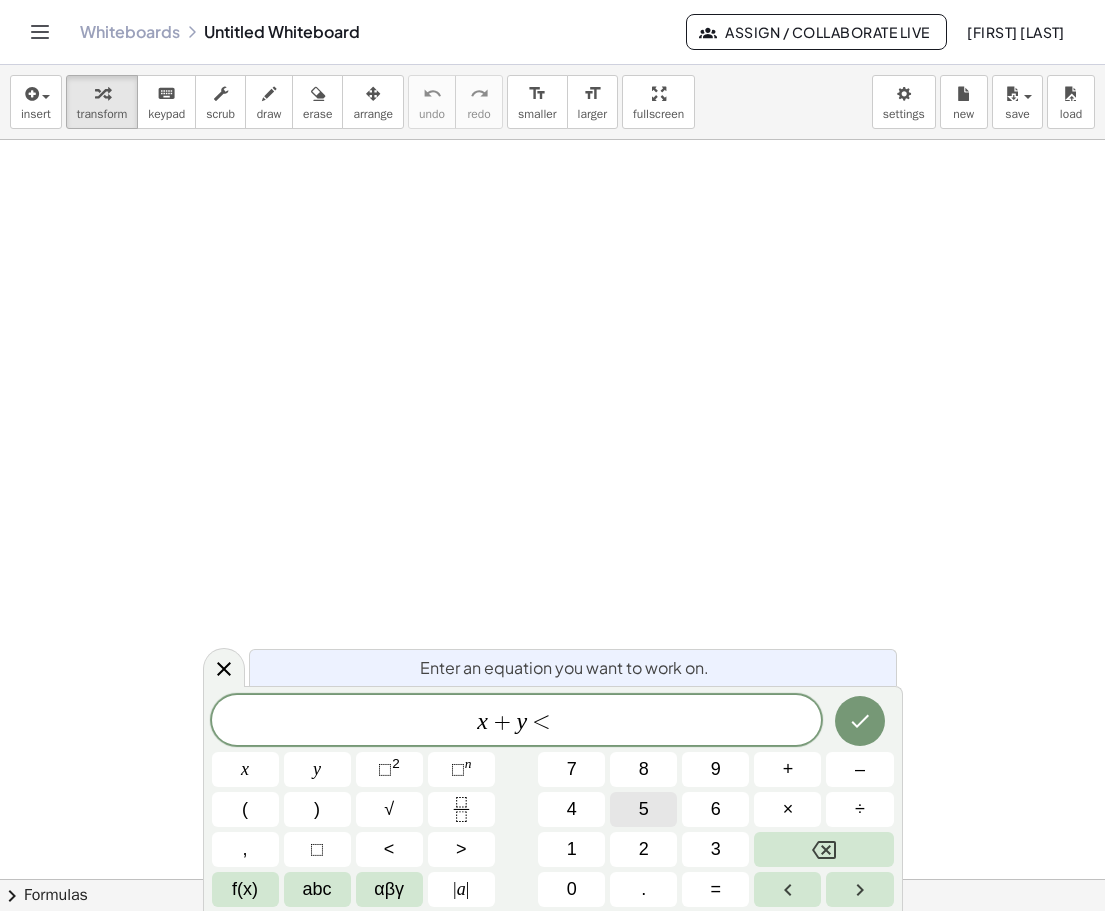 click on "5" at bounding box center (644, 809) 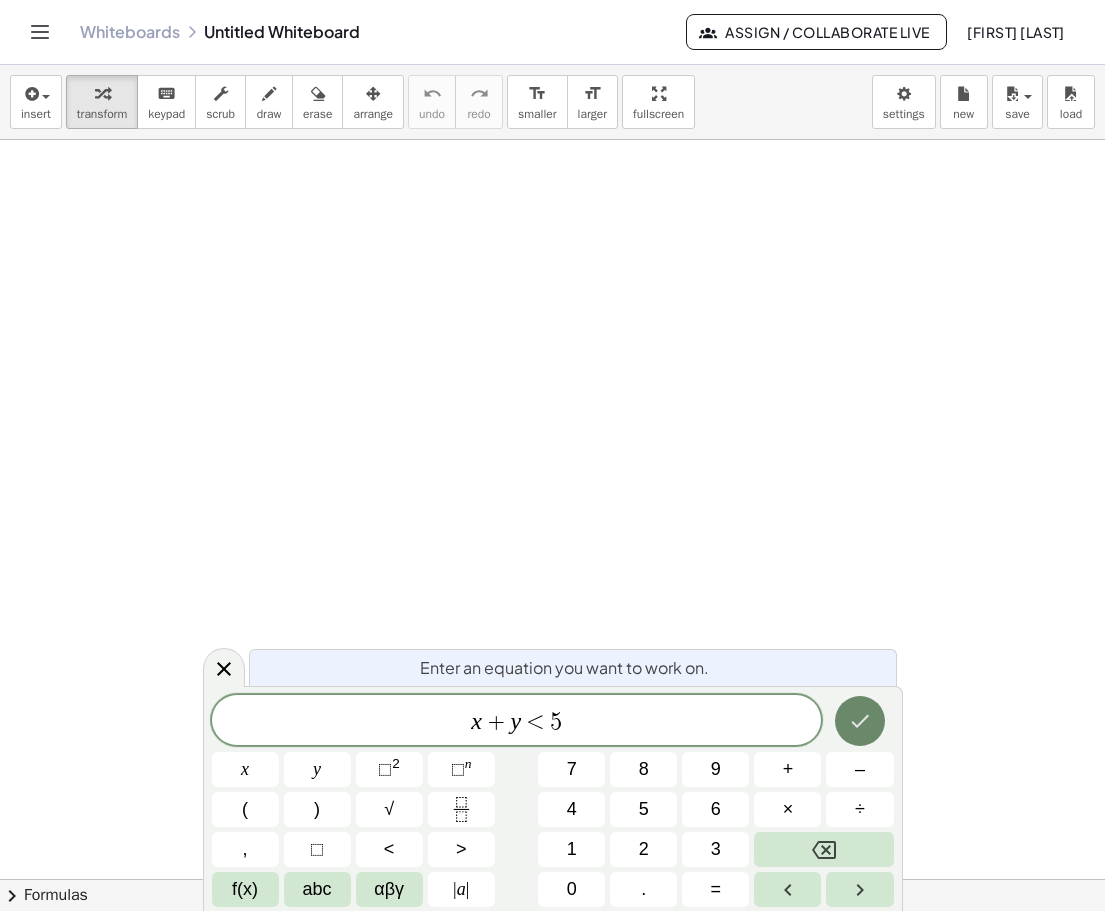 click 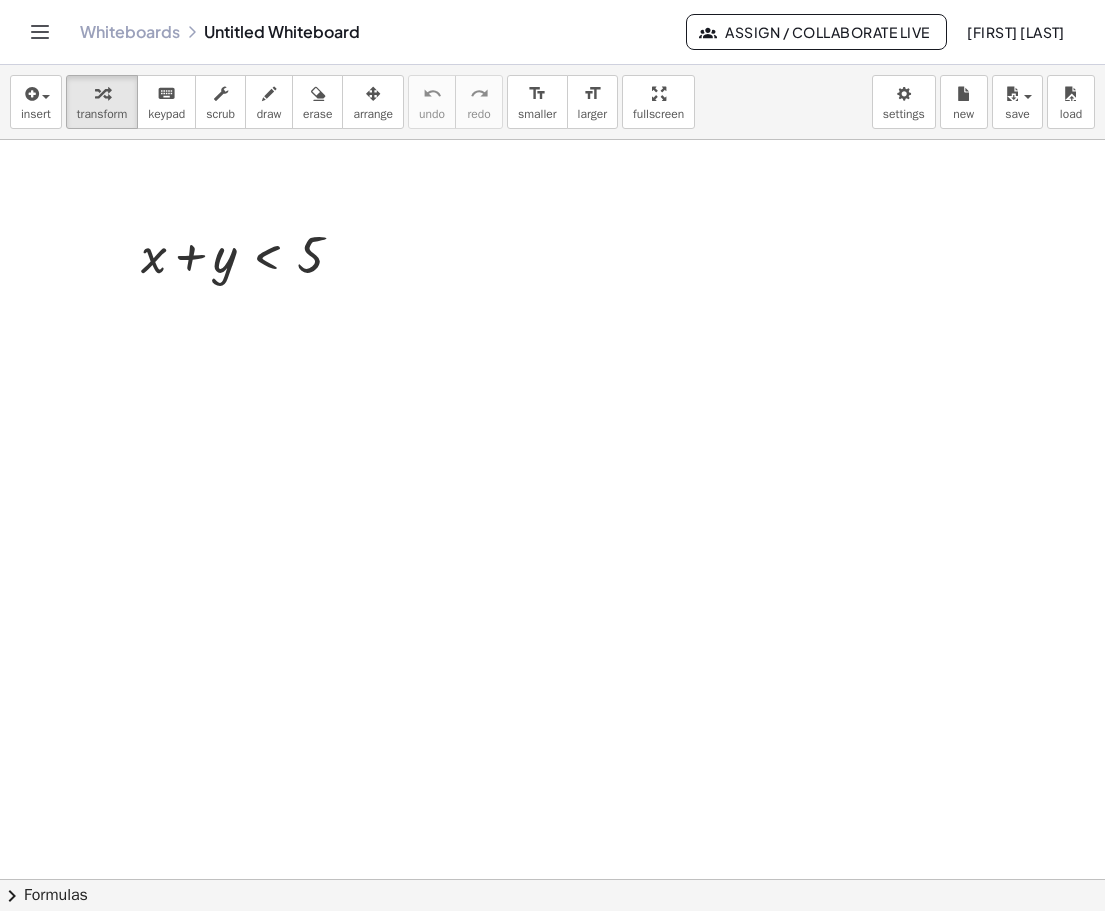 click at bounding box center [552, 944] 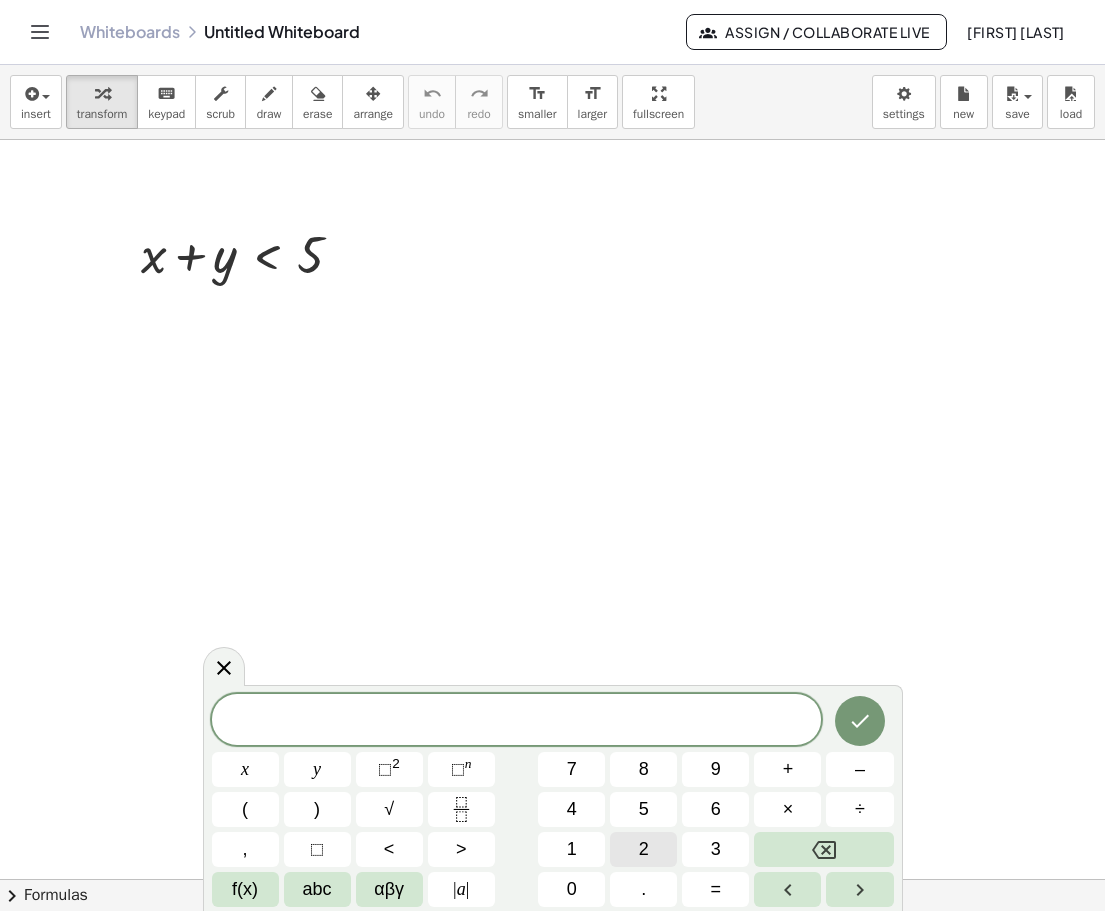 click on "2" at bounding box center (644, 849) 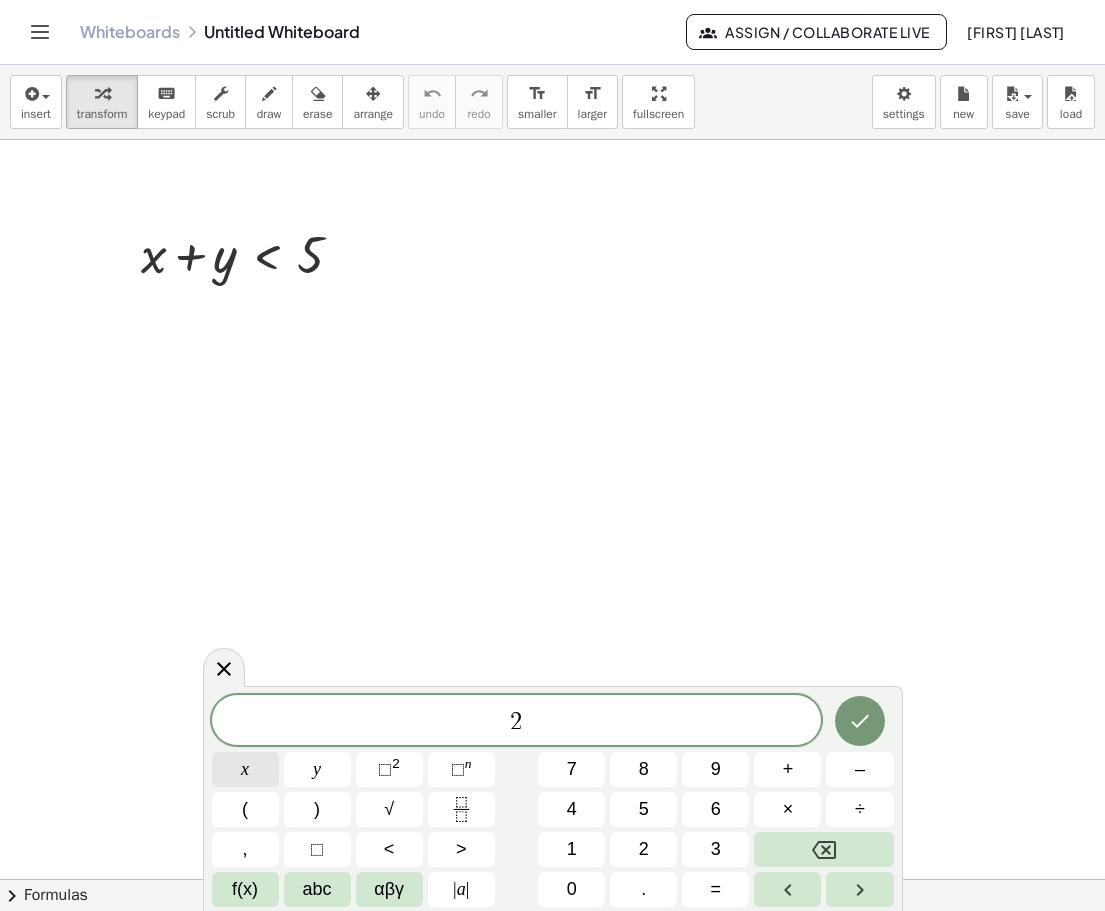 click on "x" at bounding box center (245, 769) 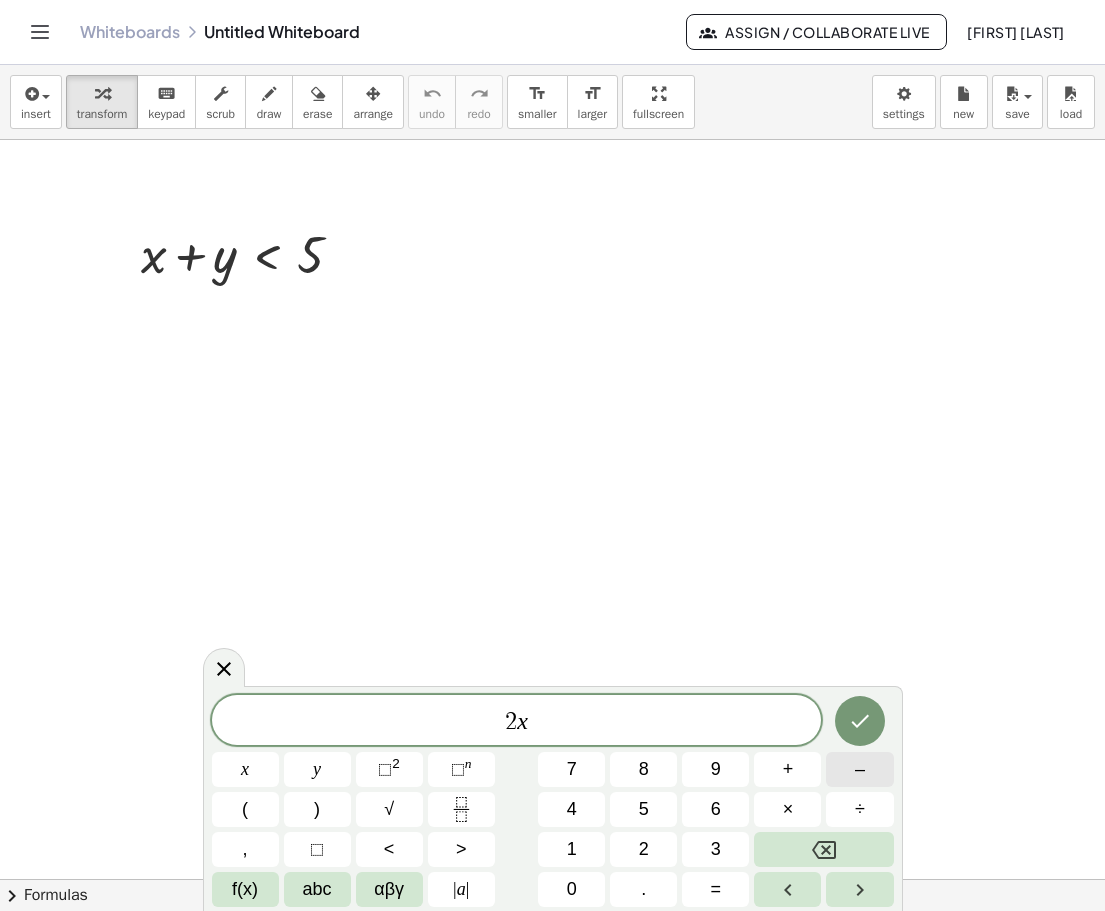 click on "–" at bounding box center [859, 769] 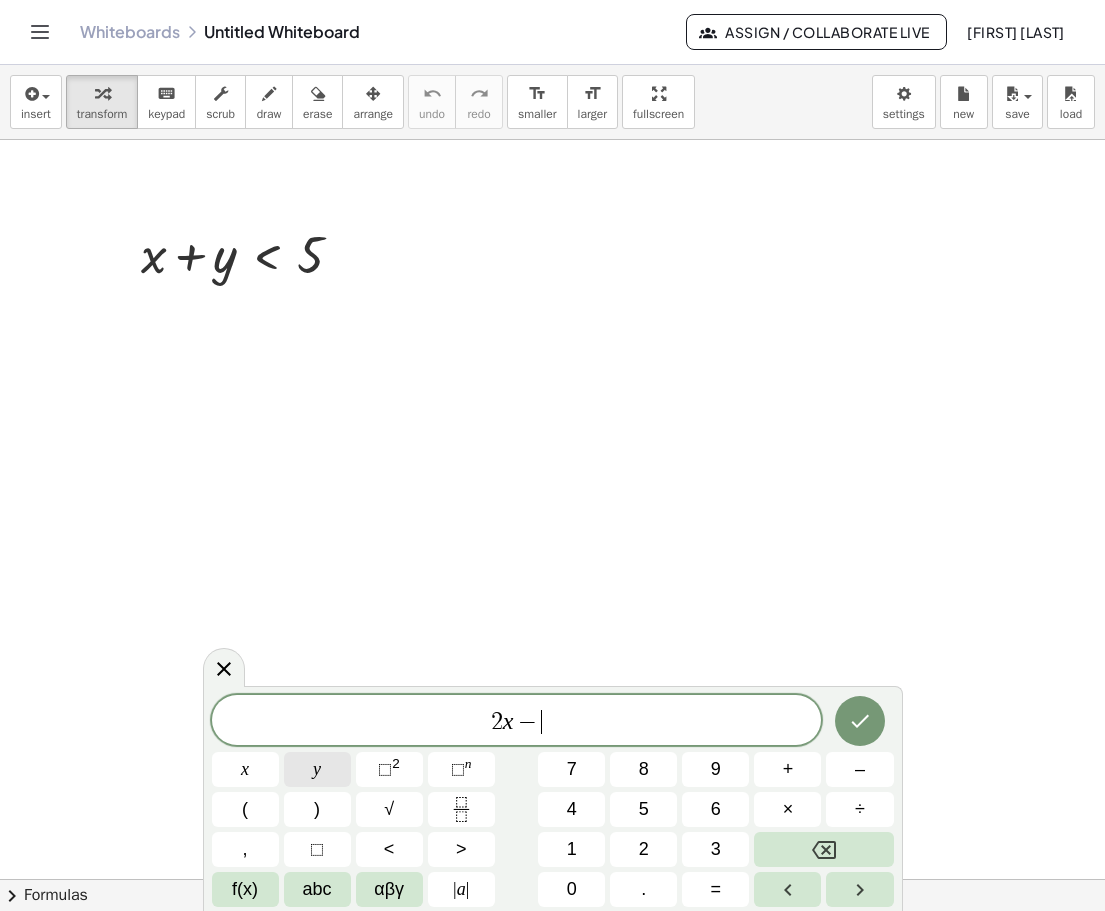 click on "y" at bounding box center [317, 769] 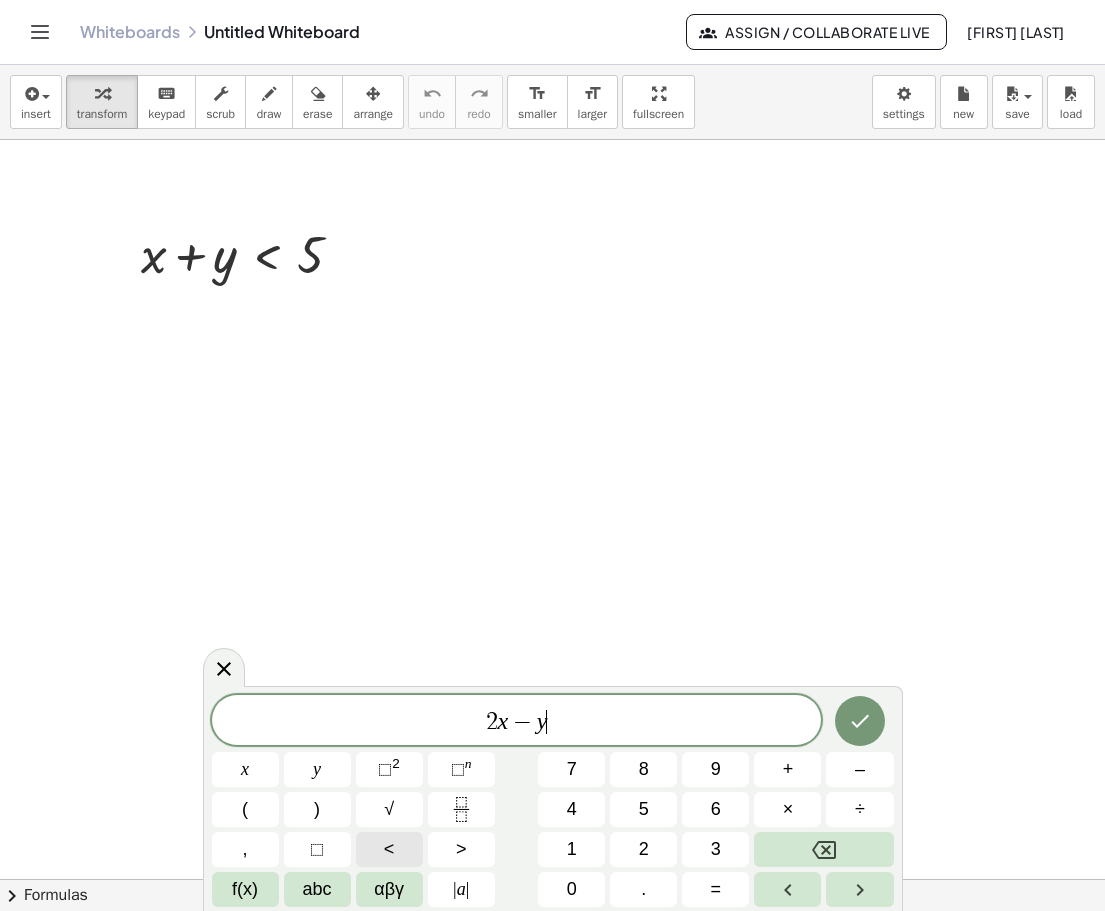 click on "<" at bounding box center [389, 849] 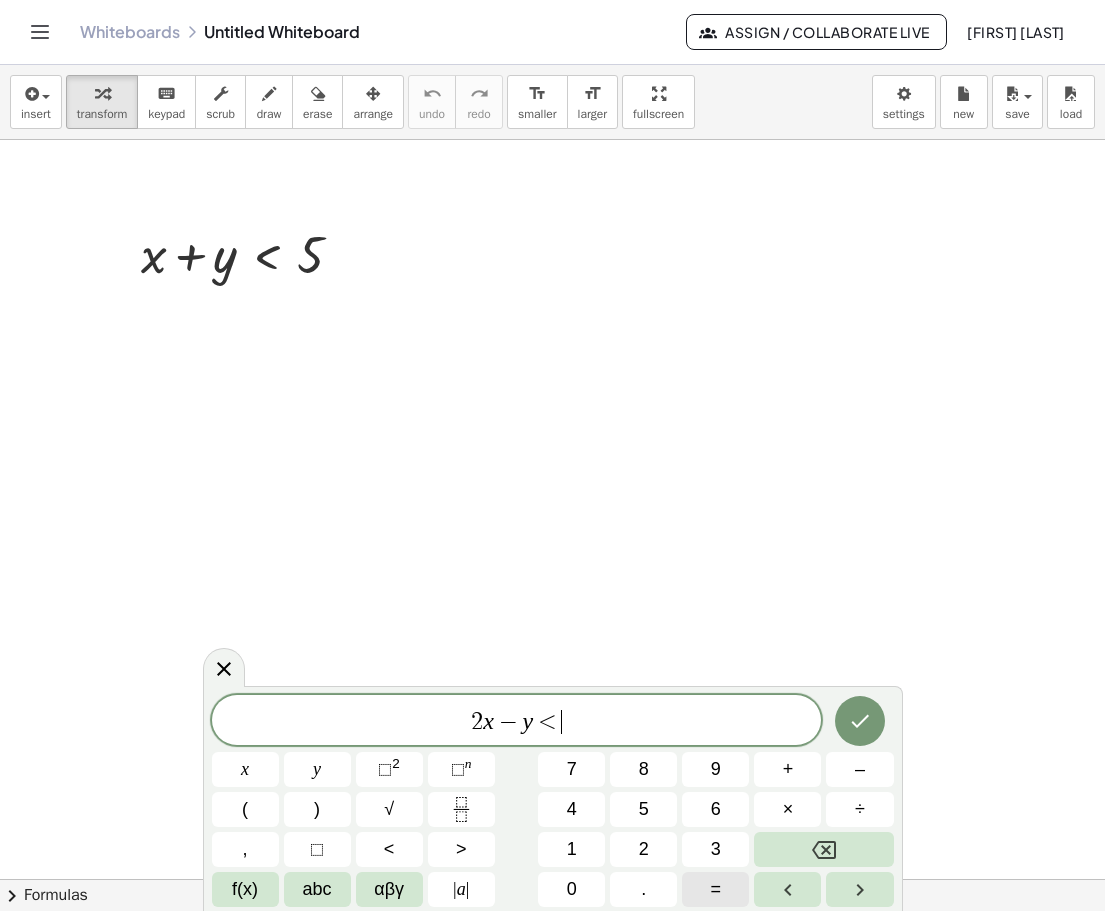 click on "=" at bounding box center (715, 889) 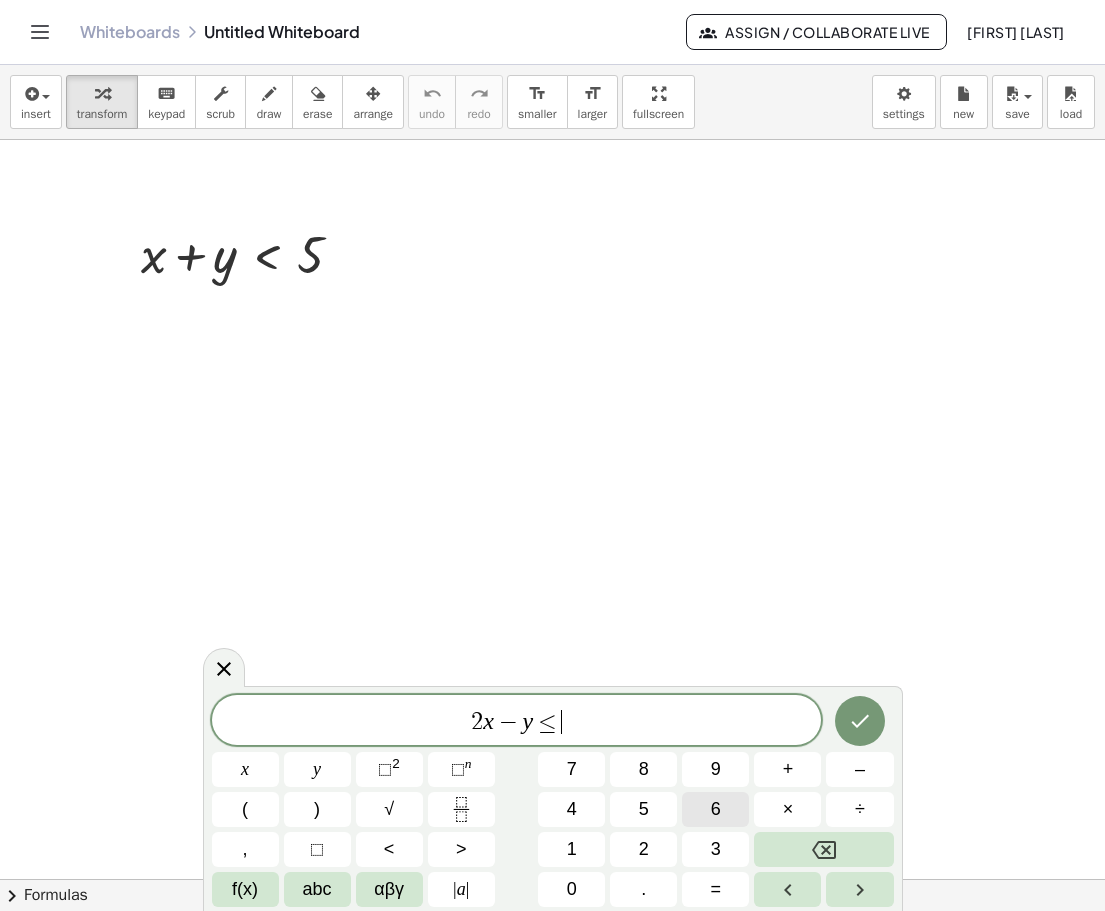 click on "6" at bounding box center (716, 809) 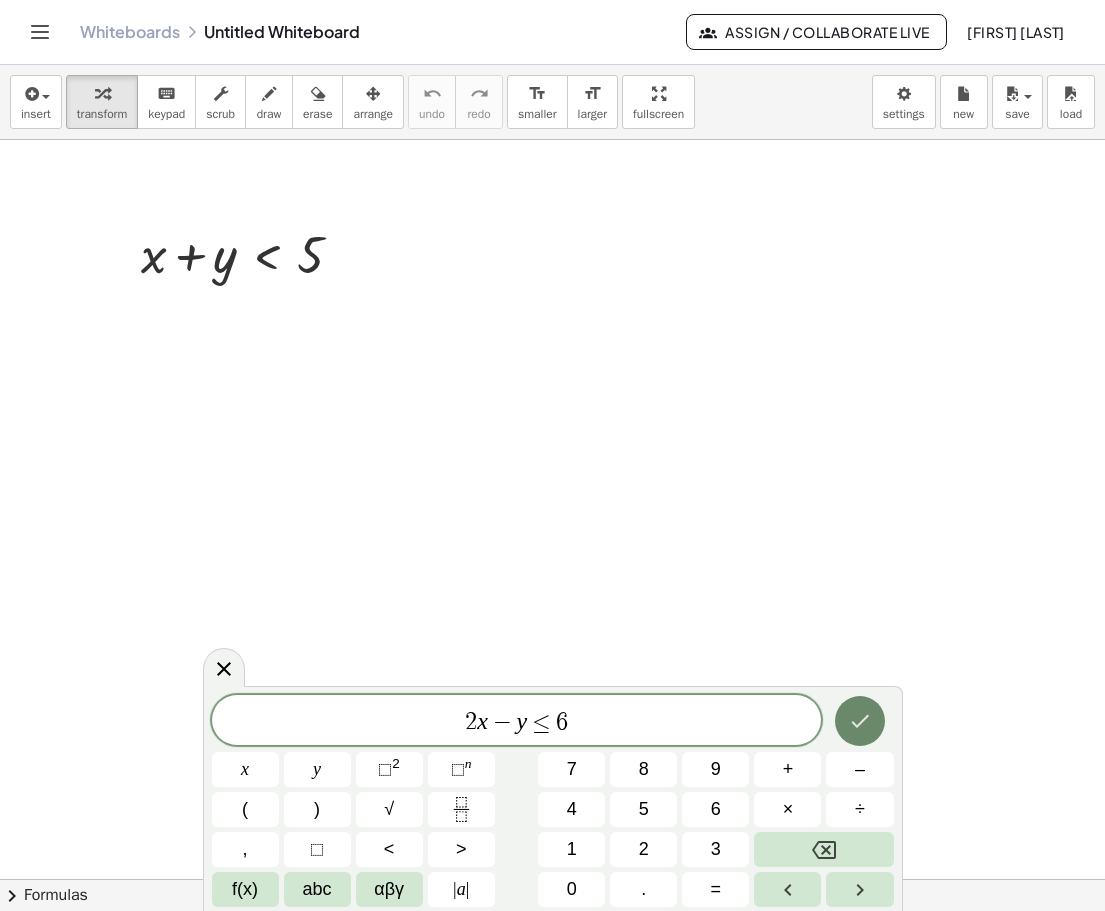 click 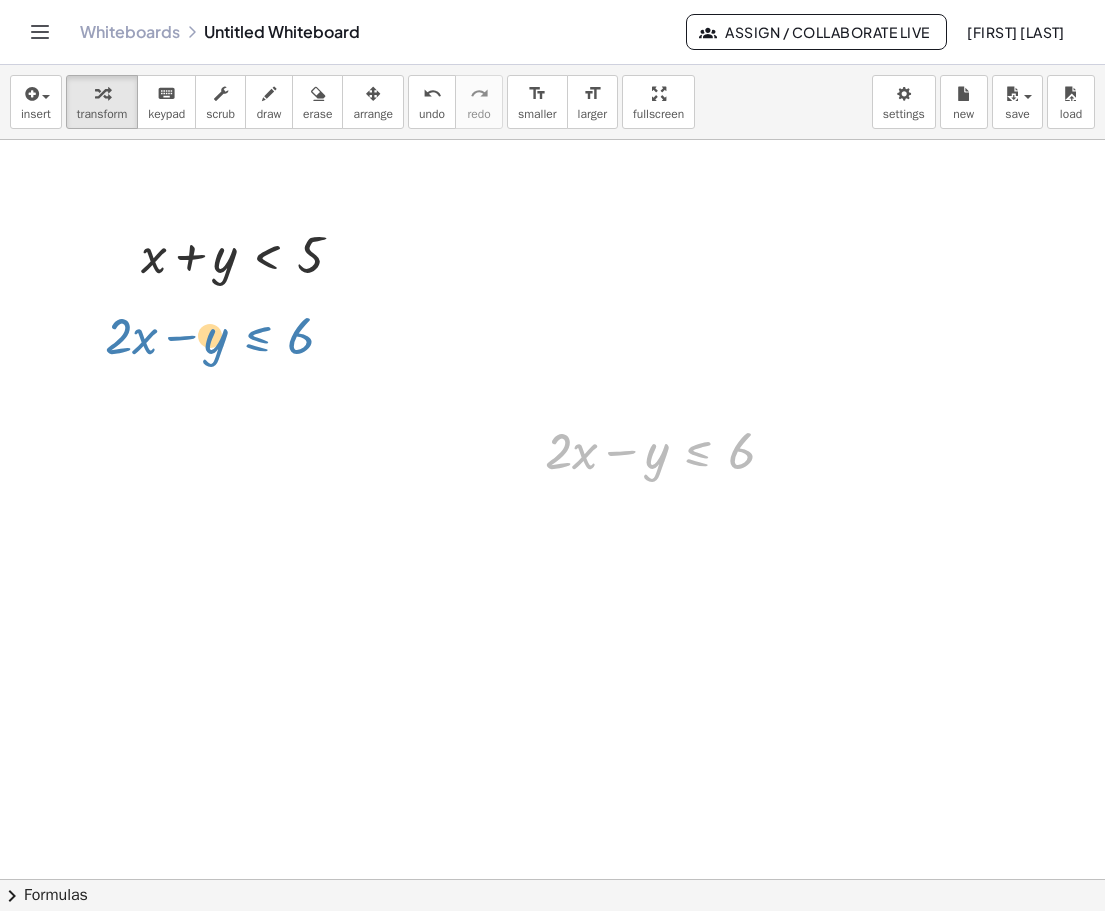 drag, startPoint x: 701, startPoint y: 449, endPoint x: 291, endPoint y: 335, distance: 425.55377 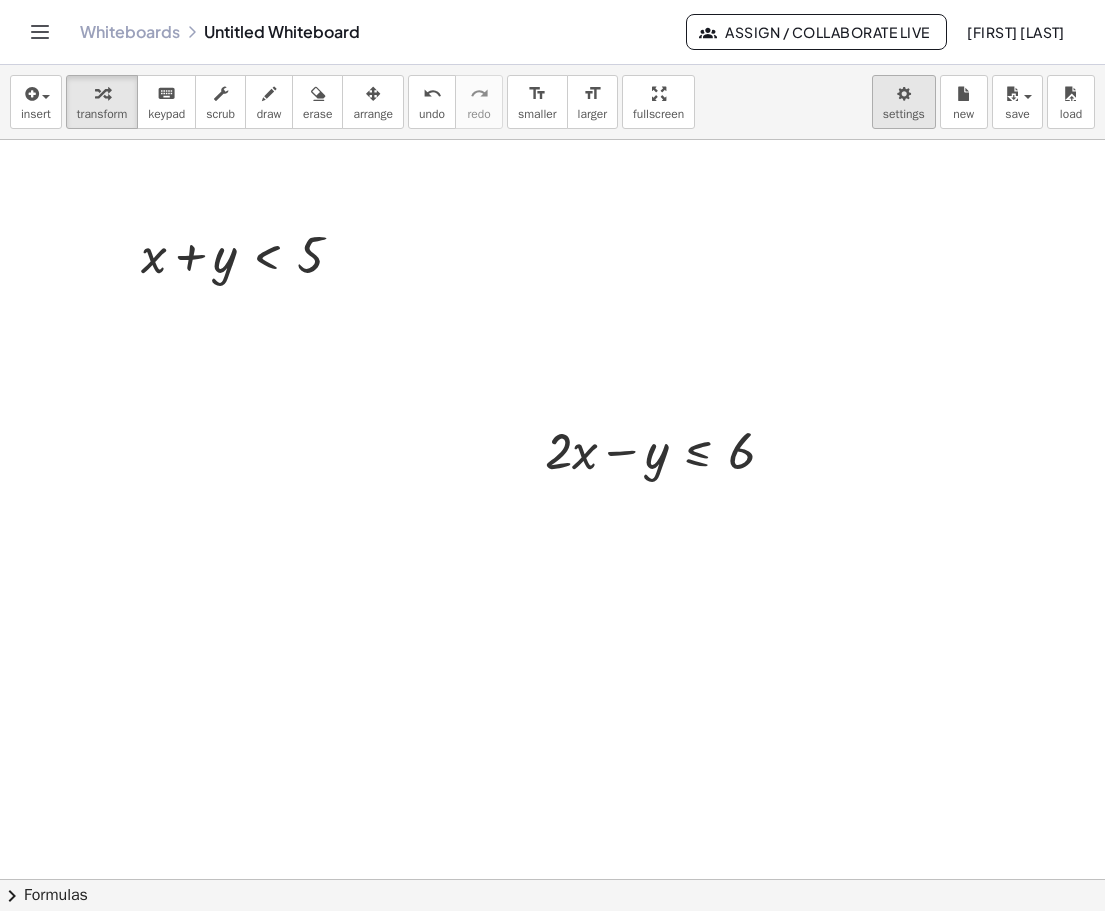 click on "Graspable Math Activities Get Started Activity Bank Assigned Work Classes Whiteboards Go Premium! Reference Account v1.28.2 | Privacy policy © 2025 | Graspable, Inc. Whiteboards Untitled Whiteboard Assign / Collaborate Live  [FIRST] [LAST]   insert select one: Math Expression Function Text Youtube Video Graphing Geometry Geometry 3D transform keyboard keypad scrub draw erase arrange undo undo redo redo format_size smaller format_size larger fullscreen load   save new settings + x + y < 5 + · 2 · x − y ≤ 6 × chevron_right  Formulas
Drag one side of a formula onto a highlighted expression on the canvas to apply it.
Quadratic Formula
+ · a · x 2 + · b · x + c = 0
⇔
x = · ( − b ± 2 √ ( + b 2 − · 4 · a · c ) ) · 2 · a
+ x 2 + · p · x + q = 0
x" at bounding box center (552, 455) 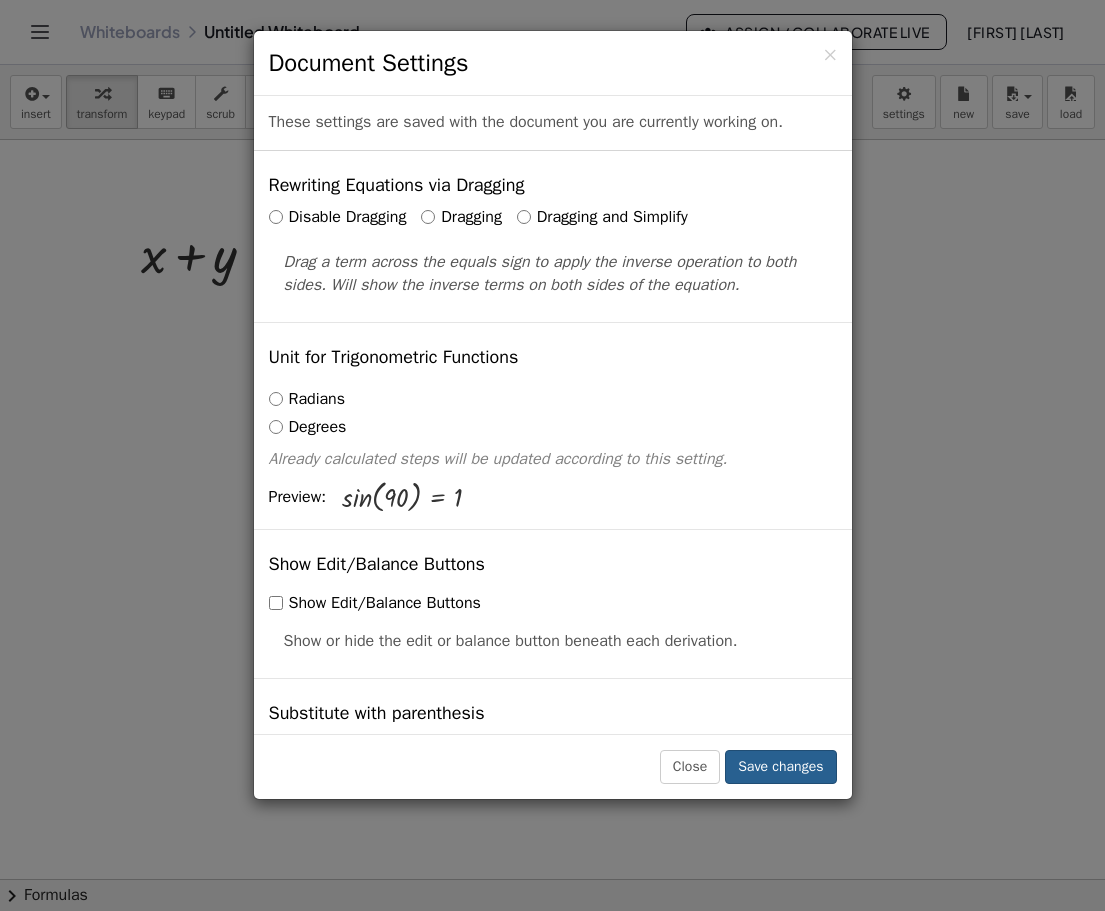 click on "Save changes" at bounding box center (780, 767) 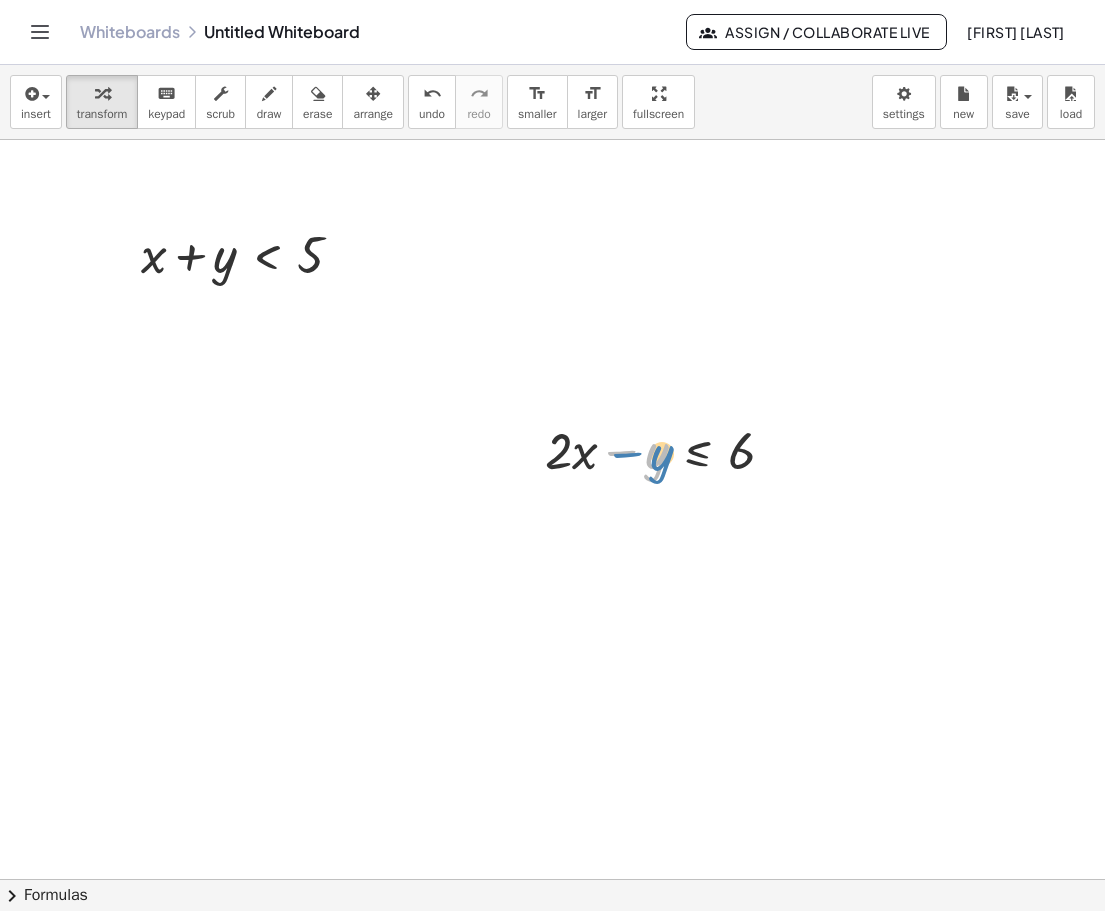click at bounding box center (668, 449) 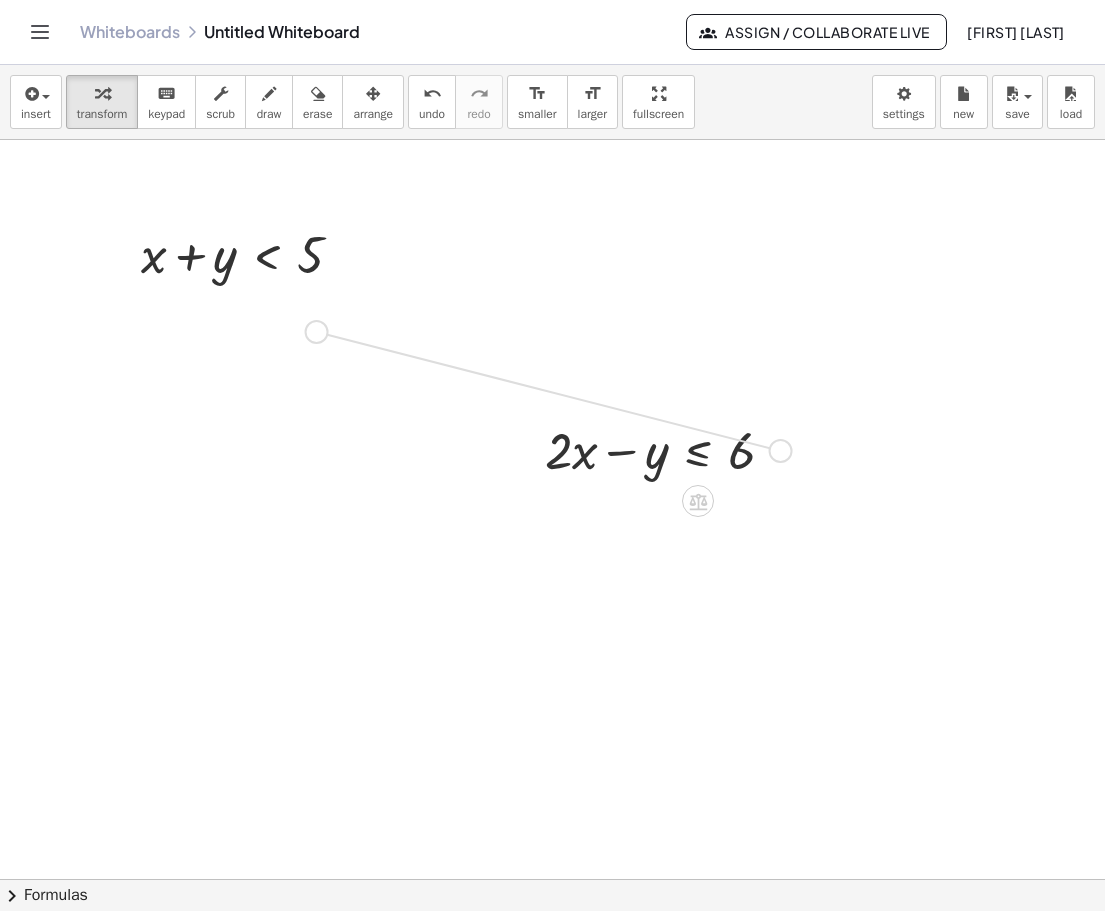 drag, startPoint x: 780, startPoint y: 452, endPoint x: 323, endPoint y: 333, distance: 472.23935 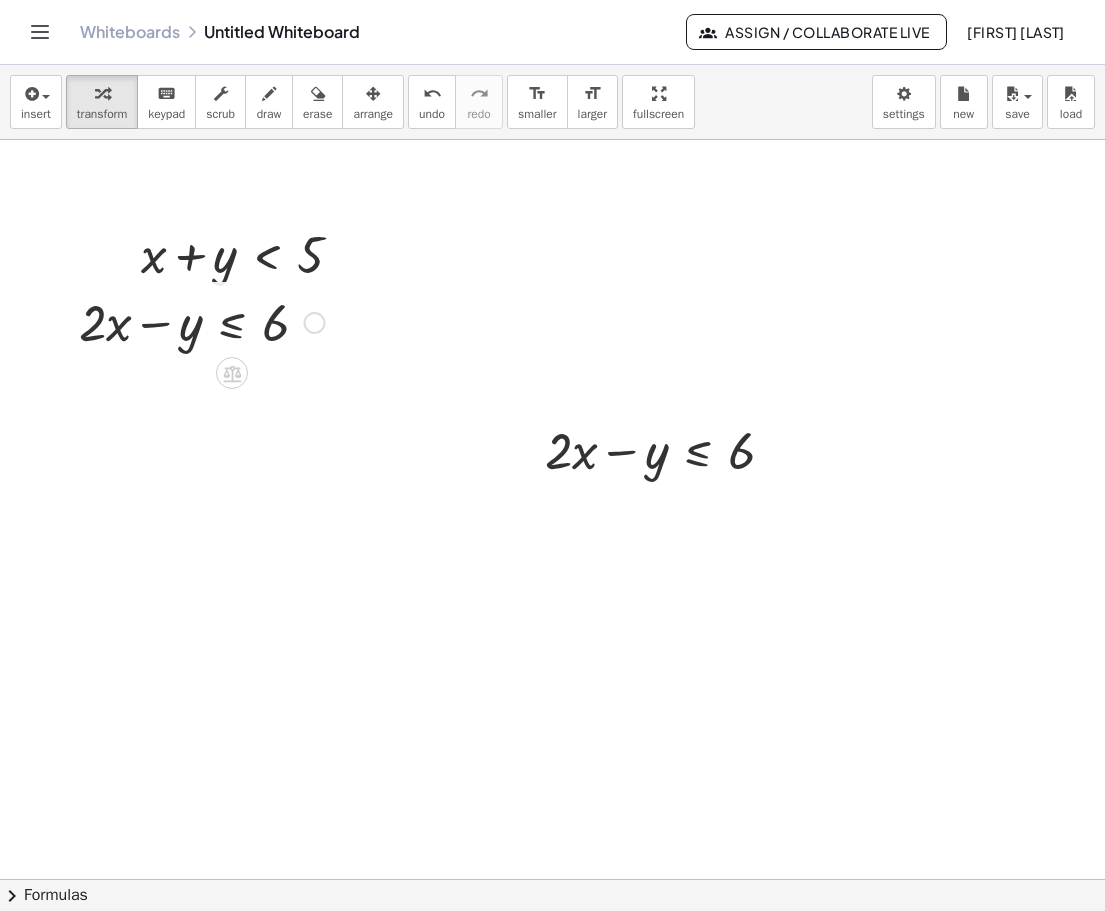 click at bounding box center [202, 321] 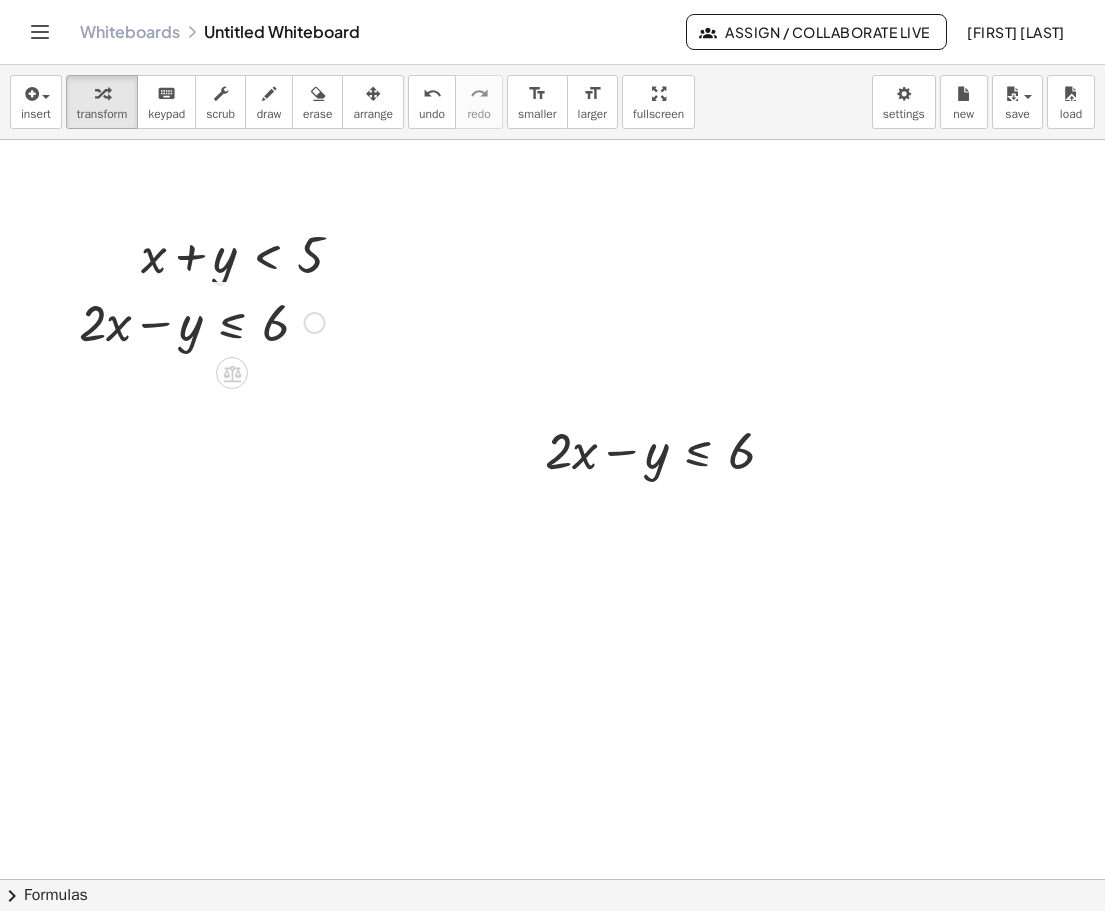 click at bounding box center (315, 323) 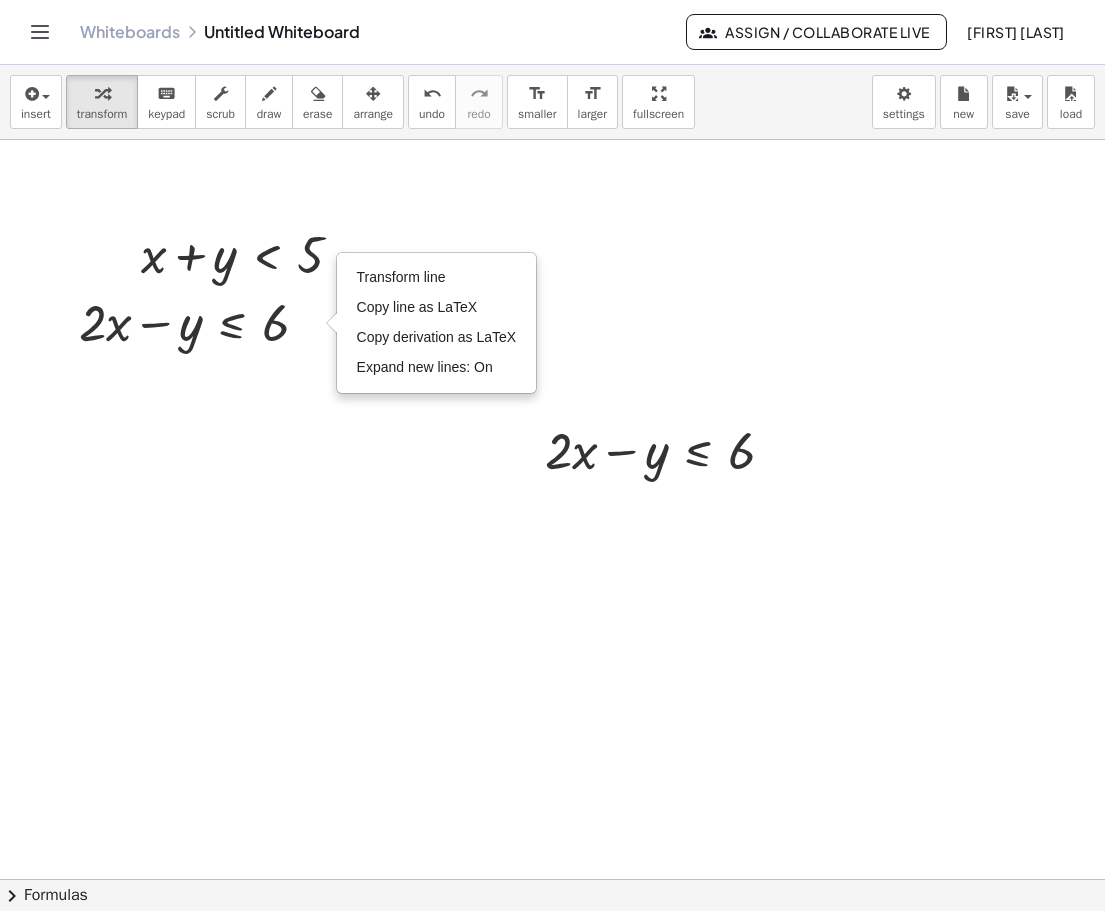 click at bounding box center (552, 944) 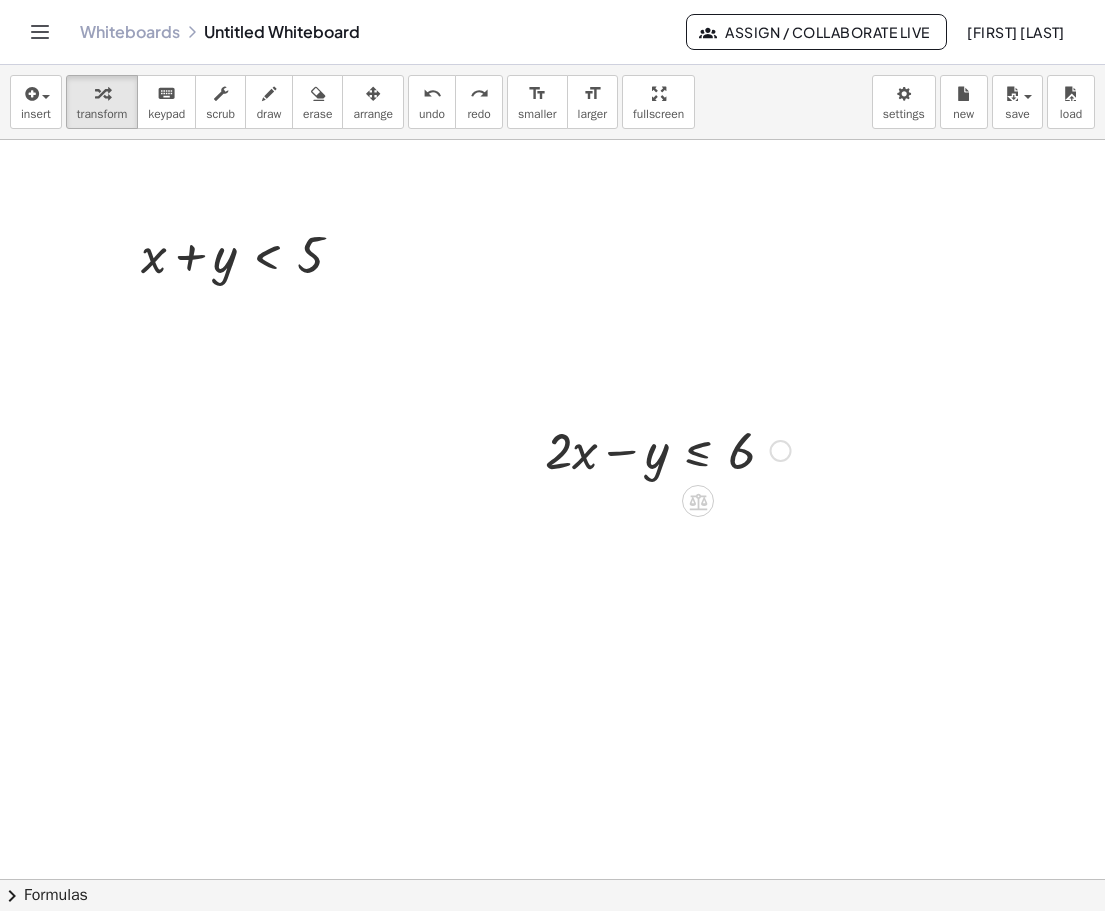 drag, startPoint x: 867, startPoint y: 548, endPoint x: 588, endPoint y: 429, distance: 303.31833 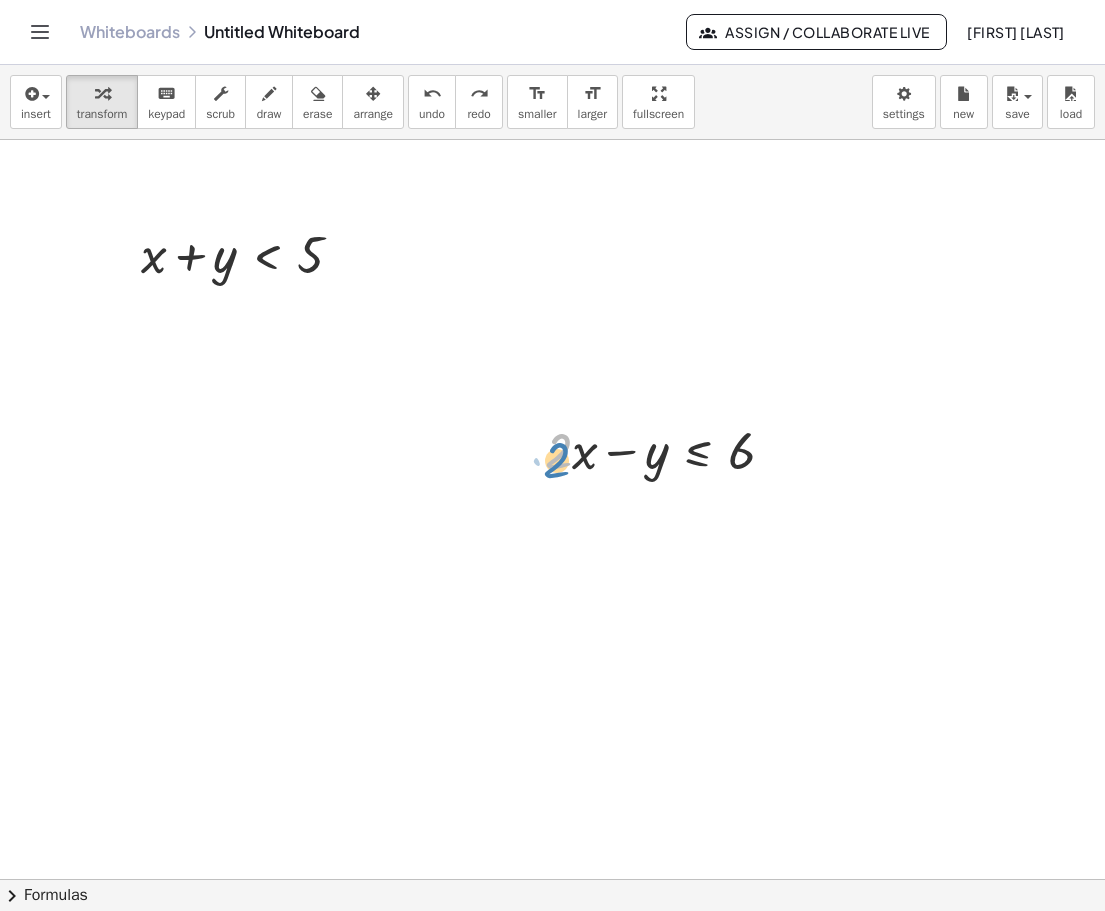 click at bounding box center [668, 449] 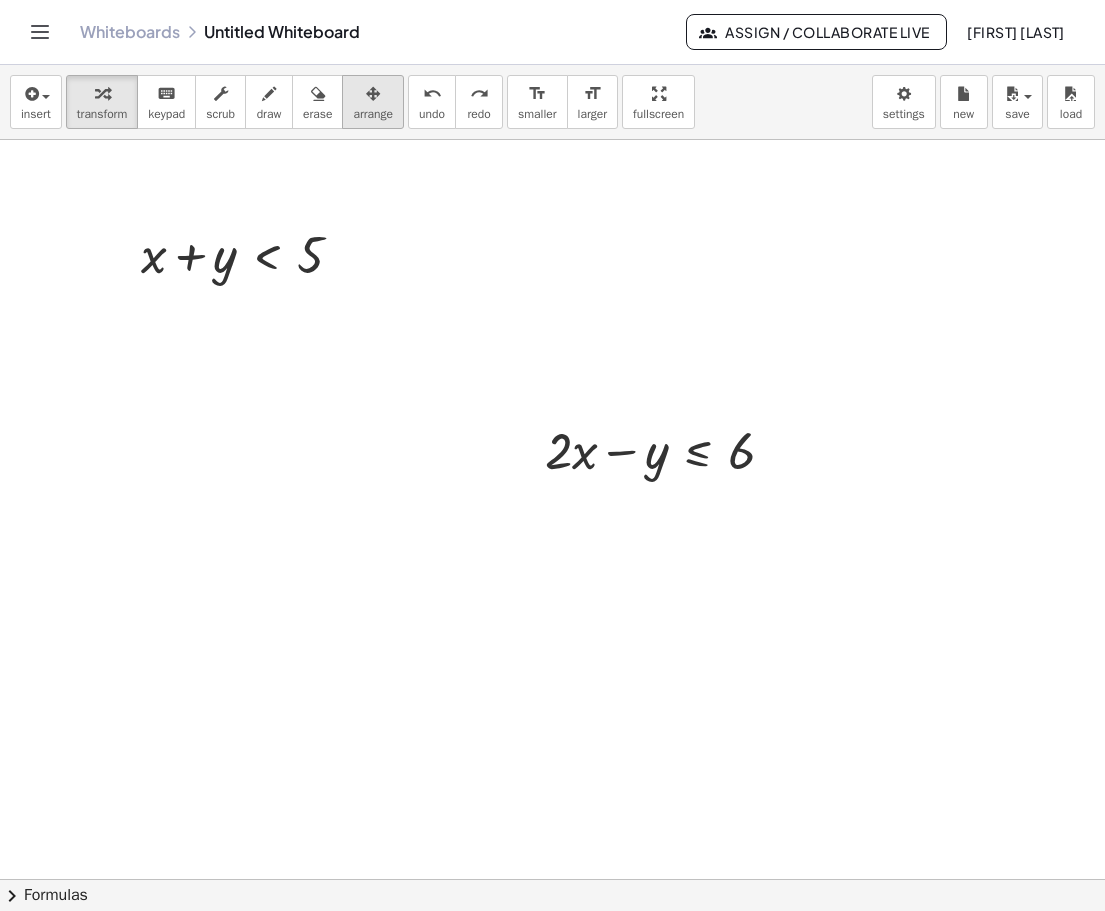 click at bounding box center (373, 94) 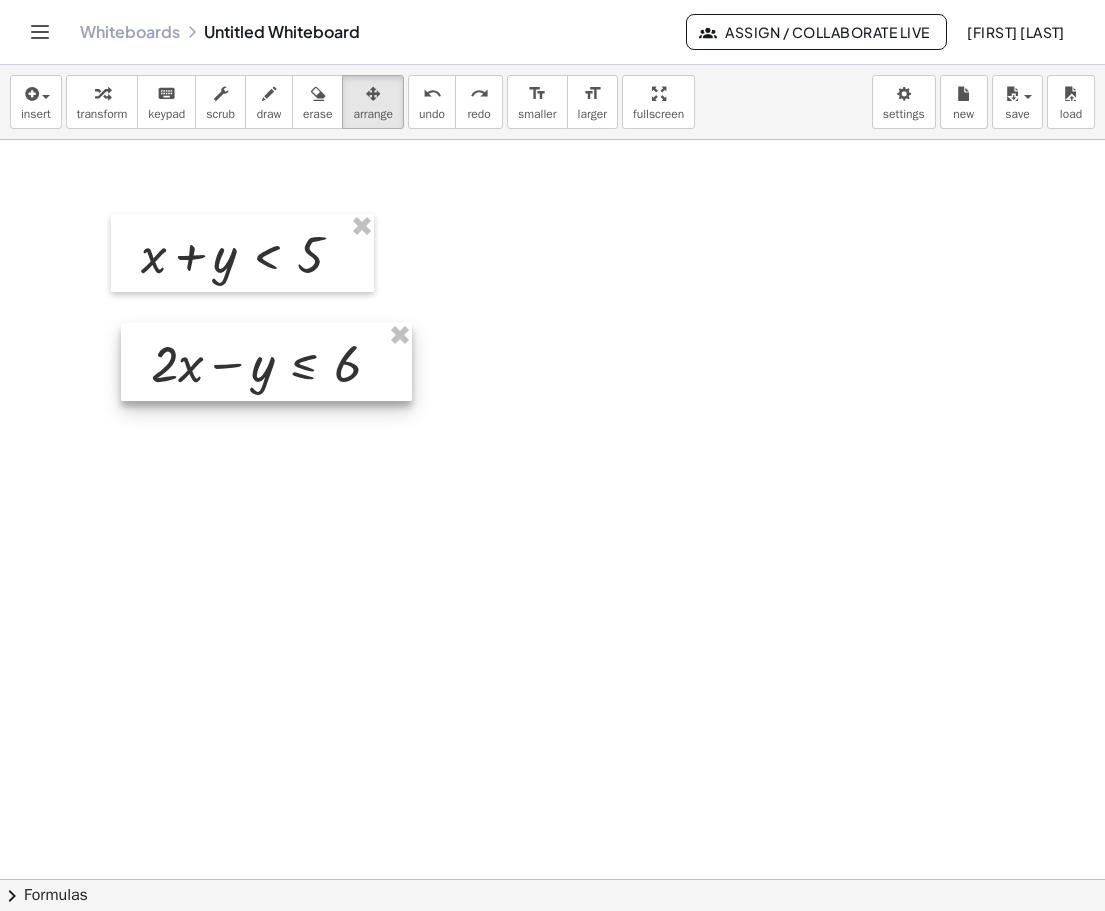drag, startPoint x: 672, startPoint y: 445, endPoint x: 273, endPoint y: 358, distance: 408.37482 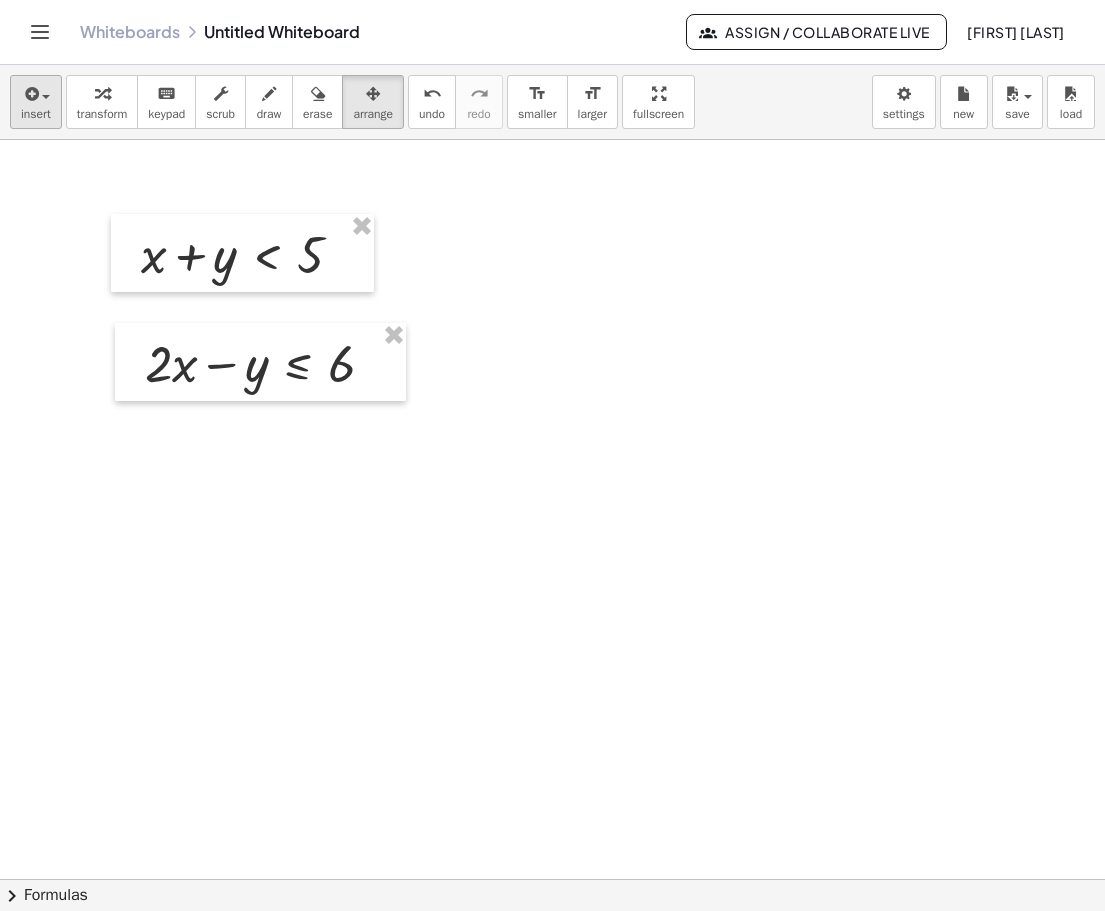 click at bounding box center (30, 94) 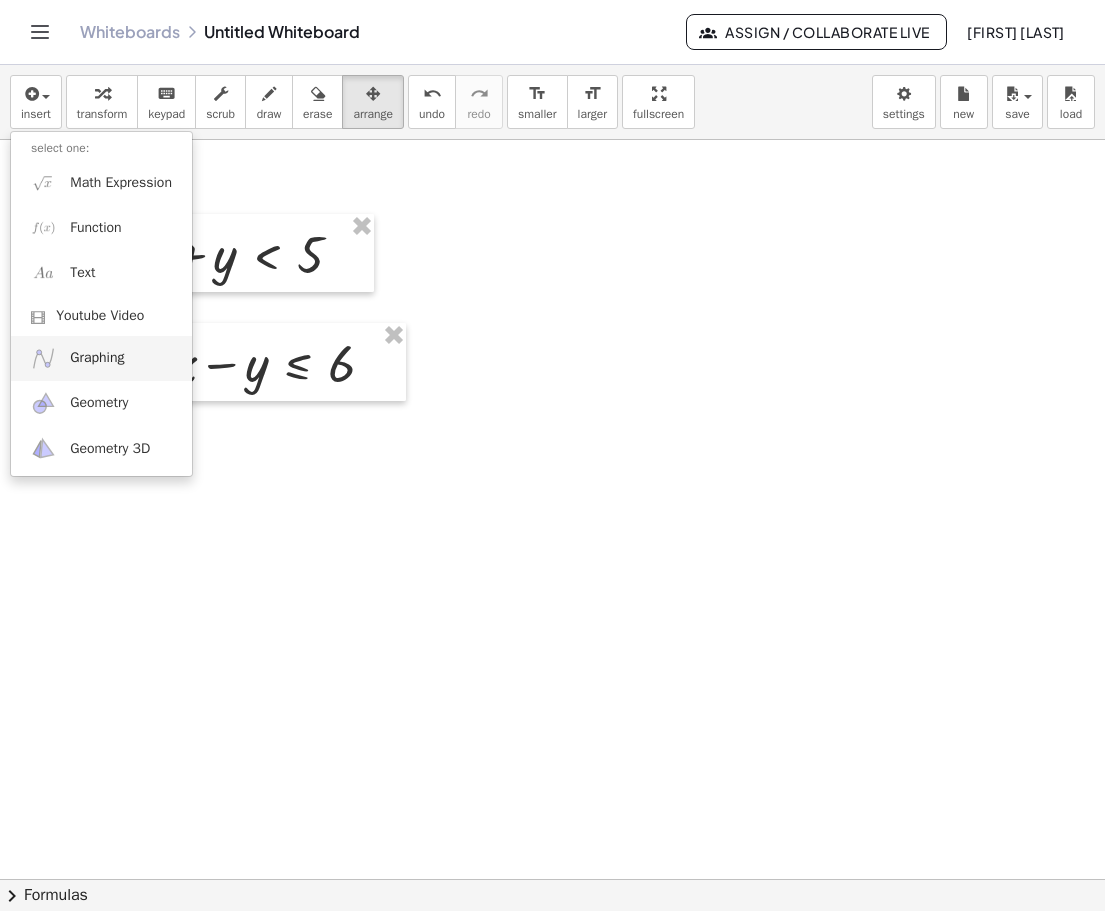 click on "Graphing" at bounding box center (97, 358) 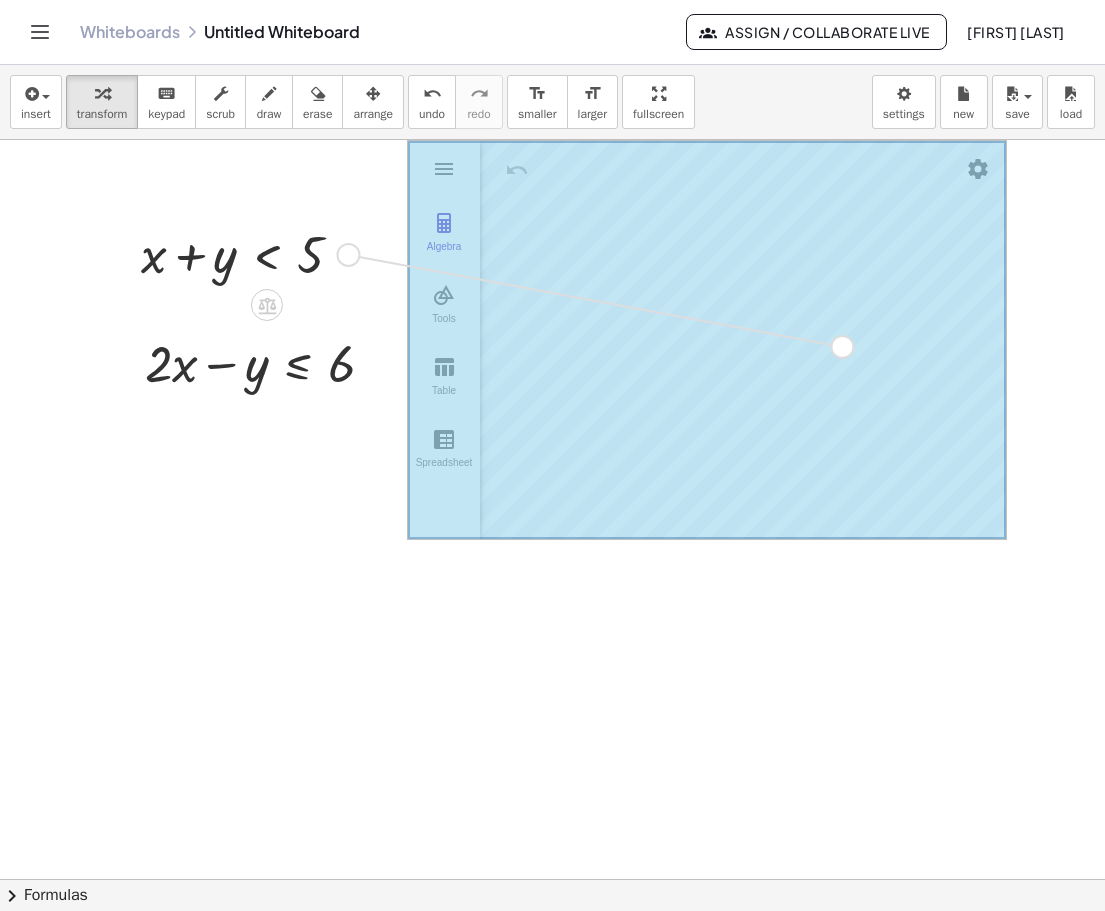 drag, startPoint x: 348, startPoint y: 253, endPoint x: 845, endPoint y: 346, distance: 505.62634 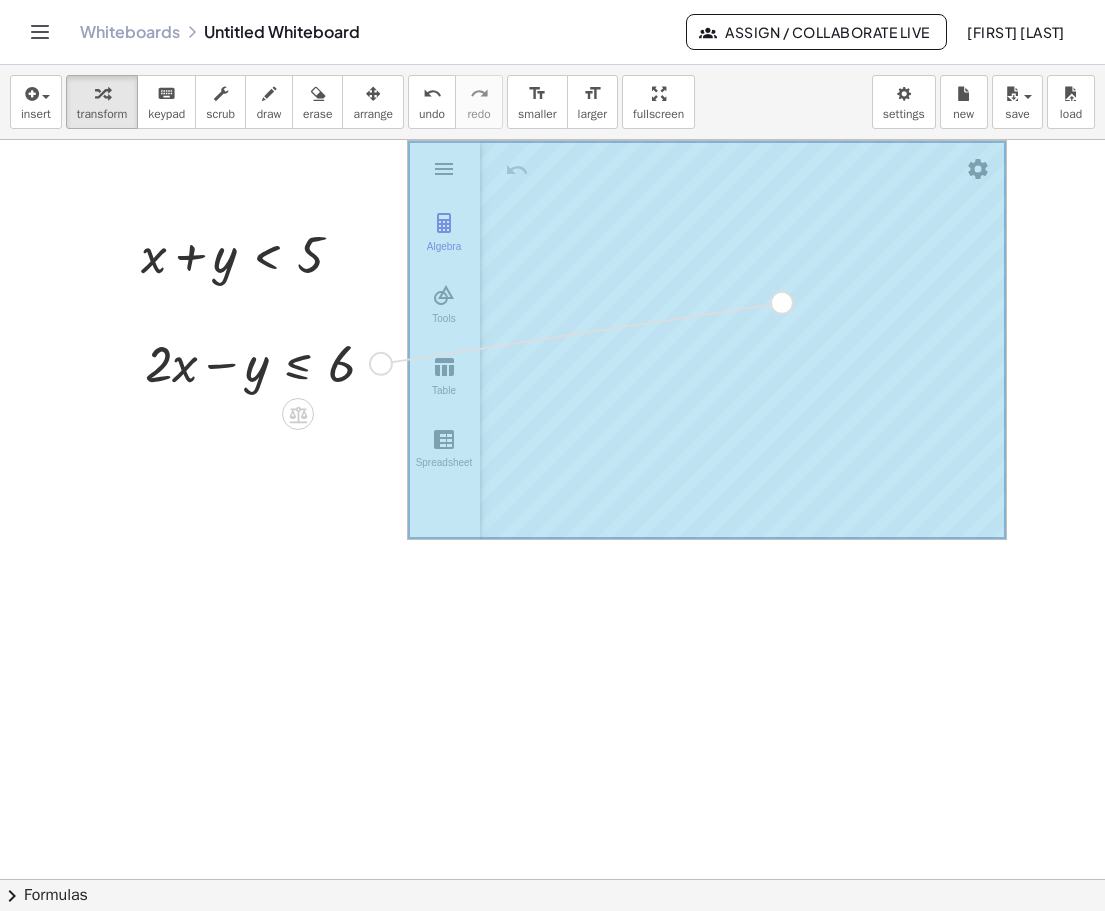 drag, startPoint x: 374, startPoint y: 367, endPoint x: 775, endPoint y: 306, distance: 405.61313 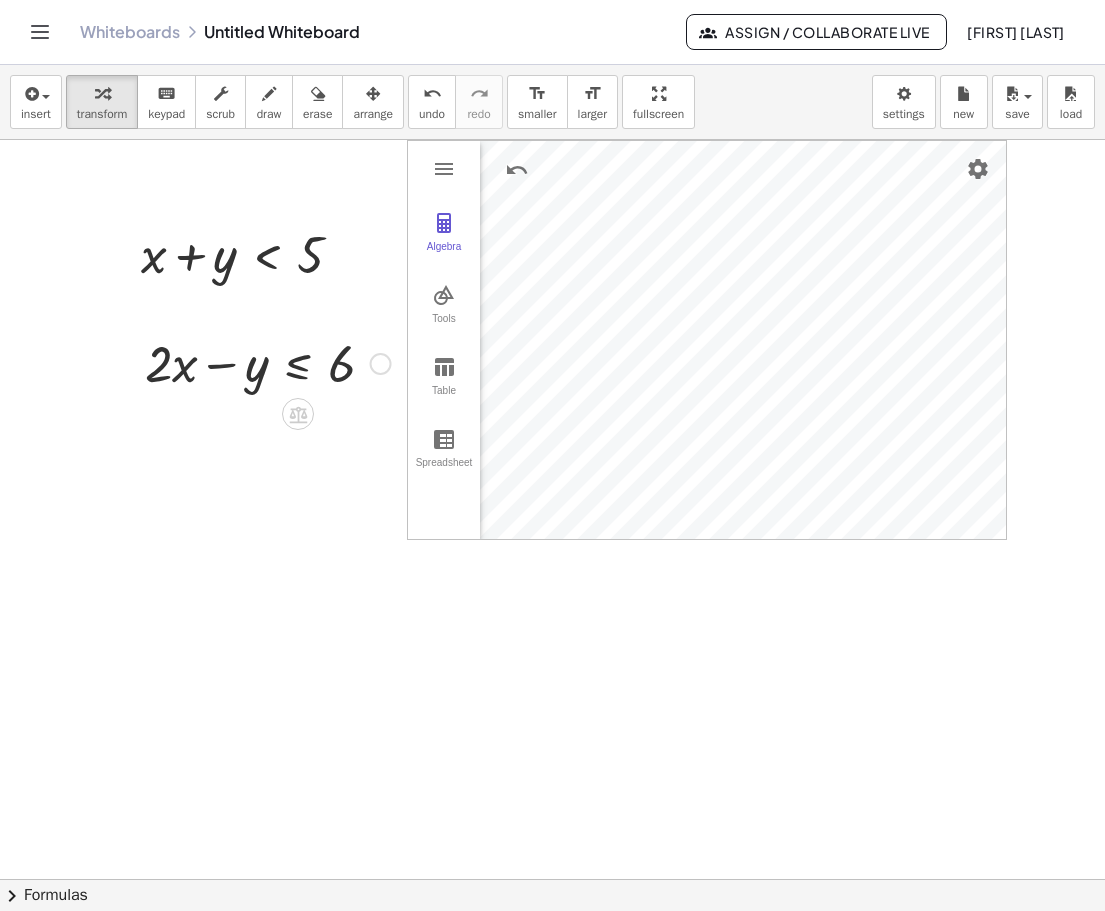 click at bounding box center (268, 362) 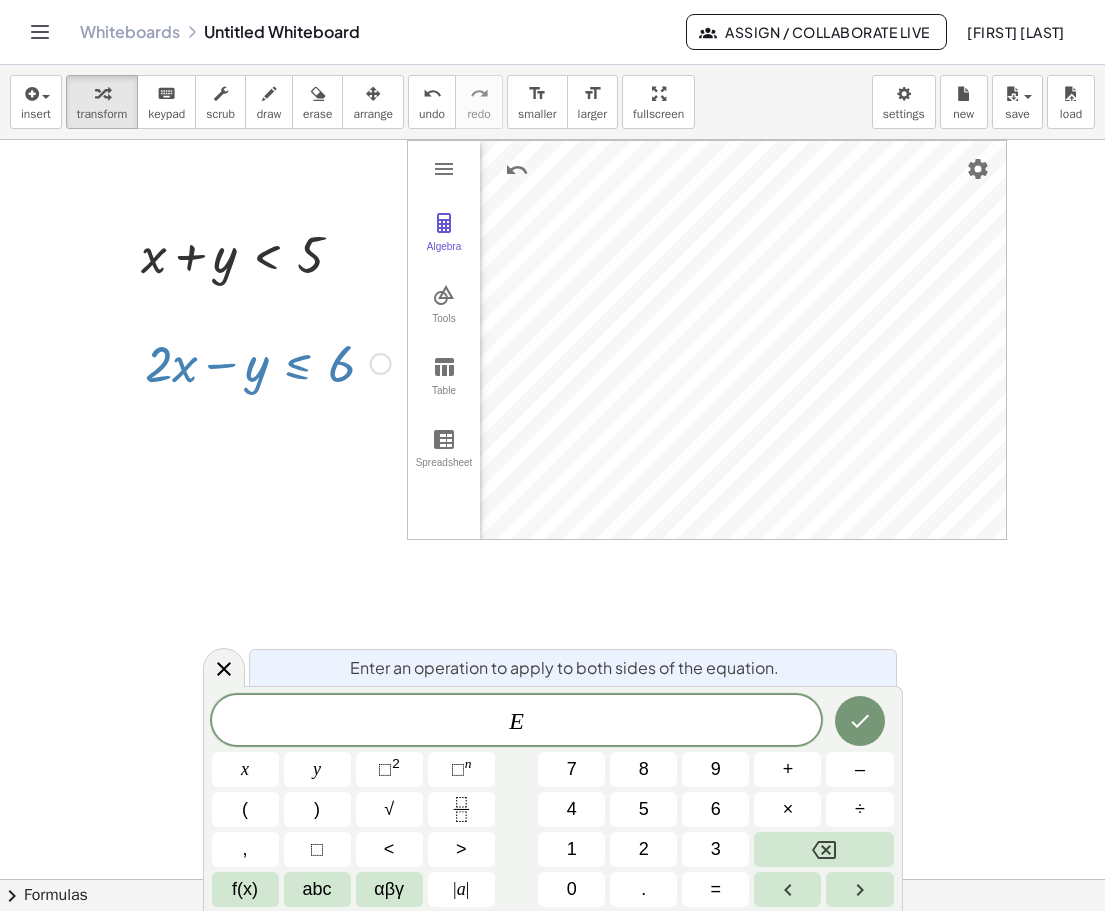 click at bounding box center (381, 364) 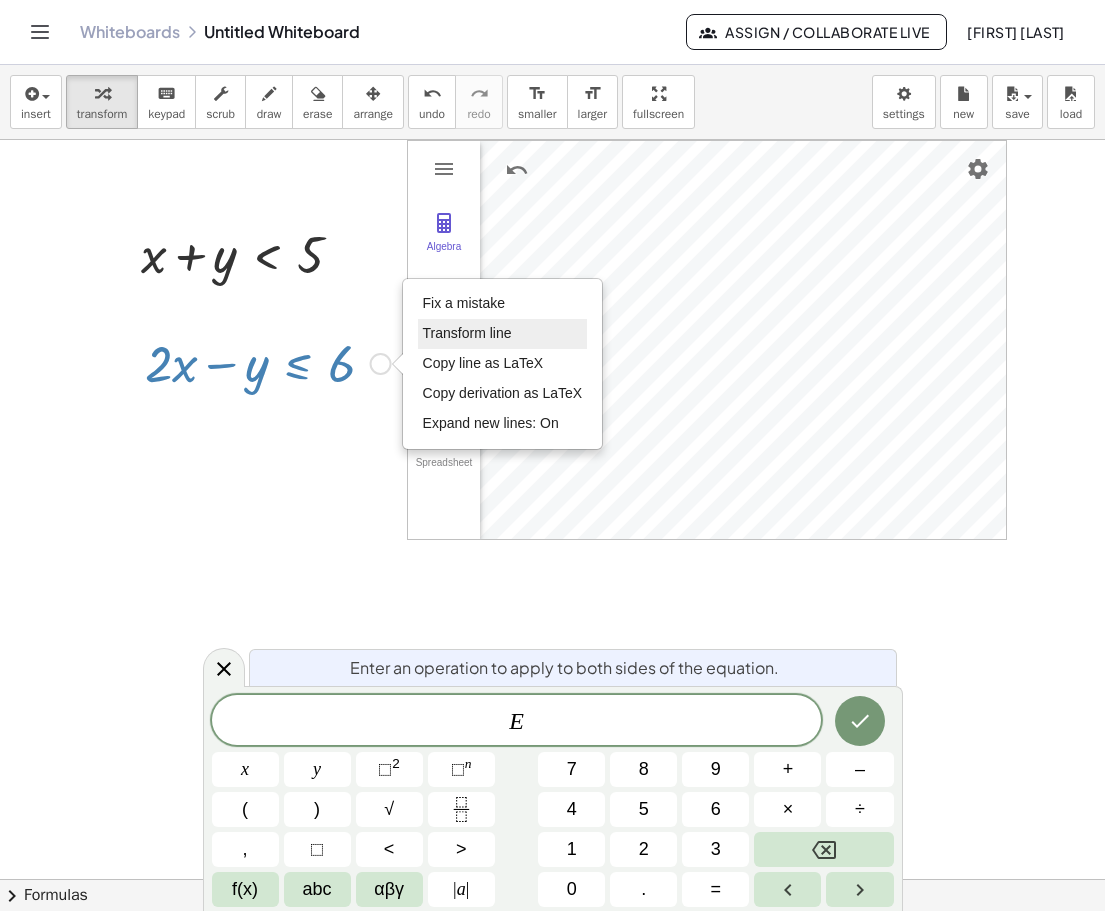 click on "Transform line" at bounding box center (467, 333) 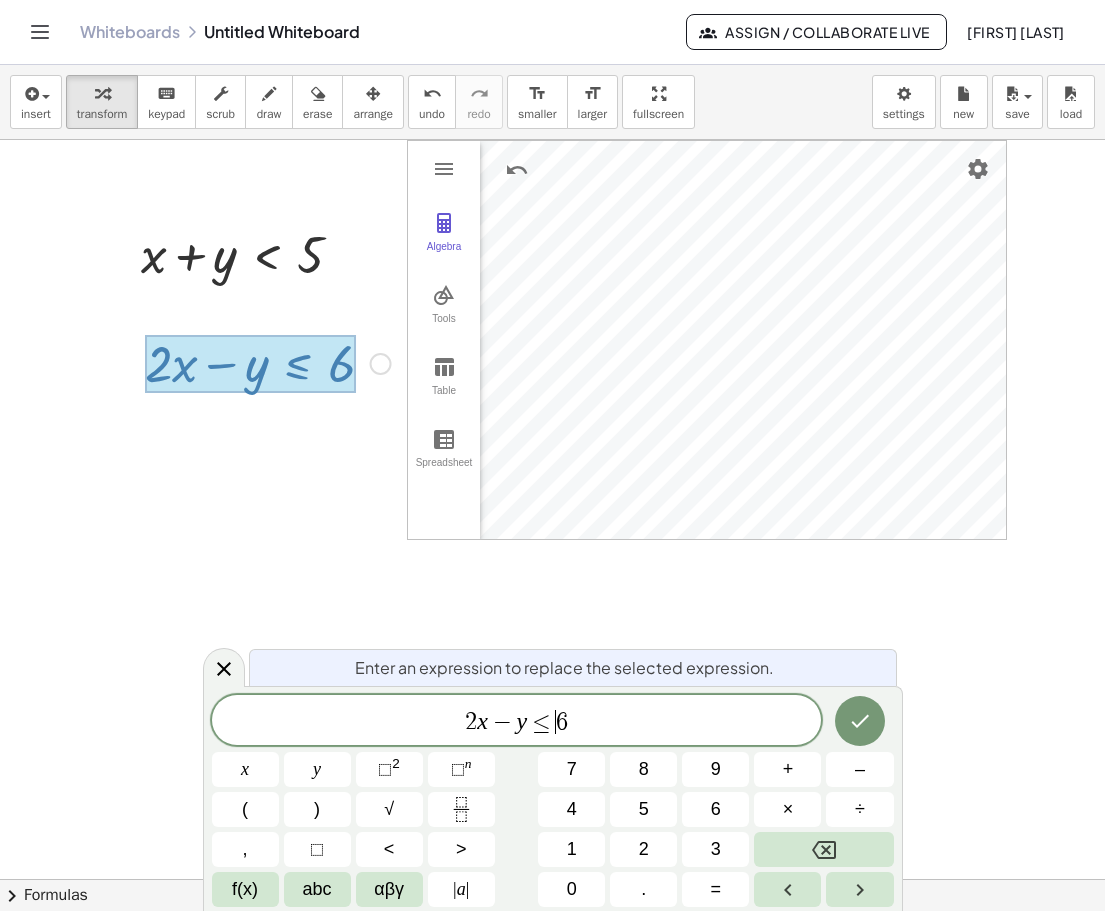 click on "≤" at bounding box center (541, 722) 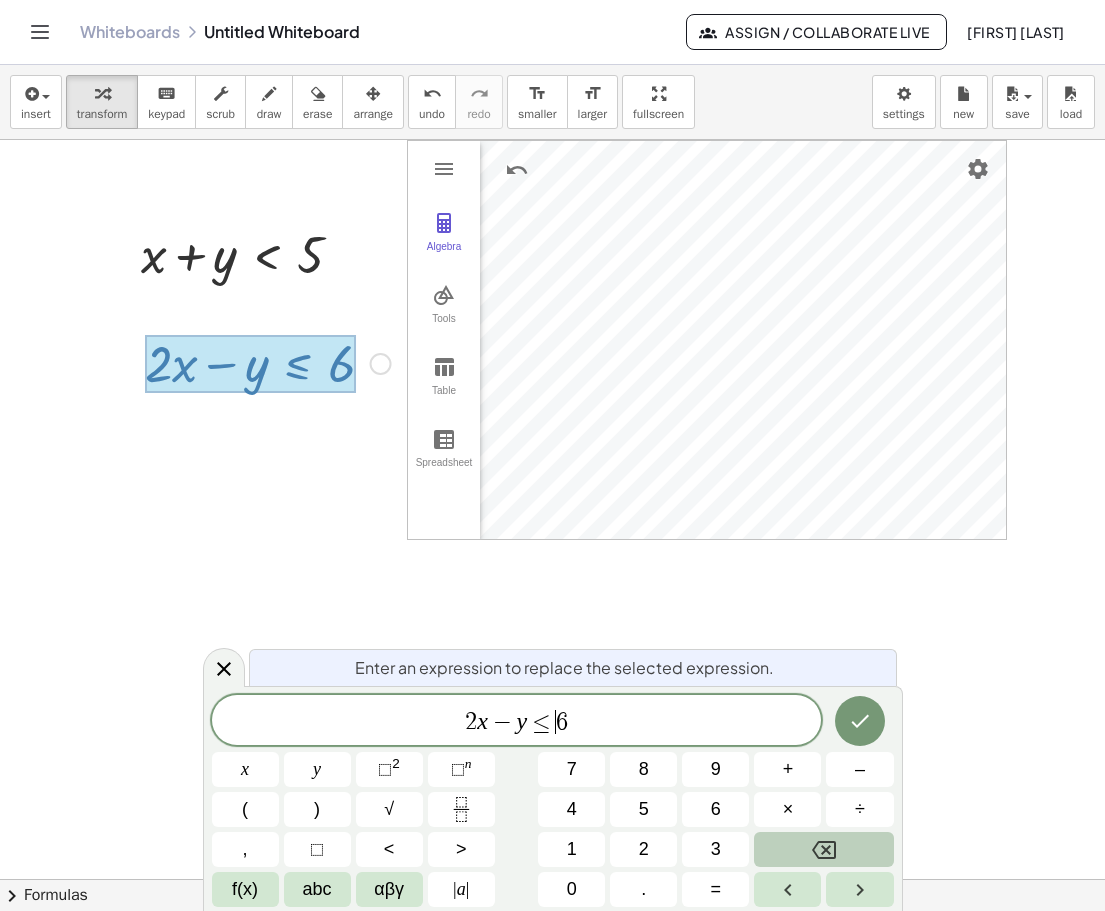 click 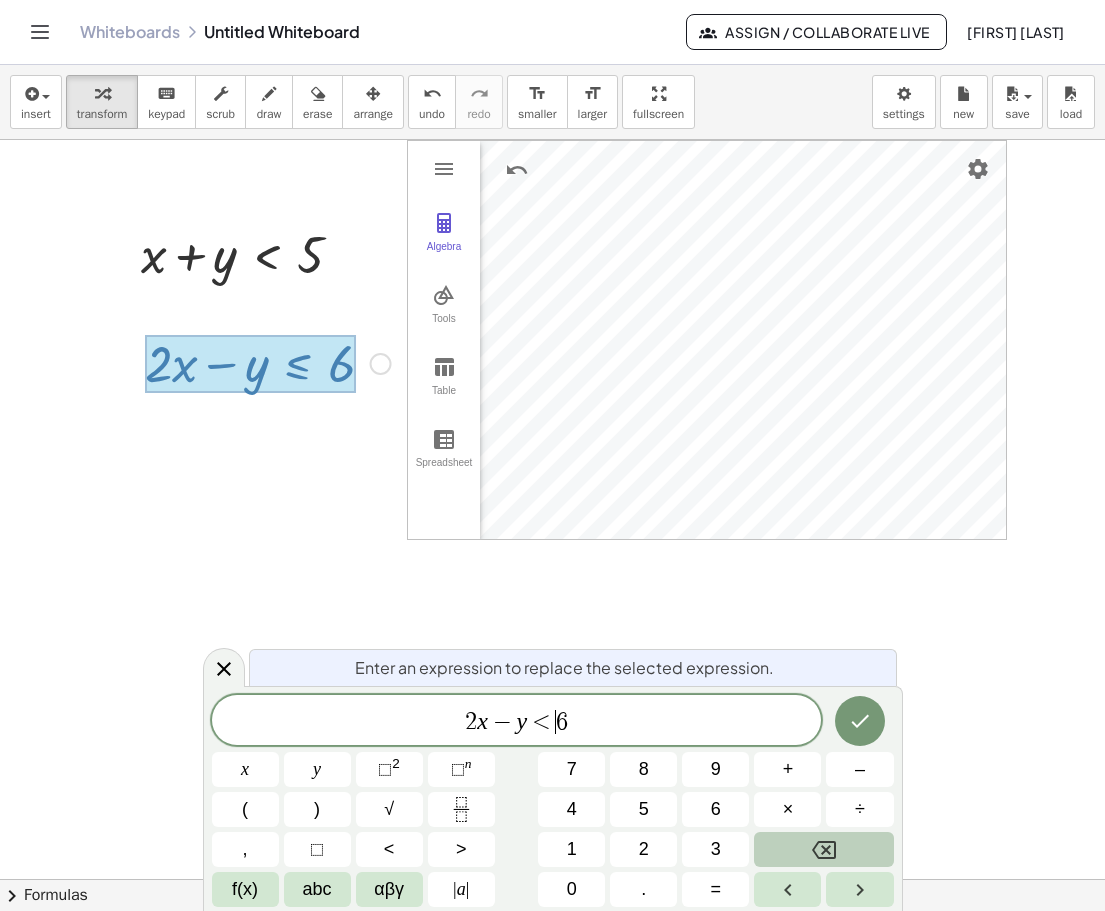 click at bounding box center [823, 849] 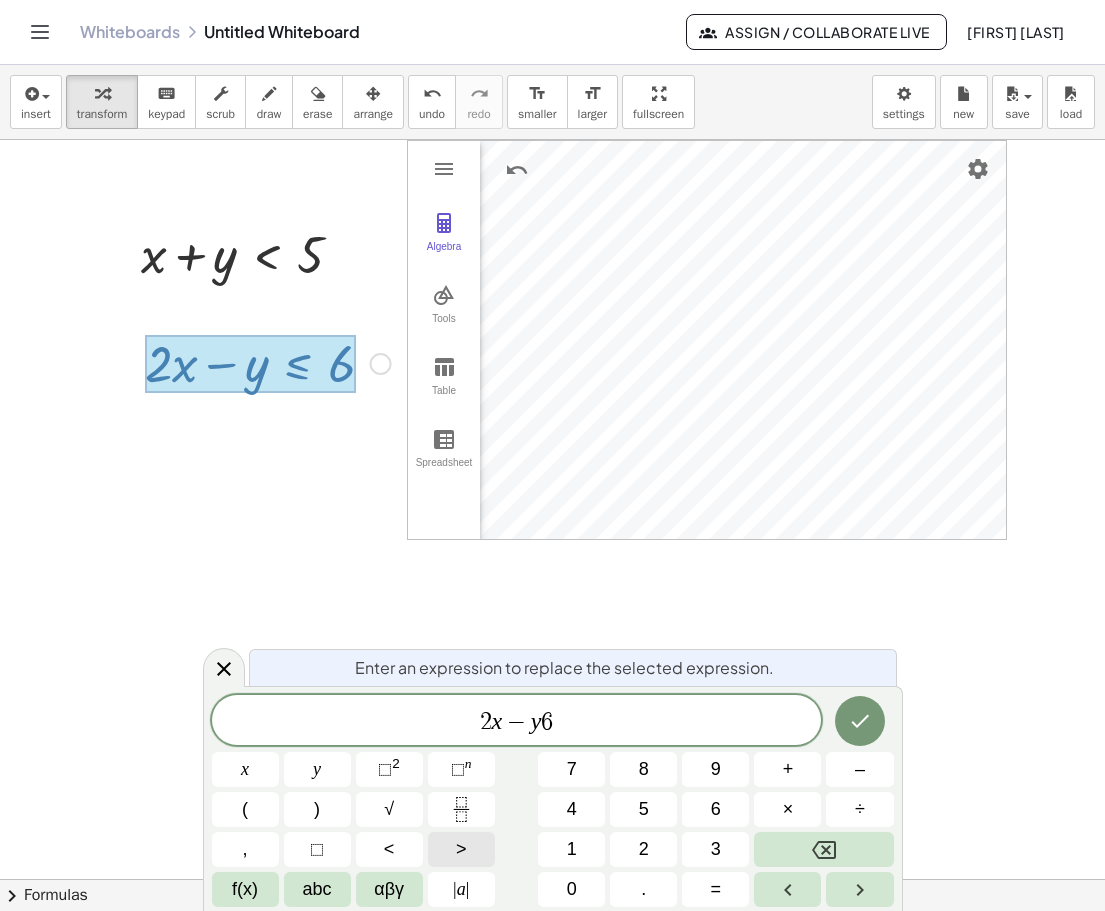 click on ">" at bounding box center (461, 849) 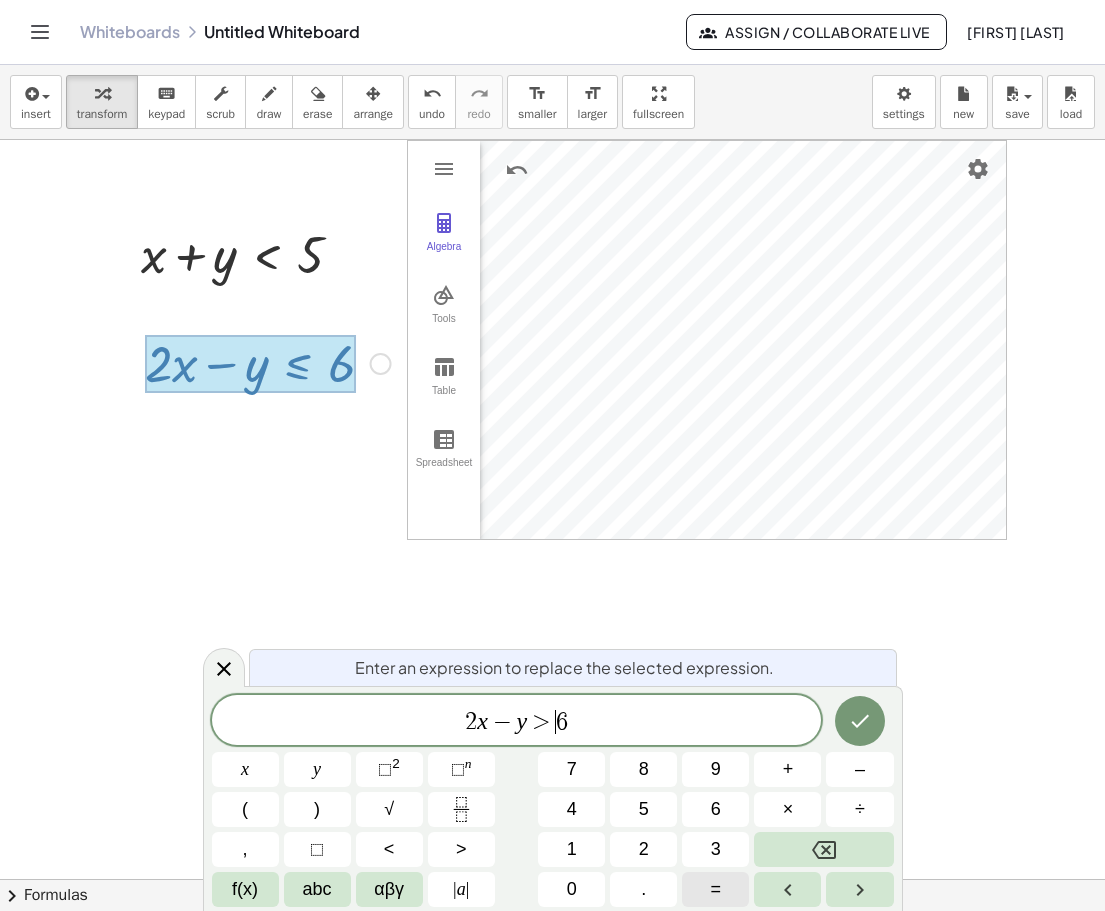 click on "=" at bounding box center (716, 889) 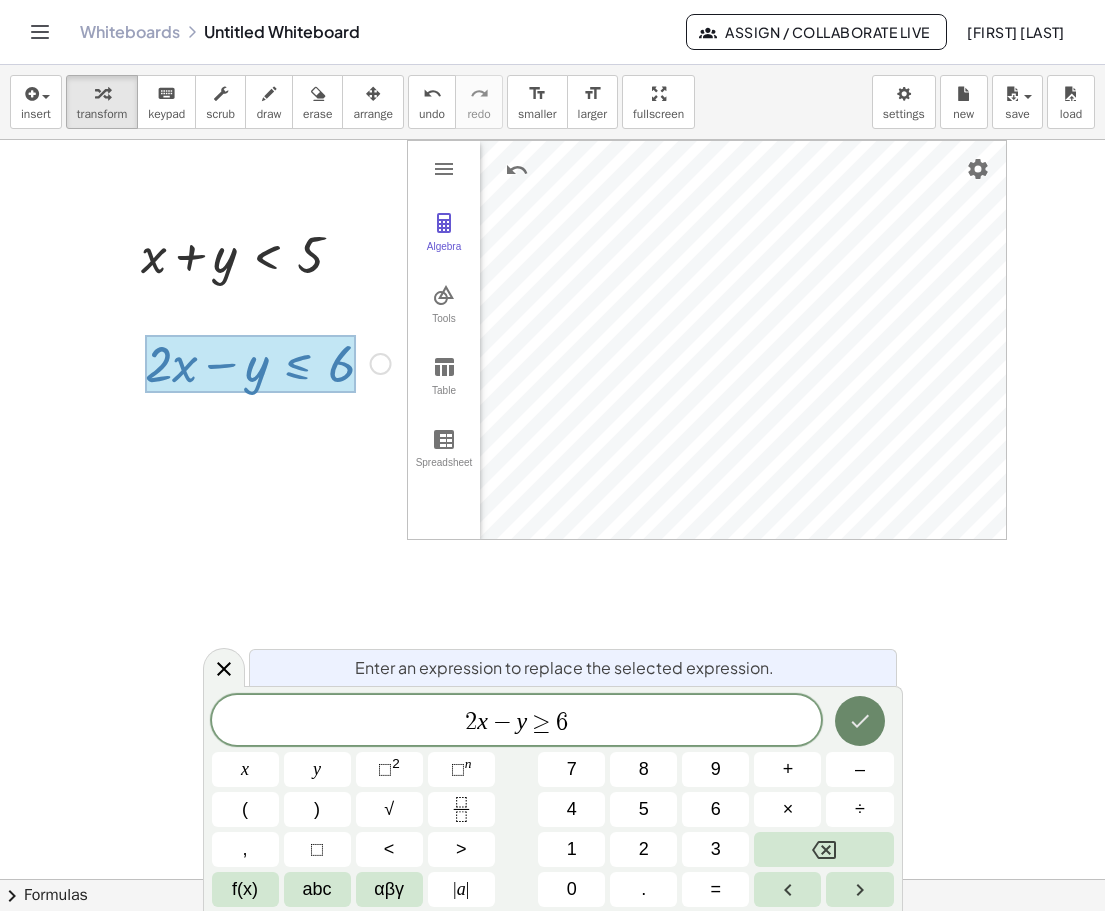 click 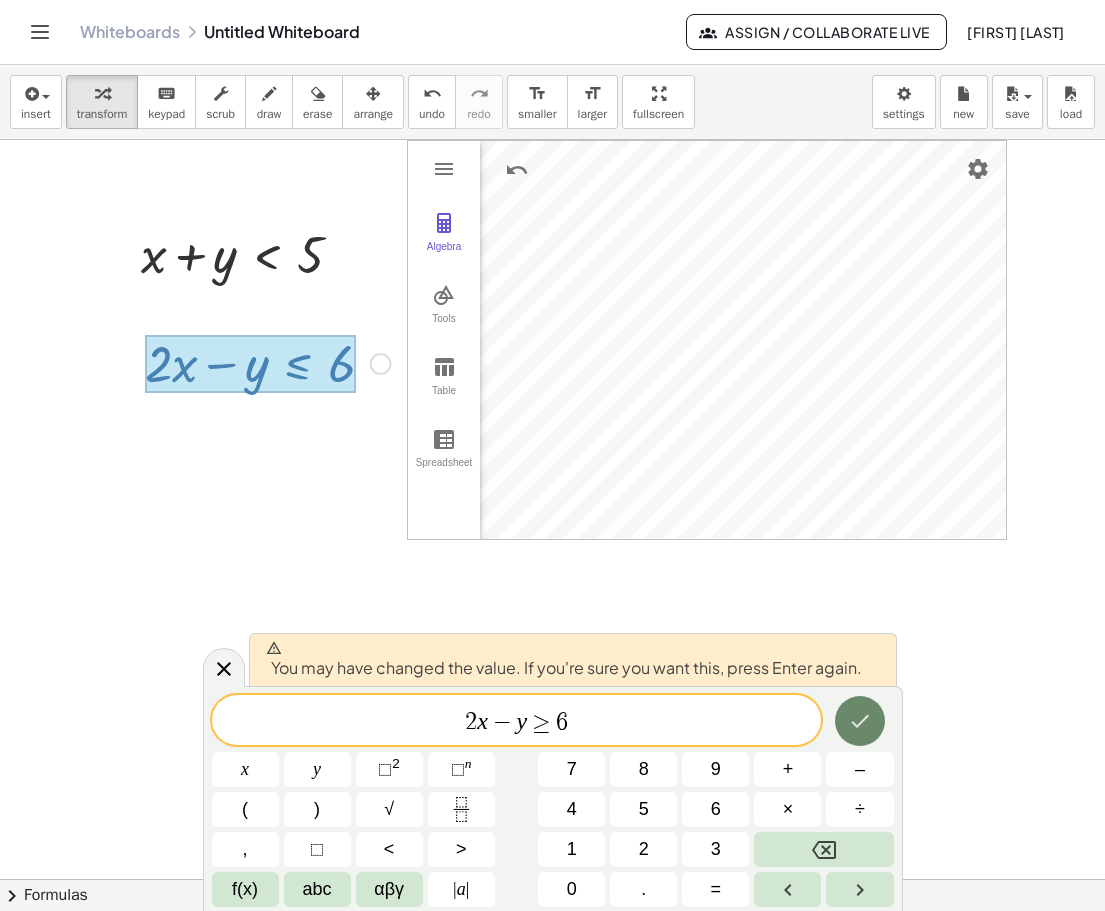 click 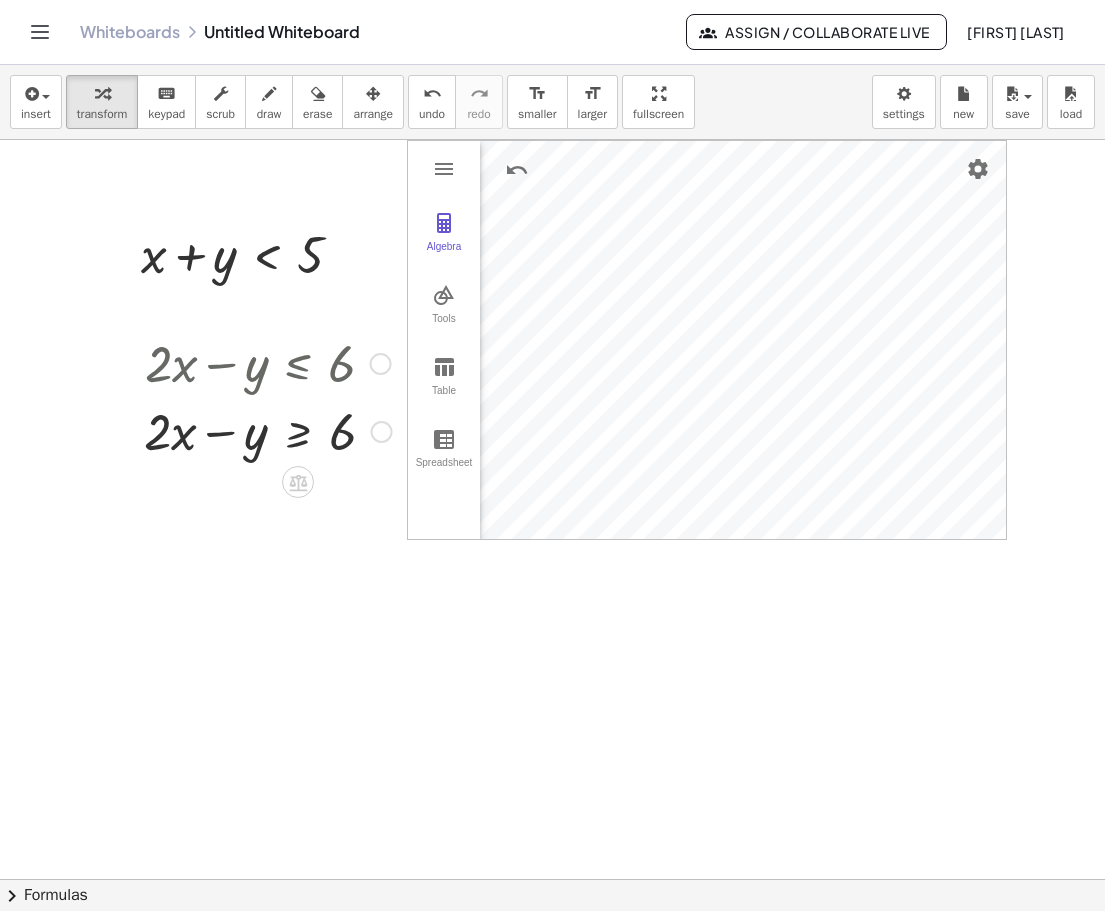 click at bounding box center (381, 364) 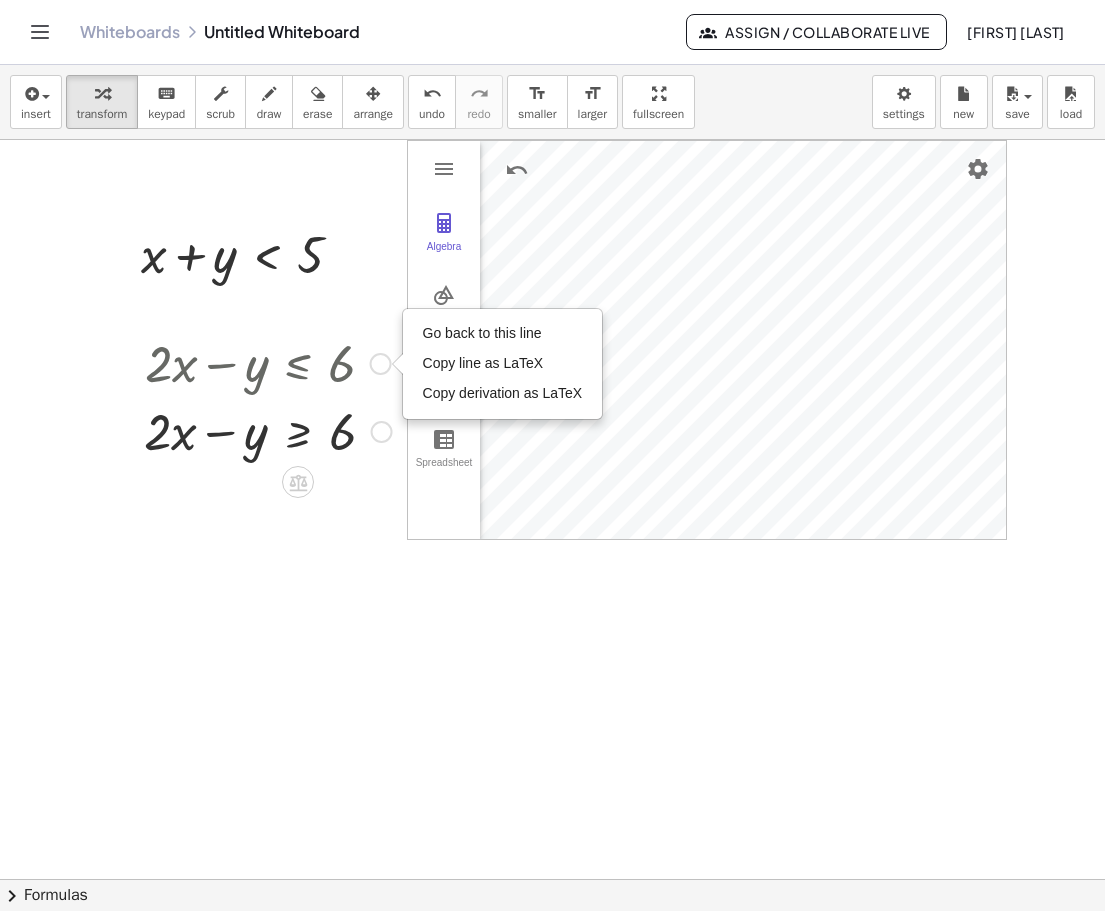 click on "Go back to this line Copy line as LaTeX Copy derivation as LaTeX" at bounding box center (381, 364) 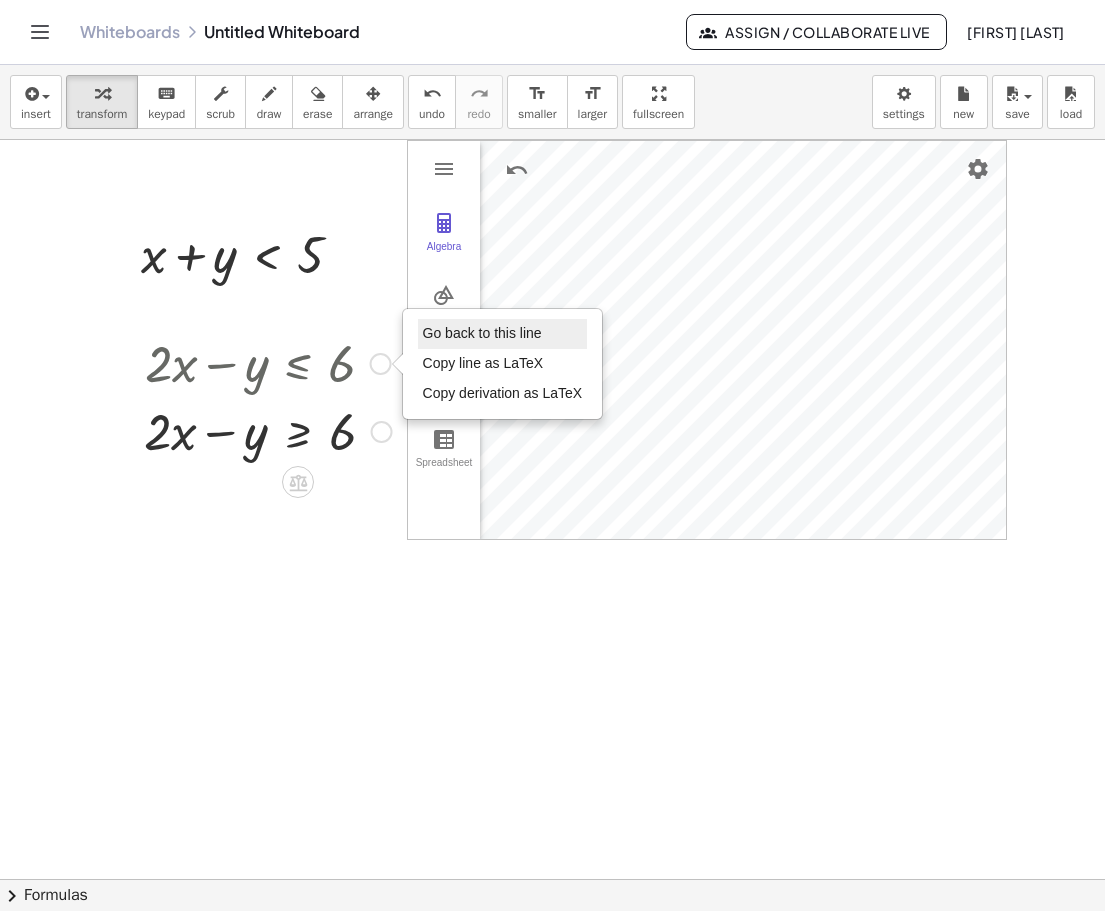 click on "Go back to this line" at bounding box center (482, 333) 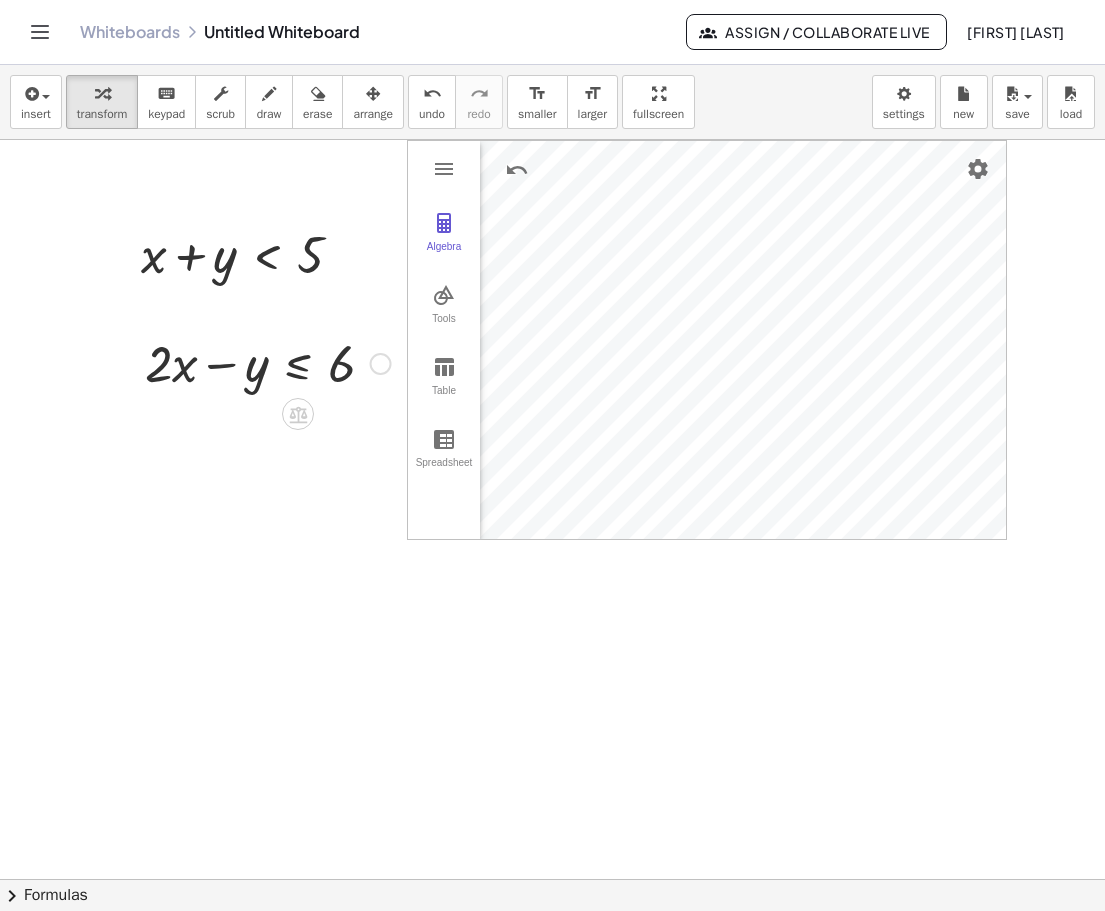 click on "Go back to this line Copy line as LaTeX Copy derivation as LaTeX" at bounding box center (381, 364) 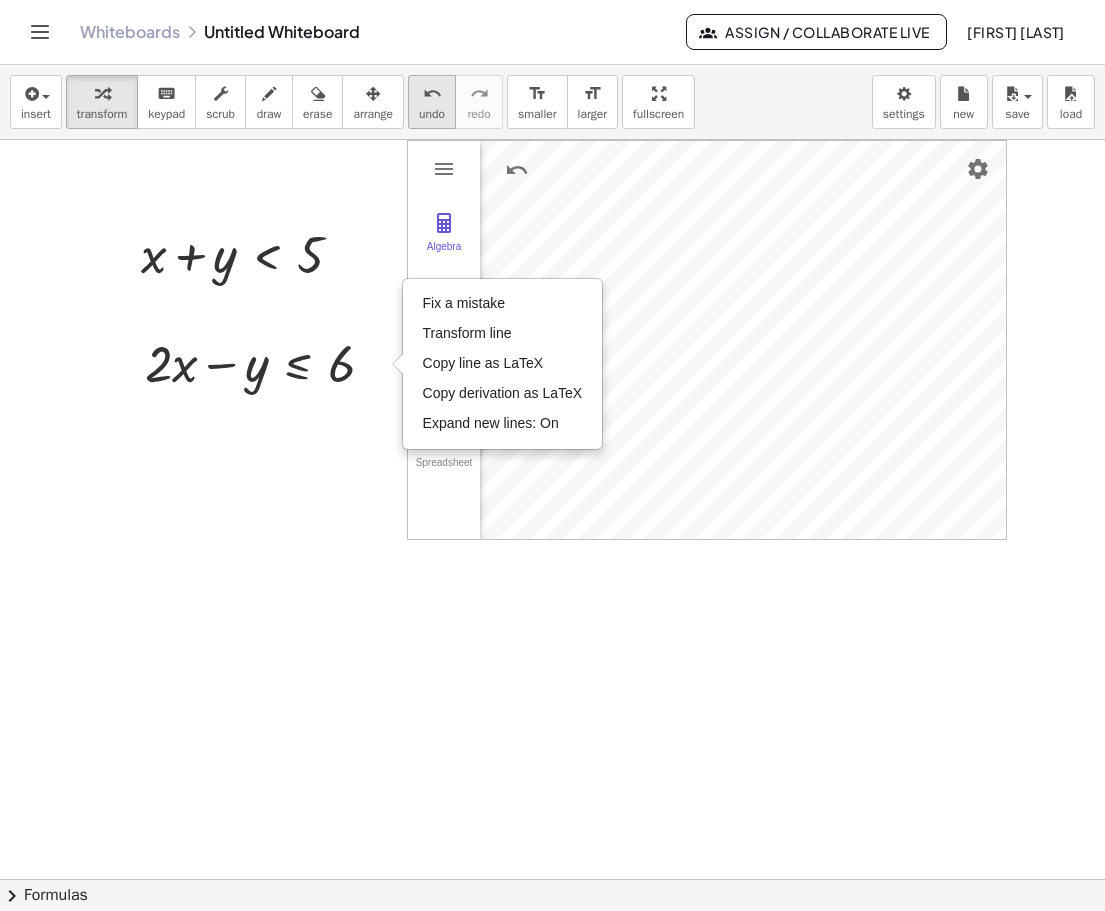 click on "undo" at bounding box center (432, 114) 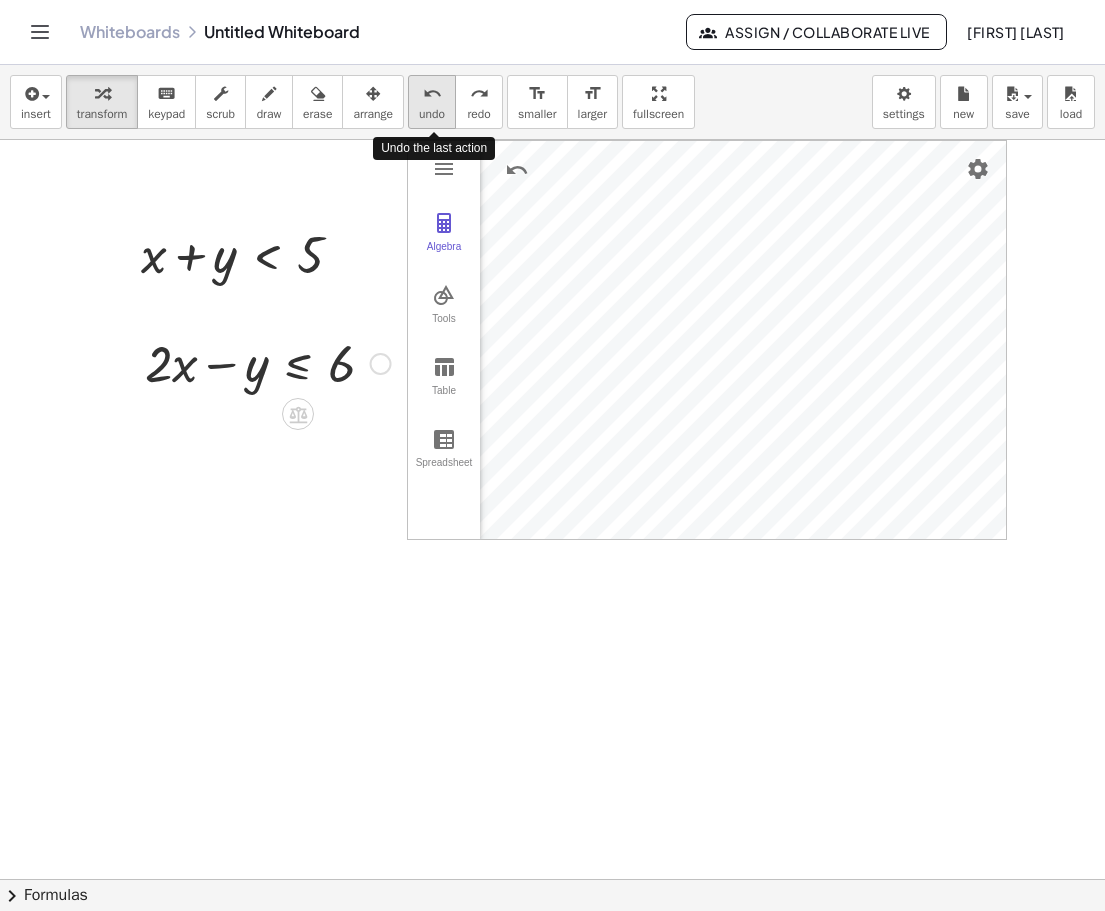 click on "undo" at bounding box center [432, 114] 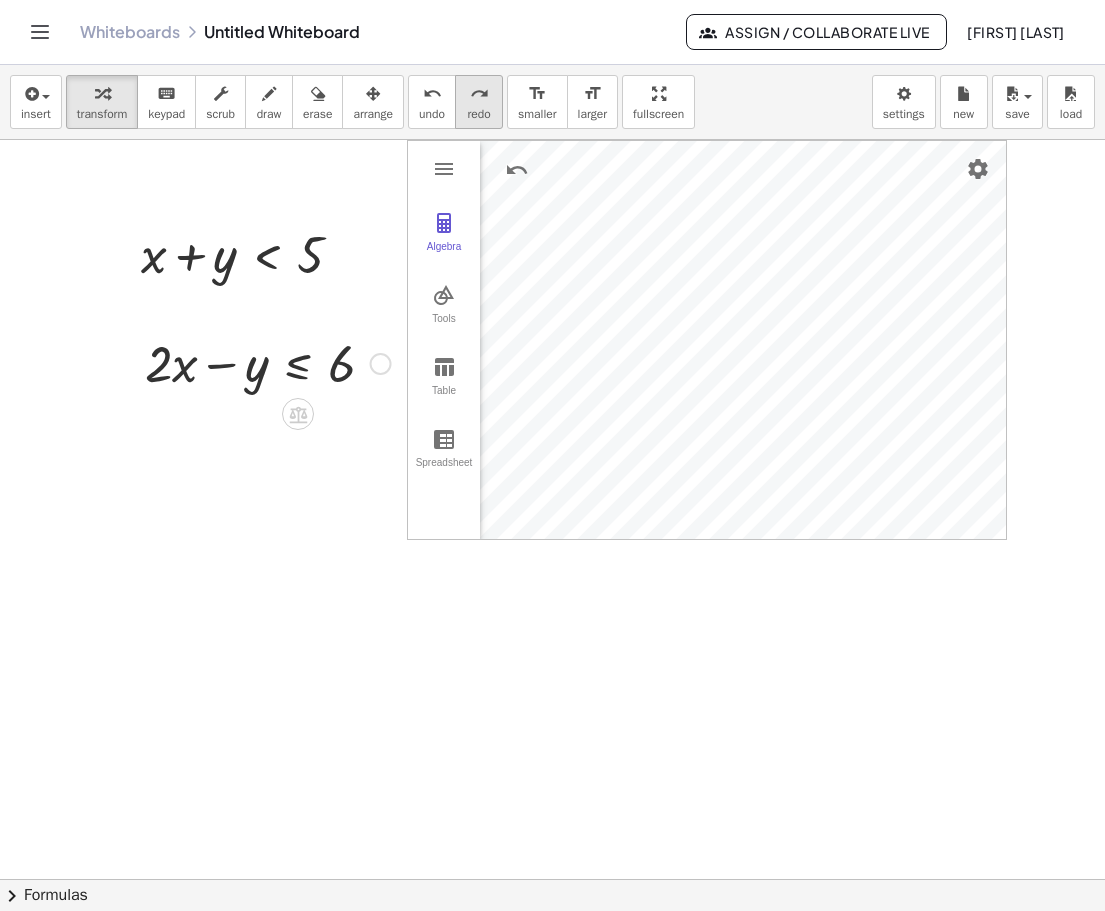 click on "redo" at bounding box center (479, 94) 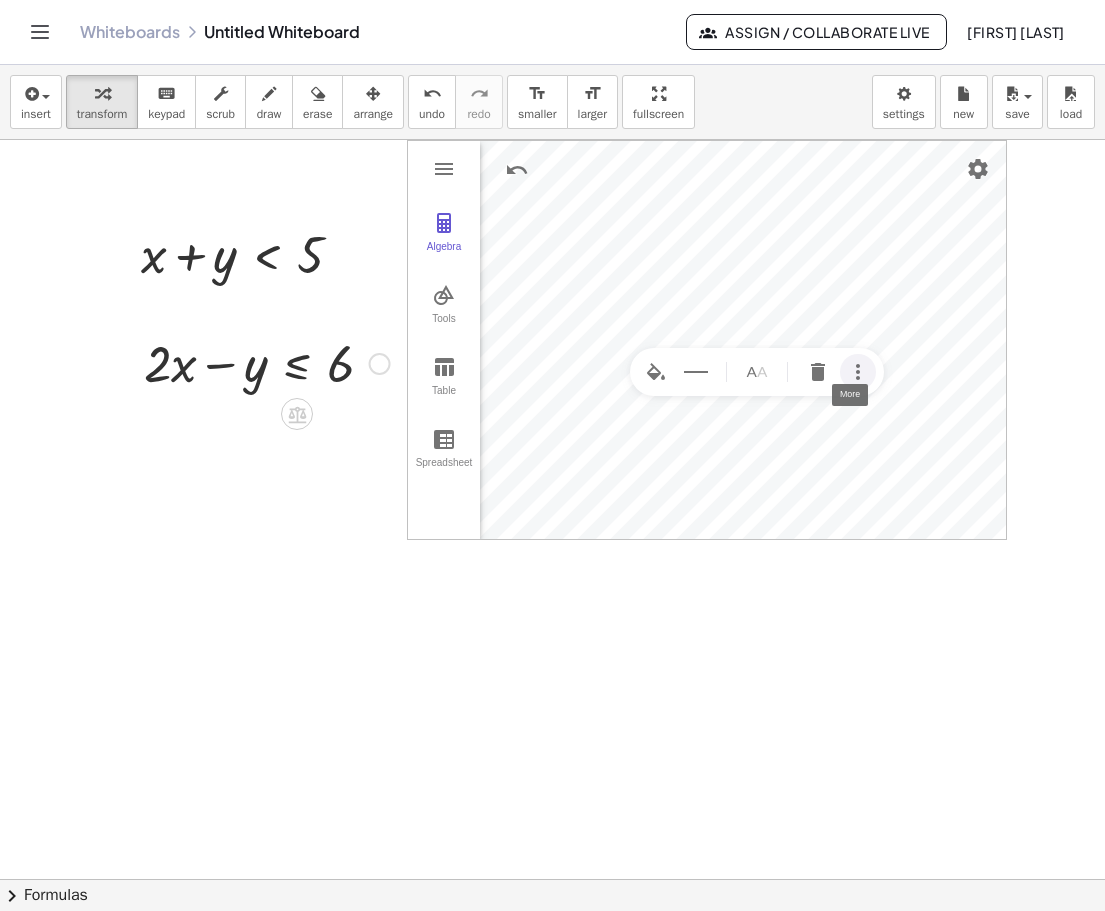 click at bounding box center [858, 372] 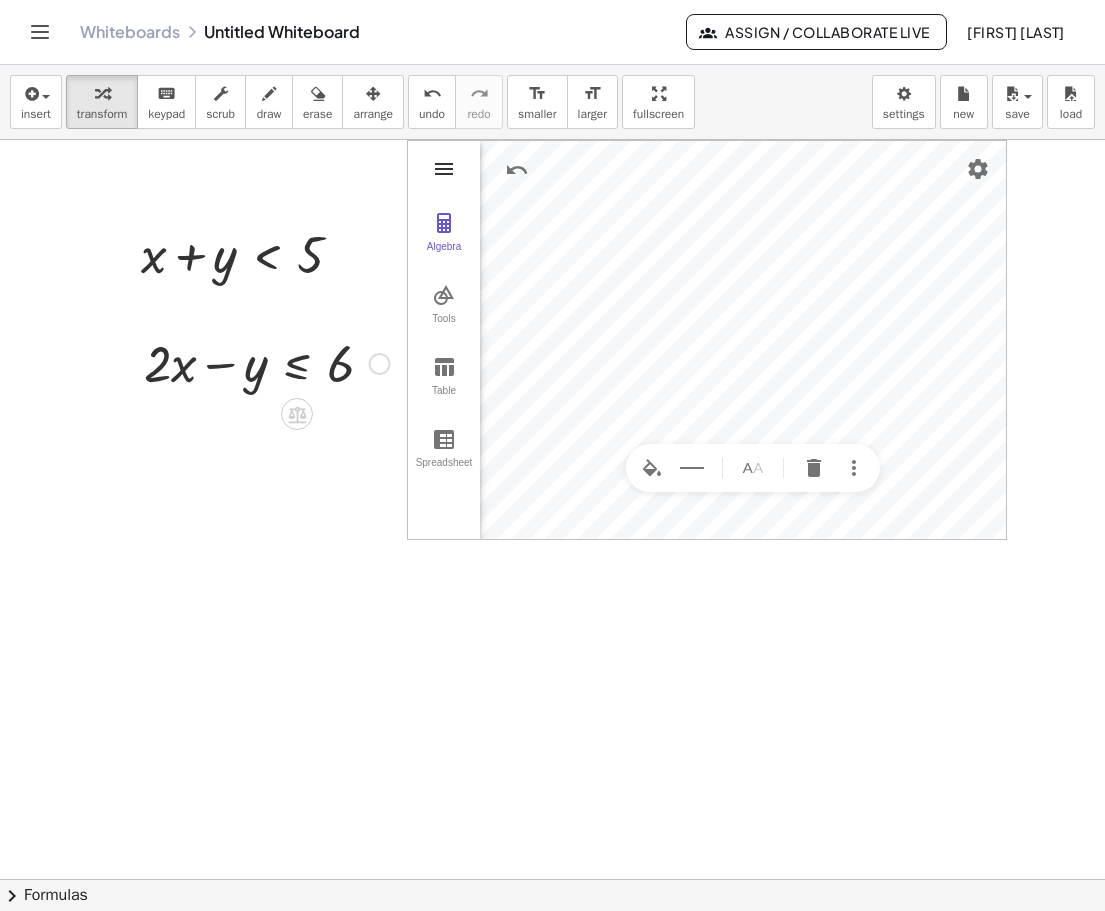 click at bounding box center [444, 169] 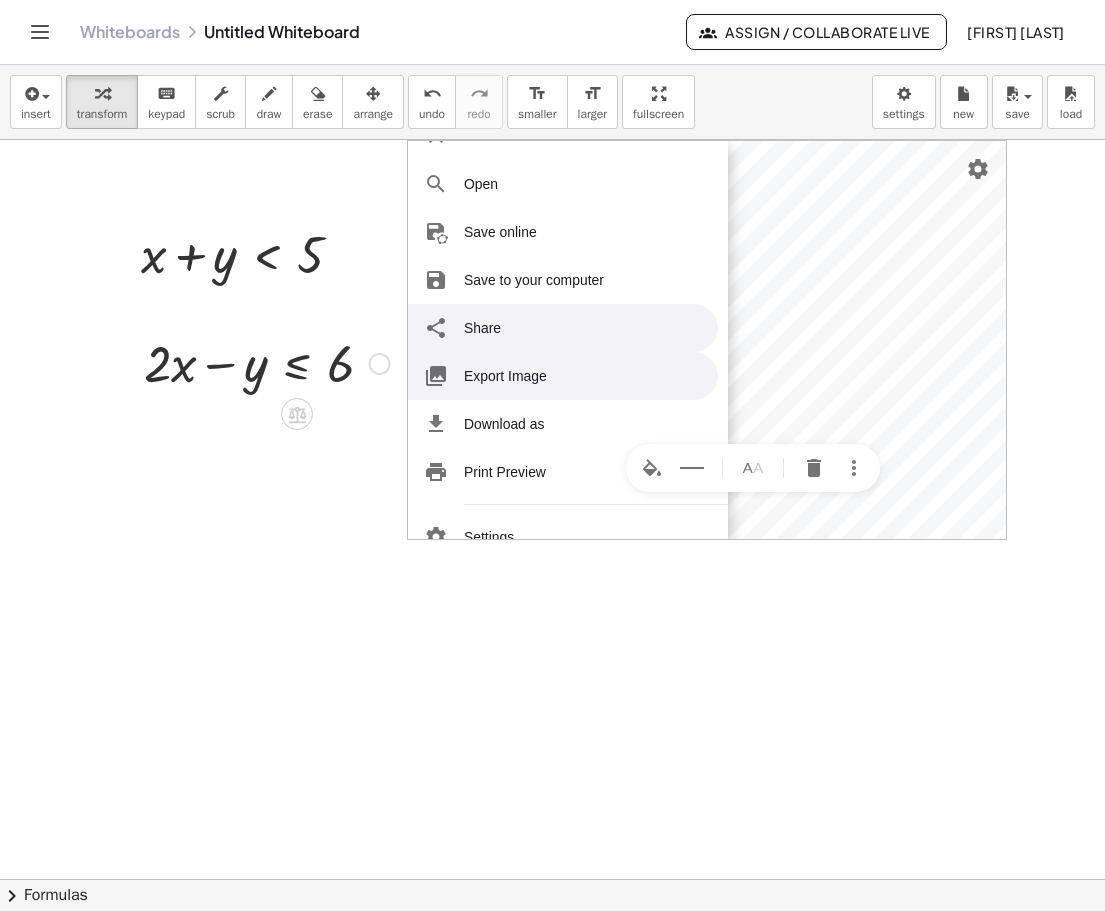 scroll, scrollTop: 245, scrollLeft: 0, axis: vertical 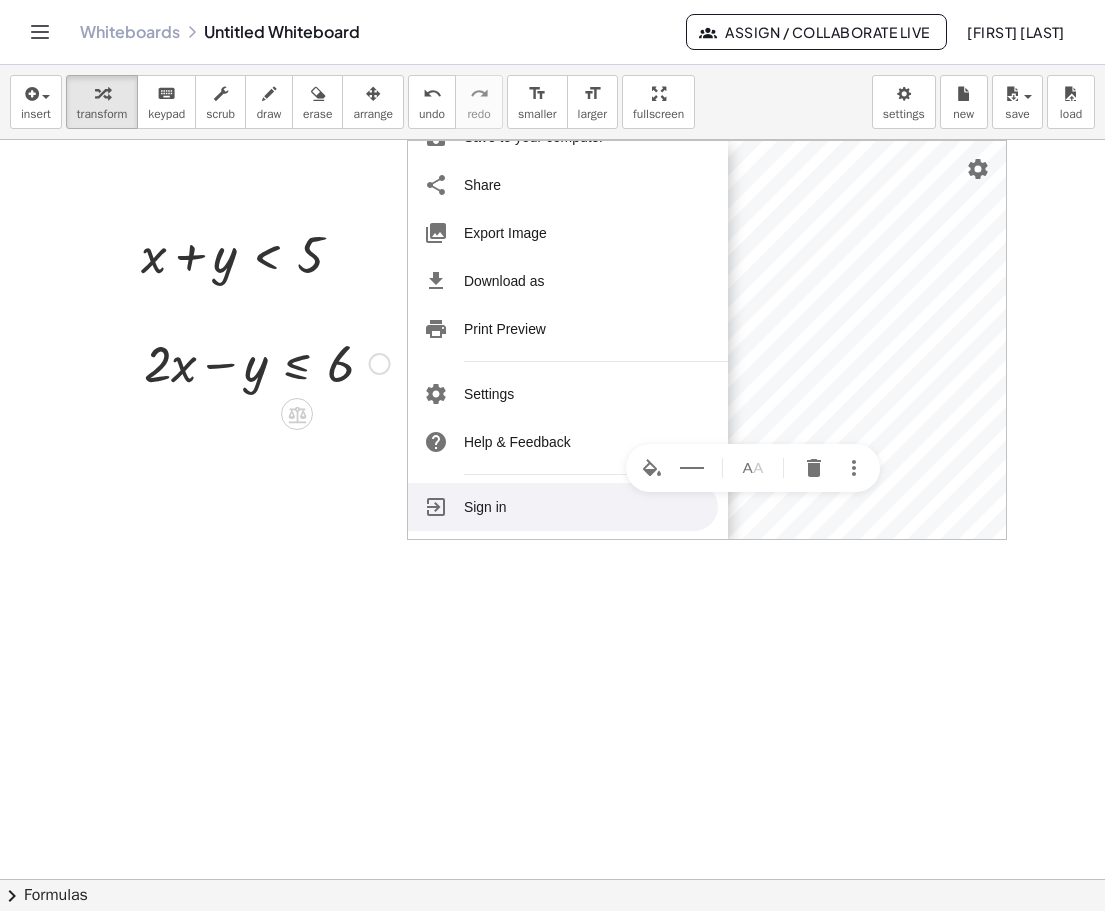 click at bounding box center (552, 944) 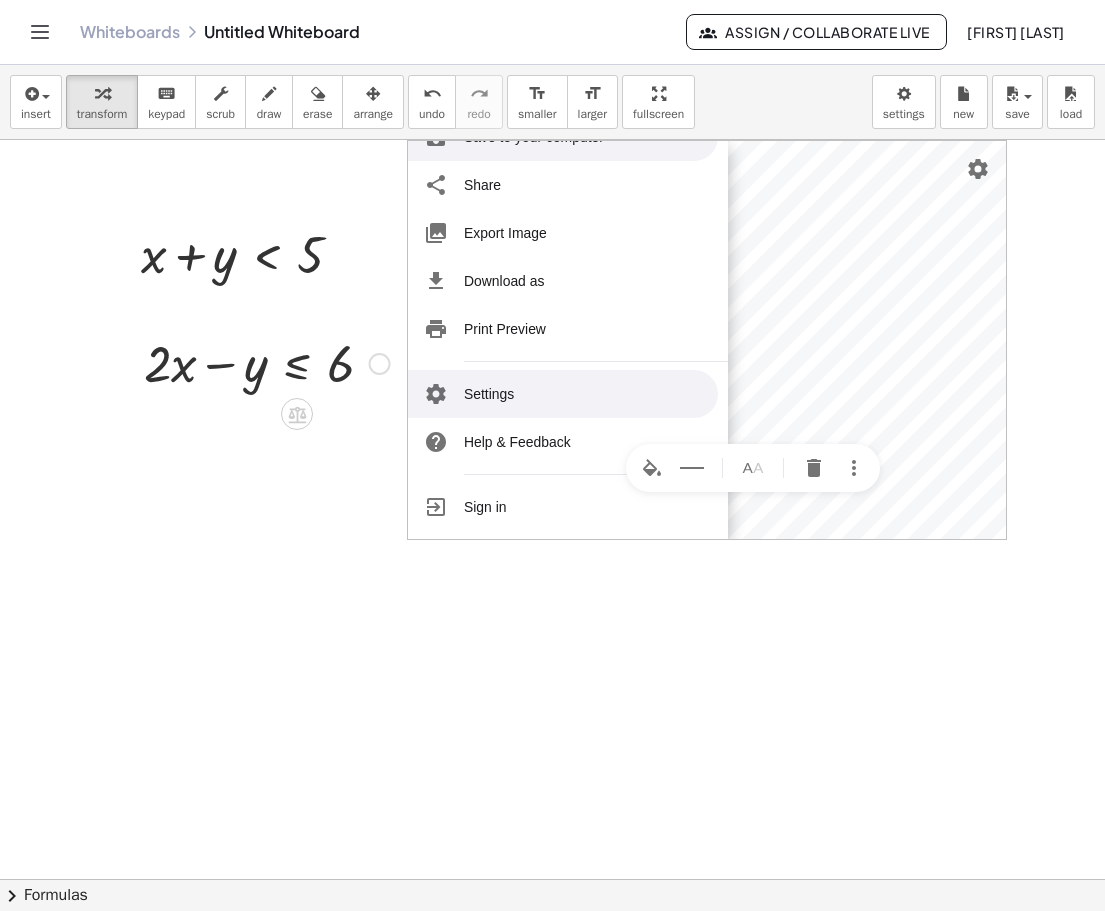 scroll, scrollTop: 0, scrollLeft: 0, axis: both 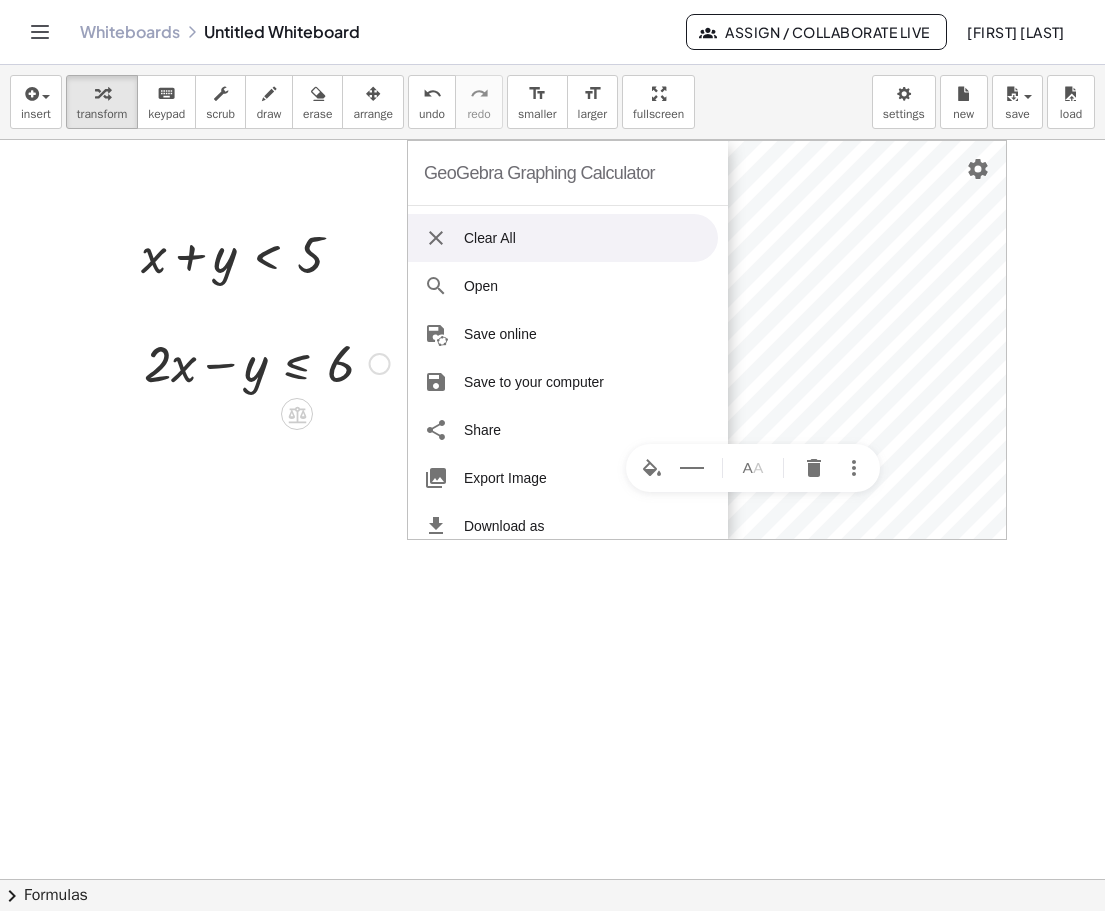 click at bounding box center [436, 238] 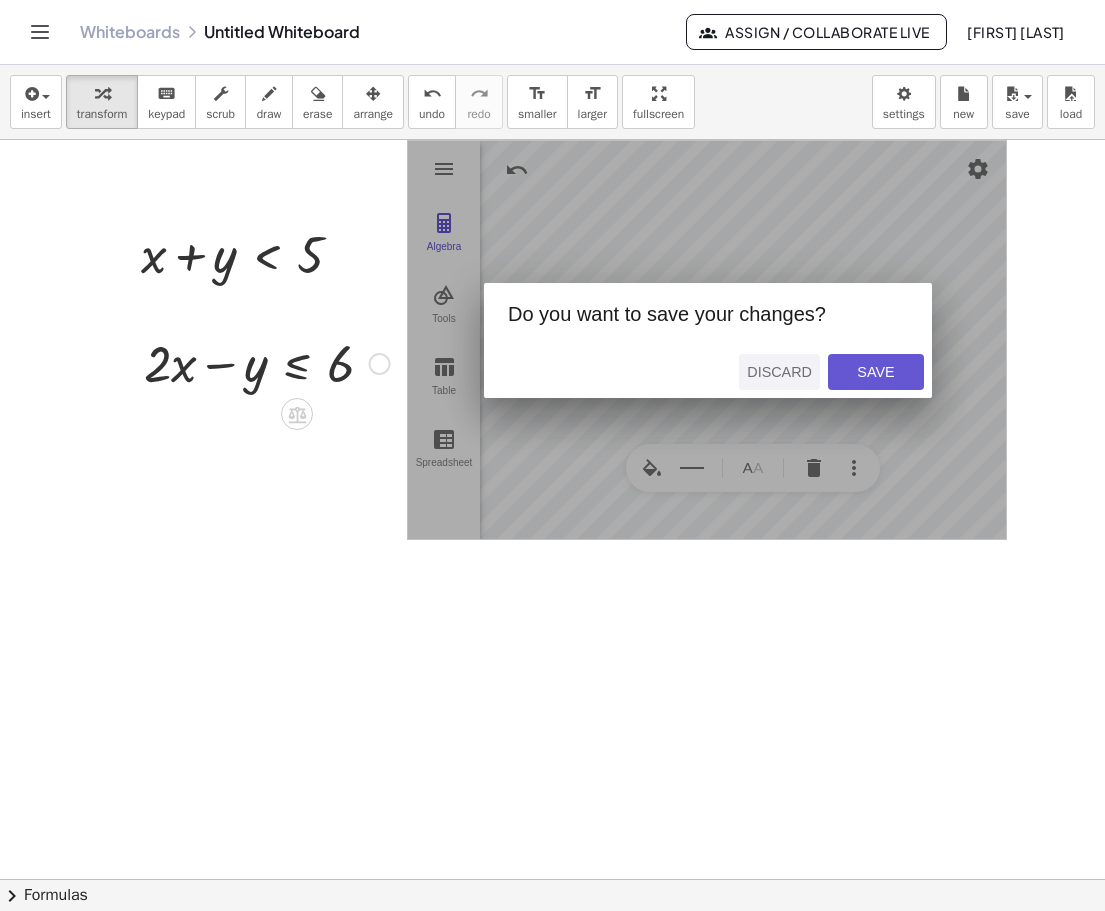 click on "Discard" at bounding box center (779, 372) 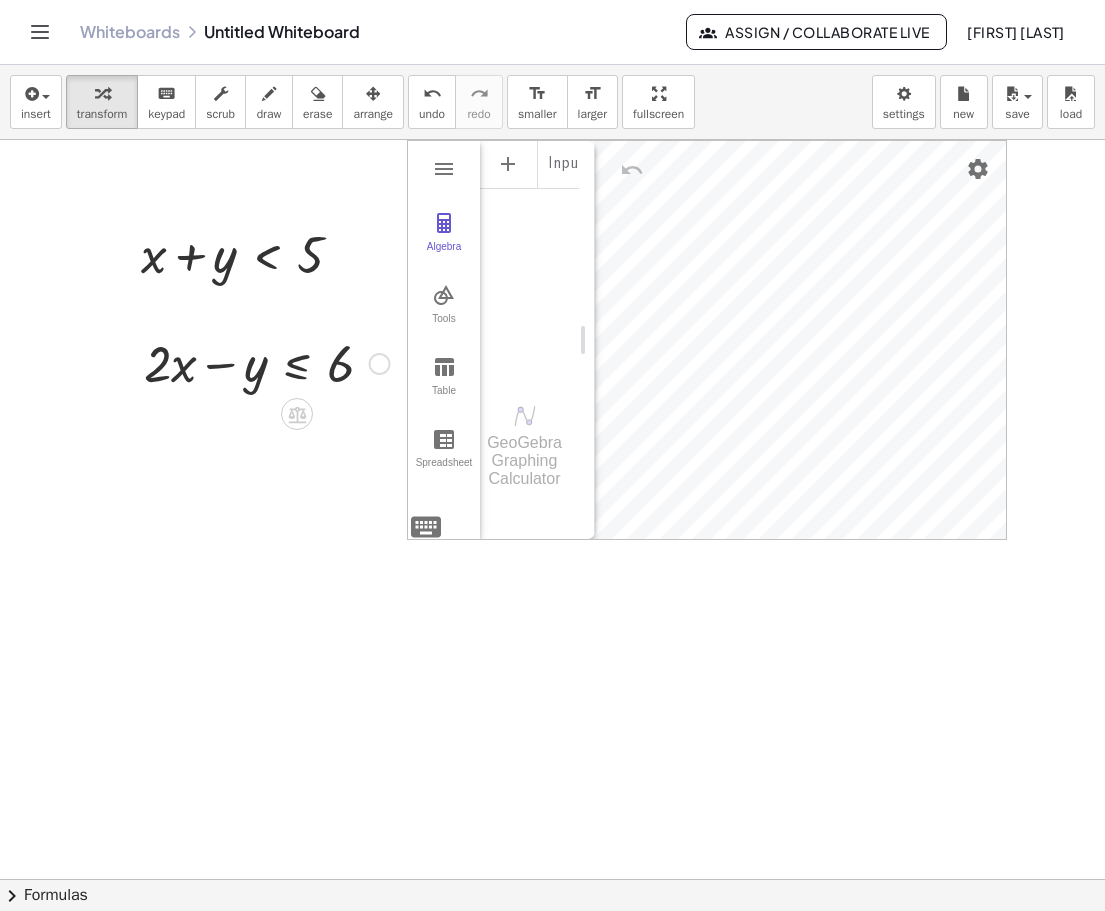 click at bounding box center (552, 944) 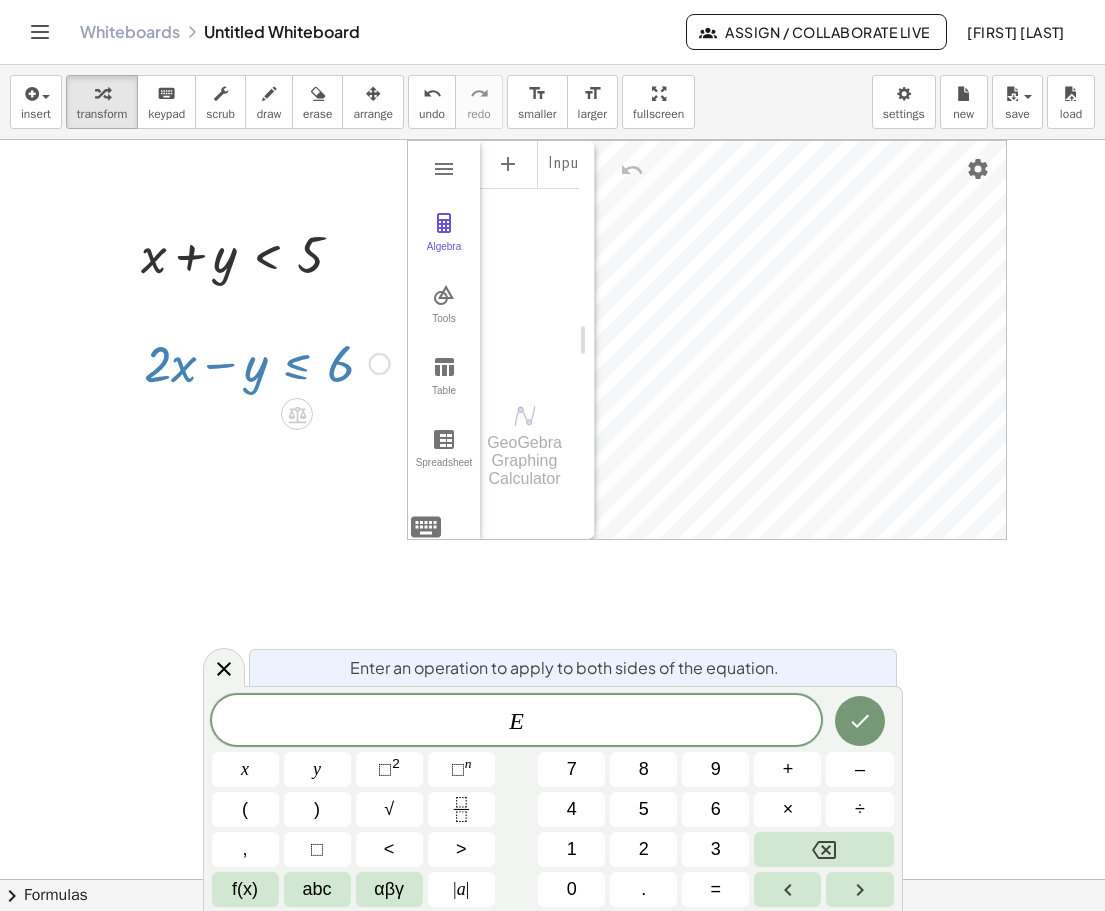click on "Fix a mistake Transform line Copy line as LaTeX Copy derivation as LaTeX Expand new lines: On" at bounding box center [380, 364] 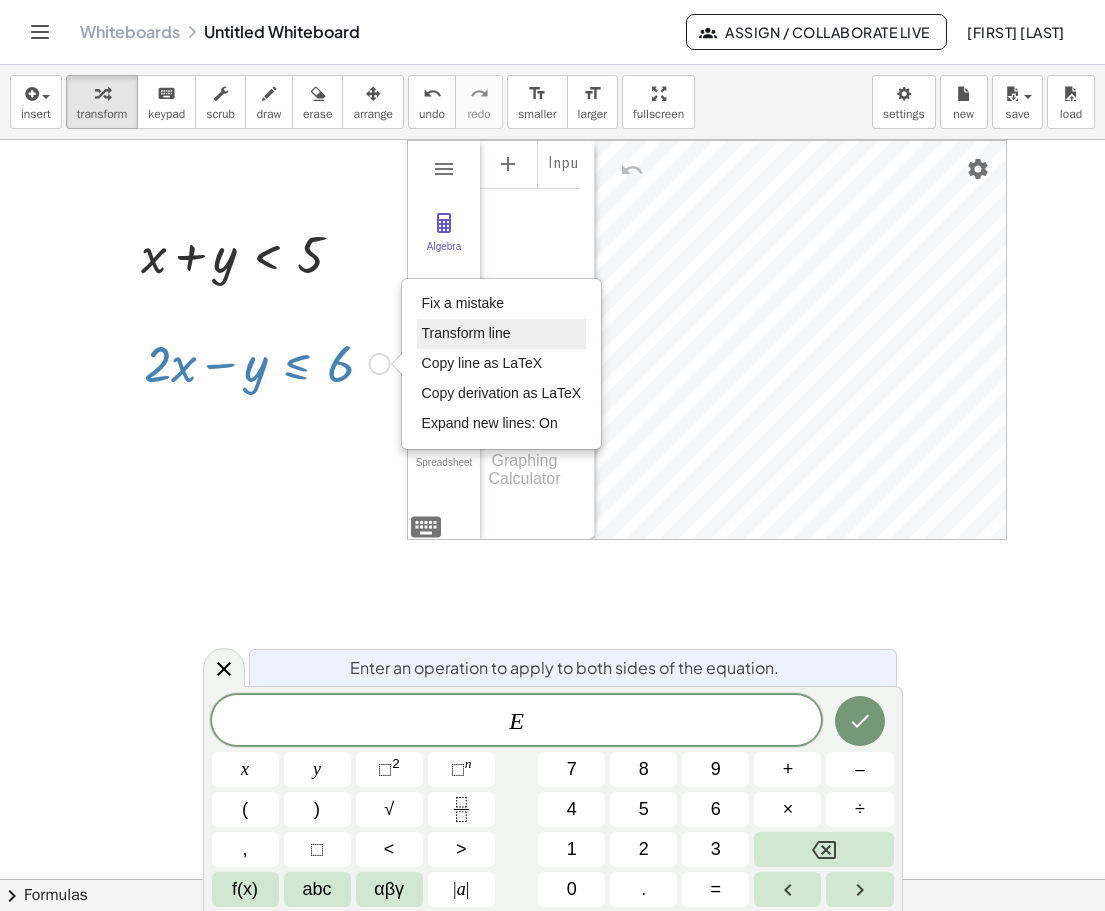 click on "Transform line" at bounding box center [466, 333] 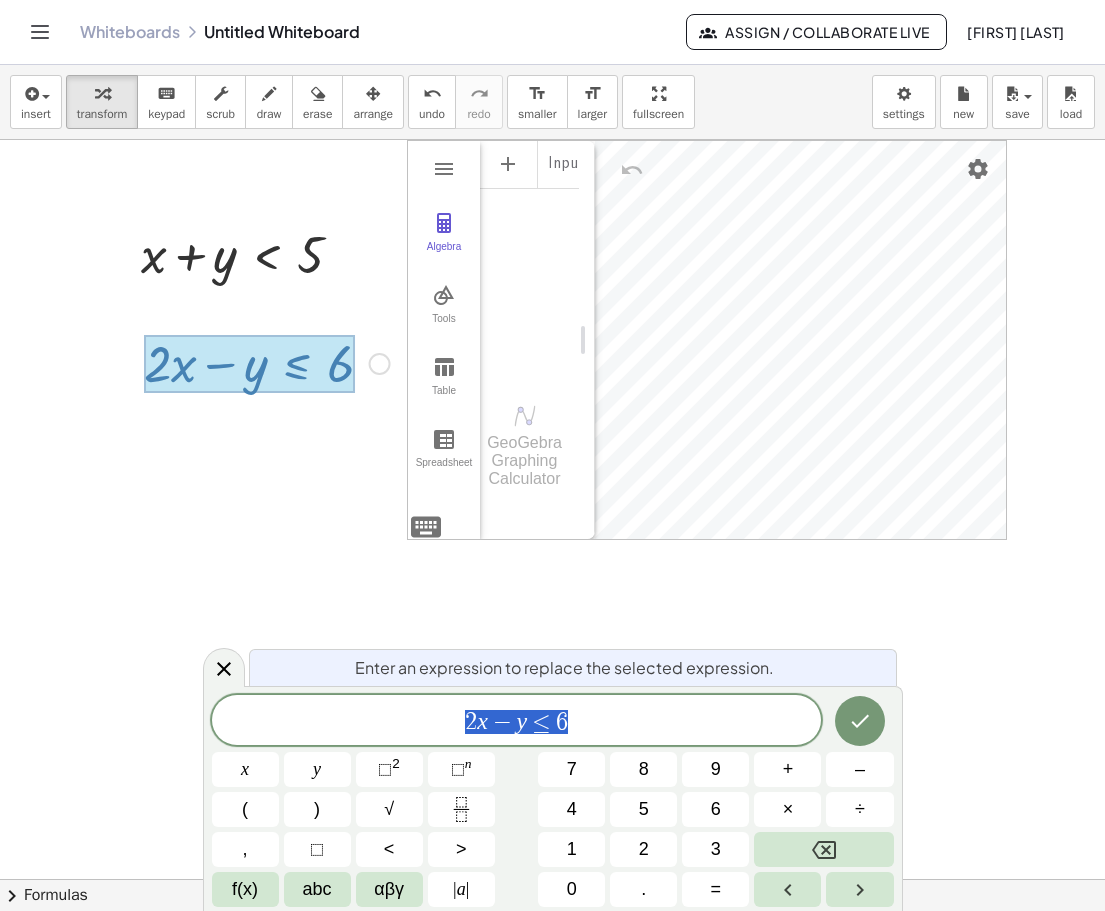 click on "≤" at bounding box center (541, 722) 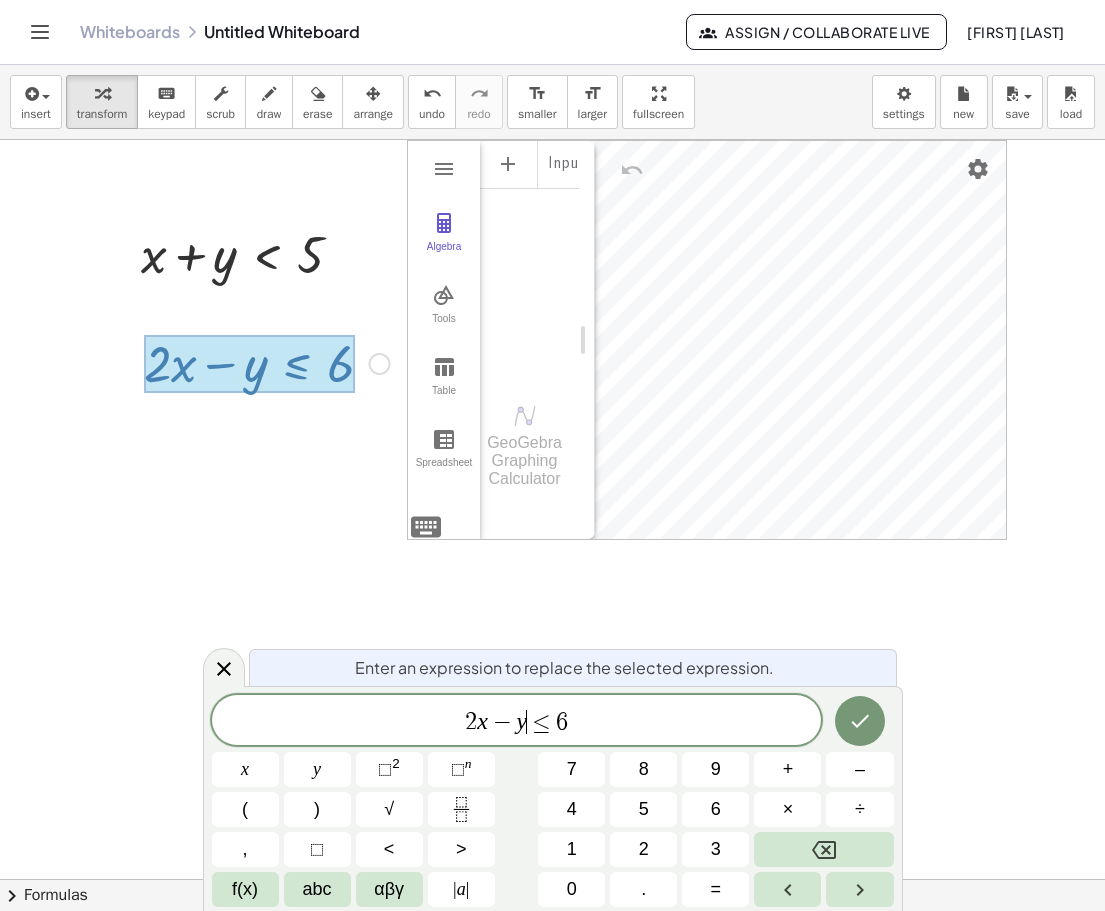 click on "≤" at bounding box center [541, 722] 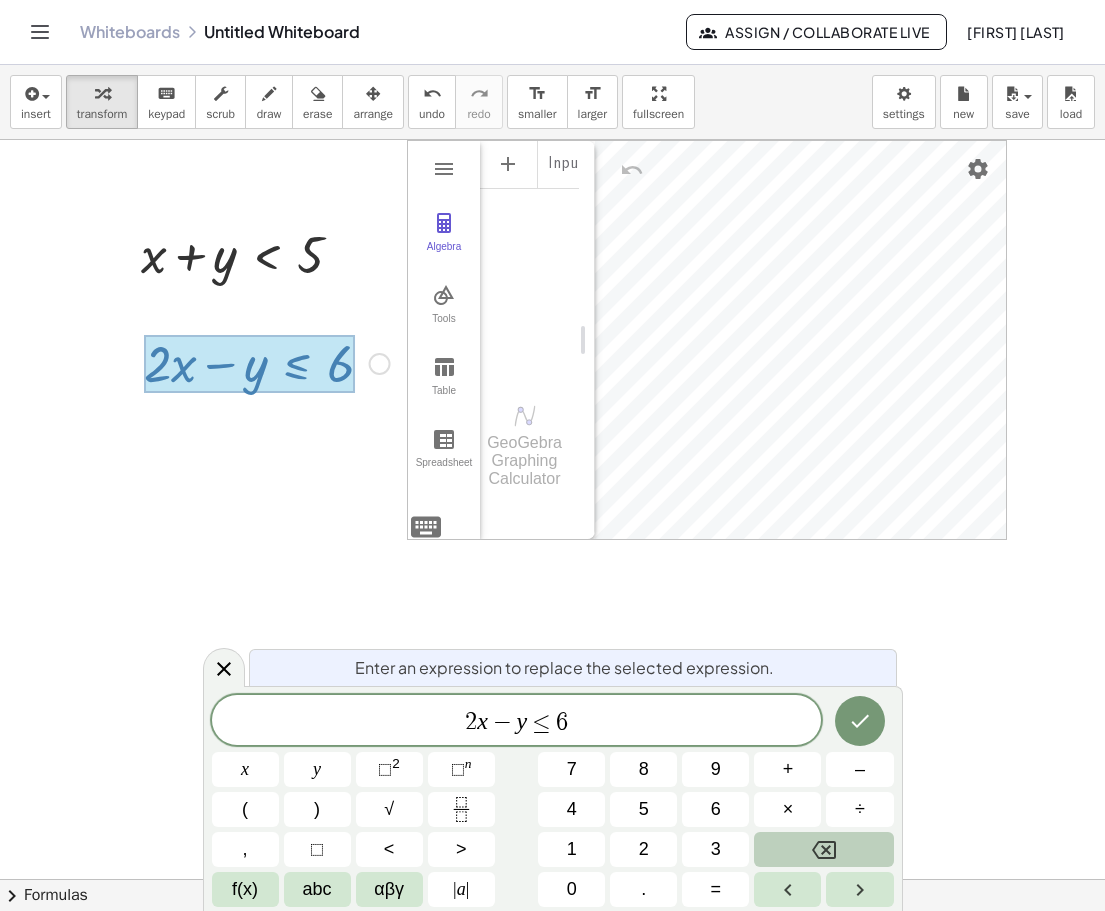 click at bounding box center (823, 849) 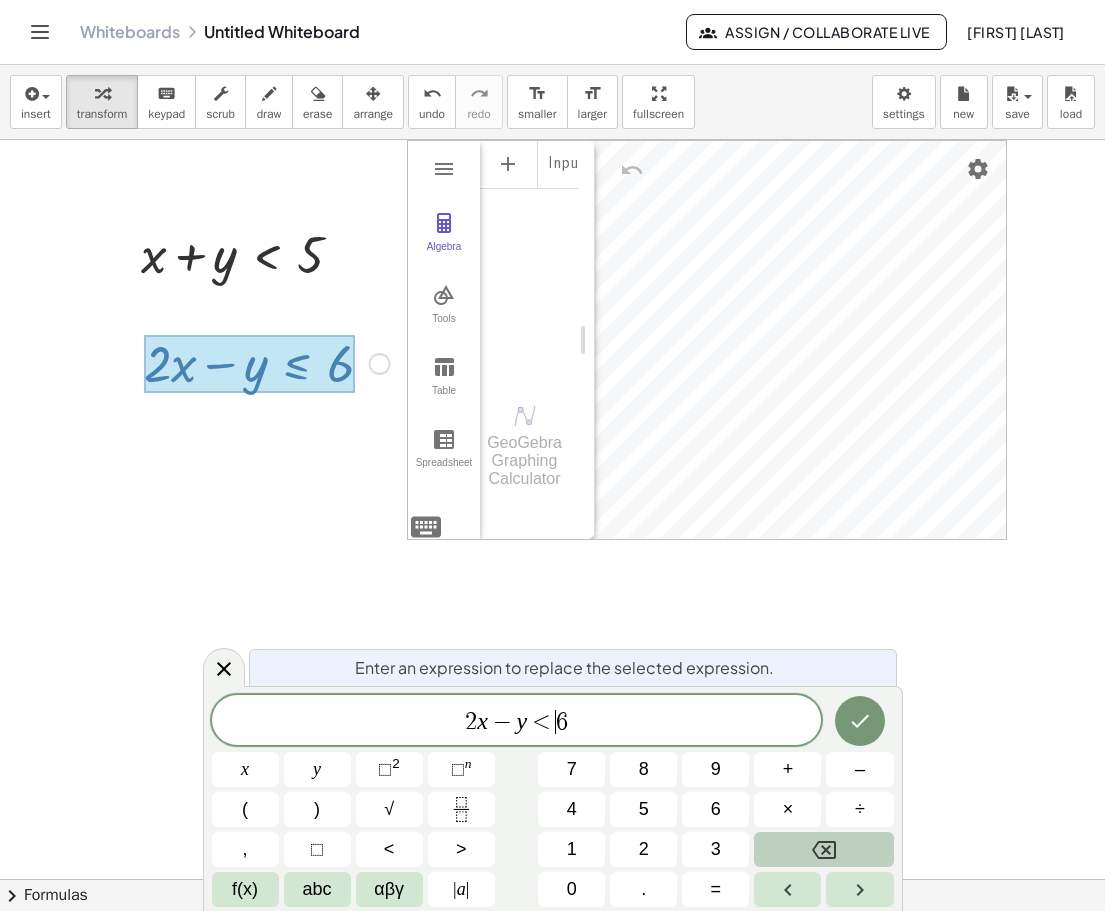 click at bounding box center (823, 849) 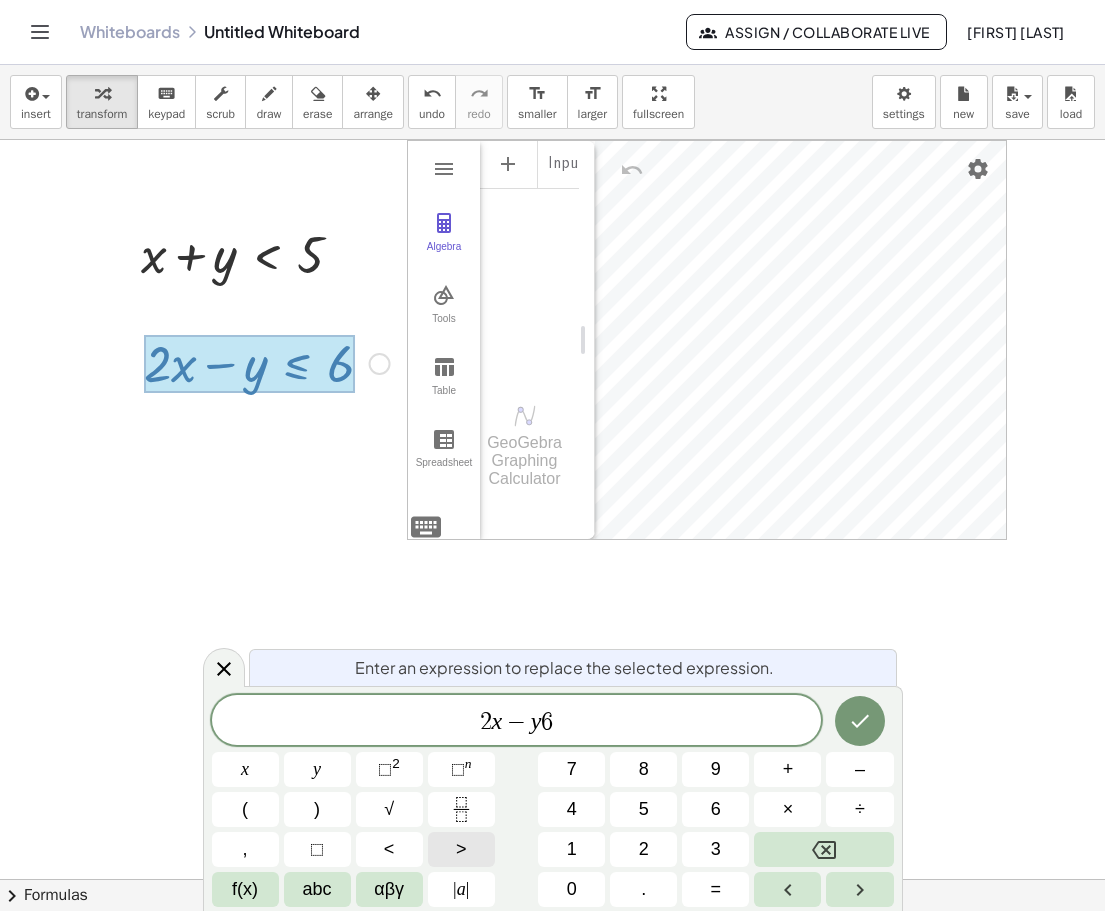 click on ">" at bounding box center (461, 849) 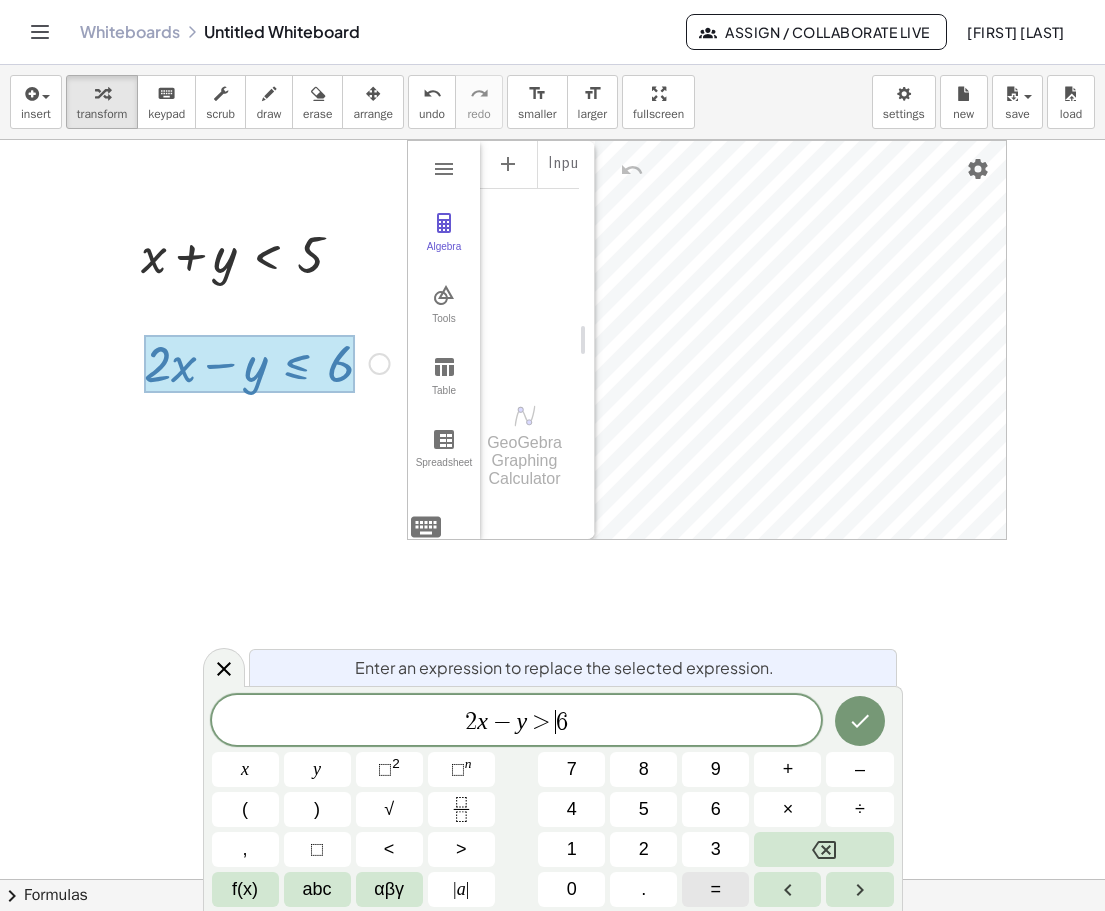 click on "=" at bounding box center (715, 889) 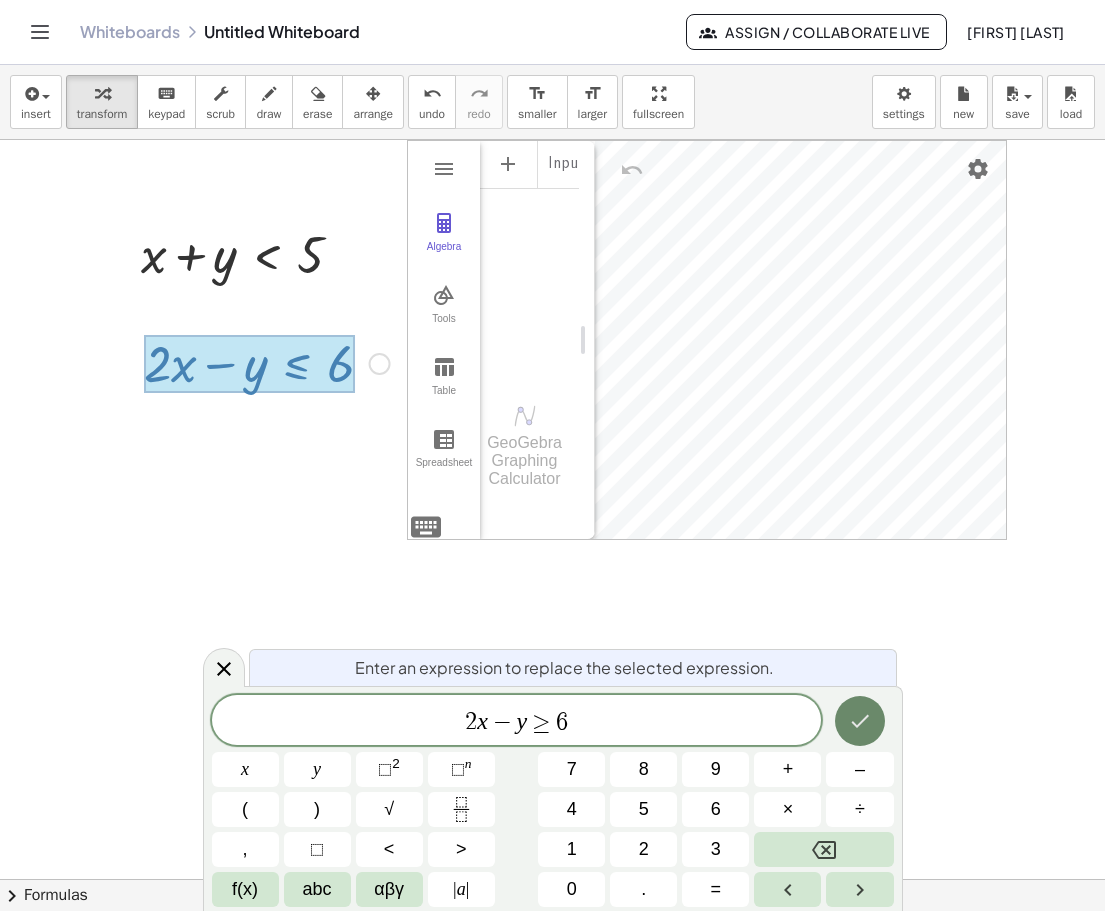 click 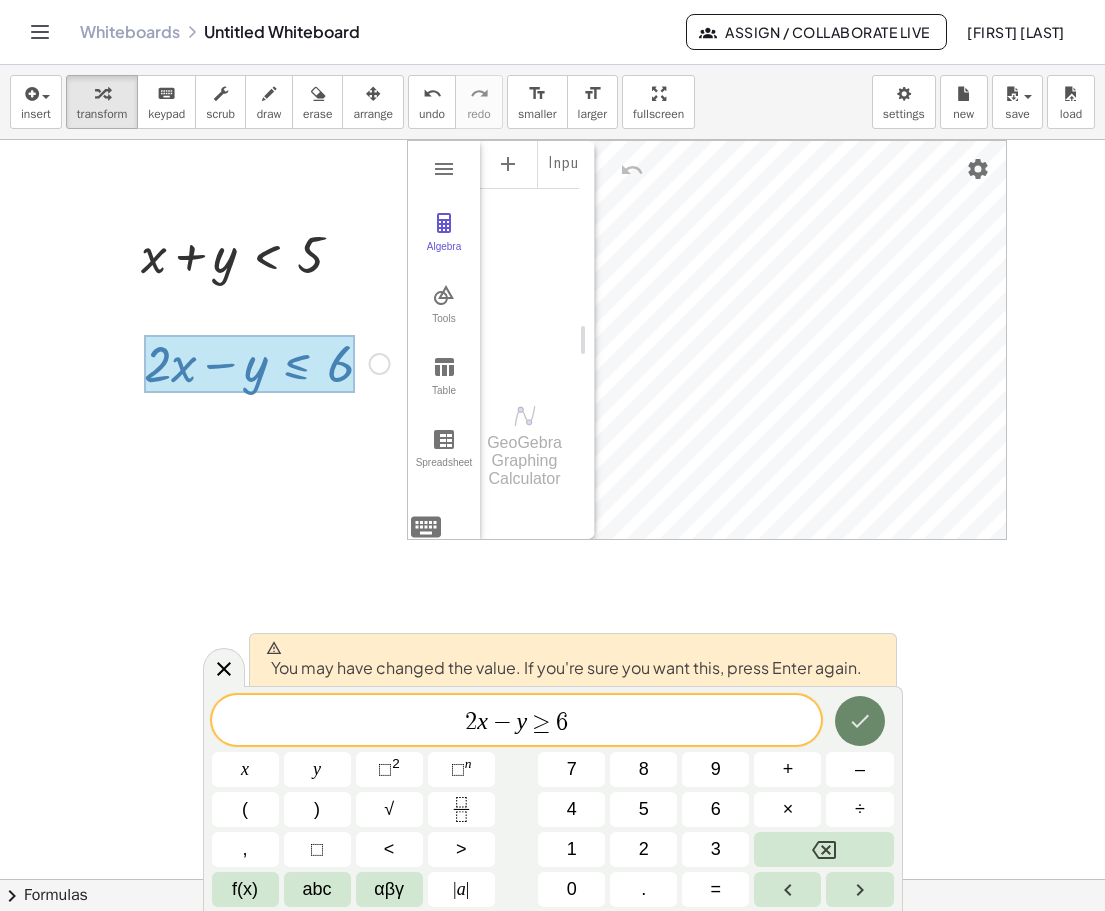 click 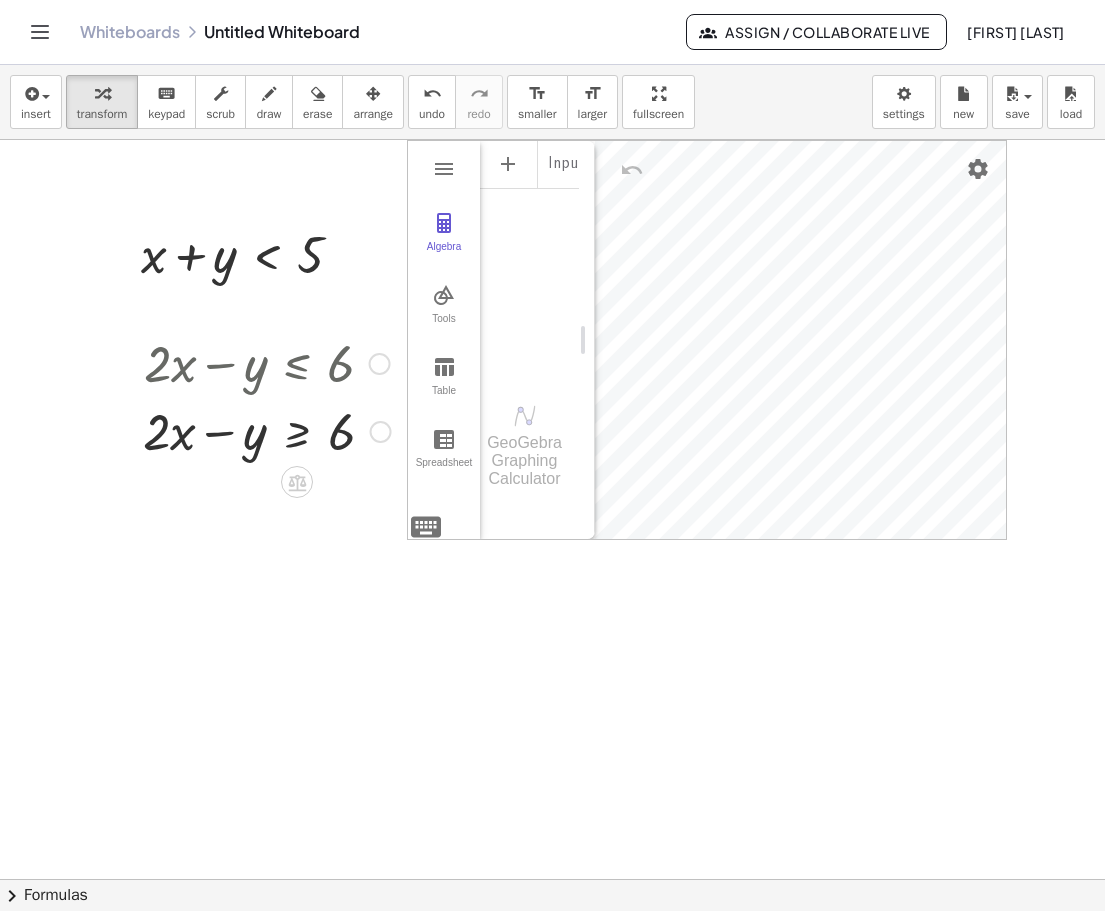 click at bounding box center (552, 944) 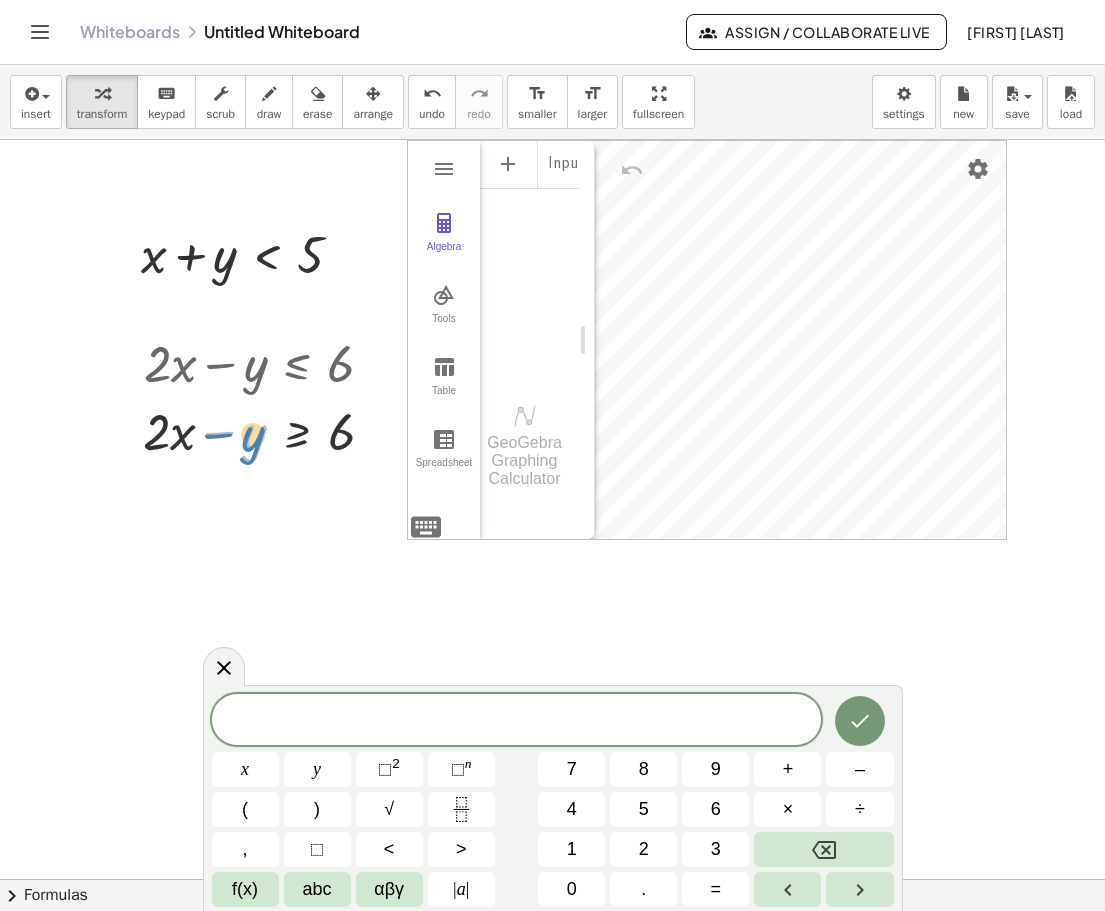 click at bounding box center (267, 430) 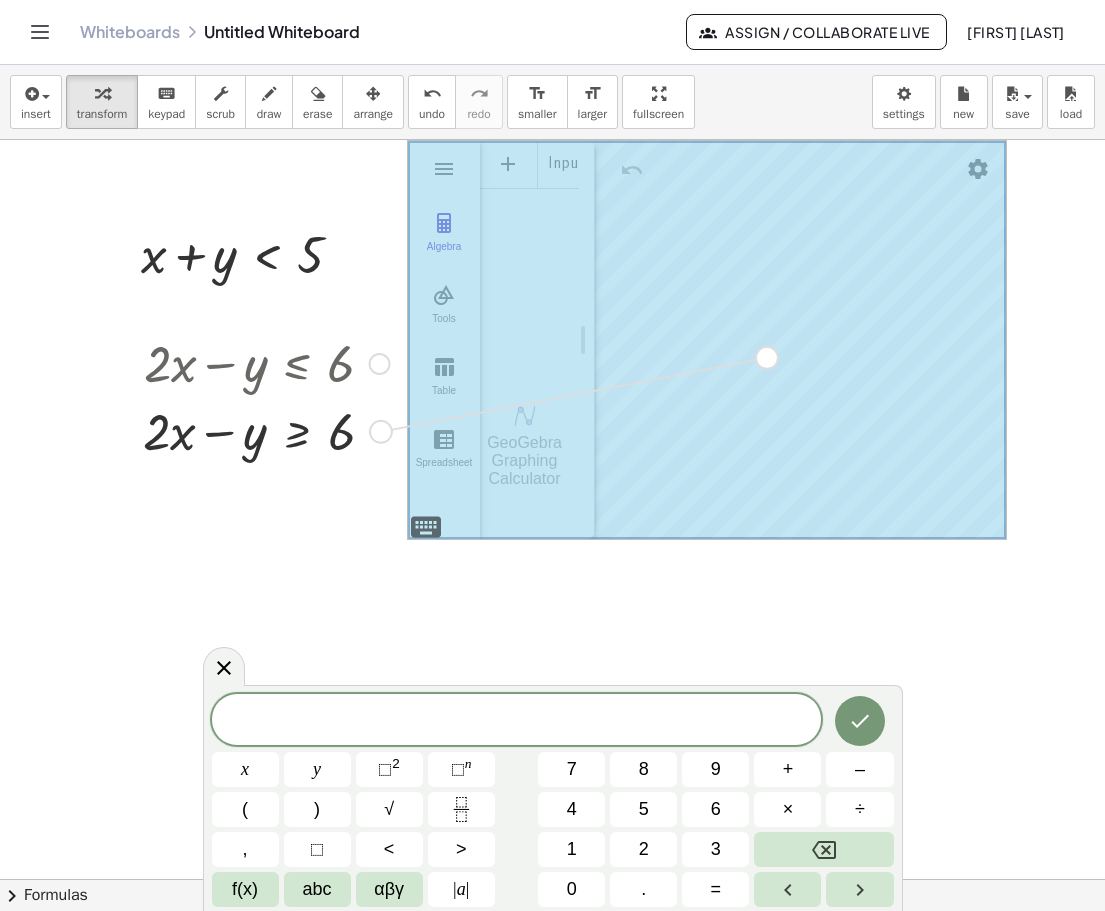 drag, startPoint x: 375, startPoint y: 433, endPoint x: 770, endPoint y: 357, distance: 402.24496 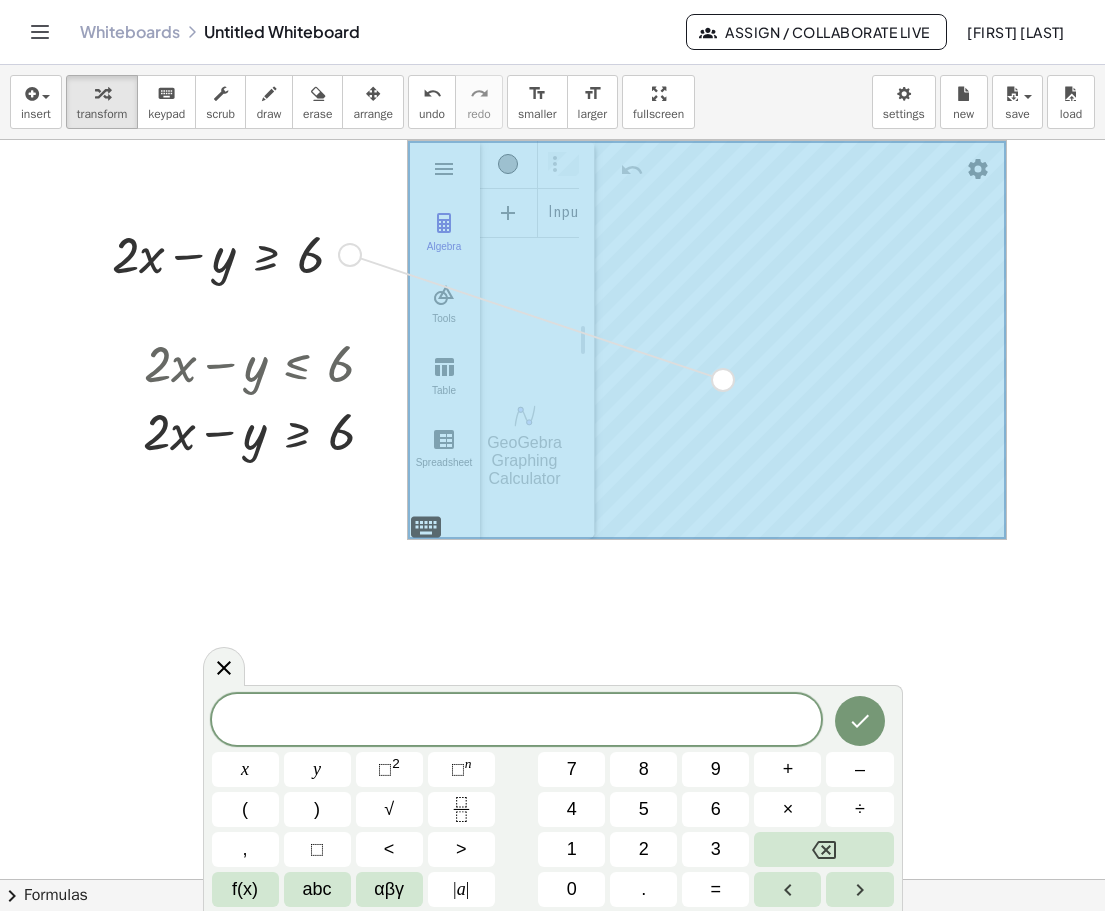 drag, startPoint x: 353, startPoint y: 260, endPoint x: 728, endPoint y: 387, distance: 395.92172 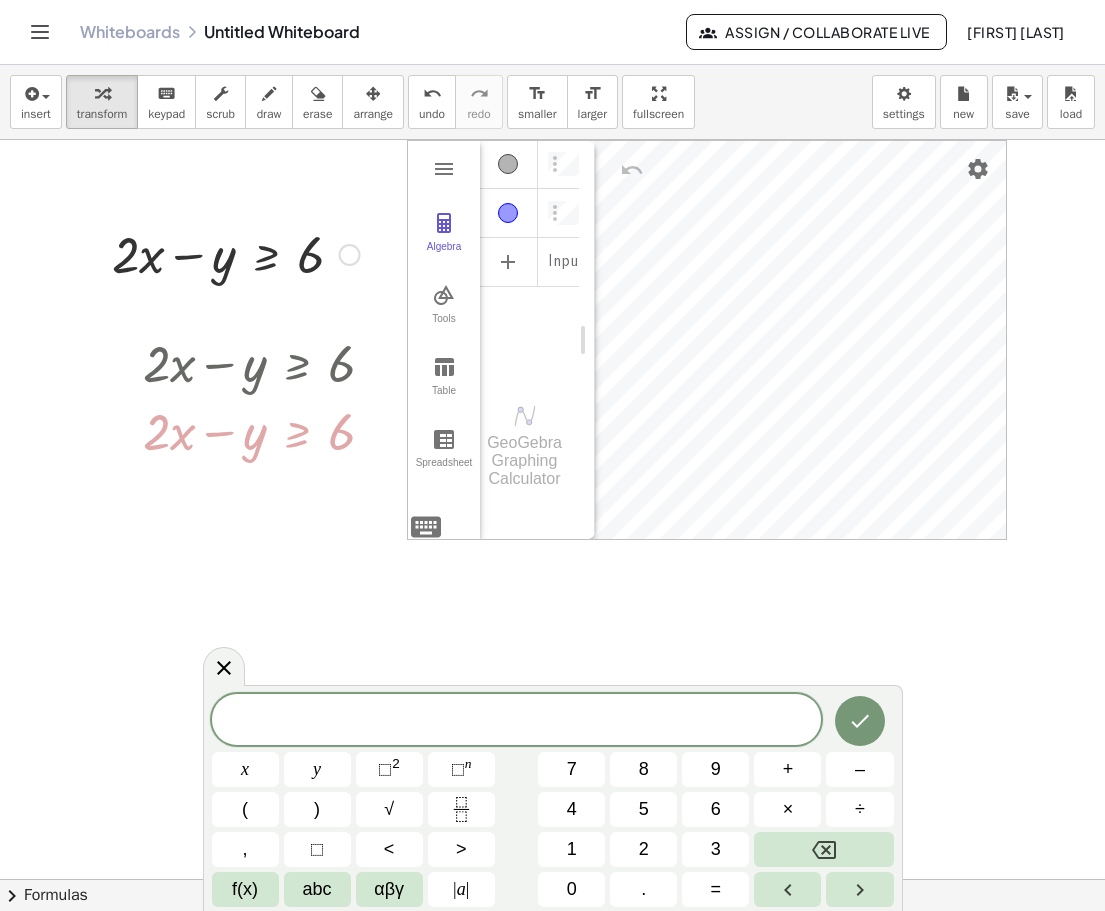 click at bounding box center [350, 255] 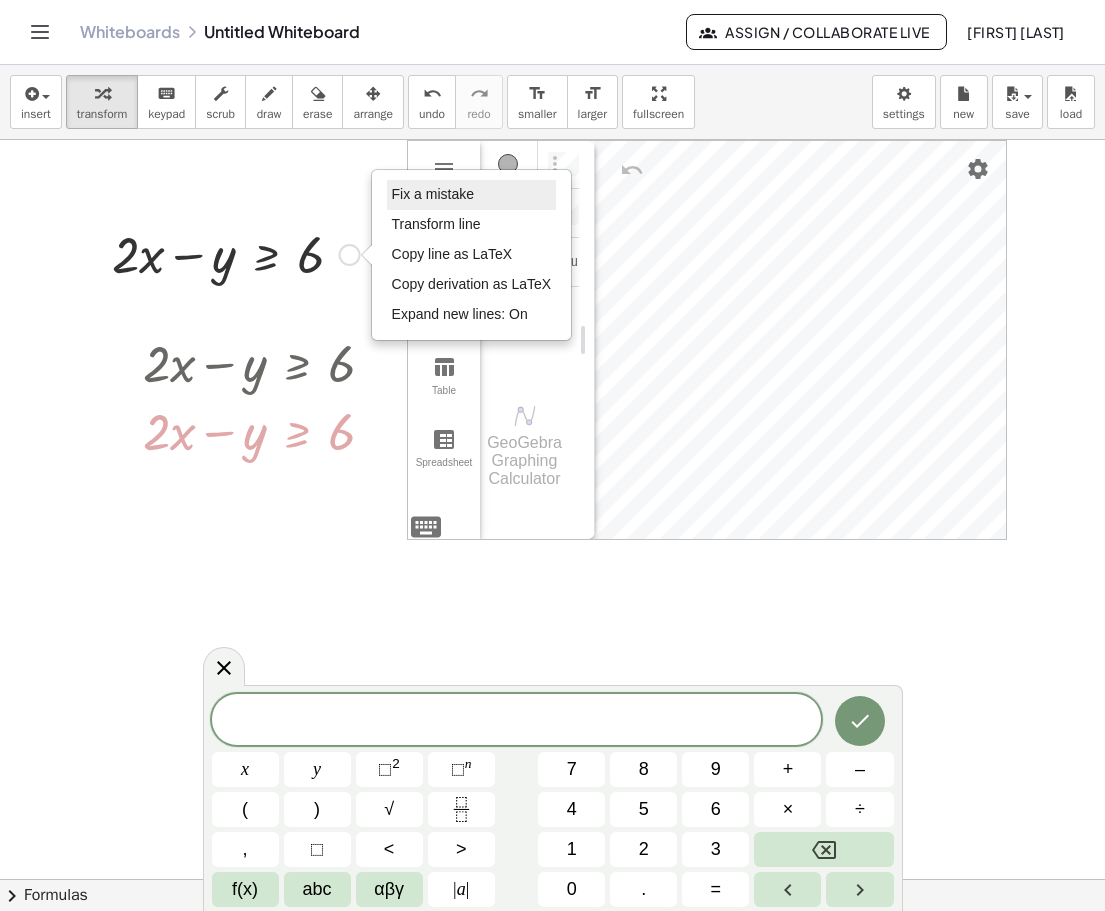 click on "Fix a mistake" at bounding box center [433, 194] 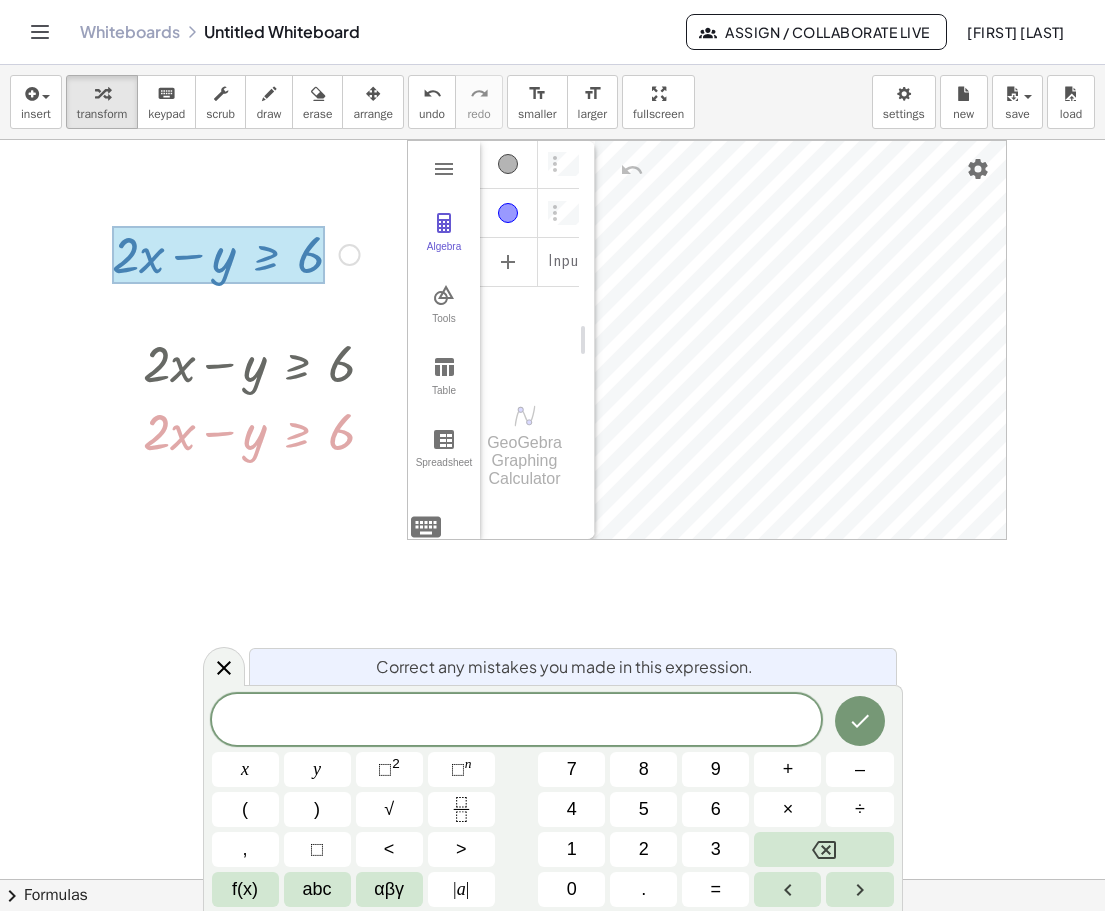 click at bounding box center (552, 944) 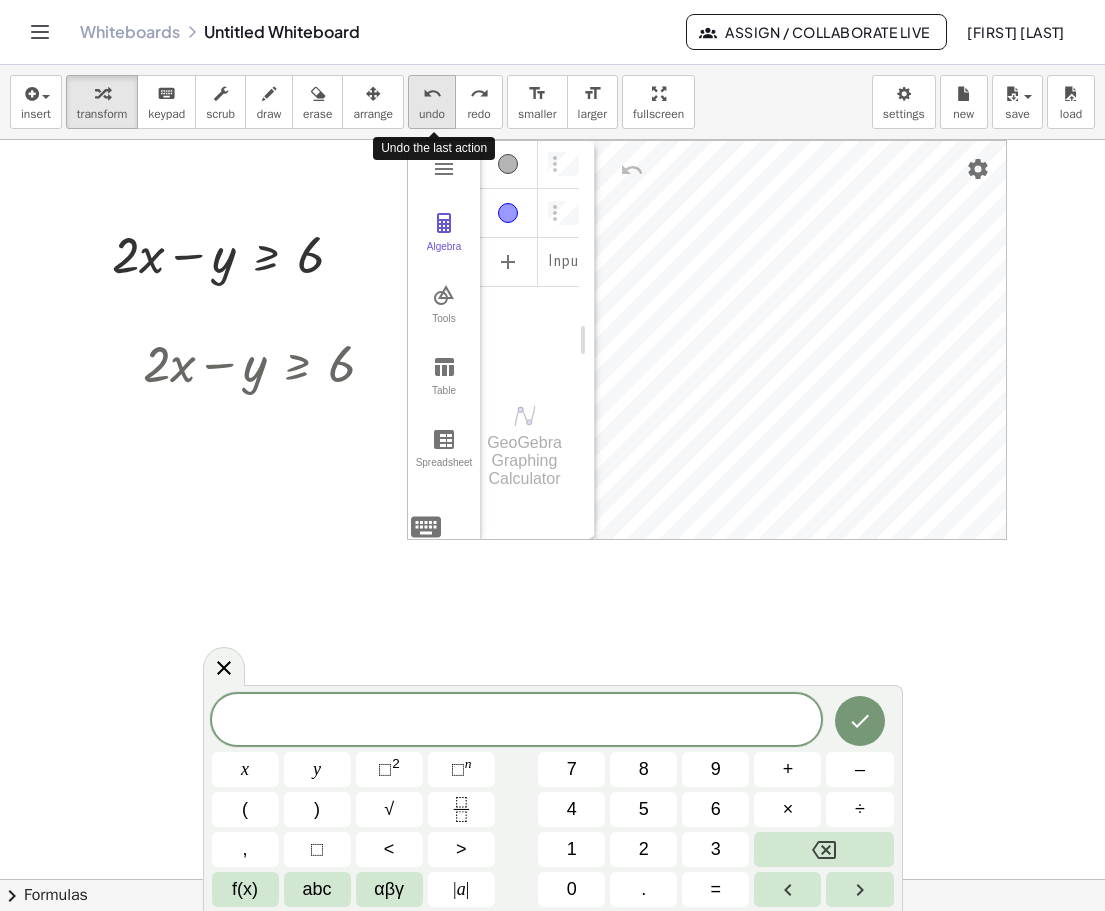 click on "undo" at bounding box center (432, 94) 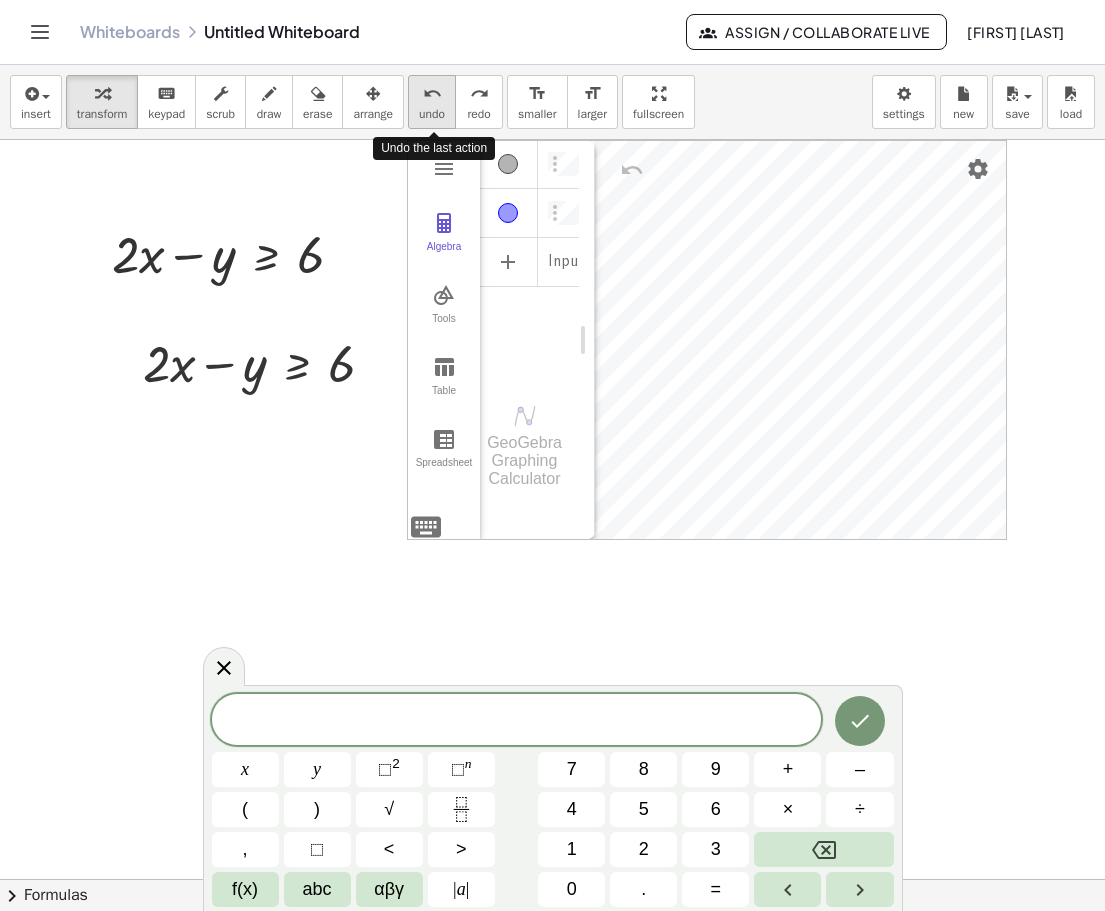 click on "undo" at bounding box center [432, 94] 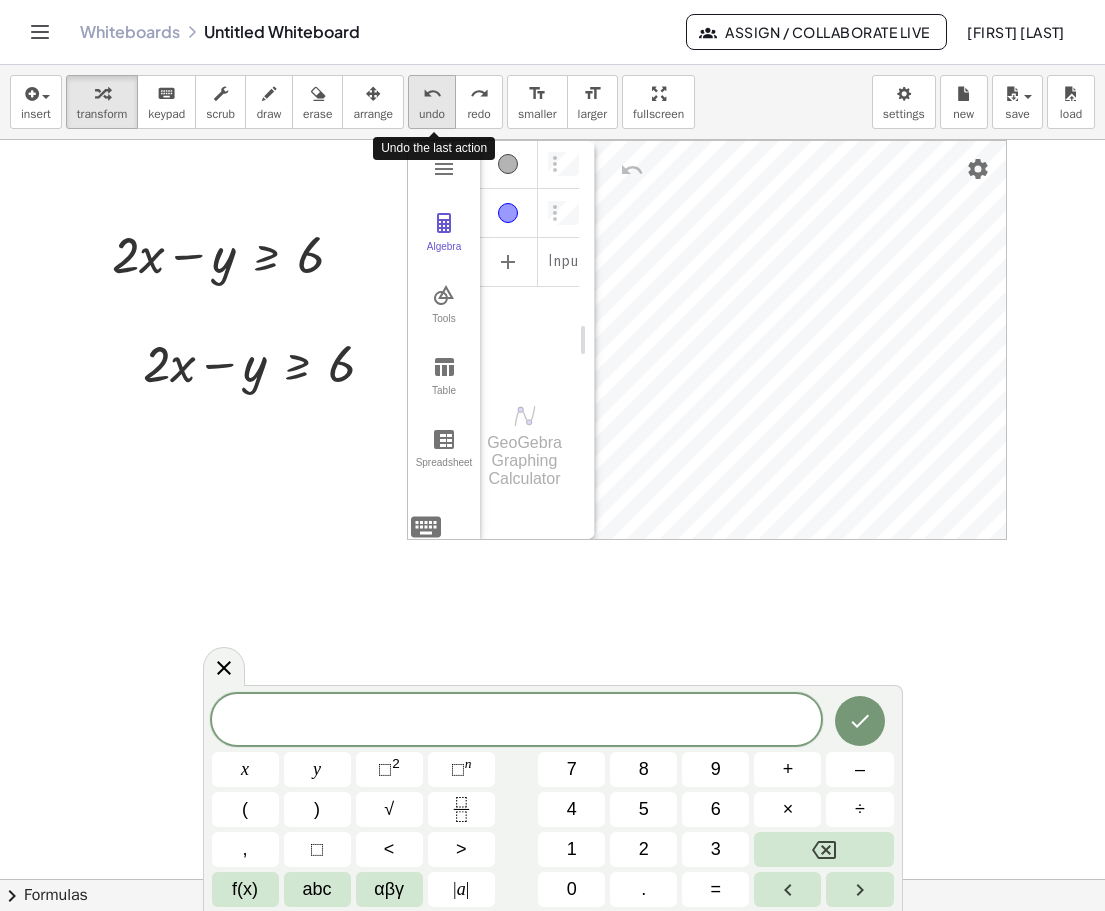 click on "undo" at bounding box center [432, 94] 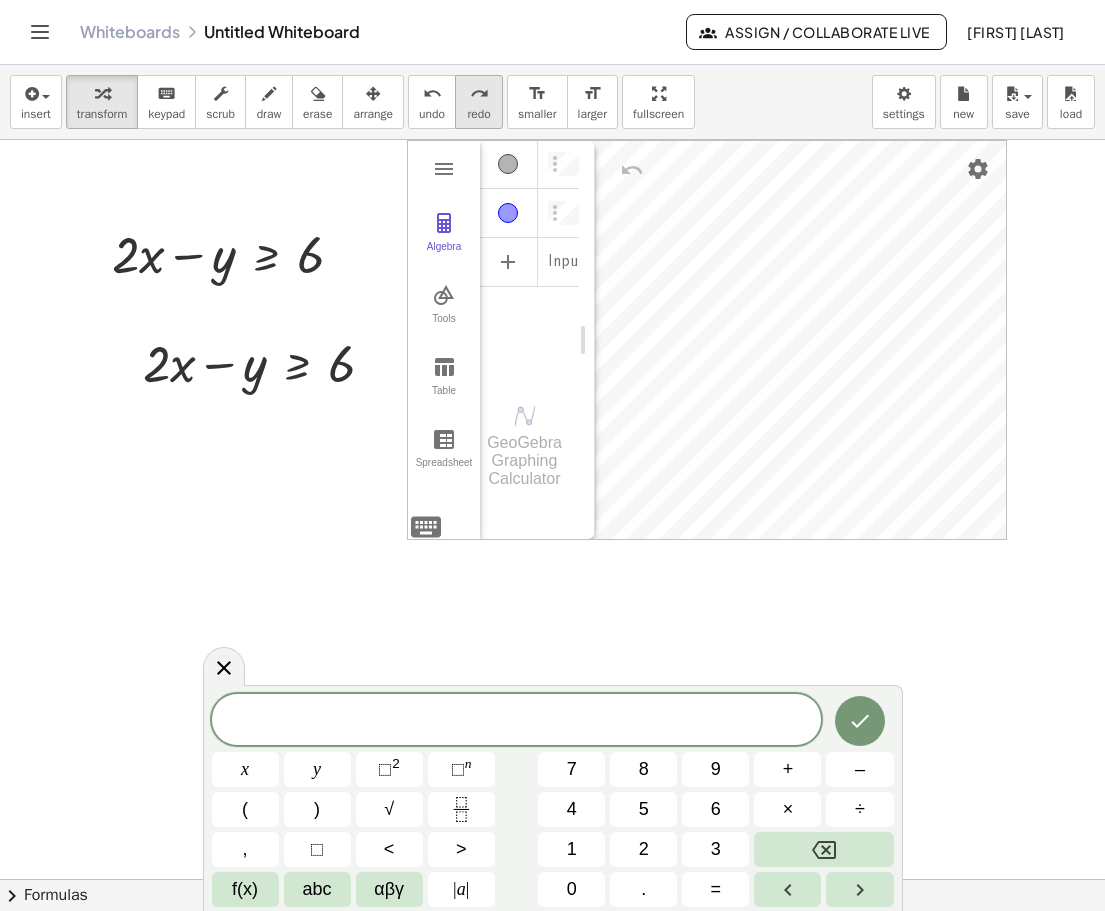 click on "redo" at bounding box center [479, 94] 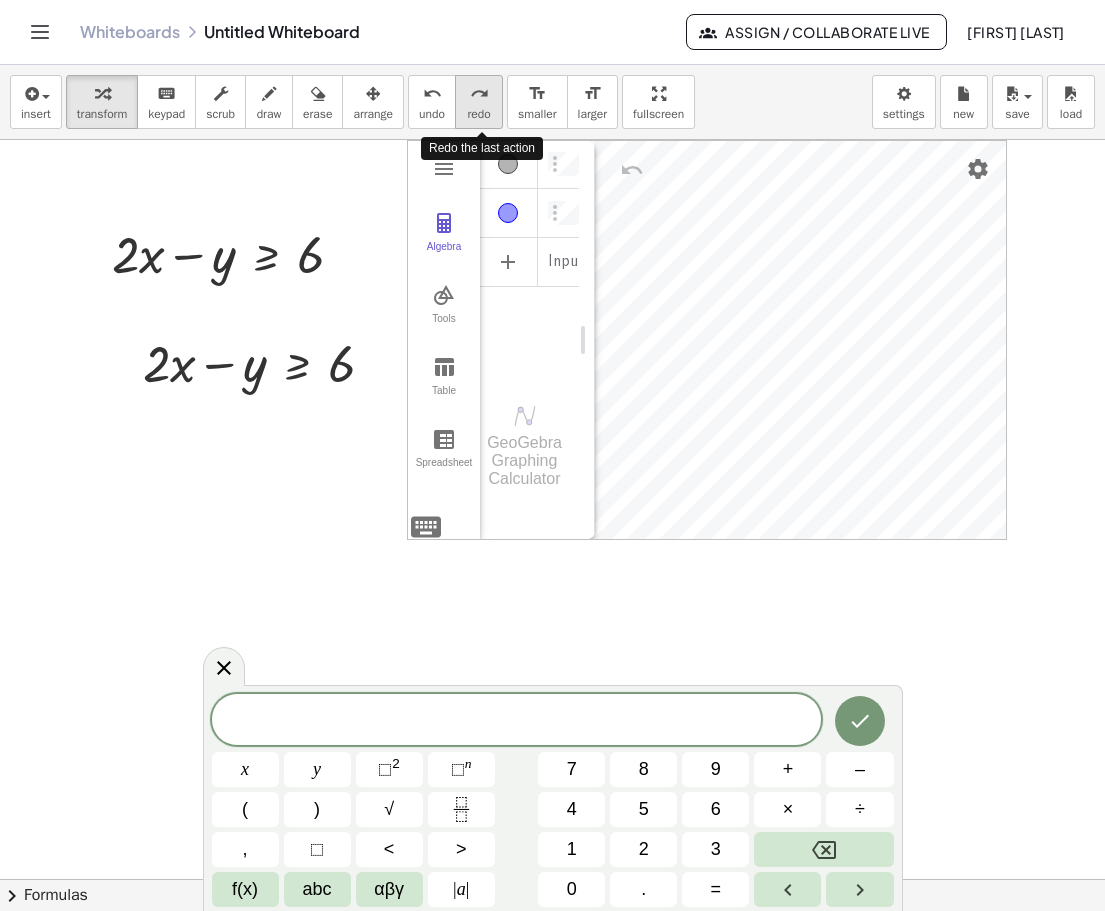 click on "redo" at bounding box center (479, 94) 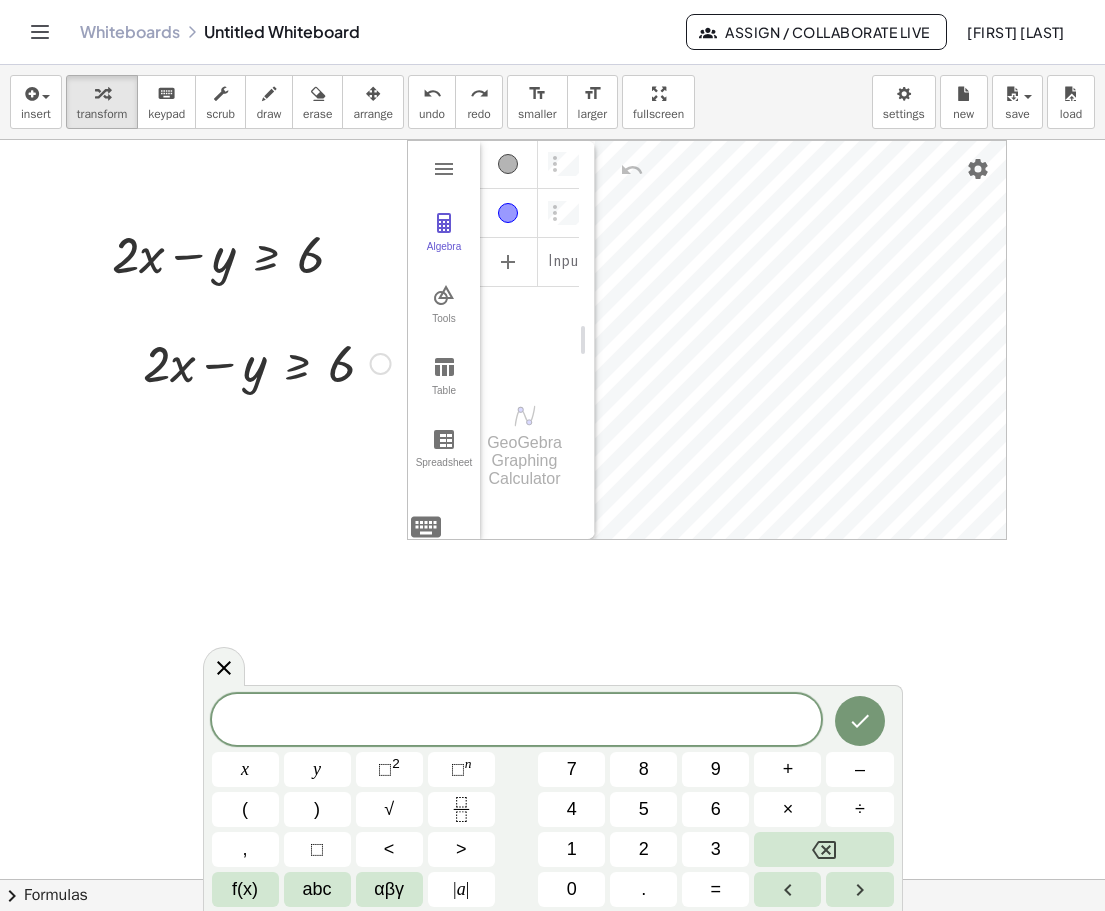 click at bounding box center (381, 364) 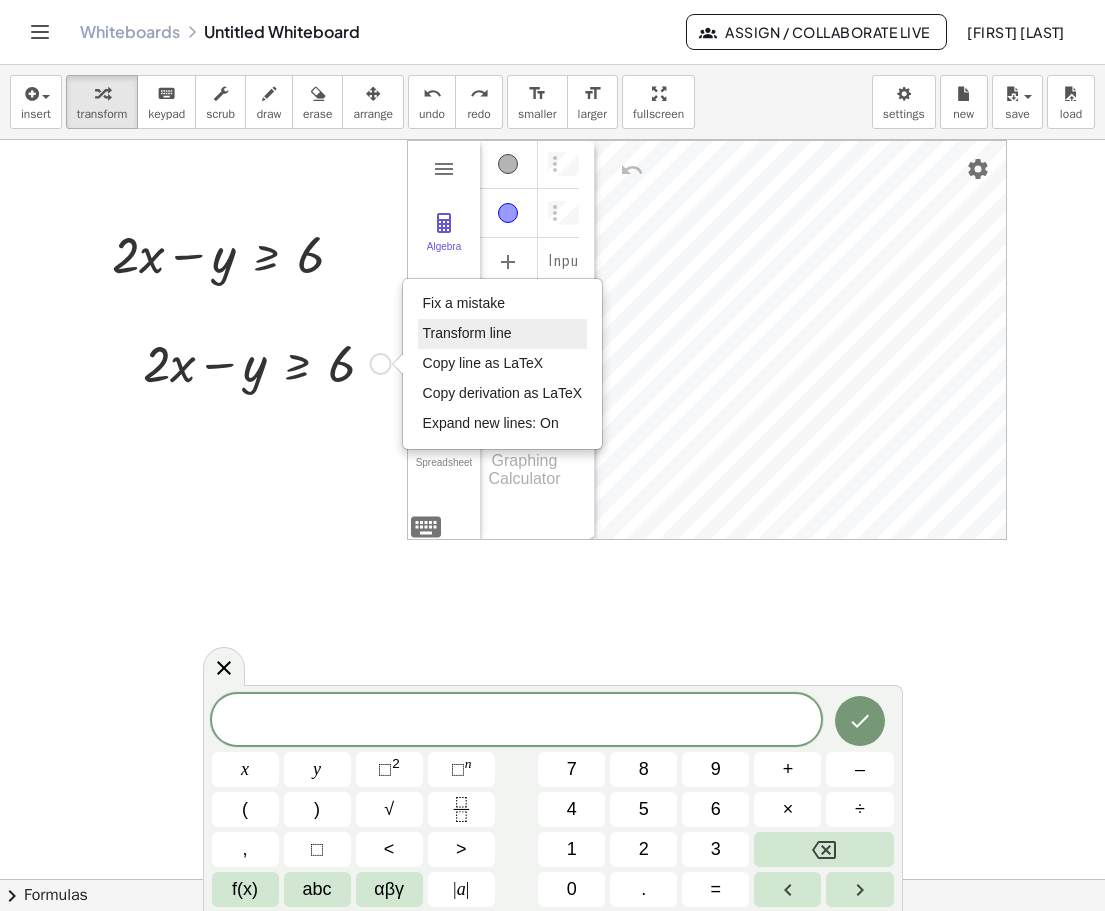 click on "Transform line" at bounding box center (467, 333) 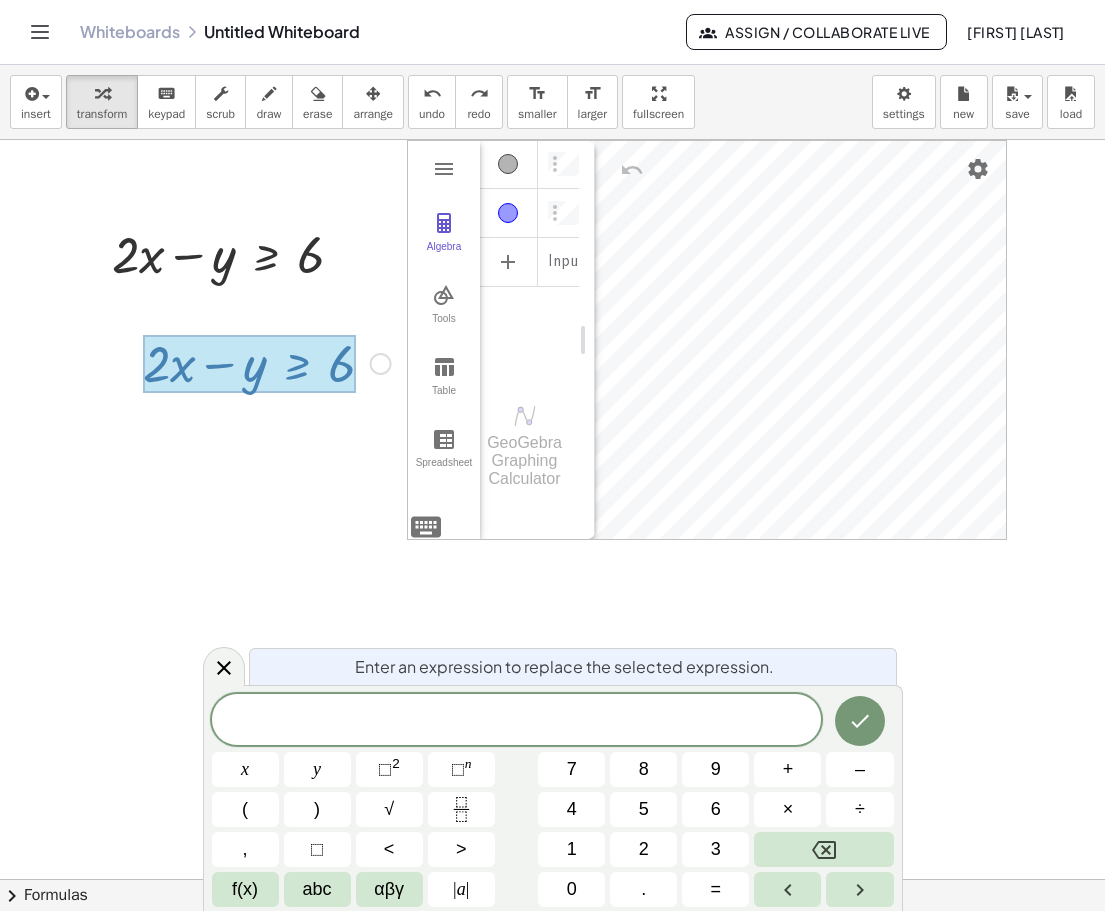 click at bounding box center (517, 721) 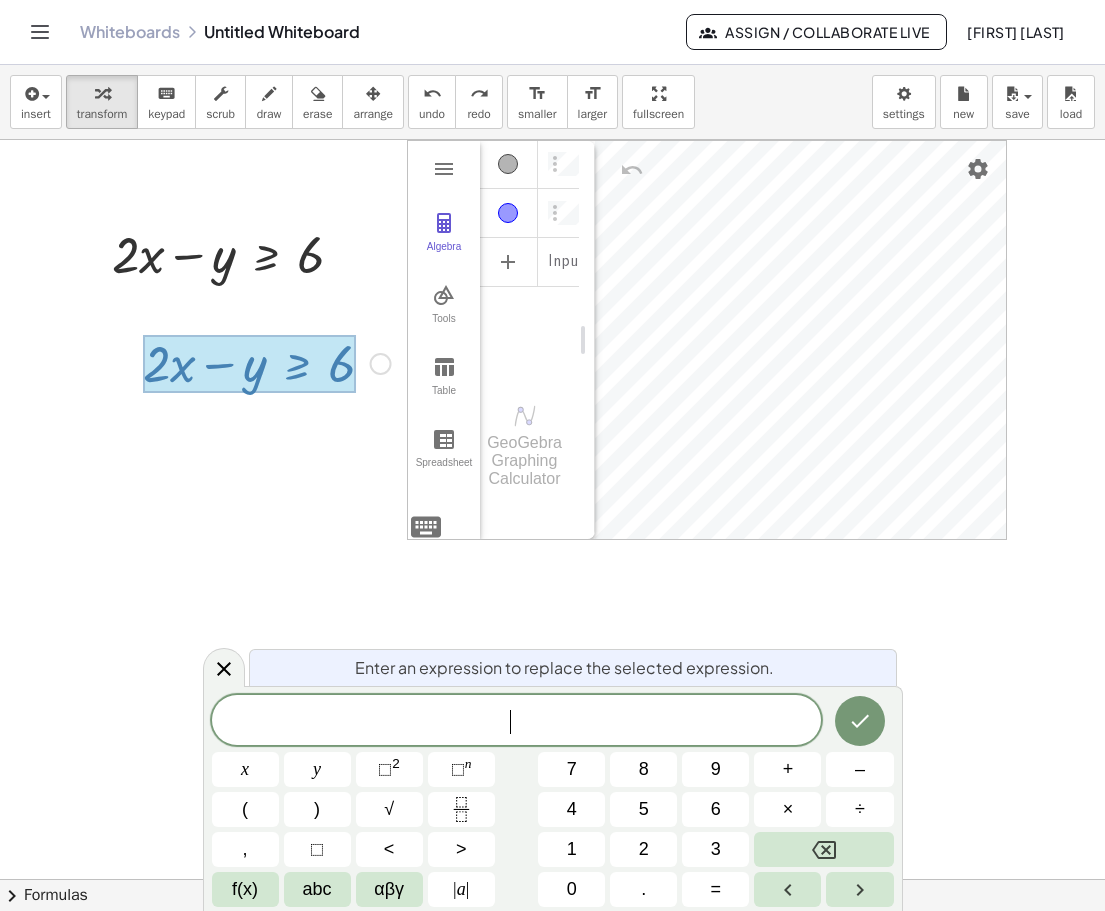 click at bounding box center [249, 364] 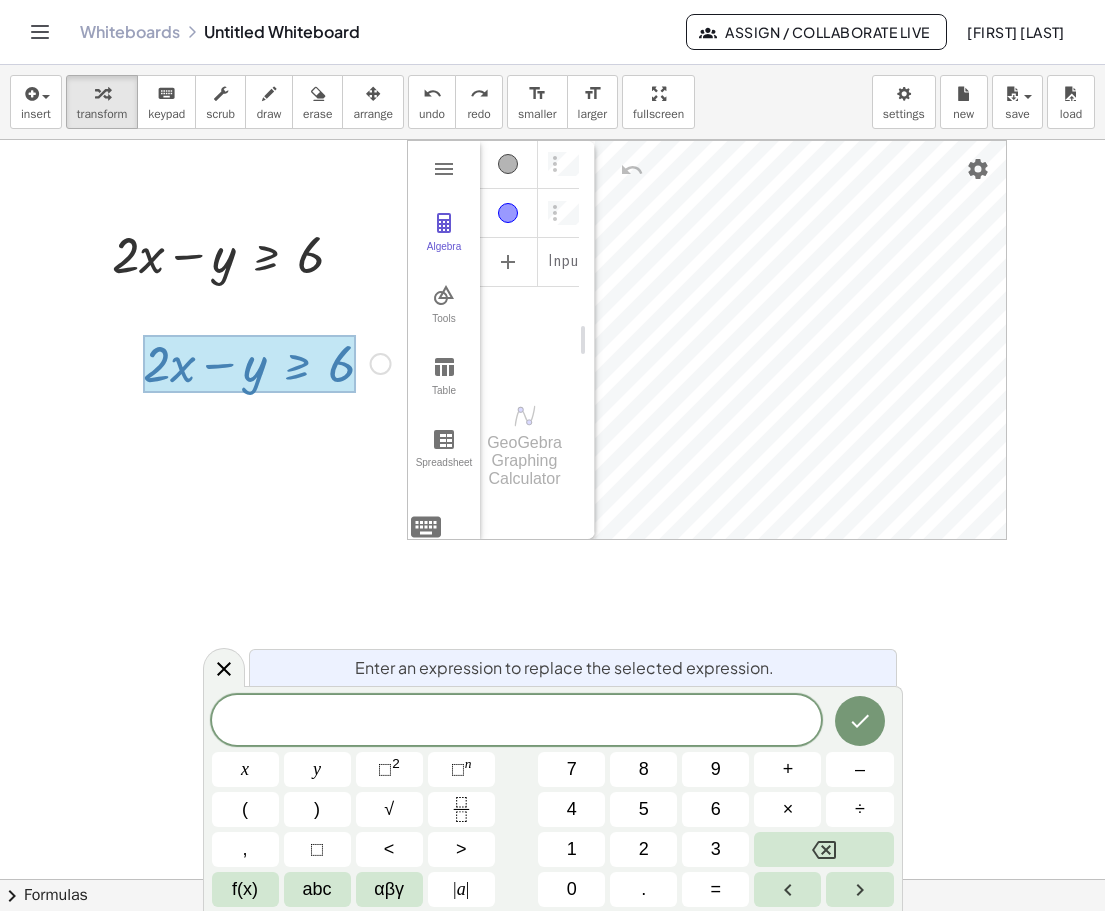click on "Fix a mistake Transform line Copy line as LaTeX Copy derivation as LaTeX Expand new lines: On" at bounding box center (381, 364) 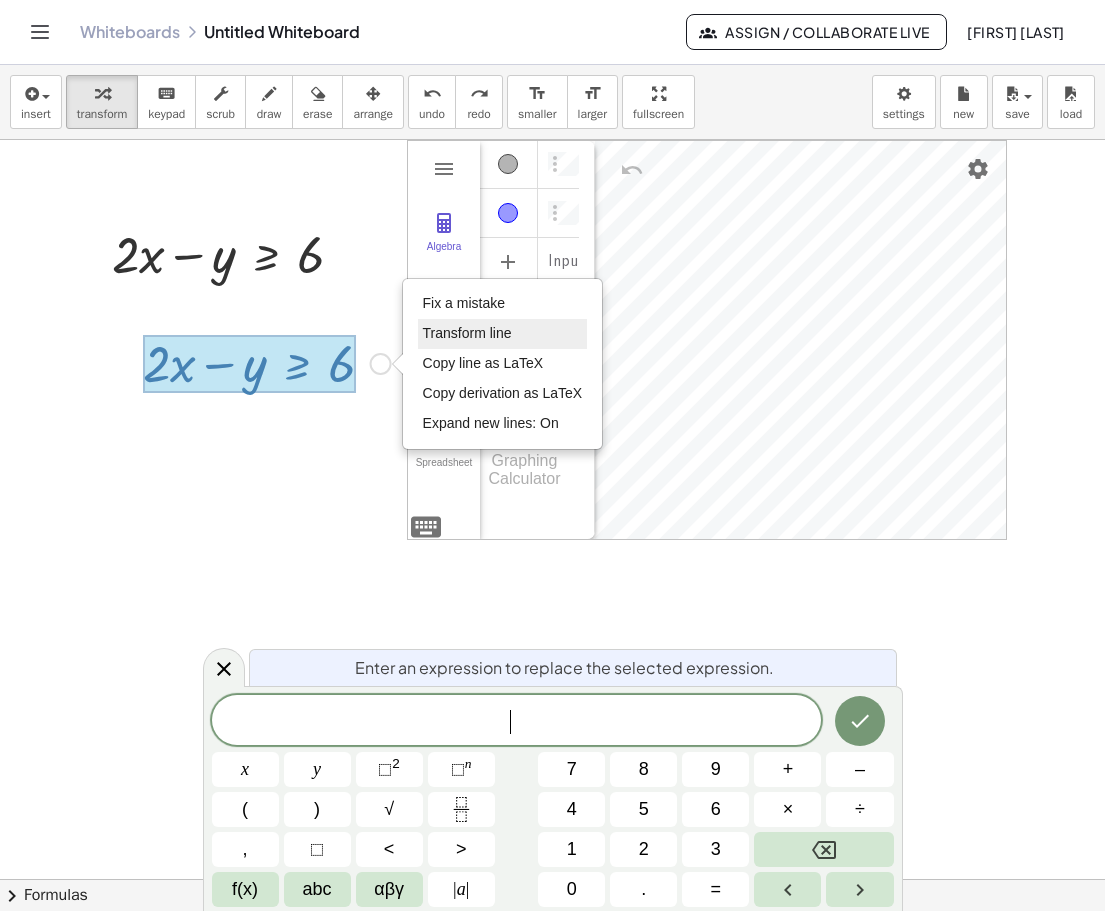 click on "Transform line" at bounding box center [467, 333] 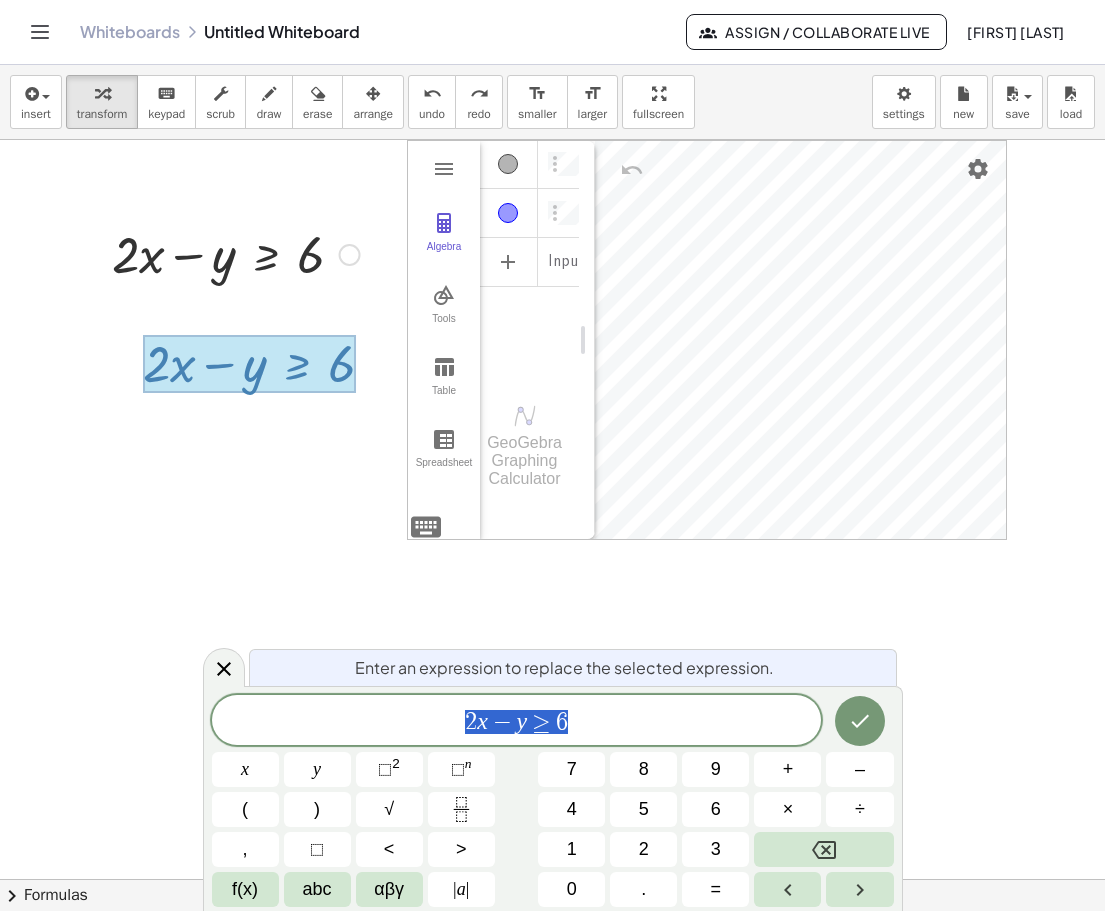 click at bounding box center [236, 253] 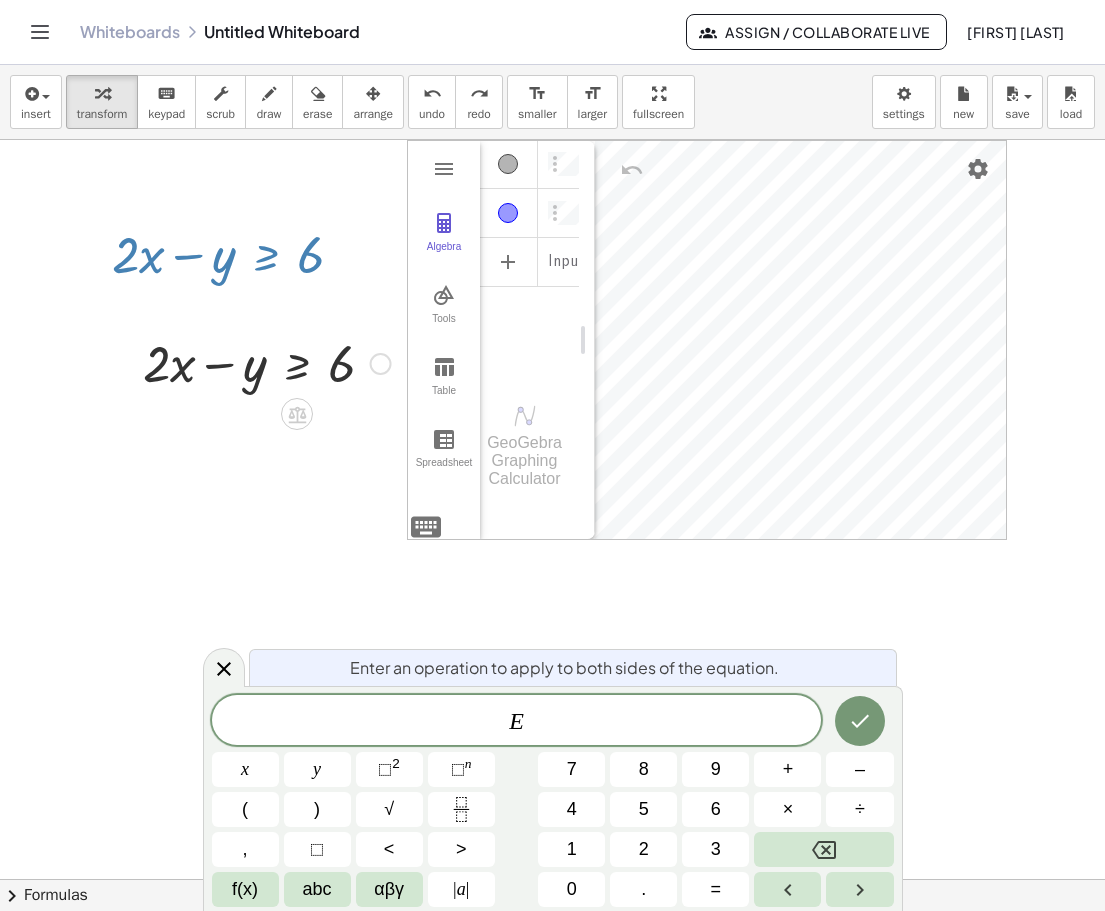 click at bounding box center [236, 253] 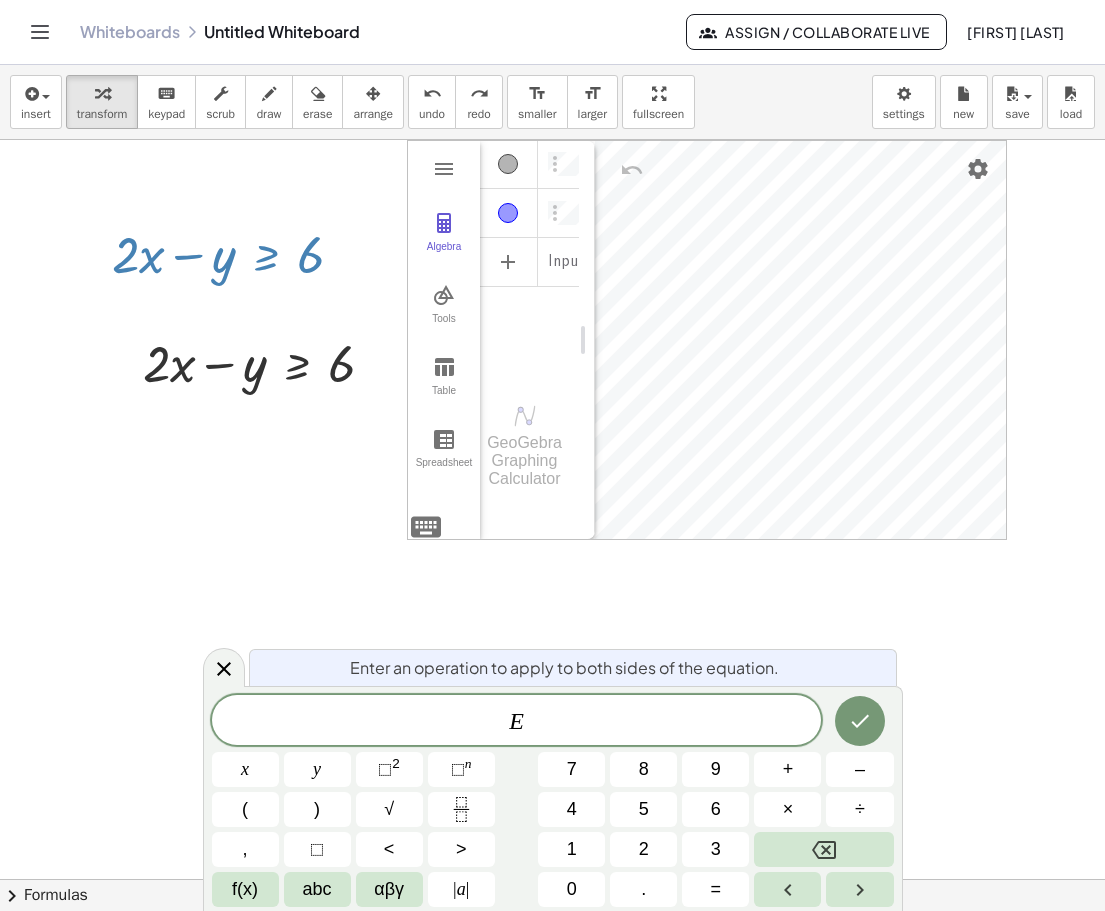 click at bounding box center (552, 944) 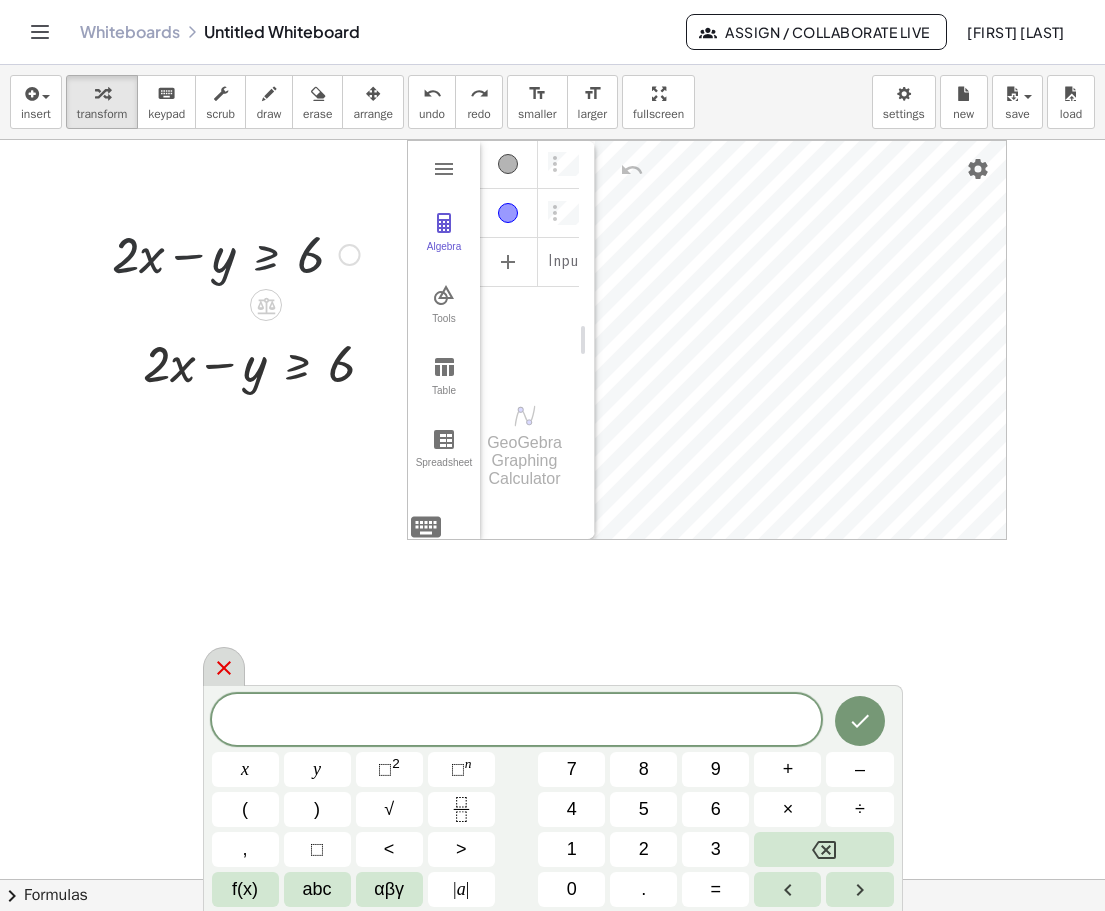 click 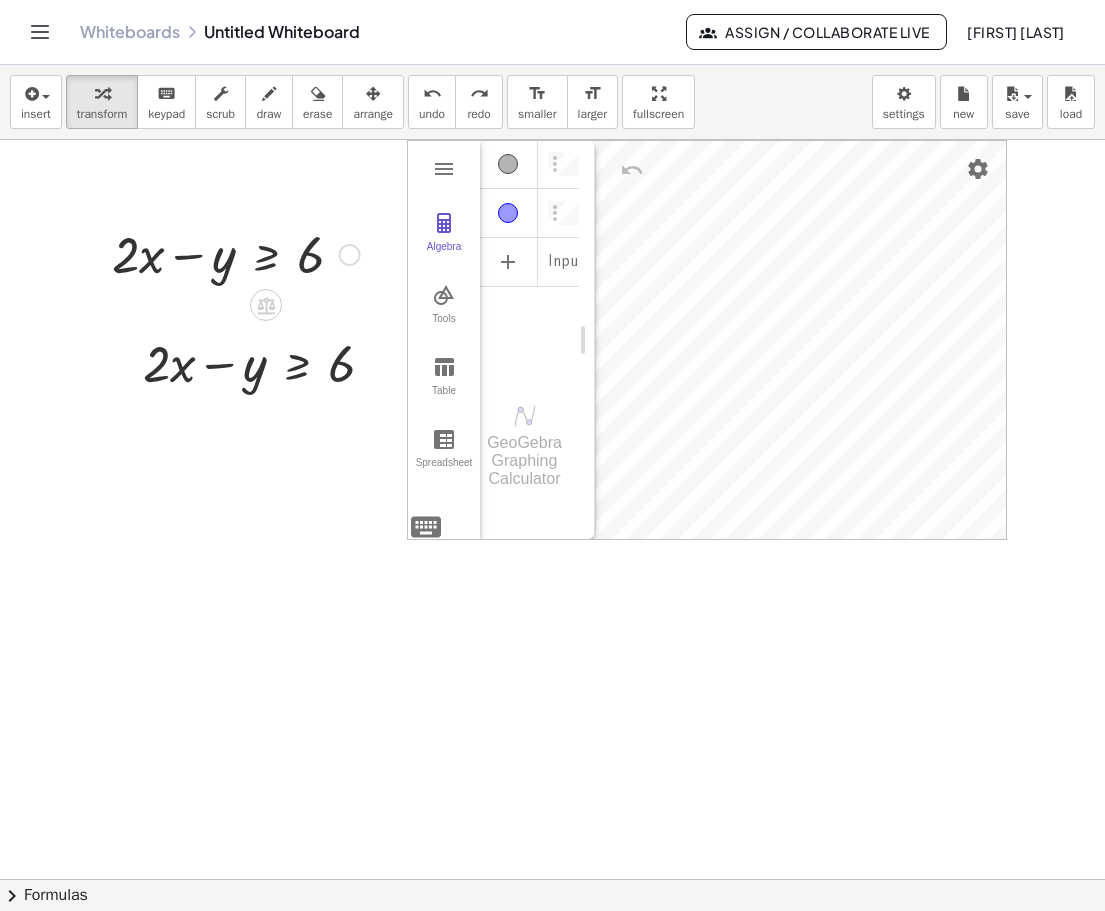 click on "Fix a mistake Transform line Copy line as LaTeX Copy derivation as LaTeX Expand new lines: On" at bounding box center [350, 255] 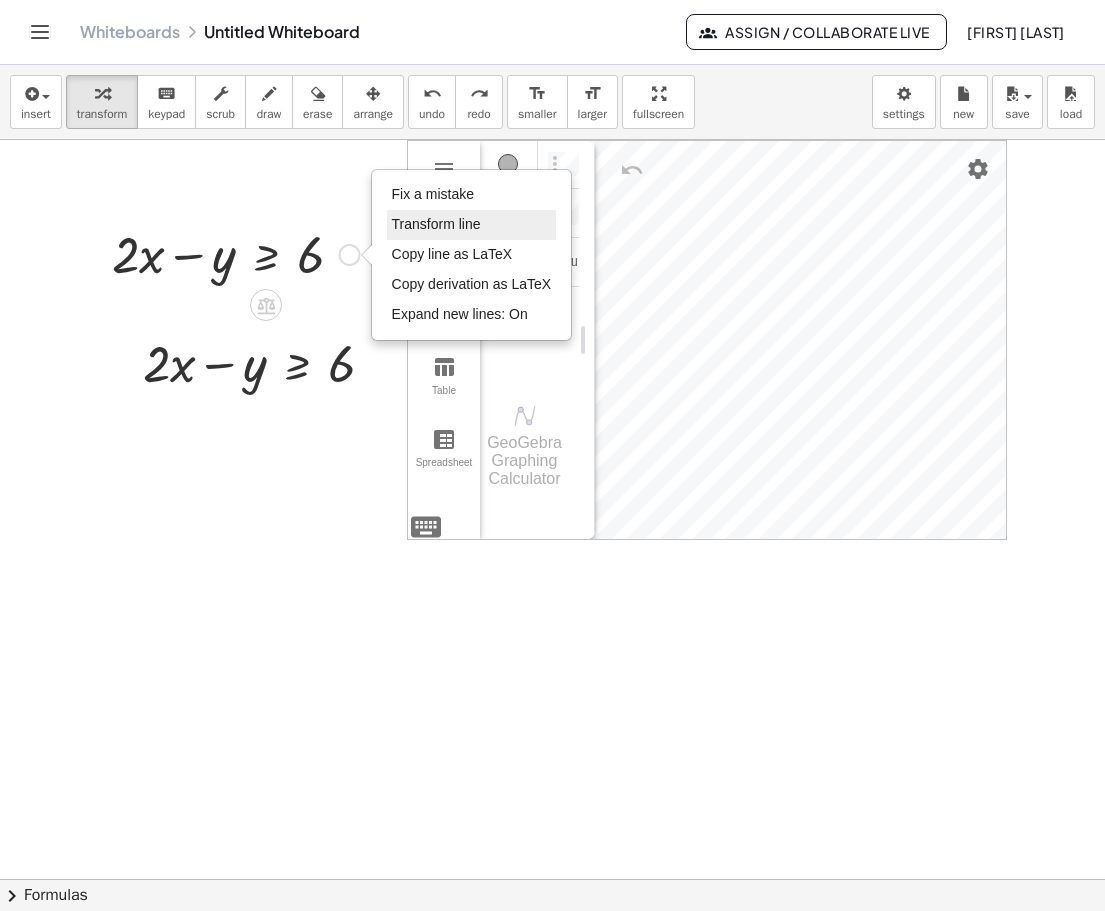 click on "Transform line" at bounding box center (436, 224) 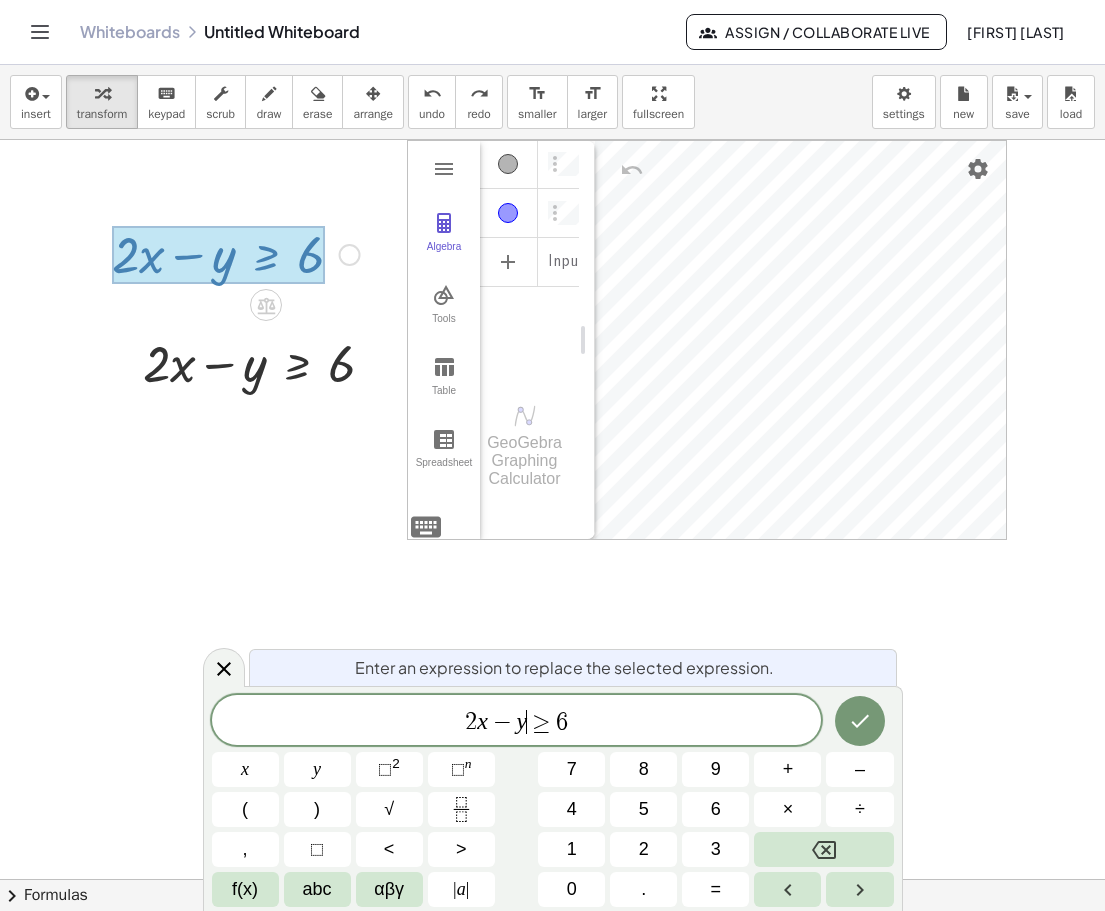 click on "2 x − y ​ ≥ 6" 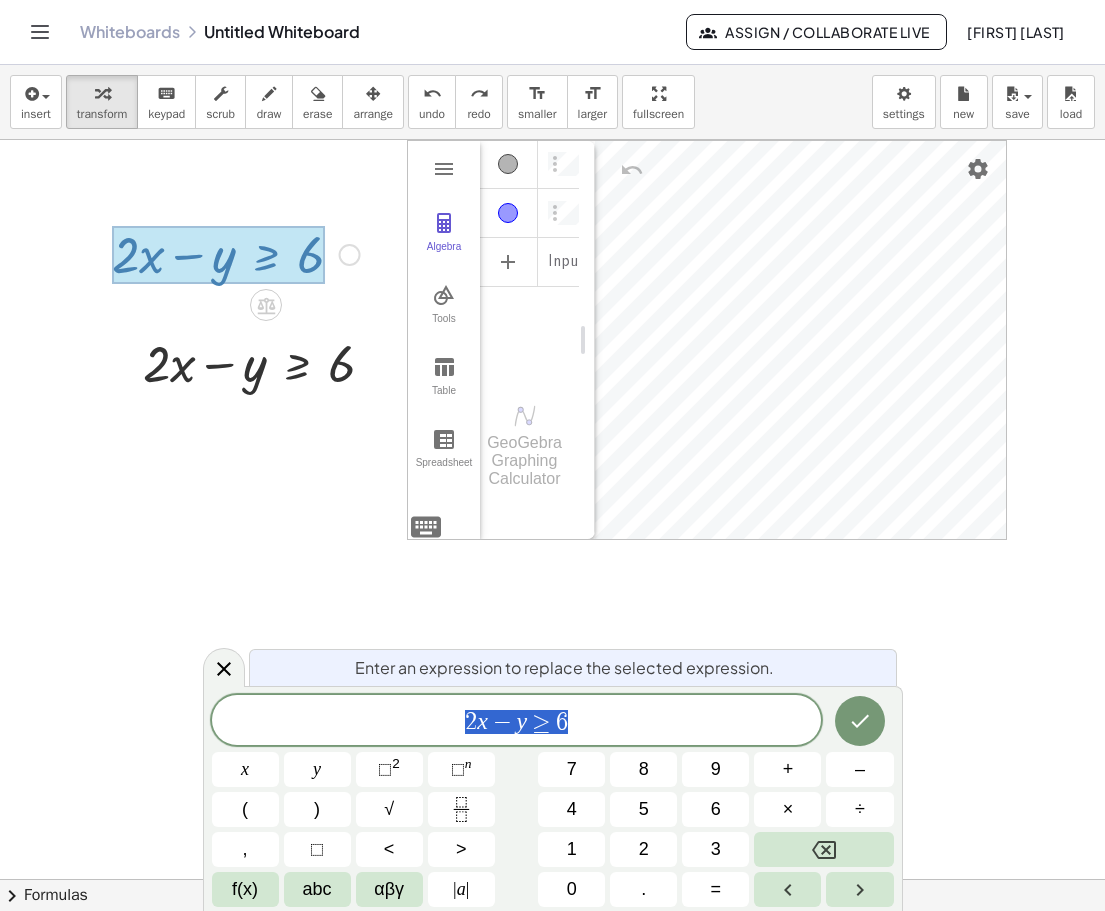 drag, startPoint x: 578, startPoint y: 718, endPoint x: 412, endPoint y: 718, distance: 166 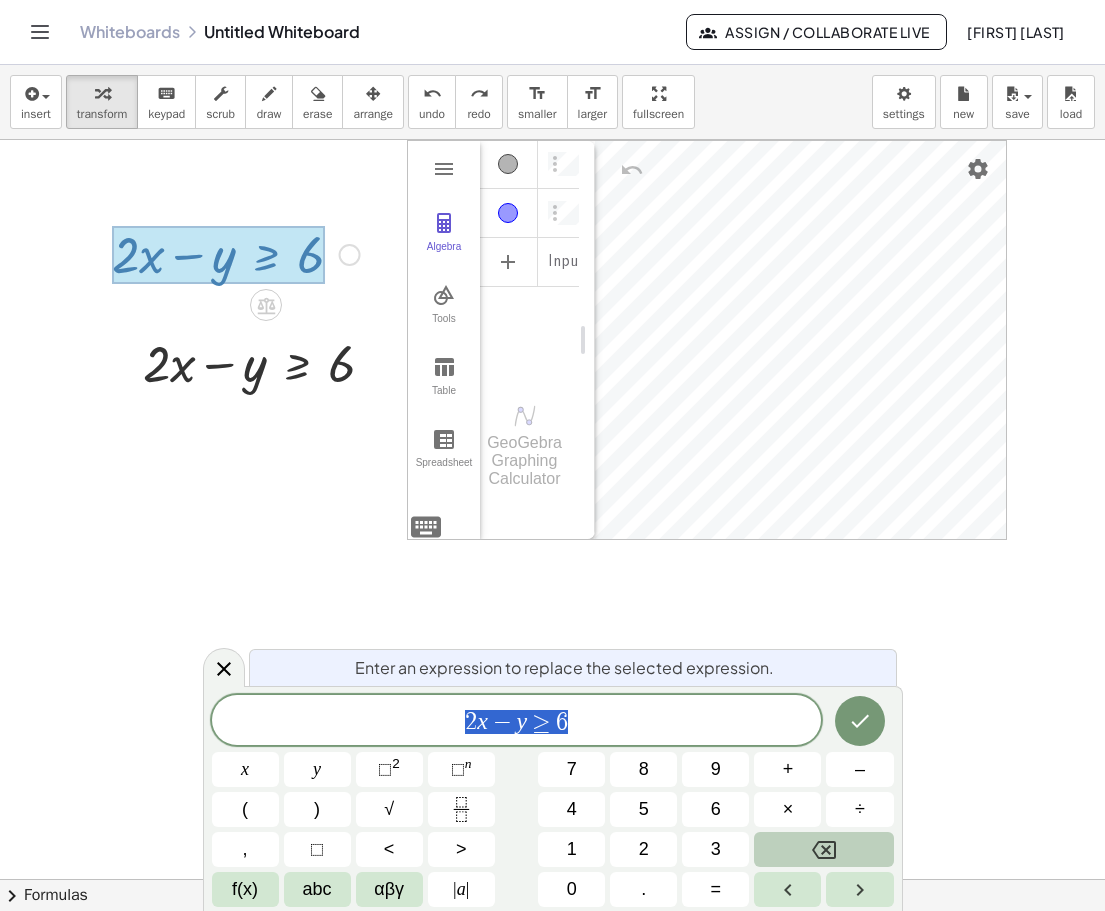 click at bounding box center (823, 849) 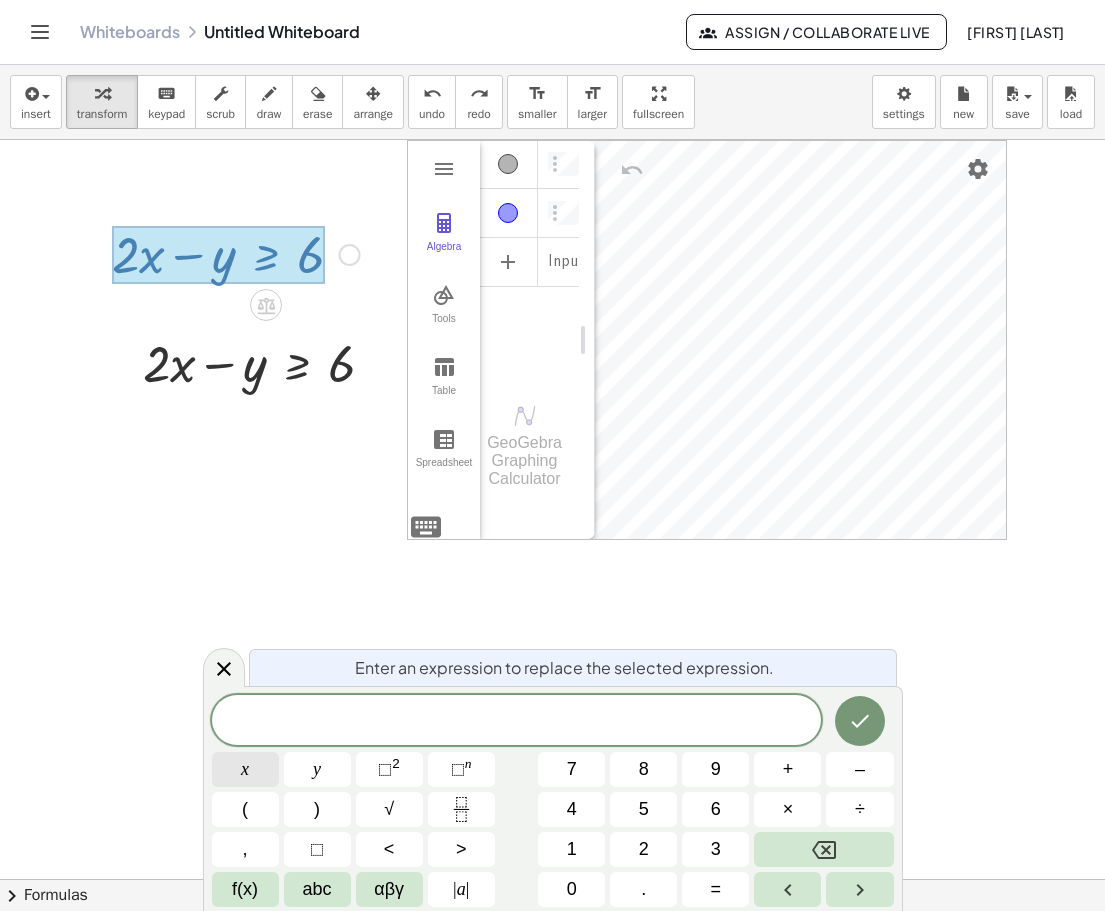 click on "x" at bounding box center [245, 769] 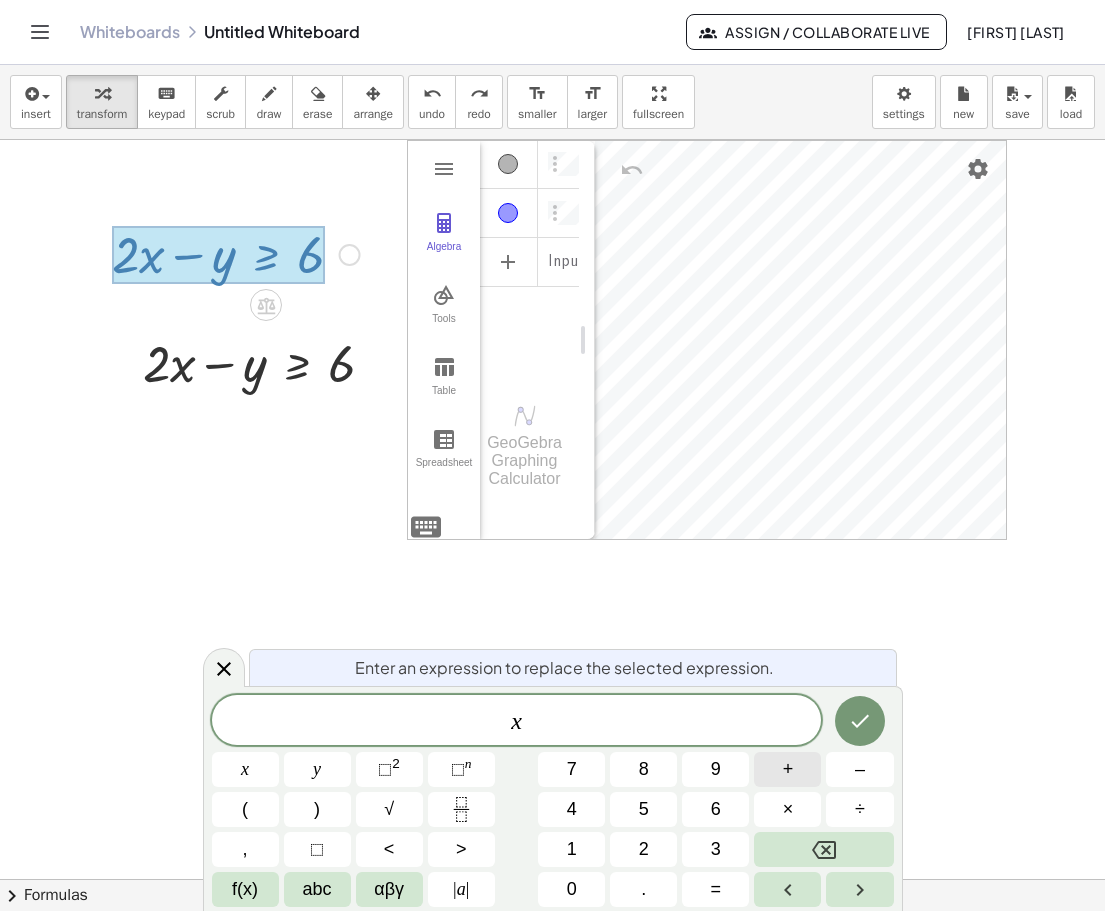 click on "+" at bounding box center [788, 769] 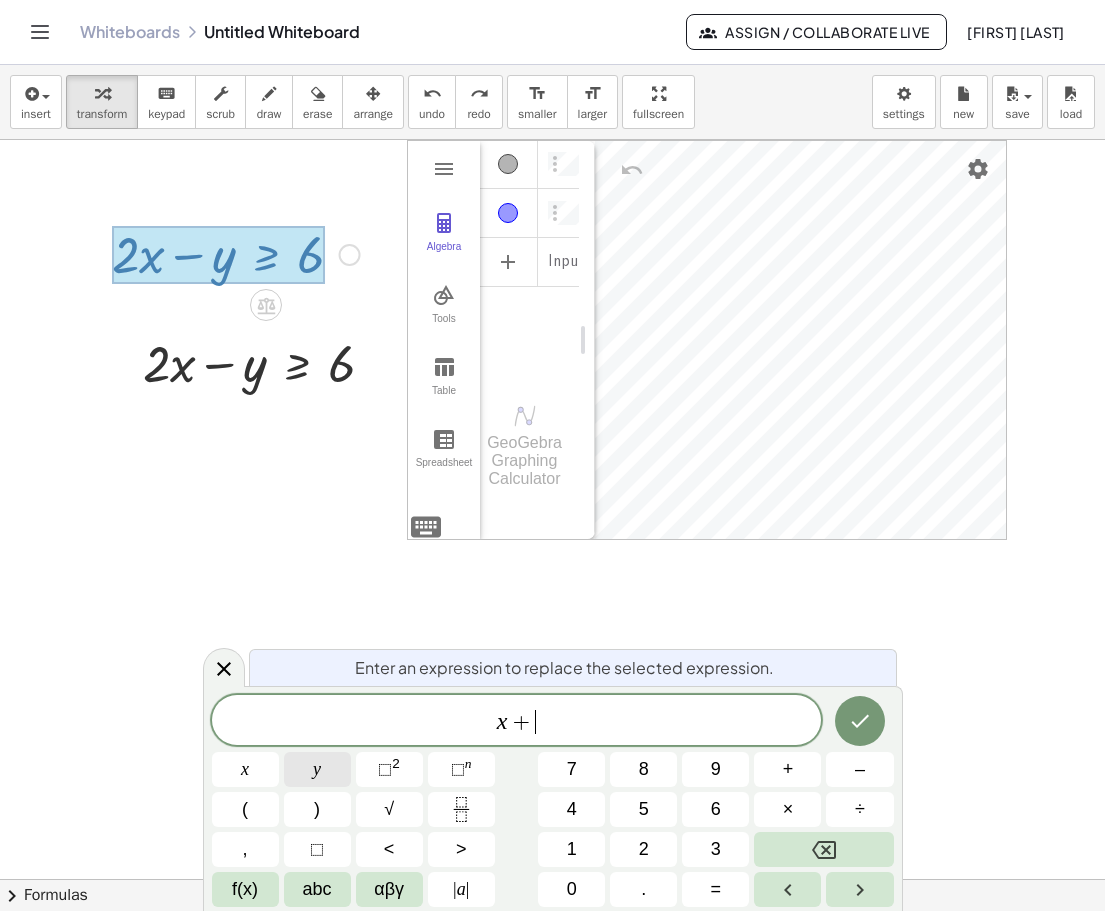 click on "y" at bounding box center [317, 769] 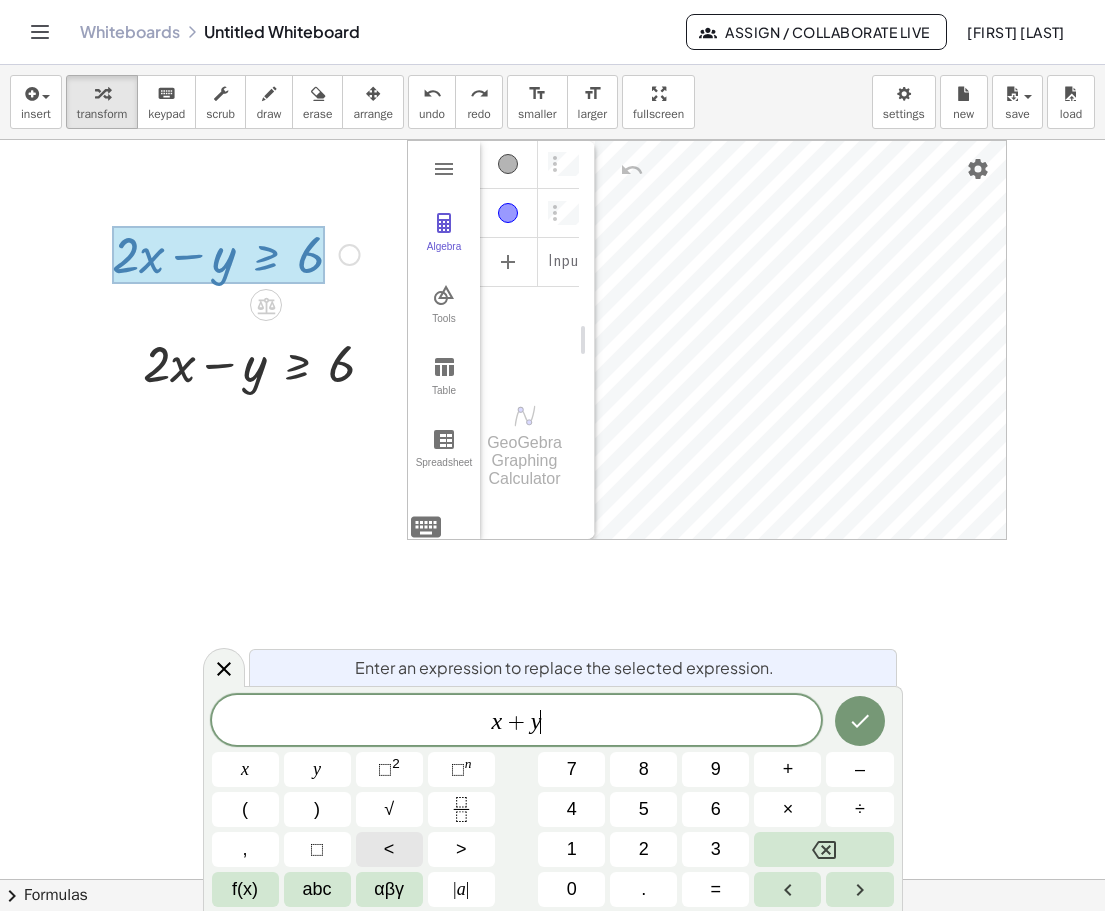 click on "<" at bounding box center (389, 849) 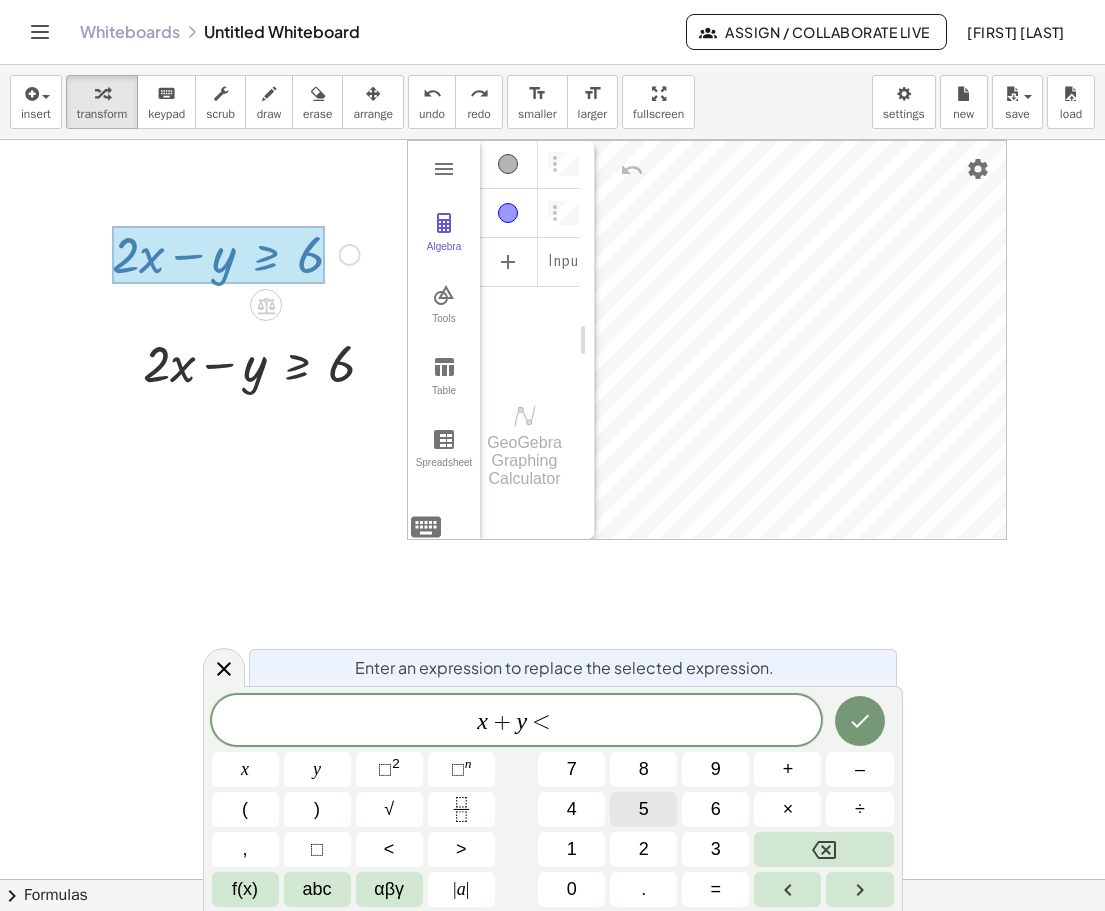 click on "5" at bounding box center [643, 809] 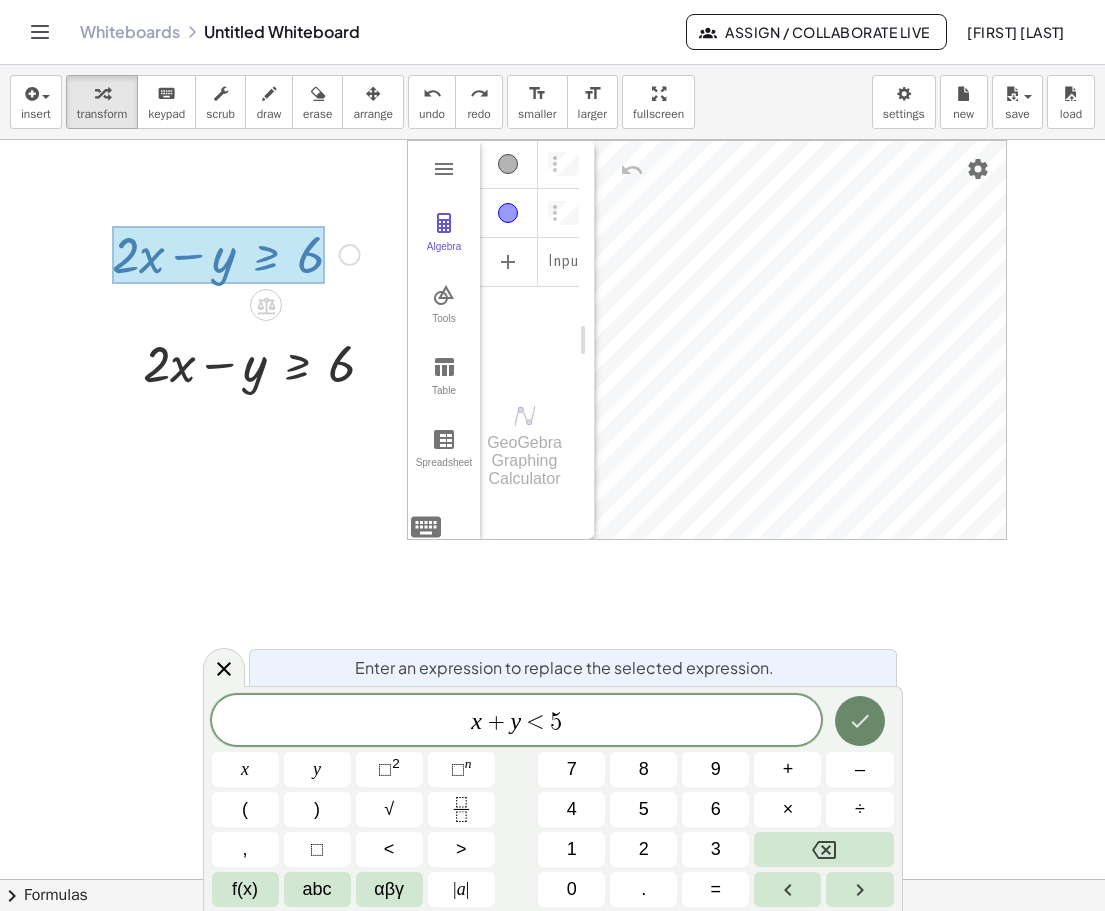 click 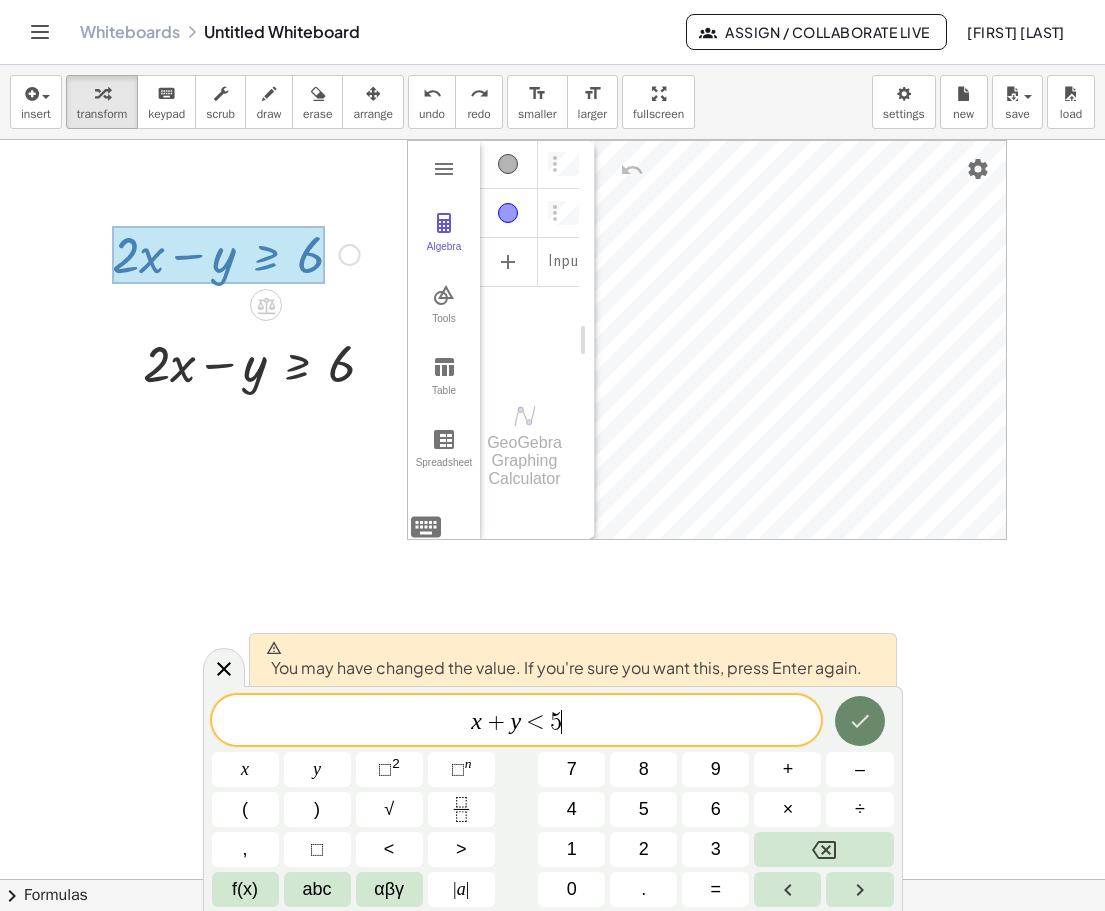 click 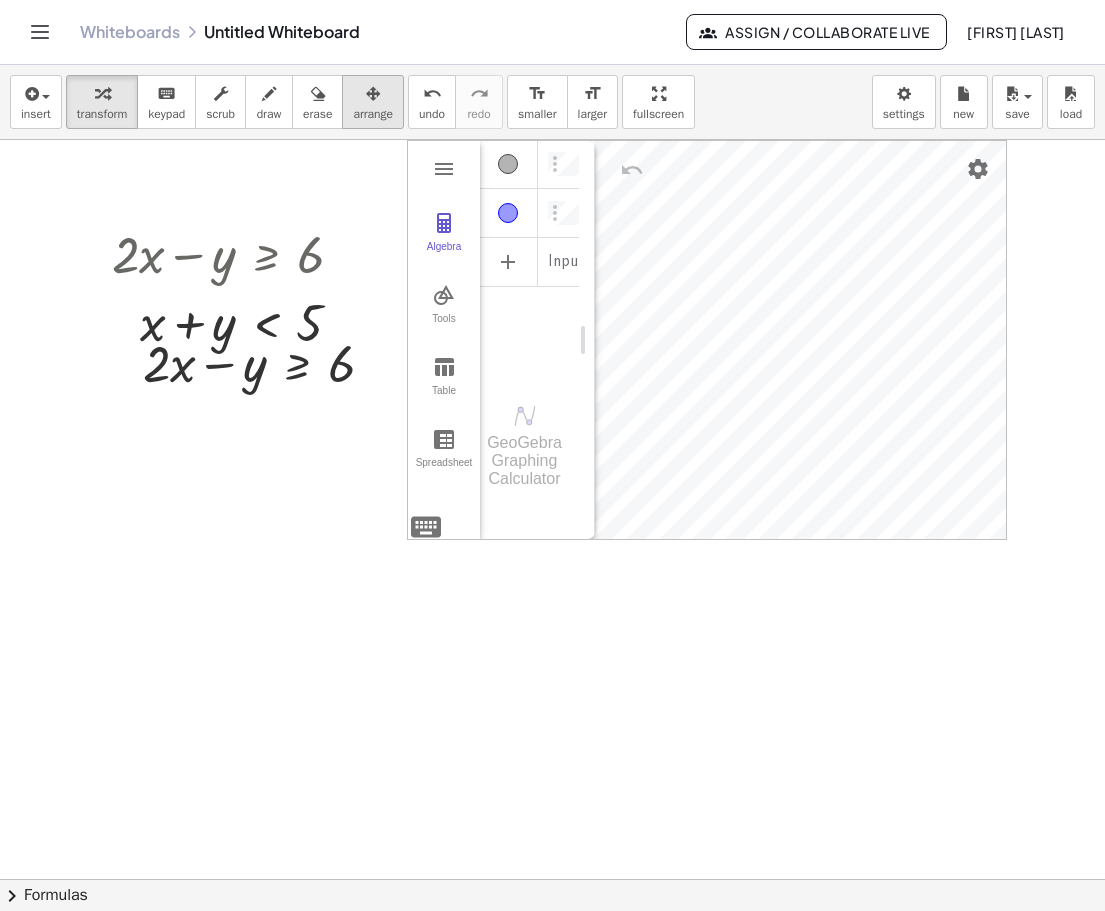 click at bounding box center [373, 94] 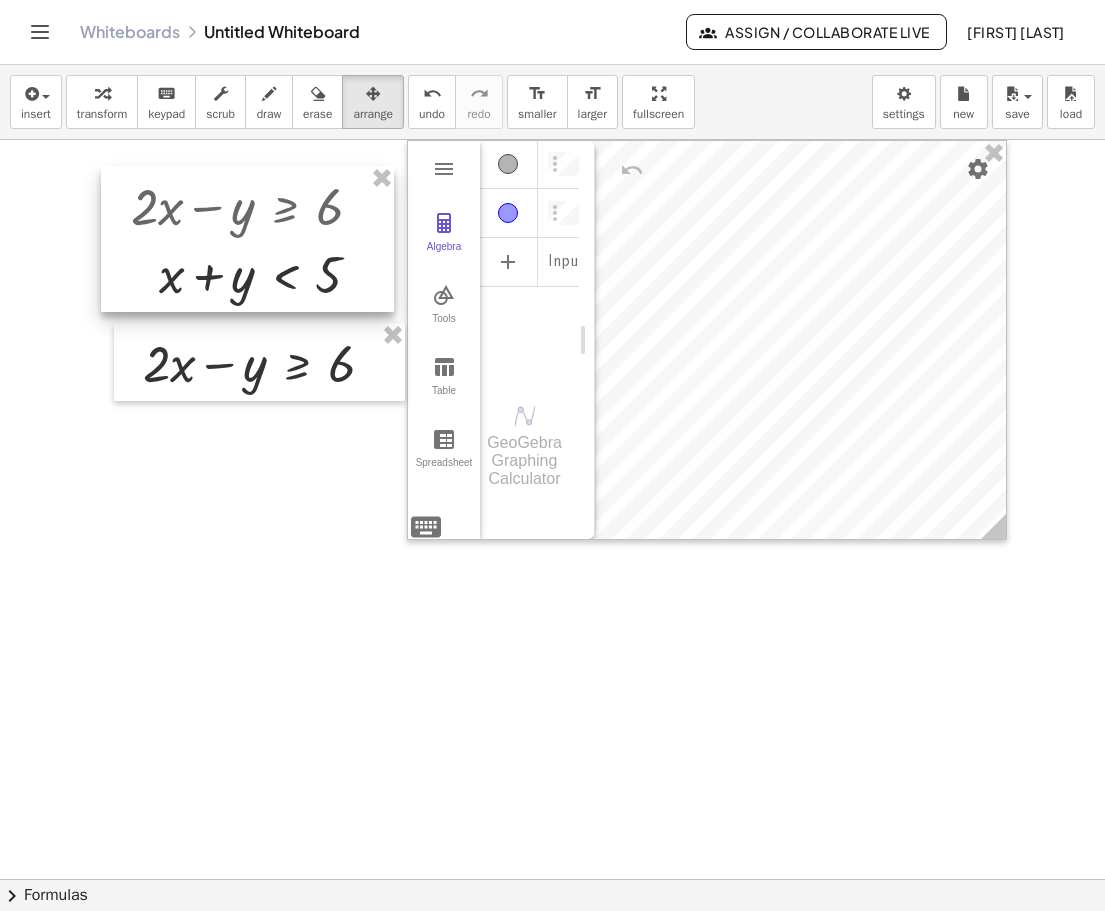 drag, startPoint x: 237, startPoint y: 296, endPoint x: 256, endPoint y: 248, distance: 51.62364 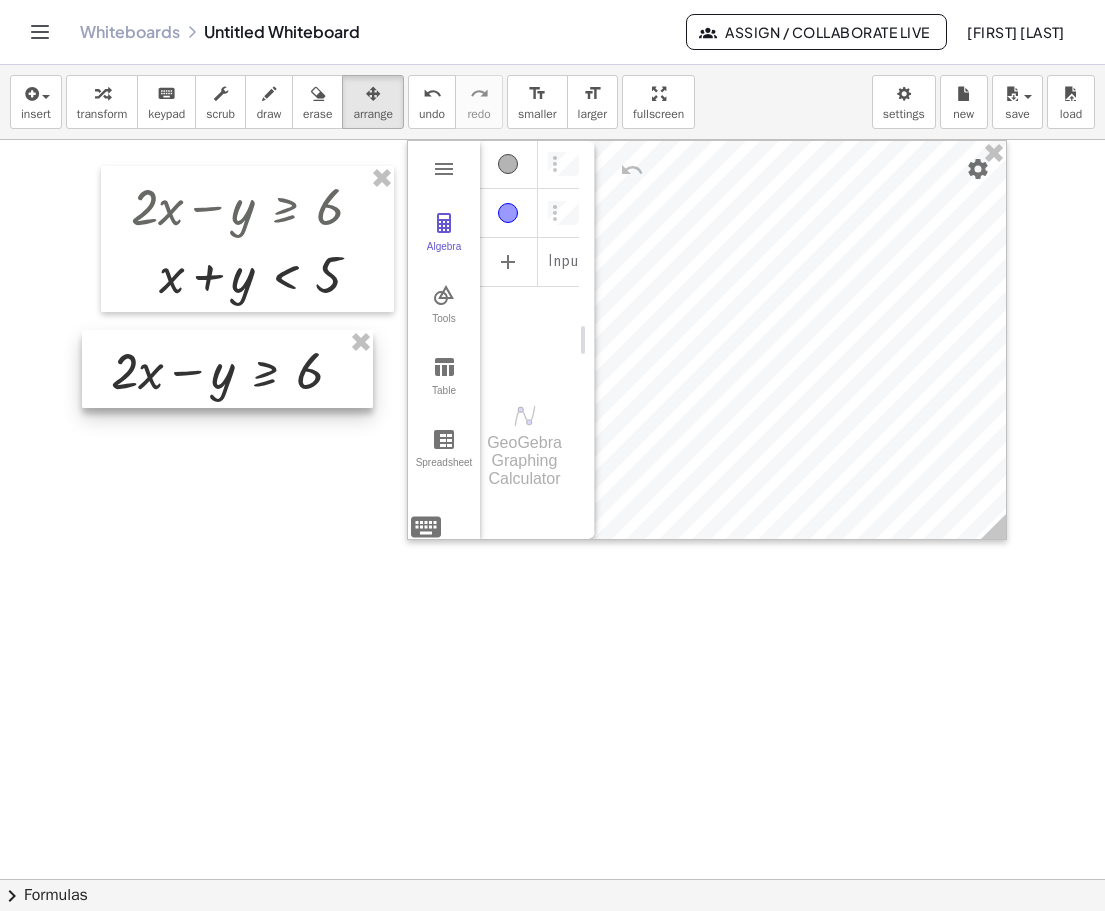 drag, startPoint x: 228, startPoint y: 372, endPoint x: 196, endPoint y: 379, distance: 32.75668 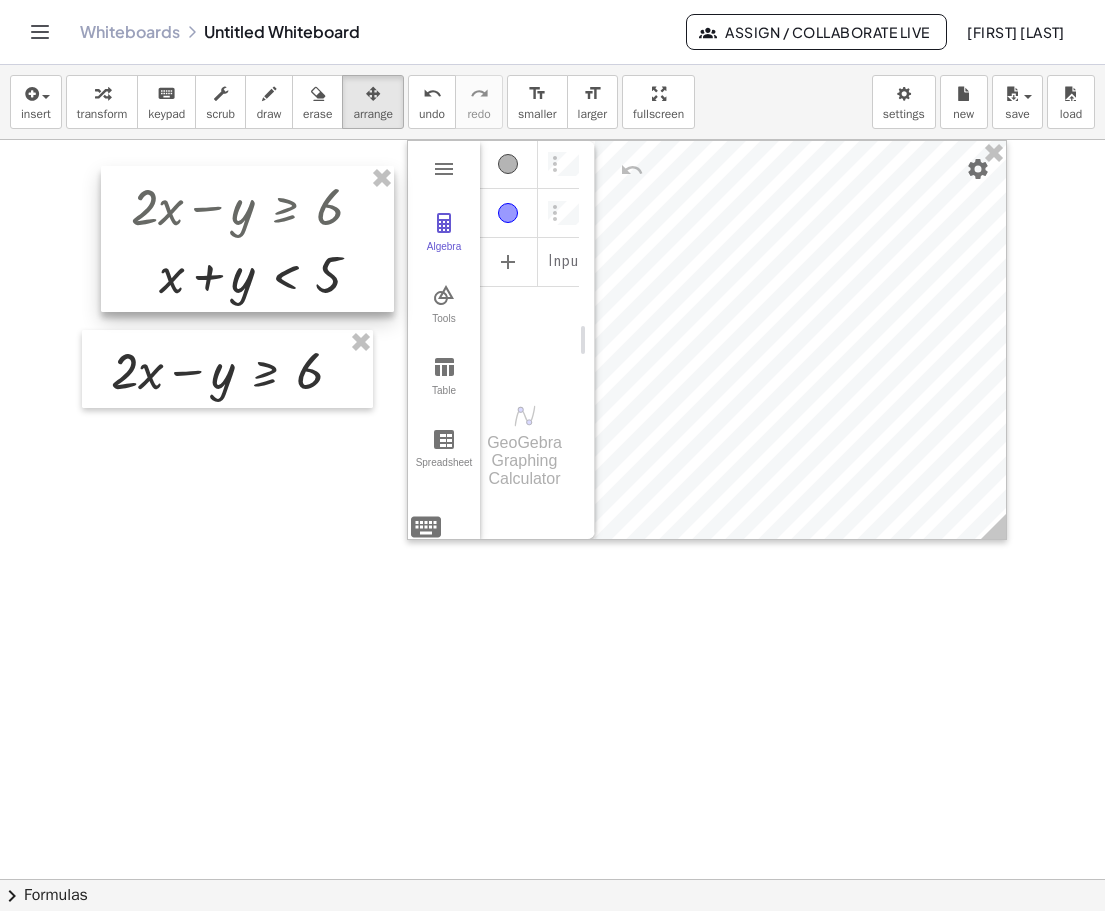 click at bounding box center [247, 239] 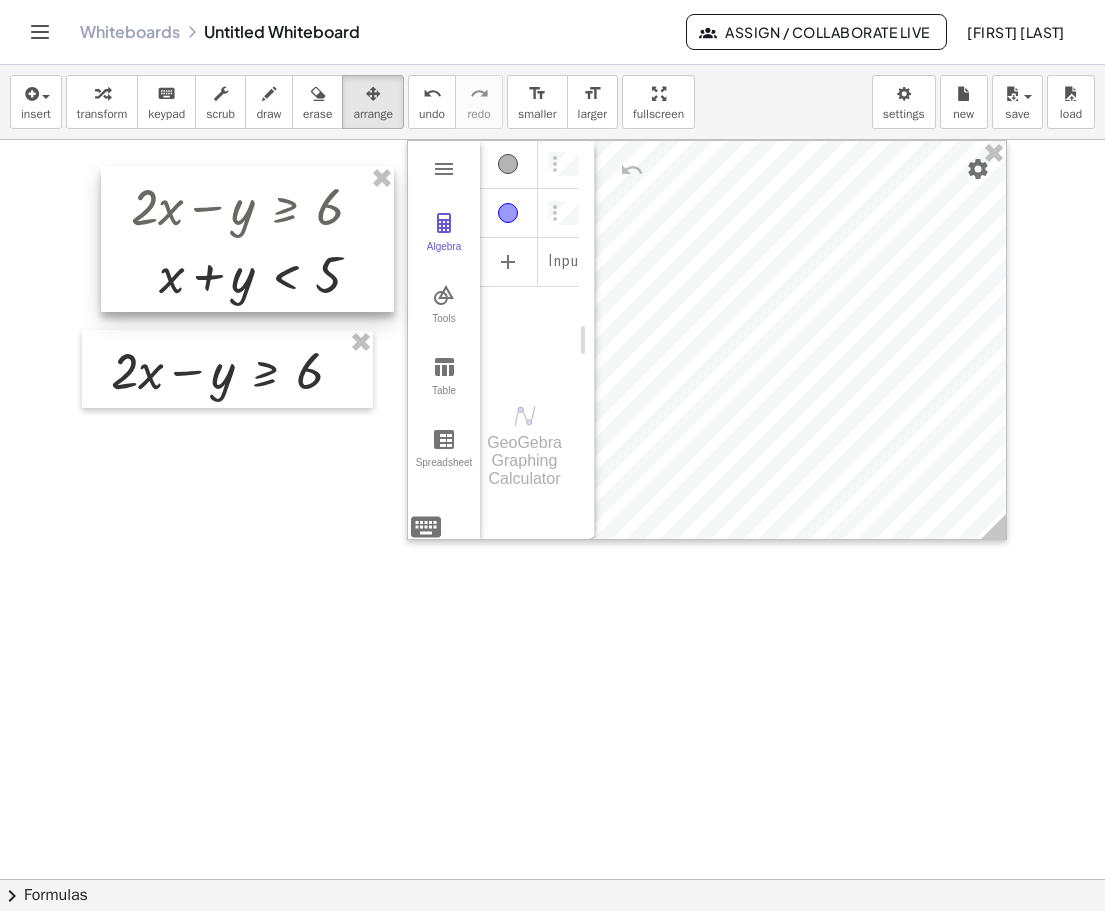 click at bounding box center (247, 239) 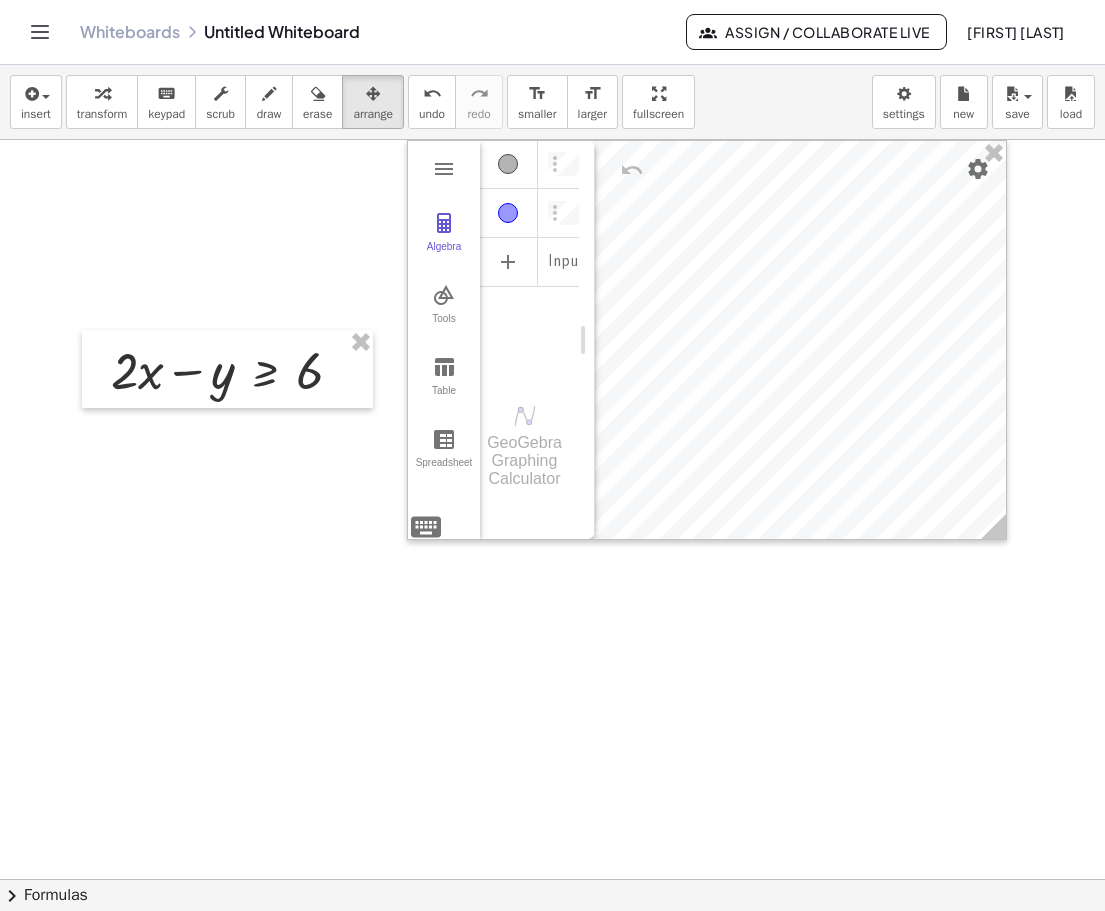 click at bounding box center (552, 944) 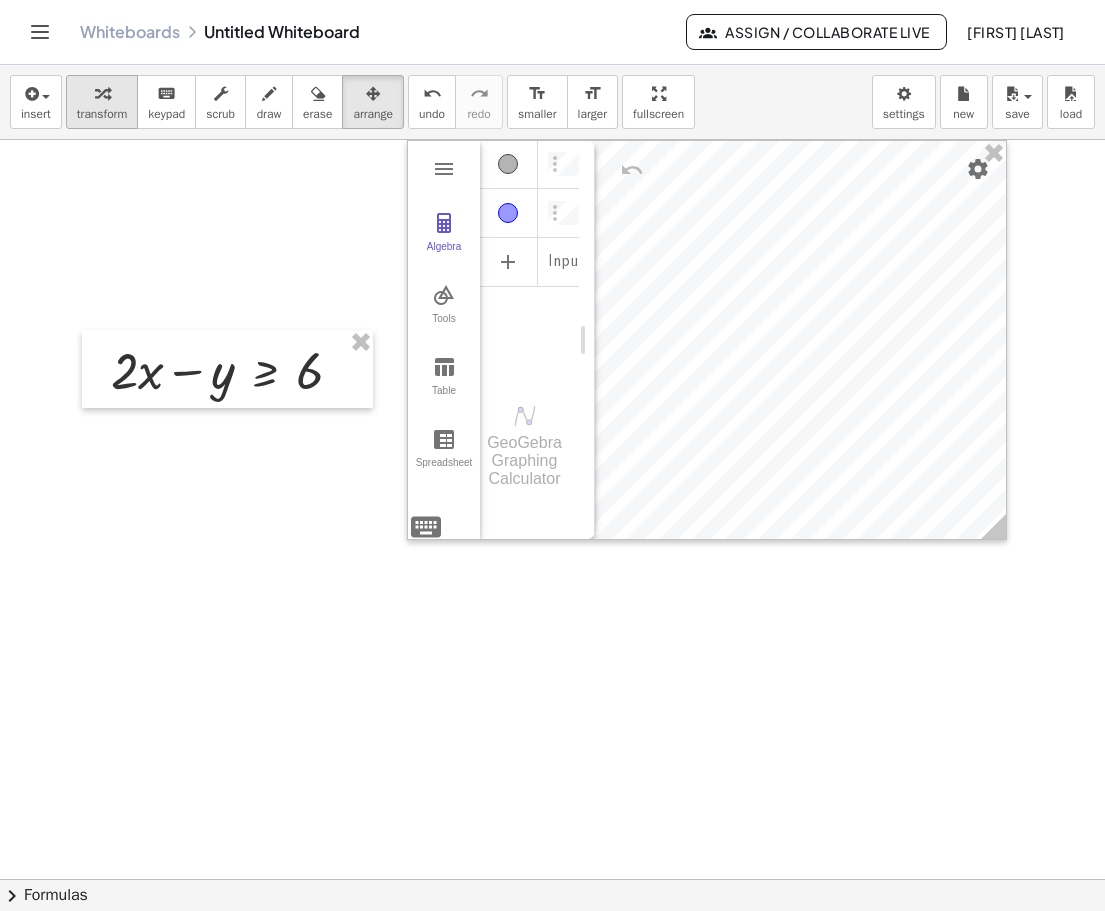 click at bounding box center (102, 93) 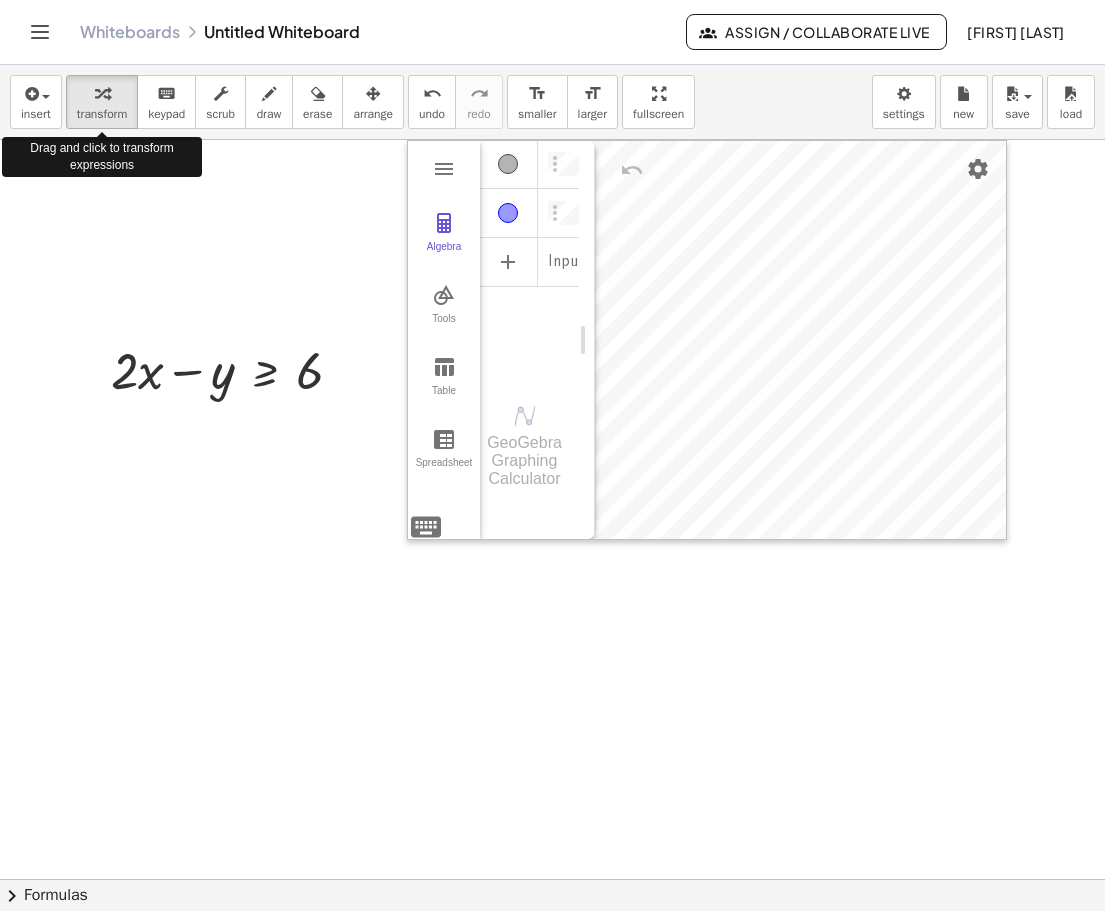 click at bounding box center (552, 944) 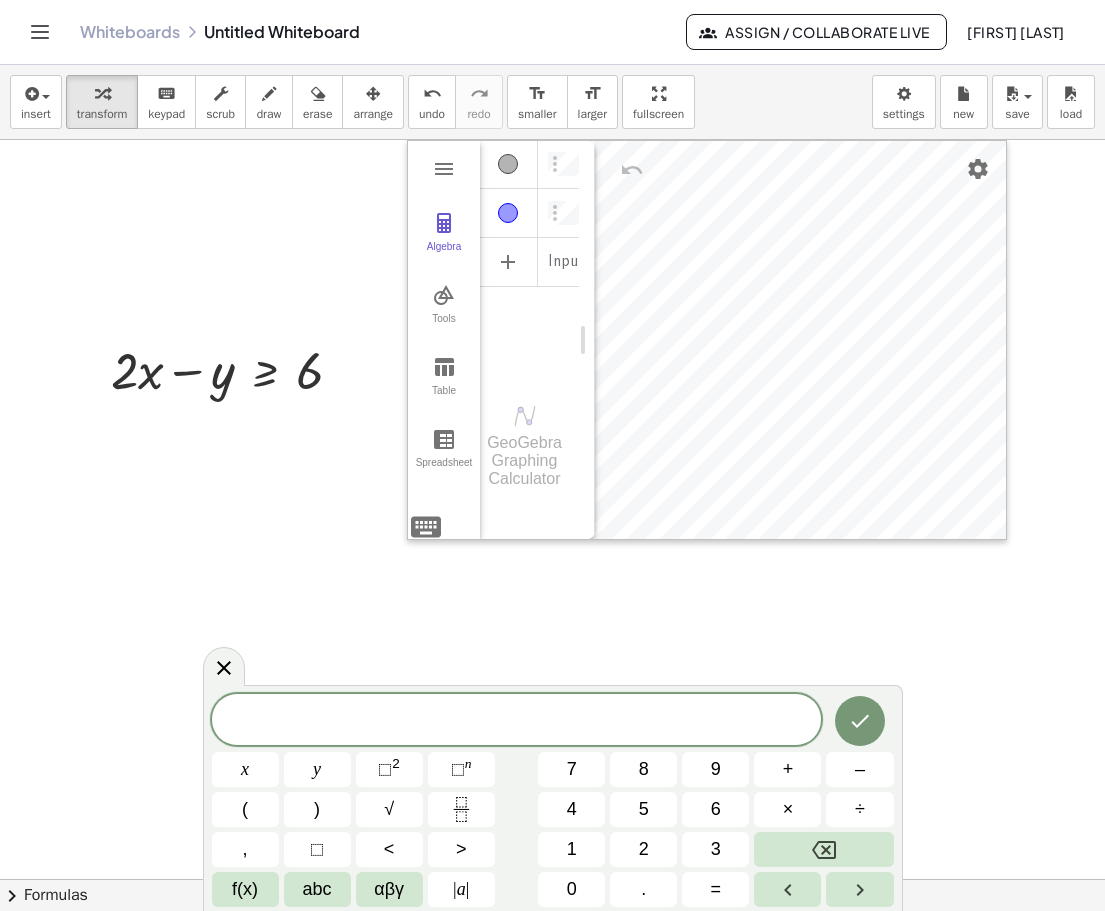 click at bounding box center (517, 721) 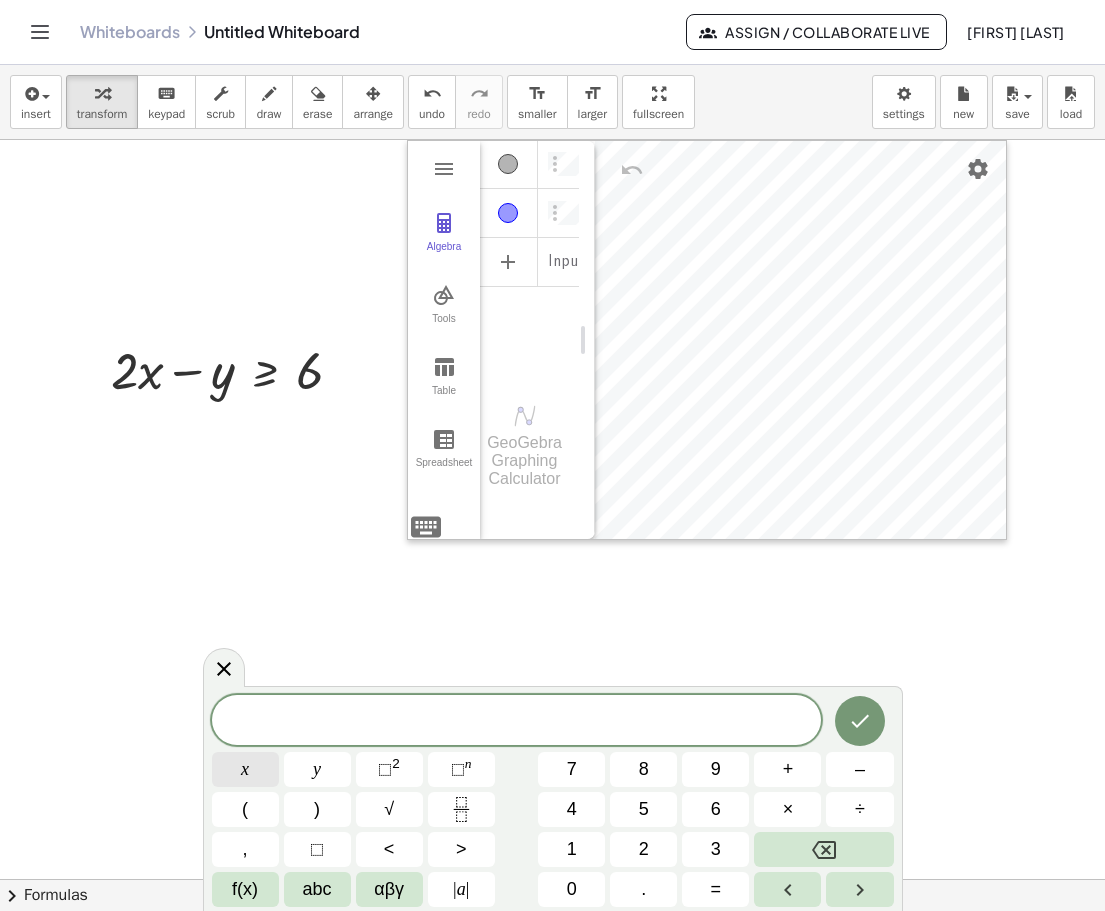 click on "x" at bounding box center [245, 769] 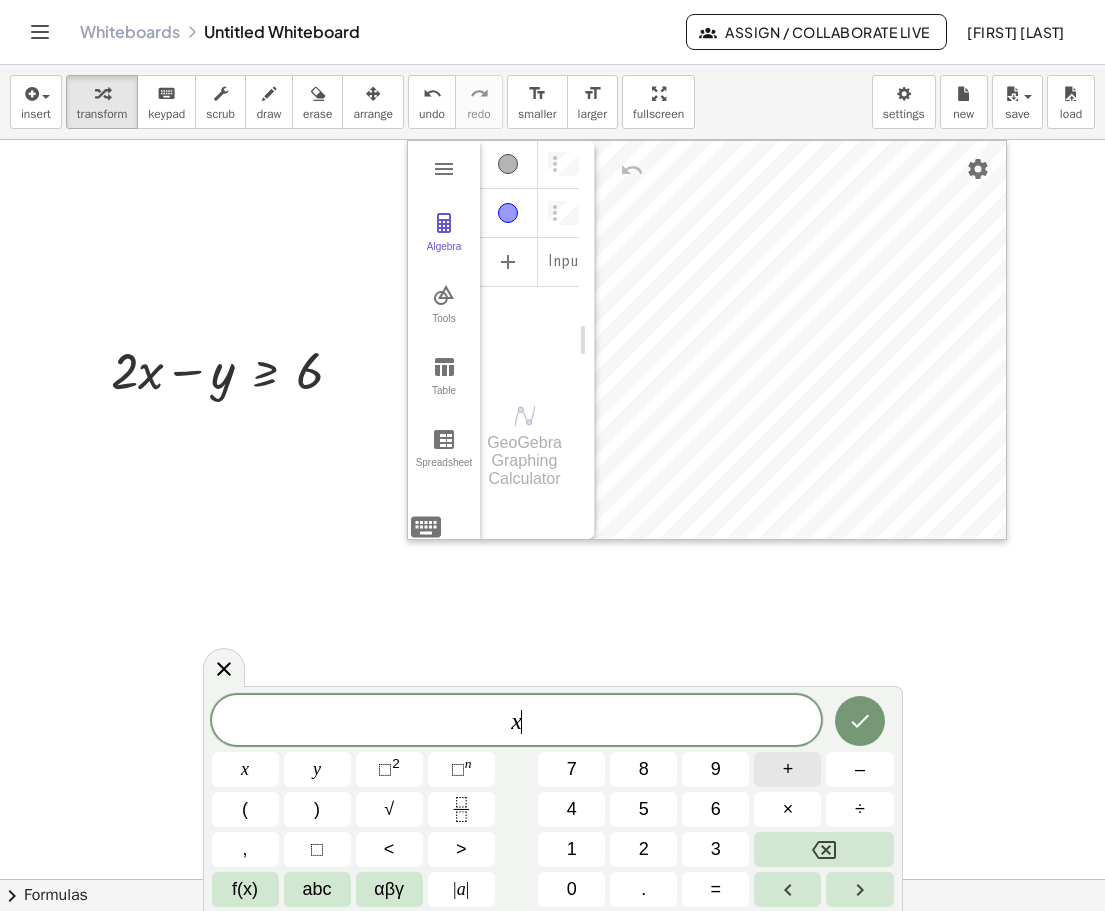 click on "+" at bounding box center [788, 769] 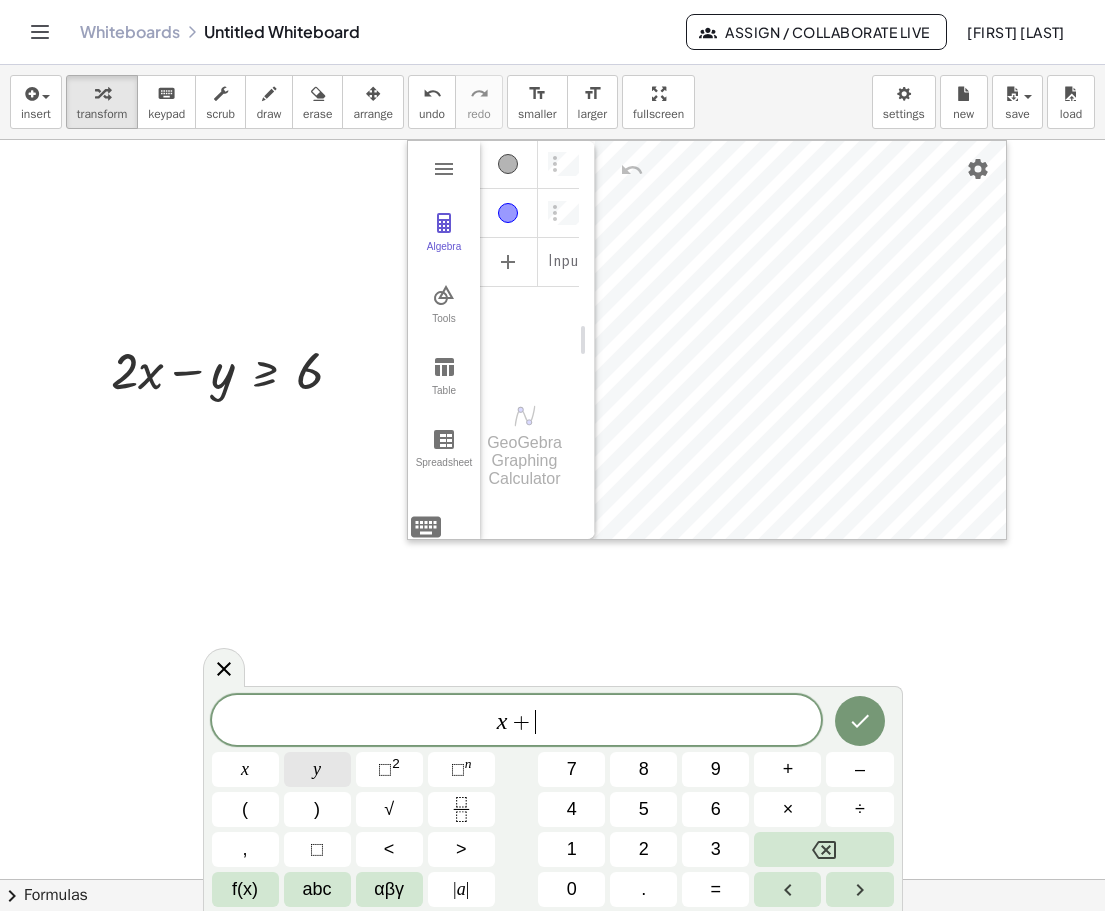 click on "y" at bounding box center (317, 769) 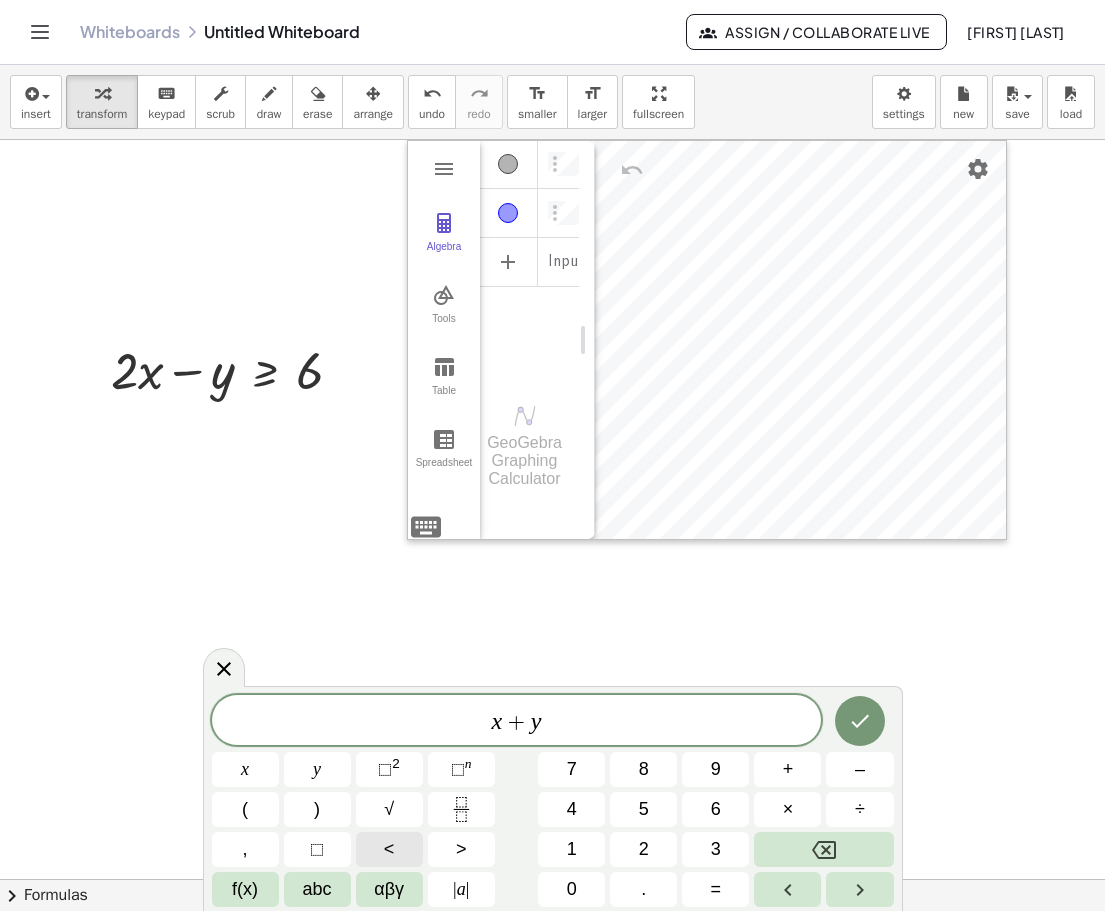 click on "<" at bounding box center [389, 849] 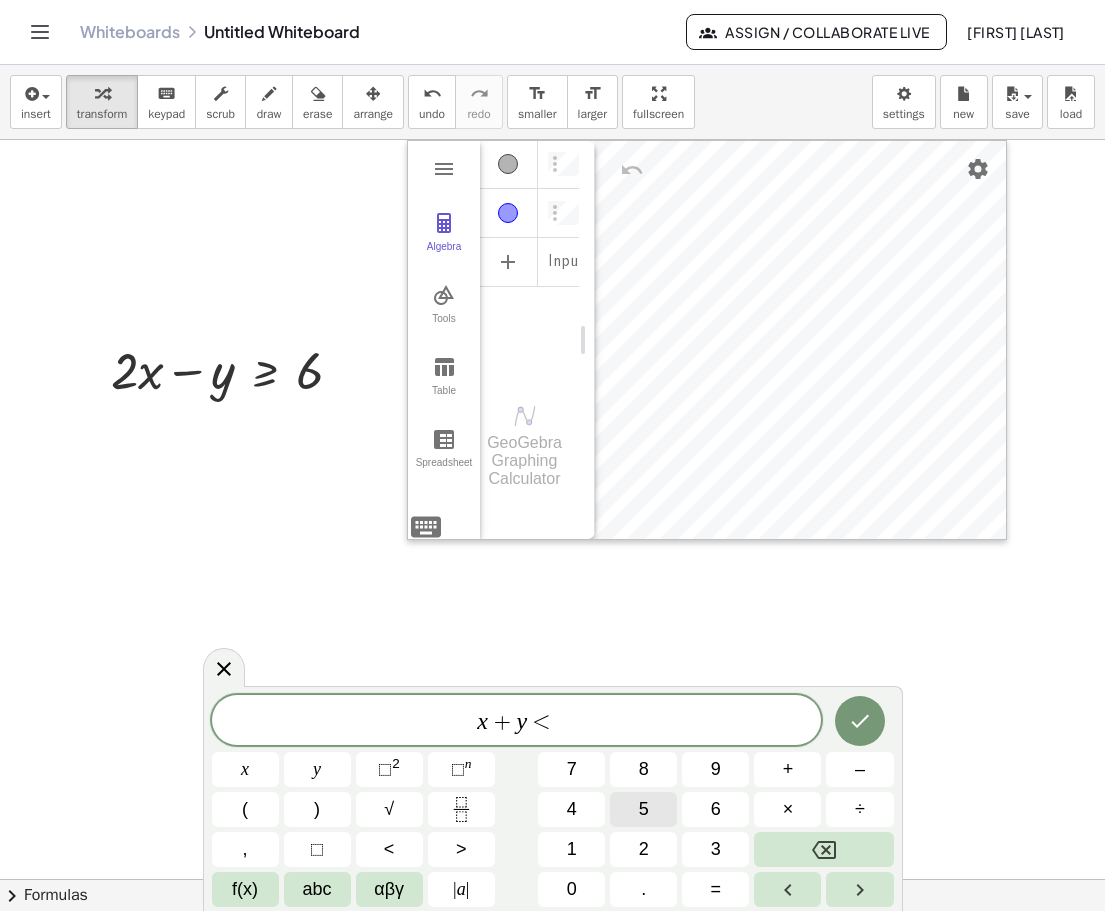 click on "5" at bounding box center [644, 809] 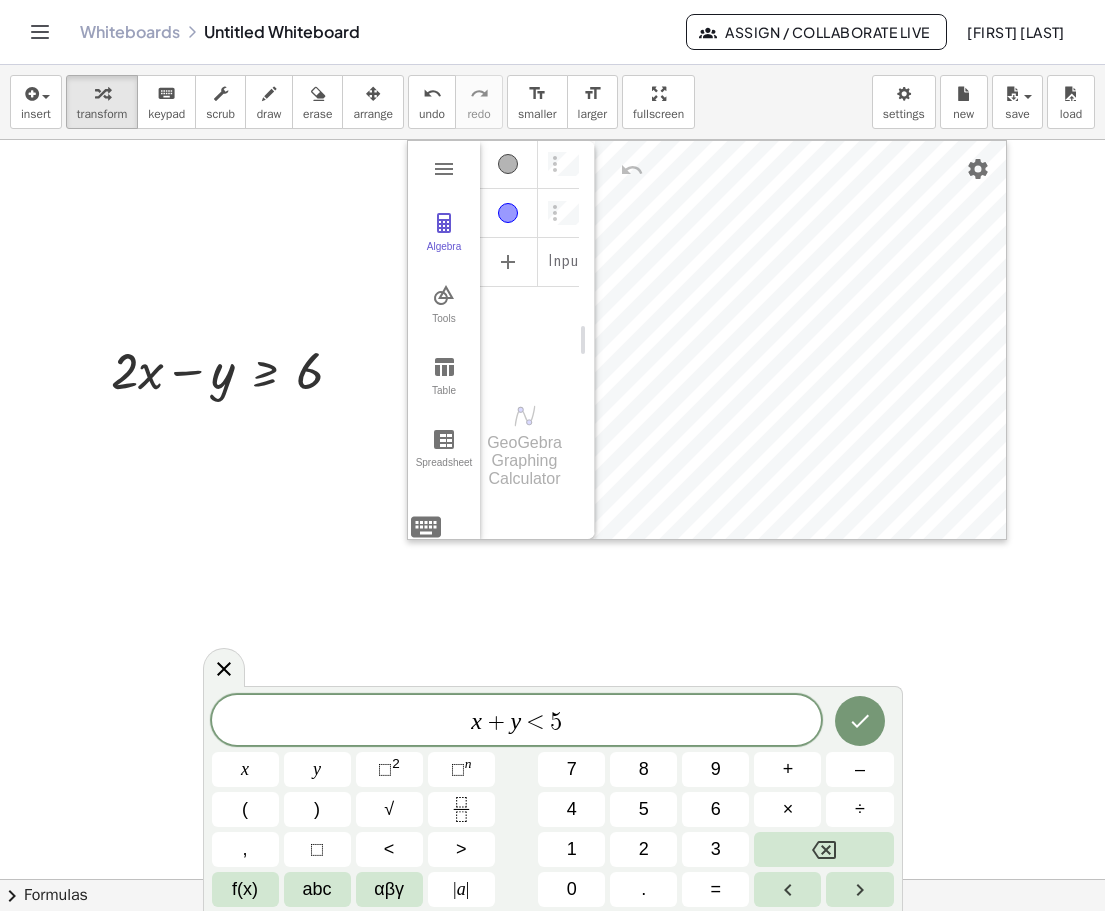 click 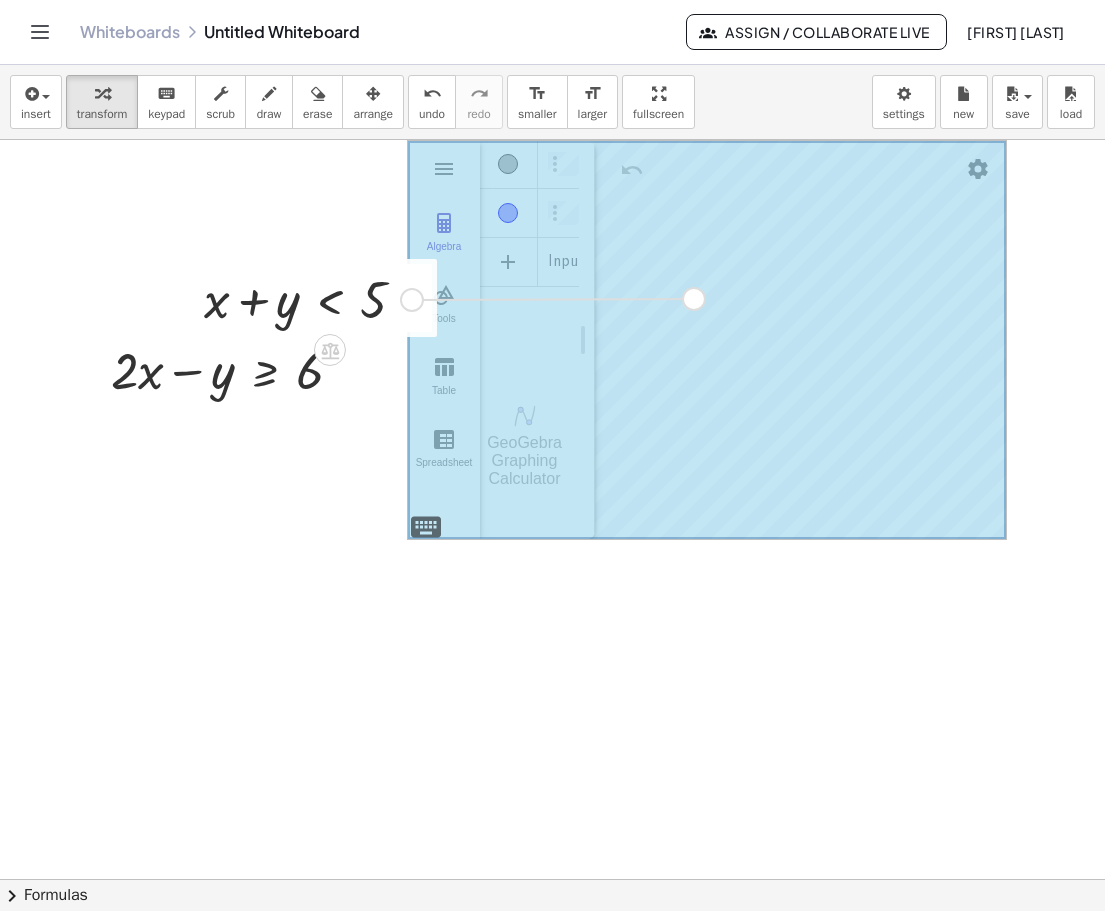 drag, startPoint x: 414, startPoint y: 299, endPoint x: 700, endPoint y: 299, distance: 286 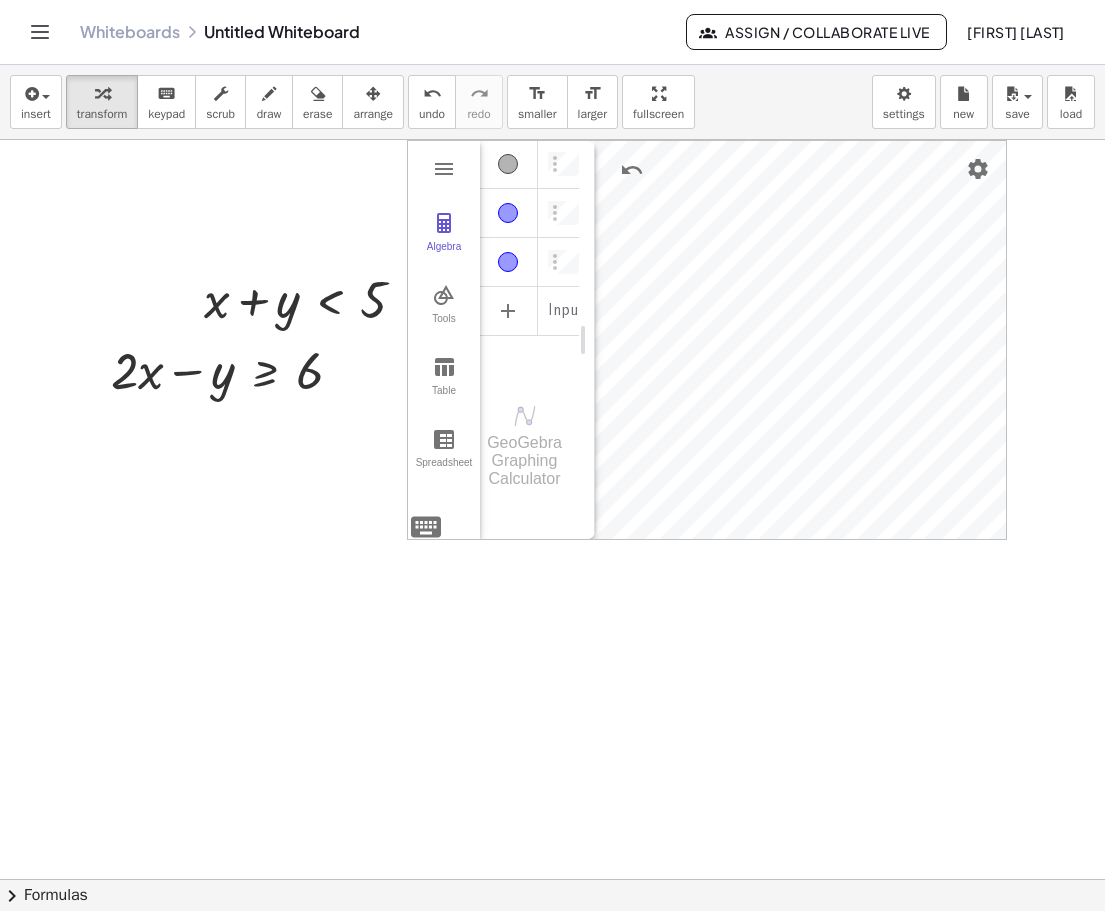 click at bounding box center [552, 944] 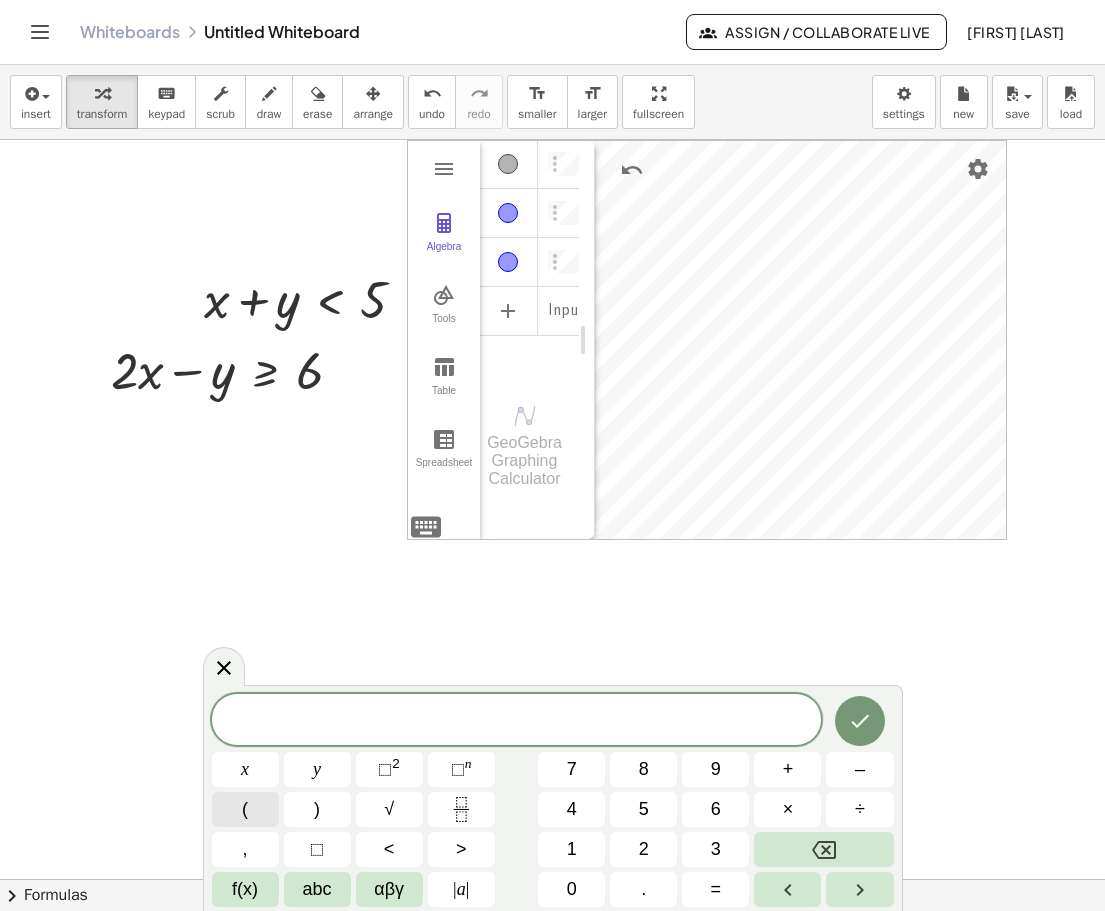 click on "(" at bounding box center [245, 809] 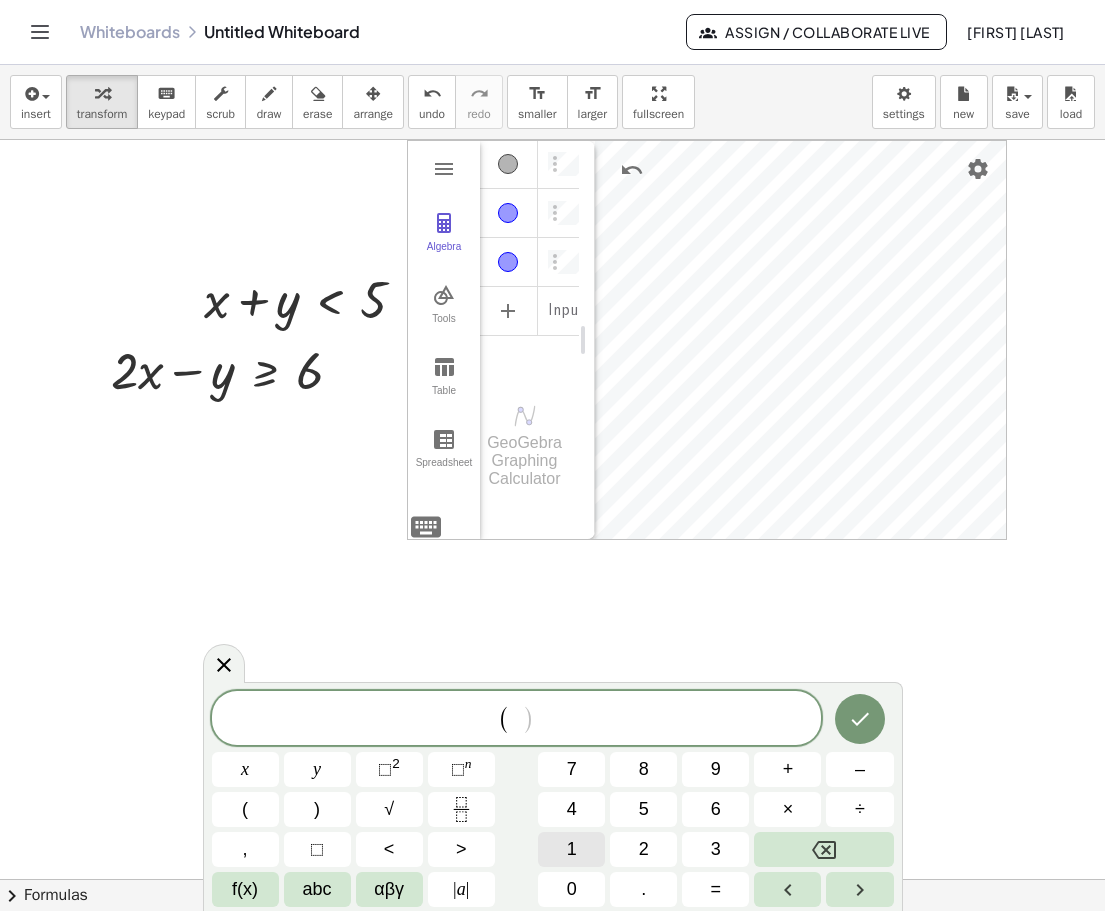 click on "1" at bounding box center (571, 849) 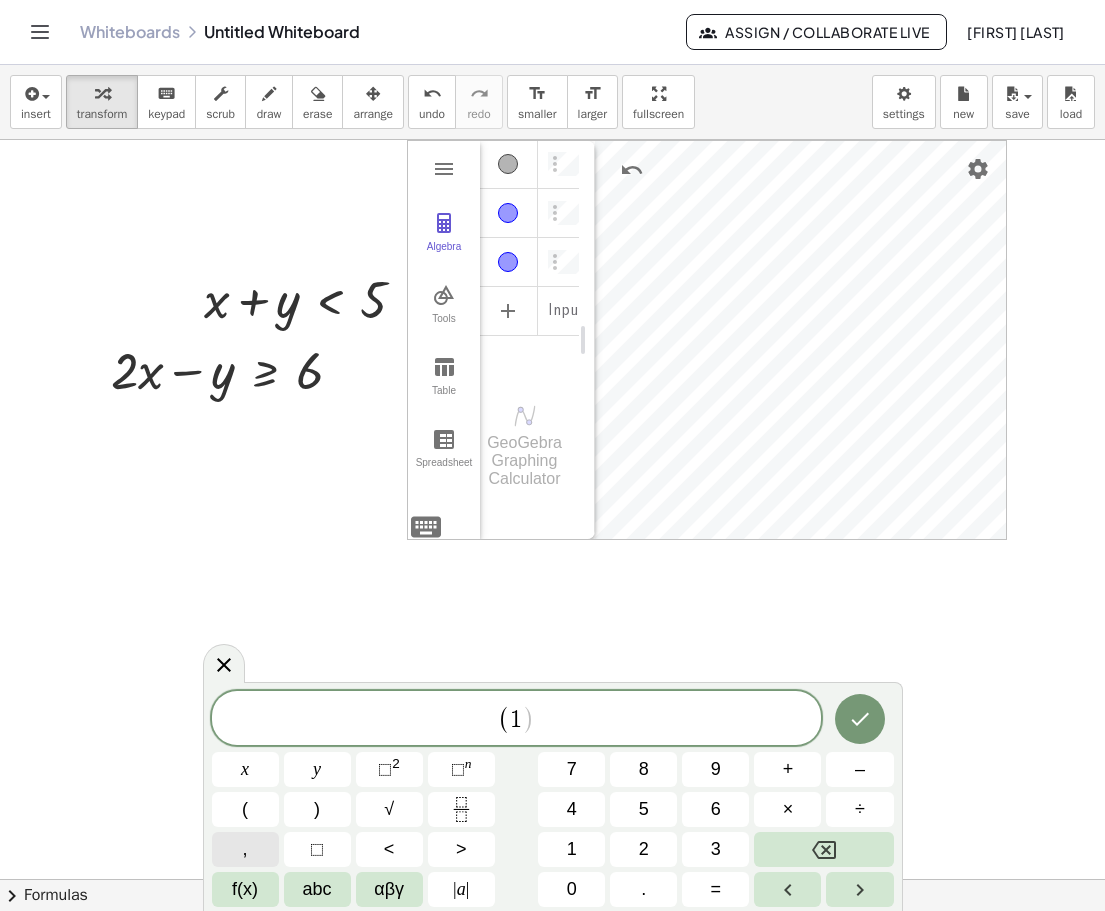 click on "," at bounding box center (245, 849) 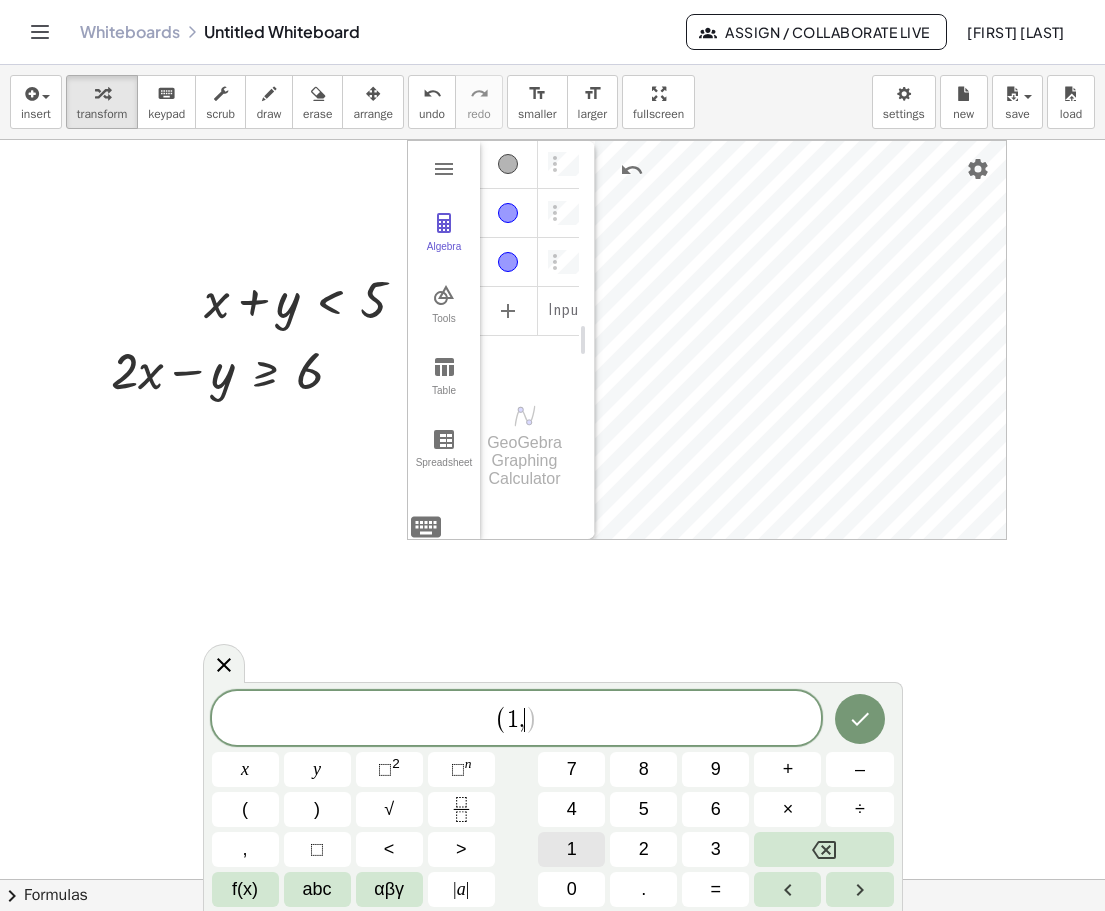 click on "1" at bounding box center [572, 849] 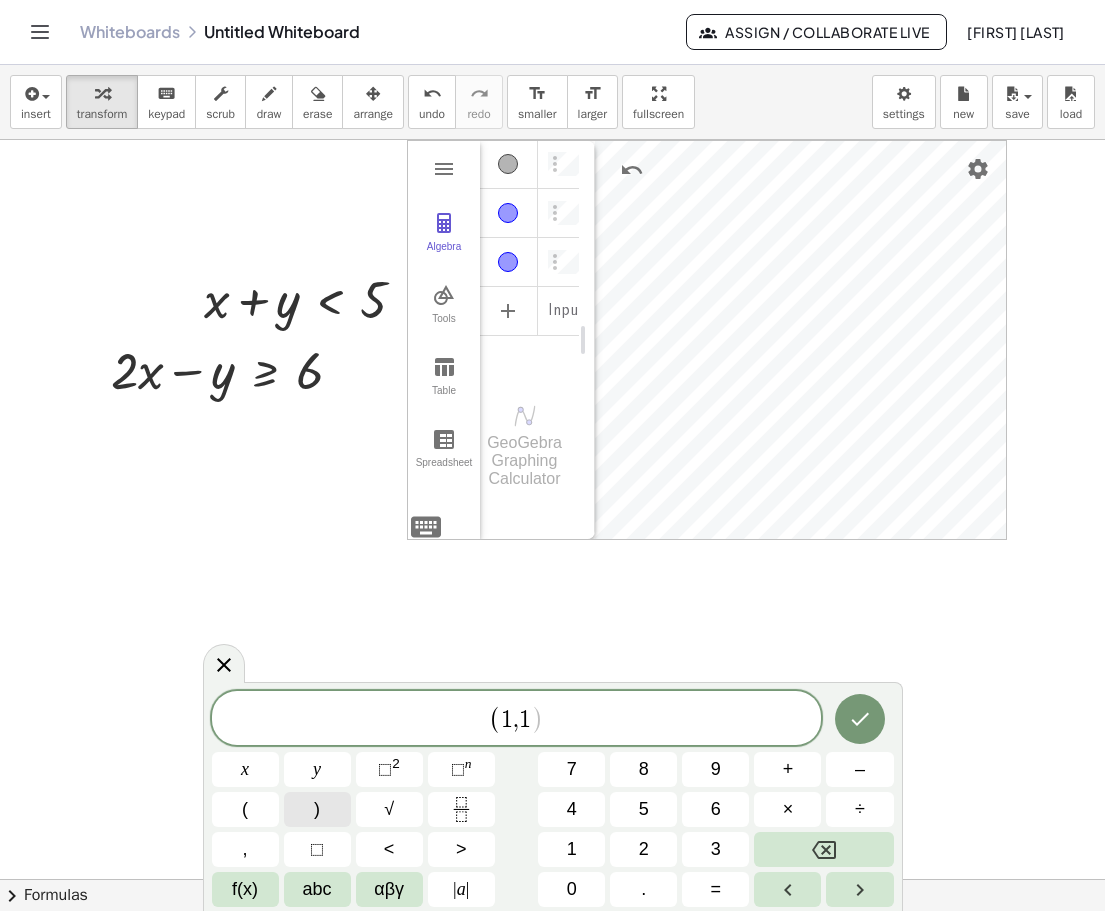 click on ")" at bounding box center (317, 809) 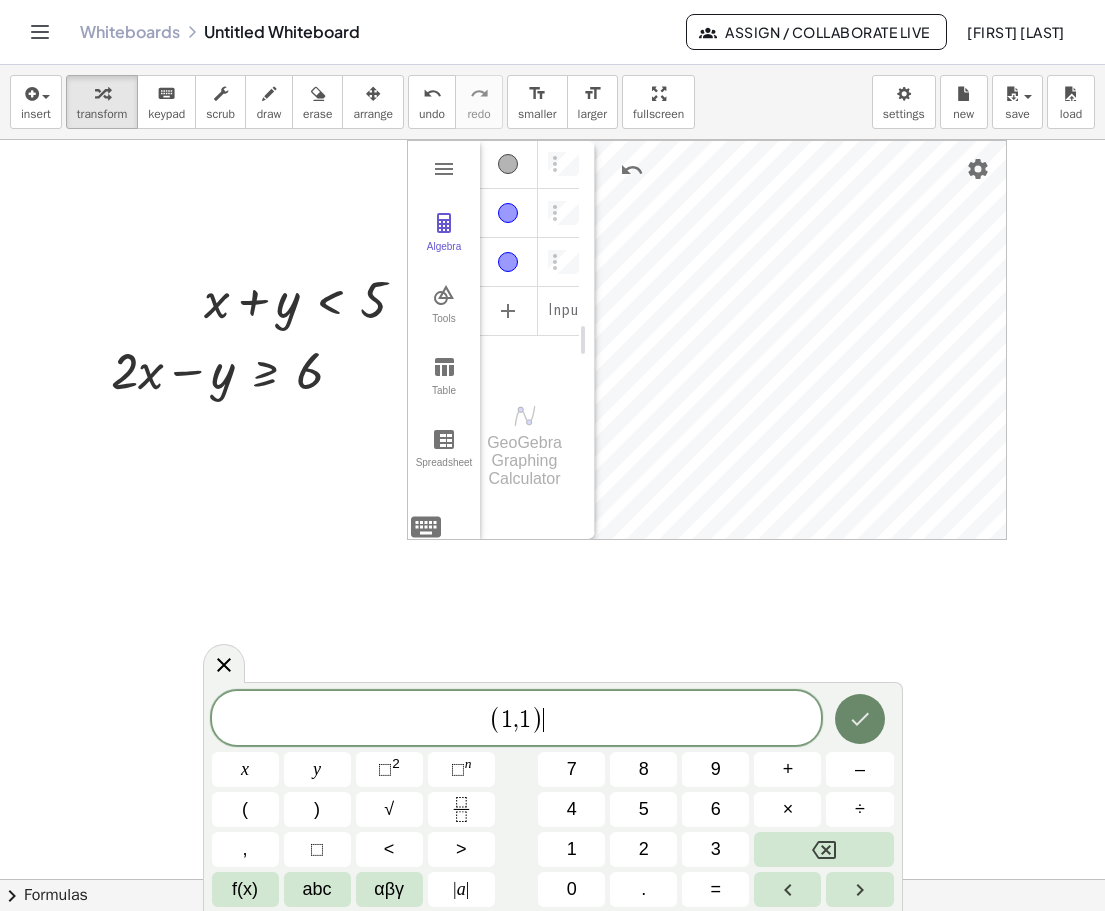 click 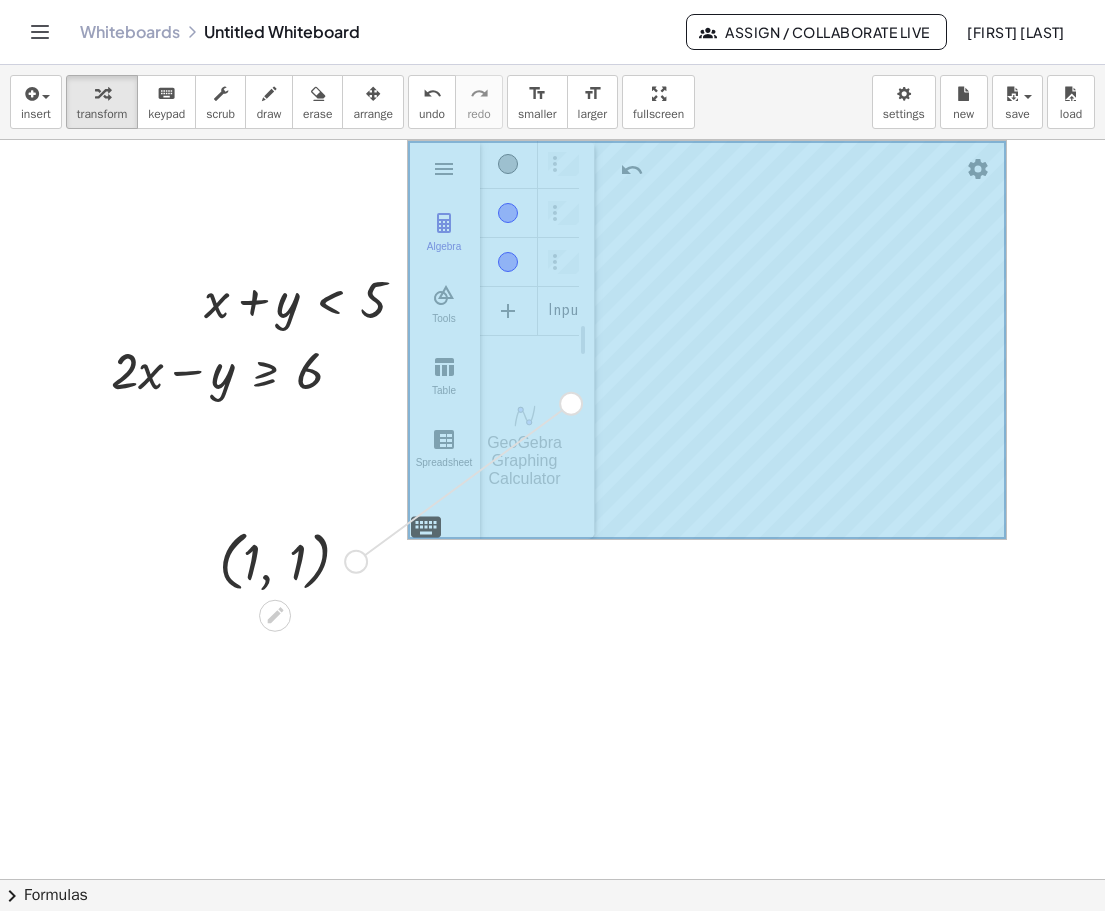 drag, startPoint x: 363, startPoint y: 560, endPoint x: 648, endPoint y: 375, distance: 339.77933 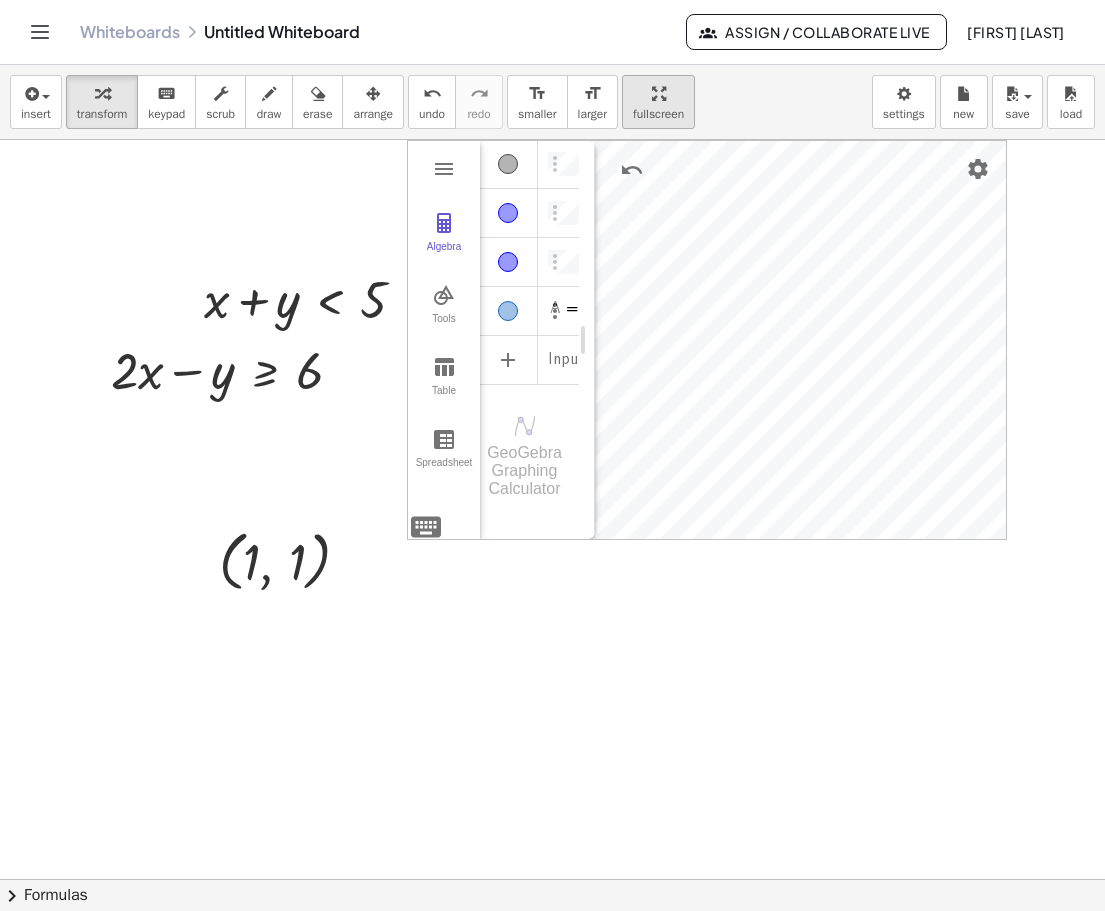 click on "fullscreen" at bounding box center [658, 102] 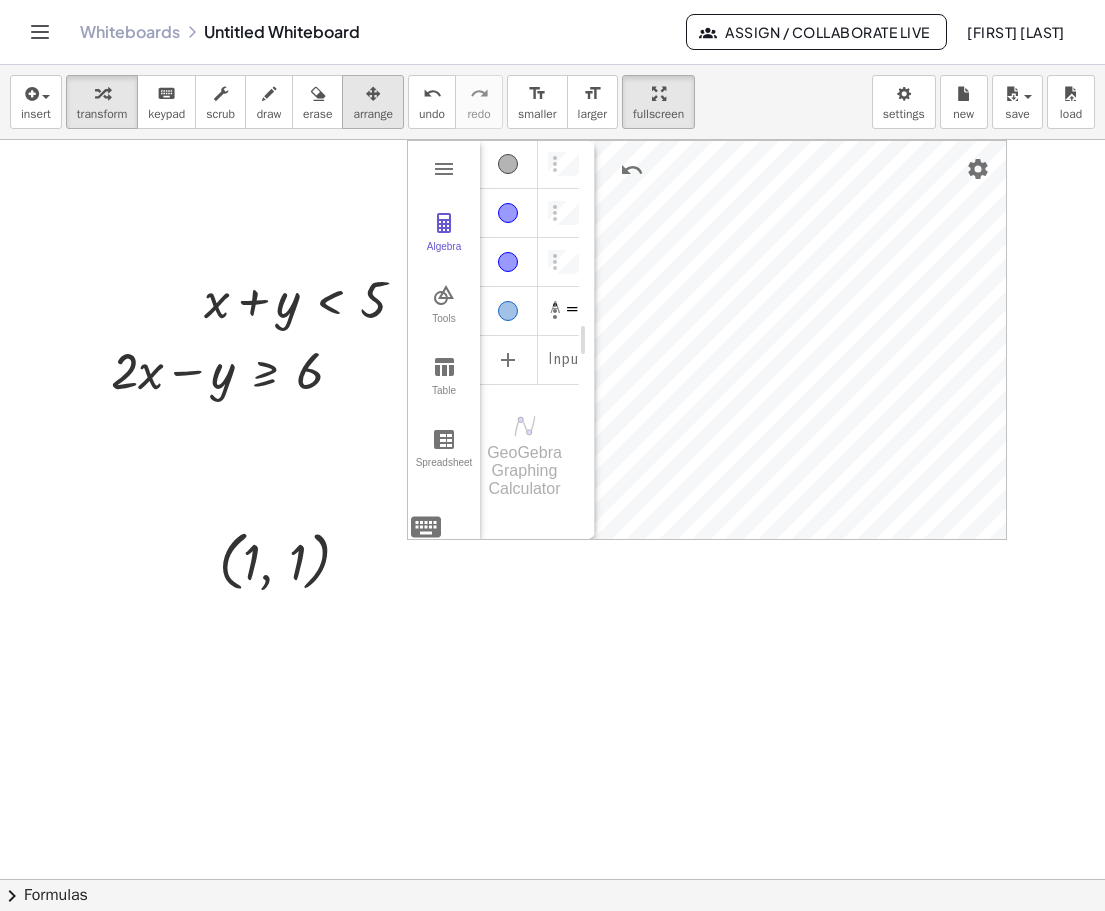 click on "arrange" at bounding box center (373, 114) 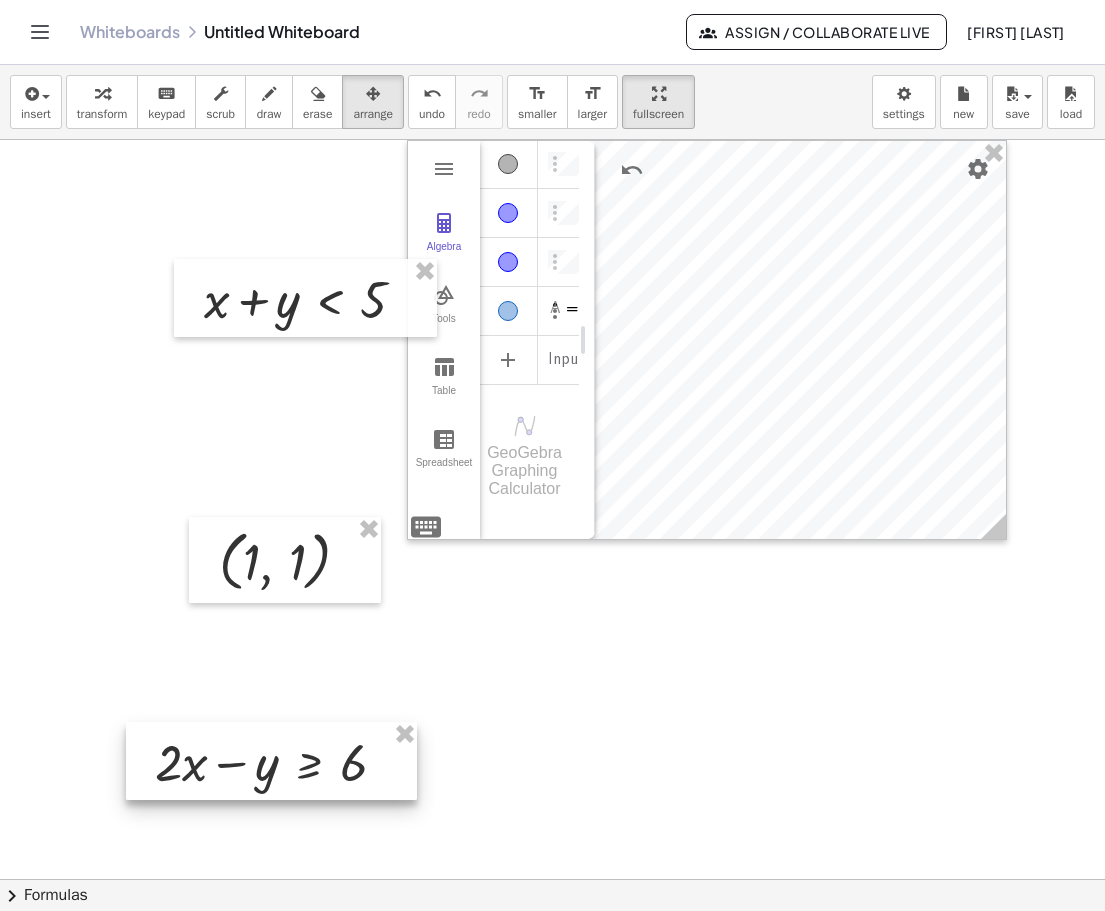 drag, startPoint x: 286, startPoint y: 387, endPoint x: 331, endPoint y: 779, distance: 394.57446 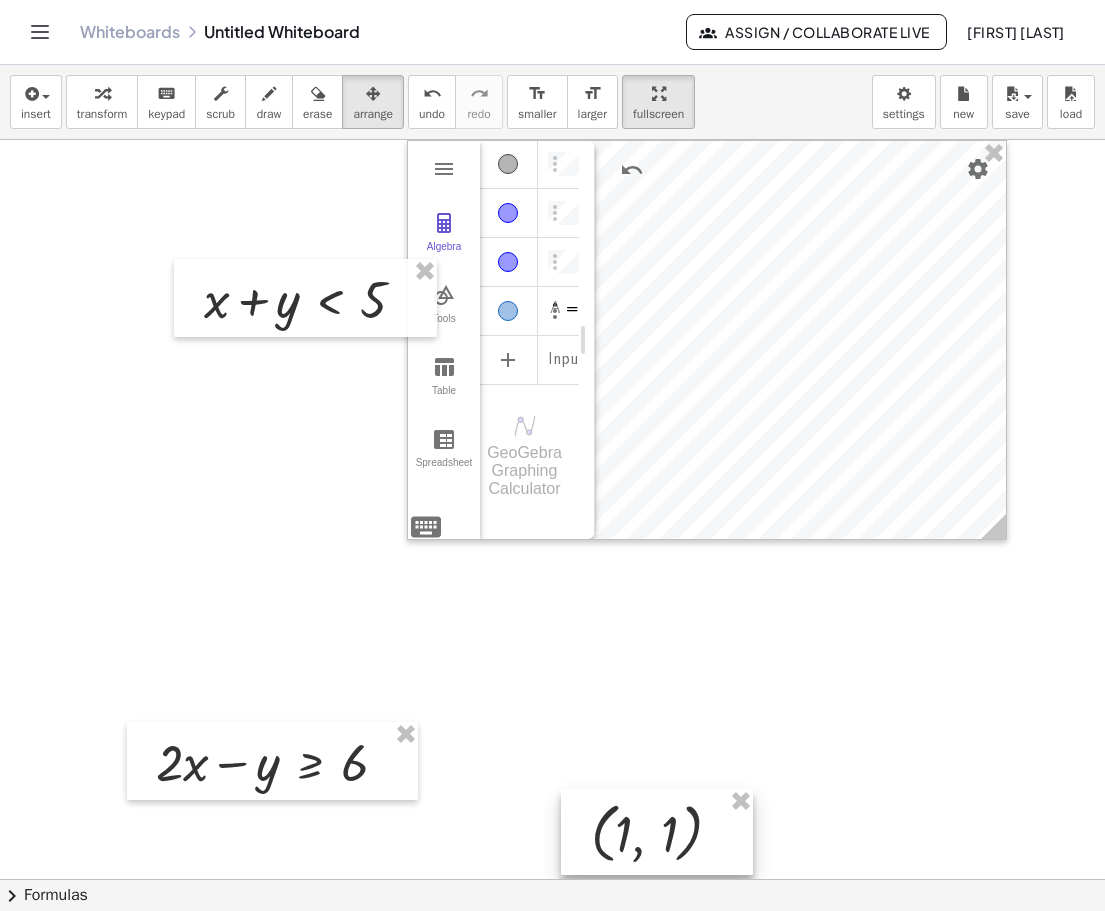 drag, startPoint x: 322, startPoint y: 546, endPoint x: 679, endPoint y: 672, distance: 378.5829 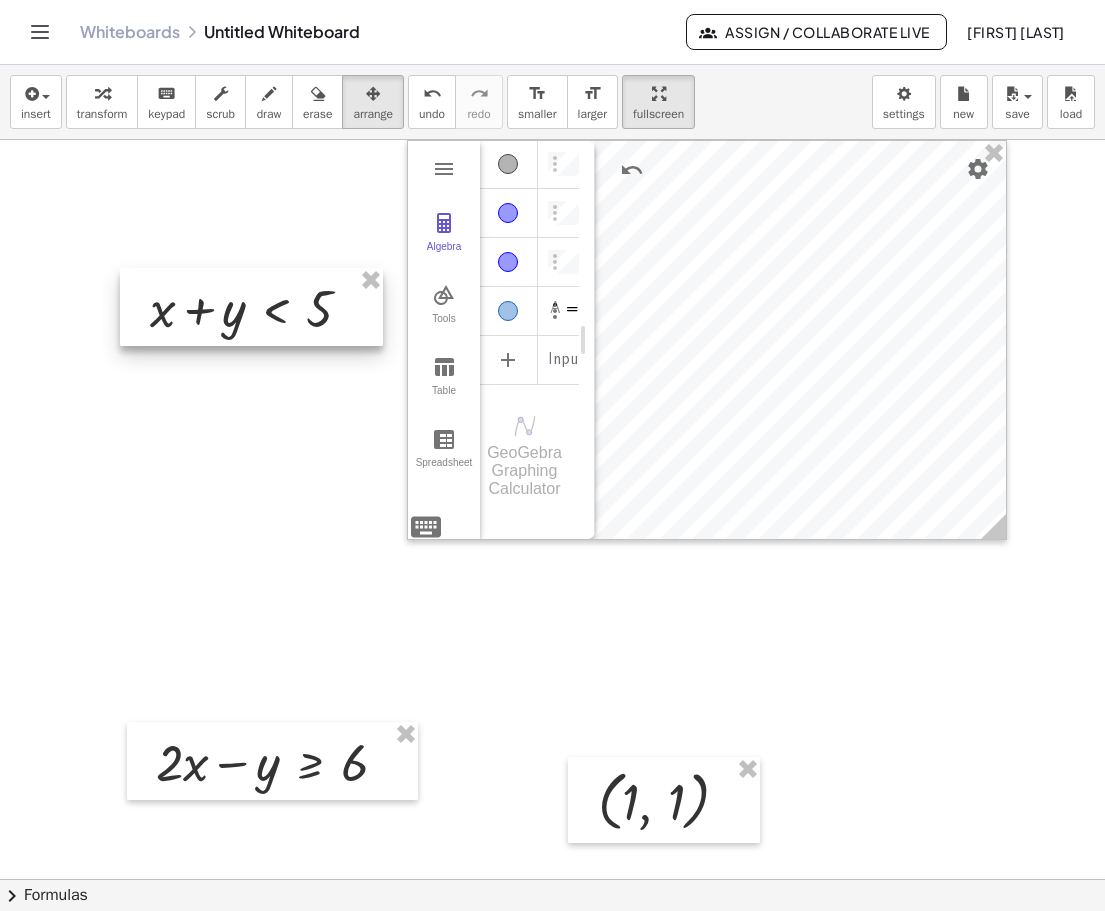drag, startPoint x: 339, startPoint y: 306, endPoint x: 276, endPoint y: 317, distance: 63.953106 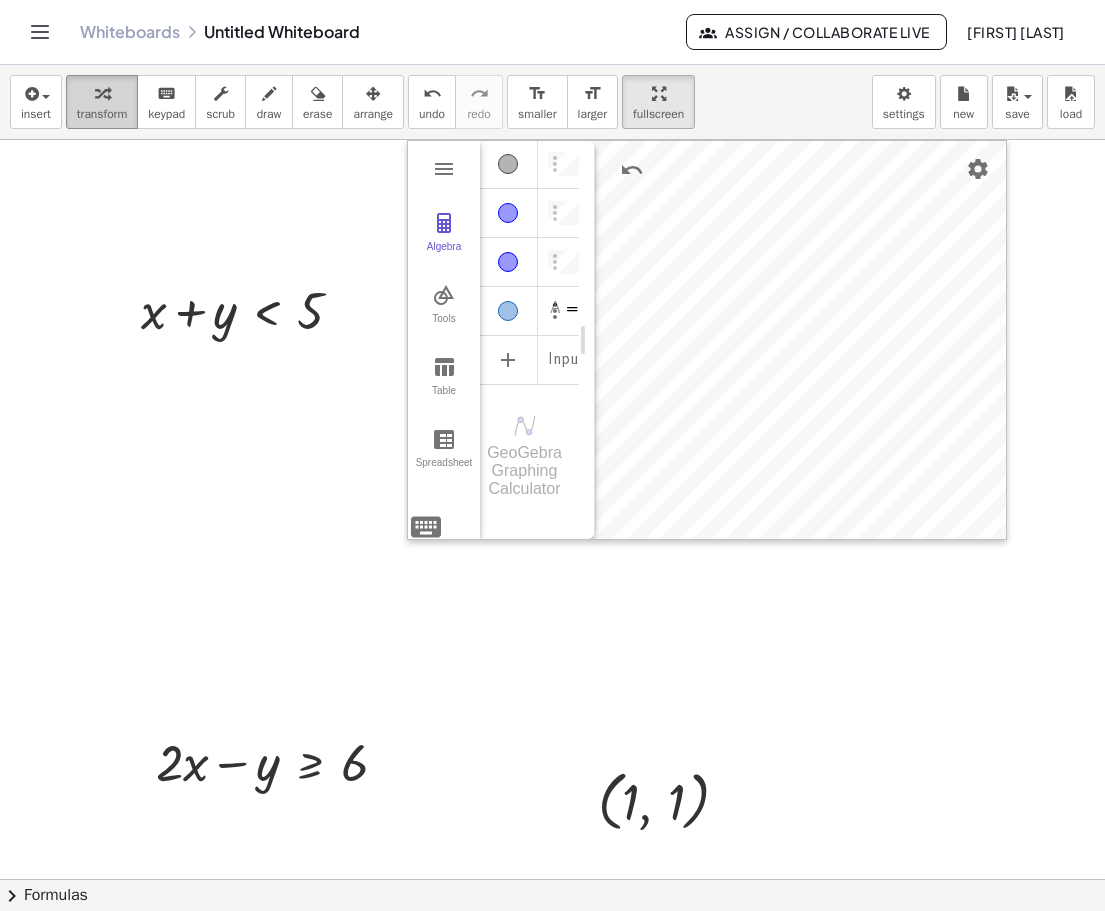 click on "transform" at bounding box center [102, 114] 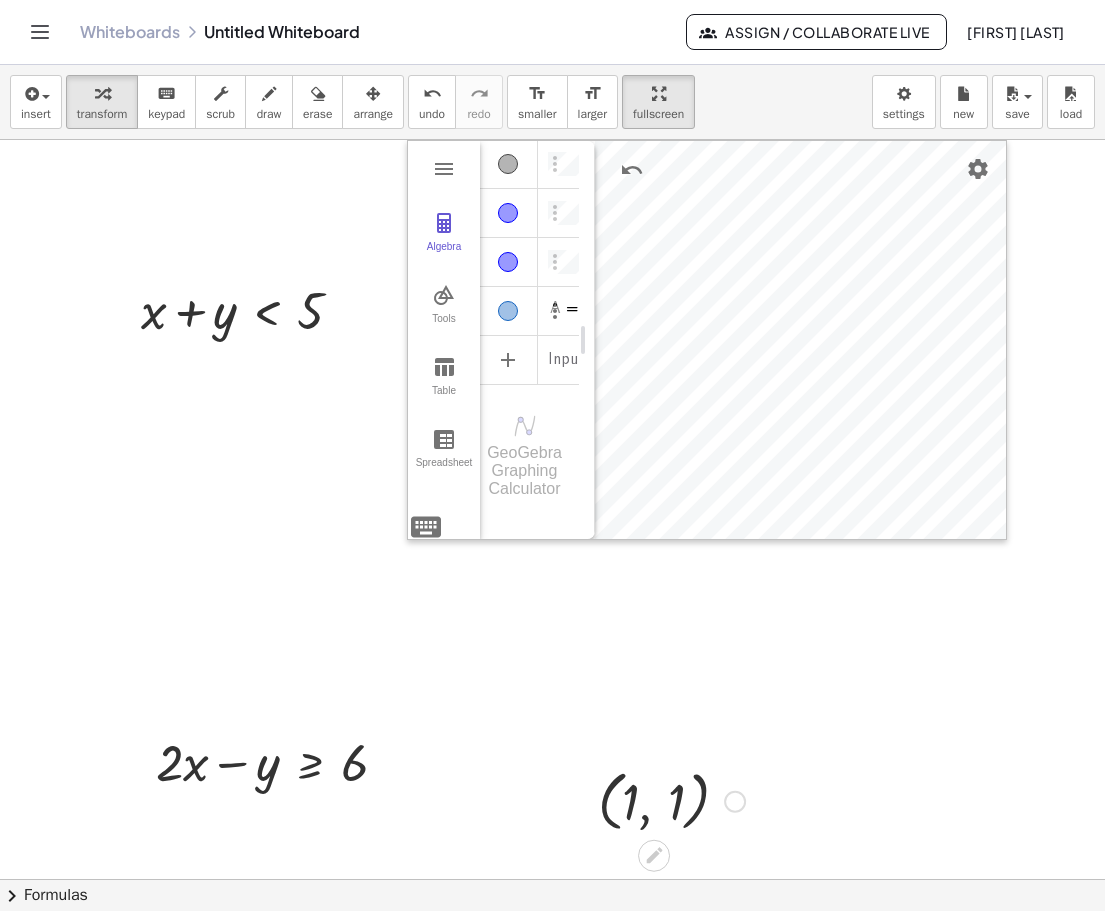 click at bounding box center (735, 802) 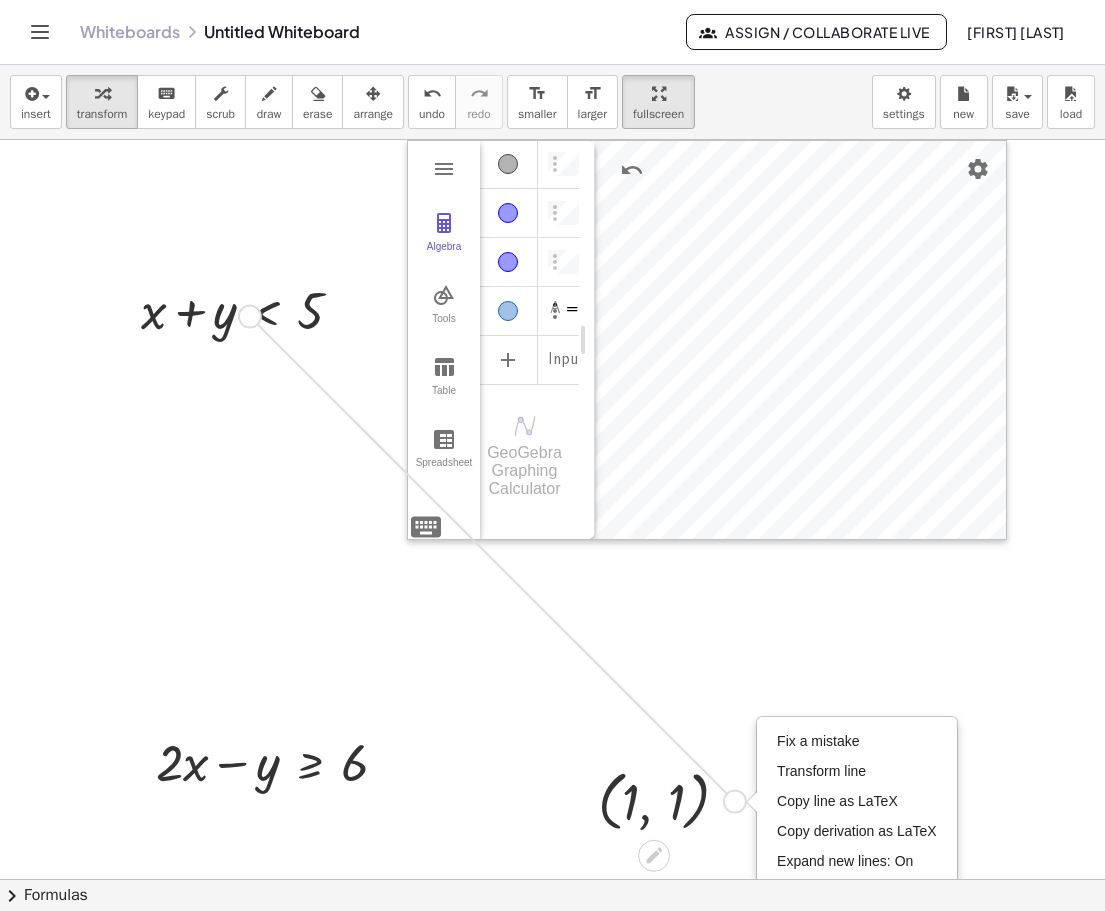 drag, startPoint x: 740, startPoint y: 804, endPoint x: 252, endPoint y: 319, distance: 688.0182 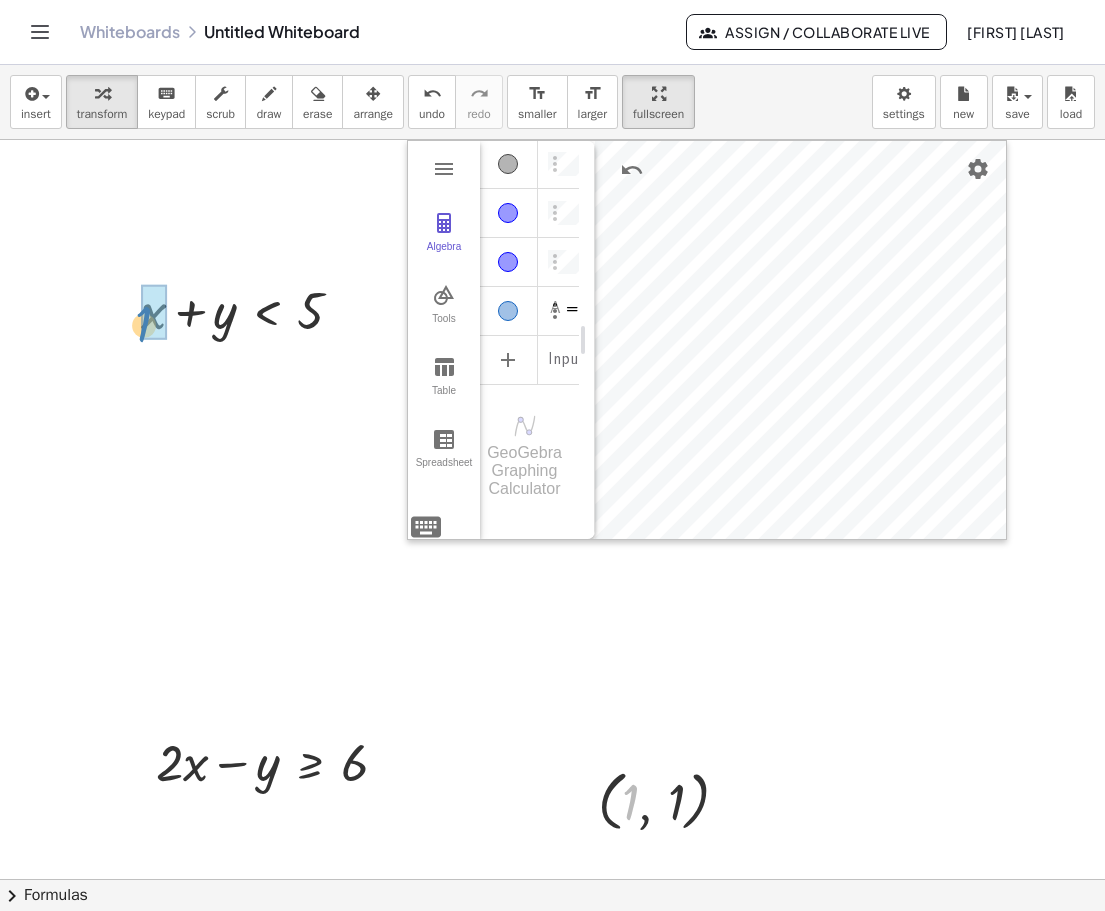 drag, startPoint x: 528, startPoint y: 550, endPoint x: 236, endPoint y: 442, distance: 311.3326 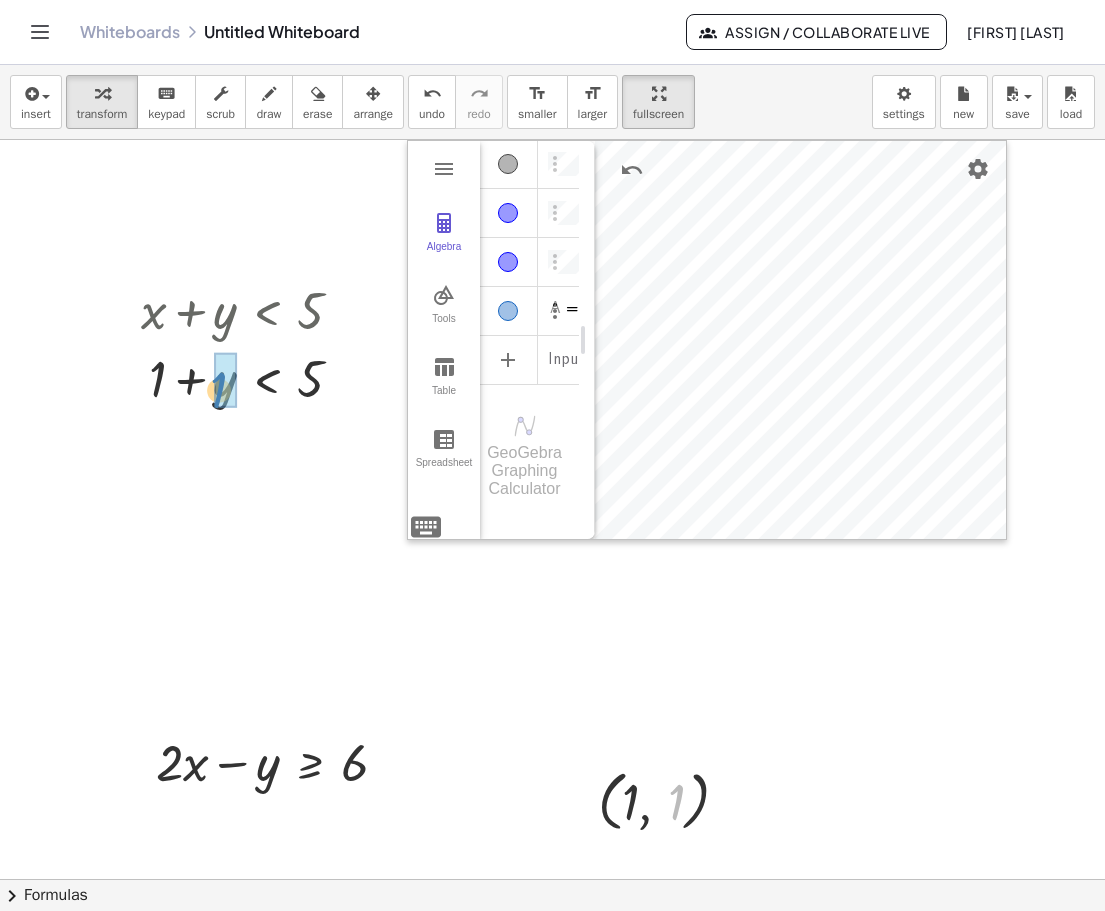 drag, startPoint x: 671, startPoint y: 804, endPoint x: 214, endPoint y: 392, distance: 615.29913 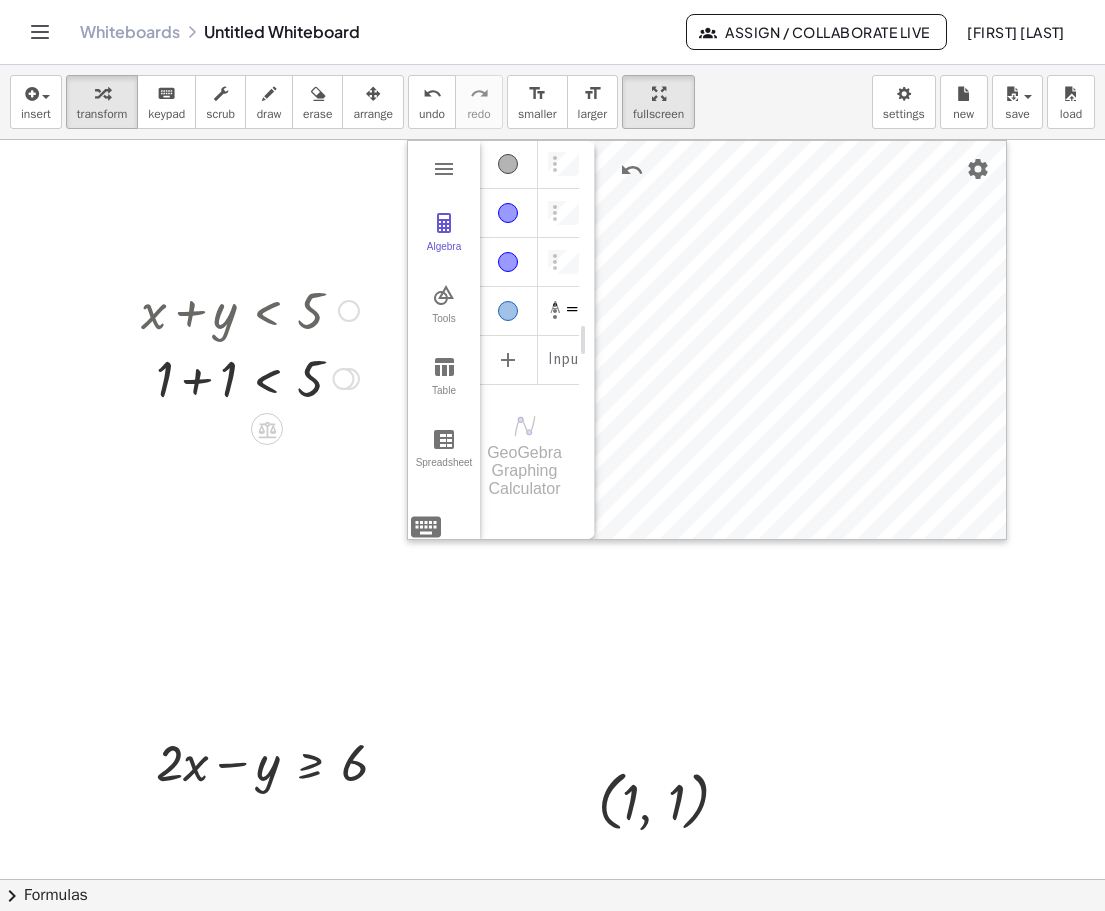 click at bounding box center [250, 377] 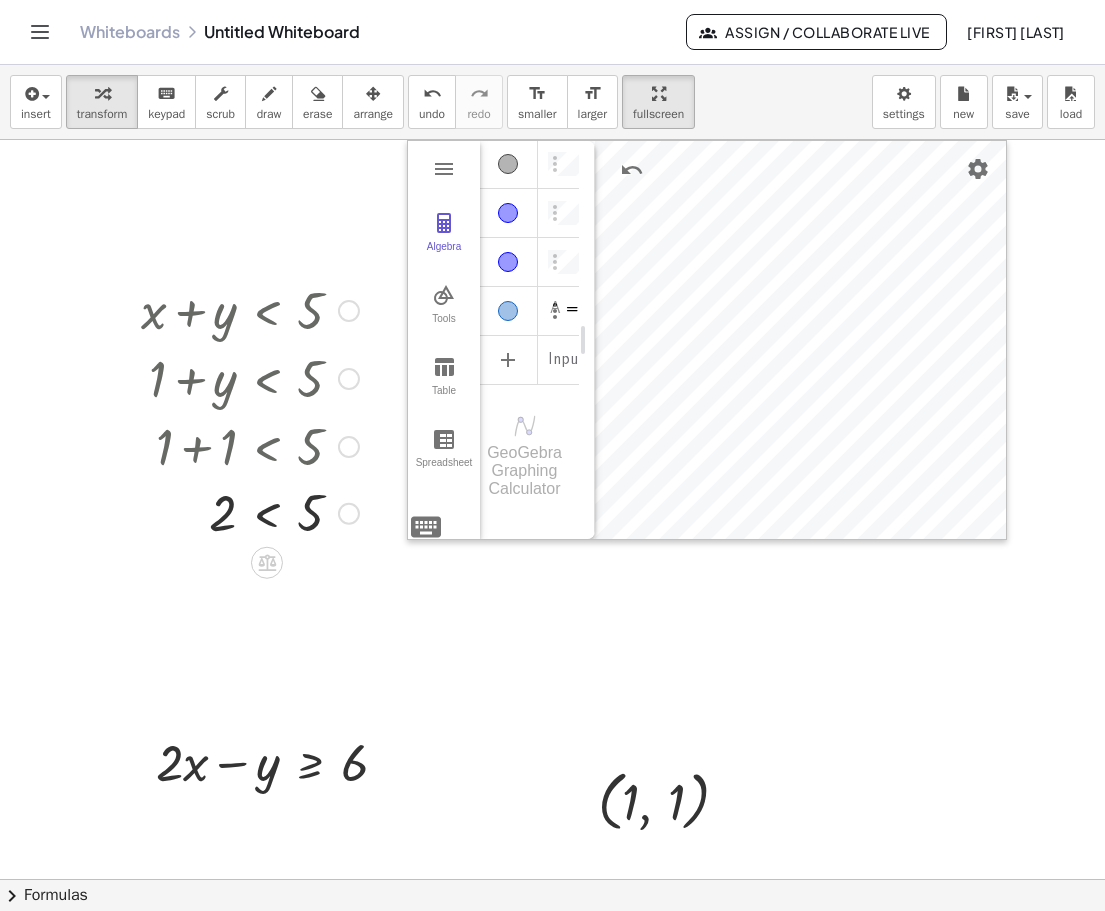drag, startPoint x: 352, startPoint y: 451, endPoint x: 350, endPoint y: 609, distance: 158.01266 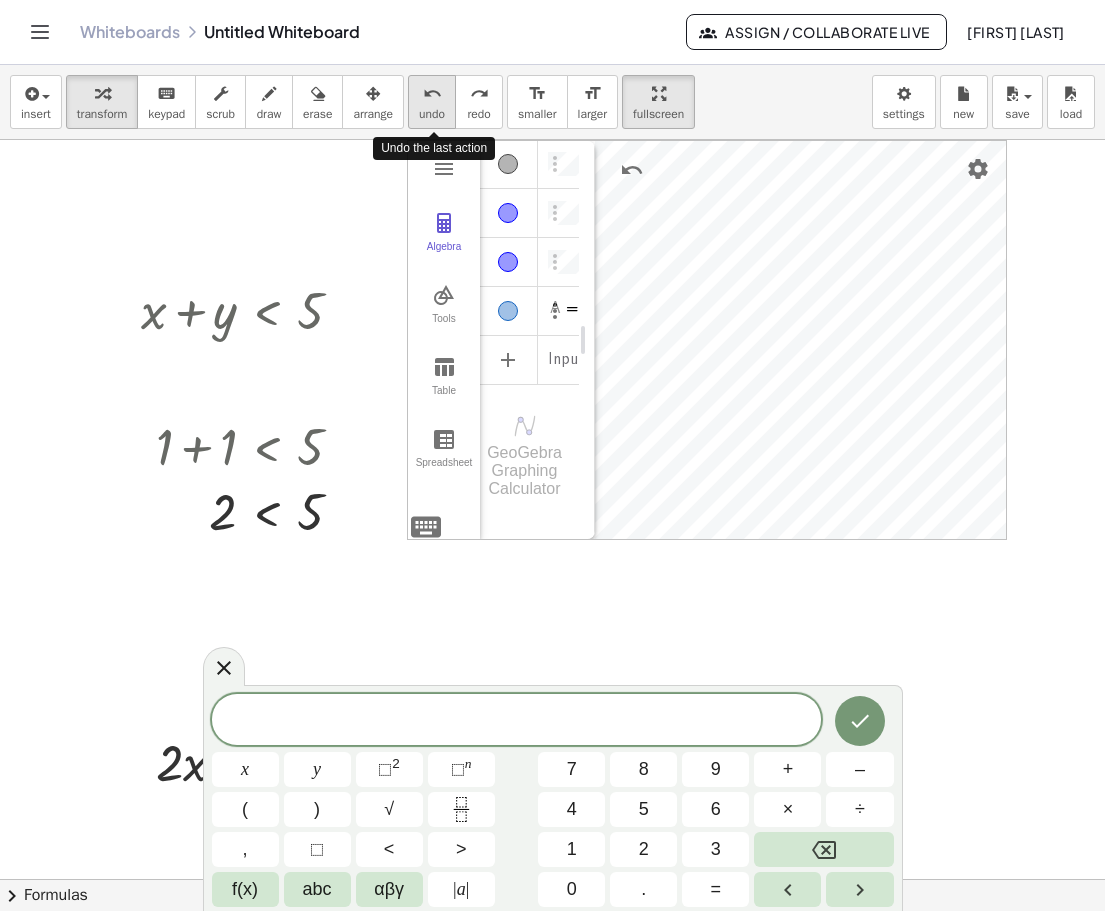 click on "undo" at bounding box center (432, 94) 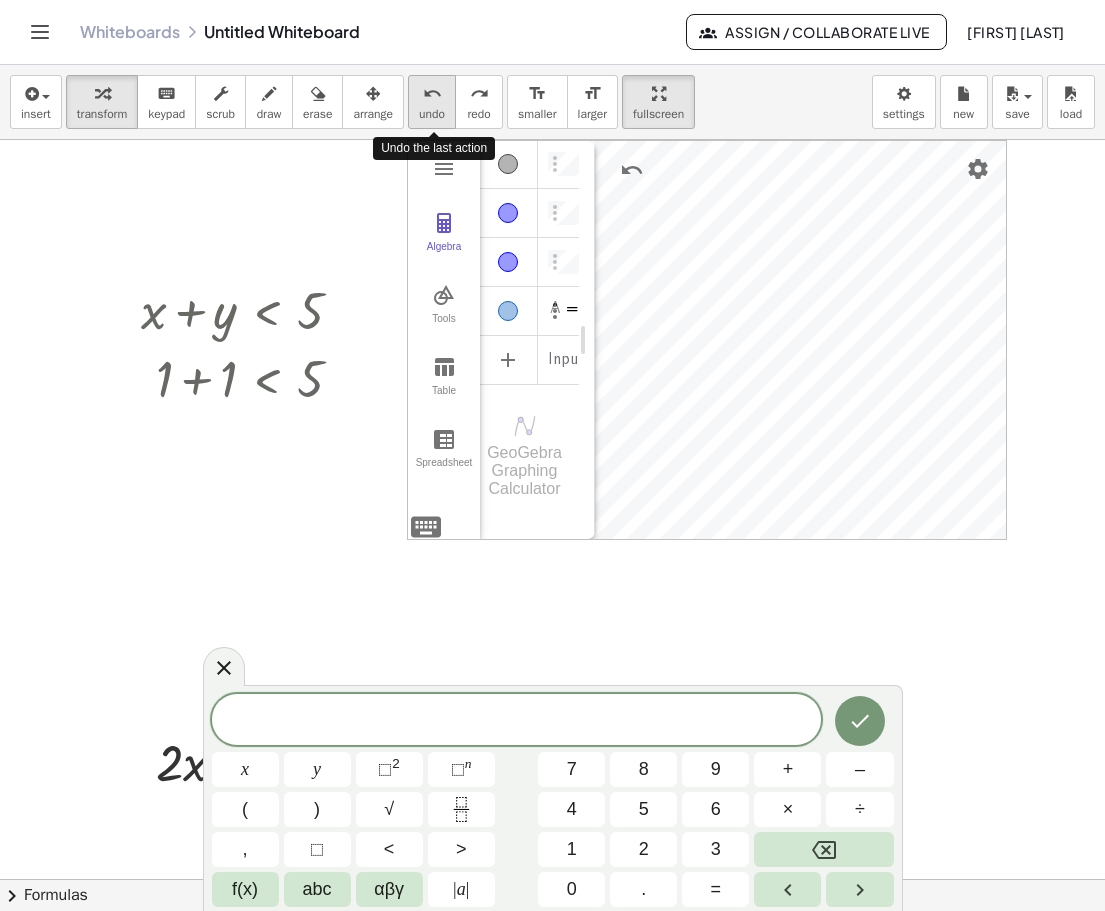 click on "undo" at bounding box center (432, 94) 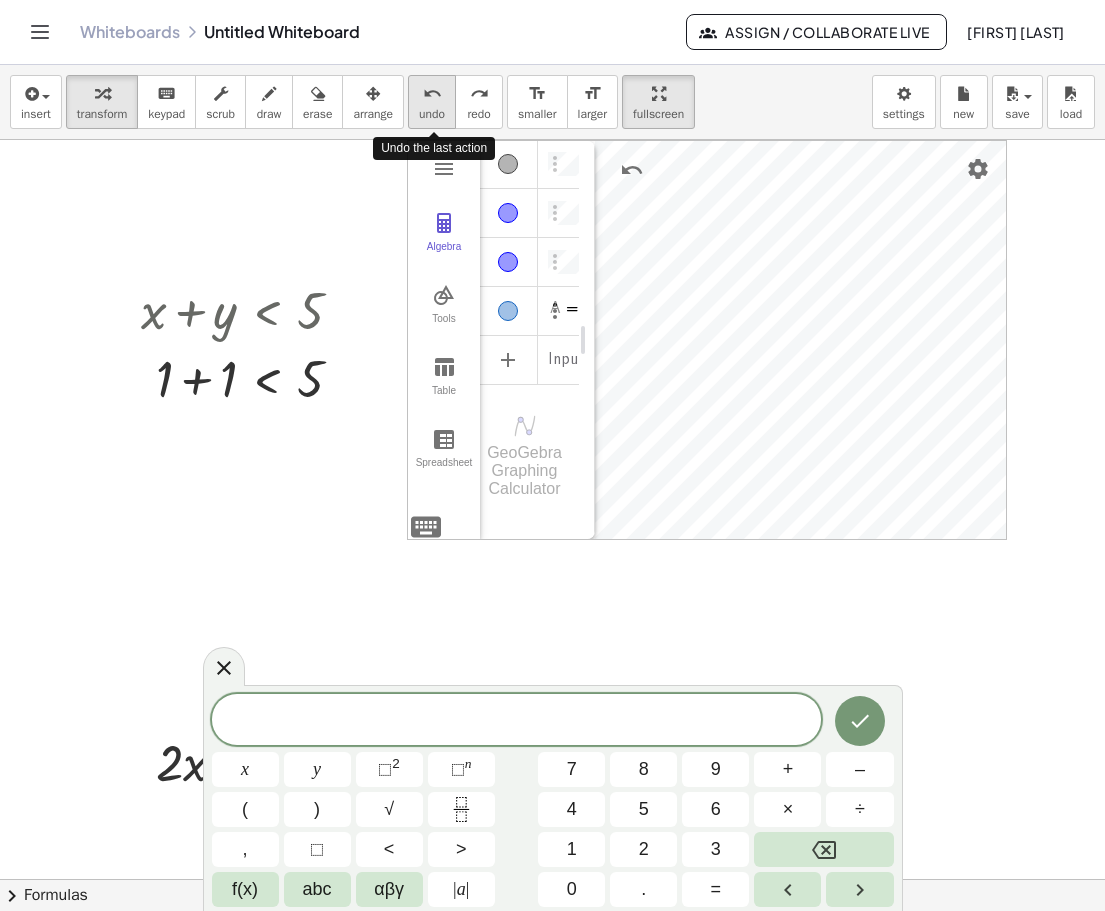 click on "undo" at bounding box center (432, 94) 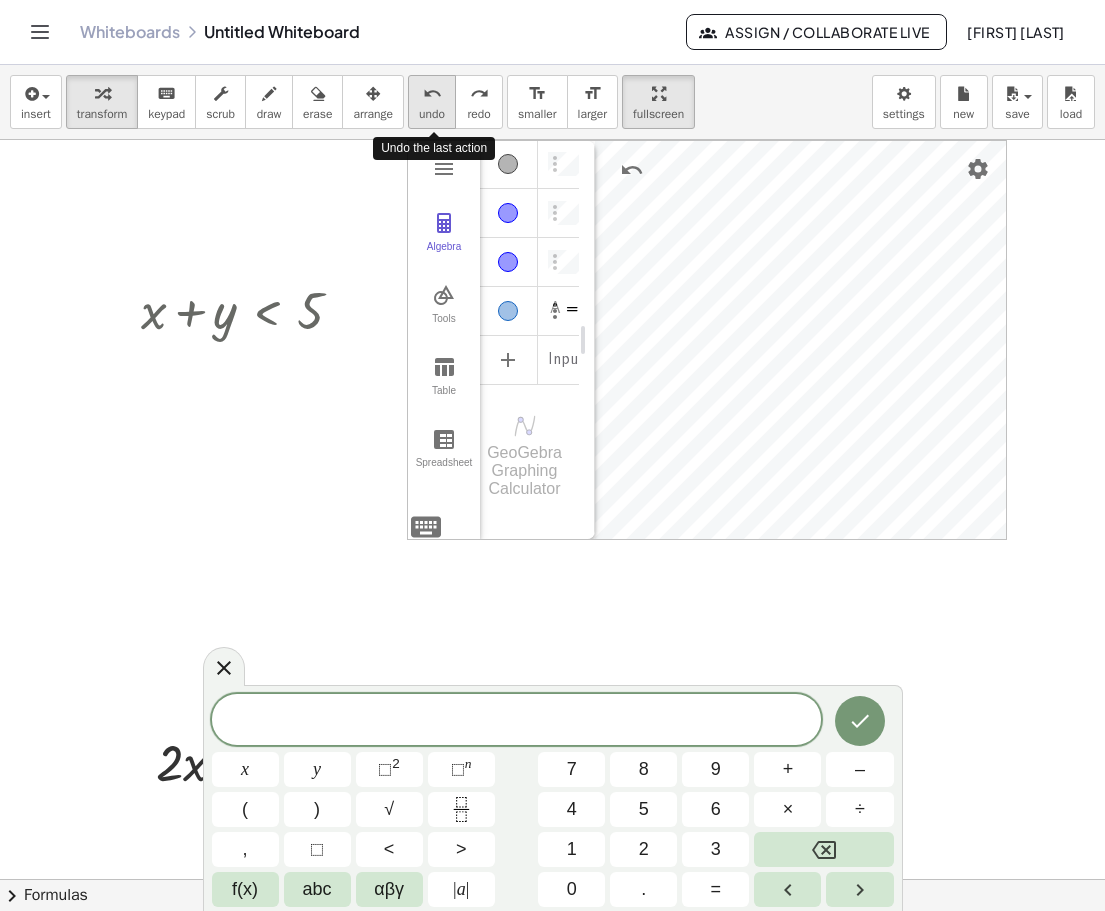 click on "undo" at bounding box center (432, 94) 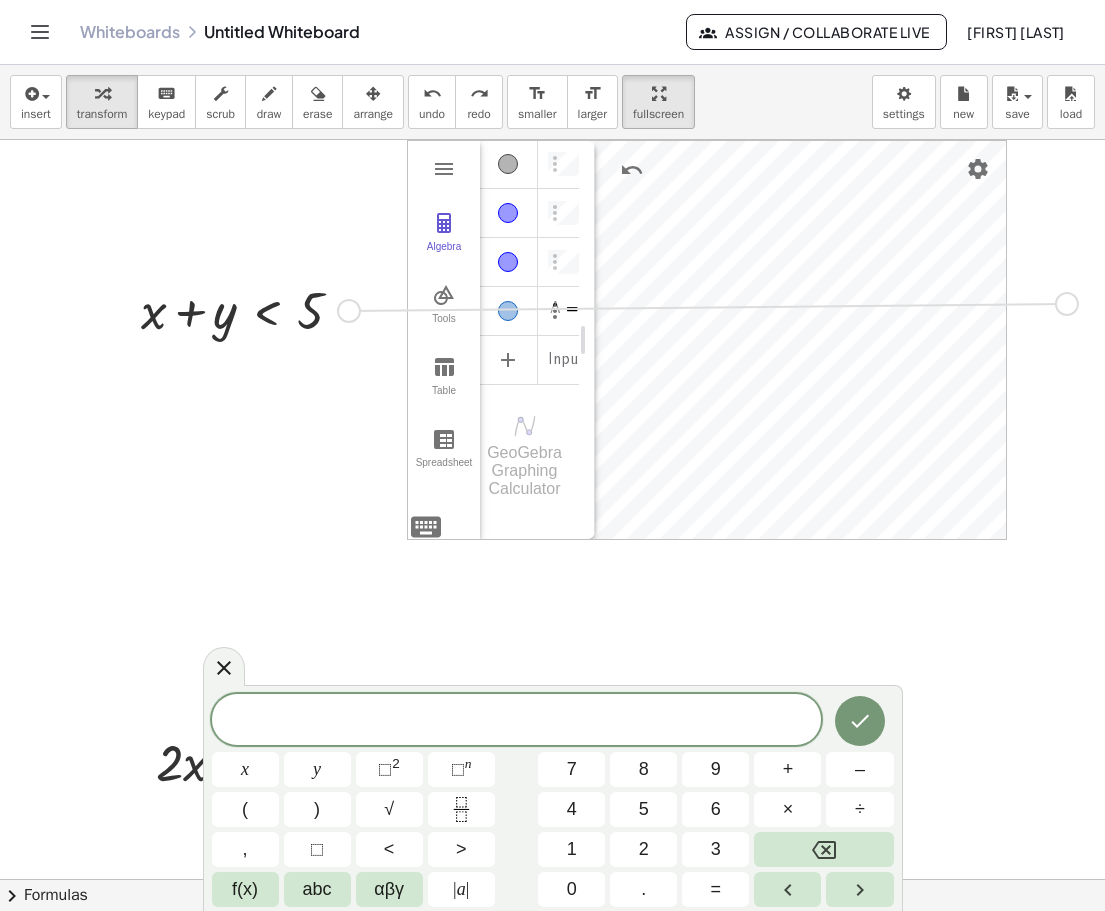 drag, startPoint x: 344, startPoint y: 310, endPoint x: 1065, endPoint y: 303, distance: 721.034 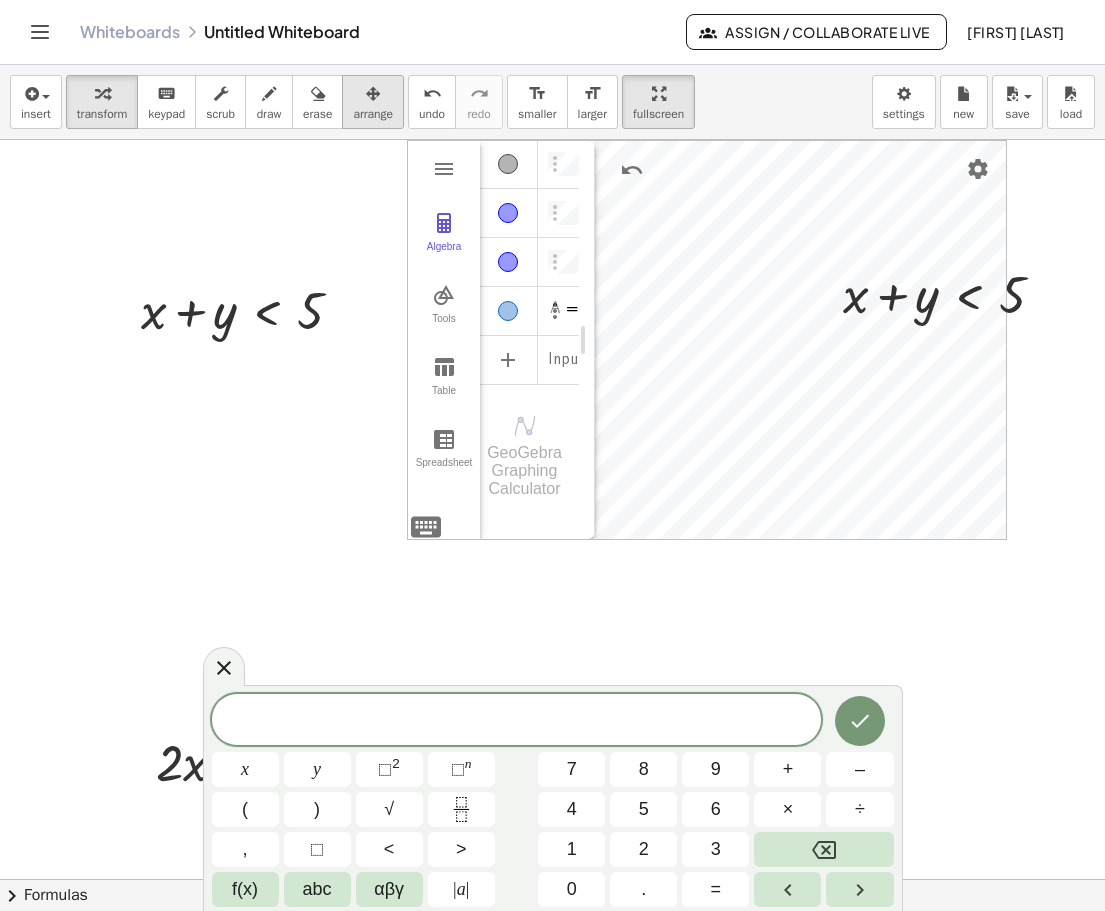 click on "arrange" at bounding box center (373, 102) 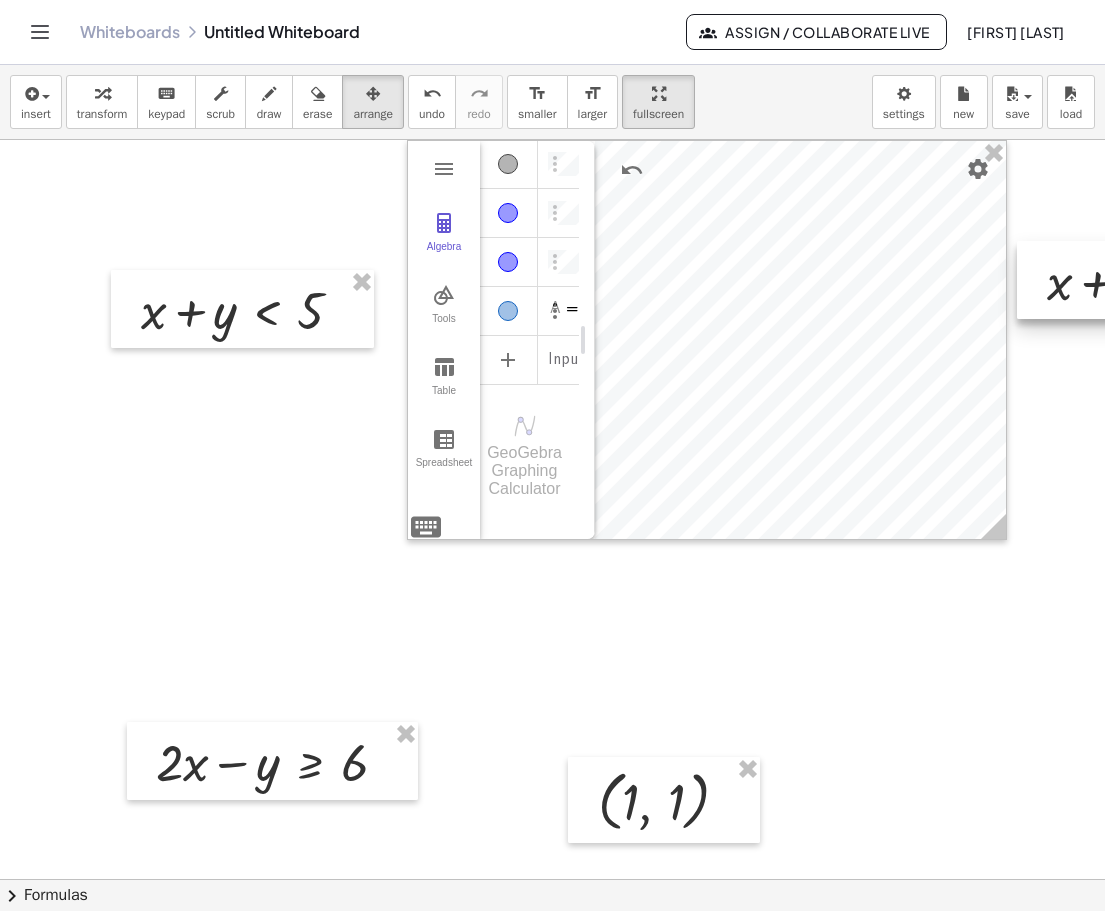 drag, startPoint x: 955, startPoint y: 290, endPoint x: 1159, endPoint y: 277, distance: 204.4138 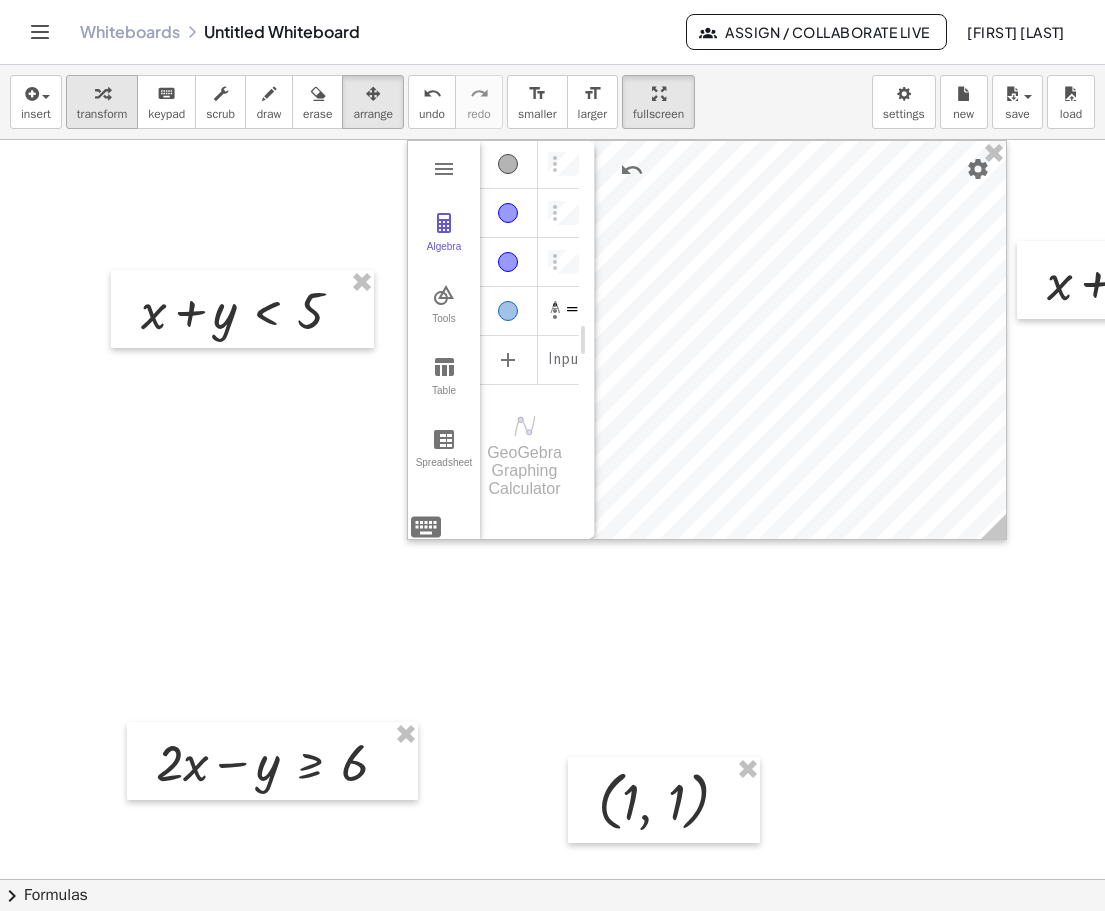 click on "transform" at bounding box center (102, 114) 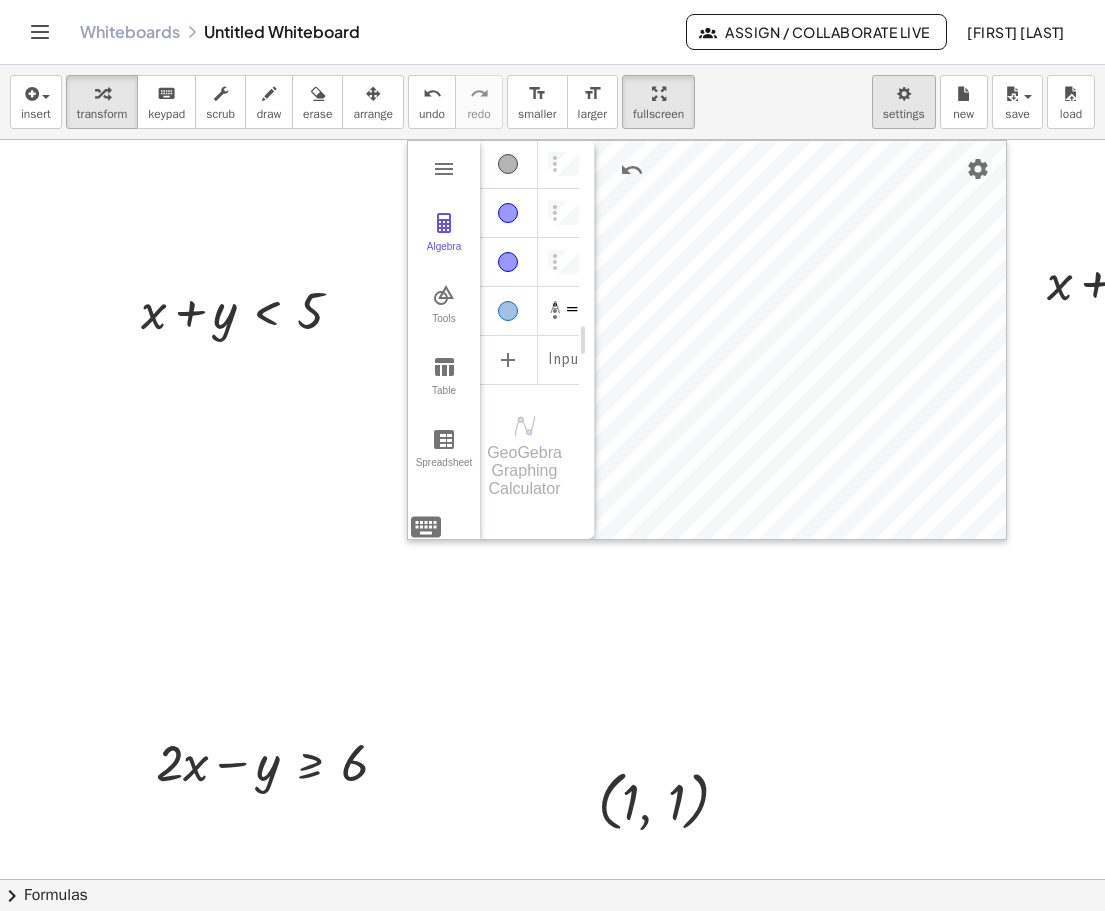 click on "Graspable Math Activities Get Started Activity Bank Assigned Work Classes Whiteboards Go Premium! Reference Account v1.28.2 | Privacy policy © 2025 | Graspable, Inc. Whiteboards Untitled Whiteboard Assign / Collaborate Live  [FIRST] [LAST]   insert select one: Math Expression Function Text Youtube Video Graphing Geometry Geometry 3D transform keyboard keypad scrub draw erase arrange undo undo redo redo format_size smaller format_size larger fullscreen load   save new settings + · 2 · x − y ≥ 6 Fix a mistake Transform line Copy line as LaTeX Copy derivation as LaTeX Expand new lines: On GeoGebra Graphing Calculator Clear All Open Save online Save to your computer Share Export Image Download as Print Preview Settings Help & Feedback Sign in     Algebra Tools Table Spreadsheet A = (1, 1) Input… GeoGebra Graphing Calculator Basic Tools Move Point Slider Intersect Extremum Roots Best Fit Line Edit Select Objects Move Graphics View Delete Show / Hide Label Show / Hide Object Copy Visual Style" at bounding box center [552, 455] 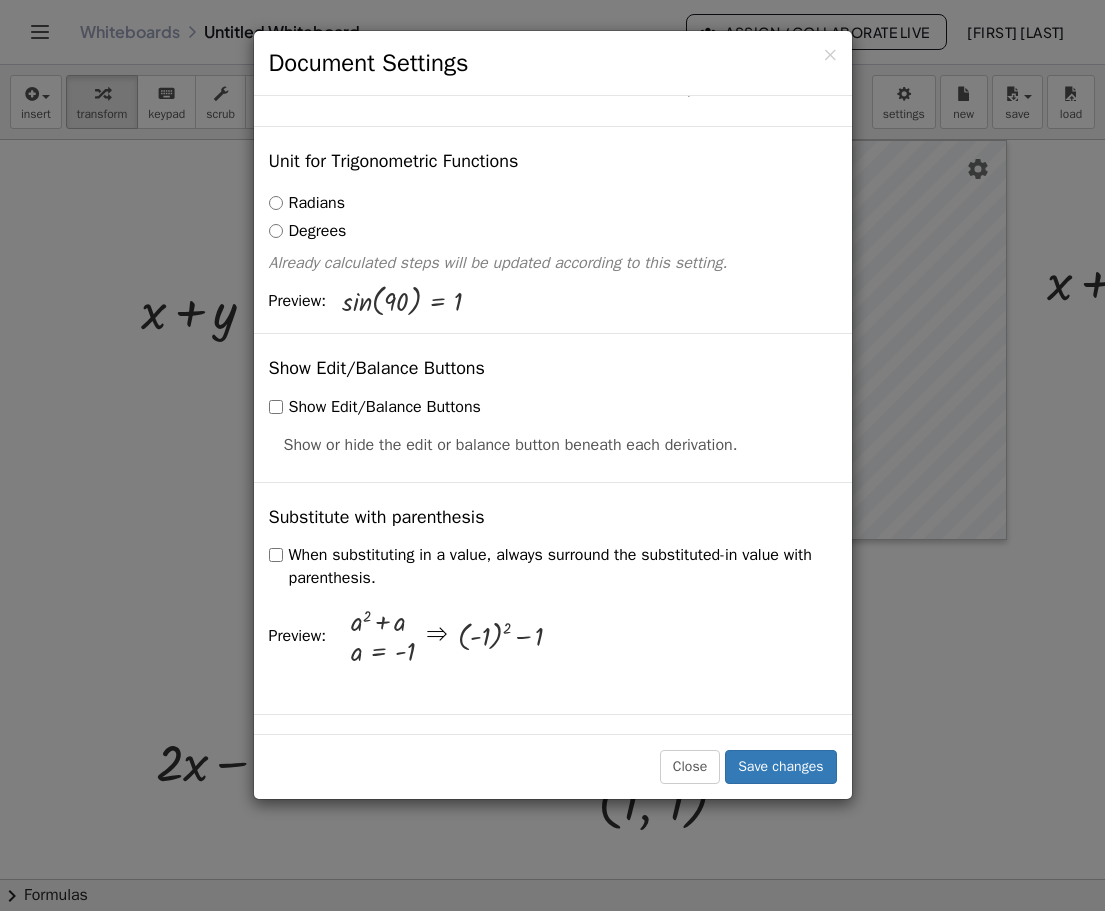 scroll, scrollTop: 252, scrollLeft: 0, axis: vertical 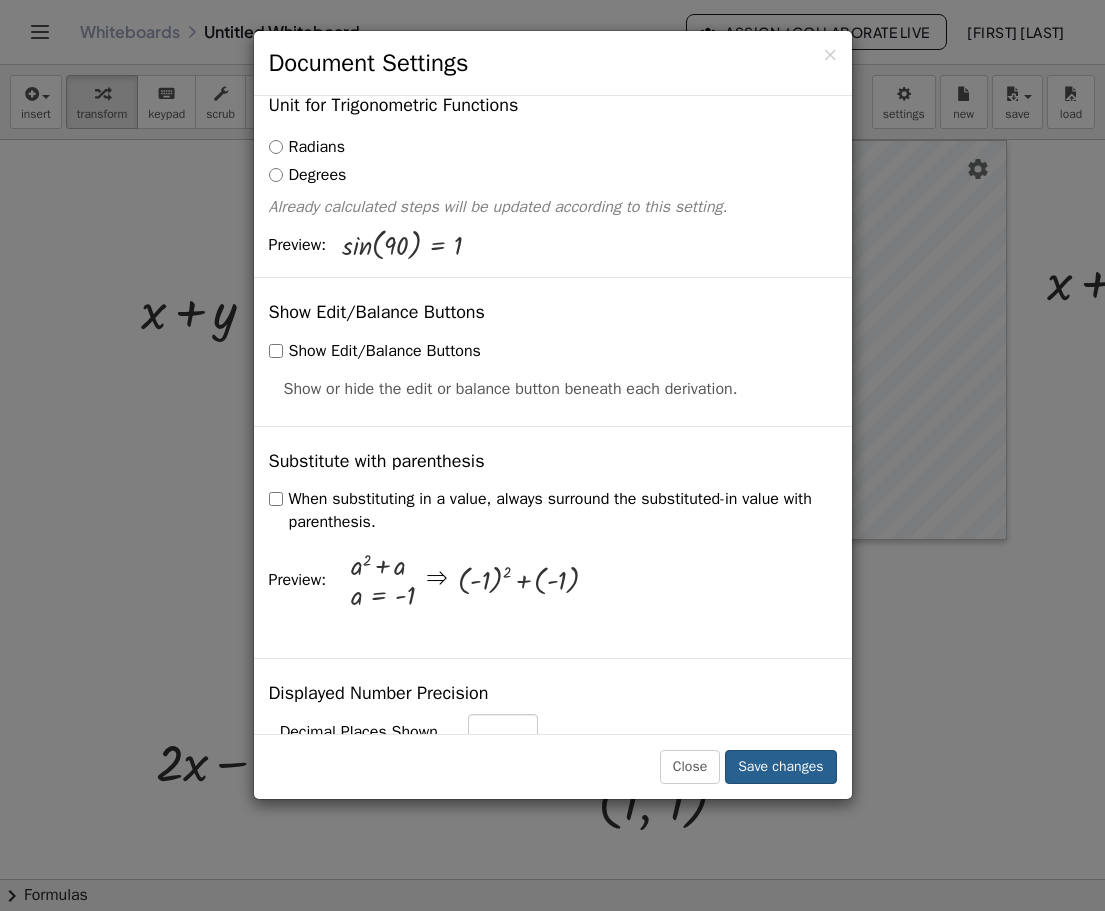 click on "Save changes" at bounding box center [780, 767] 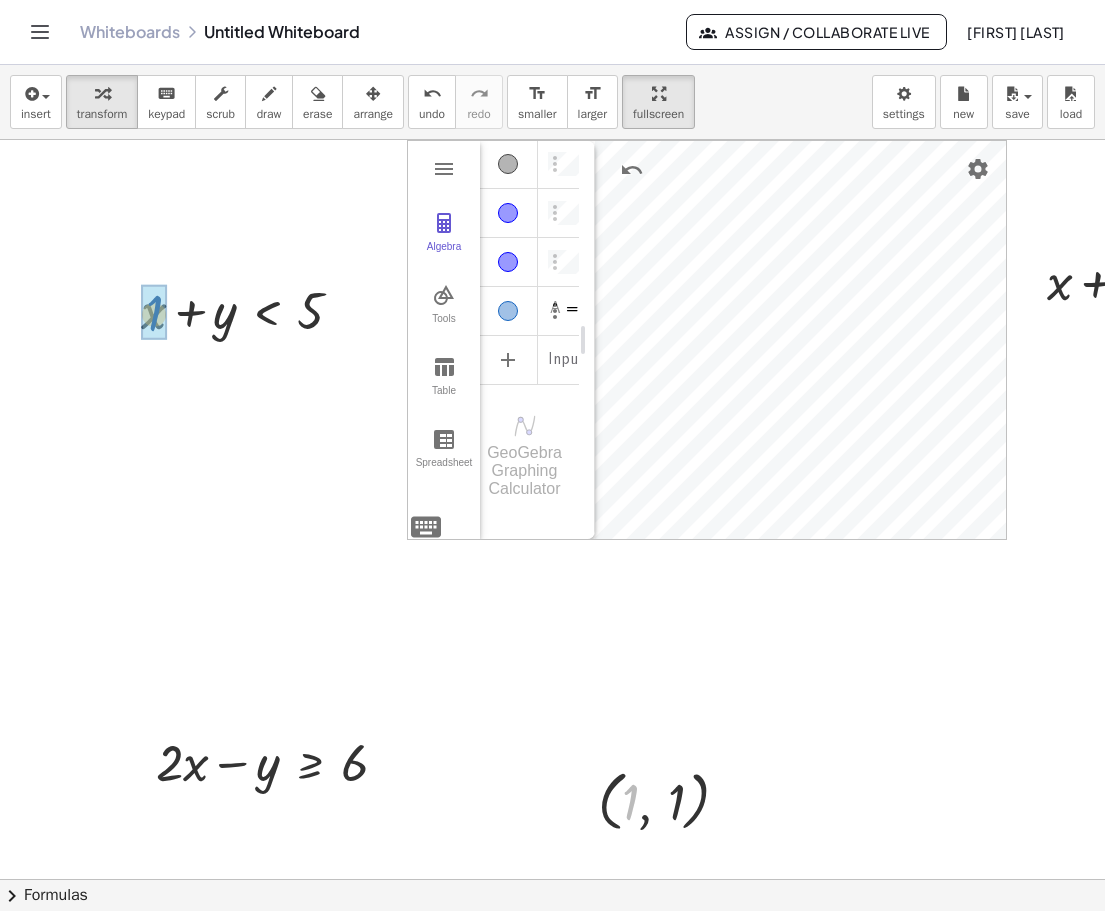 drag, startPoint x: 630, startPoint y: 786, endPoint x: 154, endPoint y: 311, distance: 672.4589 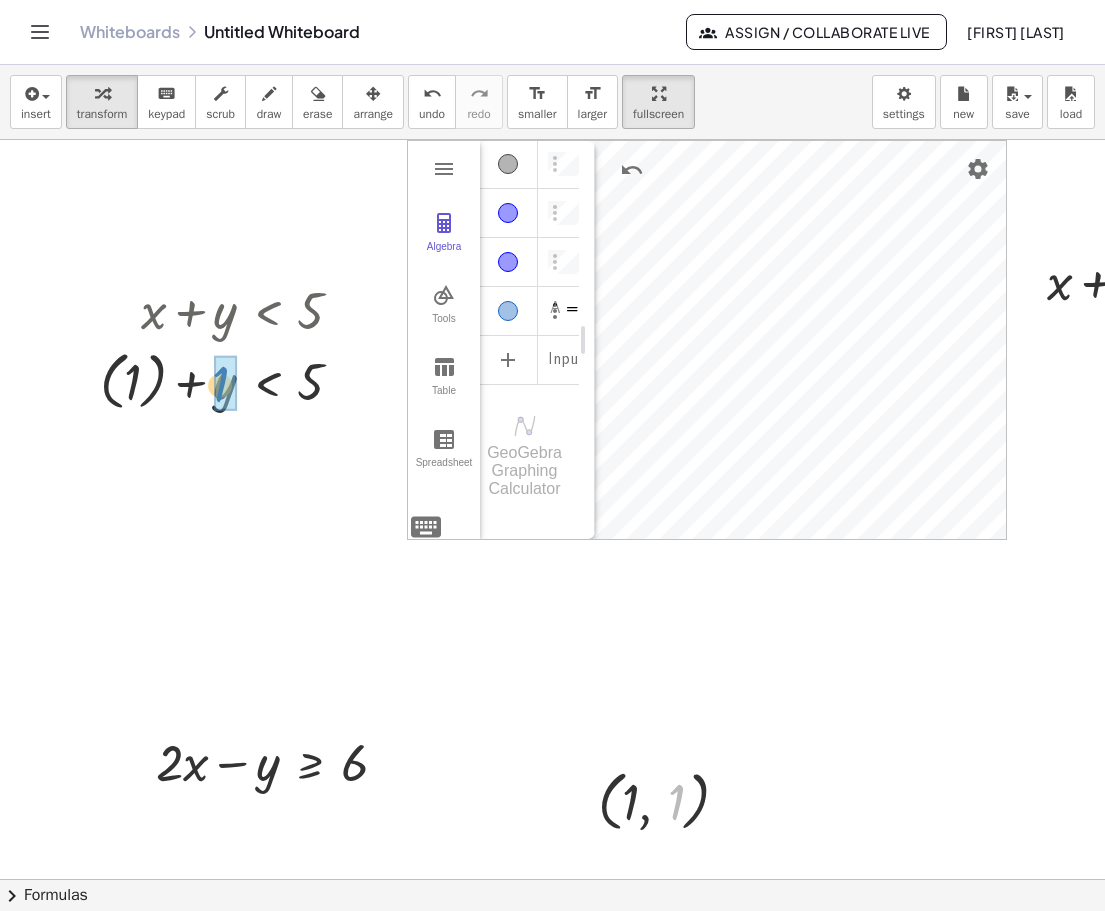 drag, startPoint x: 675, startPoint y: 791, endPoint x: 212, endPoint y: 369, distance: 626.4607 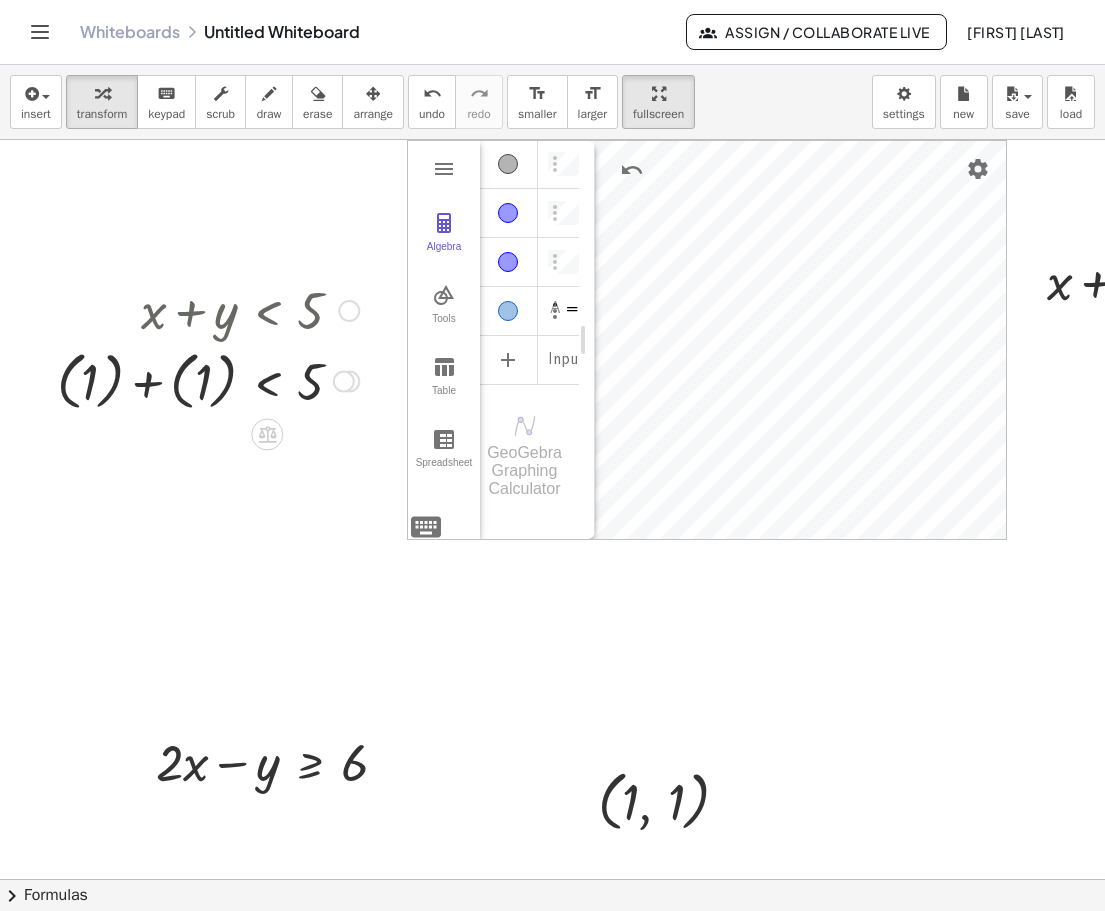 click at bounding box center (208, 379) 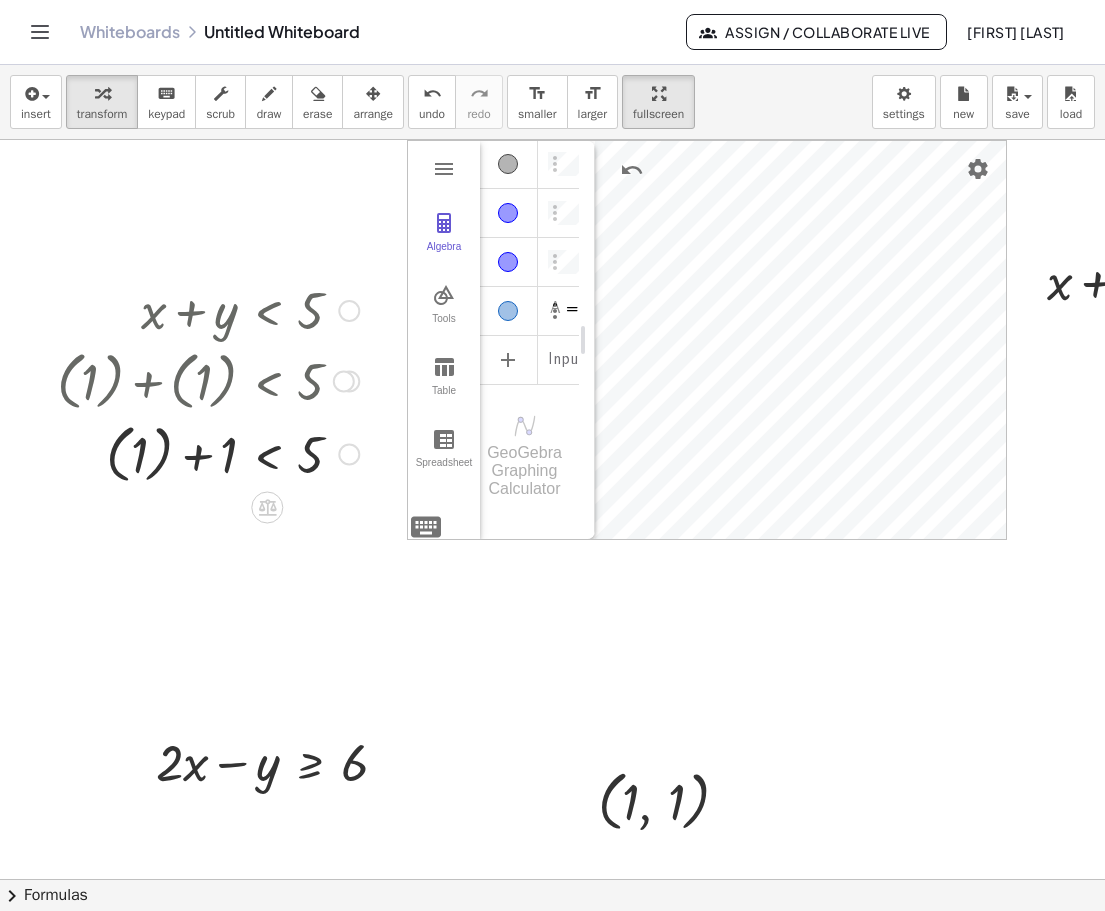 click at bounding box center (208, 452) 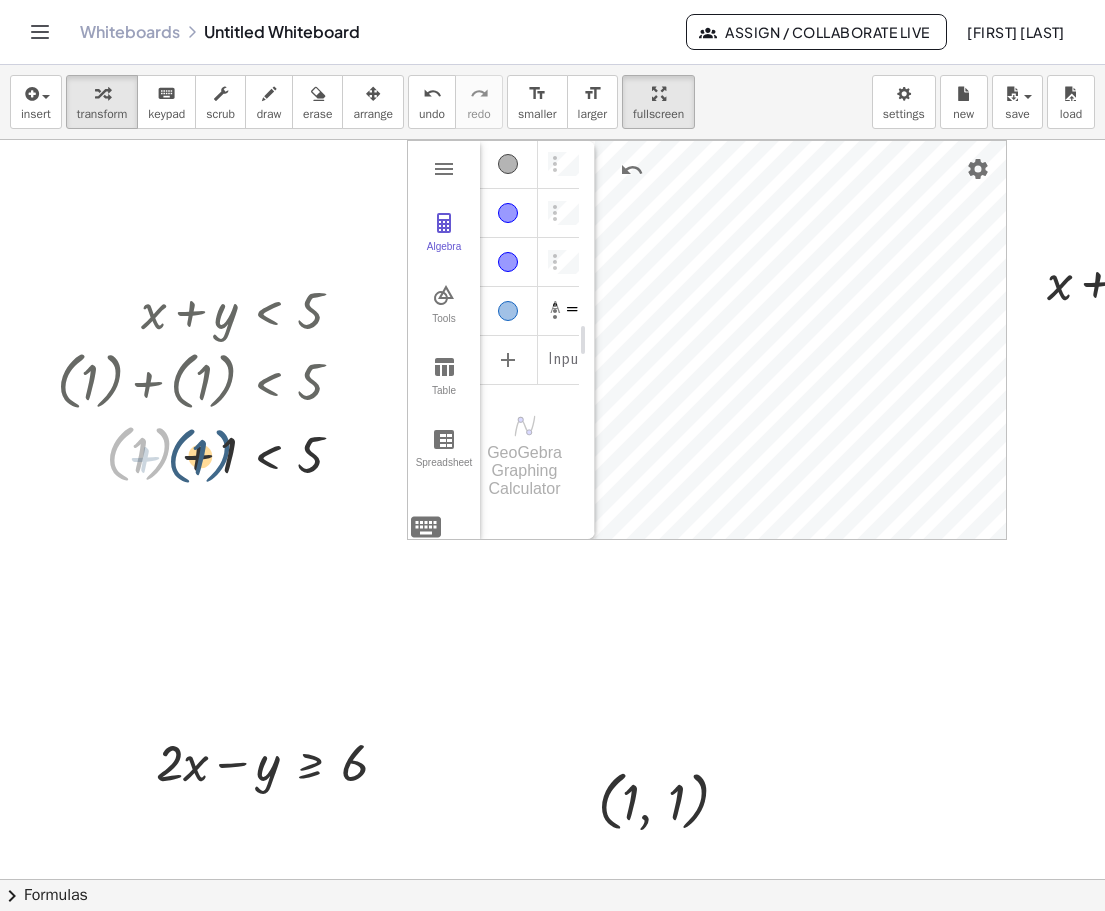 drag, startPoint x: 149, startPoint y: 454, endPoint x: 210, endPoint y: 456, distance: 61.03278 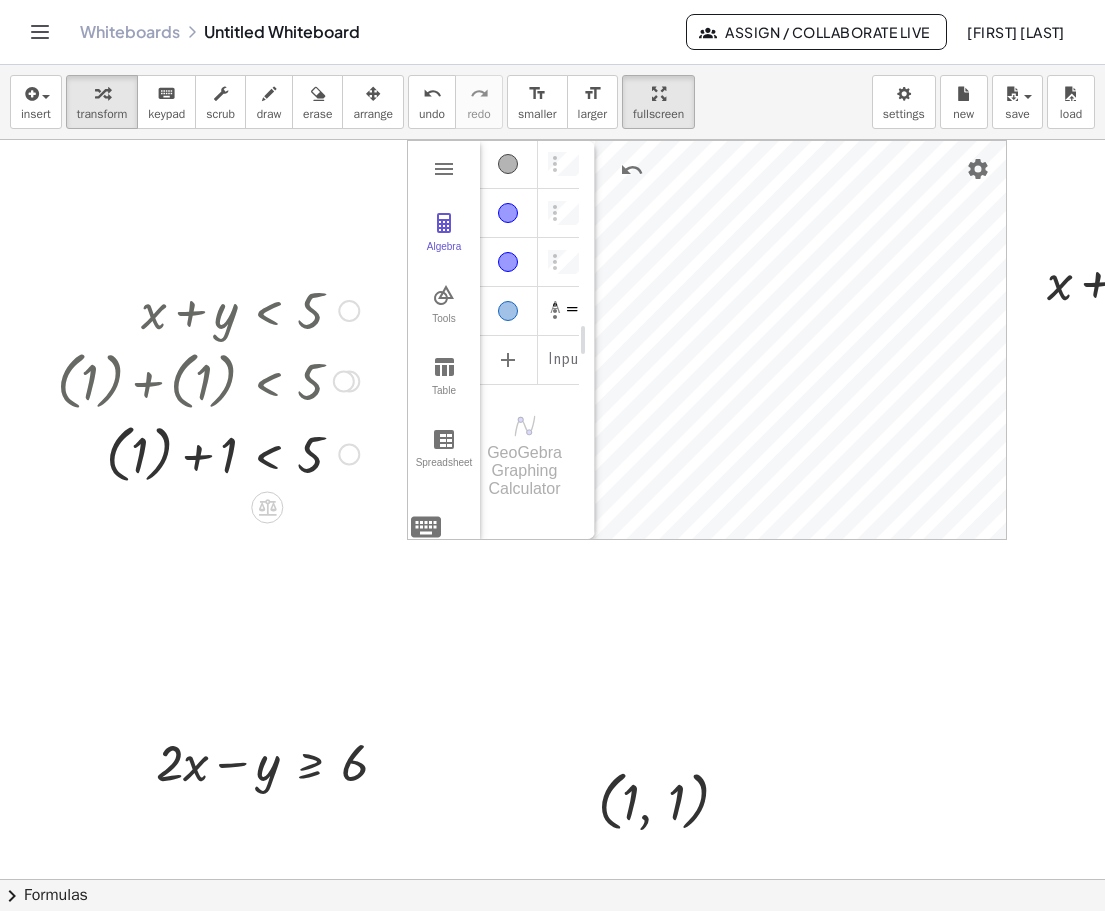 click at bounding box center [208, 452] 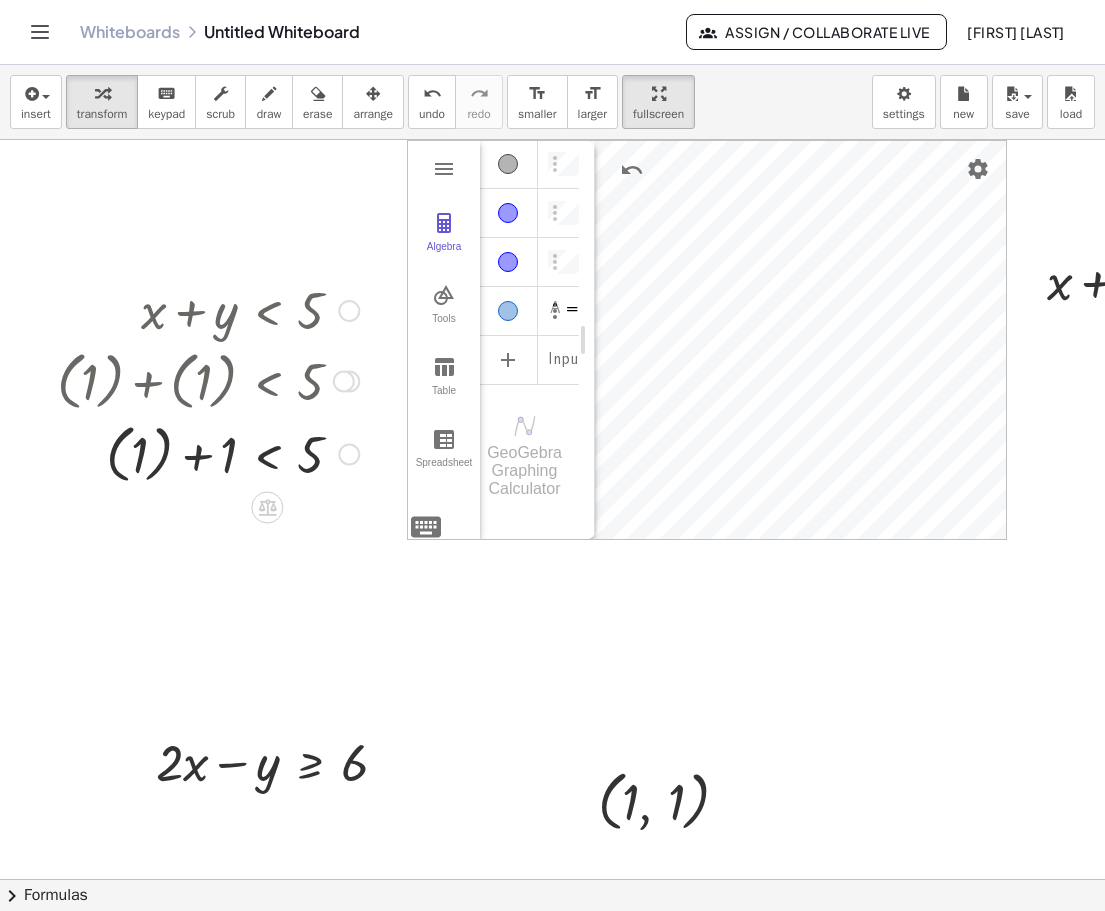 click at bounding box center [208, 452] 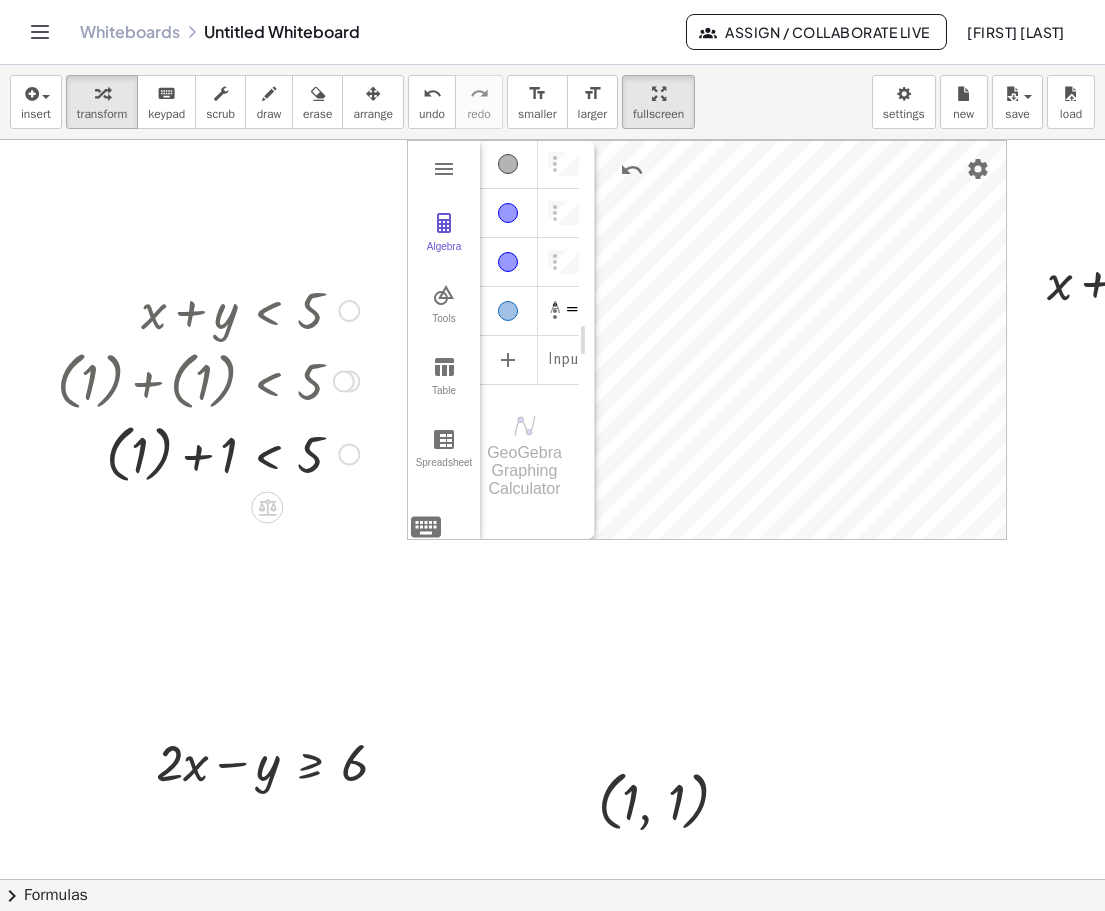 drag, startPoint x: 225, startPoint y: 457, endPoint x: 205, endPoint y: 456, distance: 20.024984 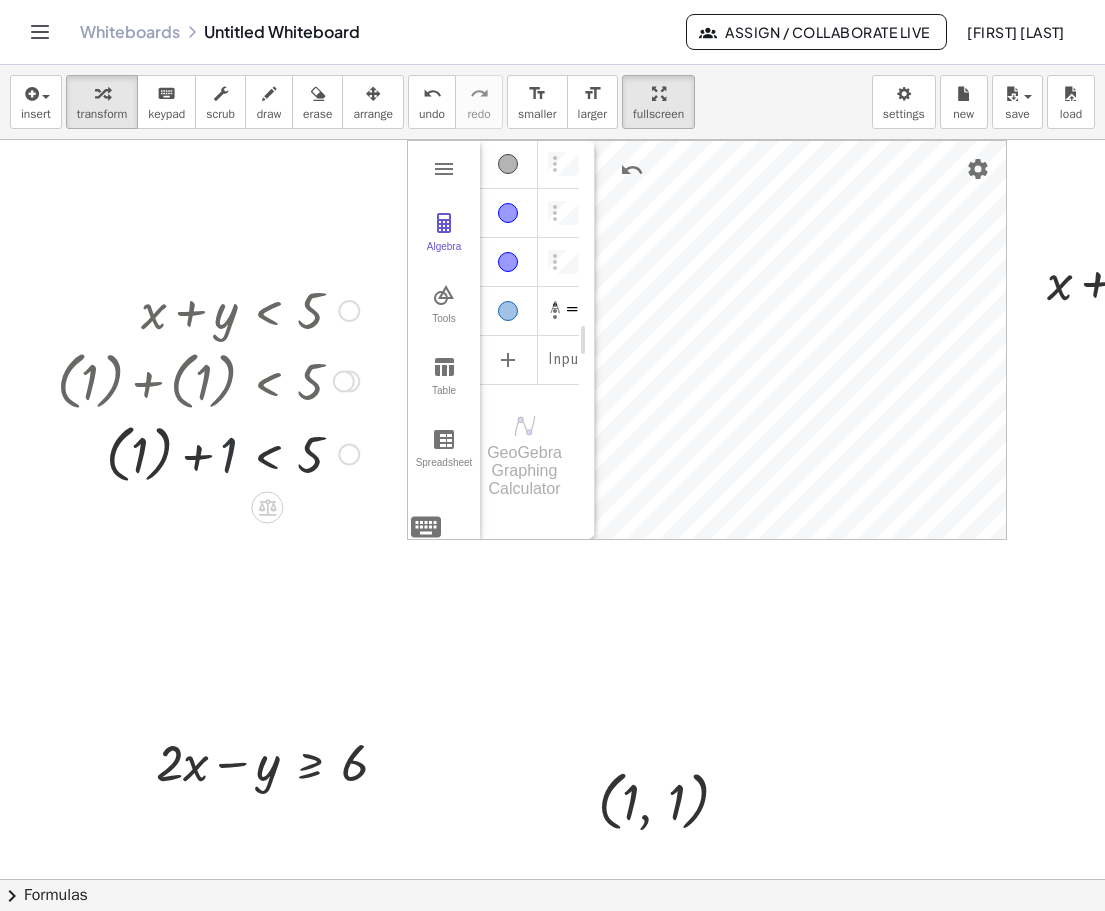 click at bounding box center [208, 452] 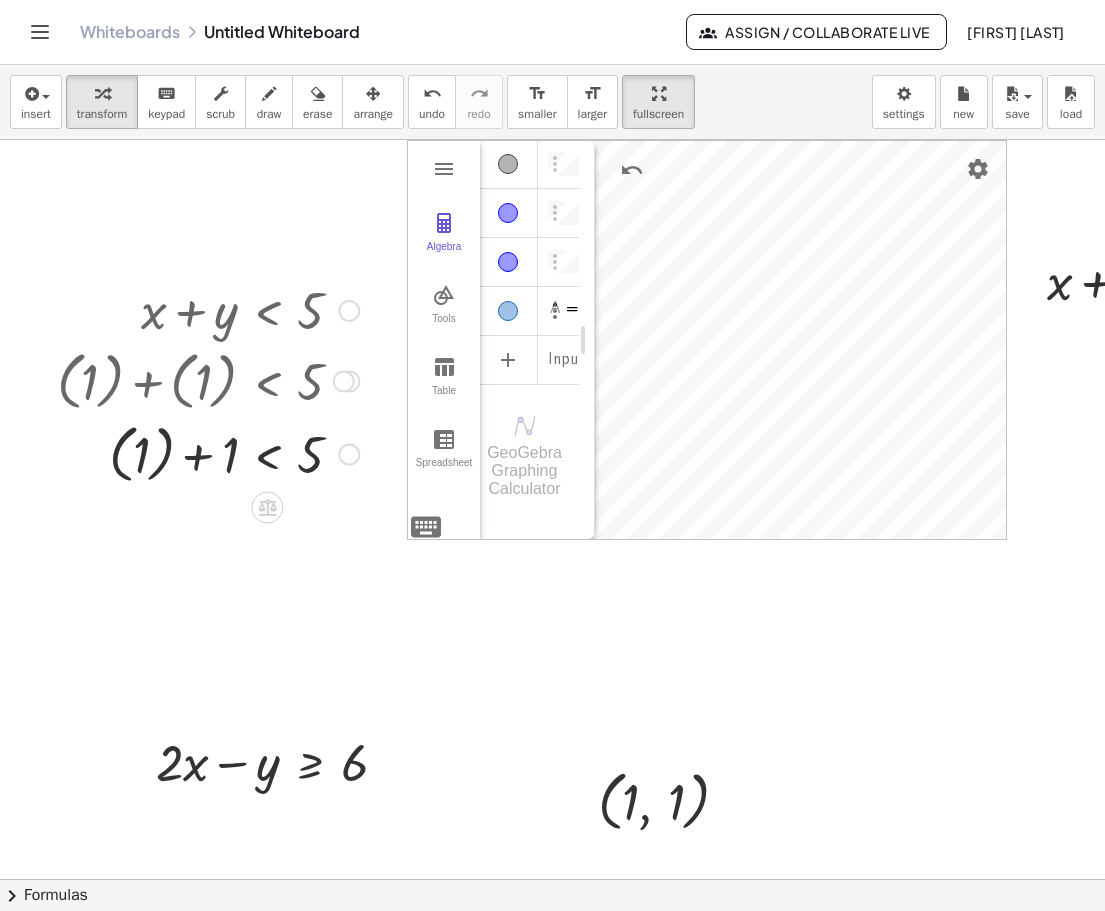 click at bounding box center (208, 452) 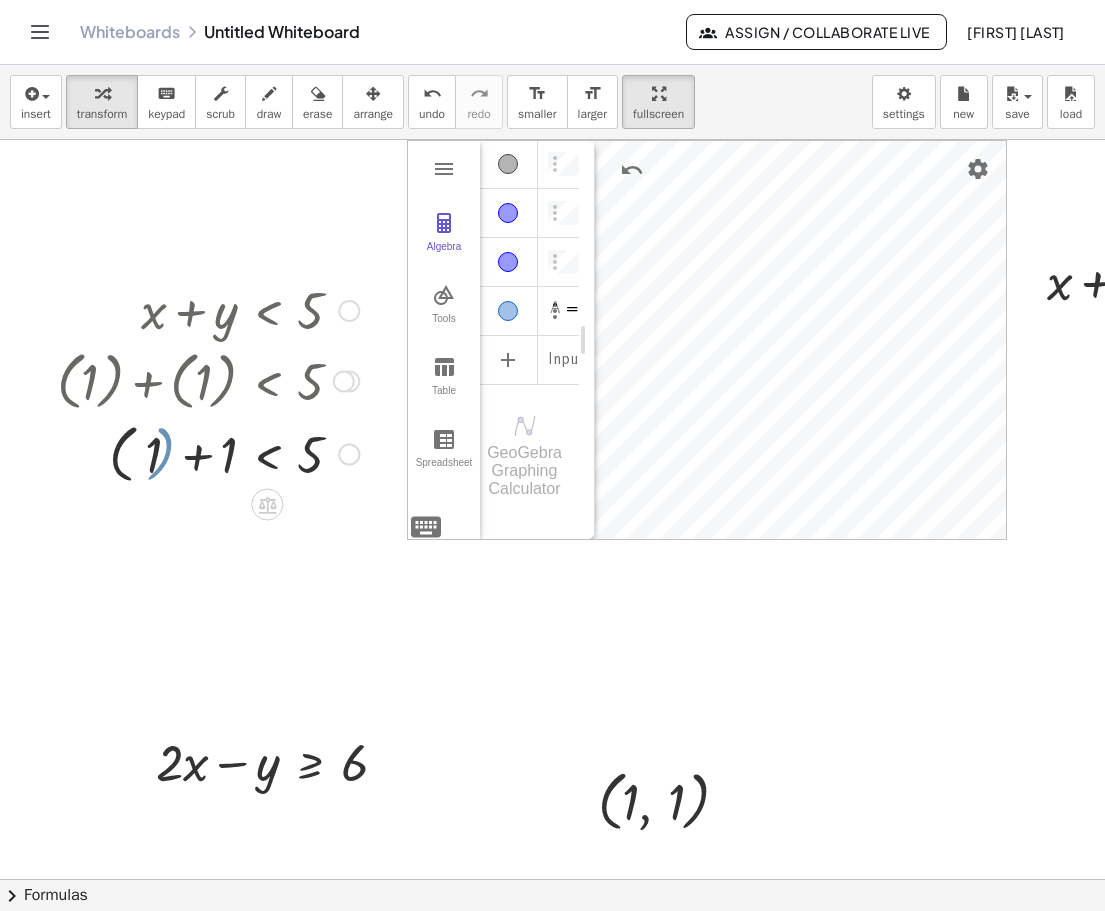 click at bounding box center (208, 453) 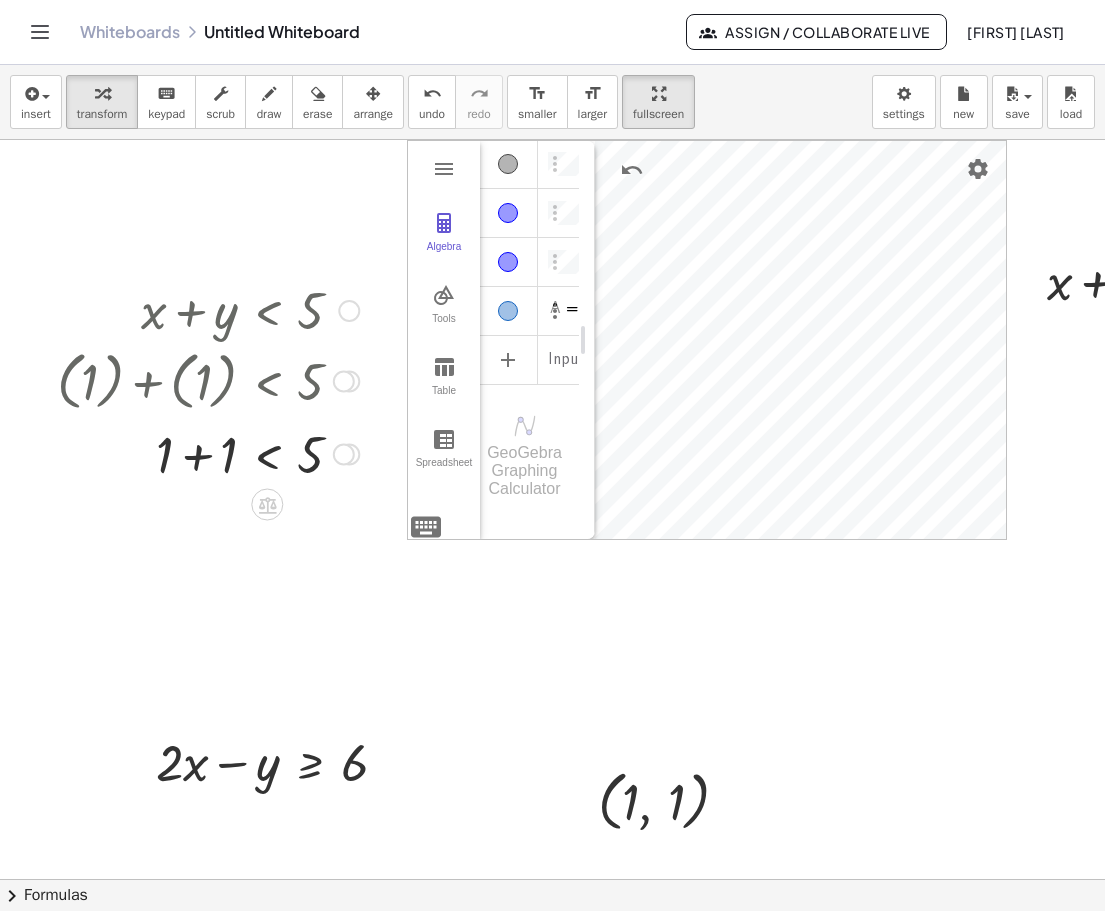 click at bounding box center (208, 453) 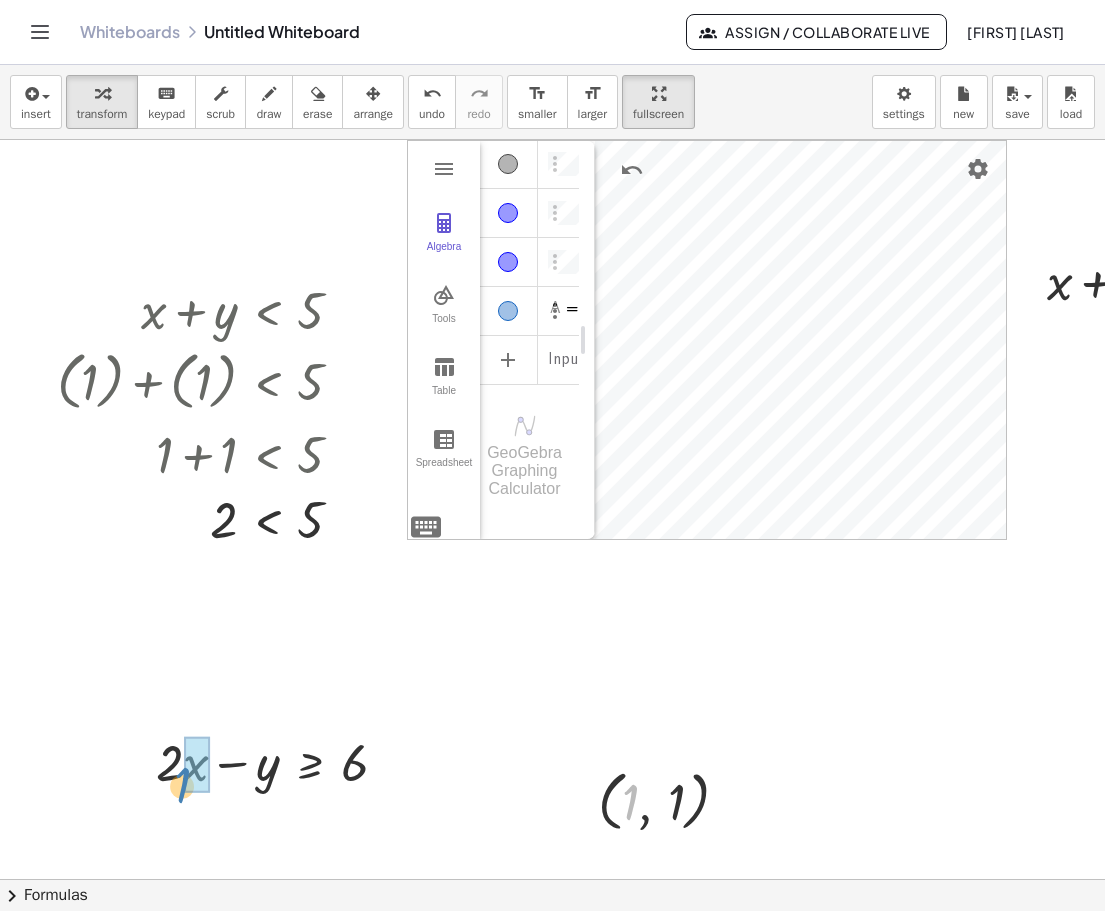 drag, startPoint x: 634, startPoint y: 801, endPoint x: 212, endPoint y: 784, distance: 422.3423 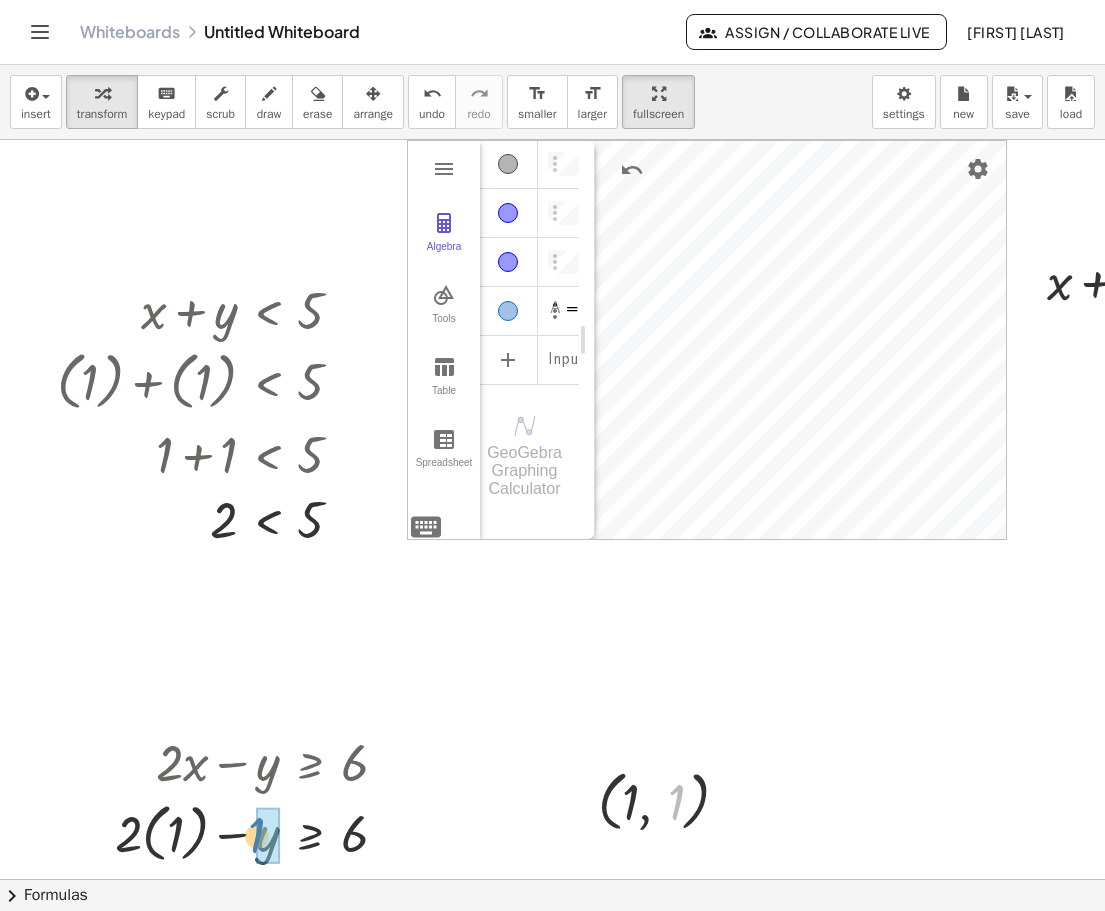 drag, startPoint x: 675, startPoint y: 808, endPoint x: 422, endPoint y: 759, distance: 257.7014 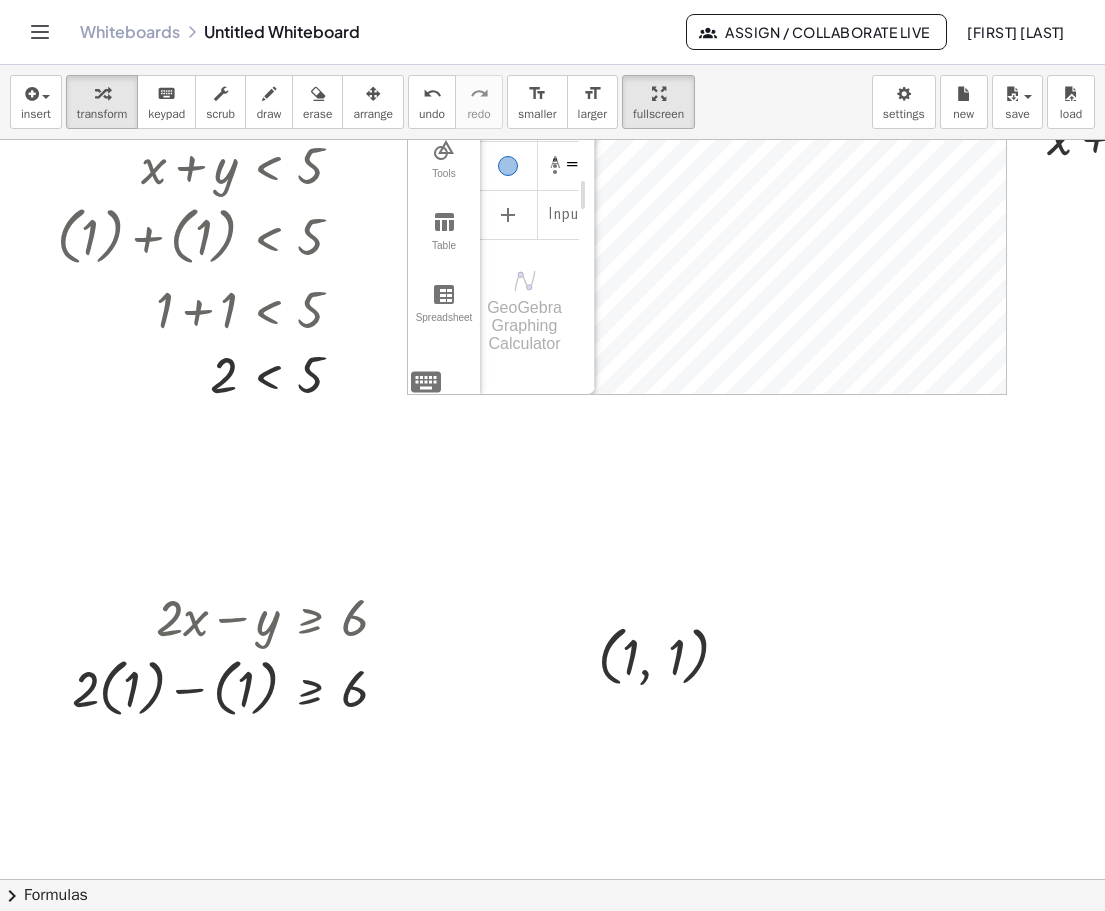 scroll, scrollTop: 252, scrollLeft: 0, axis: vertical 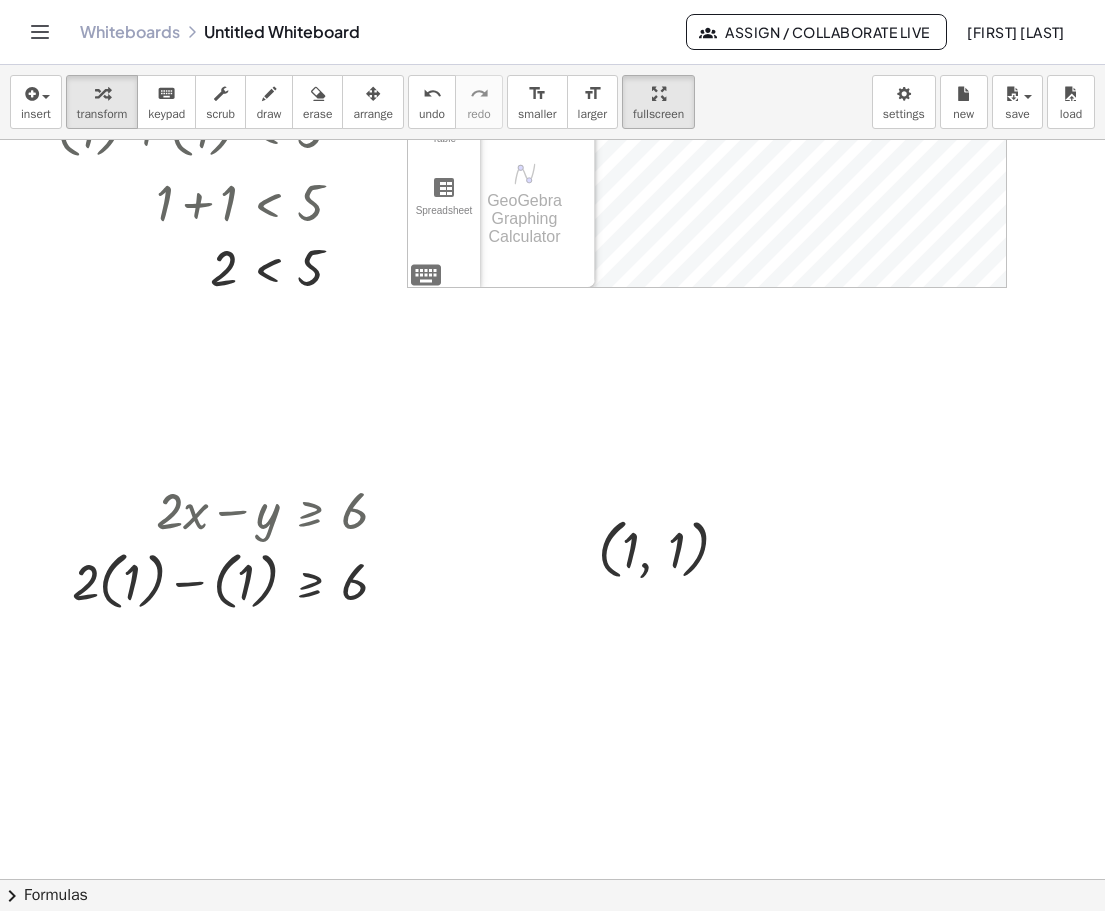click at bounding box center (642, 692) 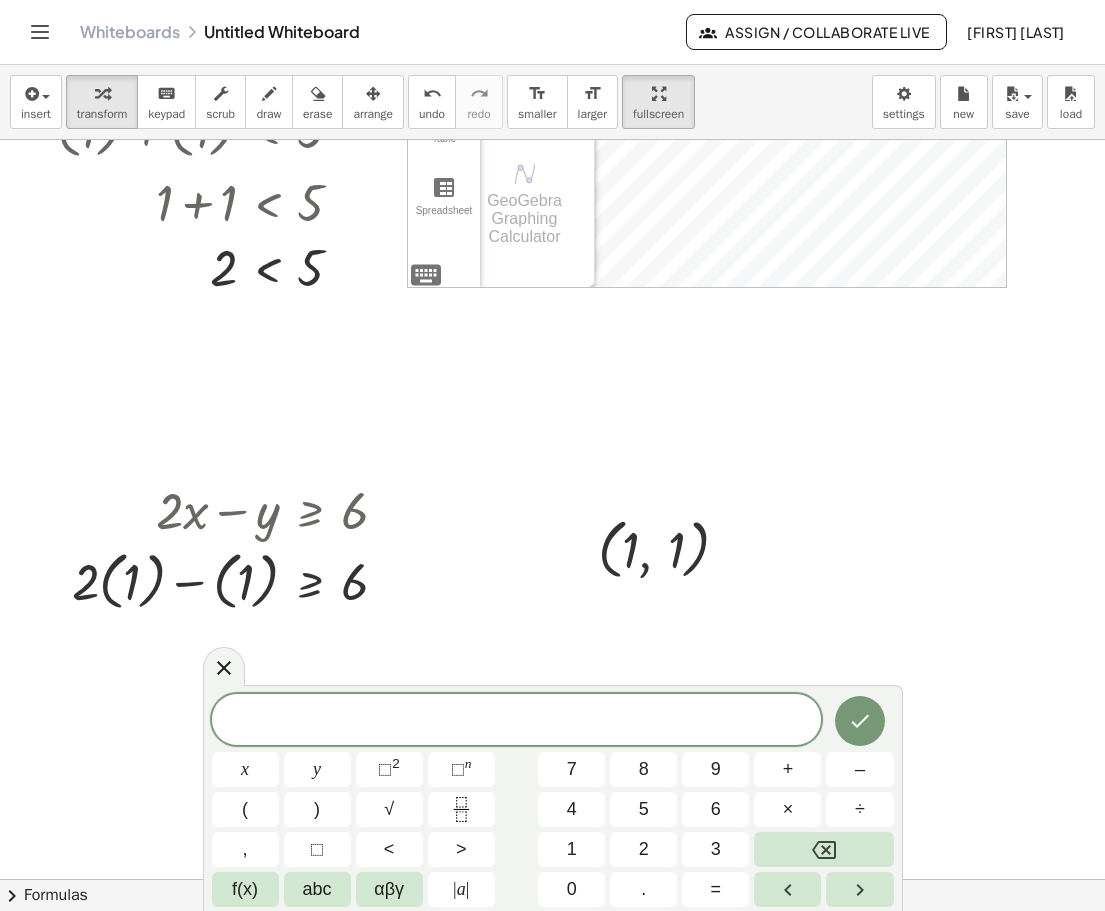 drag, startPoint x: 93, startPoint y: 587, endPoint x: 136, endPoint y: 590, distance: 43.104523 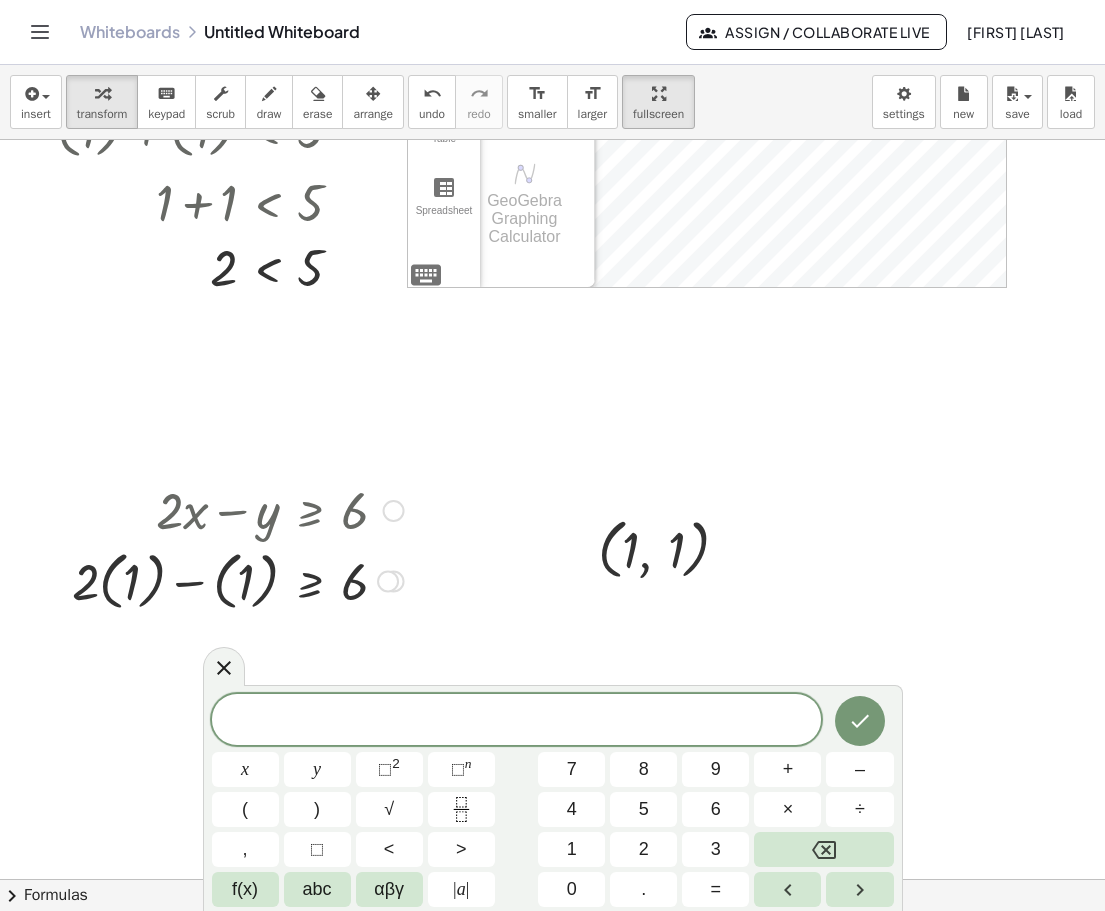 click at bounding box center (280, 579) 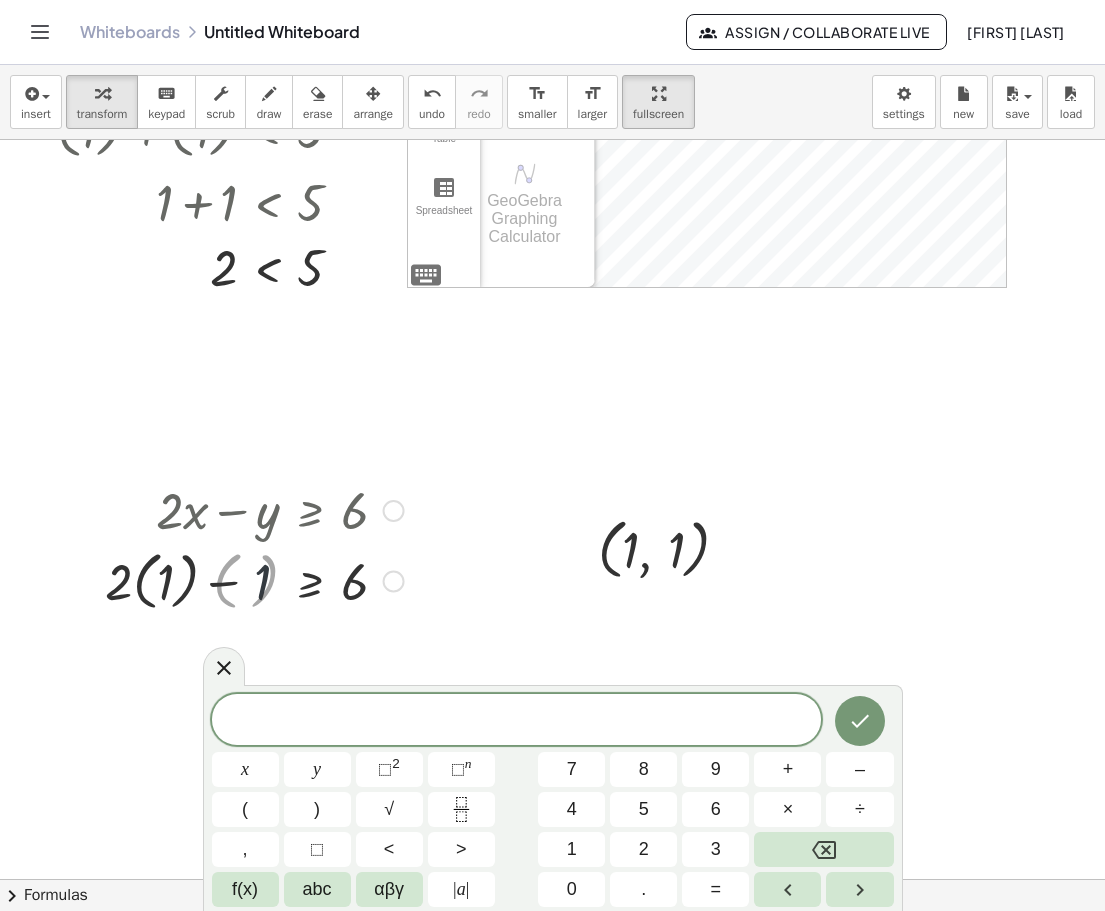 click at bounding box center [280, 579] 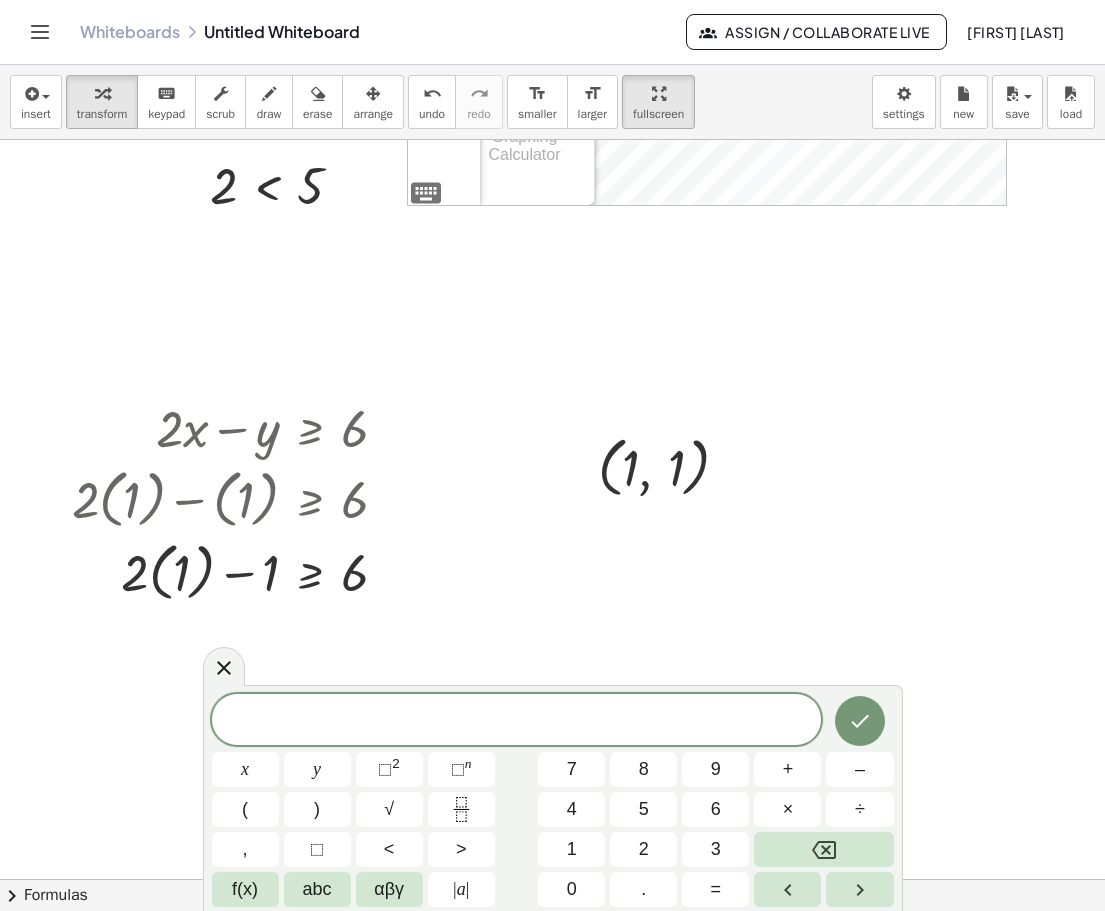 scroll, scrollTop: 378, scrollLeft: 0, axis: vertical 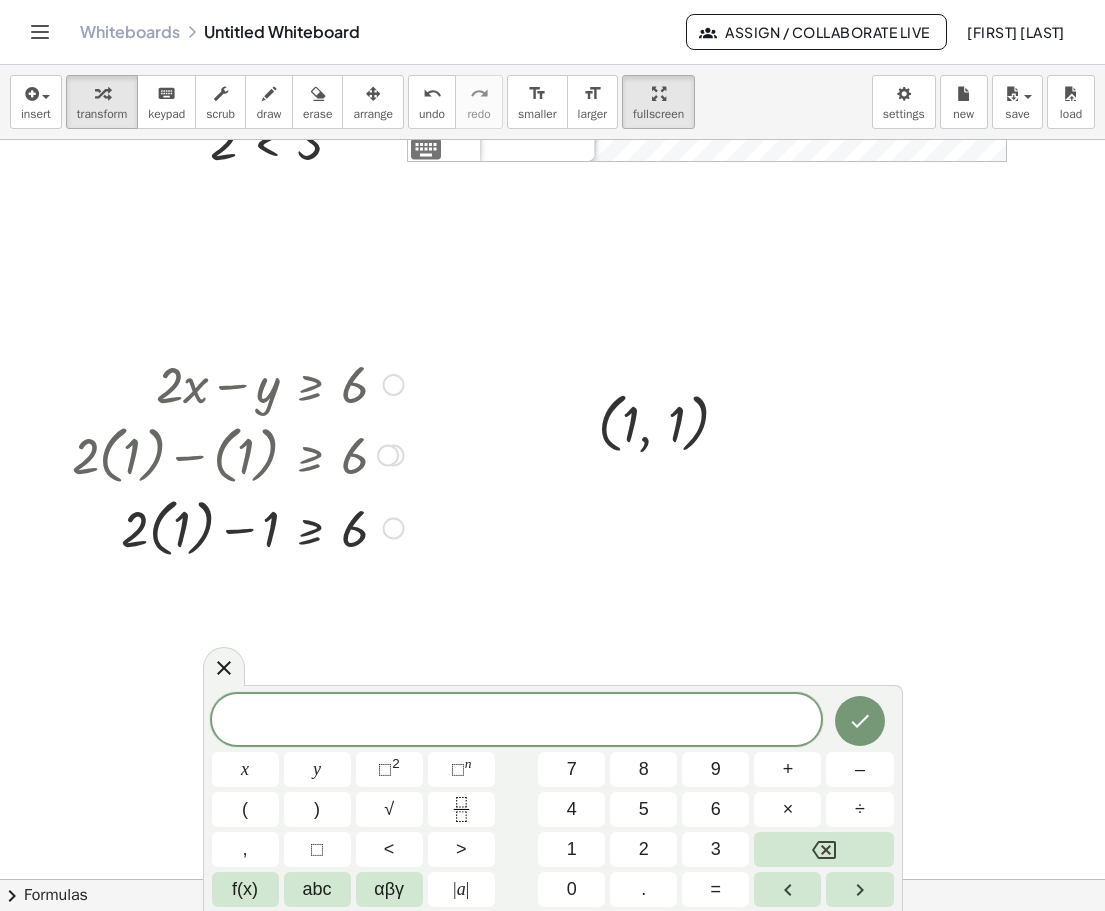 click at bounding box center [280, 526] 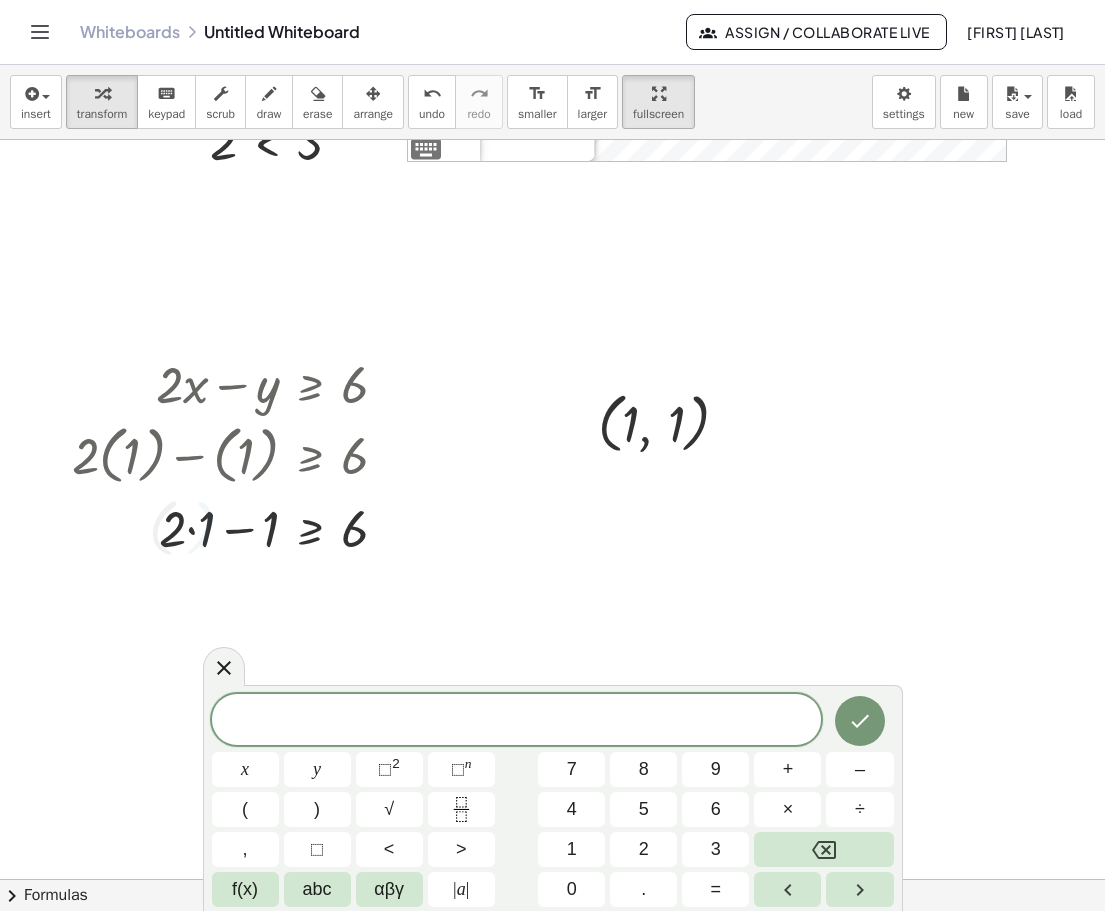 click at bounding box center [642, 566] 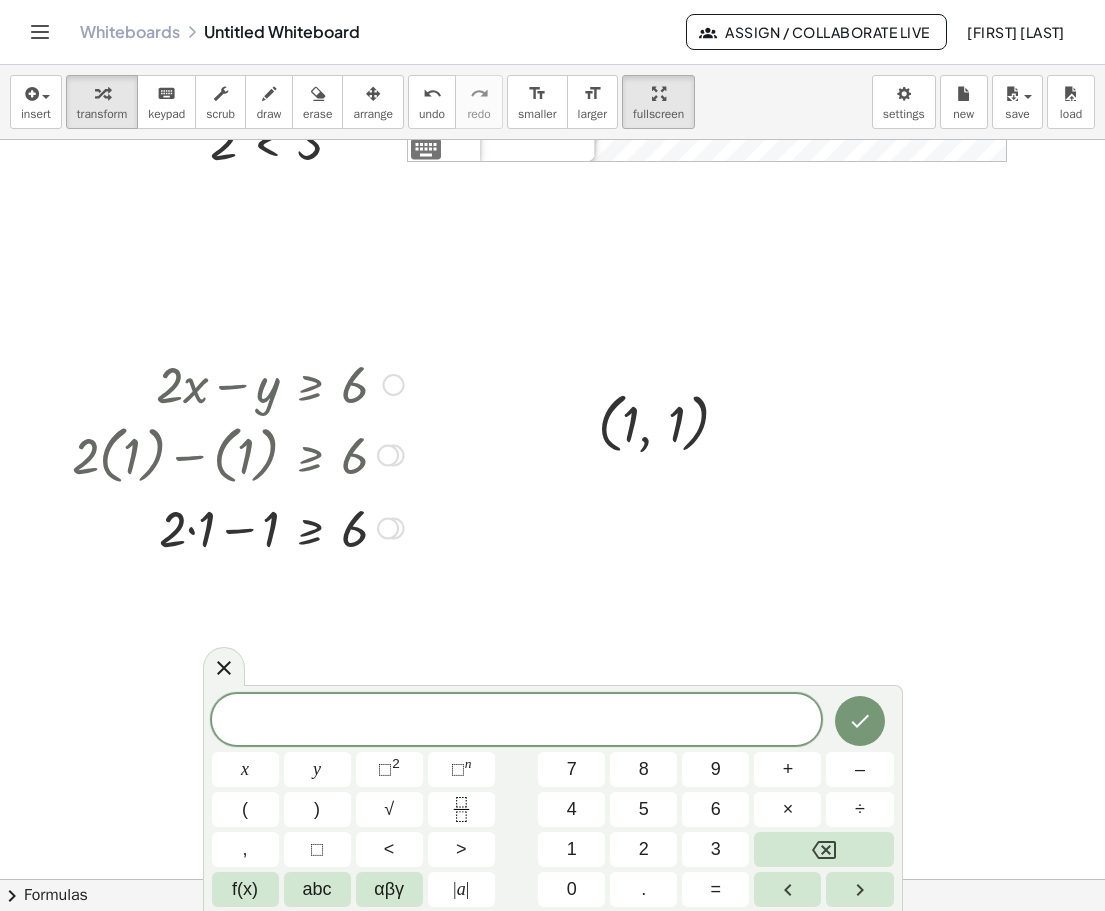 click at bounding box center [280, 527] 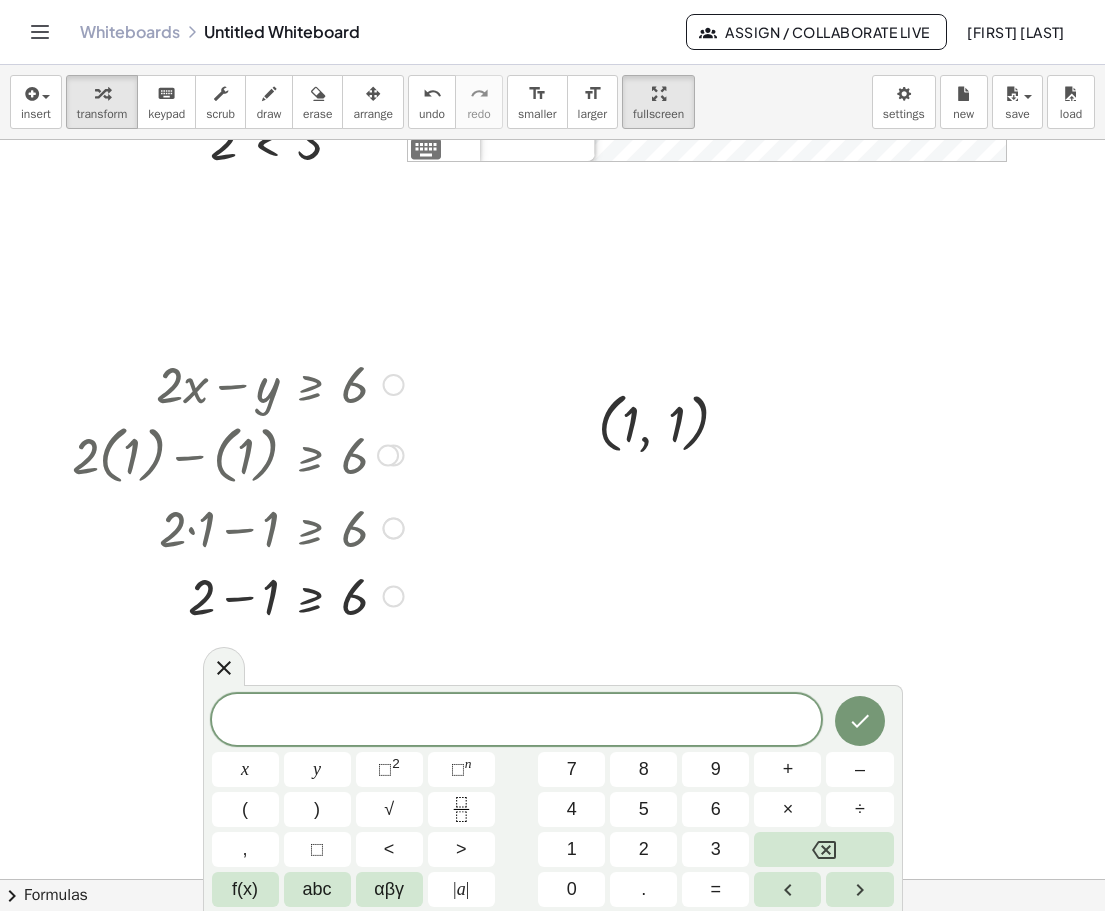 click at bounding box center [280, 595] 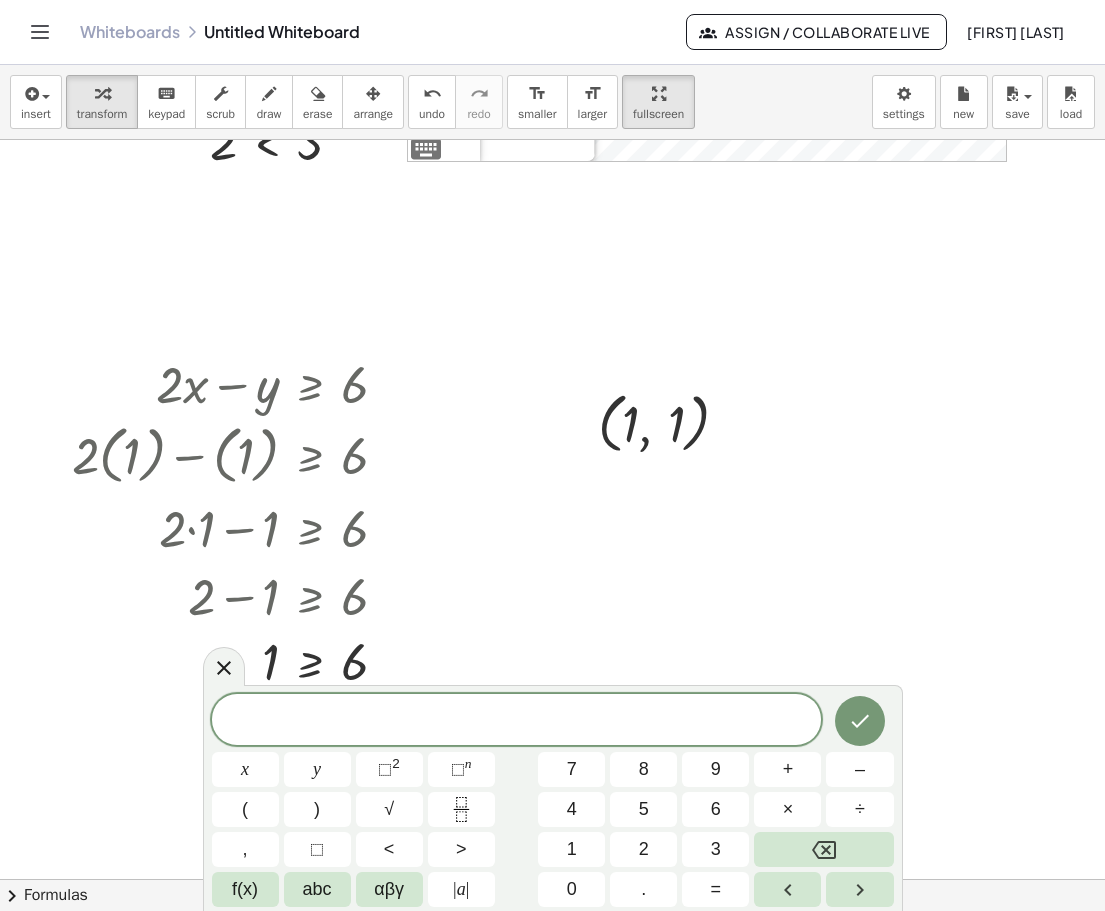 scroll, scrollTop: 504, scrollLeft: 0, axis: vertical 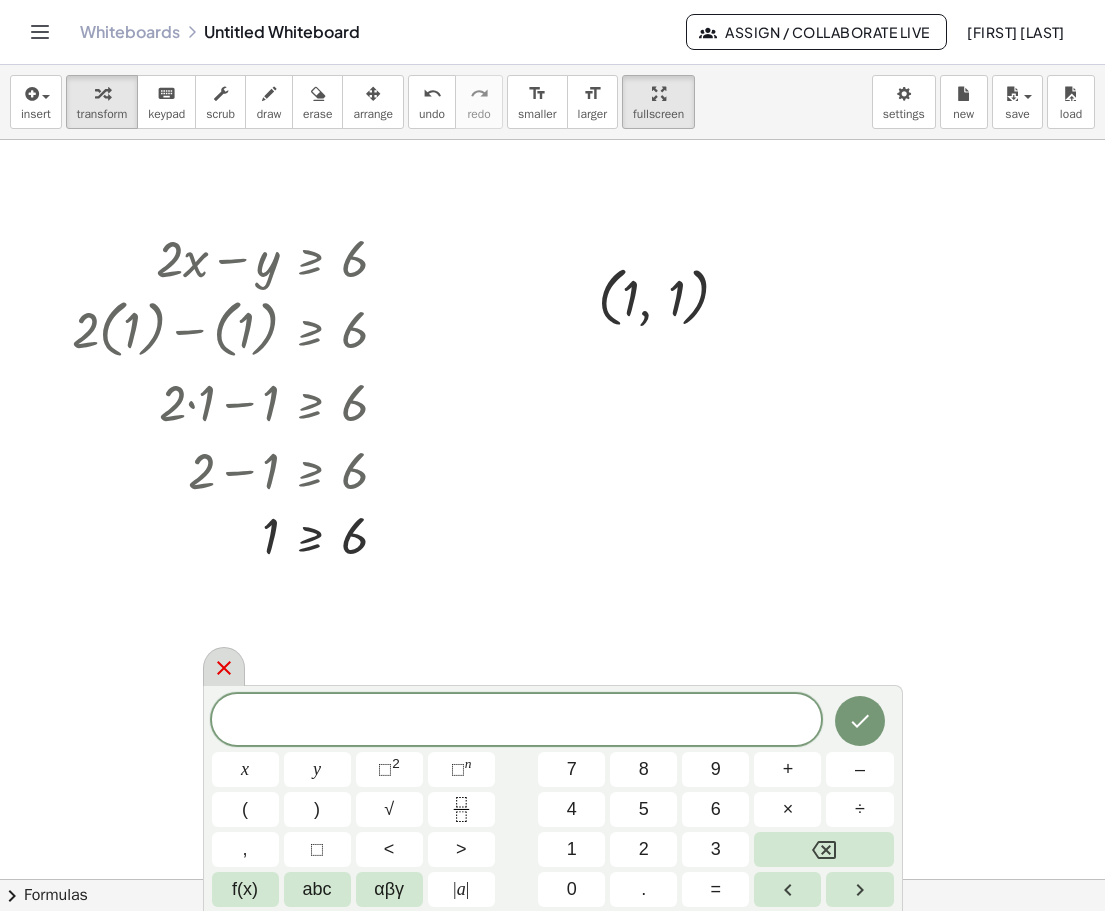 click 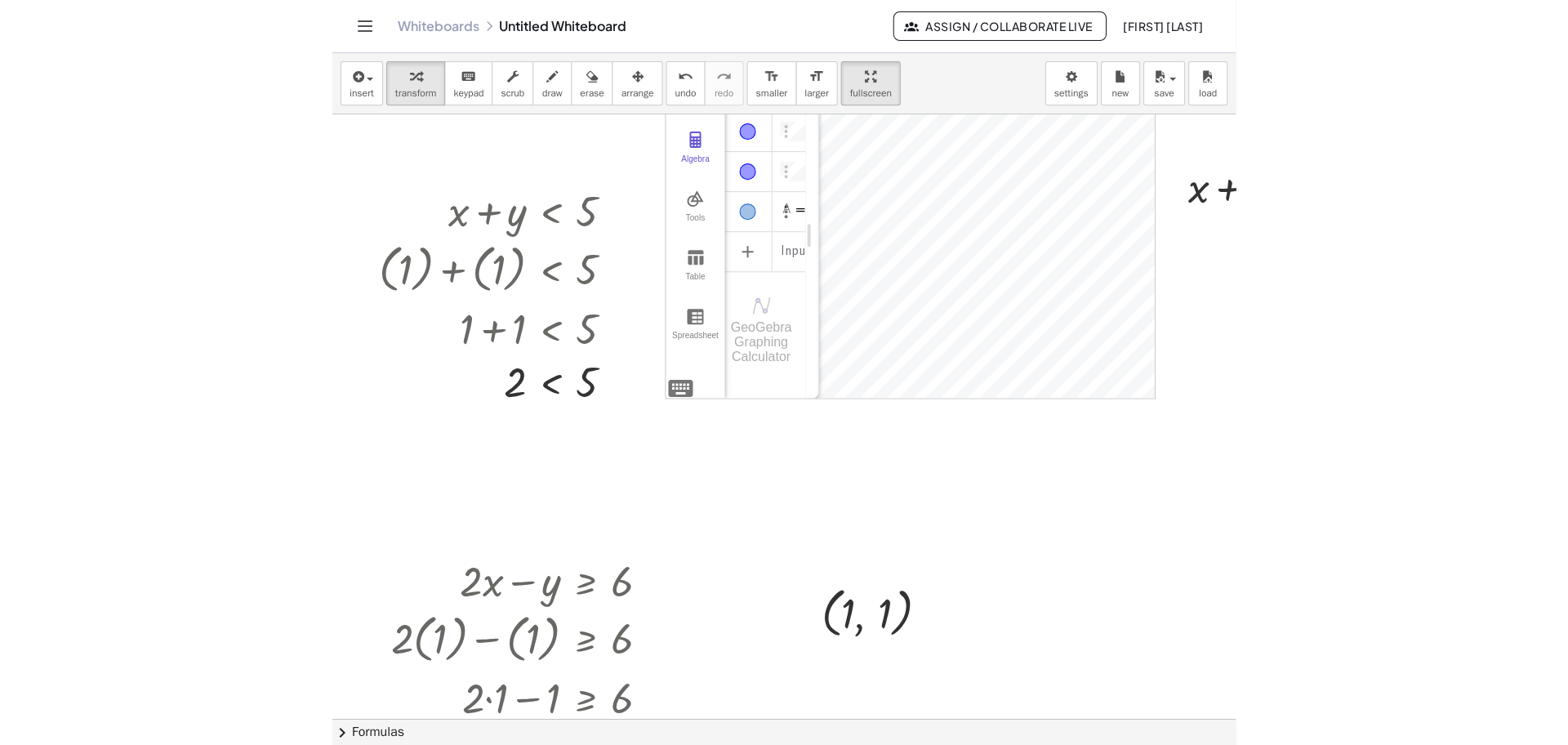scroll, scrollTop: 0, scrollLeft: 0, axis: both 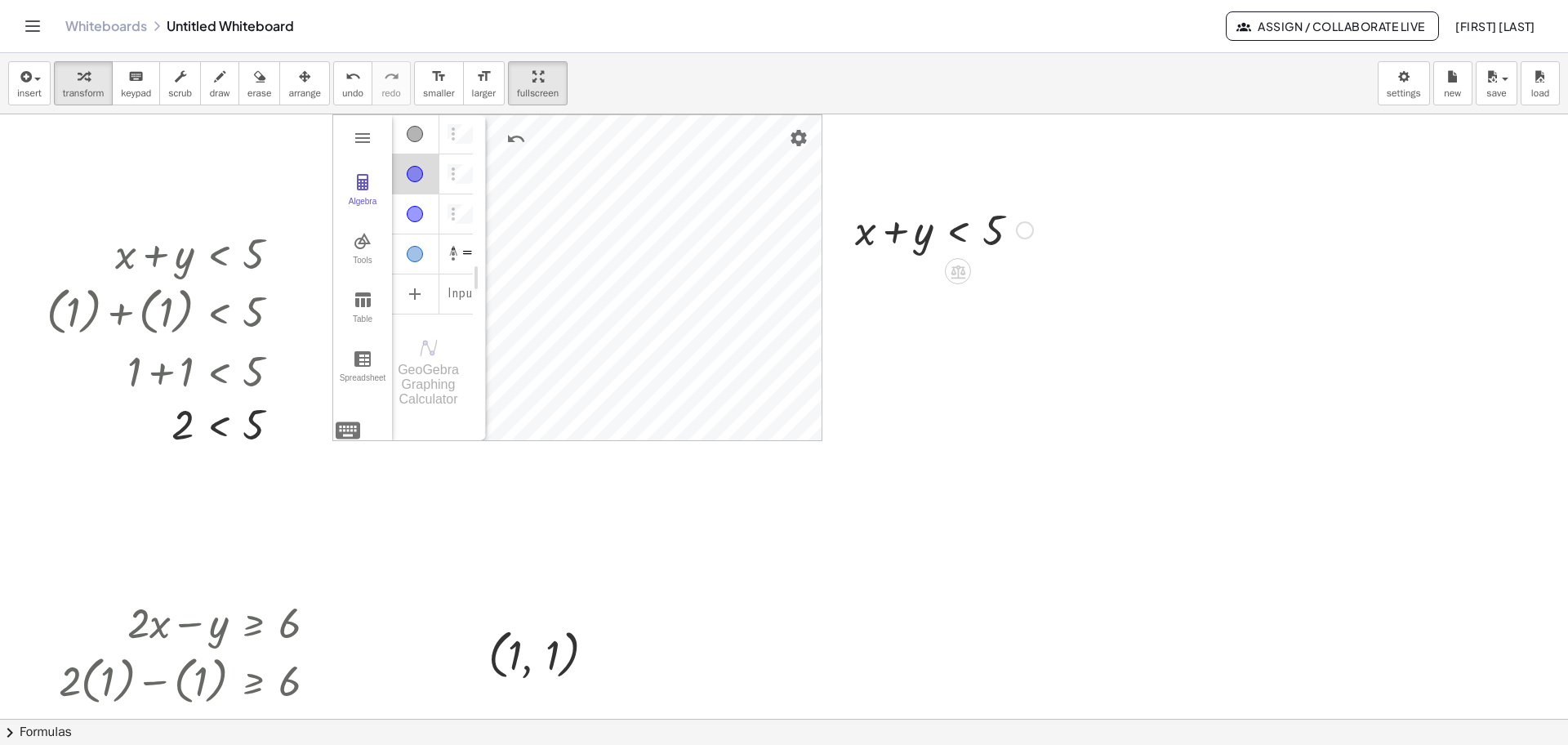 click at bounding box center [944, 229] 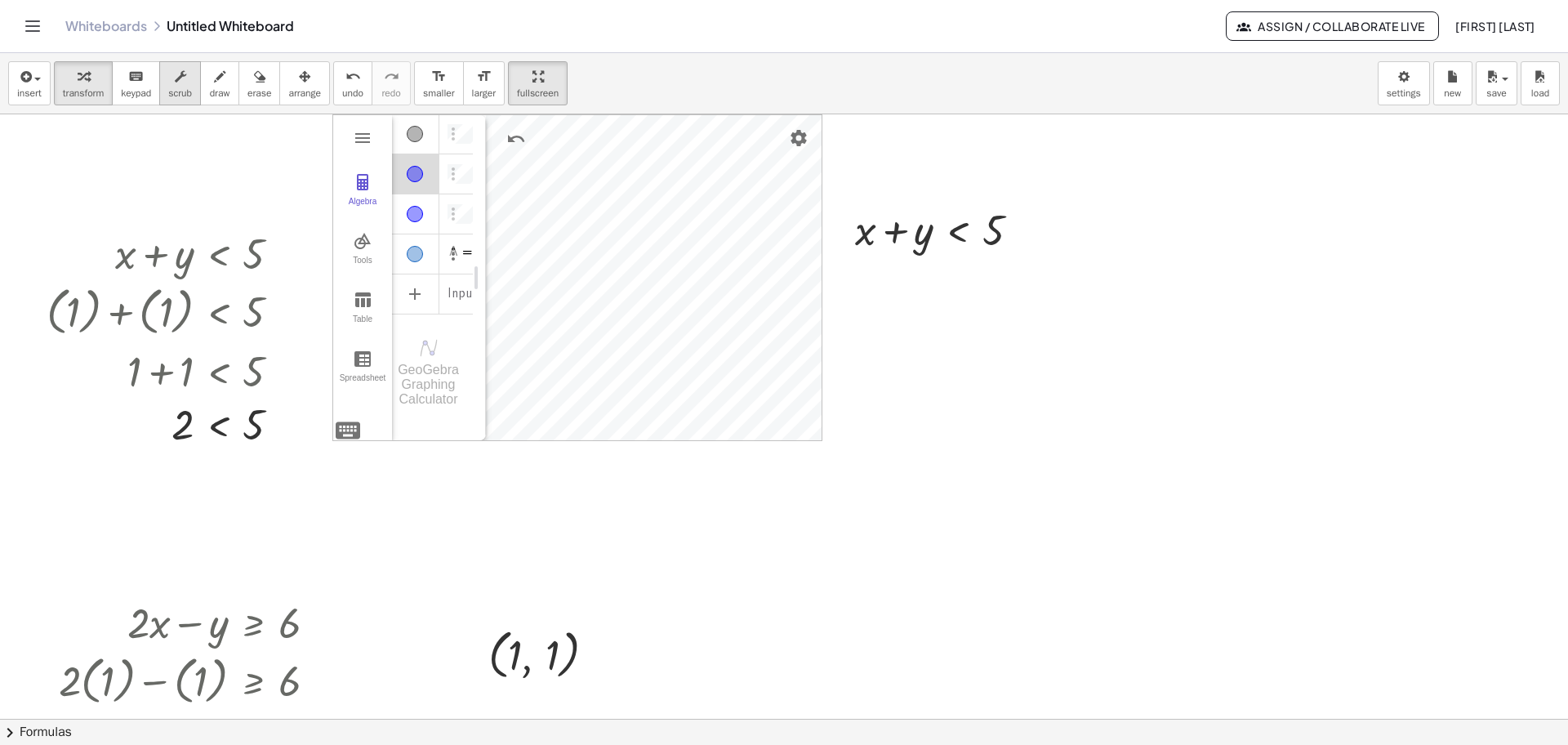 click on "scrub" at bounding box center [180, 93] 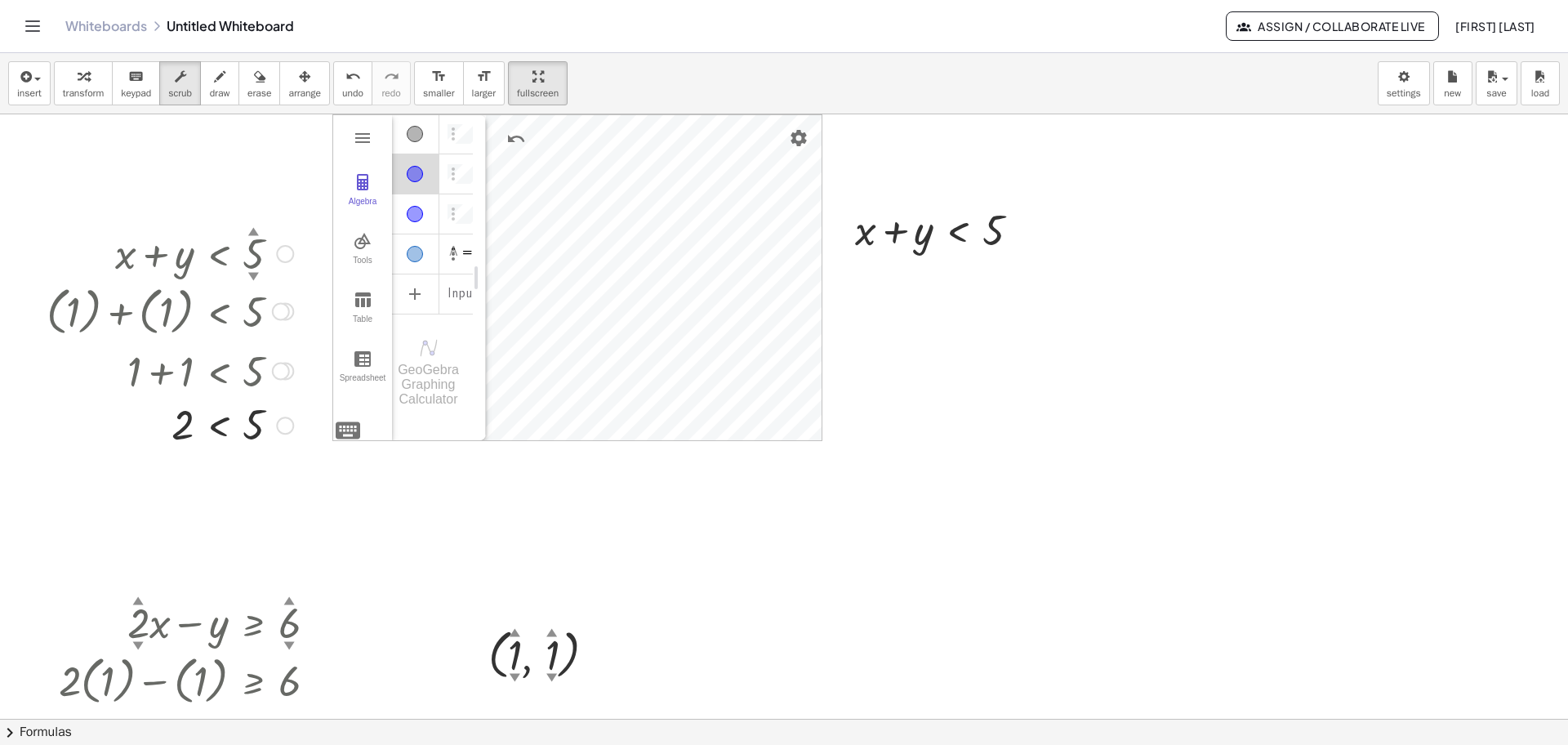 click on "▲" at bounding box center [253, 233] 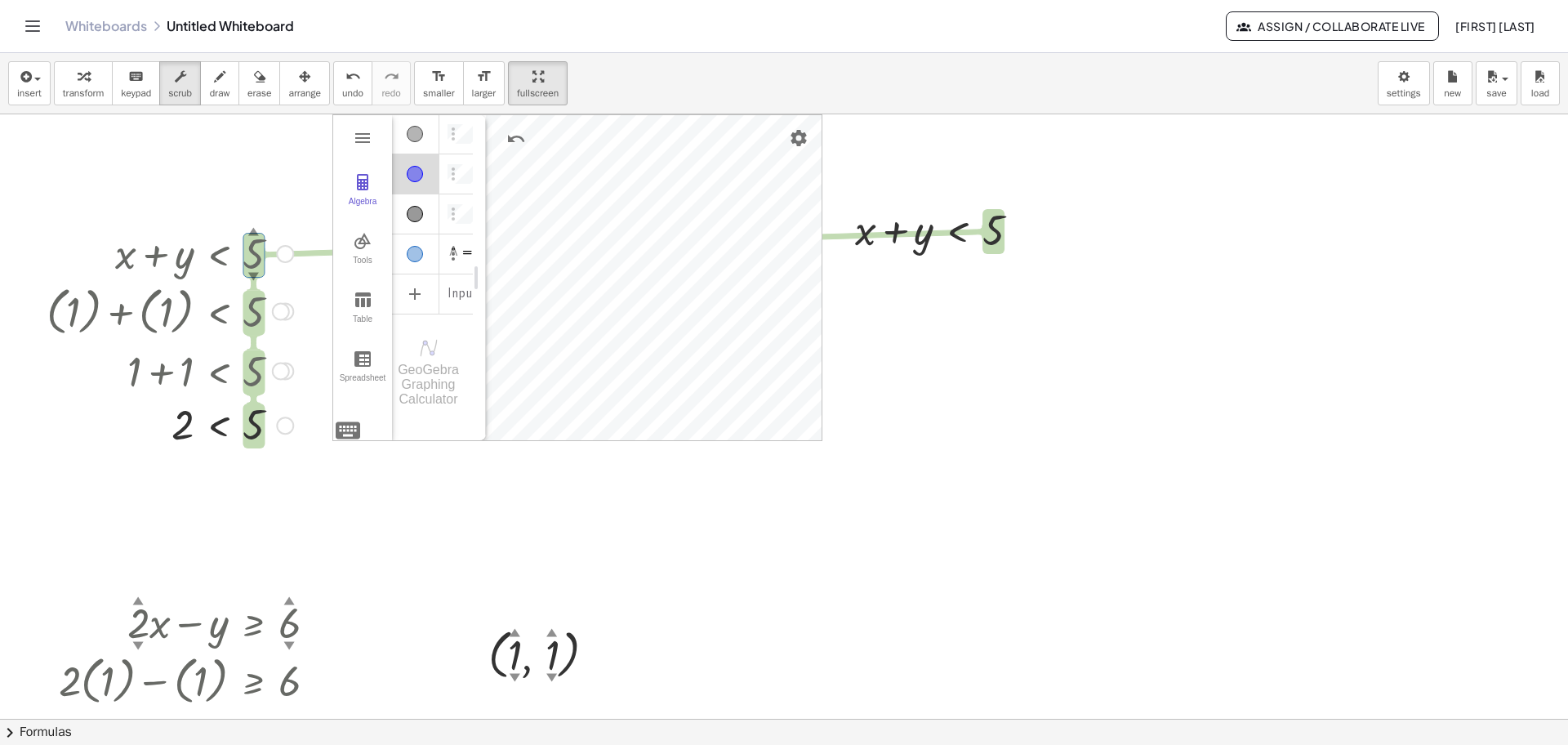 click on "▲" at bounding box center [253, 233] 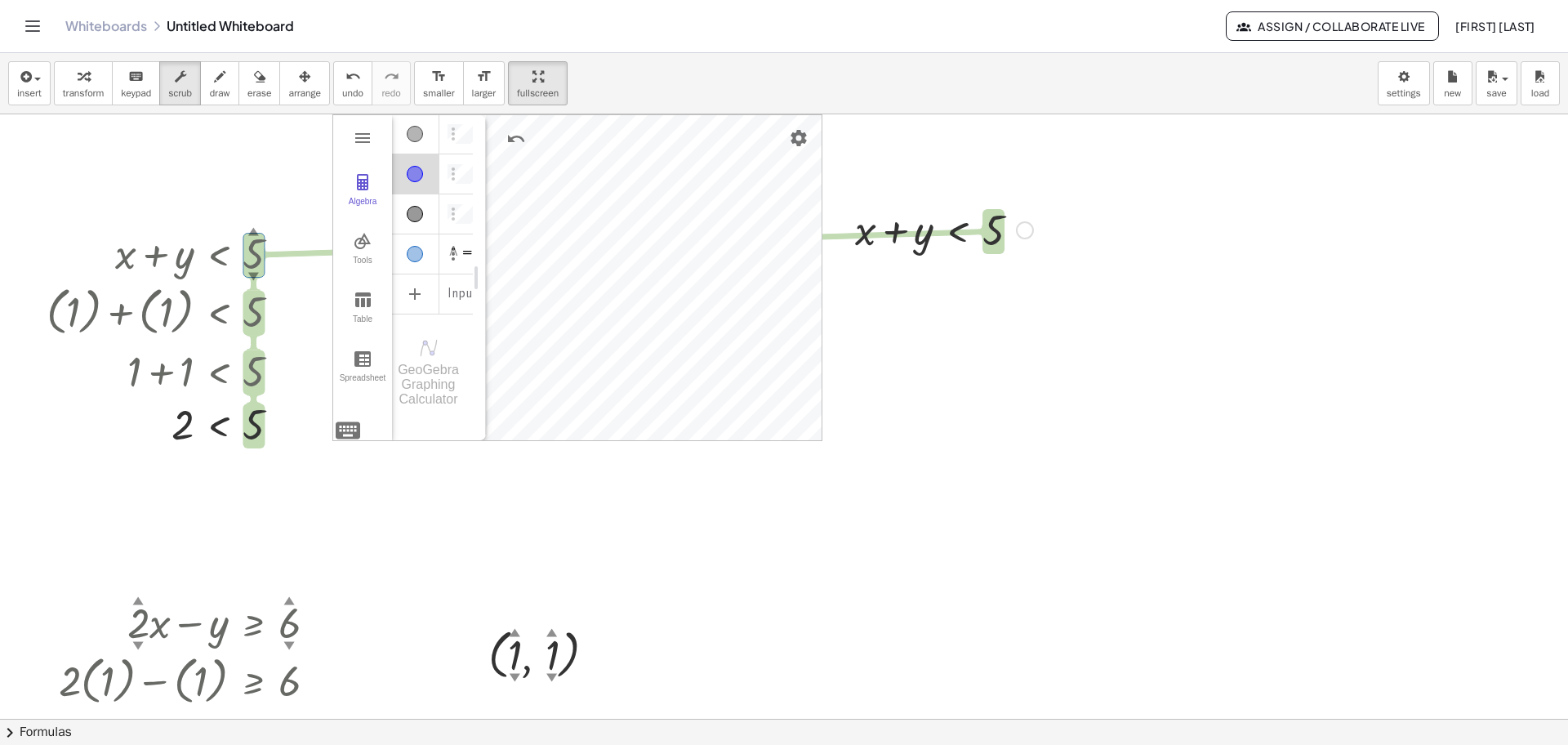 click at bounding box center [944, 229] 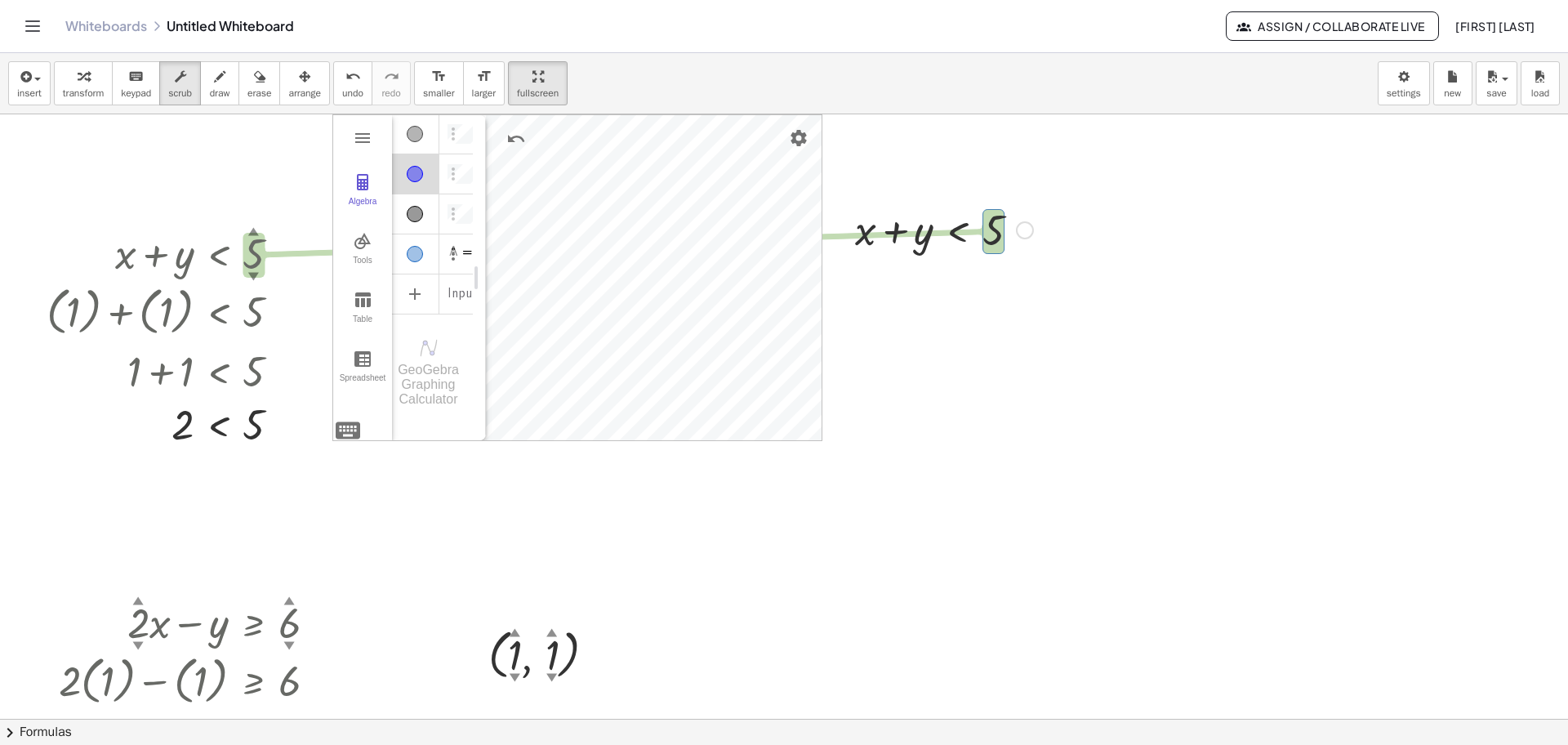 click at bounding box center [944, 229] 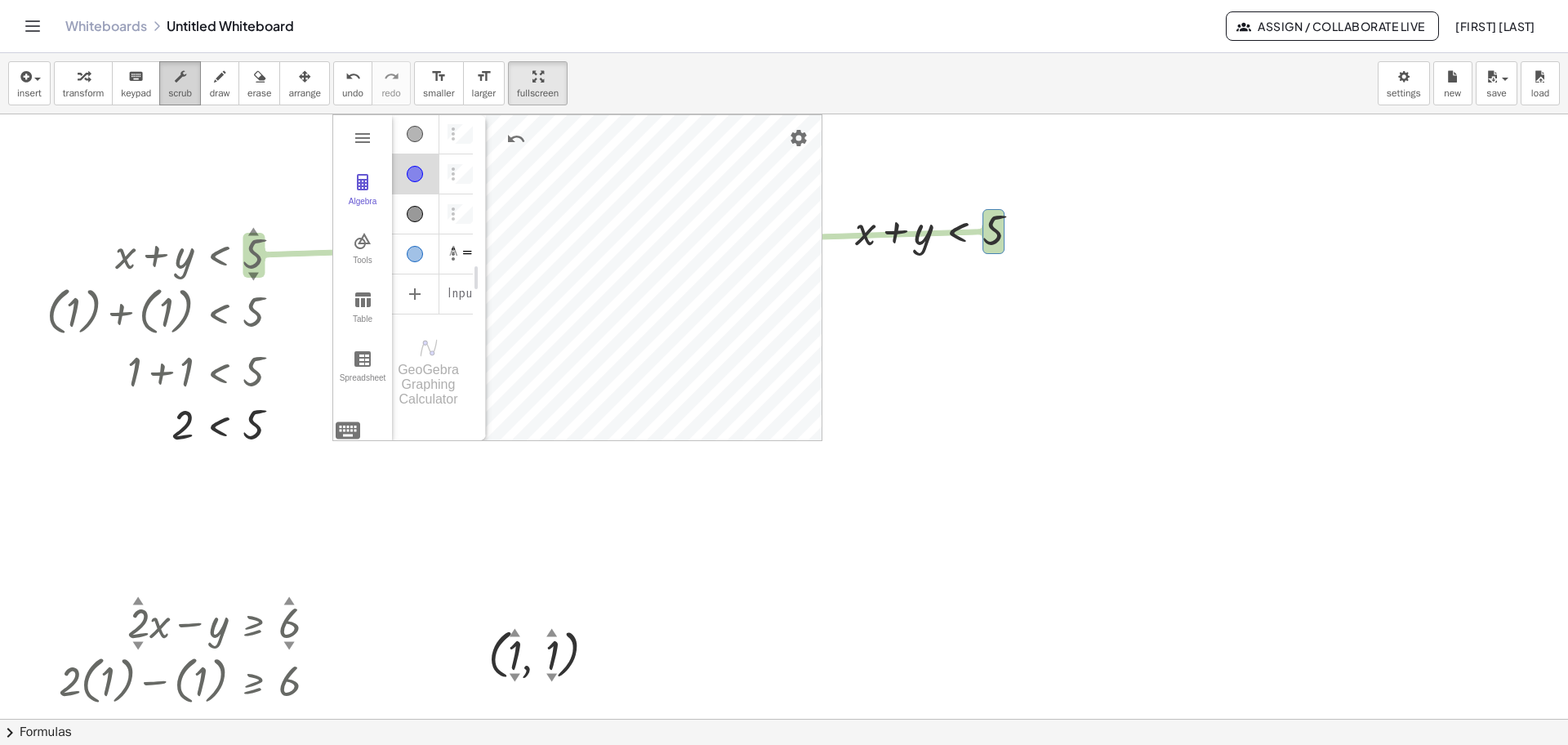 click at bounding box center (180, 77) 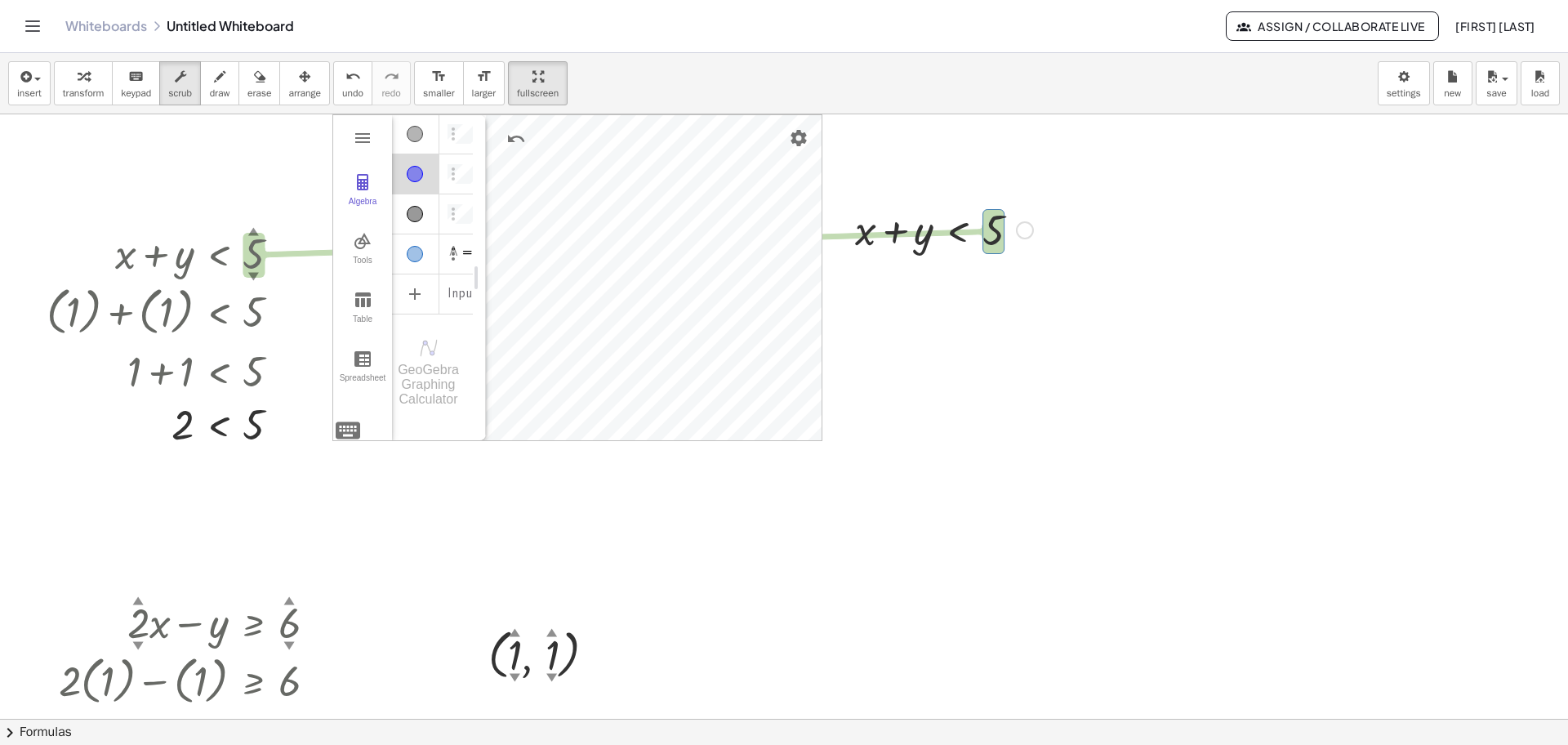 click at bounding box center (944, 229) 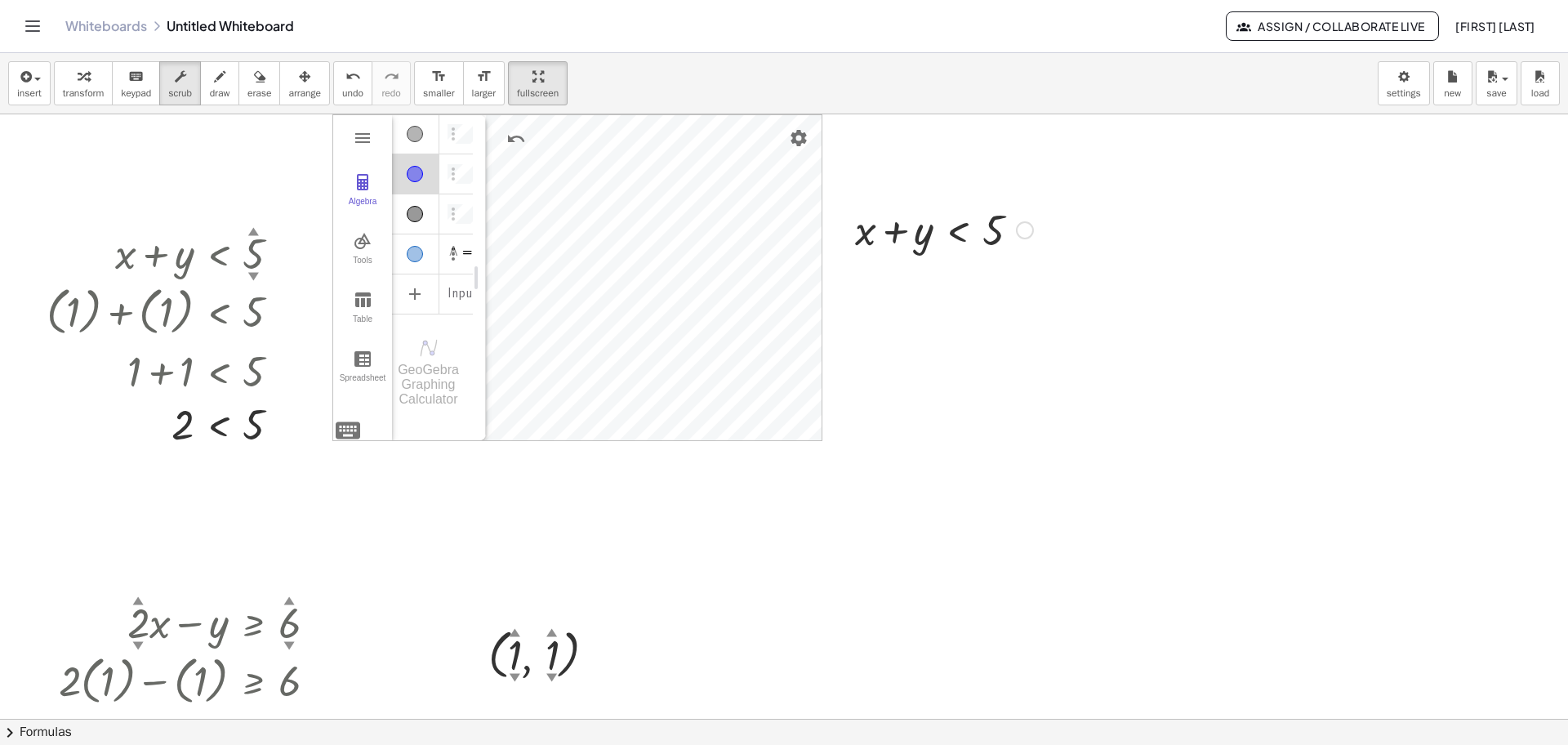 click at bounding box center (944, 229) 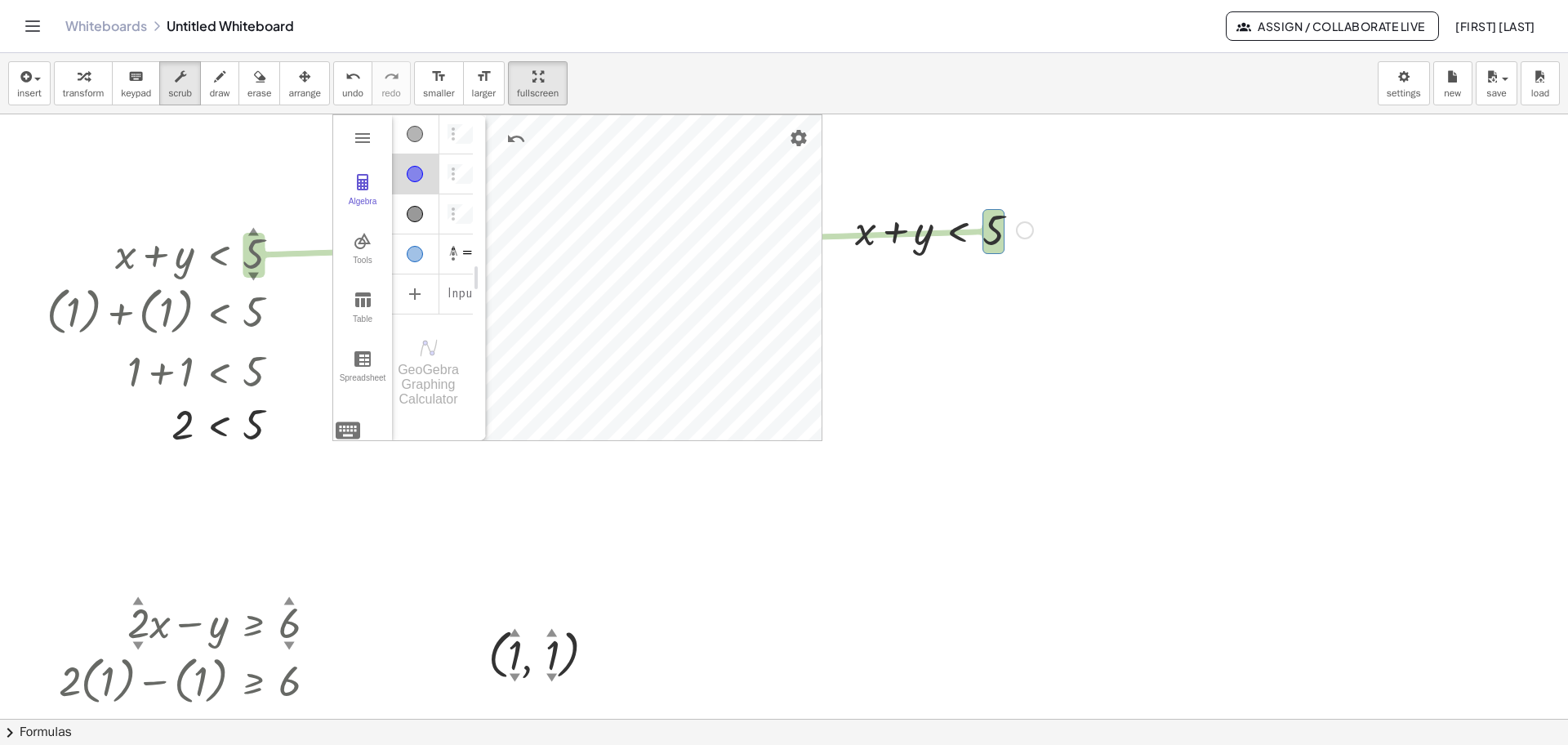 click at bounding box center [944, 229] 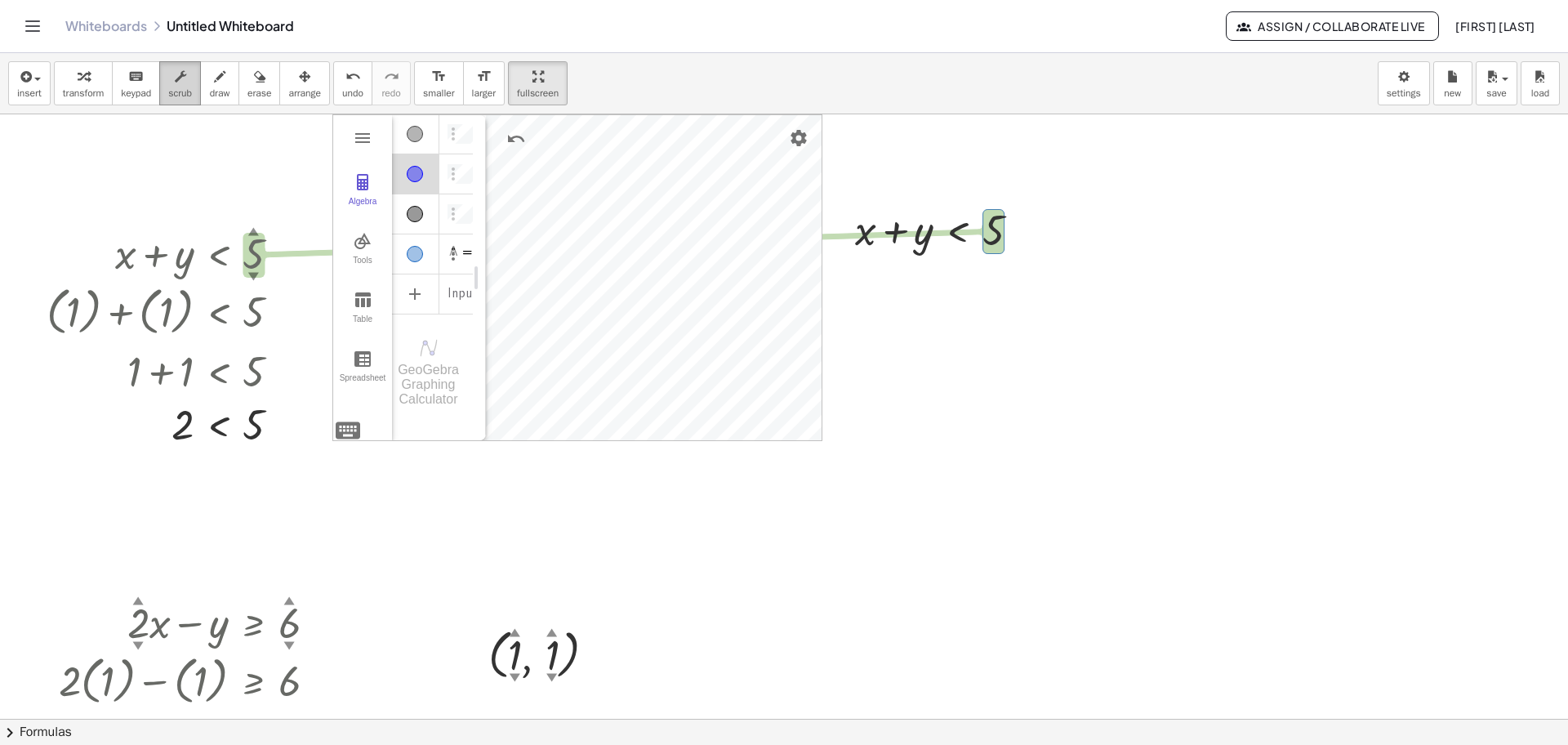 click at bounding box center [180, 77] 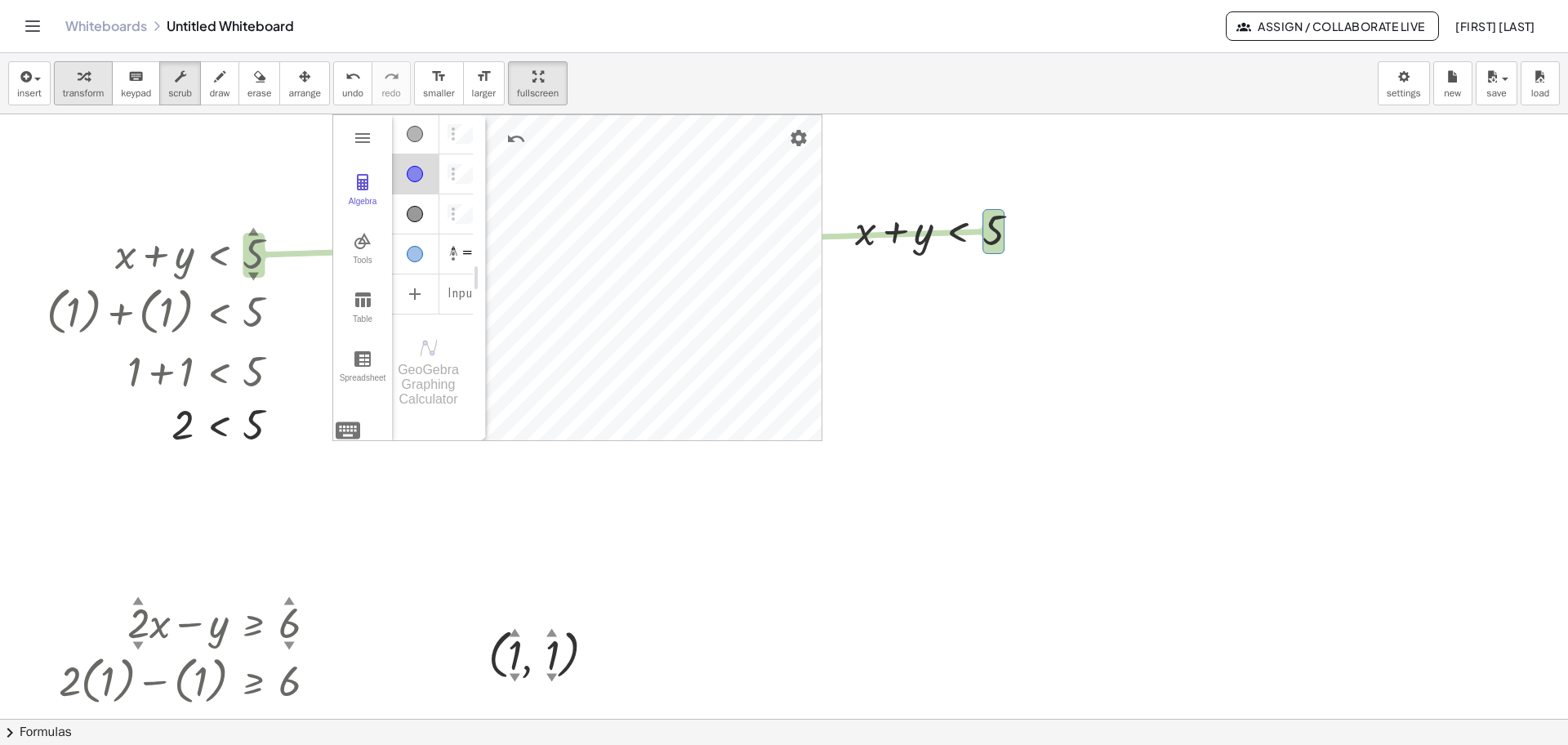 click on "transform" at bounding box center [83, 83] 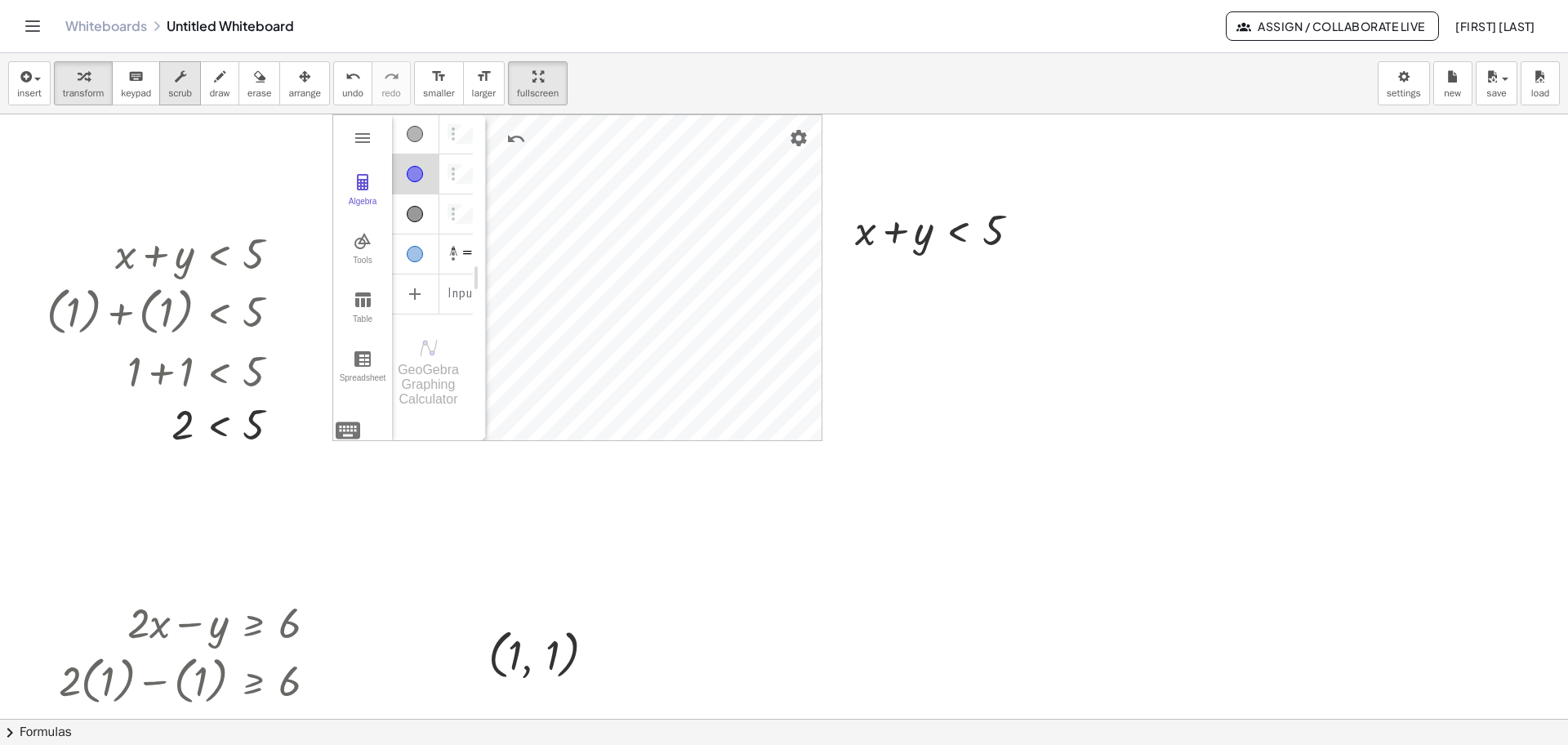 click at bounding box center (180, 77) 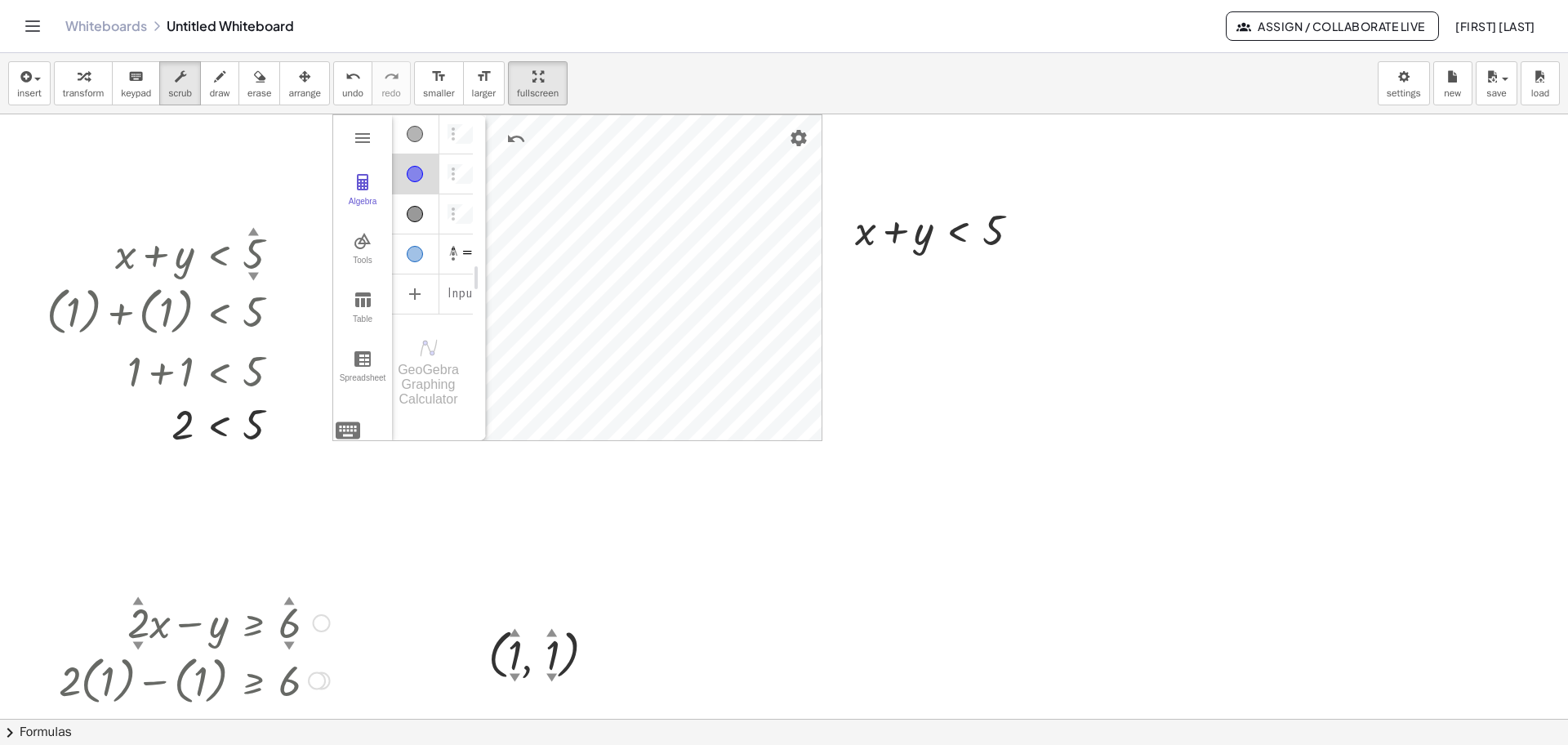 click on "▲" at bounding box center [289, 602] 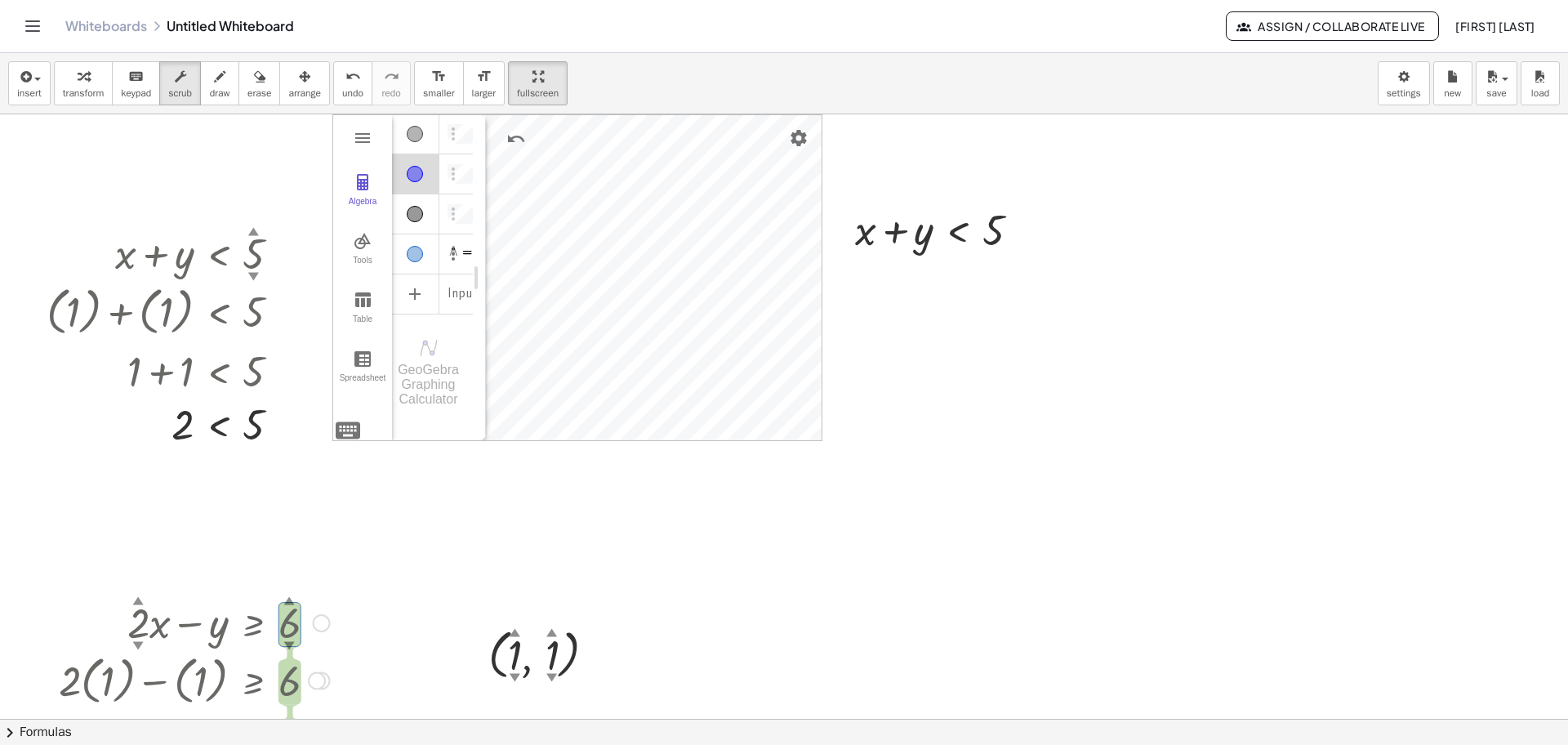click on "▲" at bounding box center (289, 602) 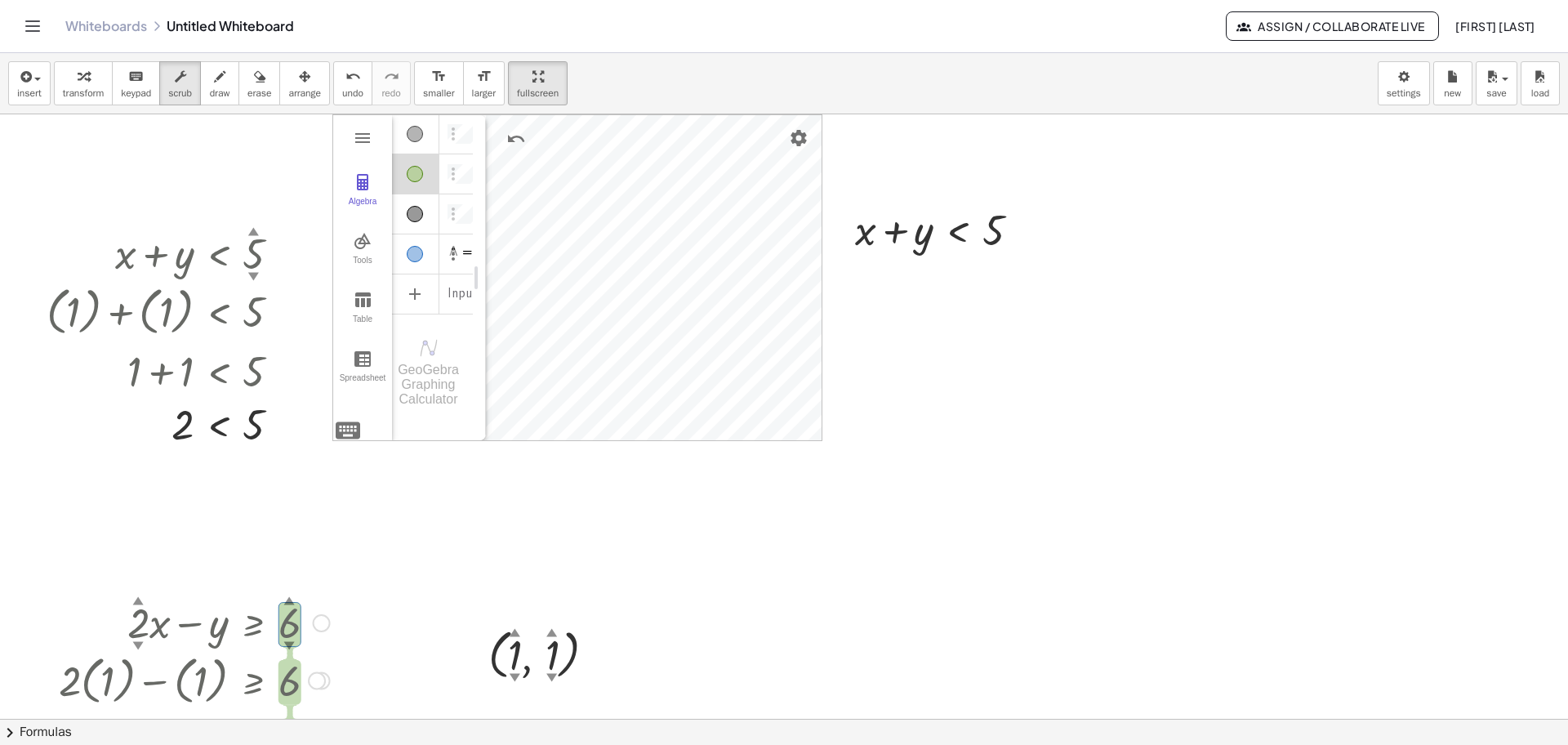 click on "▲" at bounding box center [289, 602] 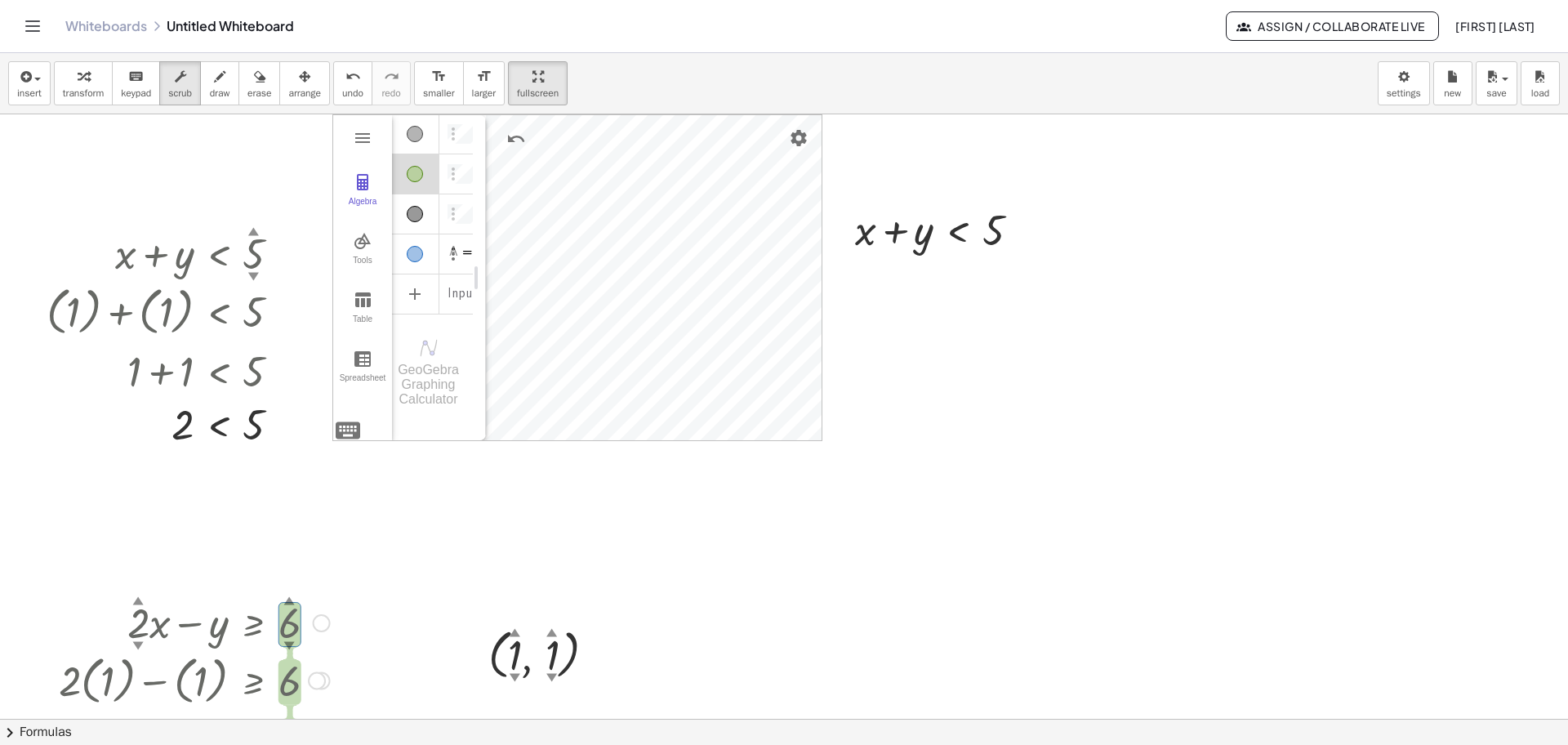 drag, startPoint x: 290, startPoint y: 601, endPoint x: 290, endPoint y: 628, distance: 27 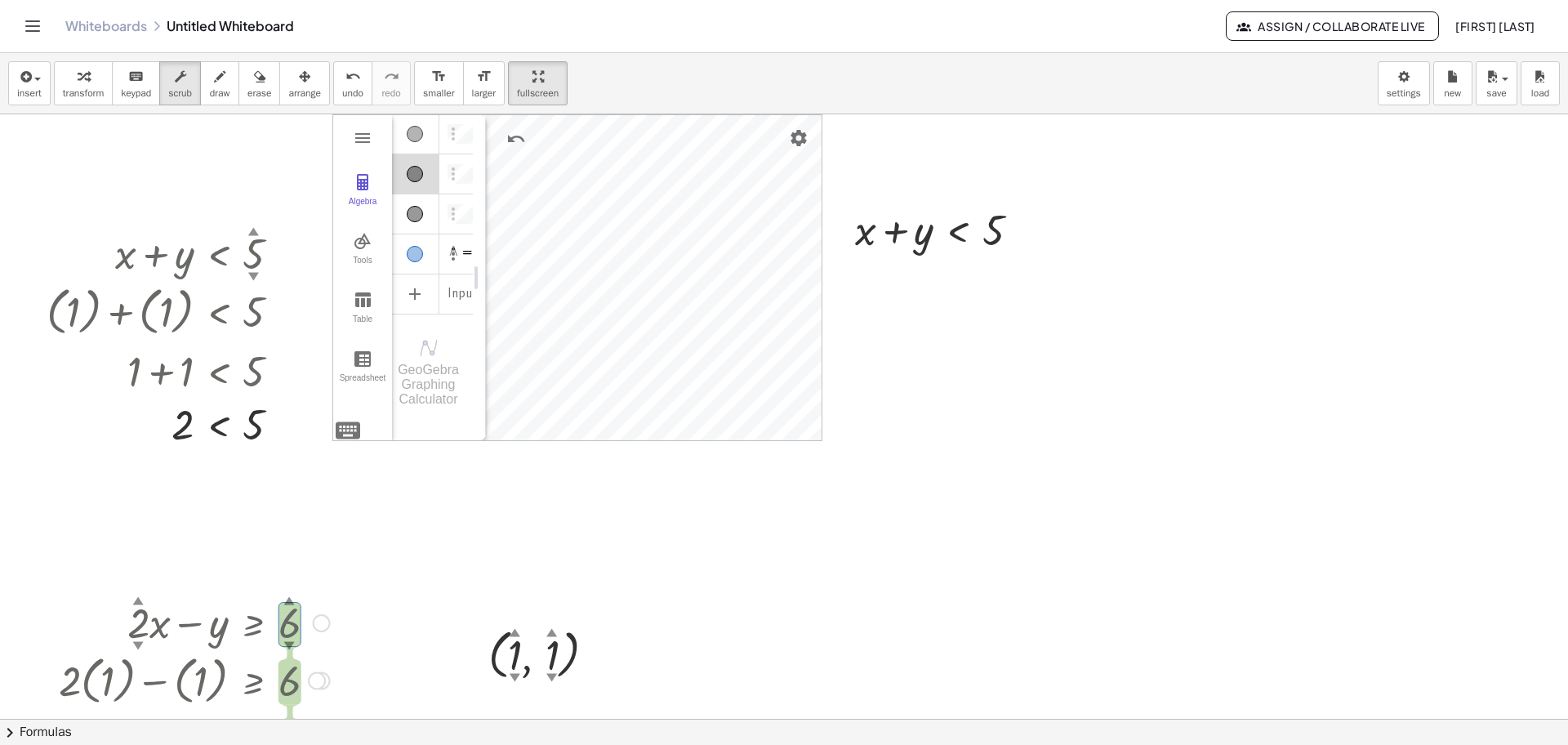 drag, startPoint x: 290, startPoint y: 628, endPoint x: 286, endPoint y: 590, distance: 38.20995 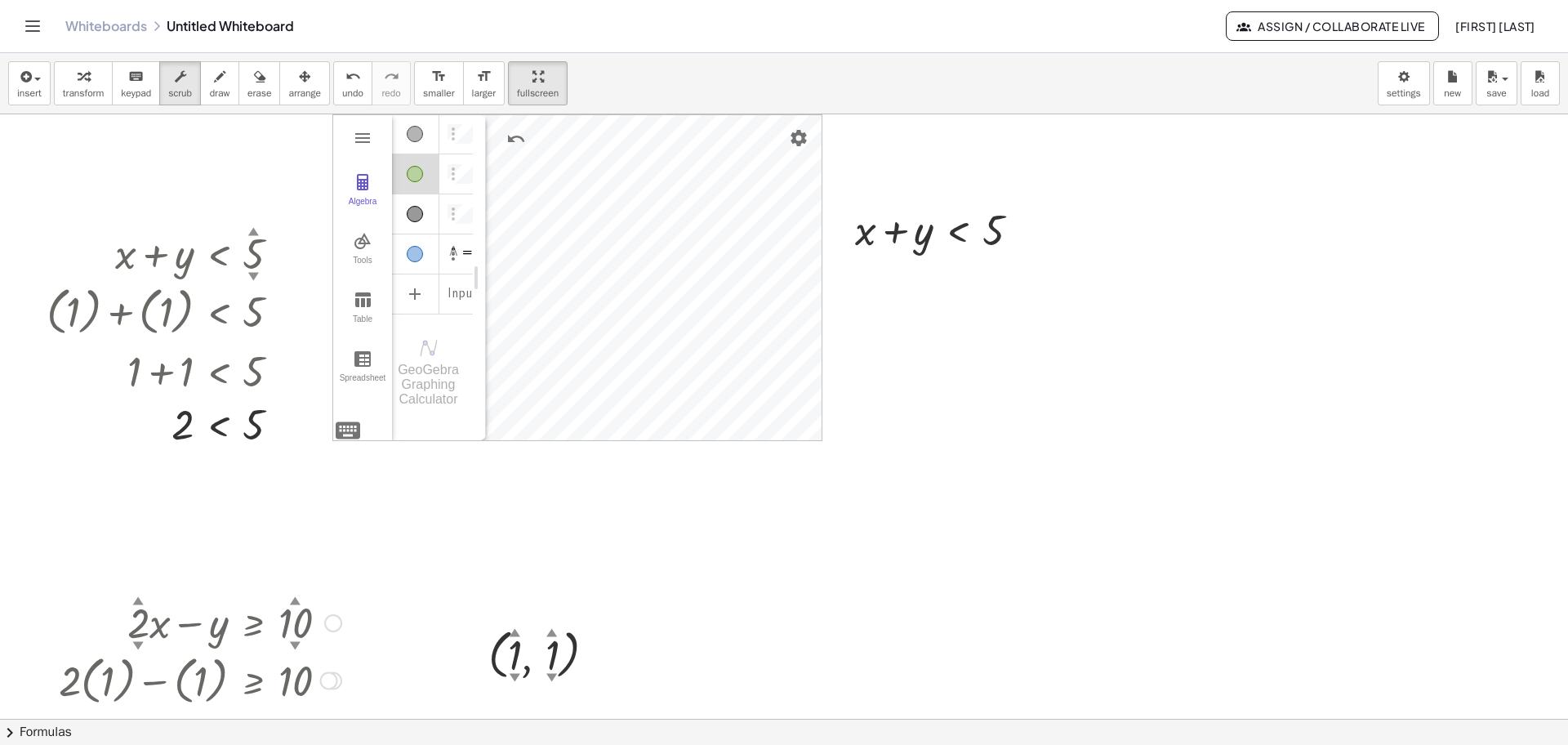 click at bounding box center [229, 622] 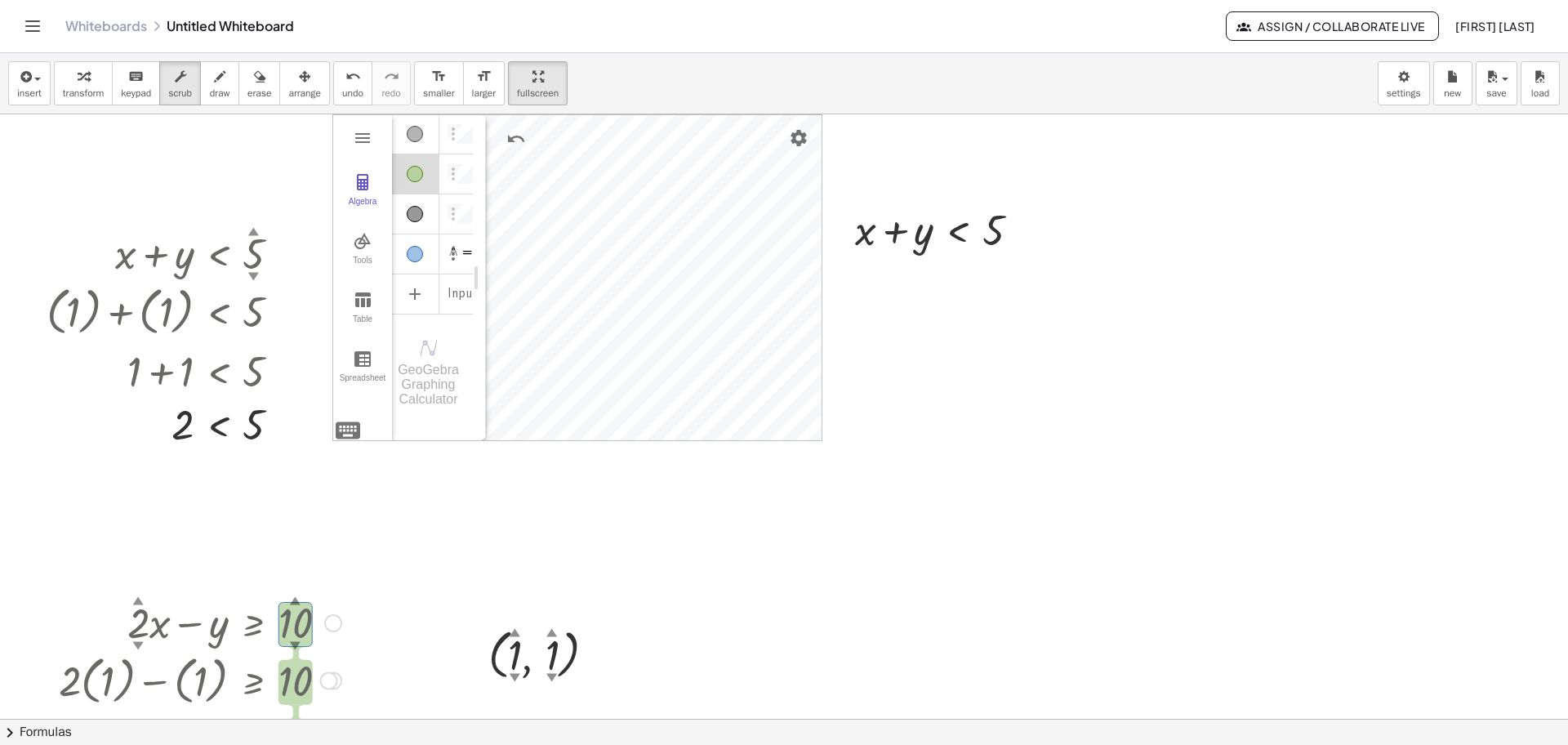 click on "▲" at bounding box center (295, 602) 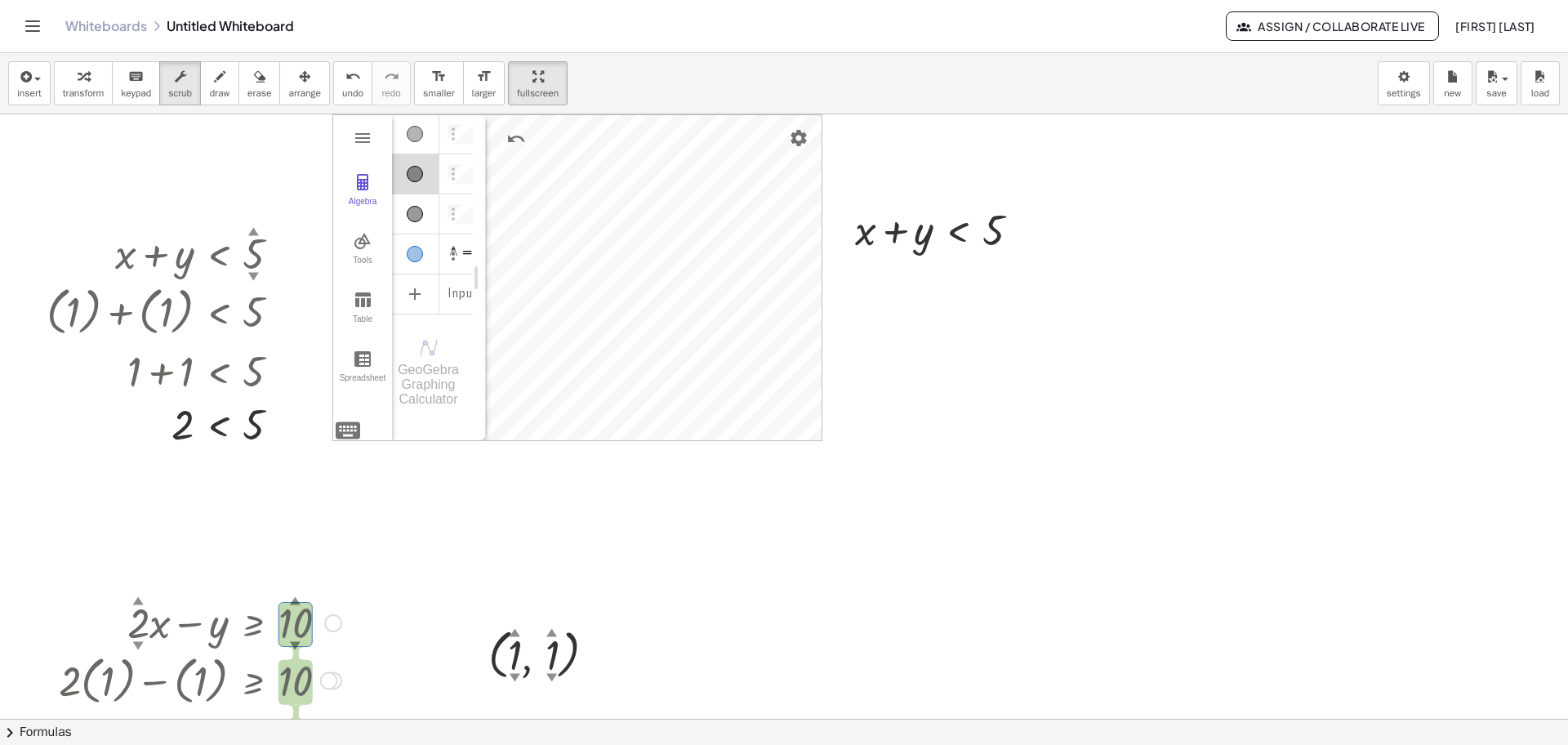 click on "▲" at bounding box center [295, 602] 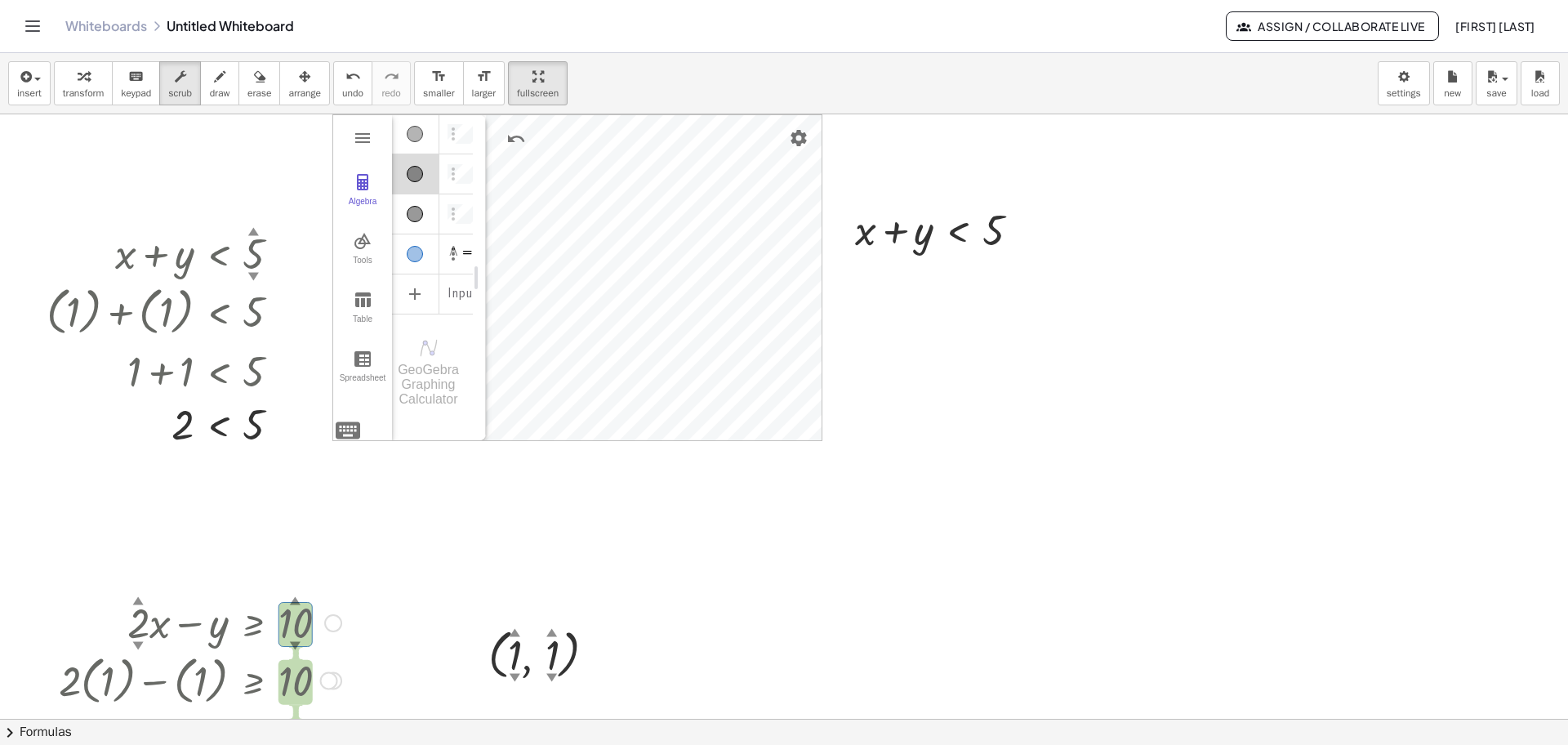 click on "▼" at bounding box center [295, 647] 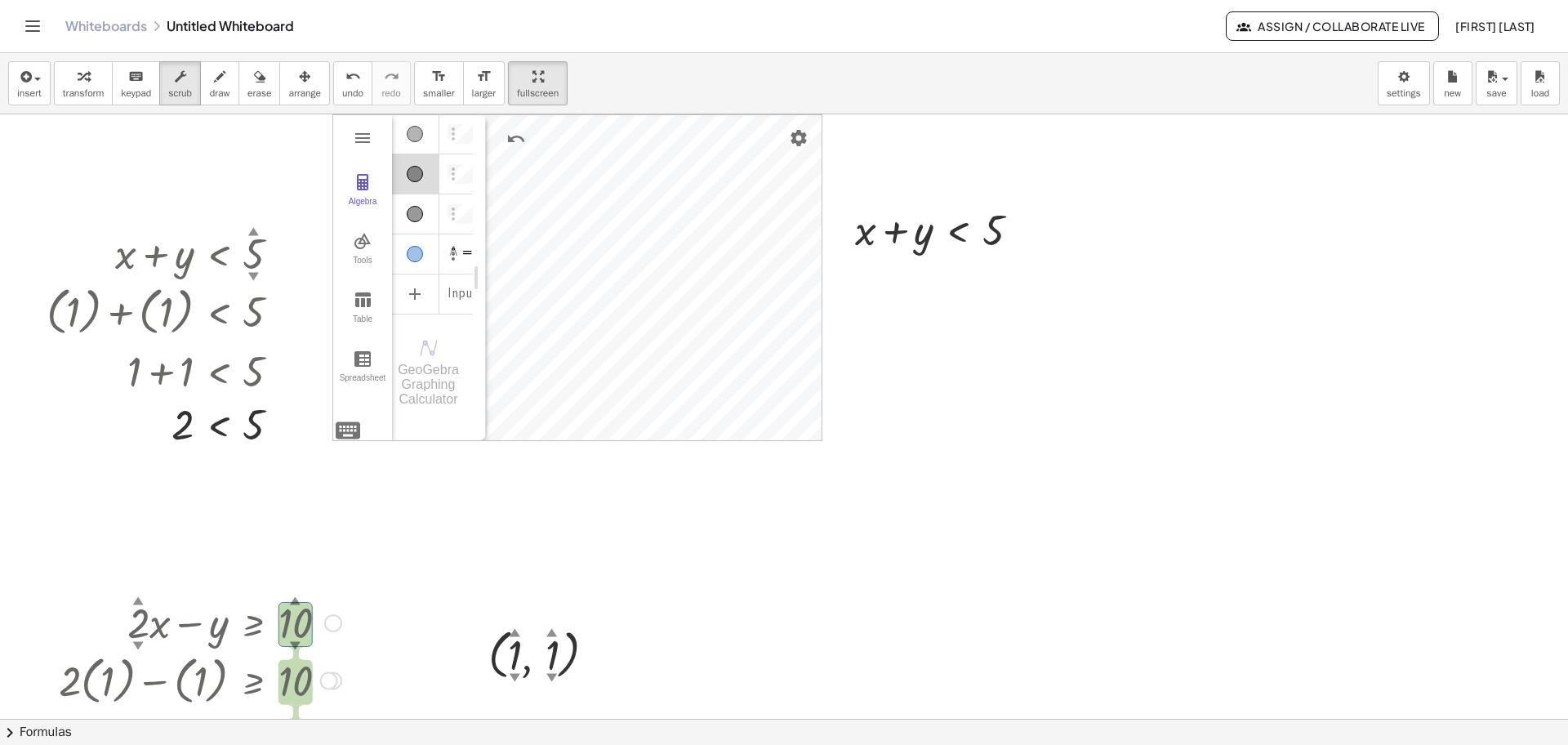 click on "▼" at bounding box center [295, 647] 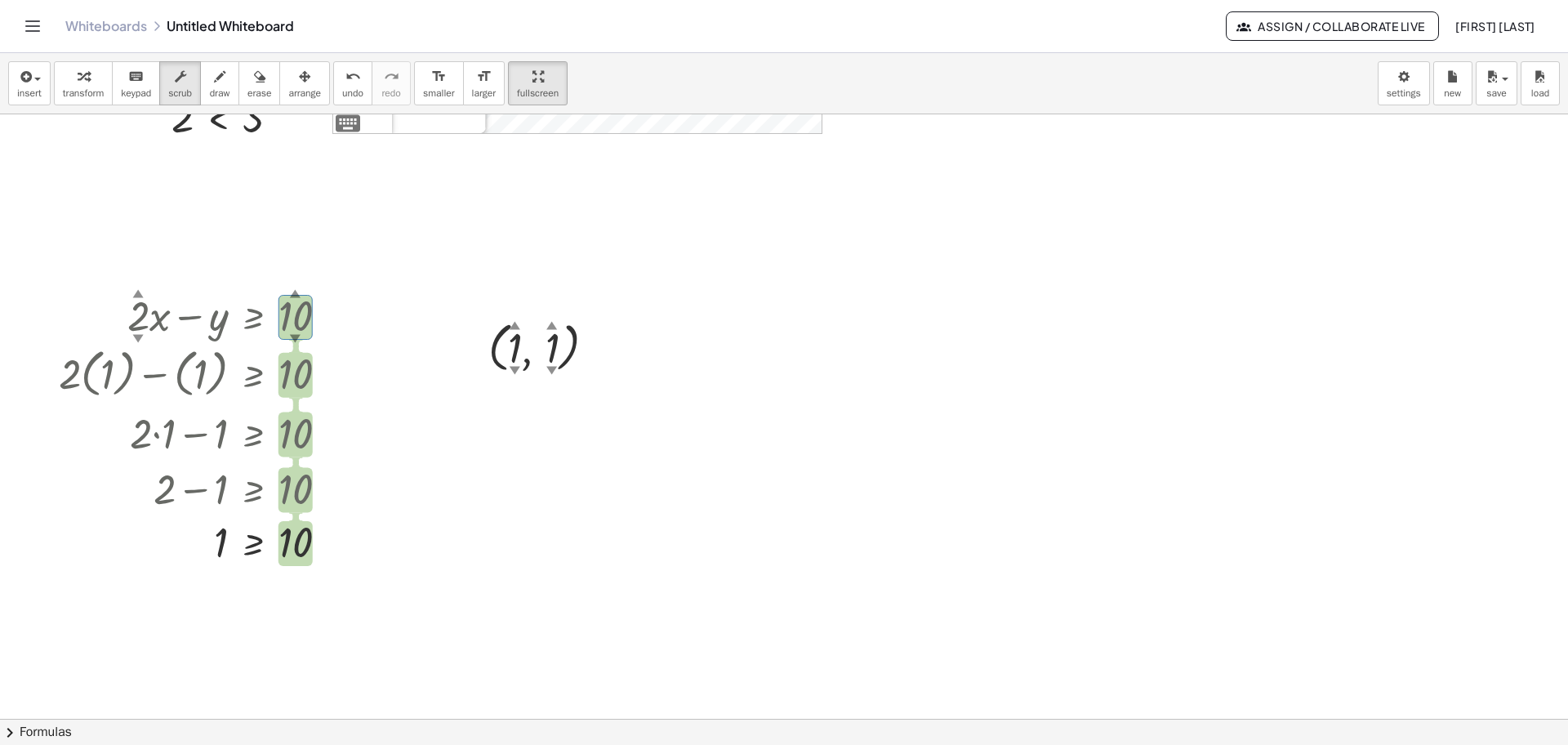 scroll, scrollTop: 309, scrollLeft: 0, axis: vertical 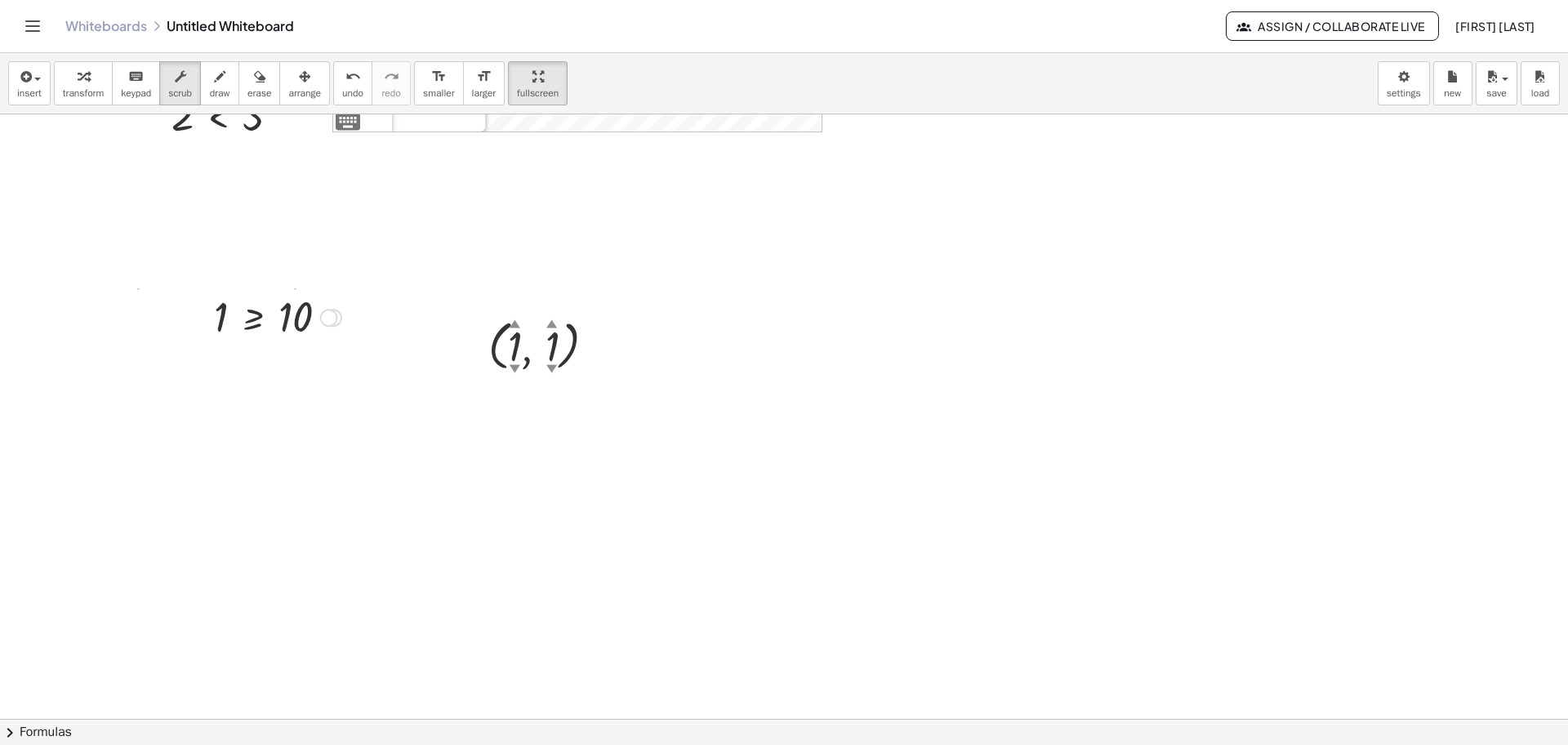 drag, startPoint x: 332, startPoint y: 546, endPoint x: 383, endPoint y: 312, distance: 239.4932 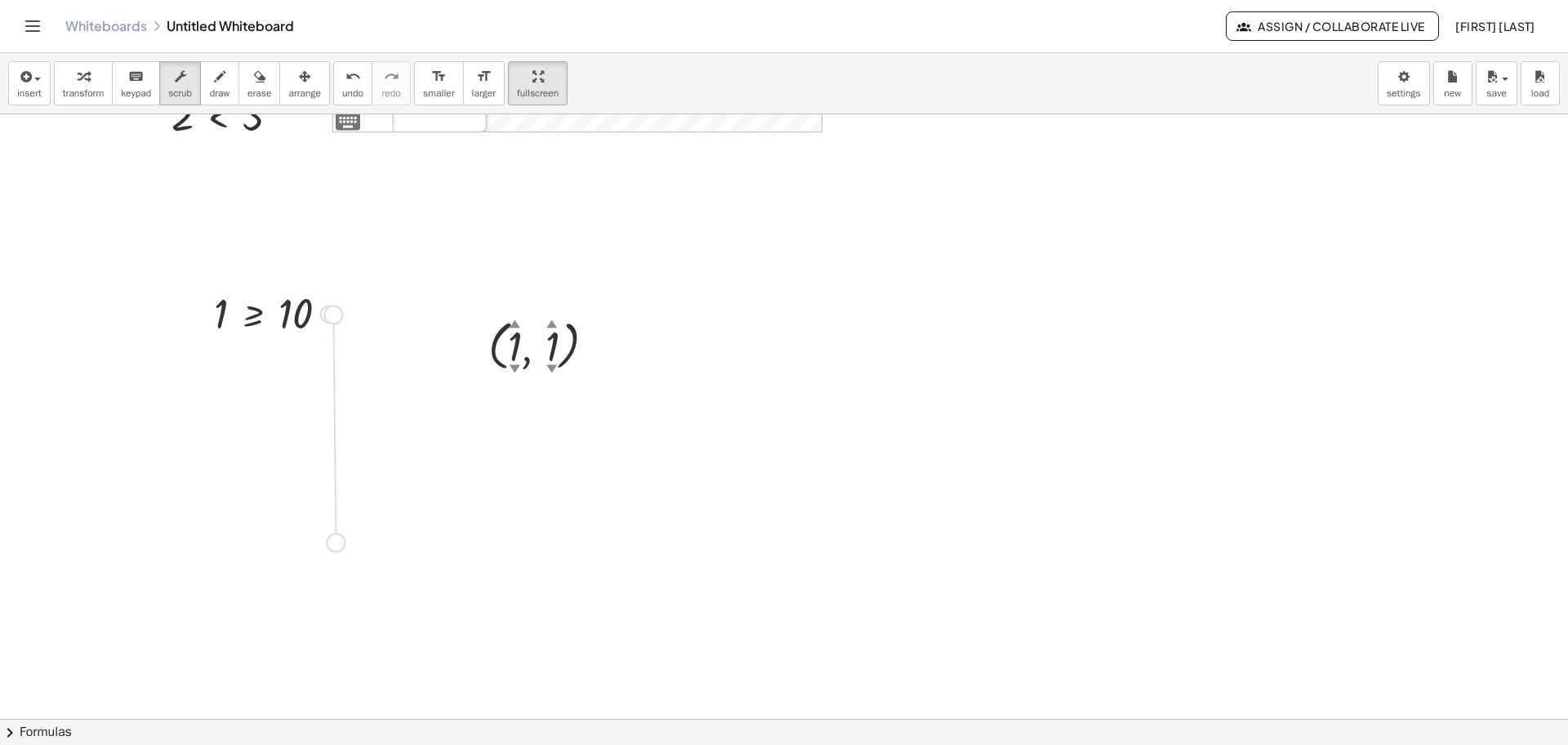 drag, startPoint x: 330, startPoint y: 311, endPoint x: 327, endPoint y: 542, distance: 231.01948 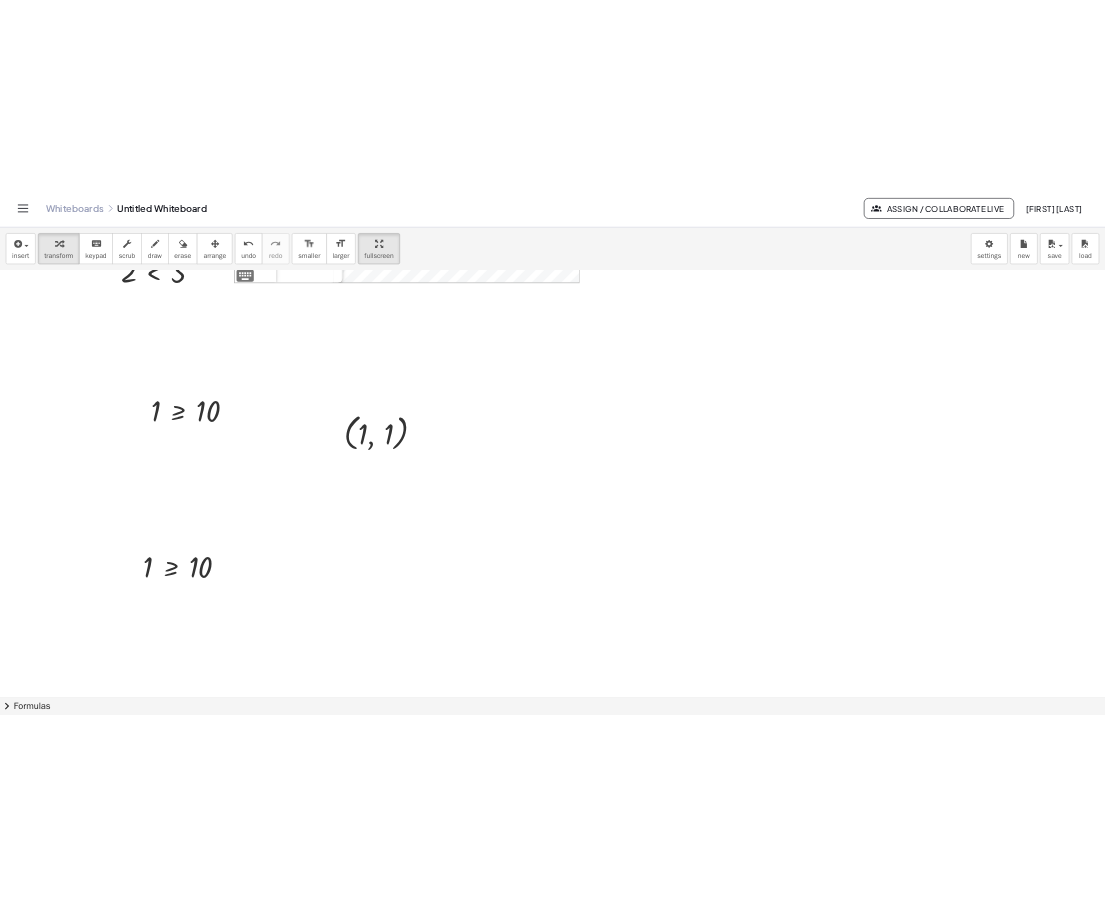 scroll, scrollTop: 0, scrollLeft: 0, axis: both 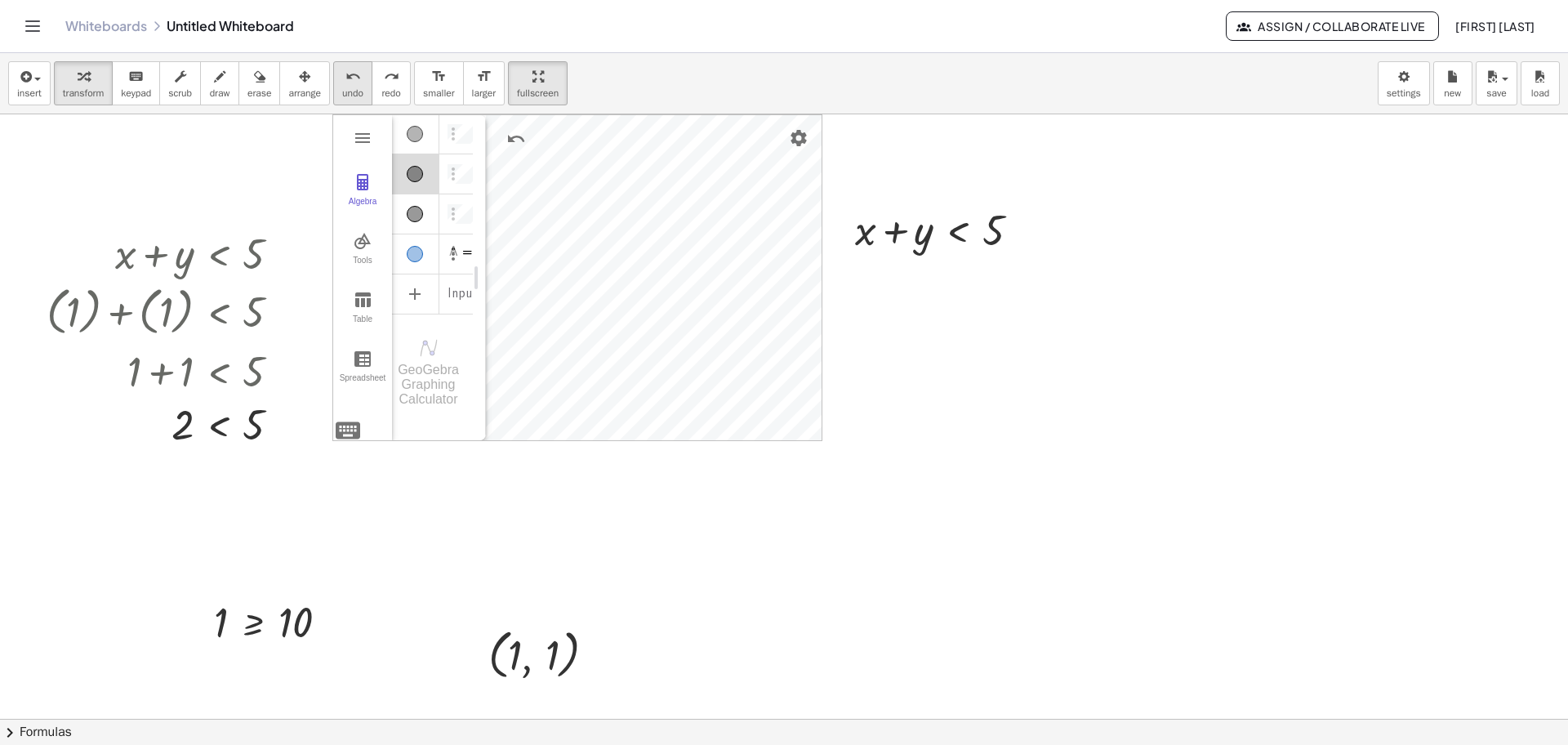 click on "undo" at bounding box center [353, 77] 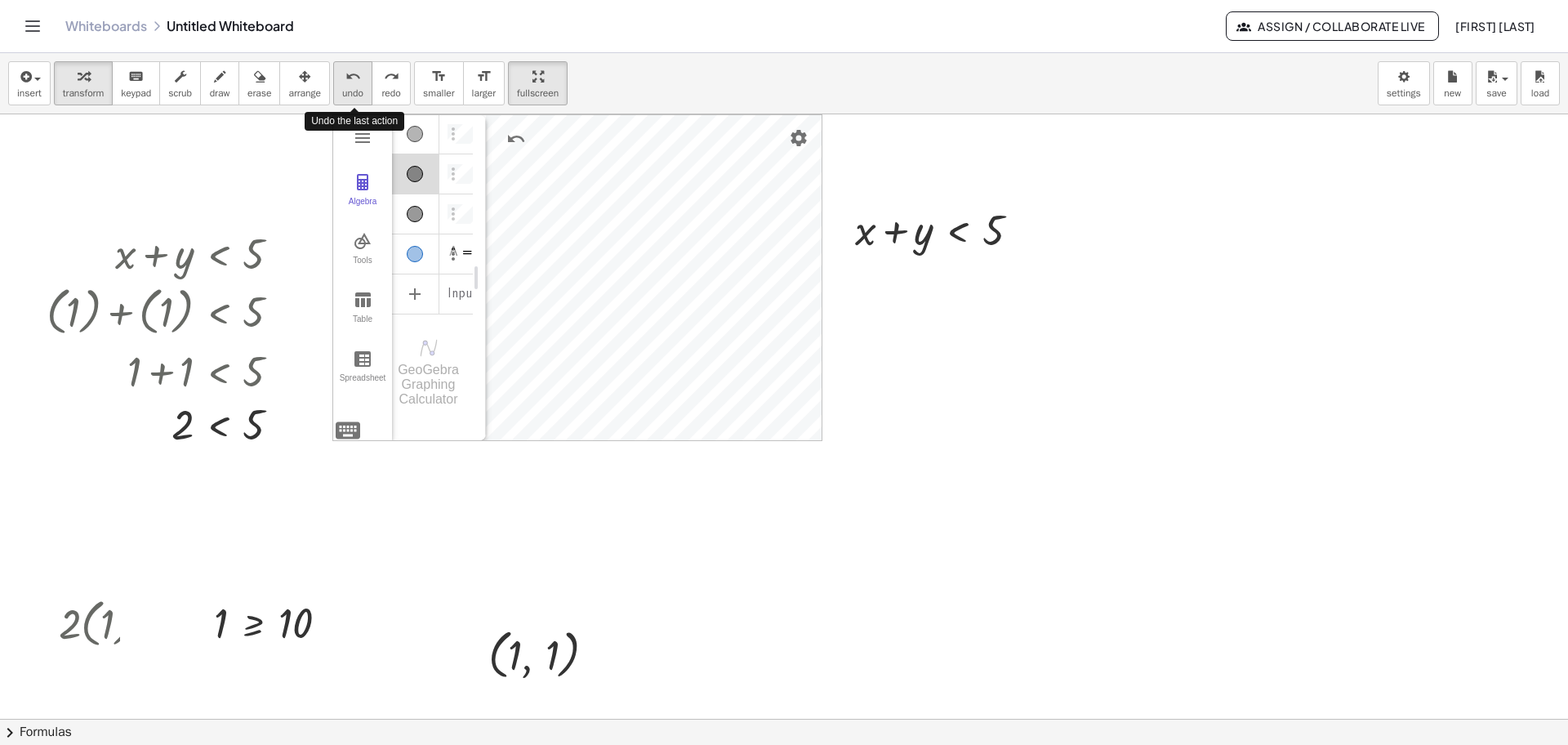 click on "undo" at bounding box center [353, 77] 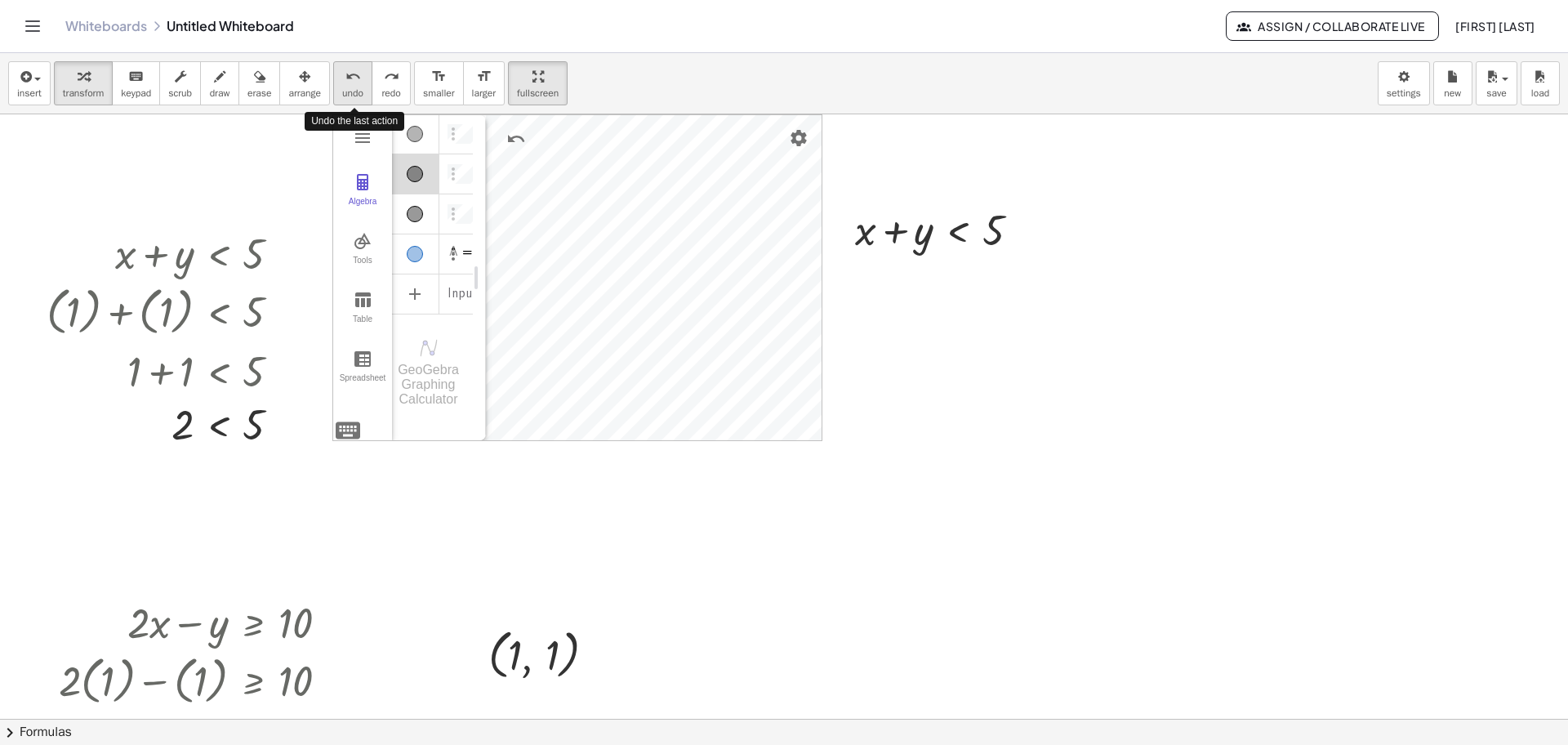 click on "undo" at bounding box center (353, 77) 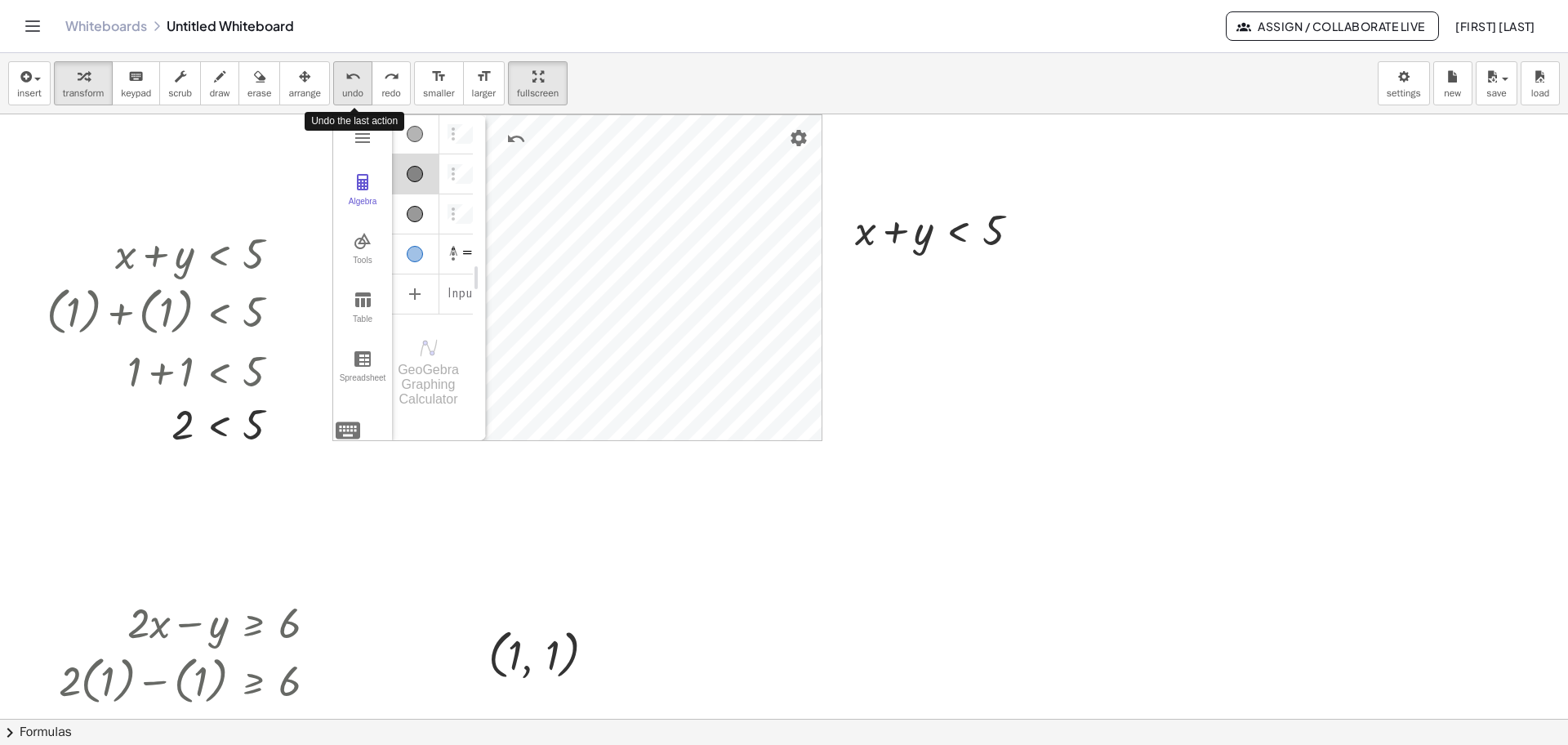 click on "undo" at bounding box center [353, 77] 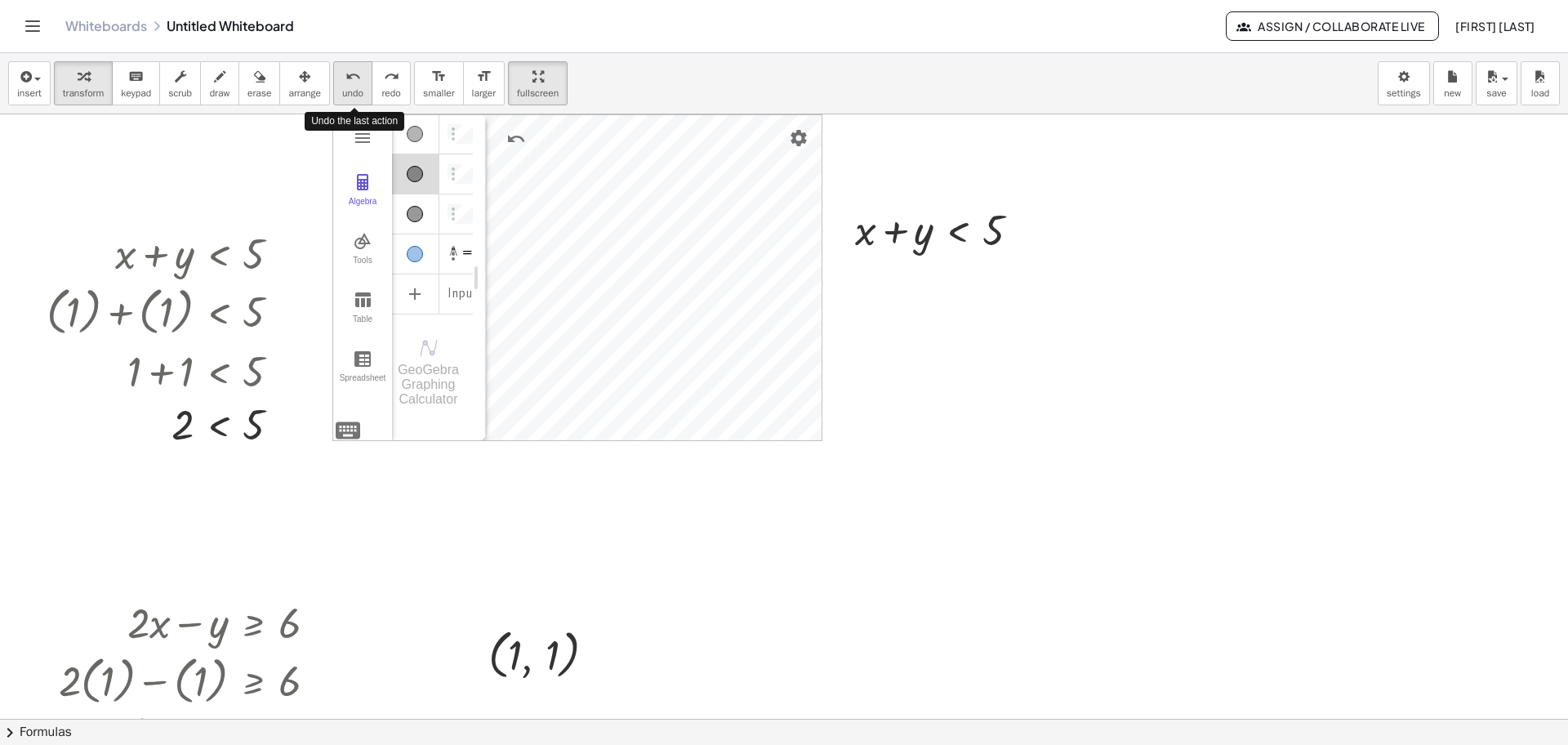 click on "undo" at bounding box center [353, 77] 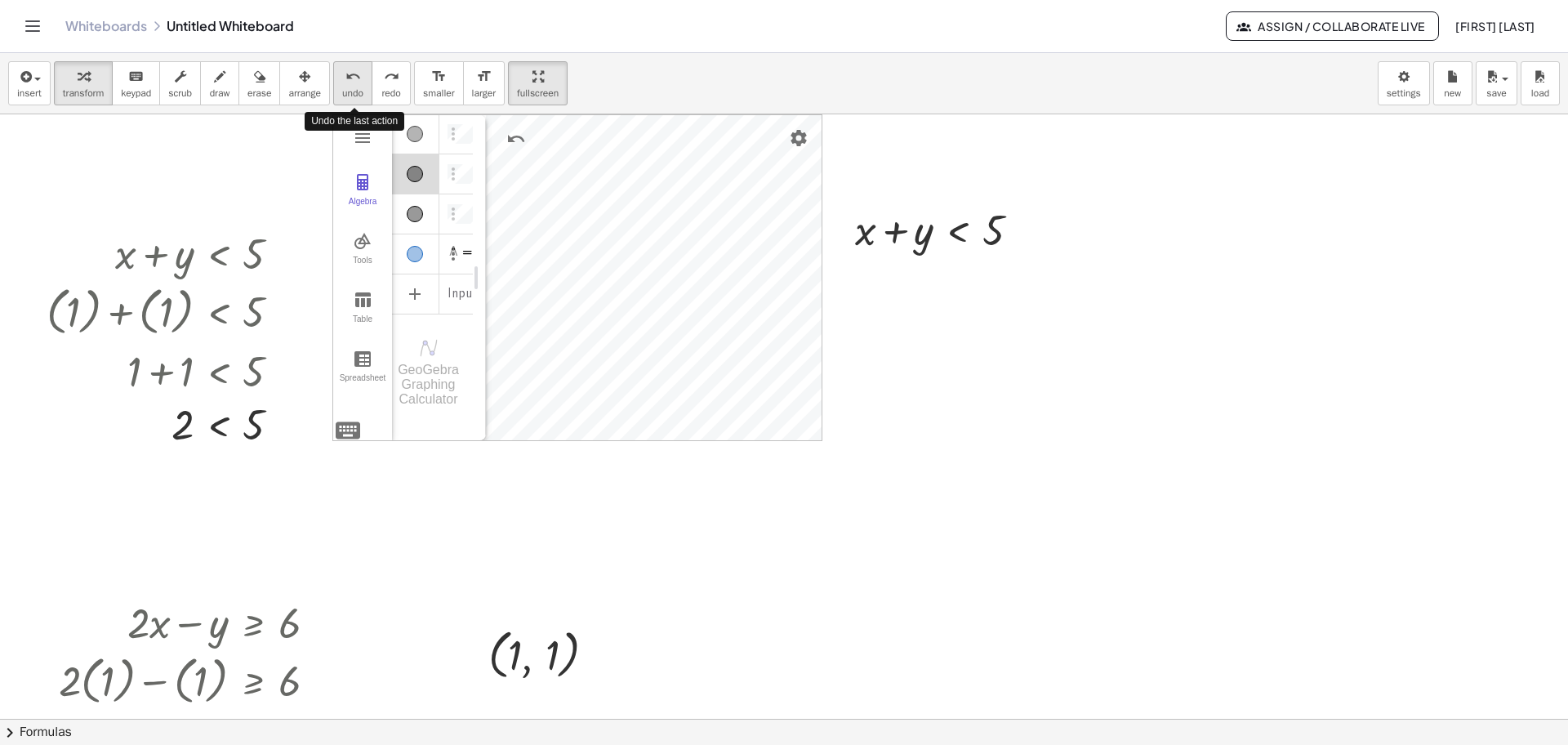 click on "undo" at bounding box center (353, 77) 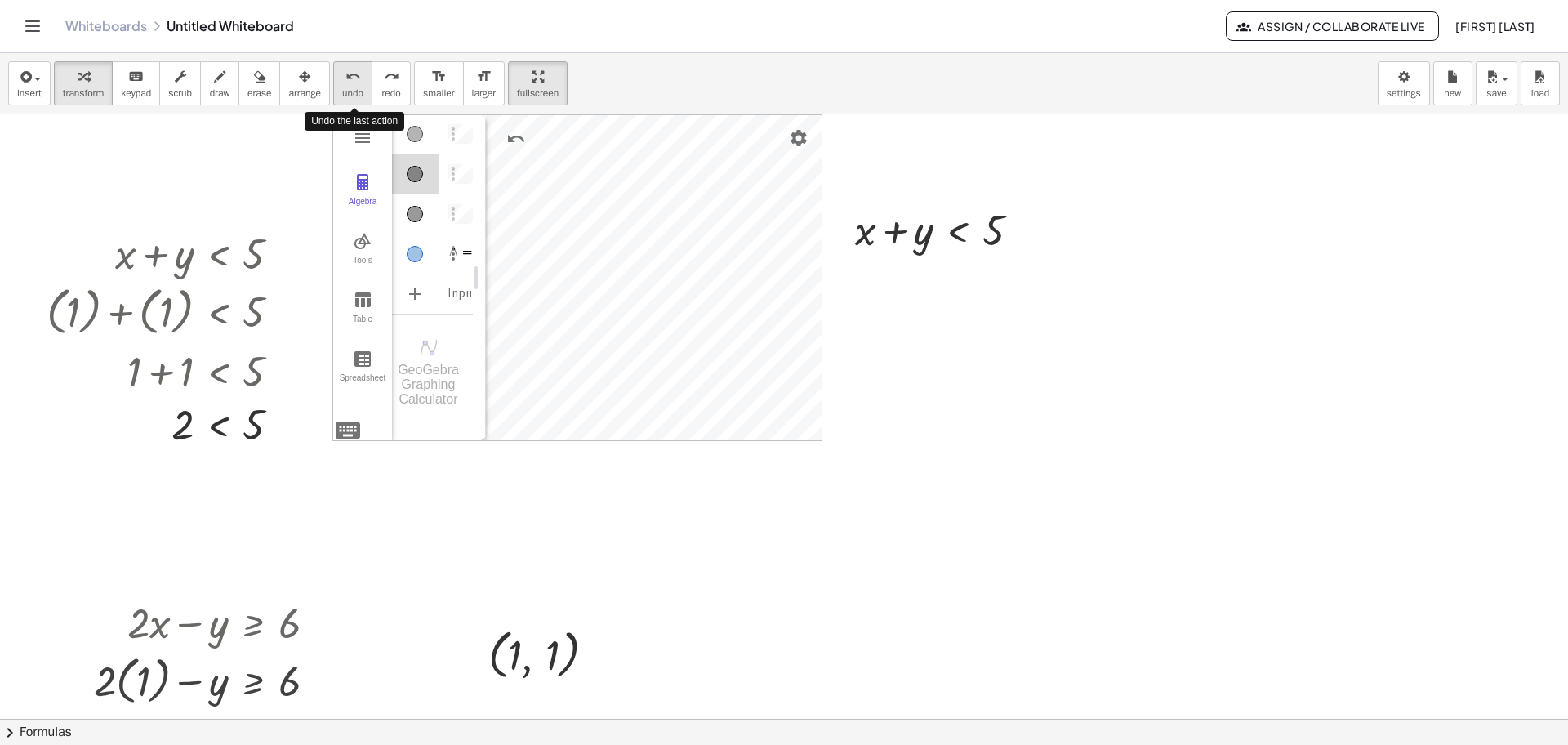 click on "undo" at bounding box center (353, 77) 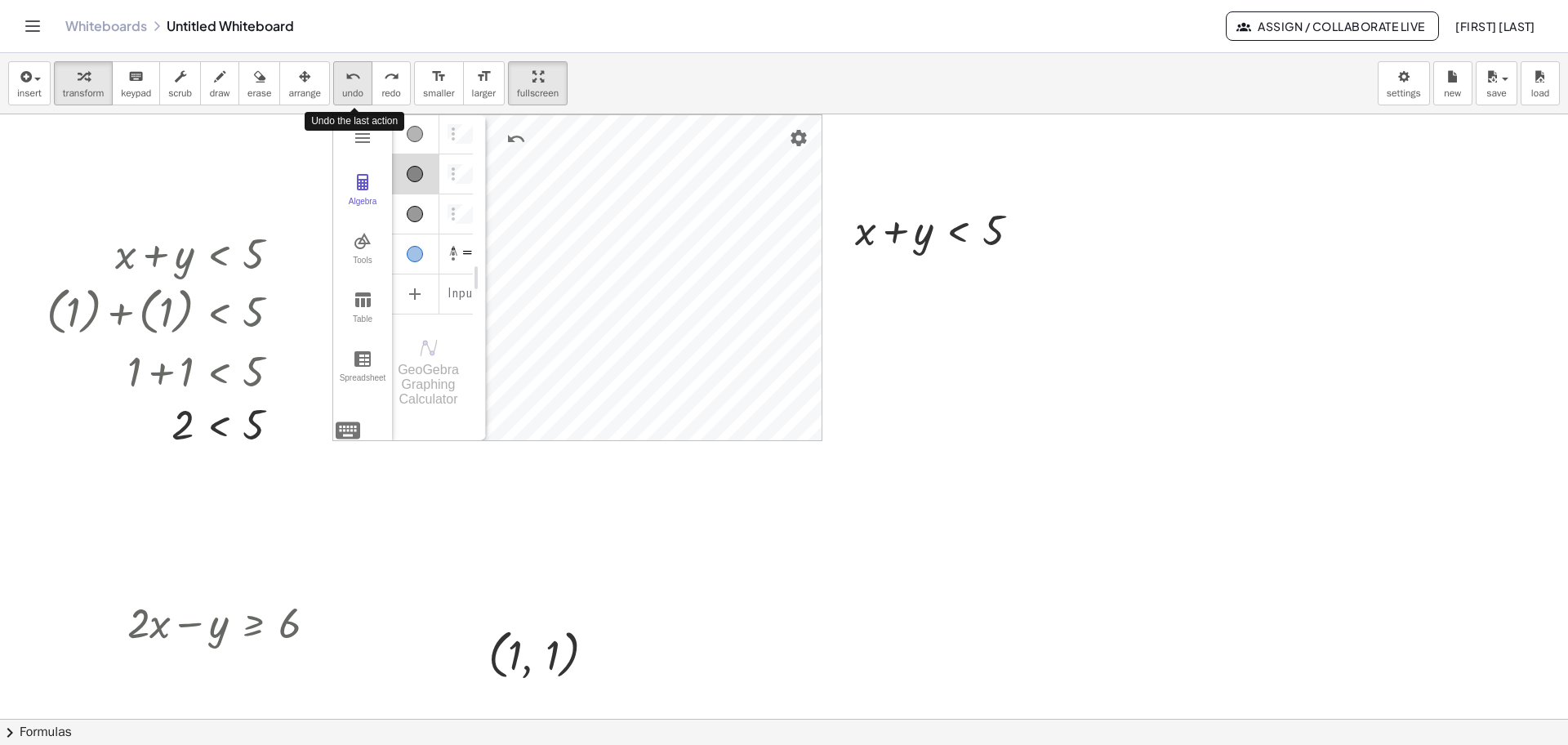click on "undo" at bounding box center [353, 77] 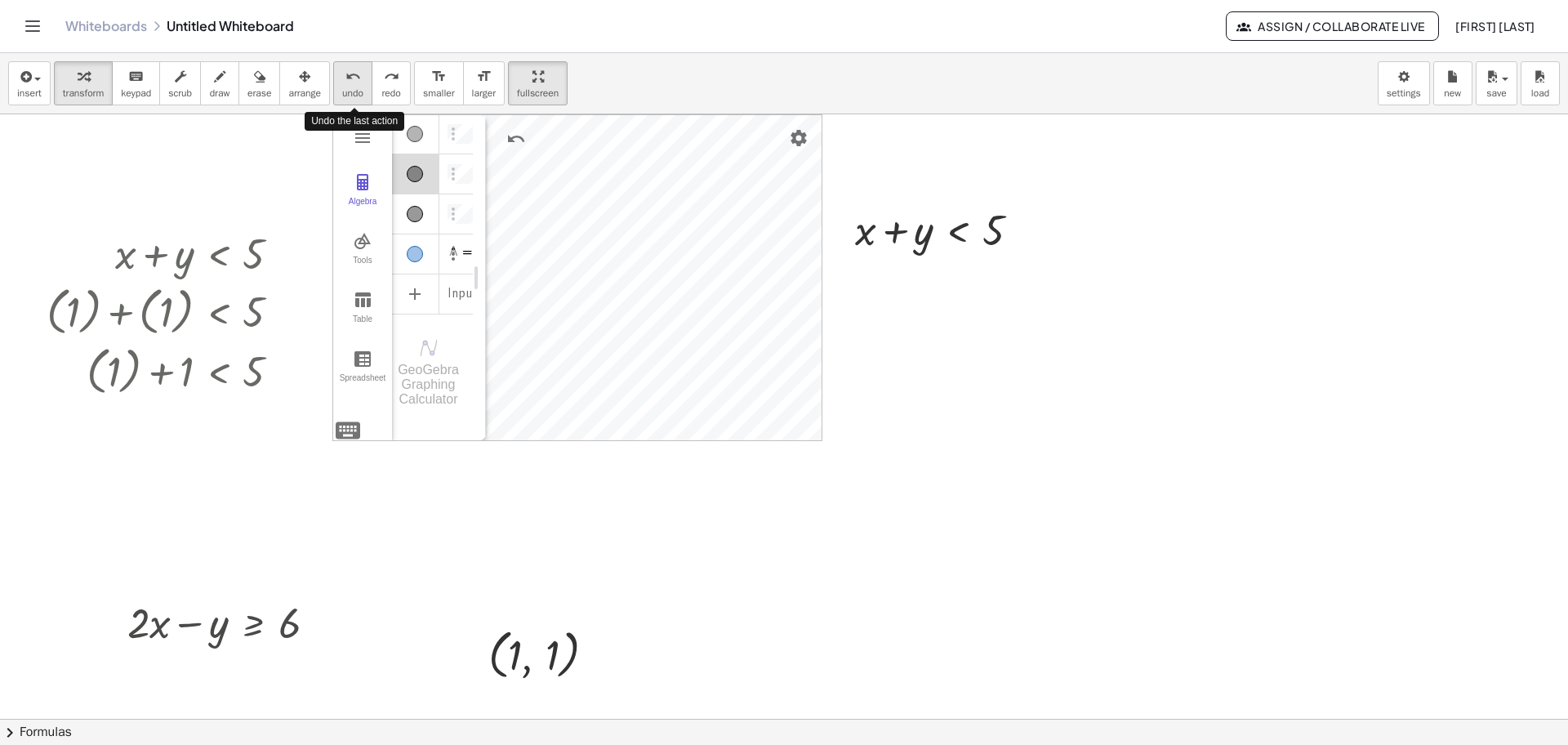 click on "undo" at bounding box center (353, 77) 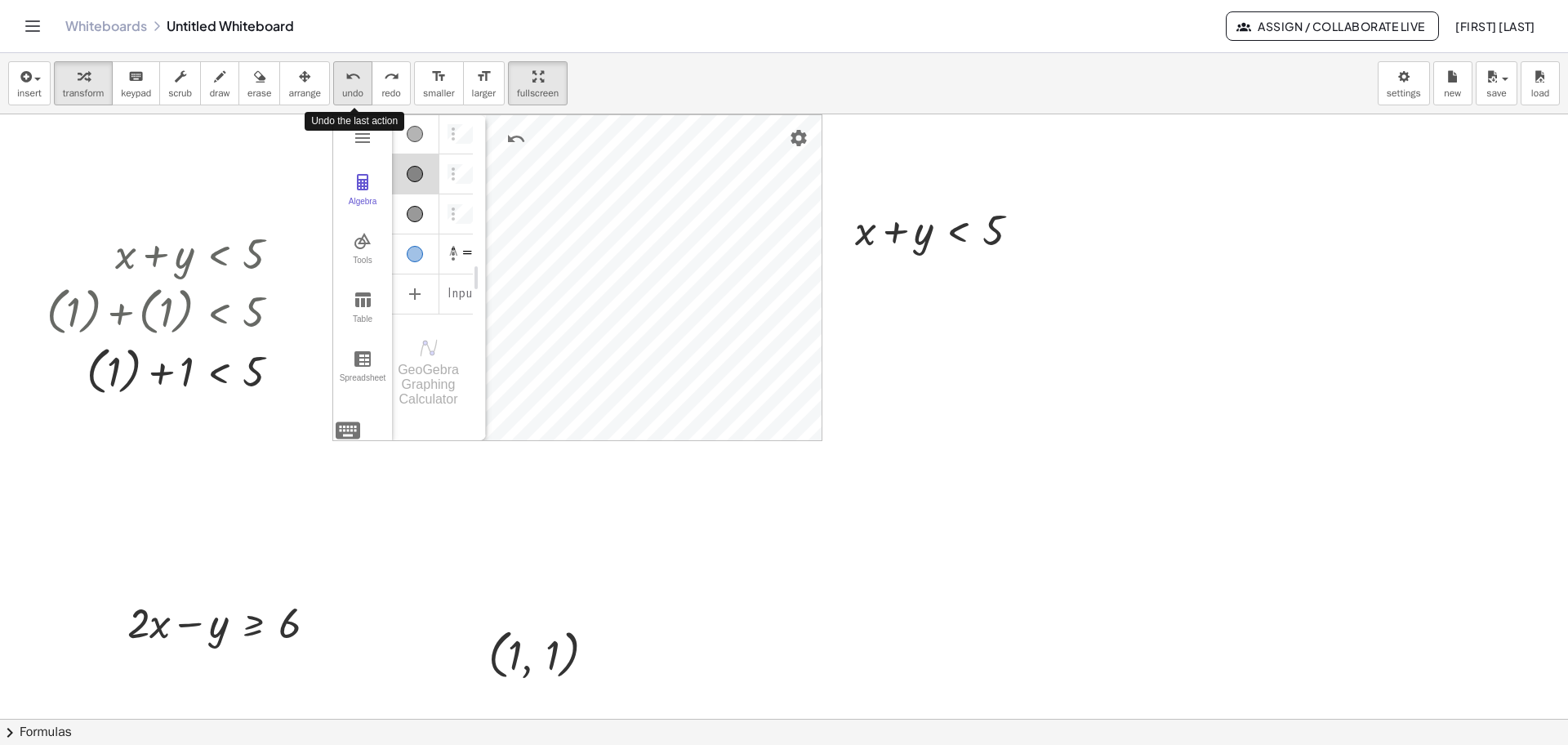 click on "undo" at bounding box center [353, 77] 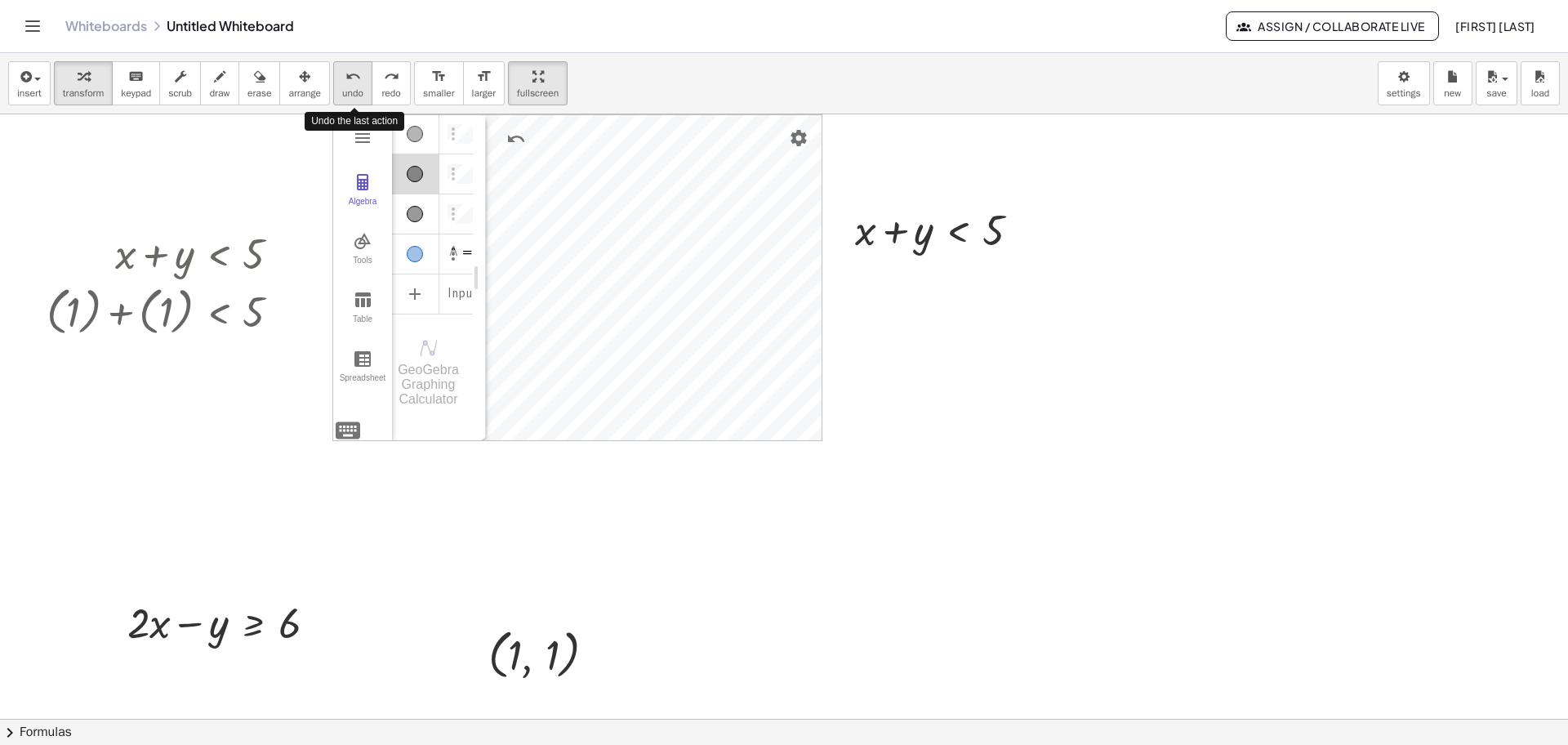 click on "undo" at bounding box center (353, 77) 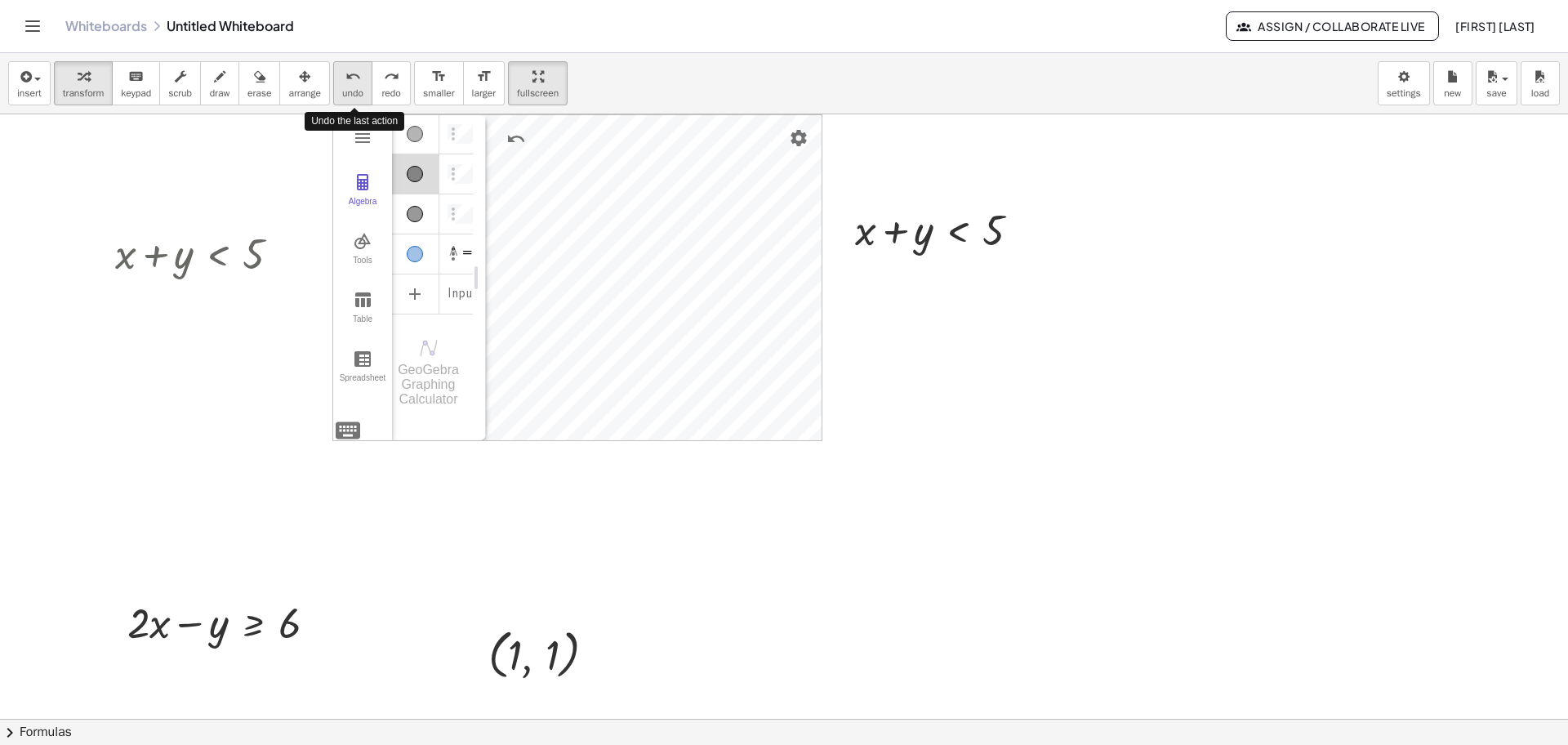 click on "undo" at bounding box center [353, 77] 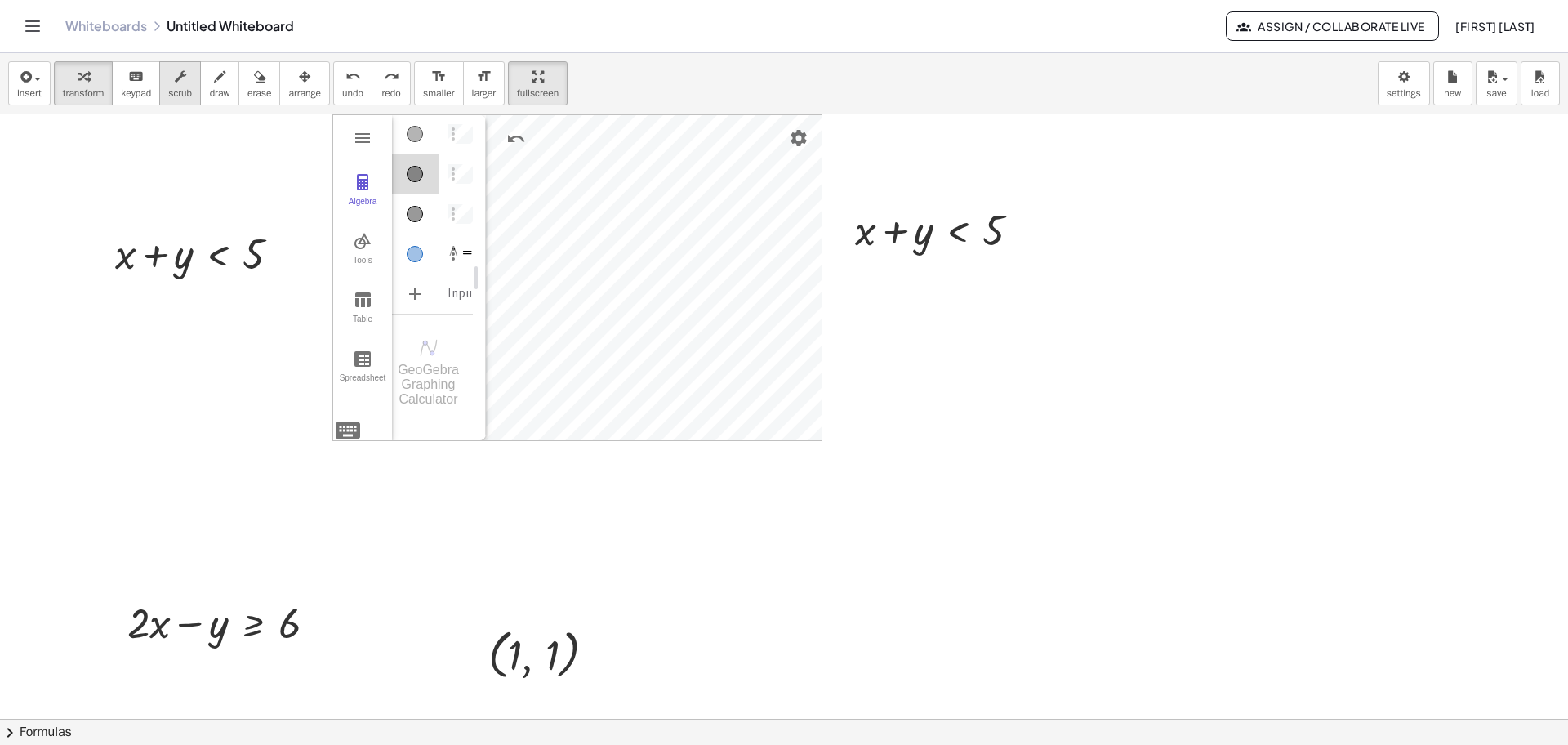 click at bounding box center (180, 77) 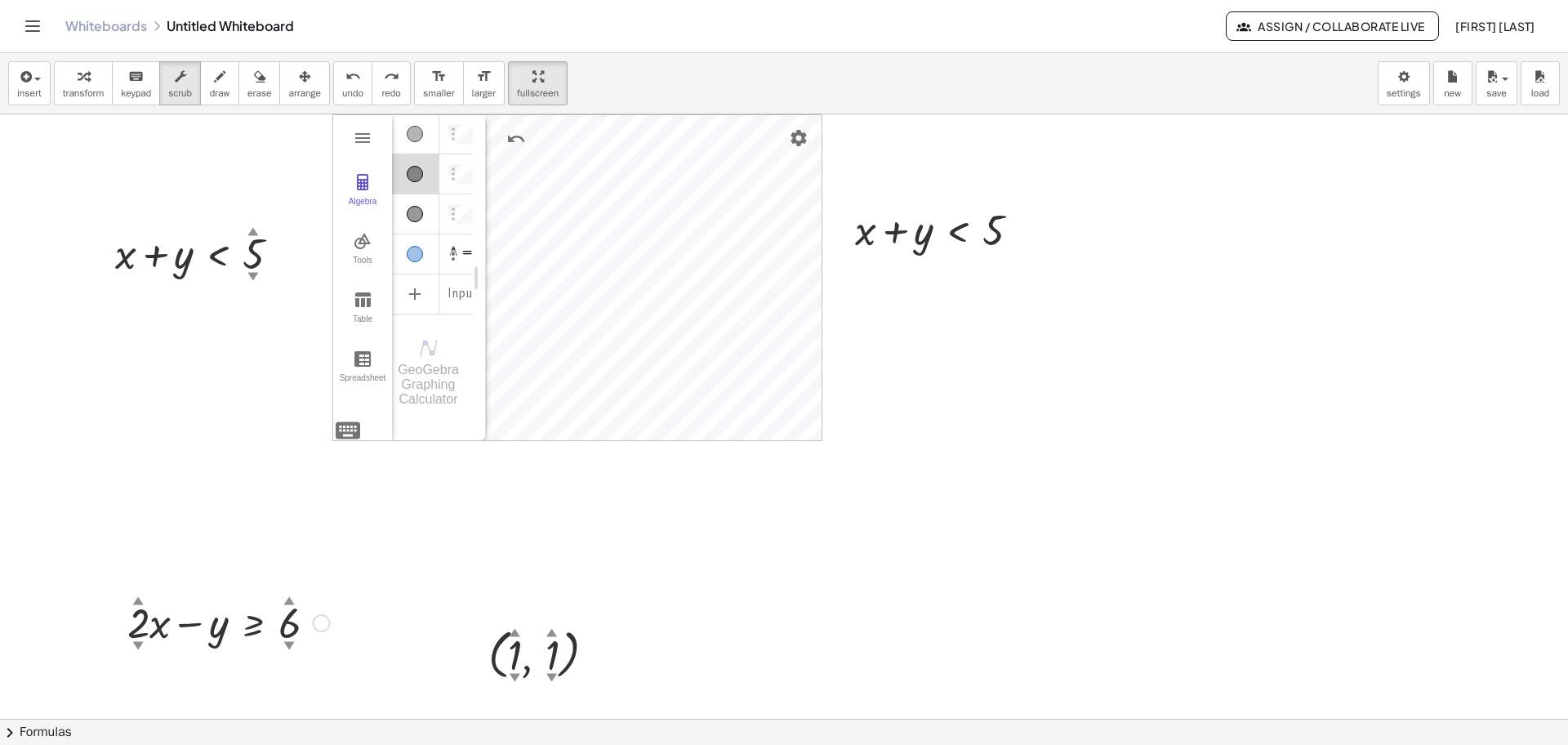 click on "▲" at bounding box center [289, 602] 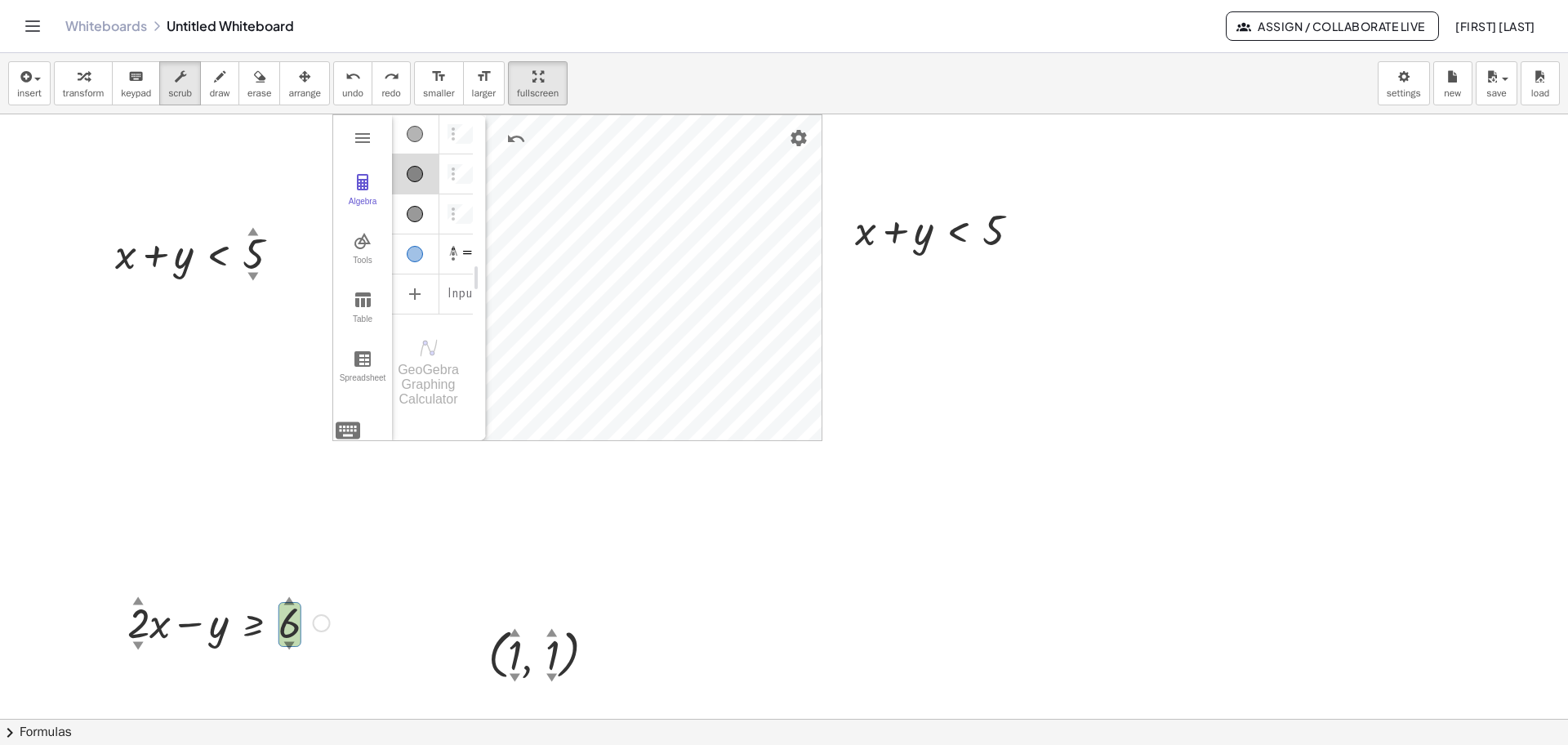click on "▲" at bounding box center (289, 602) 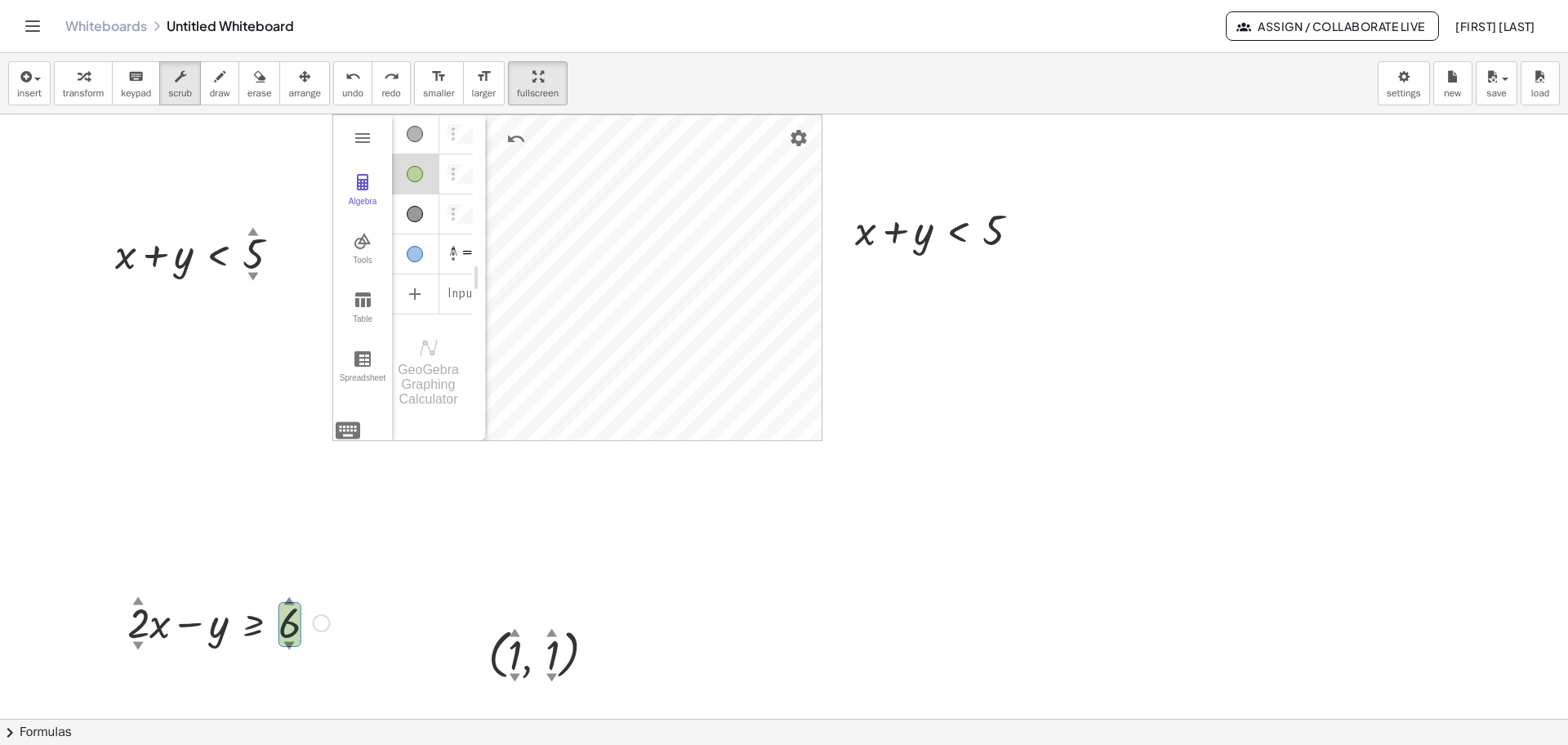 click on "▲" at bounding box center (289, 602) 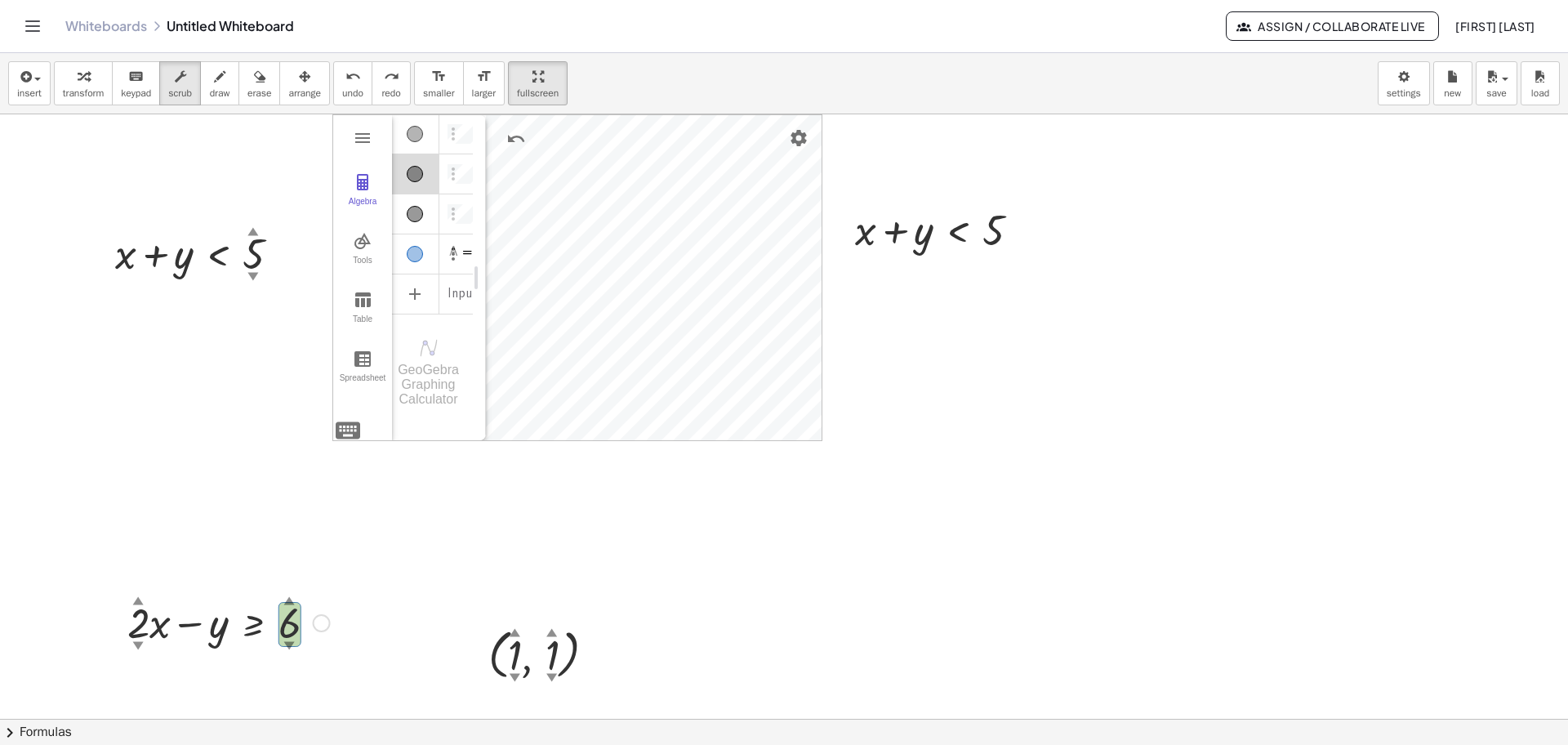 click on "▲" at bounding box center (289, 602) 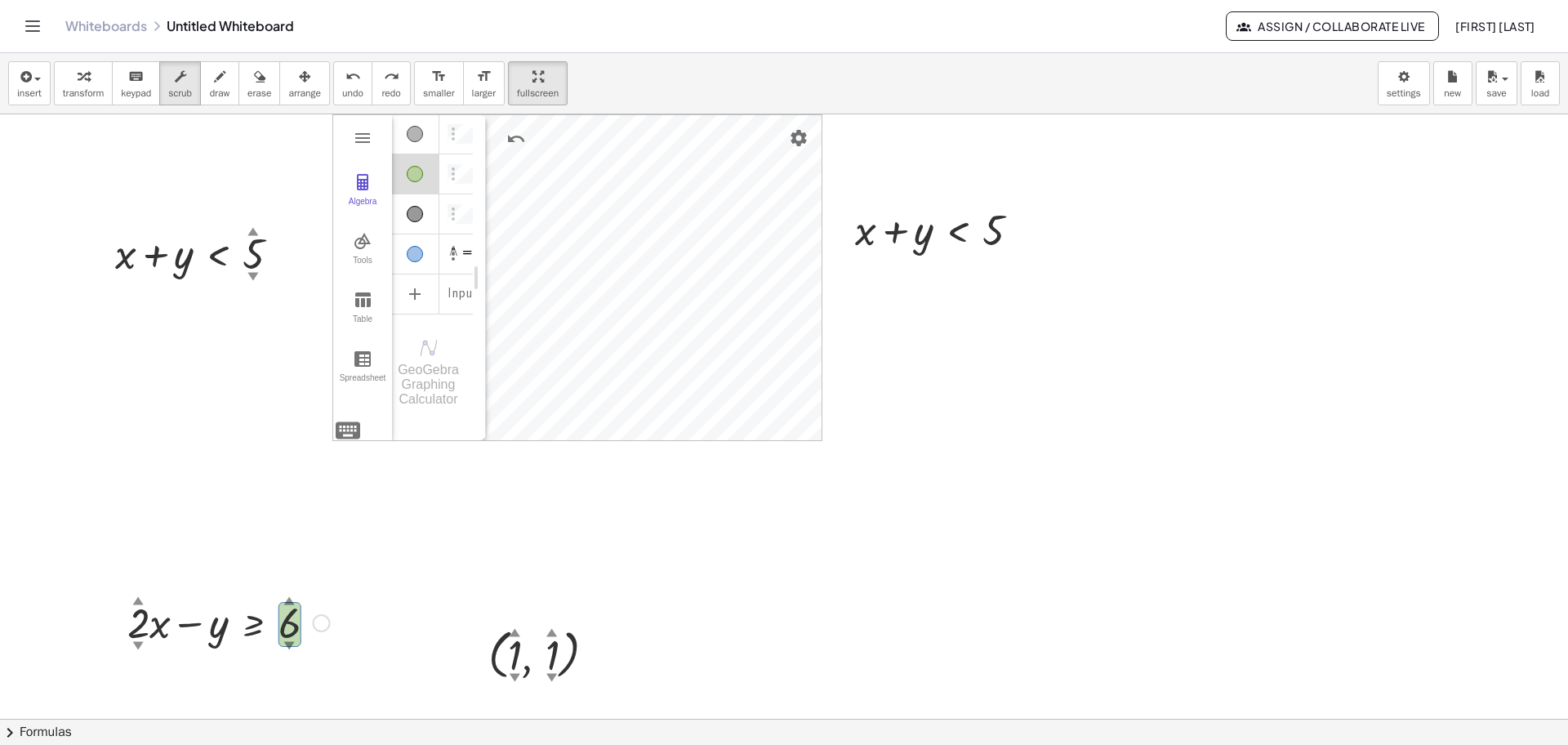 click on "▲" at bounding box center [289, 602] 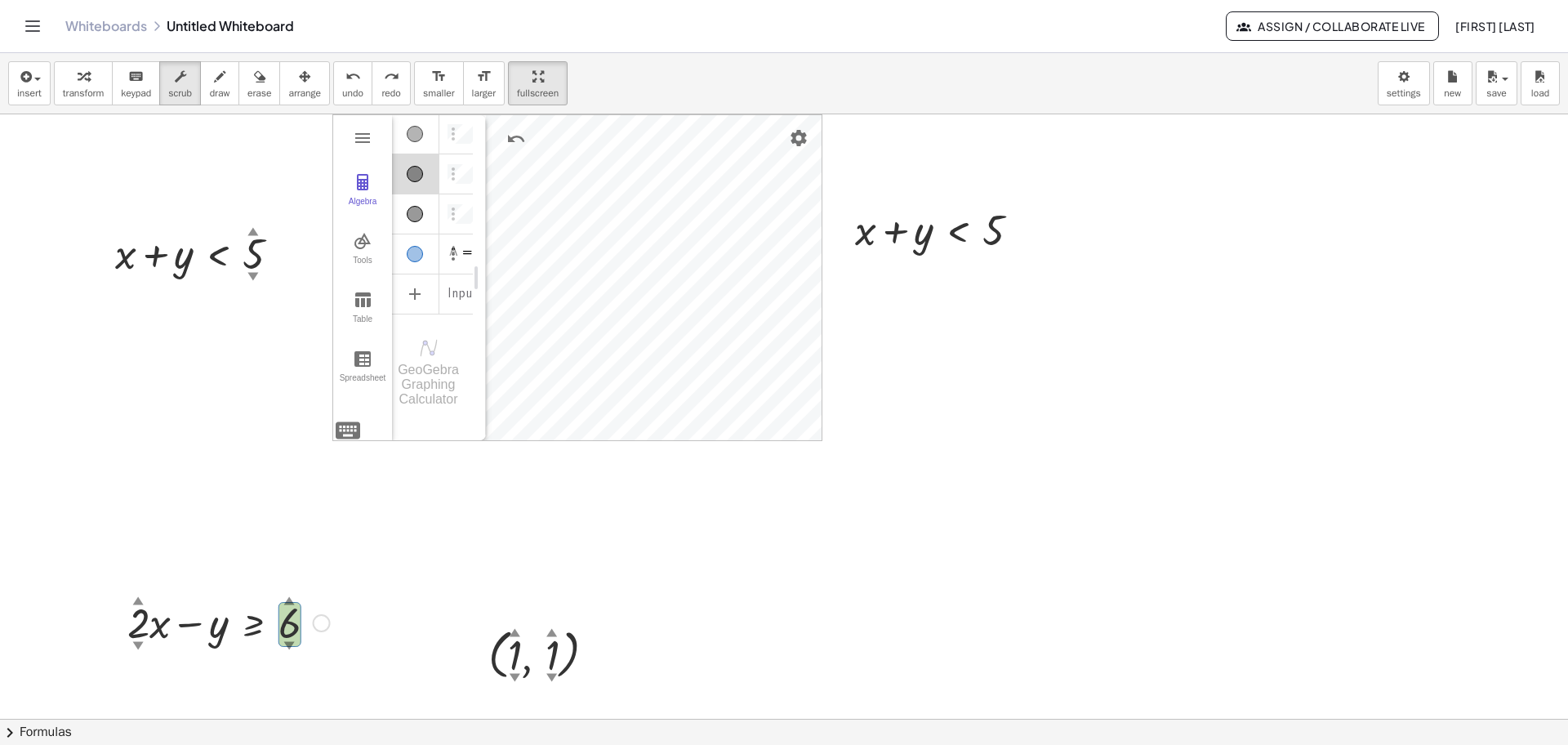 click on "▲" at bounding box center [289, 602] 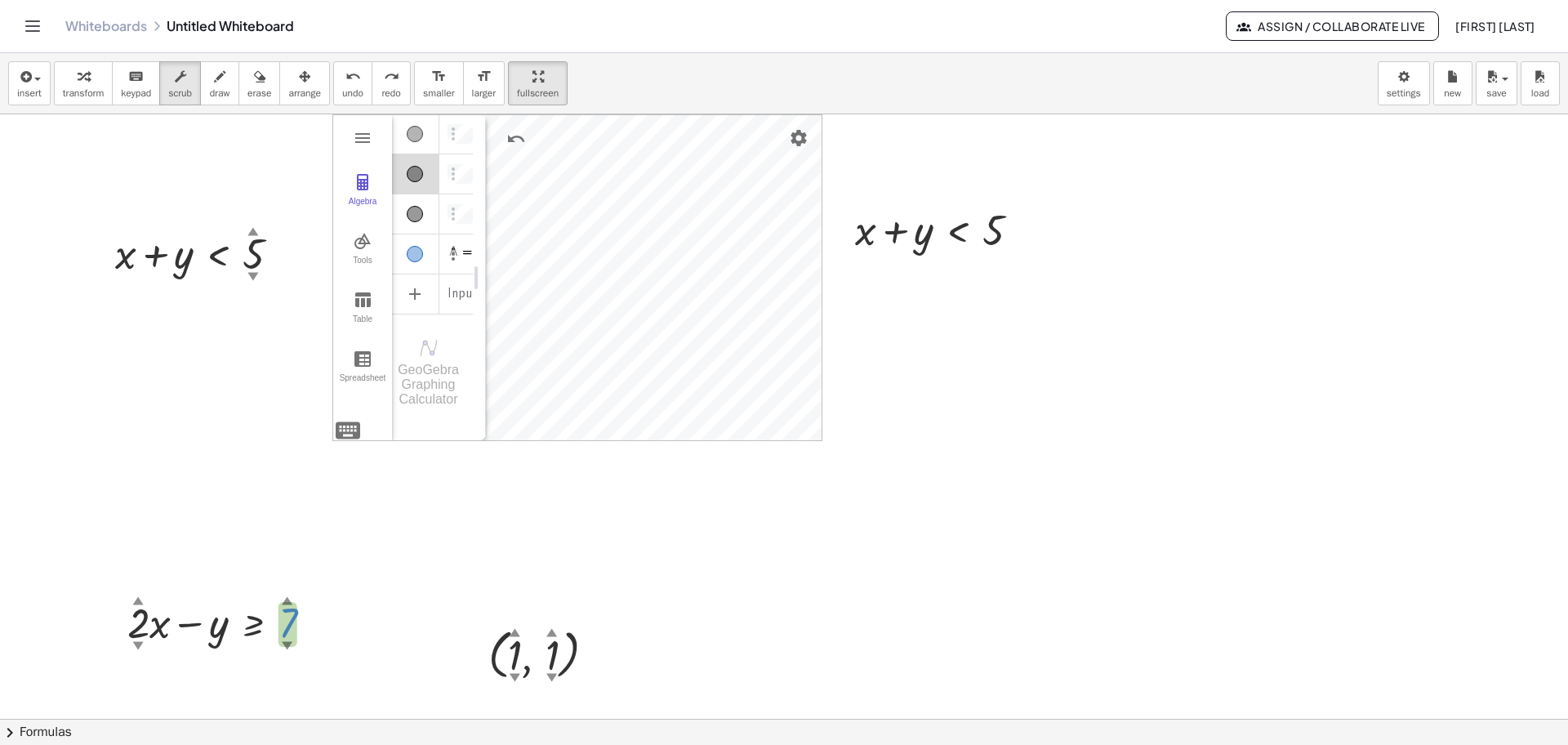 drag, startPoint x: 292, startPoint y: 626, endPoint x: 300, endPoint y: 613, distance: 15.264338 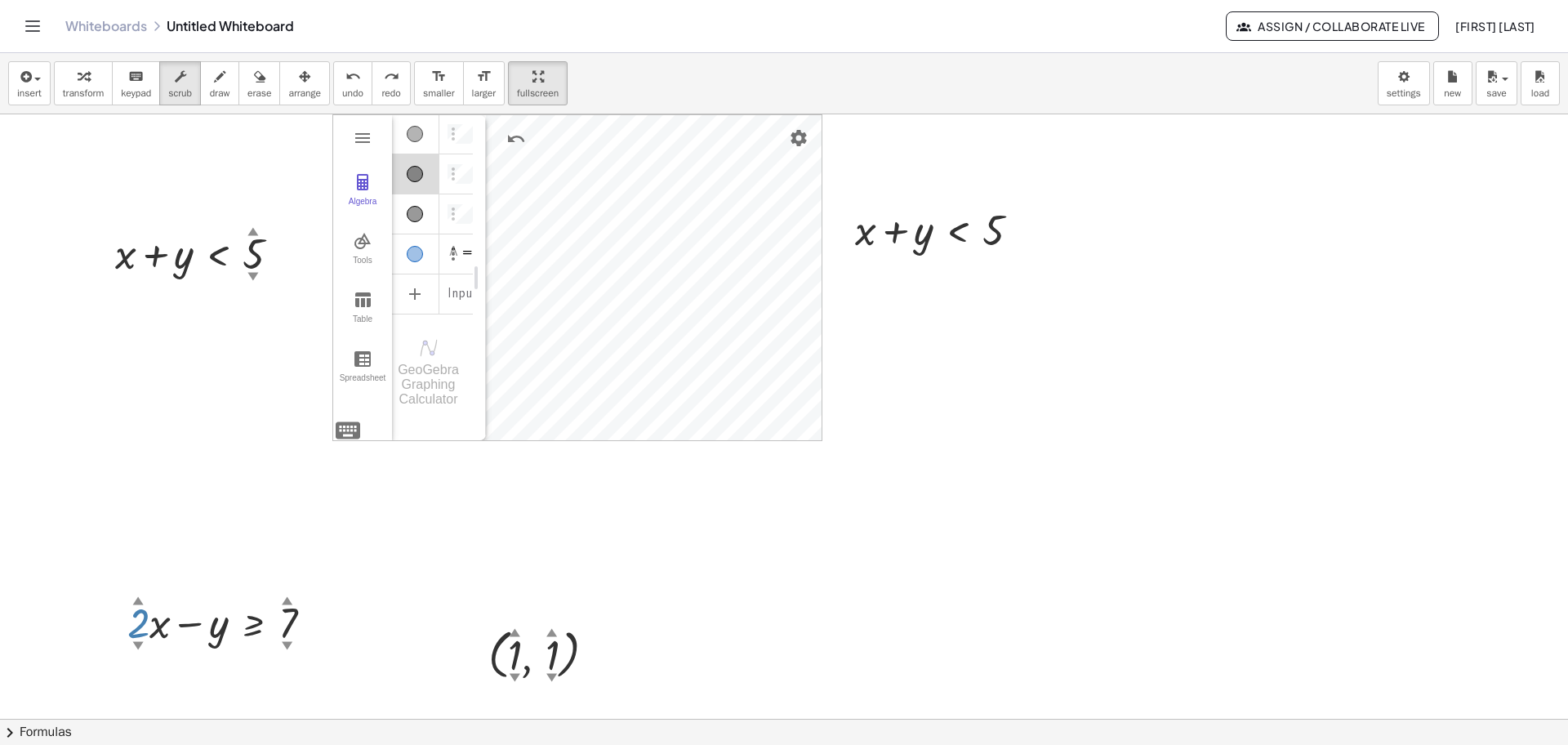 click at bounding box center [229, 622] 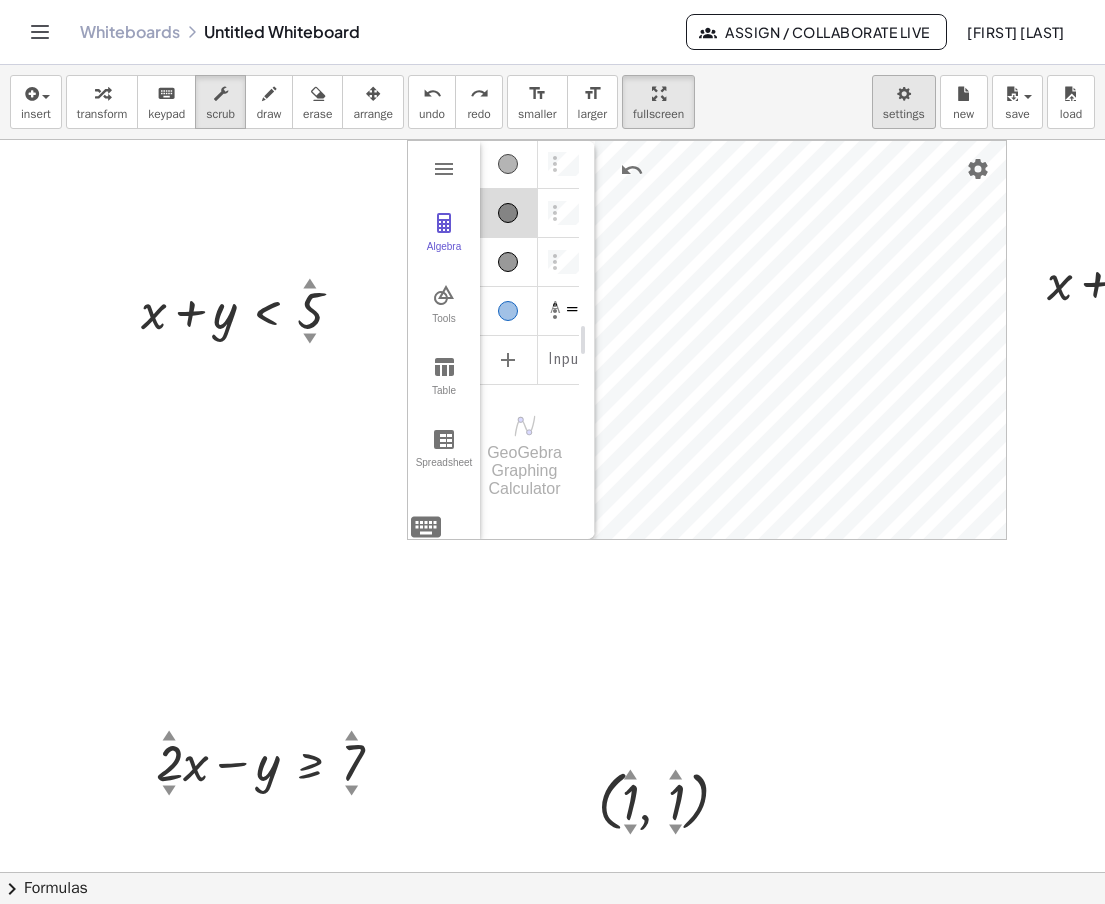 click on "Graspable Math Activities Get Started Activity Bank Assigned Work Classes Whiteboards Go Premium! Reference Account v1.28.2 | Privacy policy © 2025 | Graspable, Inc. Whiteboards Untitled Whiteboard Assign / Collaborate Live  [FIRST] [LAST]   insert select one: Math Expression Function Text Youtube Video Graphing Geometry Geometry 3D transform keyboard keypad scrub draw erase arrange undo undo redo redo format_size smaller format_size larger fullscreen load   save new settings + · 2 ▲ ▼ · x − y ≥ 7 ▲ ▼ GeoGebra Graphing Calculator Clear All Open Save online Save to your computer Share Export Image Download as Print Preview Settings Help & Feedback Sign in     Algebra Tools Table Spreadsheet A = (1, 1) Input… GeoGebra Graphing Calculator Basic Tools Move Point Slider Intersect Extremum Roots Best Fit Line Edit Select Objects Move Graphics View Delete Show / Hide Label Show / Hide Object Copy Visual Style Media Text Points Point Intersect Point on Object Attach / Detach Point Roots" at bounding box center [552, 452] 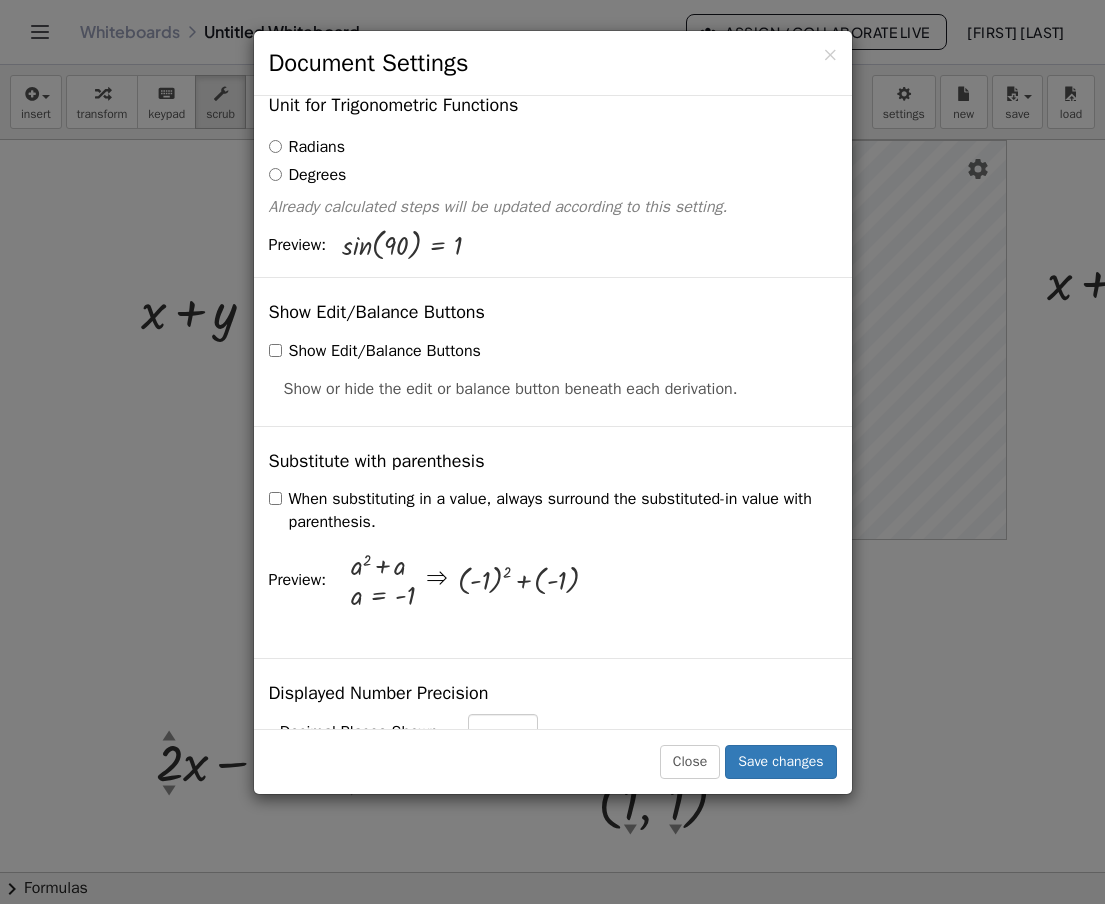 scroll, scrollTop: 252, scrollLeft: 0, axis: vertical 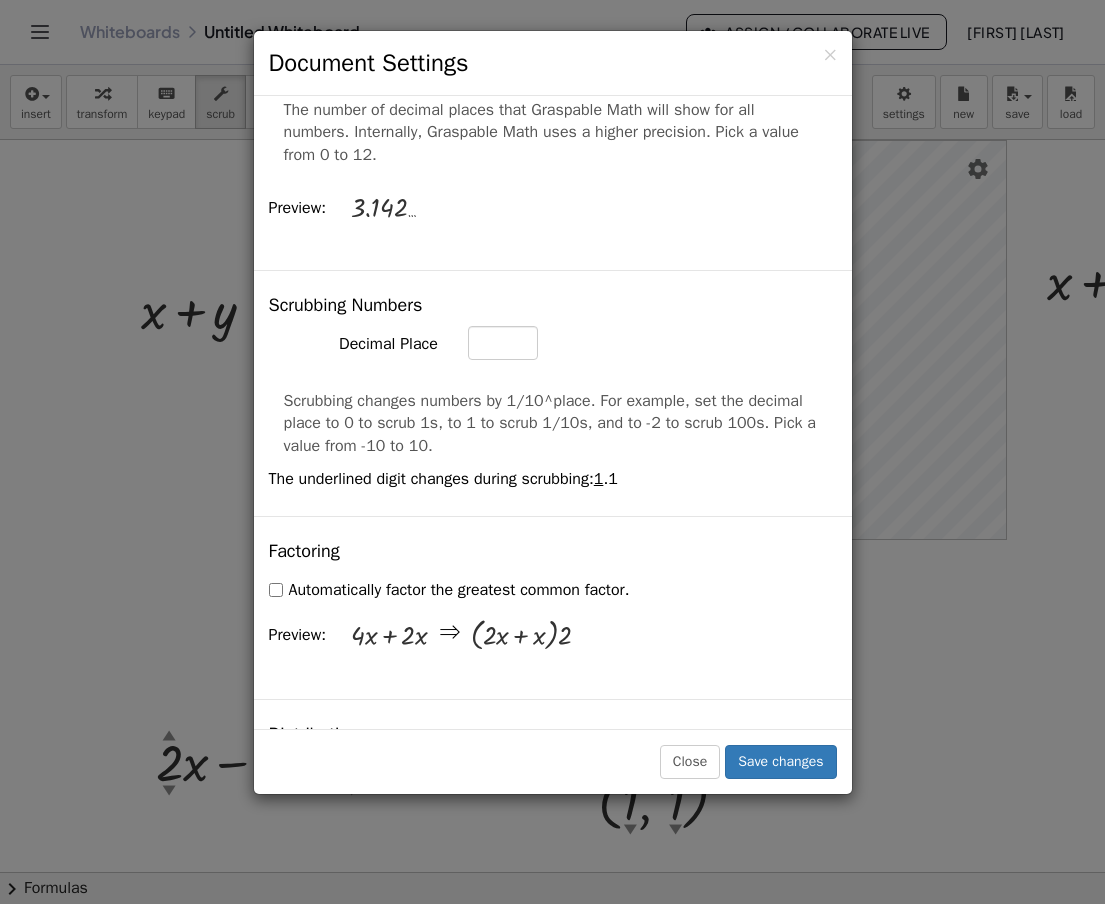 click on "**" at bounding box center [503, 52] 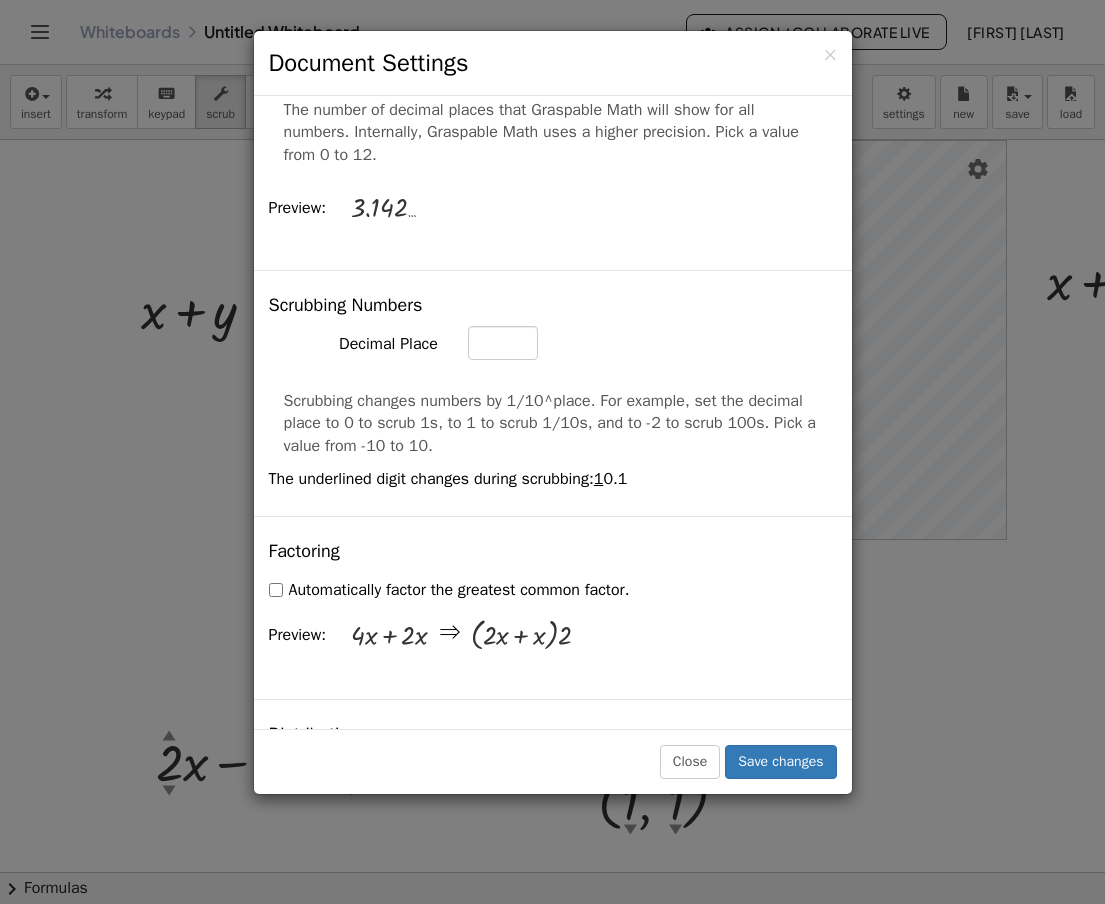 click on "*" at bounding box center [503, 52] 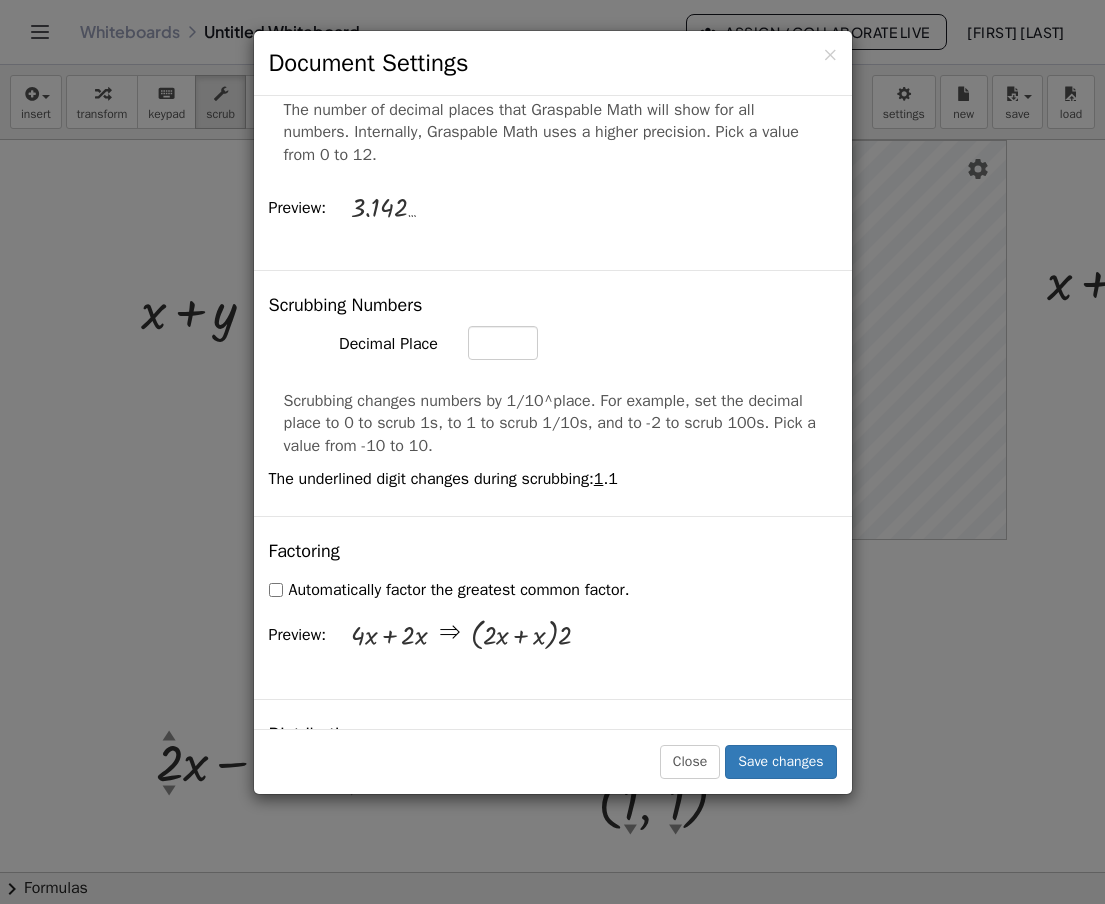 click on "*" at bounding box center [503, 52] 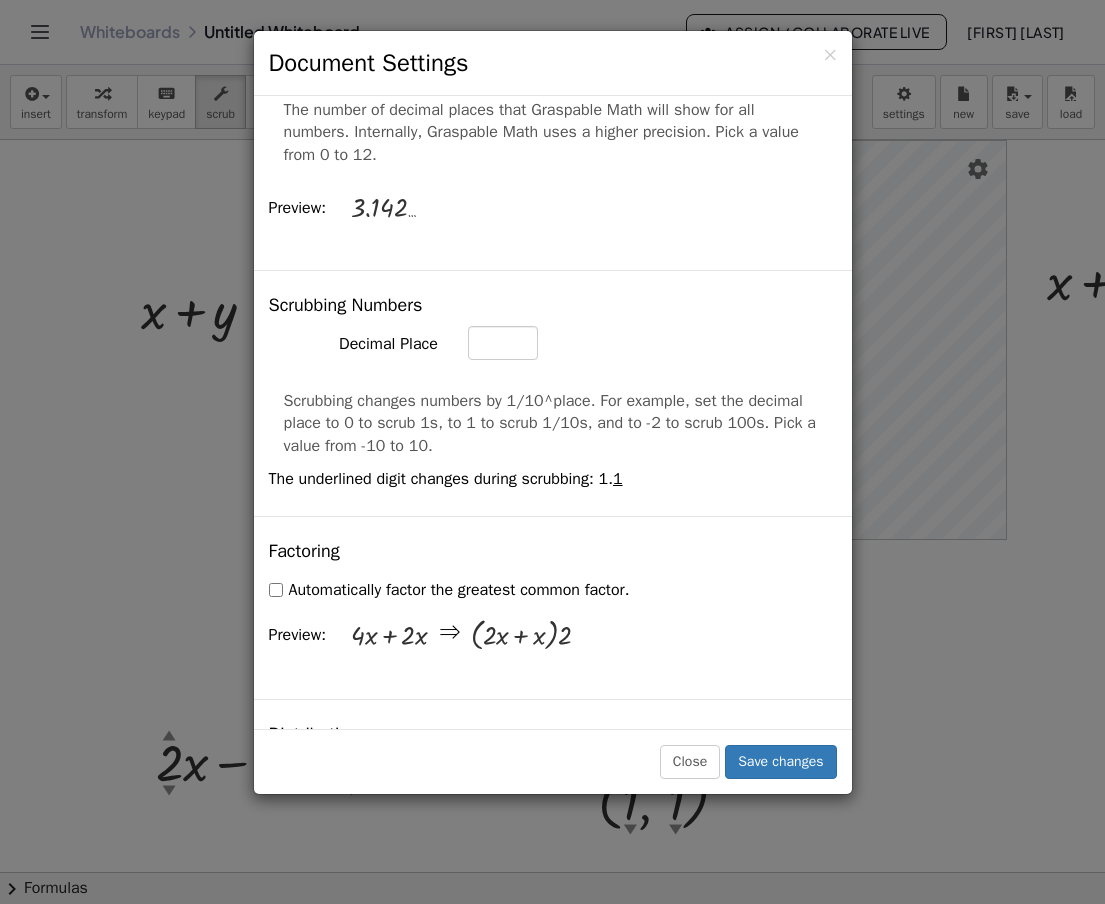 type on "*" 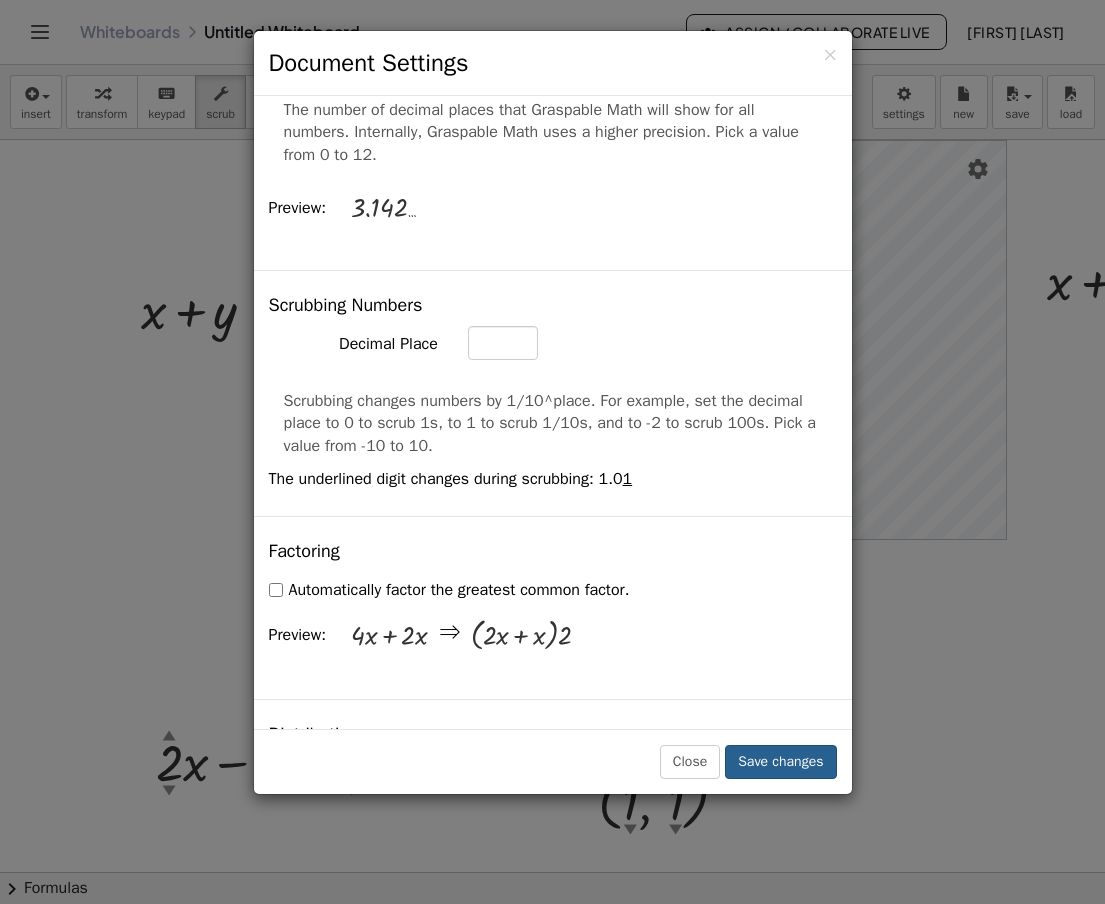 click on "Save changes" at bounding box center (780, 762) 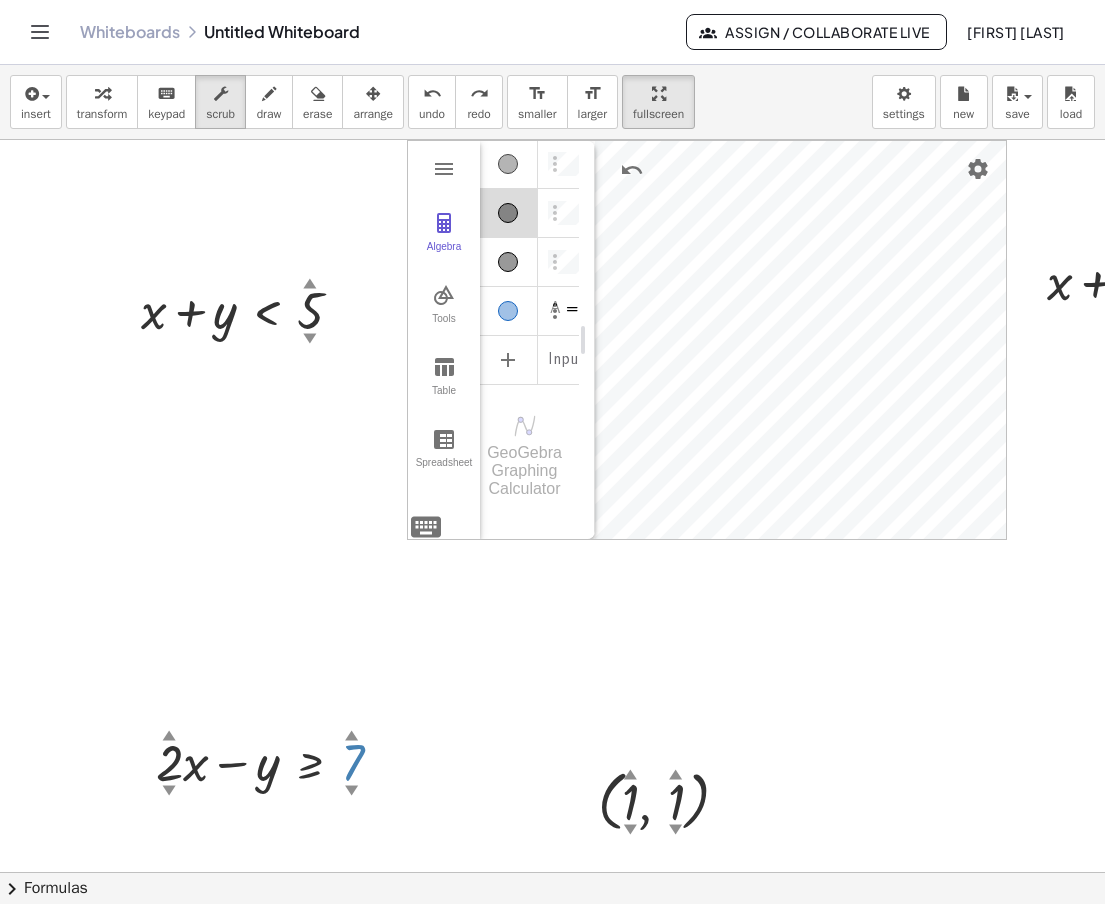 drag, startPoint x: 356, startPoint y: 763, endPoint x: 367, endPoint y: 761, distance: 11.18034 